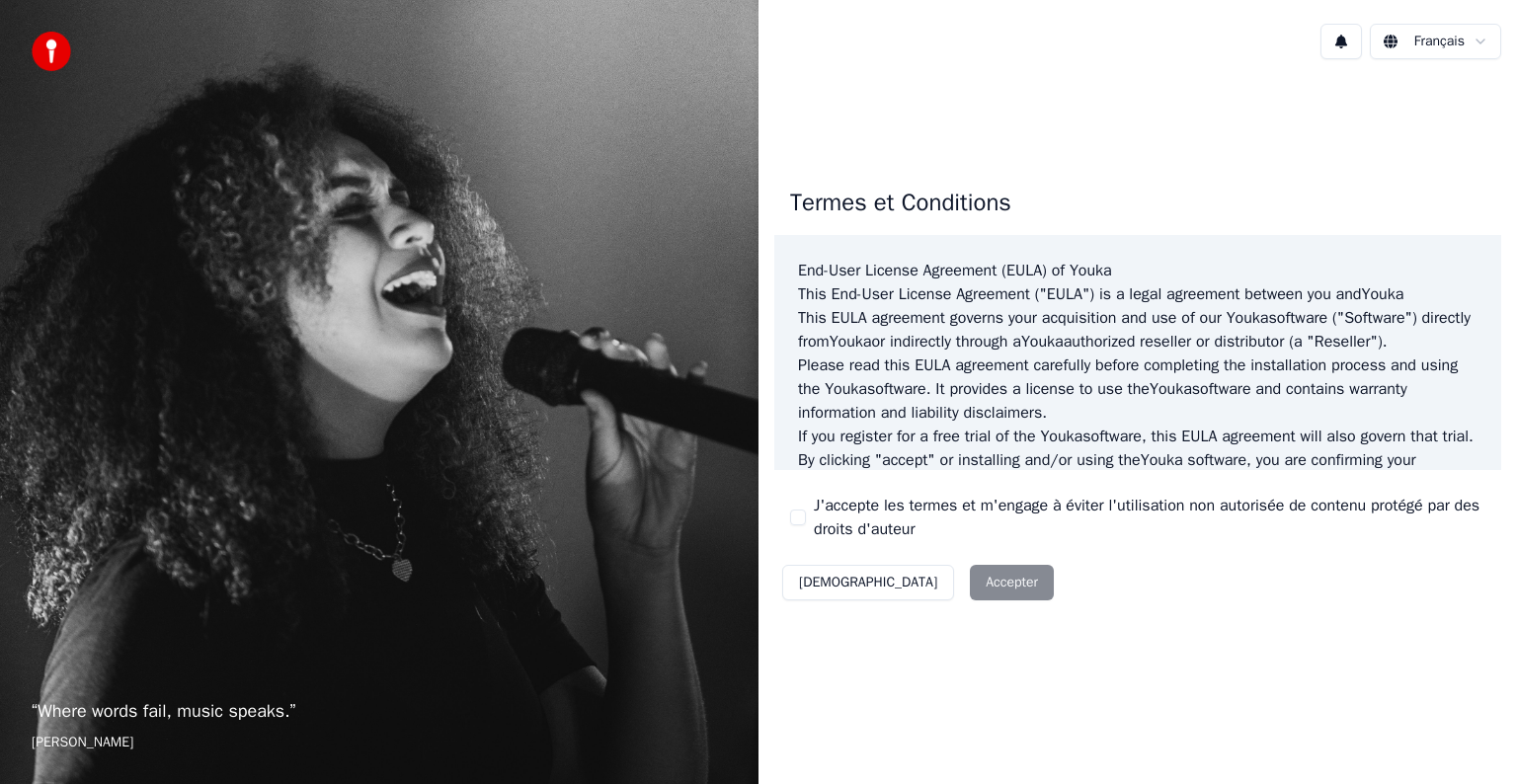 scroll, scrollTop: 0, scrollLeft: 0, axis: both 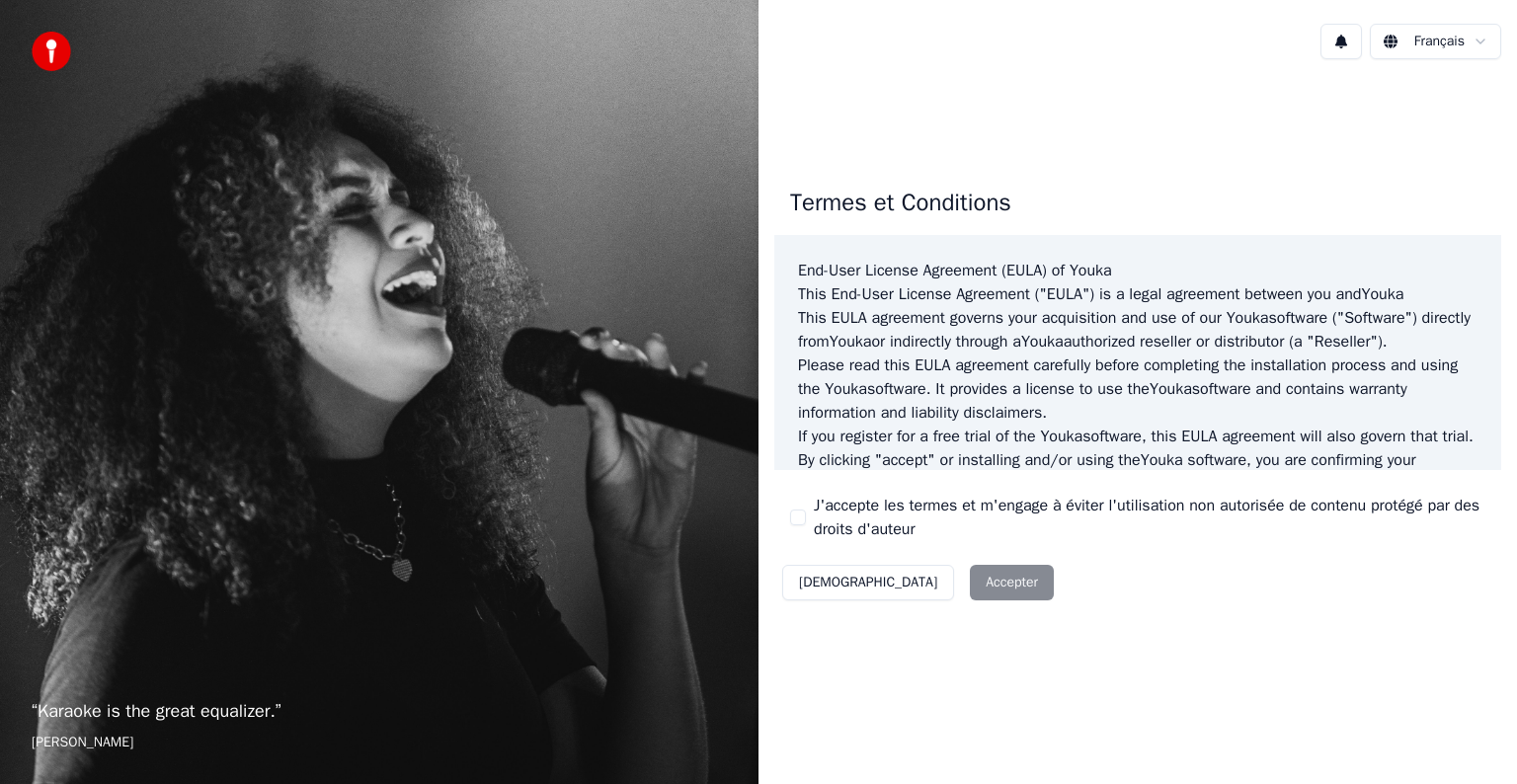 click on "J'accepte les termes et m'engage à éviter l'utilisation non autorisée de contenu protégé par des droits d'auteur" at bounding box center (798, 517) 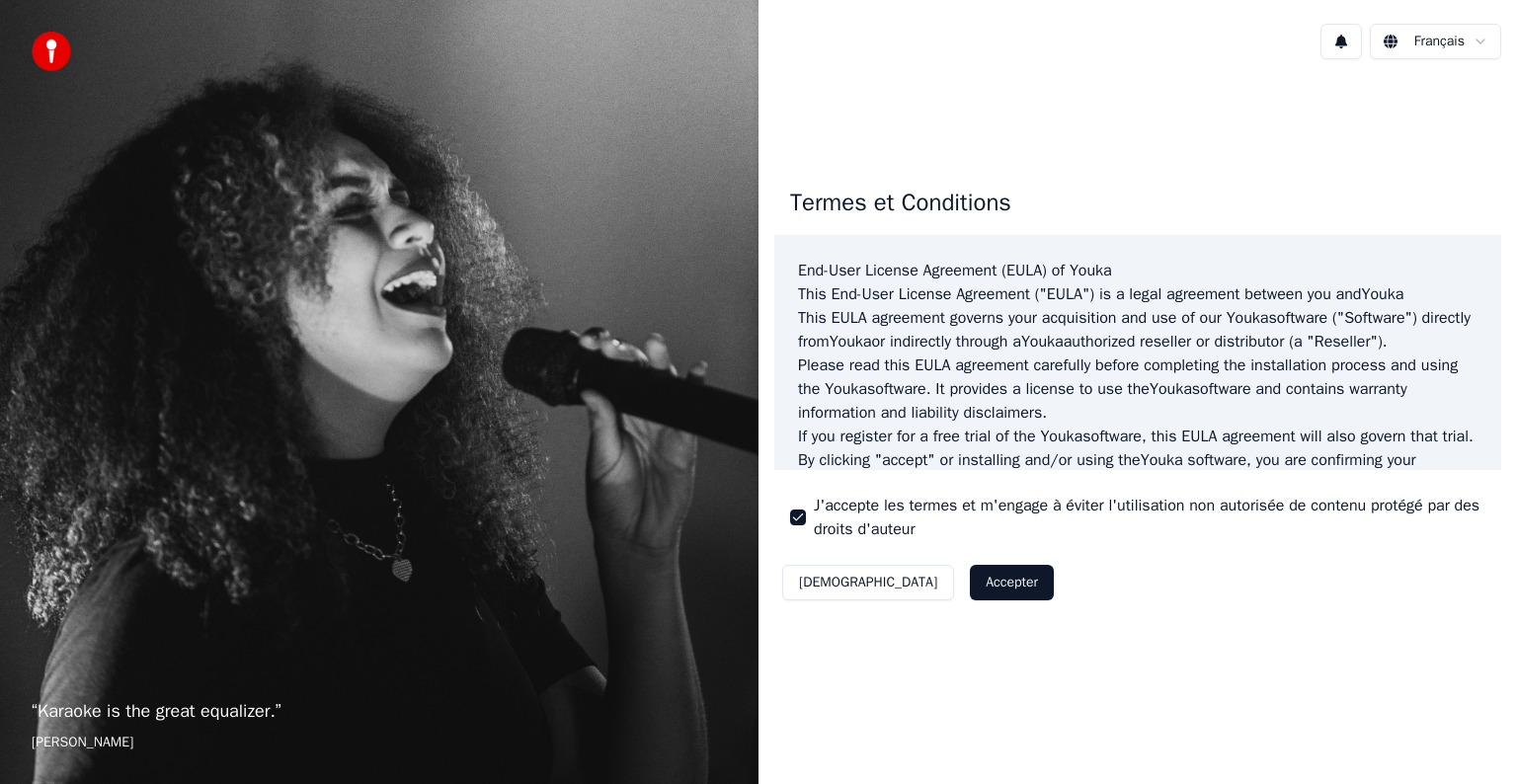 click on "Accepter" at bounding box center [1011, 583] 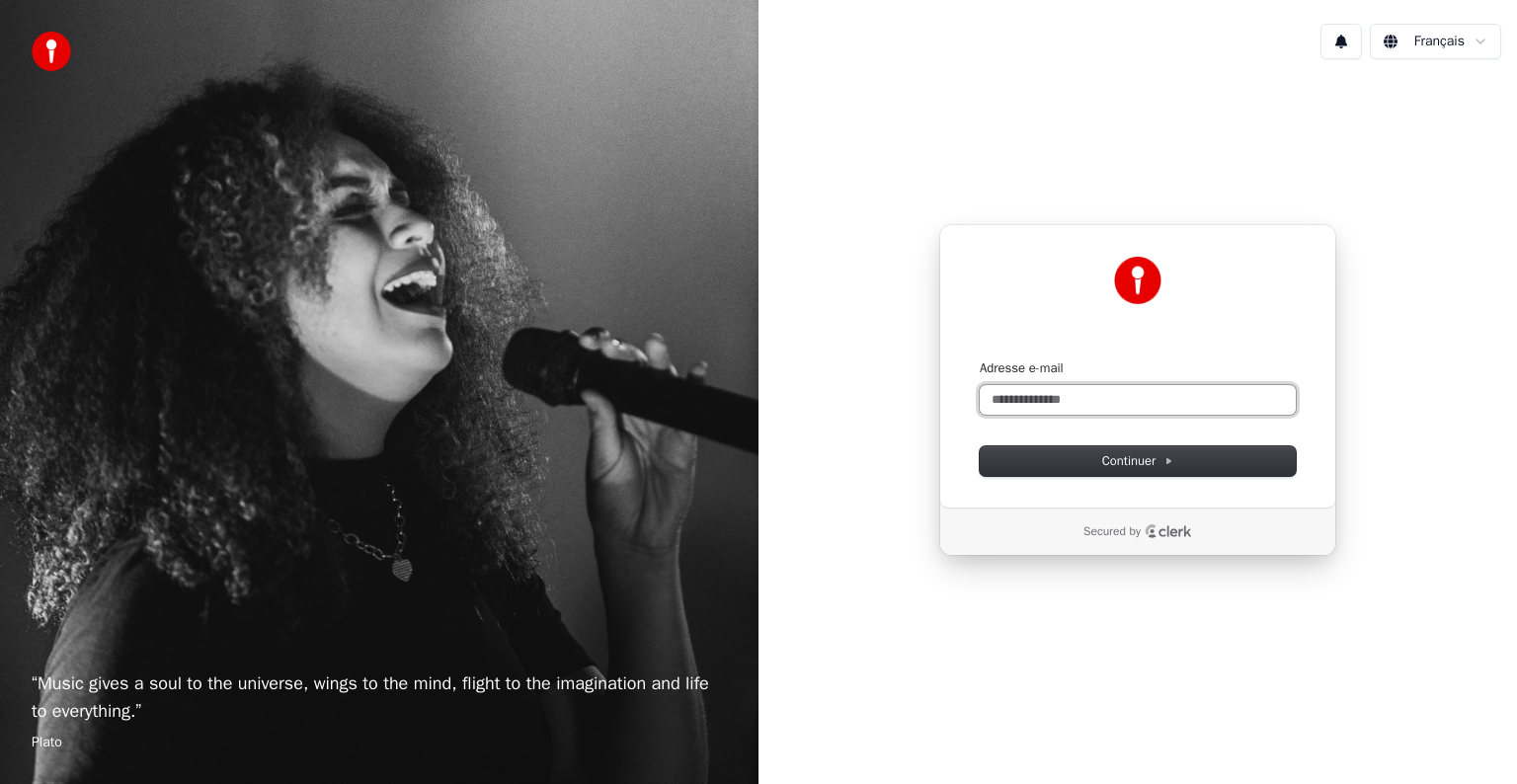 click on "Adresse e-mail" at bounding box center [1138, 400] 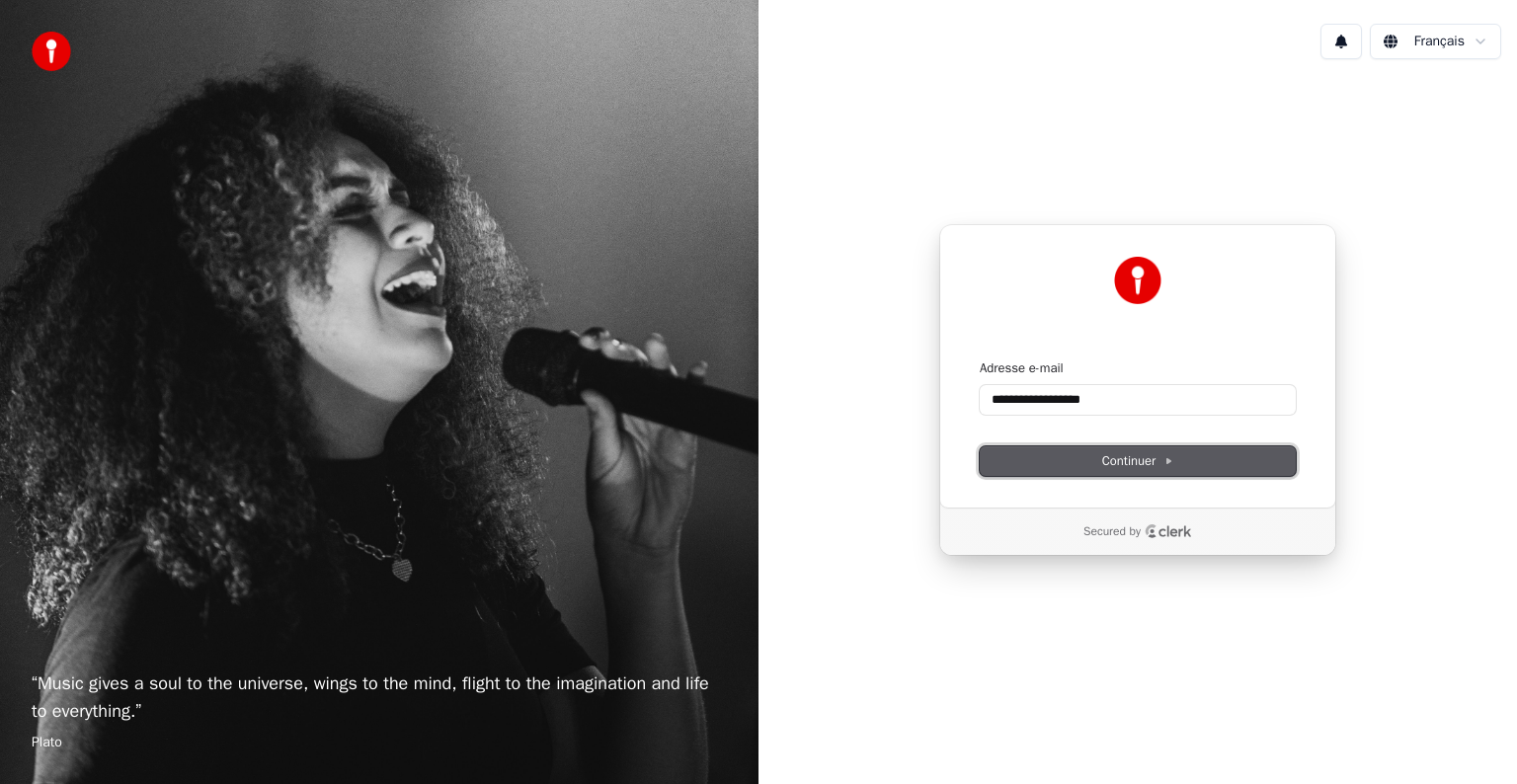 click on "Continuer" at bounding box center [1138, 461] 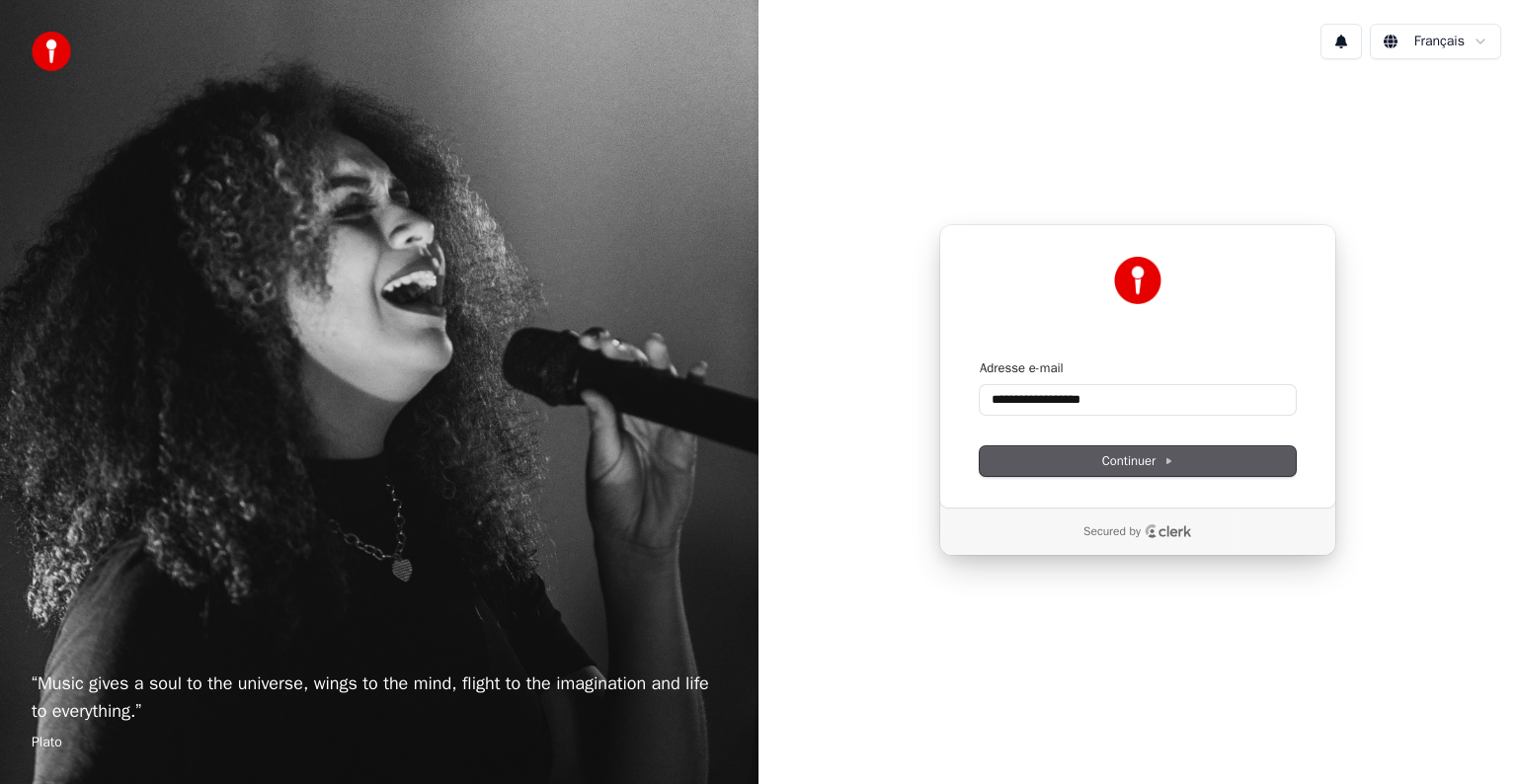 type on "**********" 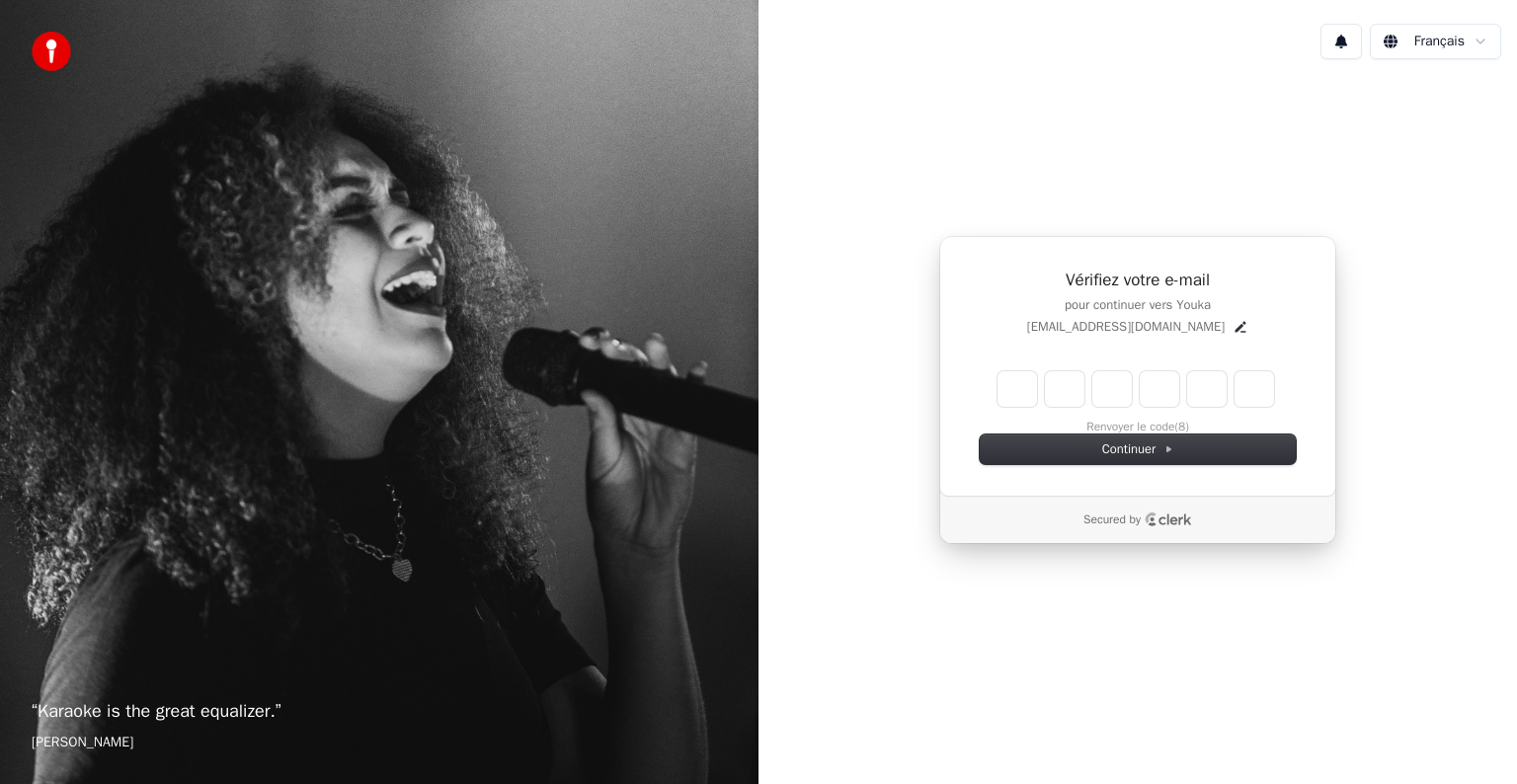 type on "*" 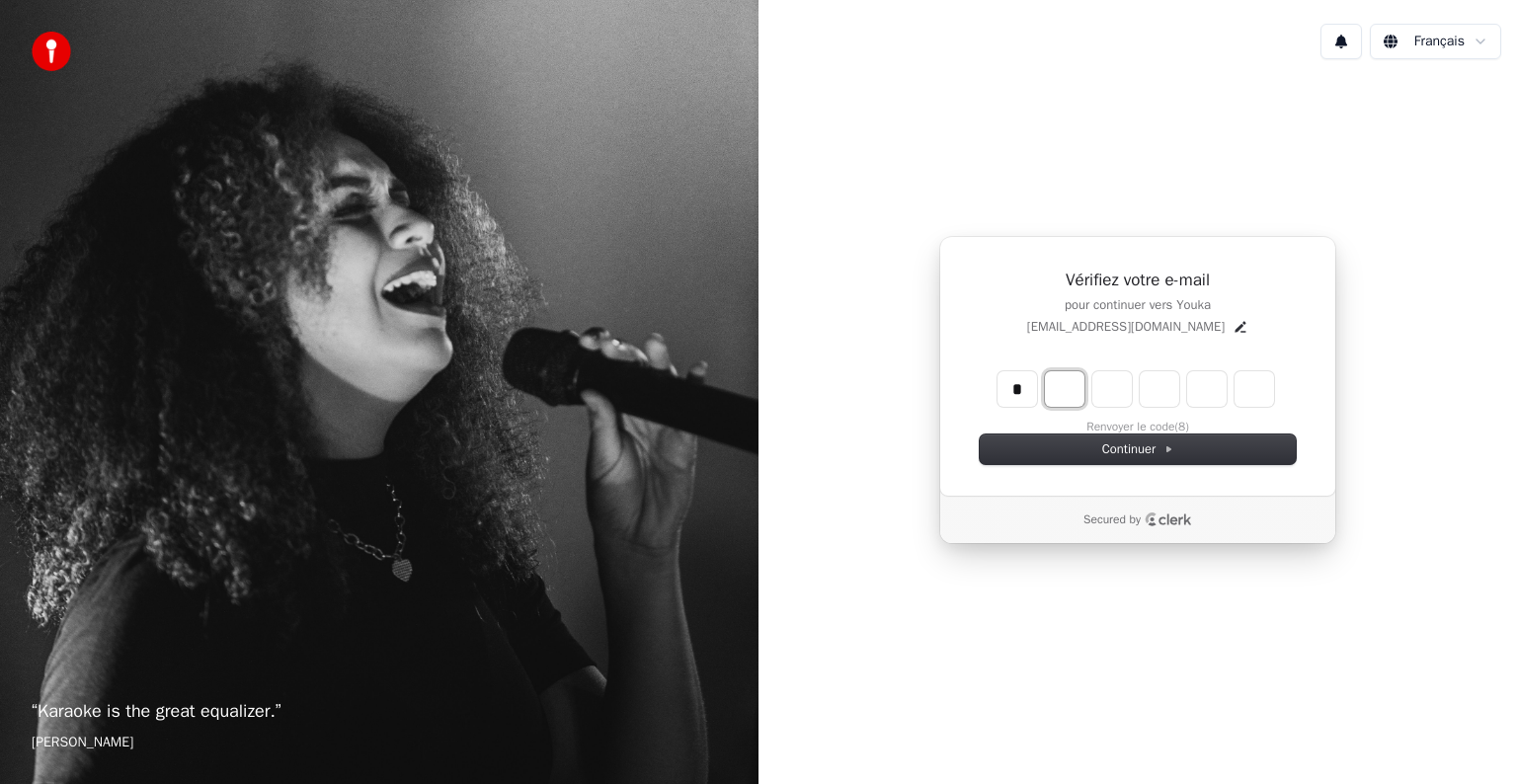type on "*" 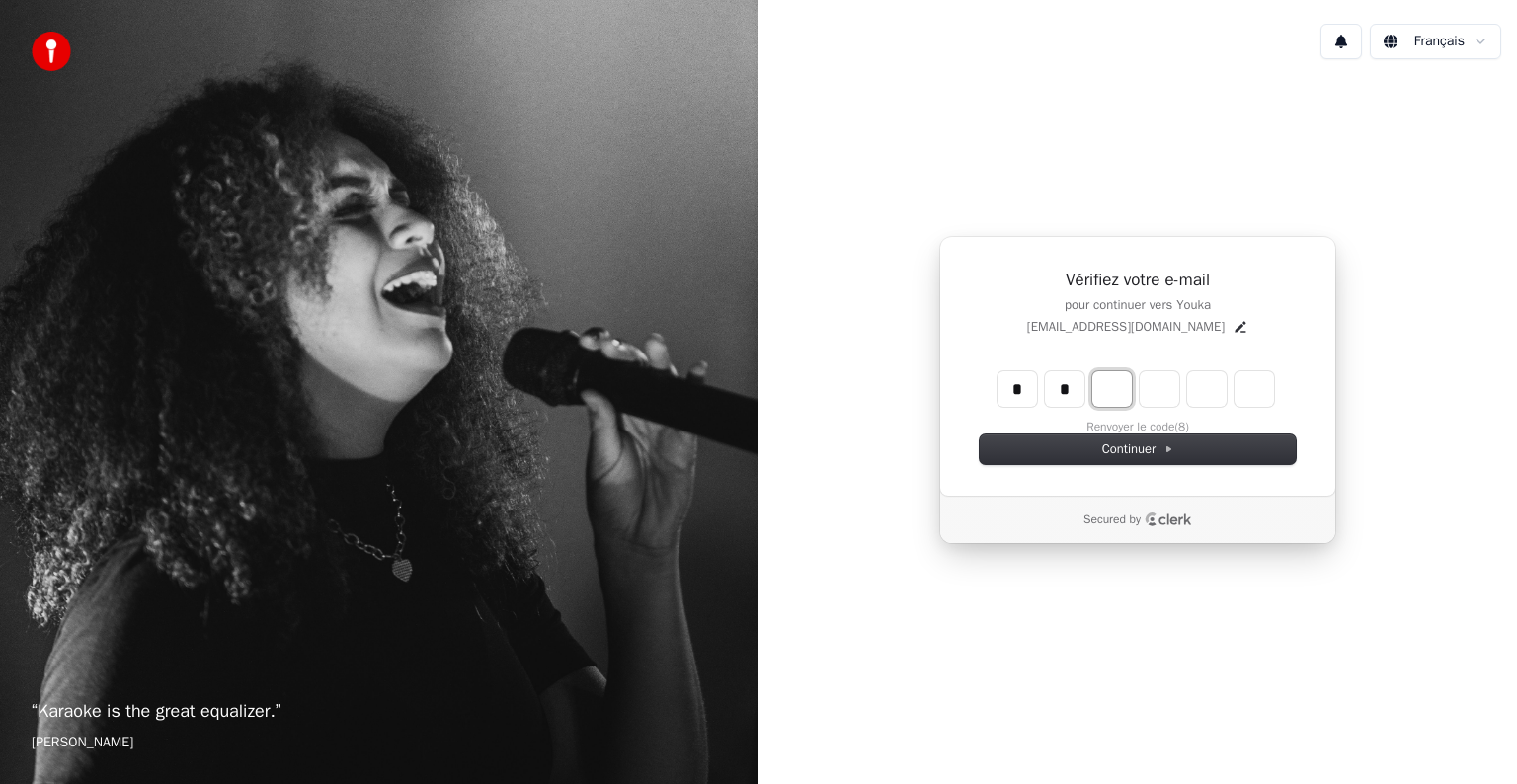 type on "**" 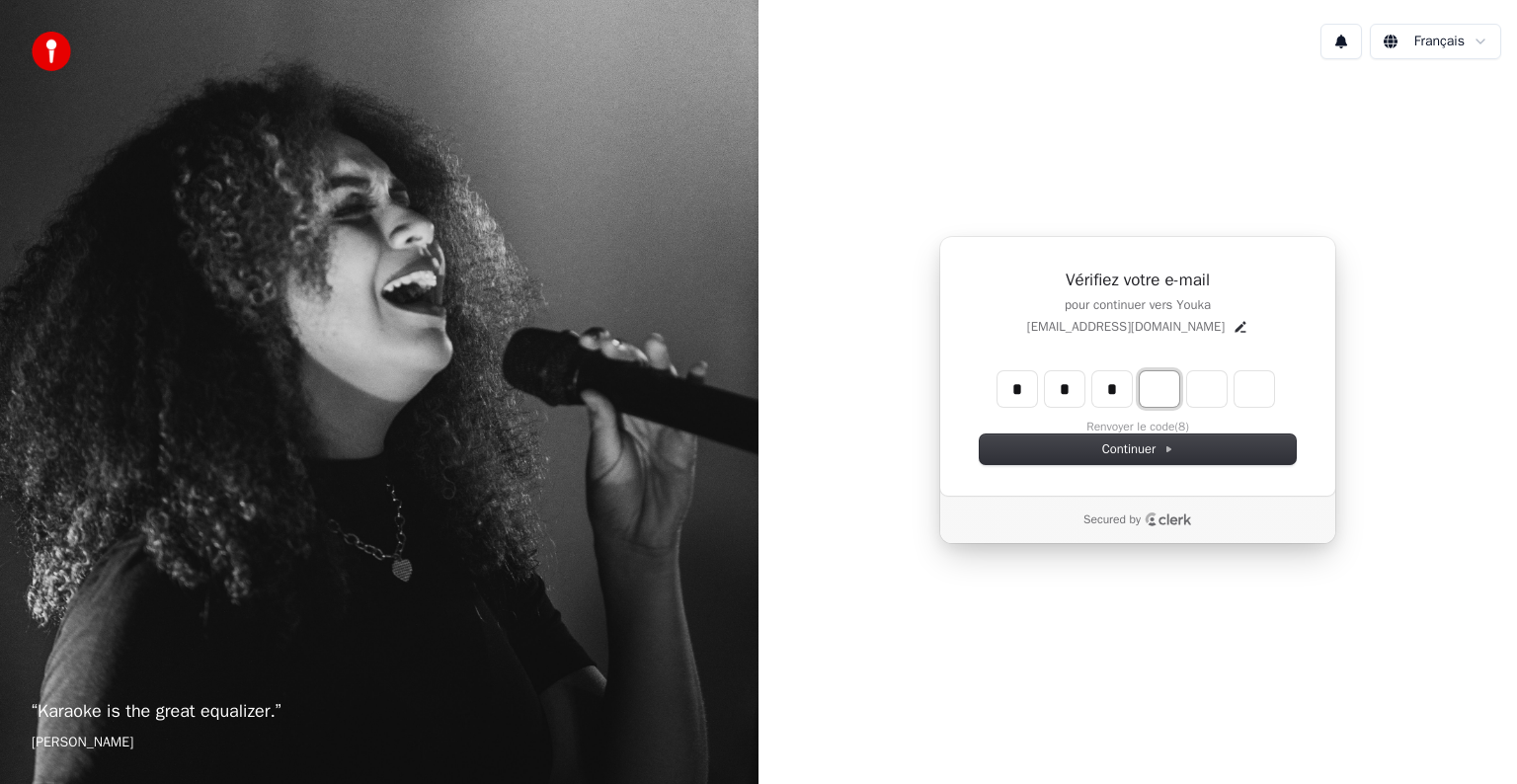 type on "***" 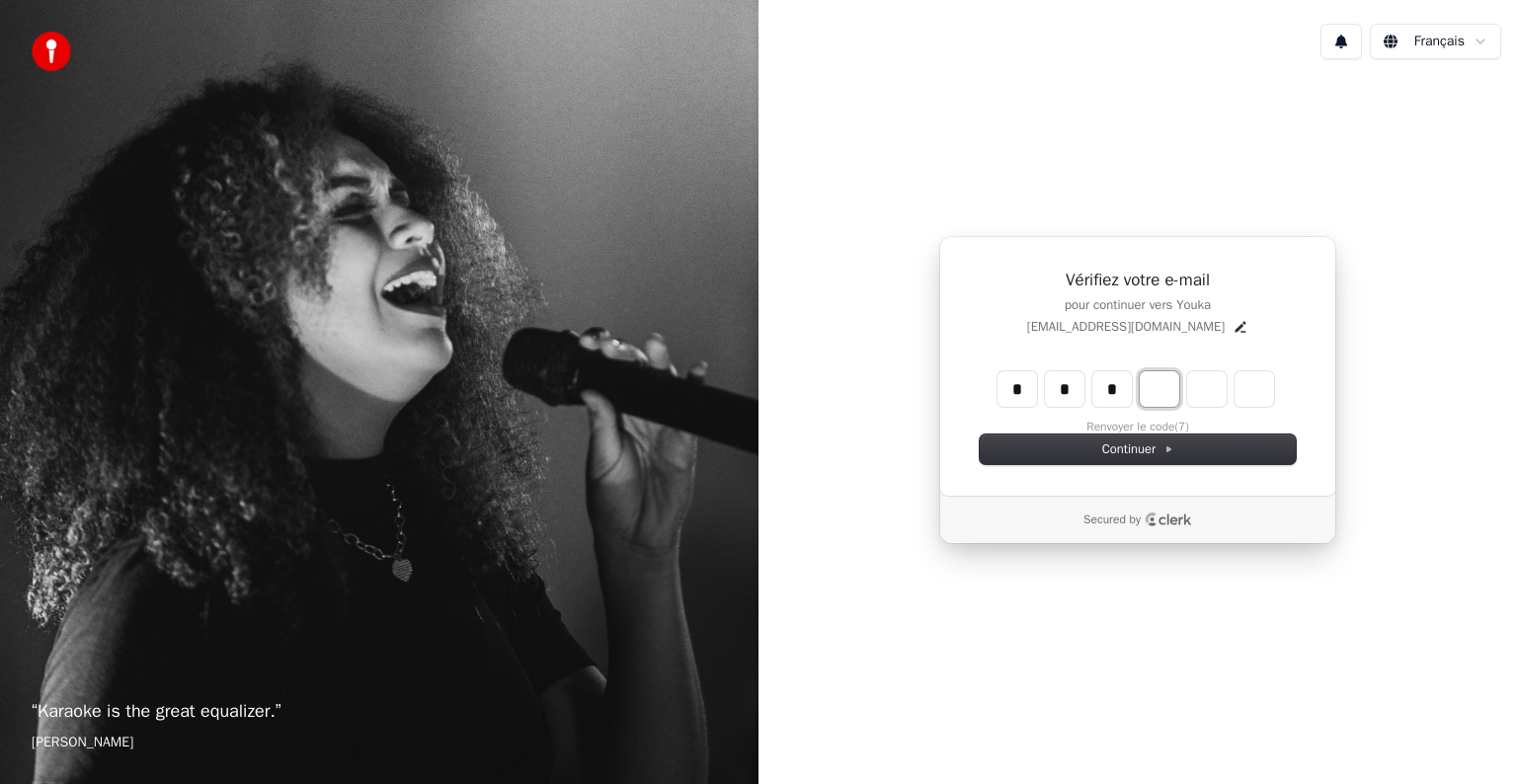 type on "*" 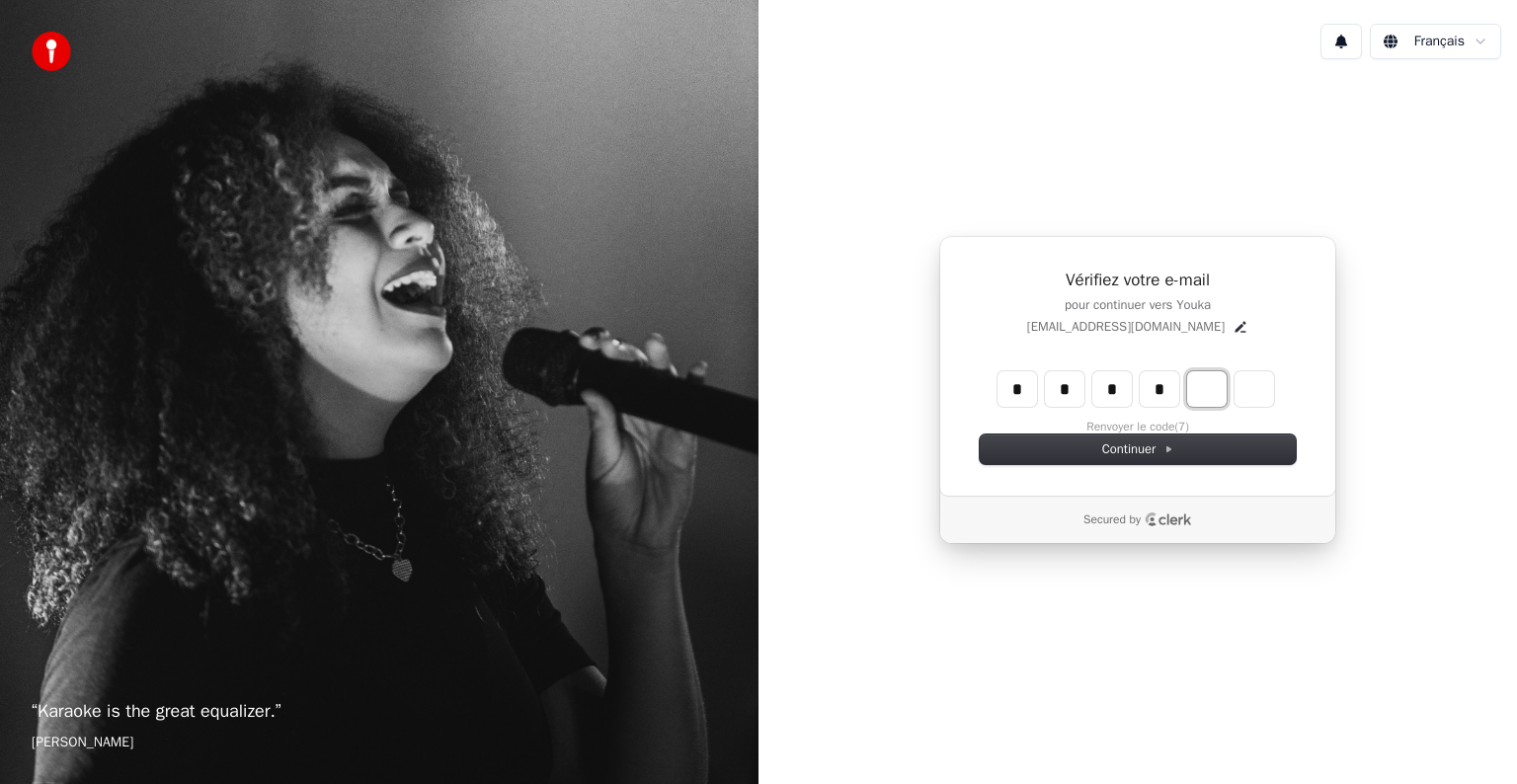 type on "****" 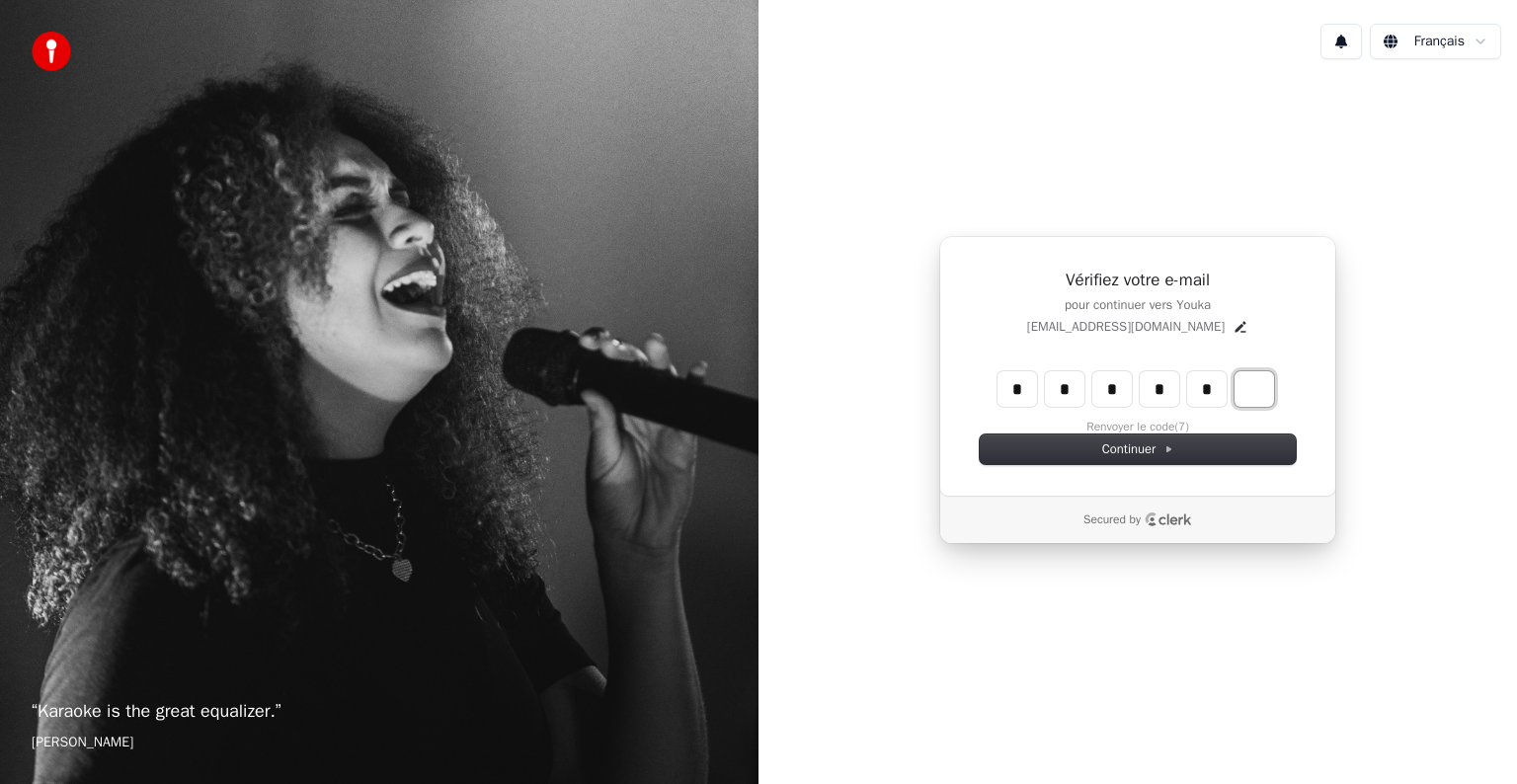 type on "******" 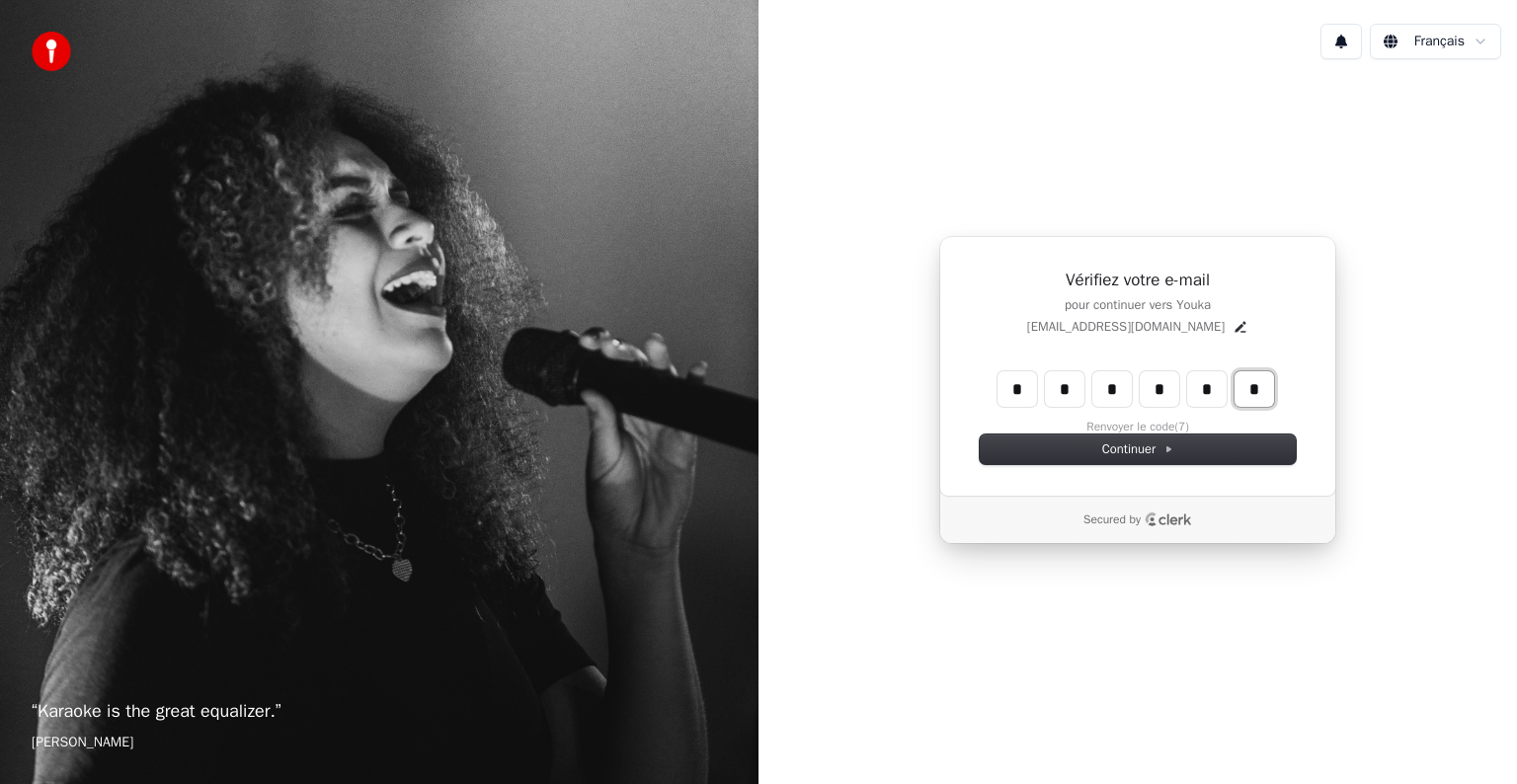 type on "*" 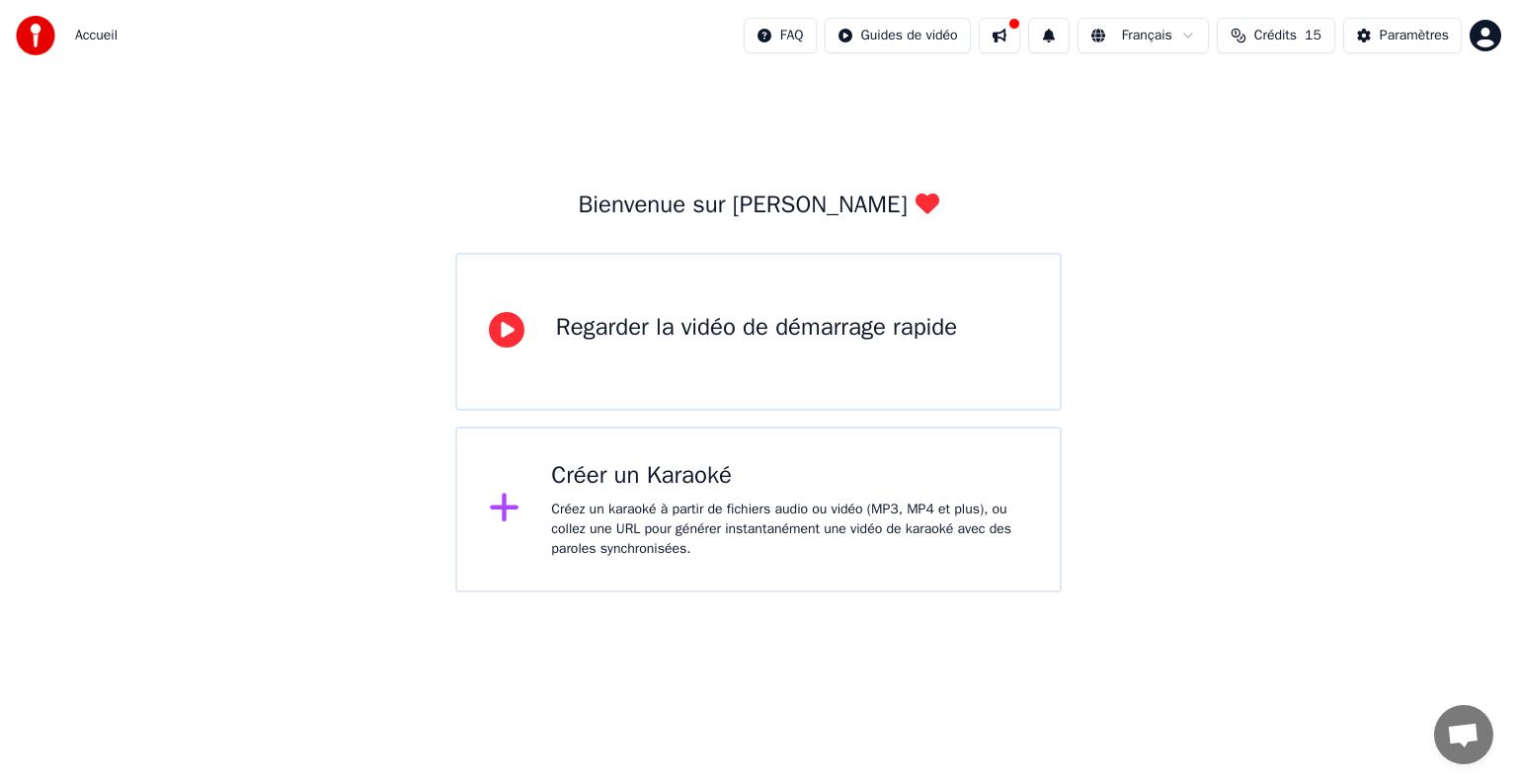 click on "Créez un karaoké à partir de fichiers audio ou vidéo (MP3, MP4 et plus), ou collez une URL pour générer instantanément une vidéo de karaoké avec des paroles synchronisées." at bounding box center [789, 529] 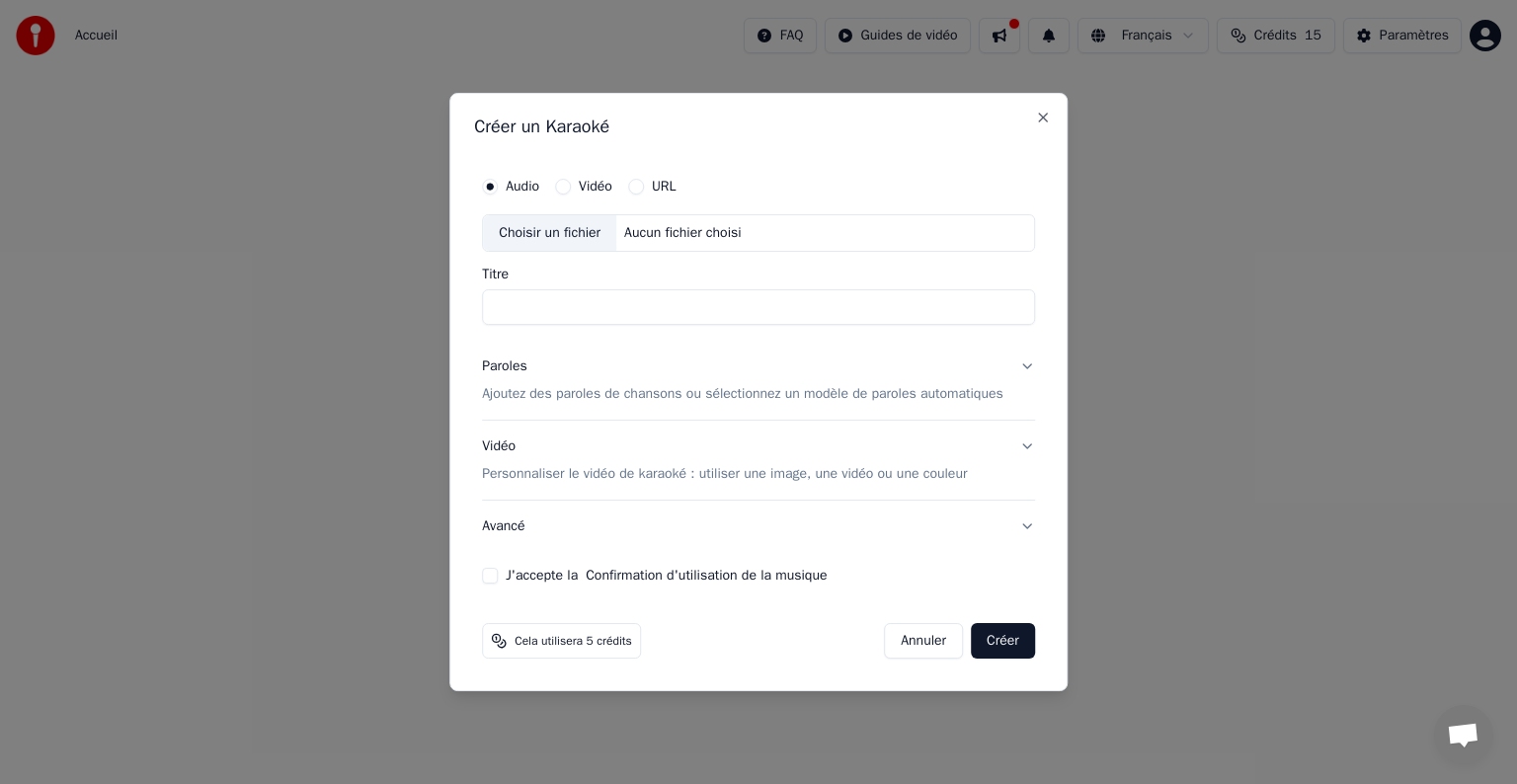 click on "Choisir un fichier" at bounding box center [549, 233] 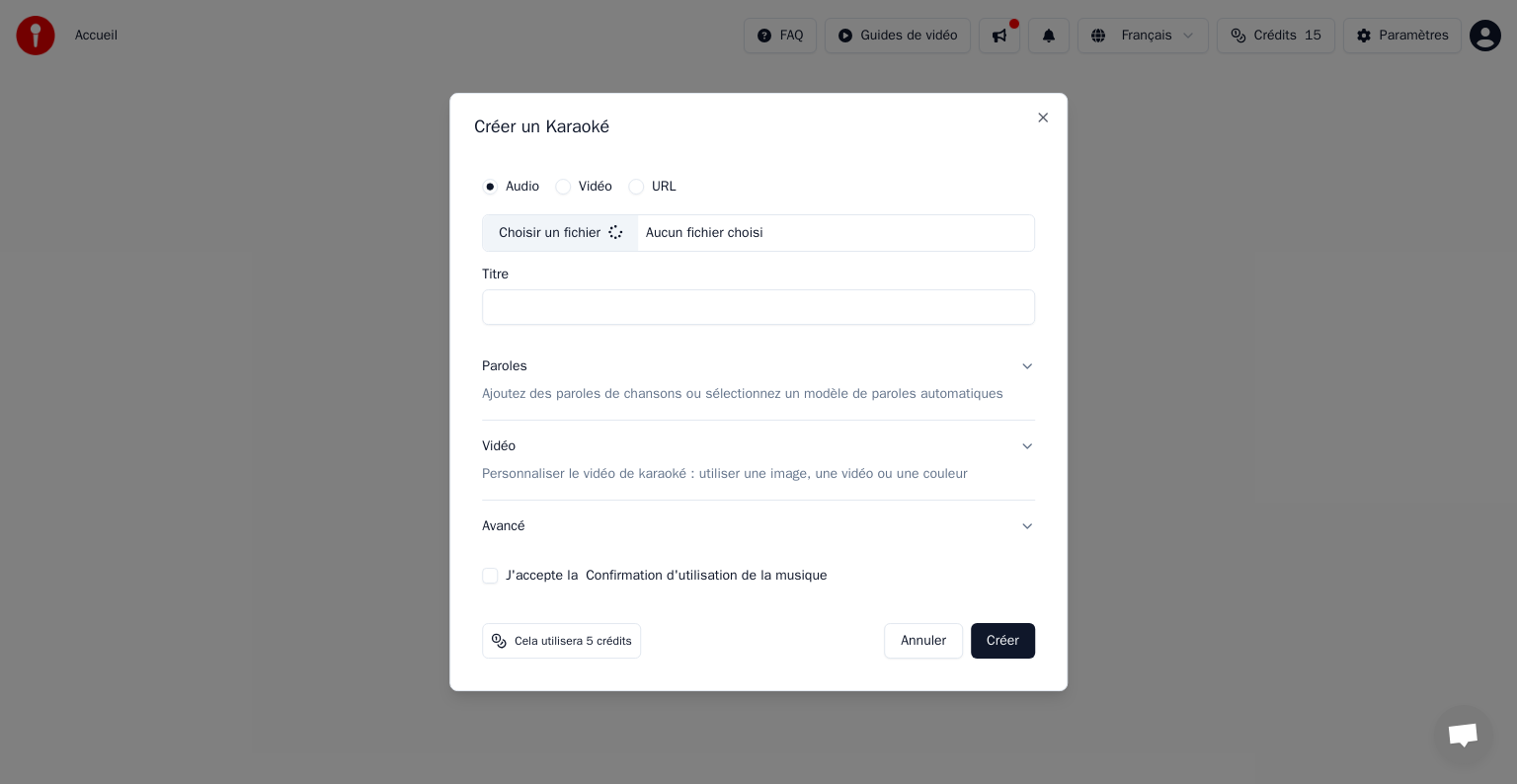 type on "**********" 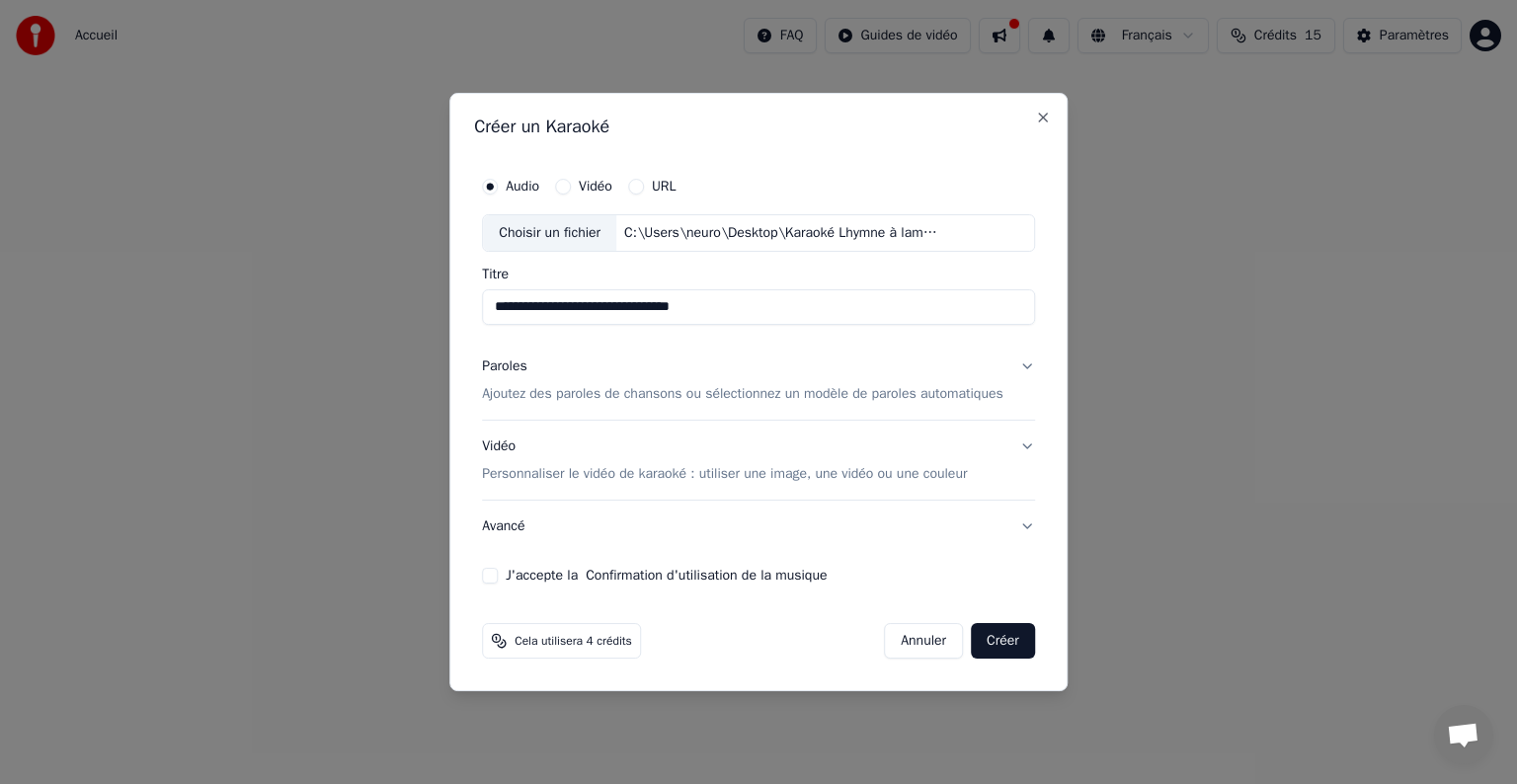click on "Ajoutez des paroles de chansons ou sélectionnez un modèle de paroles automatiques" at bounding box center (743, 394) 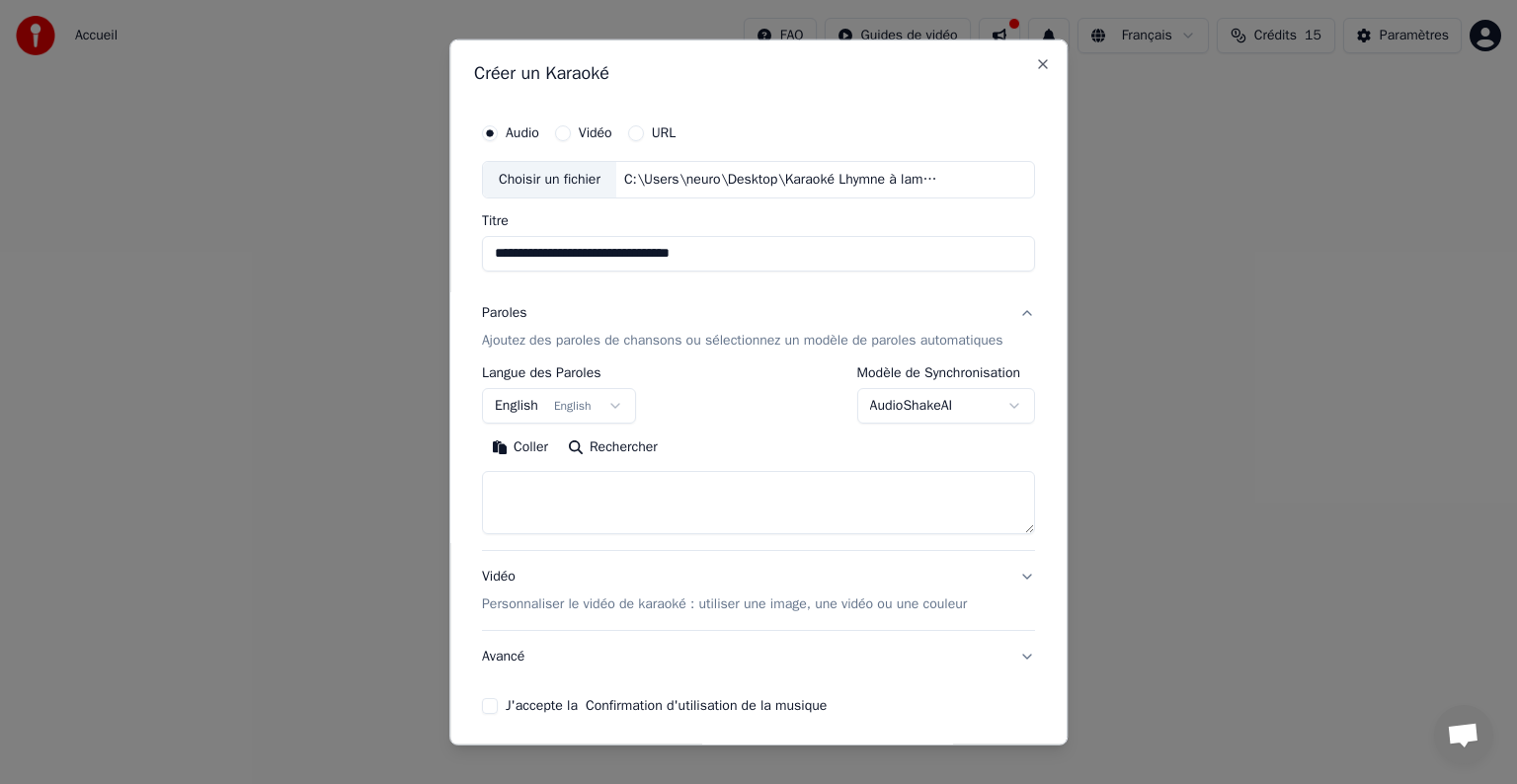 click on "English English" at bounding box center [559, 406] 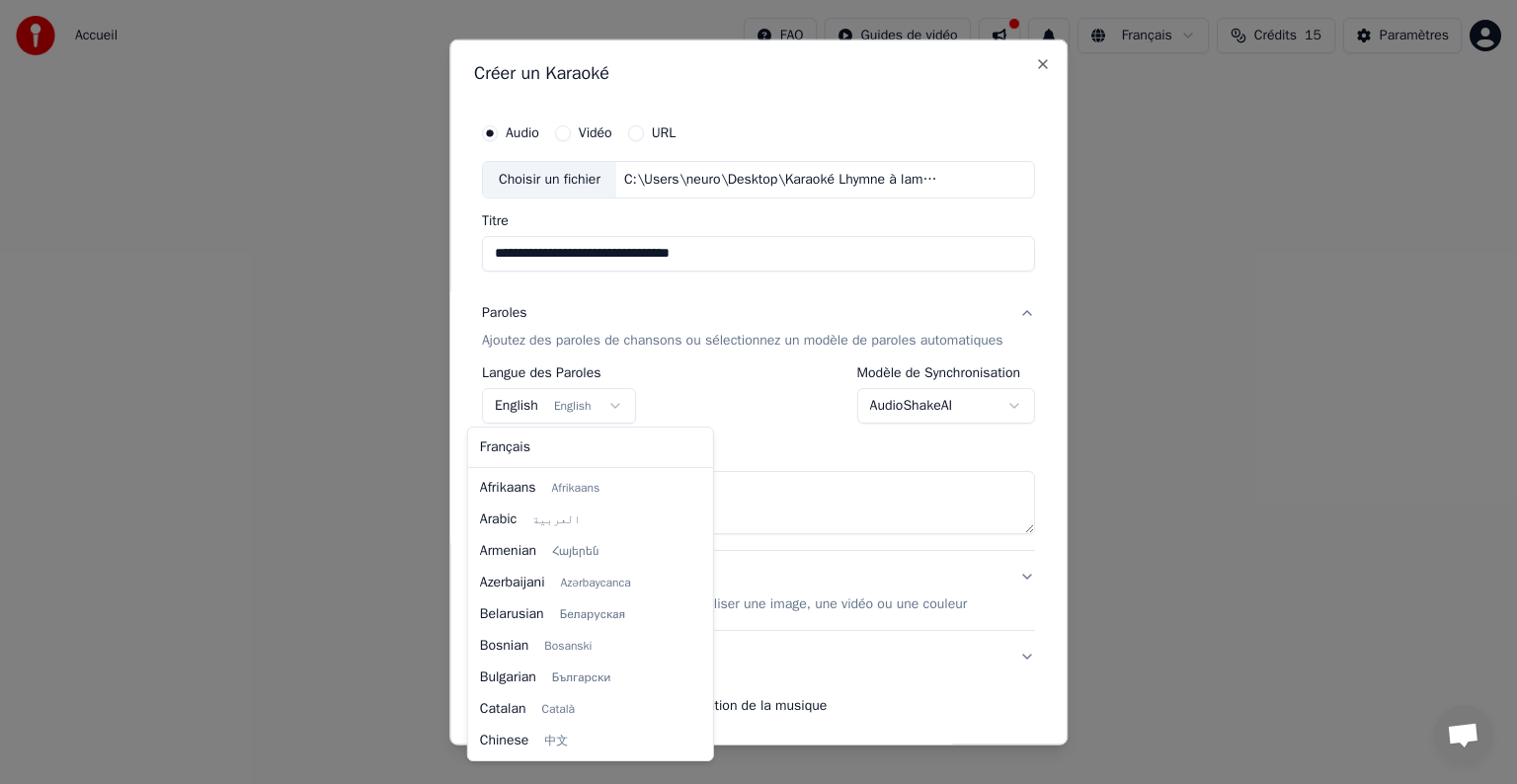 scroll, scrollTop: 158, scrollLeft: 0, axis: vertical 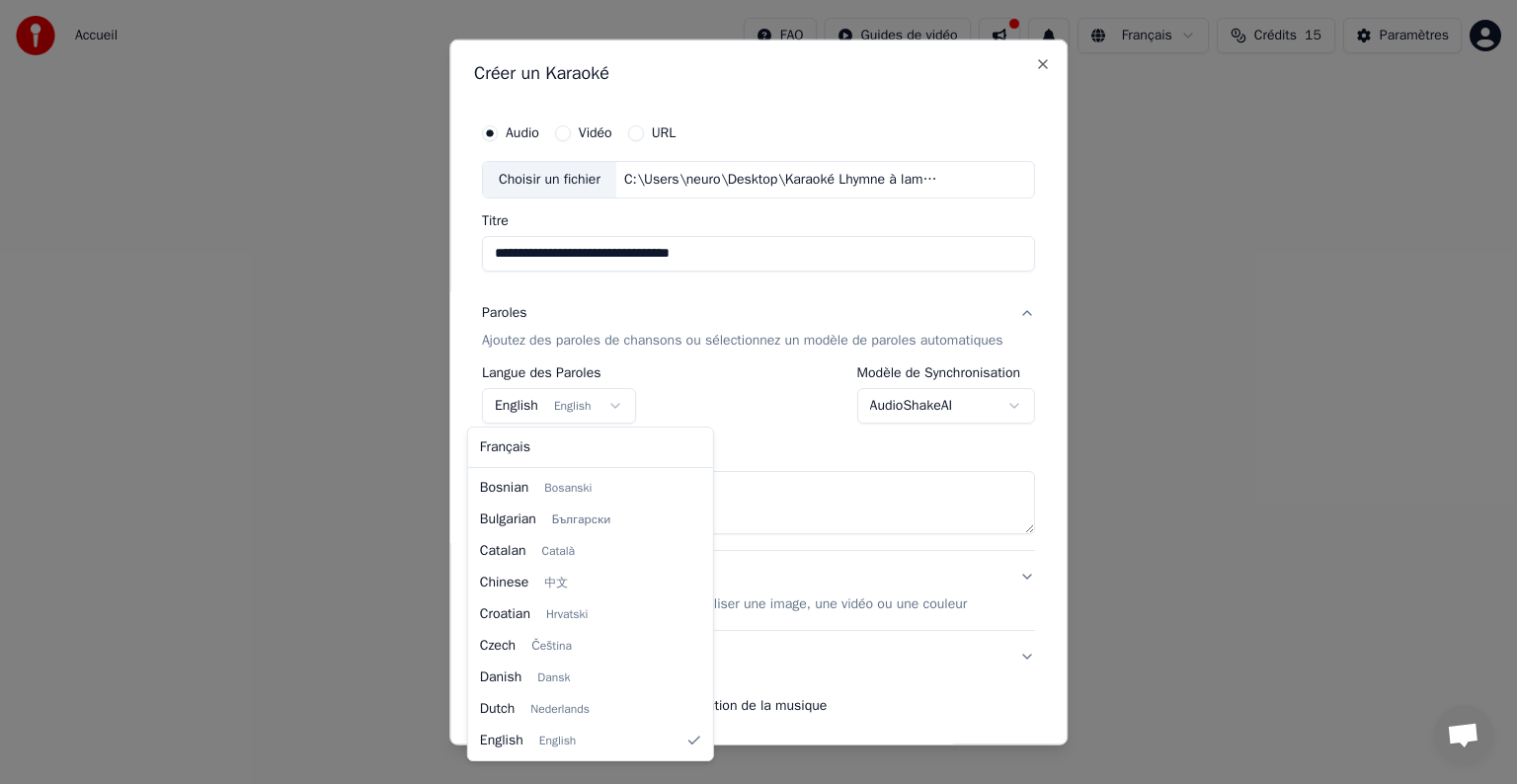 click on "Français Afrikaans Afrikaans Arabic العربية Armenian Հայերեն Azerbaijani Azərbaycanca Belarusian Беларуская Bosnian Bosanski Bulgarian Български Catalan Català Chinese 中文 Croatian Hrvatski Czech Čeština Danish Dansk Dutch Nederlands English English Estonian Eesti Filipino Filipino Finnish Suomi Galician Galego German Deutsch Greek Ελληνικά Hebrew עברית Hindi हिन्दी Hungarian Magyar Icelandic Íslenska Indonesian Bahasa Indonesia Italian Italiano Japanese 日本語 Kannada ಕನ್ನಡ Kazakh Қазақша Korean 한국어 Kurdish Kurmanji Latvian Latviešu Lithuanian Lietuvių Macedonian Македонски Maori Māori Malay Bahasa Melayu Marathi मराठी Nepali नेपाली Norwegian Norsk Persian فارسی Polish Polski Portuguese Português Romanian Română Russian Русский Serbian Српски Slovak Slovenčina Slovenian Slovenščina Spanish Español Swahili Kiswahili Swedish Svenska Tamil தமிழ் Thai" at bounding box center (591, 593) 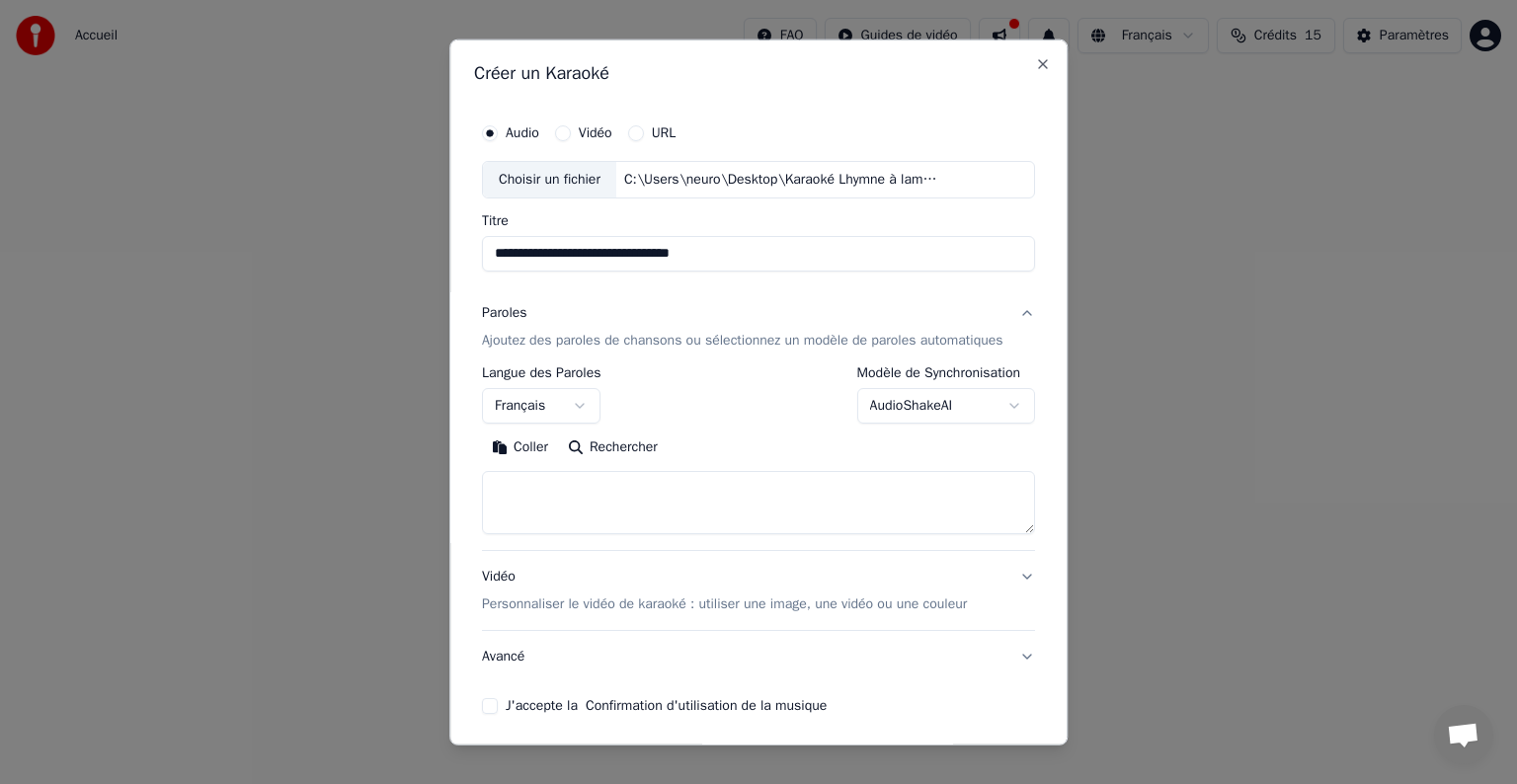 click at bounding box center (758, 503) 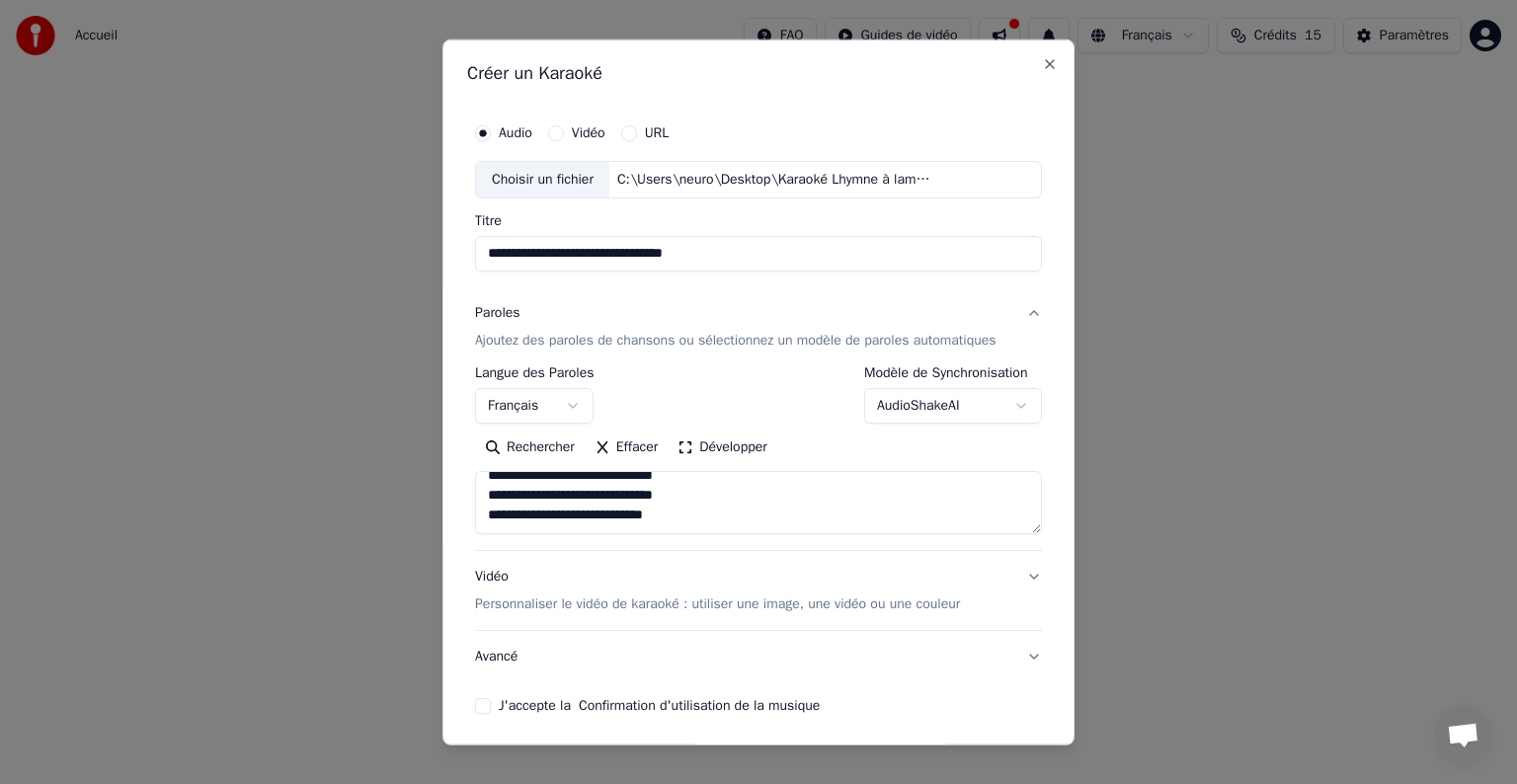 scroll, scrollTop: 664, scrollLeft: 0, axis: vertical 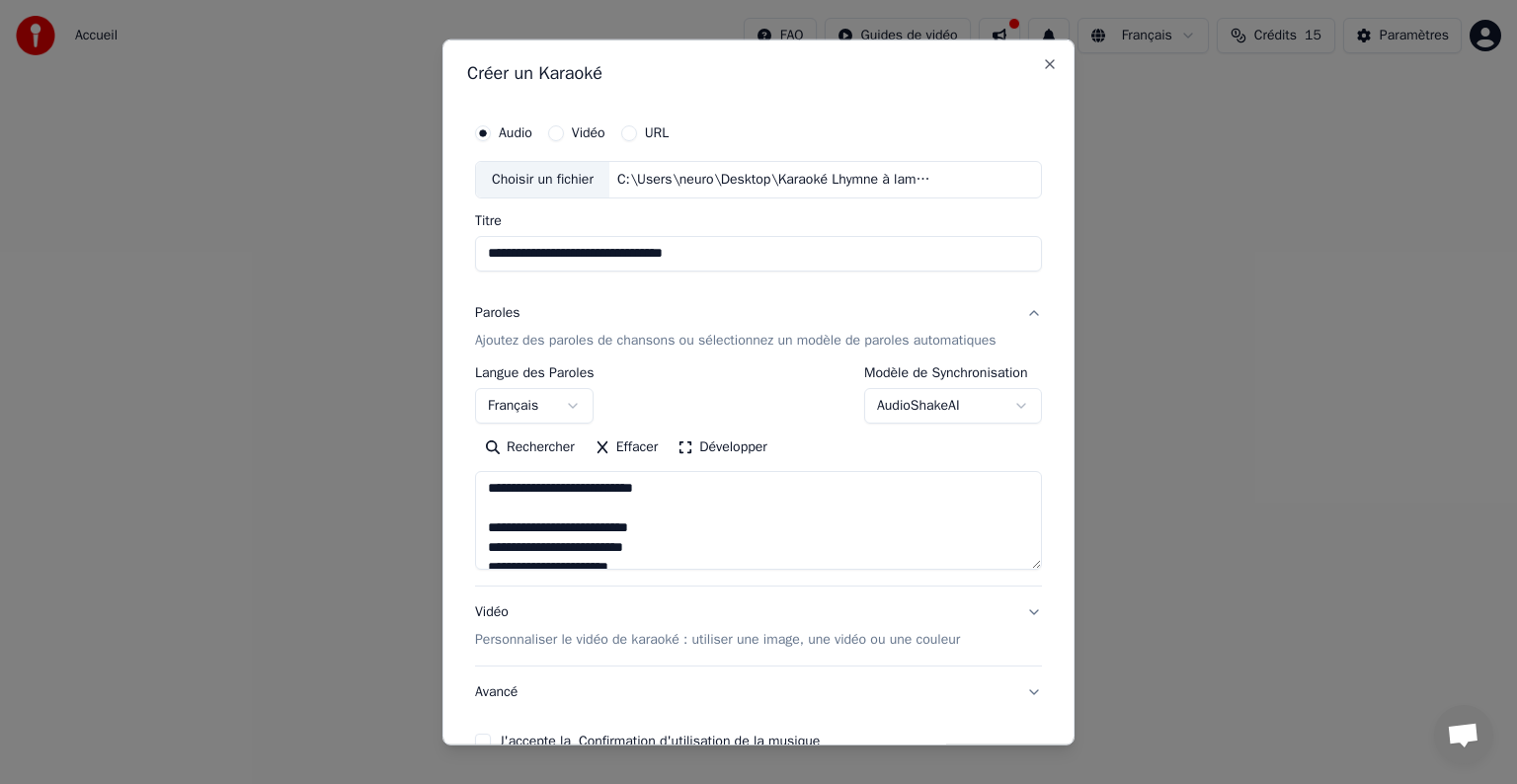 drag, startPoint x: 1031, startPoint y: 525, endPoint x: 1046, endPoint y: 561, distance: 39 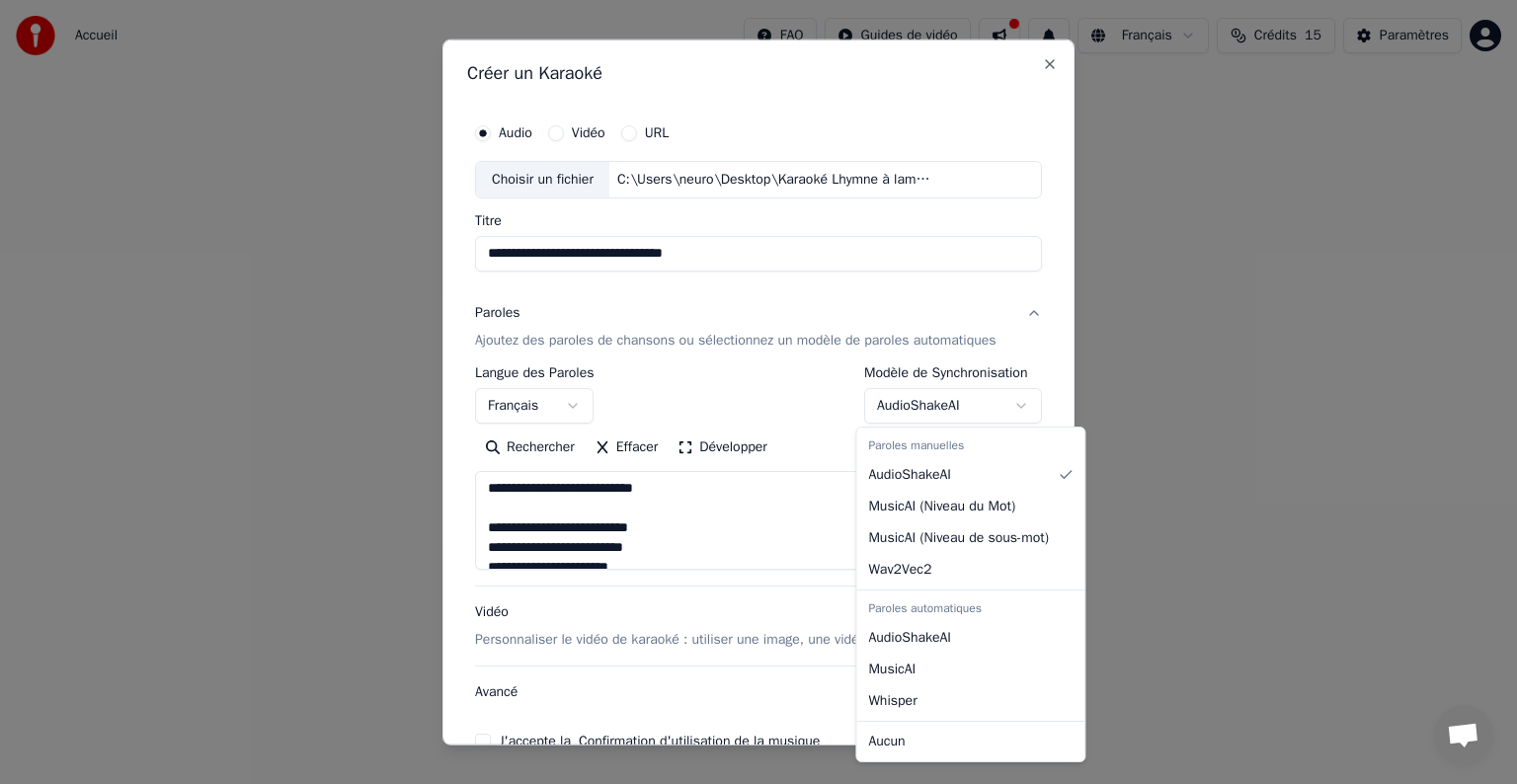 click on "**********" at bounding box center [758, 296] 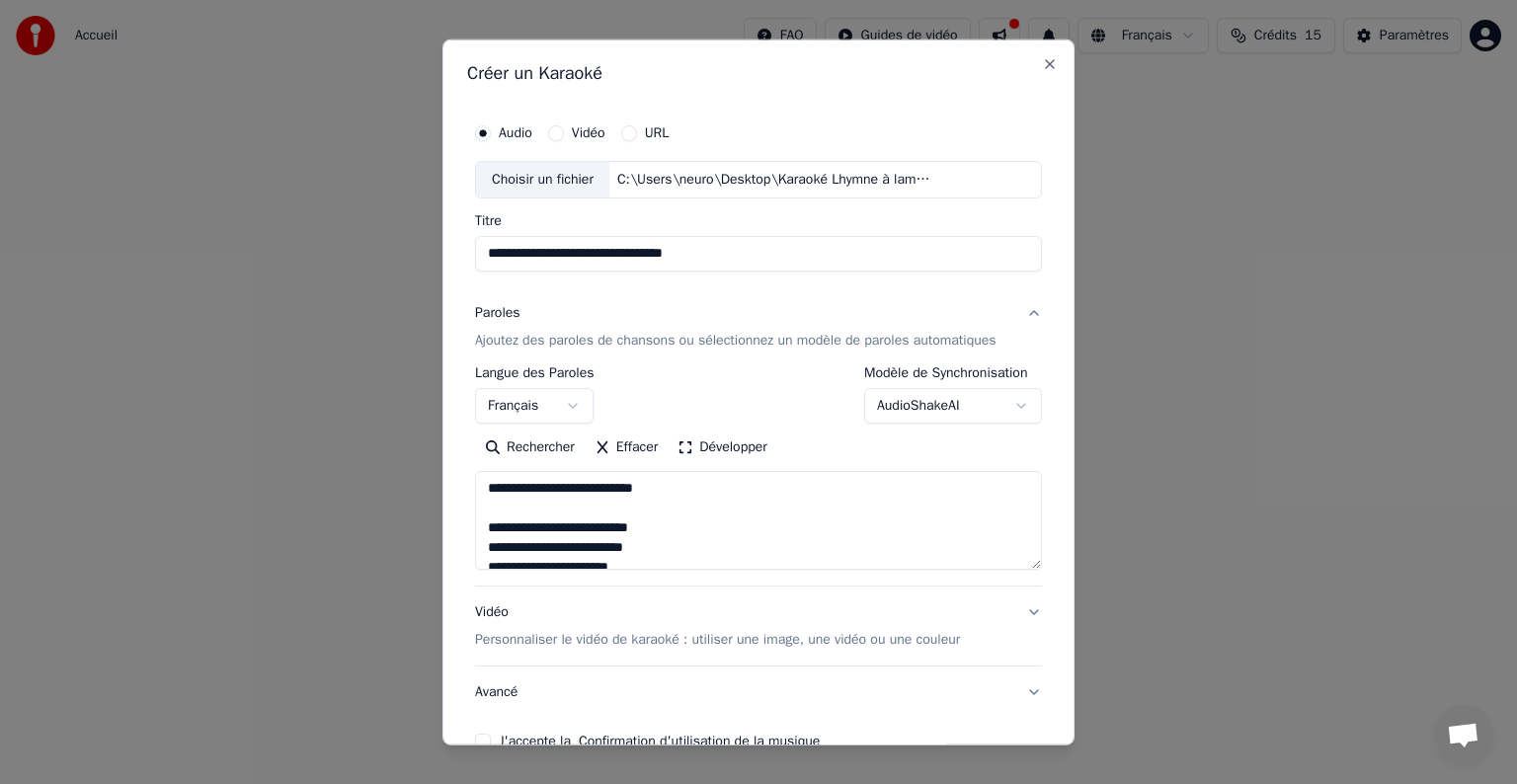 click on "**********" at bounding box center (758, 296) 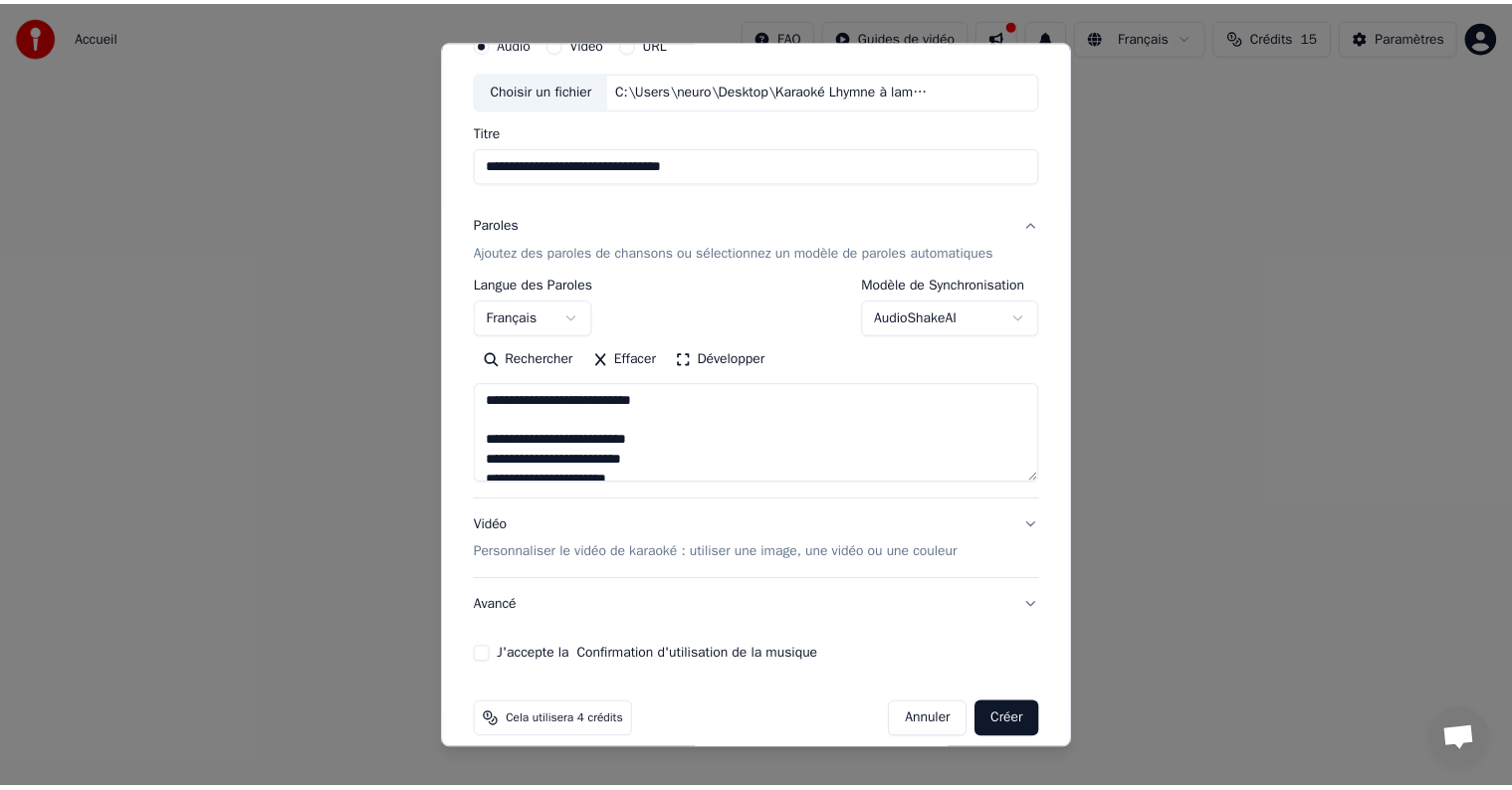 scroll, scrollTop: 111, scrollLeft: 0, axis: vertical 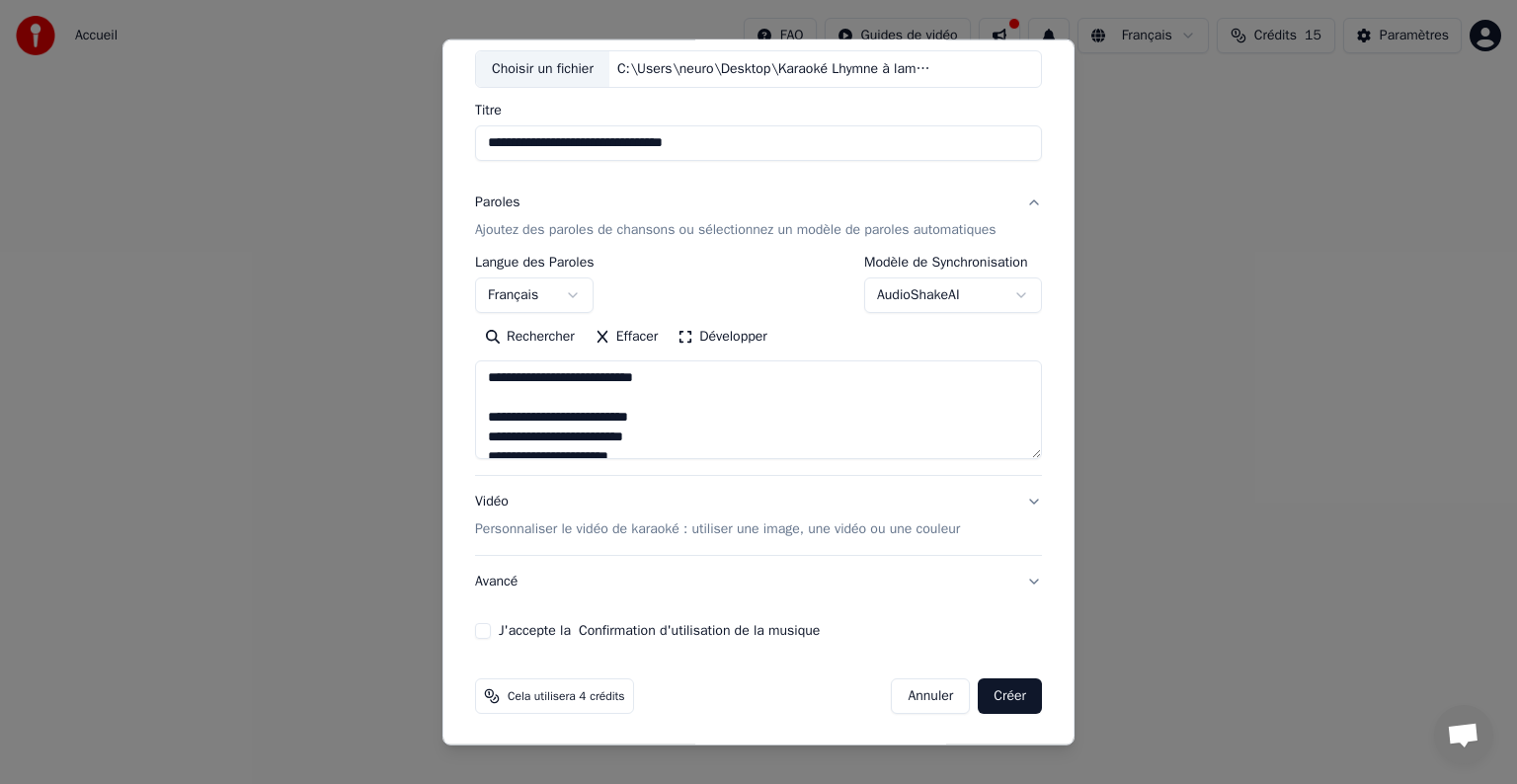 click on "J'accepte la   Confirmation d'utilisation de la musique" at bounding box center [483, 631] 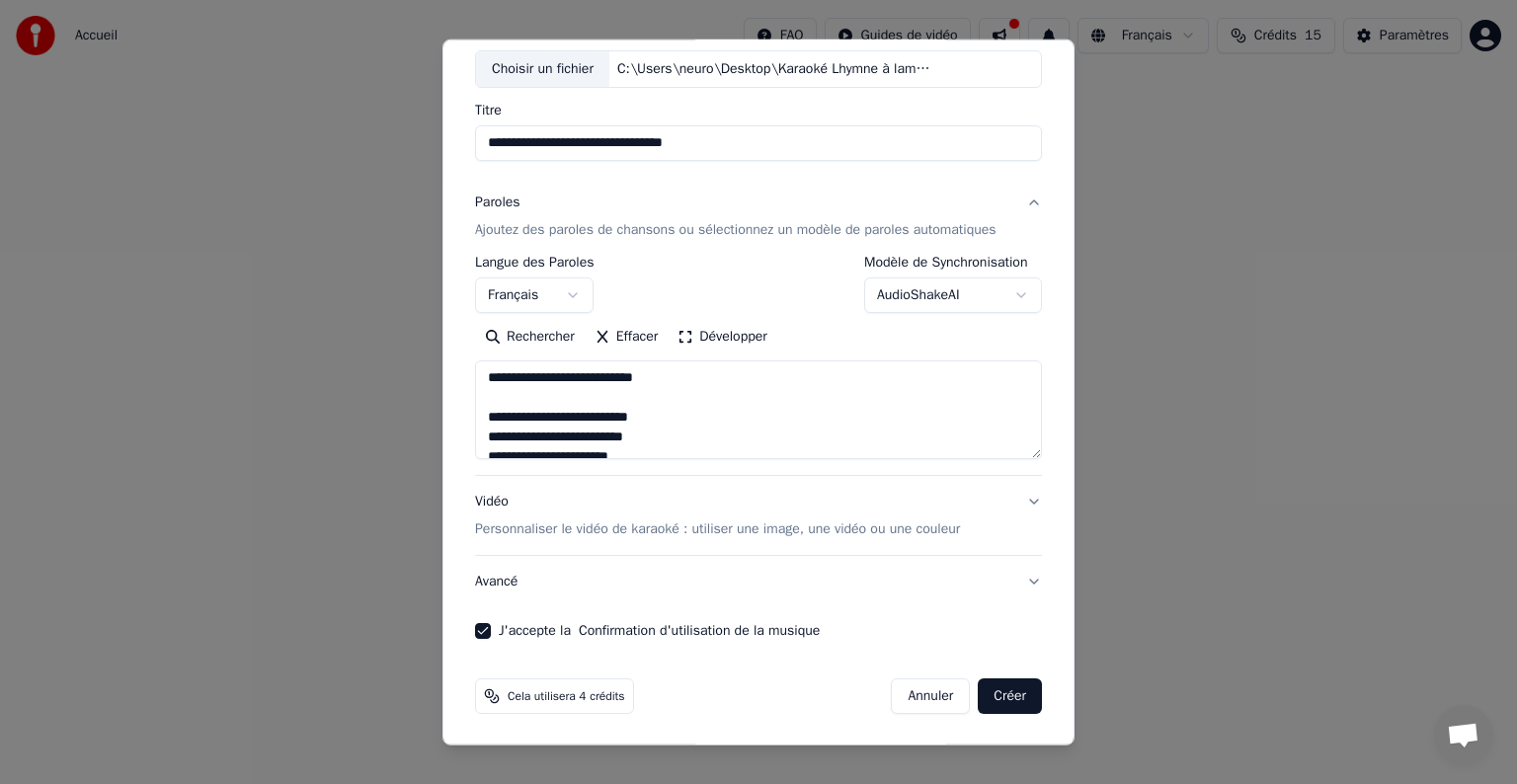 click on "Créer" at bounding box center [1009, 696] 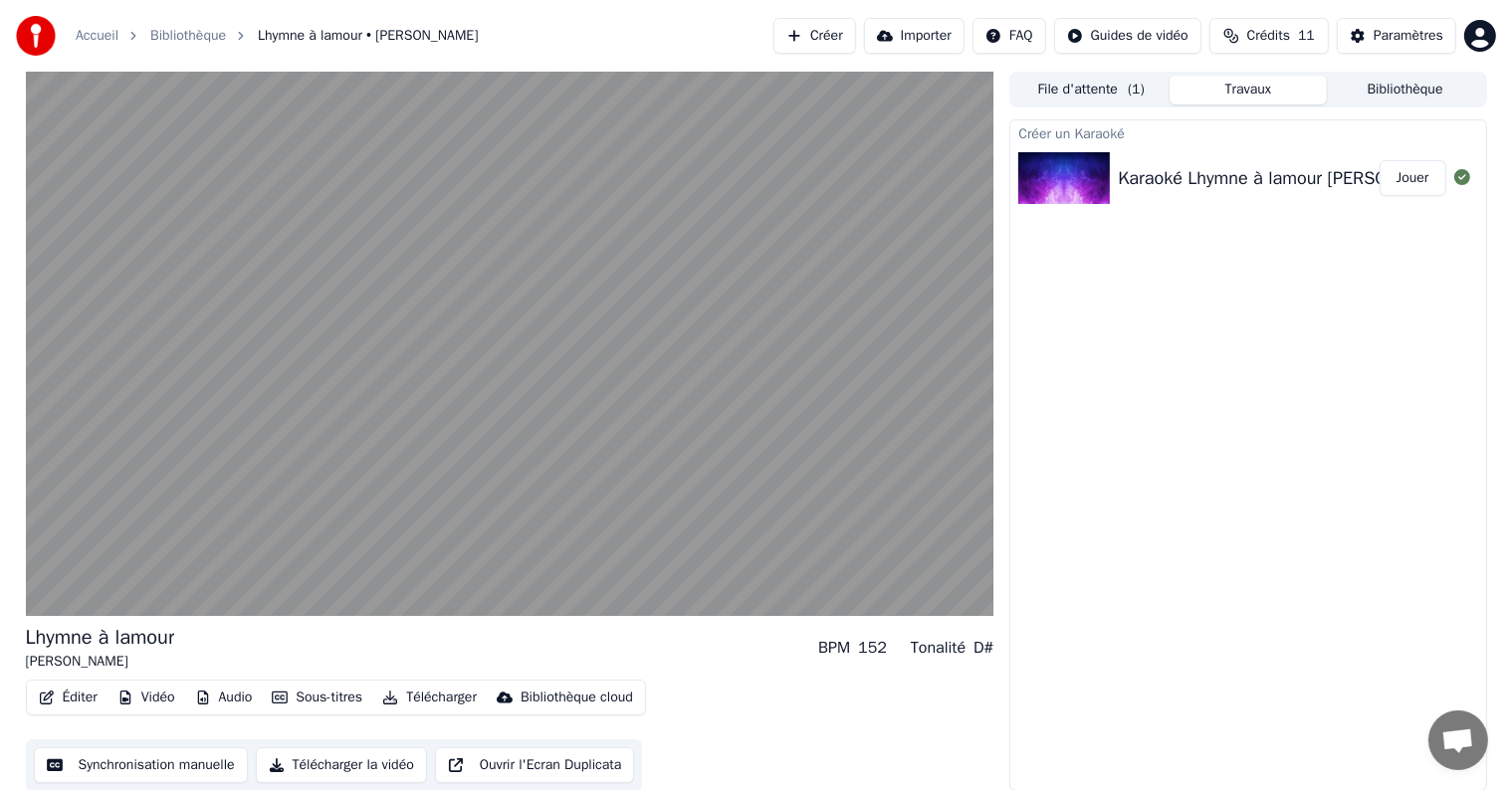 scroll, scrollTop: 1, scrollLeft: 0, axis: vertical 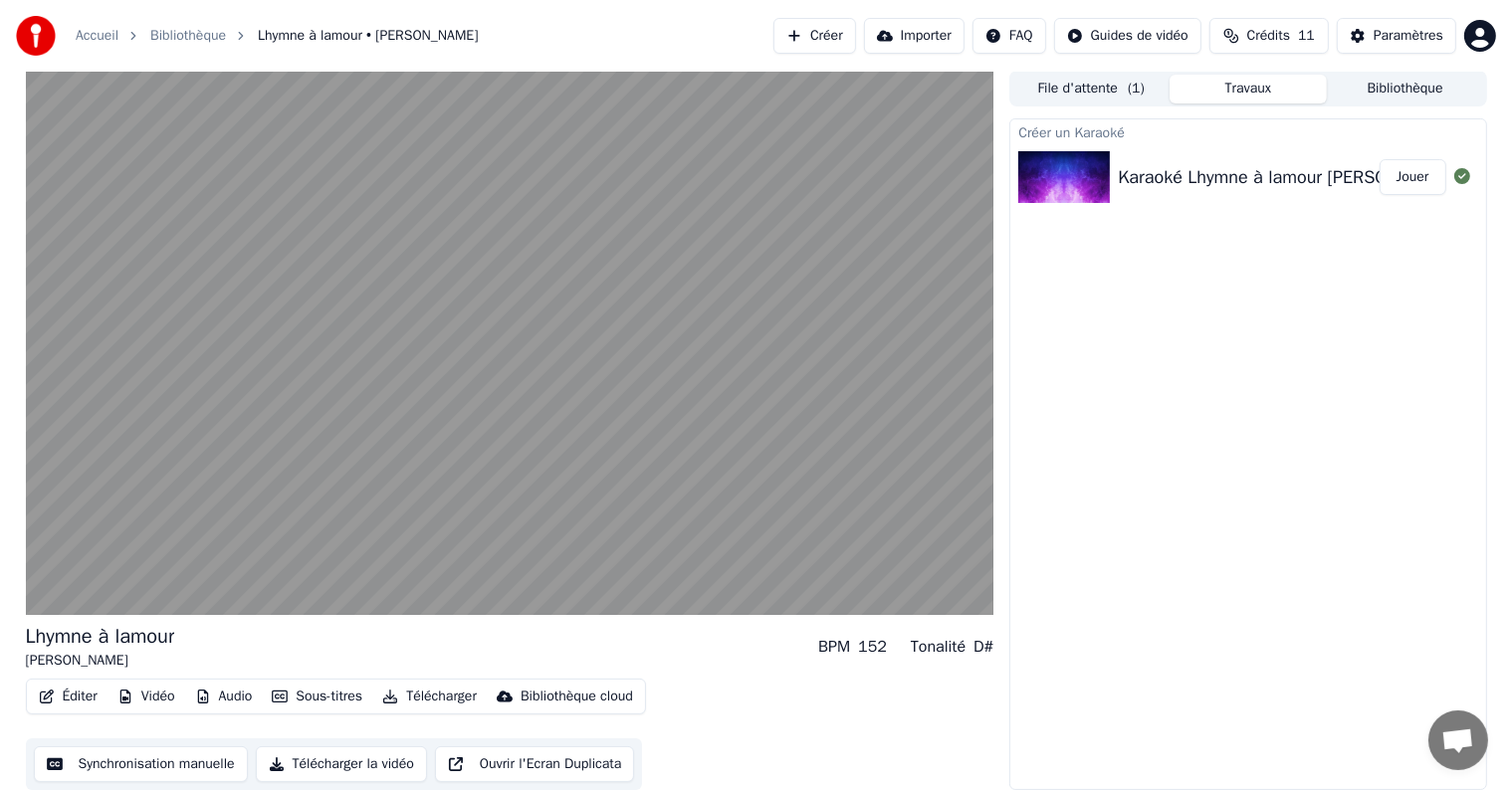 click on "Synchronisation manuelle" at bounding box center [140, 764] 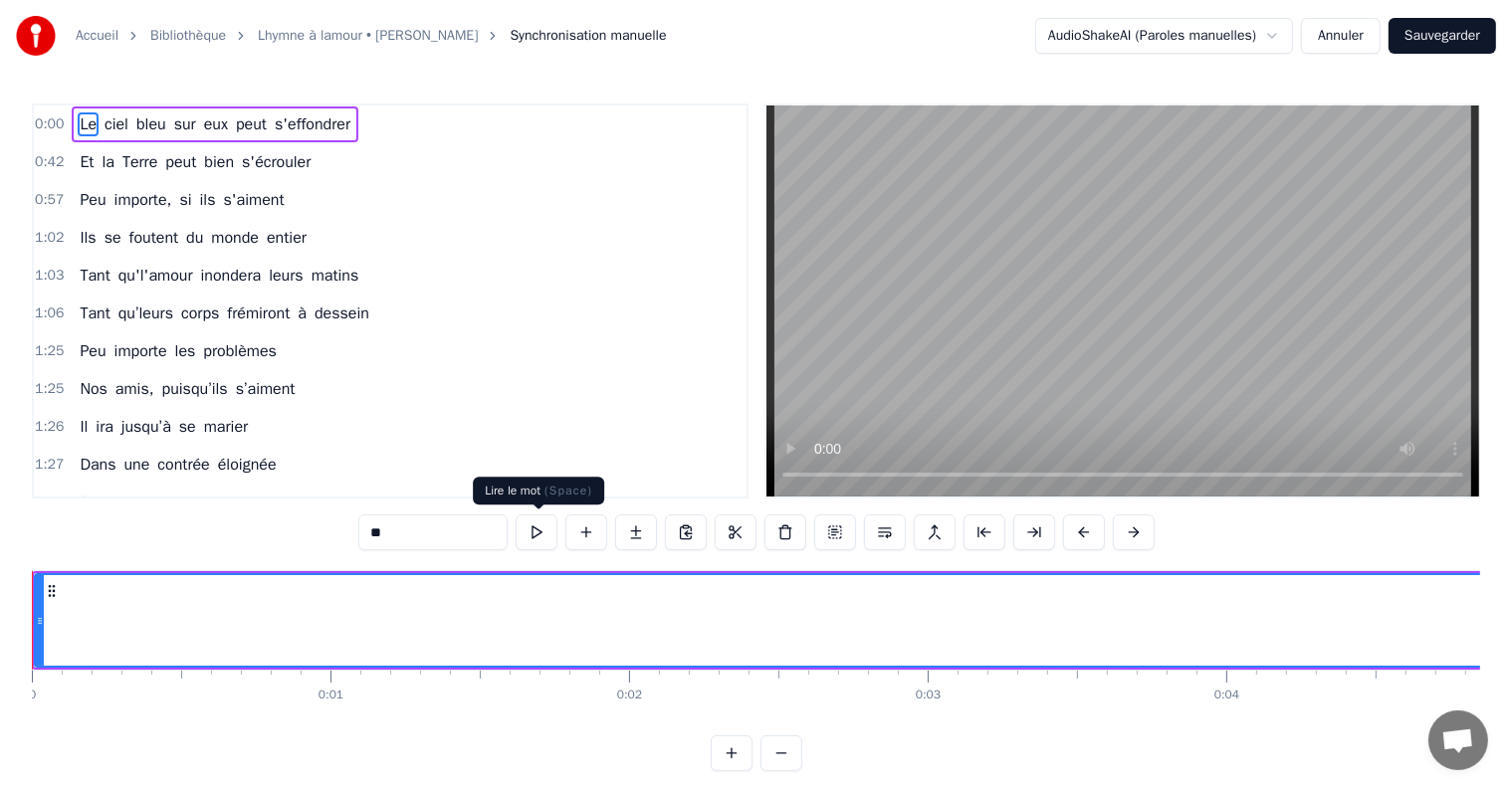 click at bounding box center (537, 532) 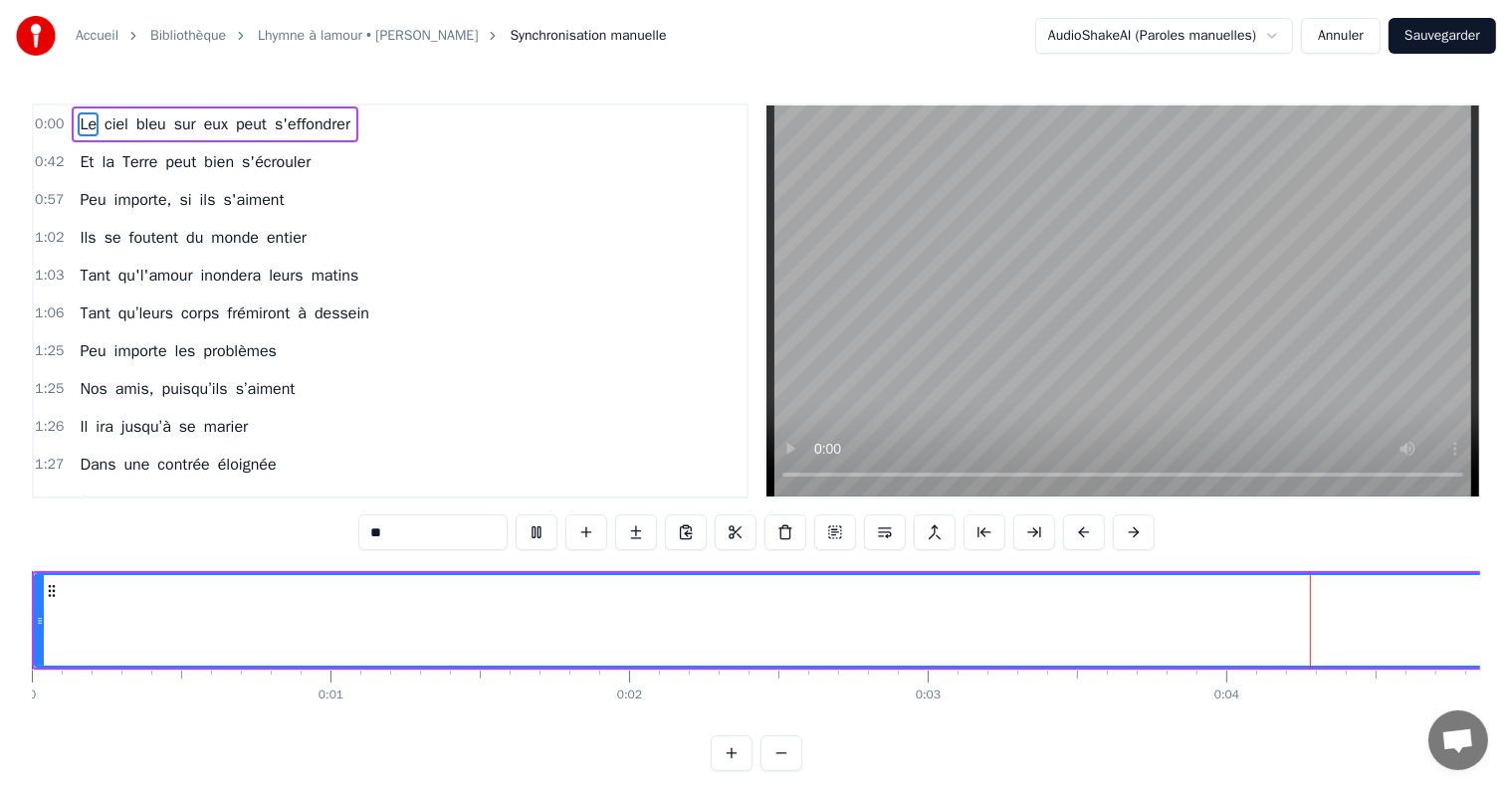 click at bounding box center (537, 532) 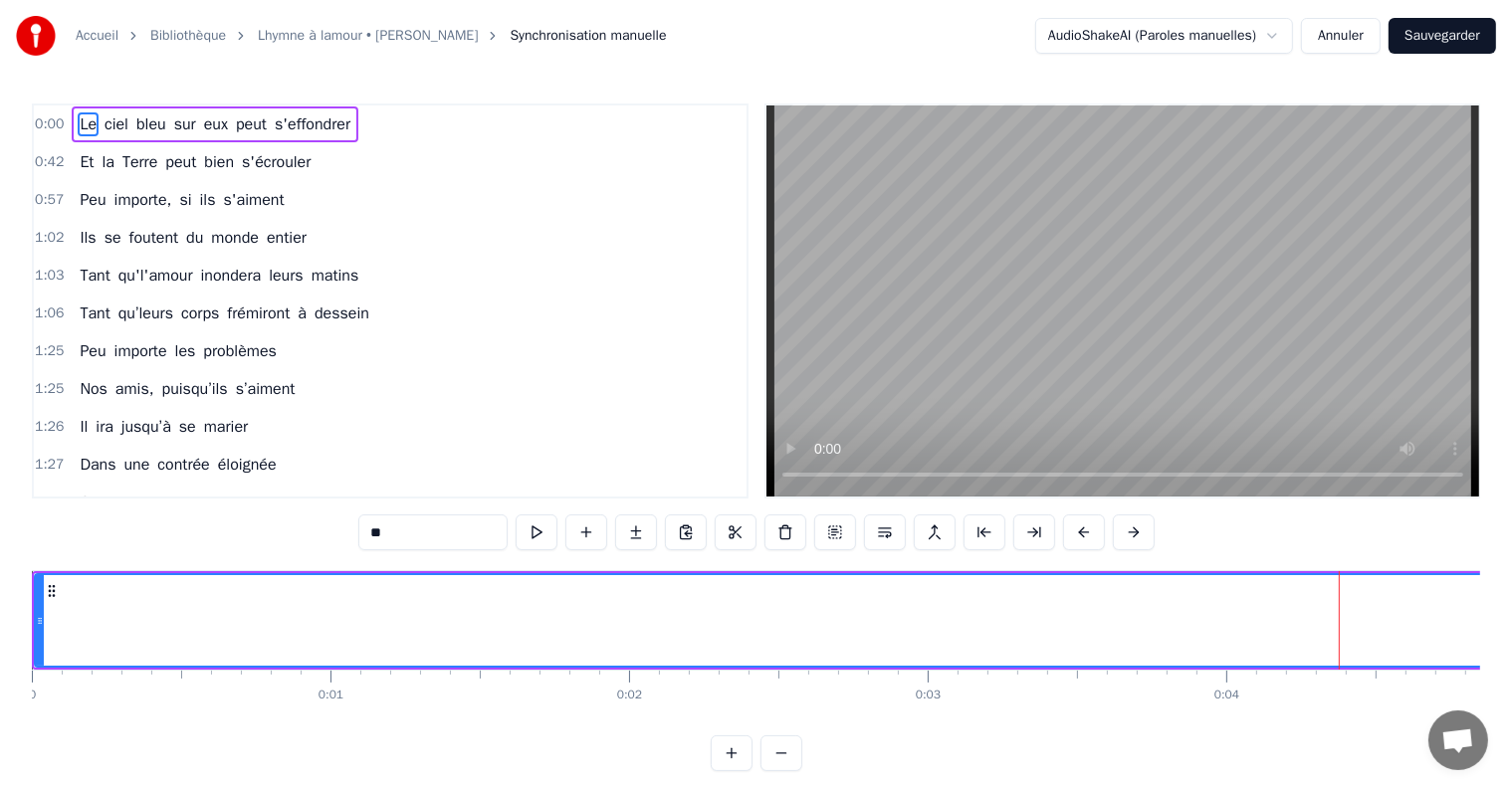 drag, startPoint x: 1335, startPoint y: 622, endPoint x: 195, endPoint y: 658, distance: 1140.5683 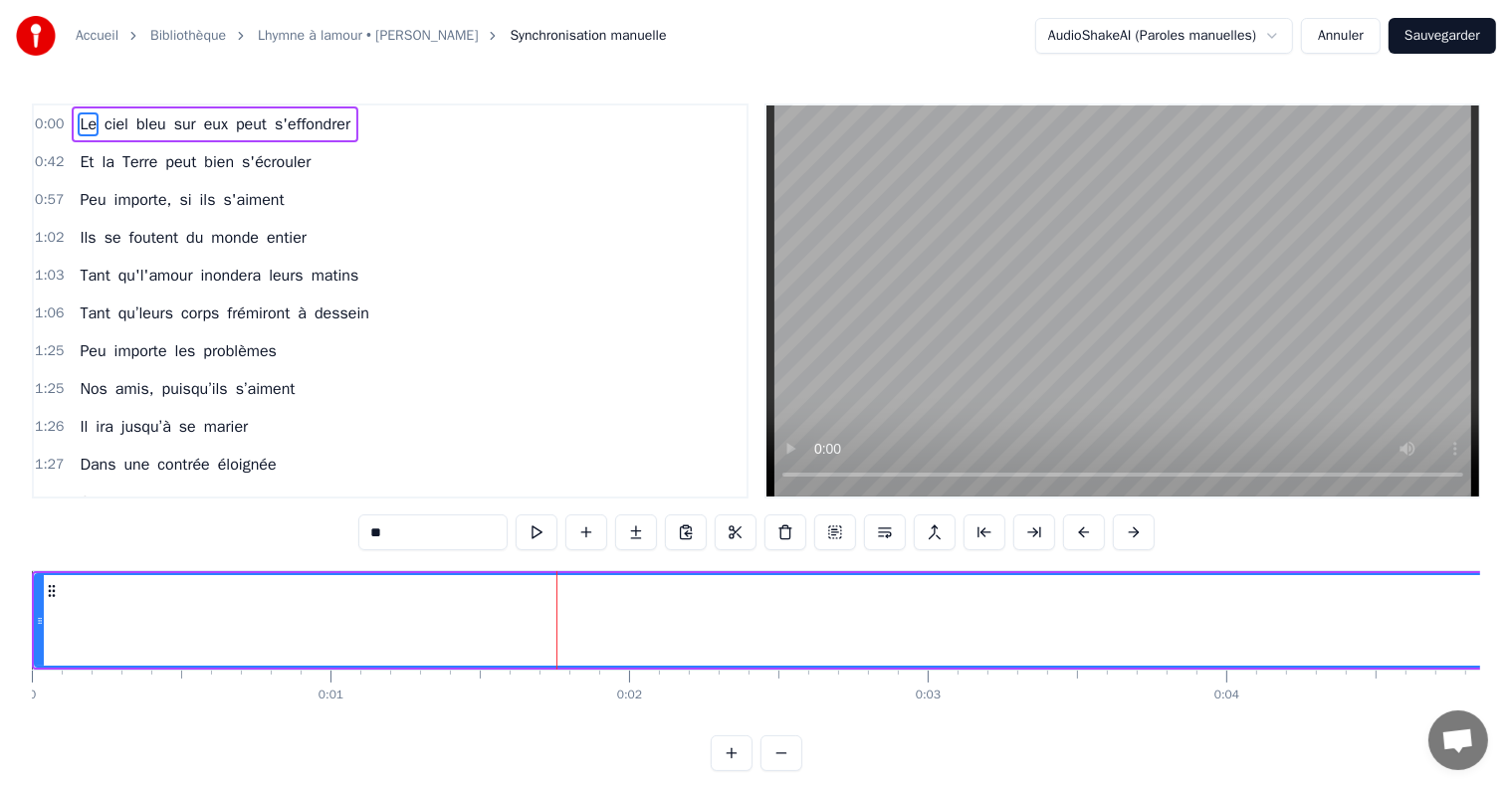 drag, startPoint x: 557, startPoint y: 603, endPoint x: 100, endPoint y: 597, distance: 457.03939 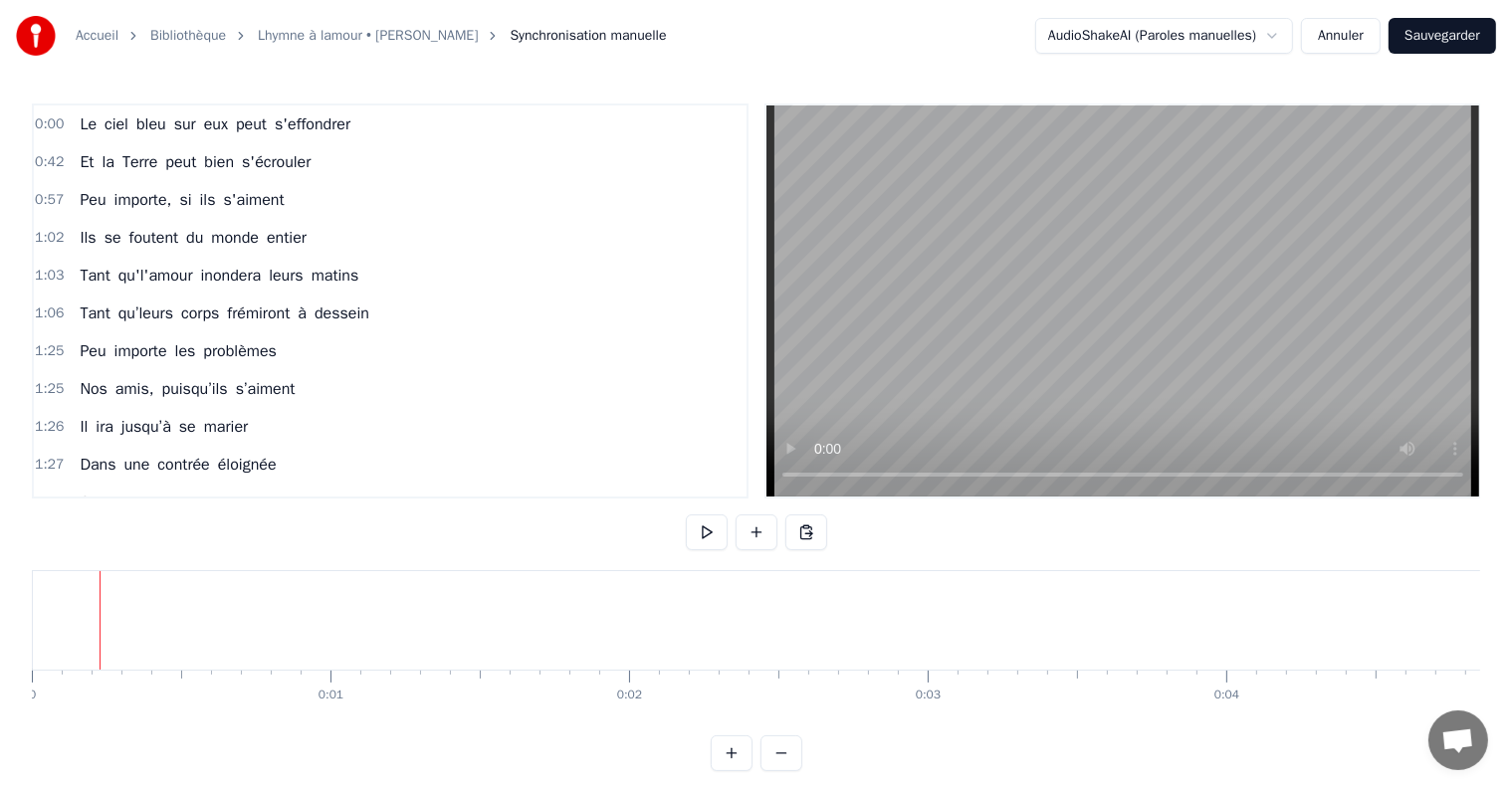 click on "Le" at bounding box center [2958, 620] 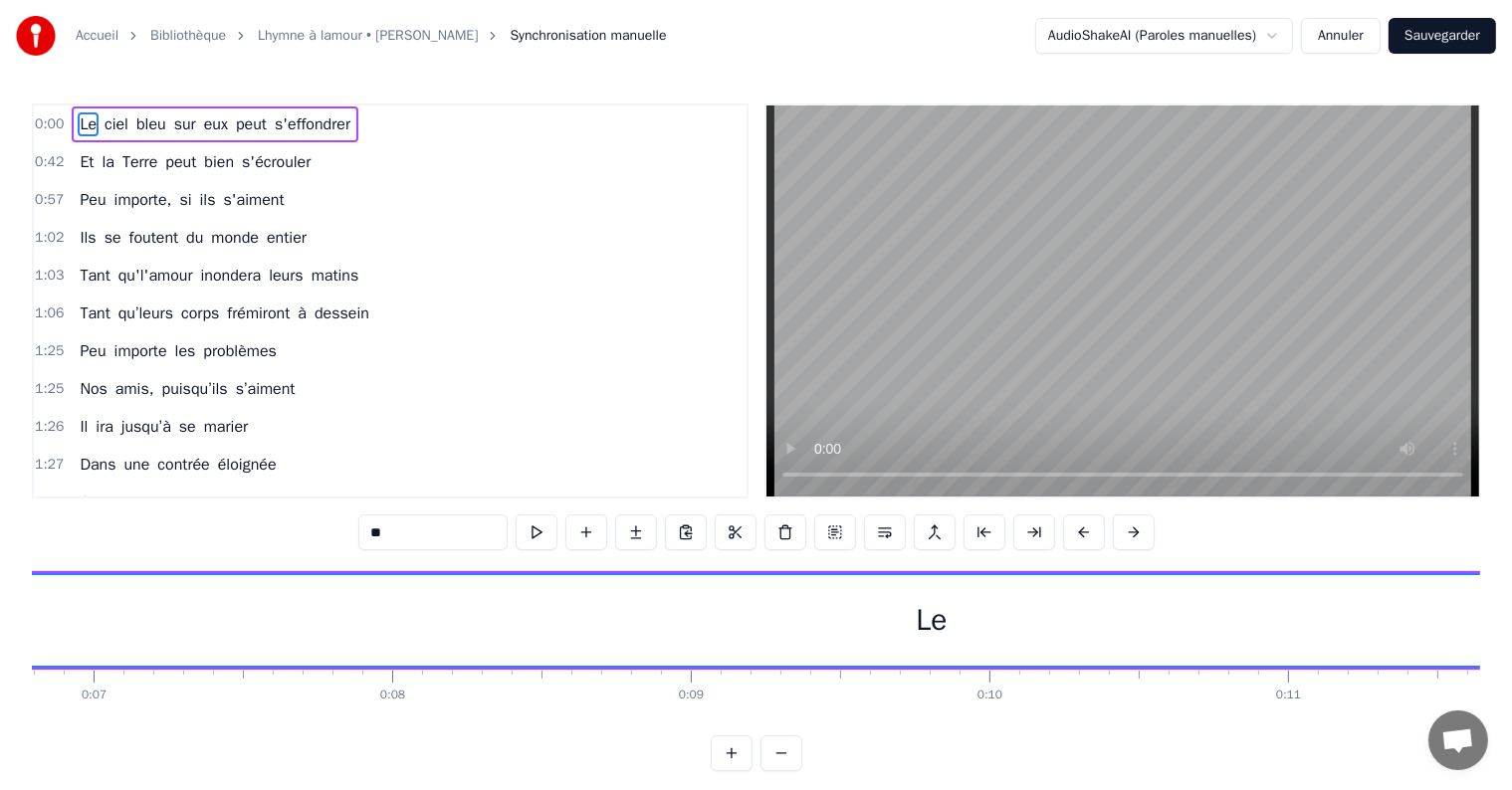 scroll, scrollTop: 0, scrollLeft: 2137, axis: horizontal 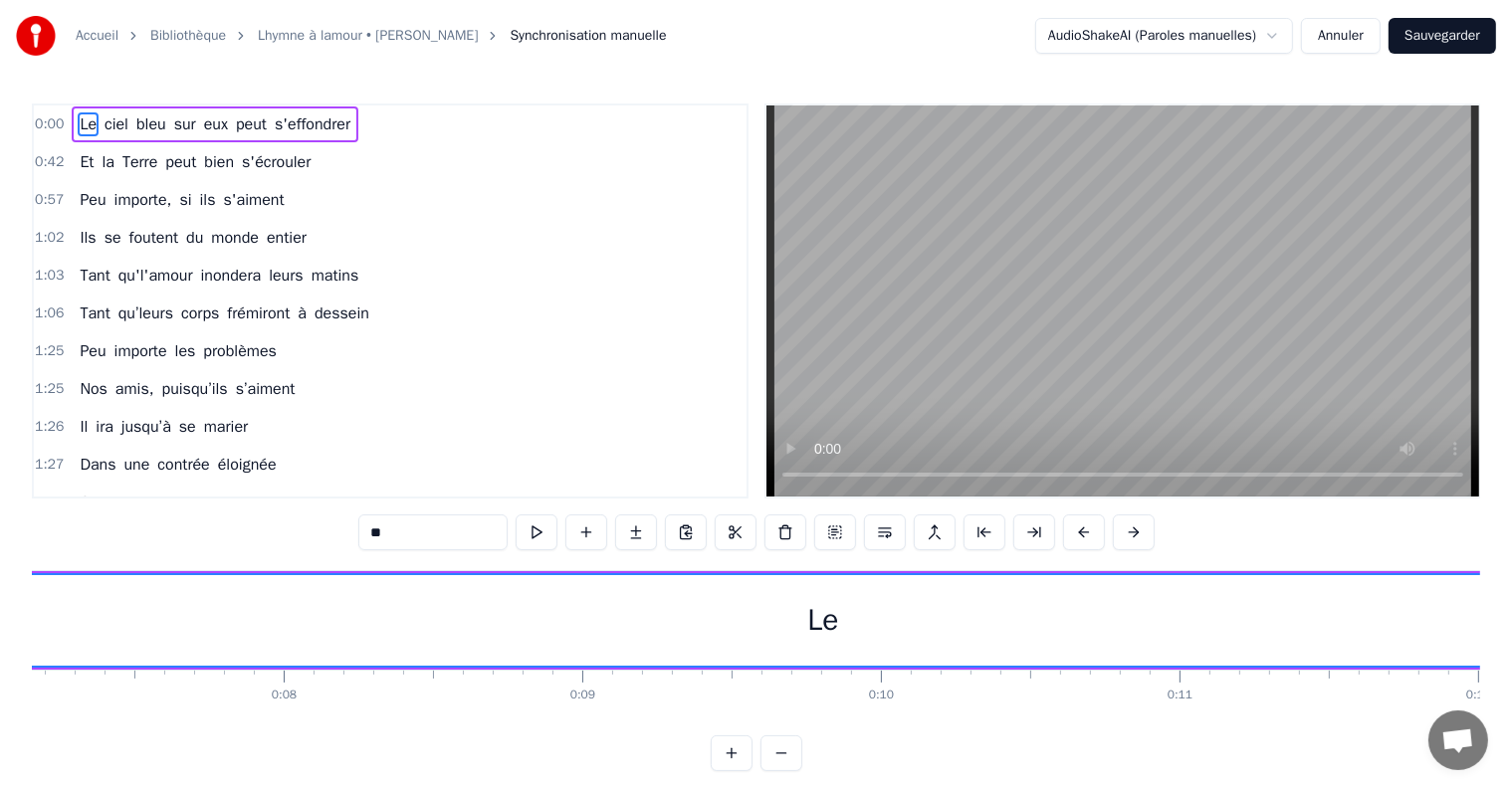 click on "Le" at bounding box center [822, 620] 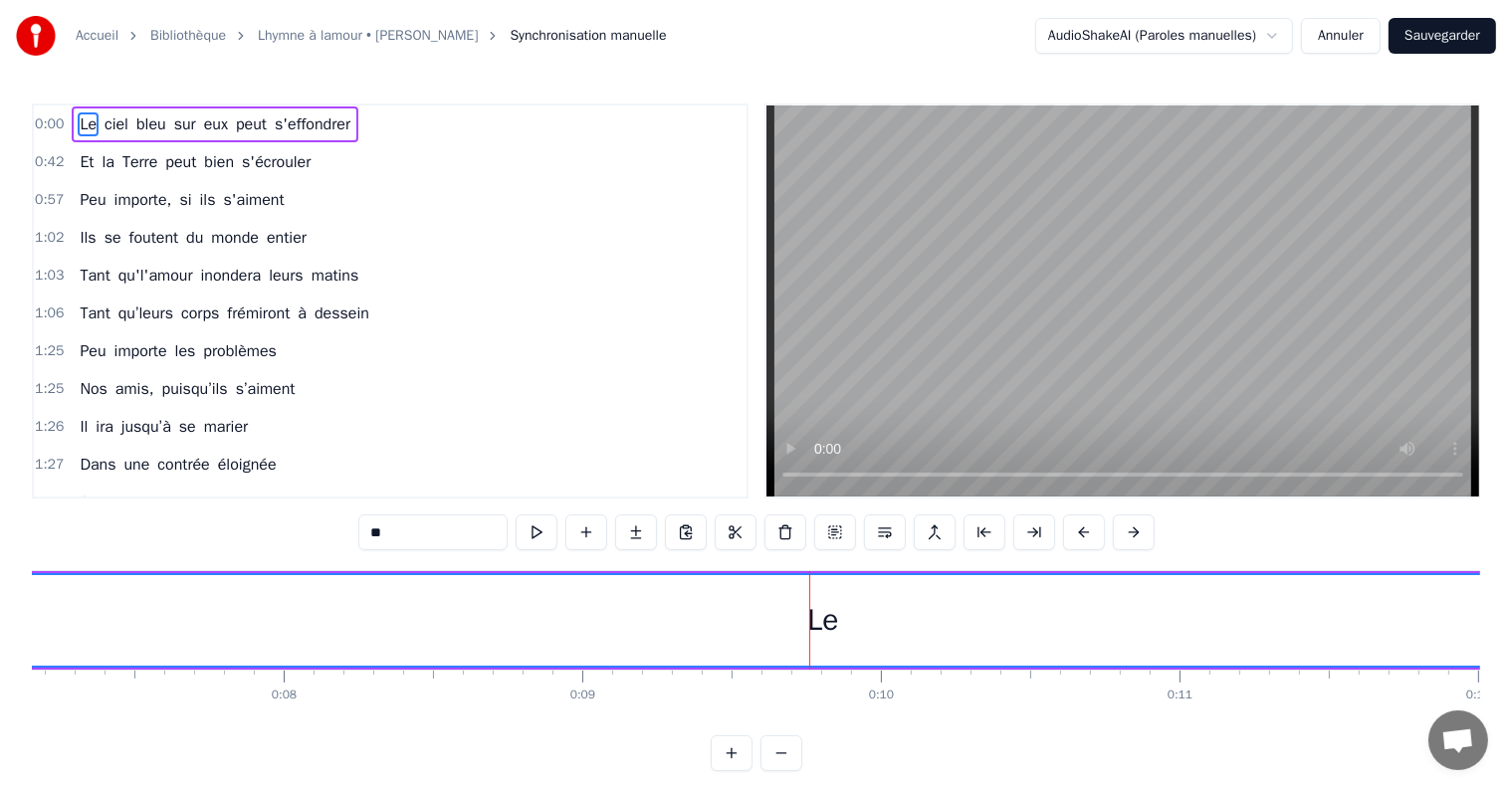 type 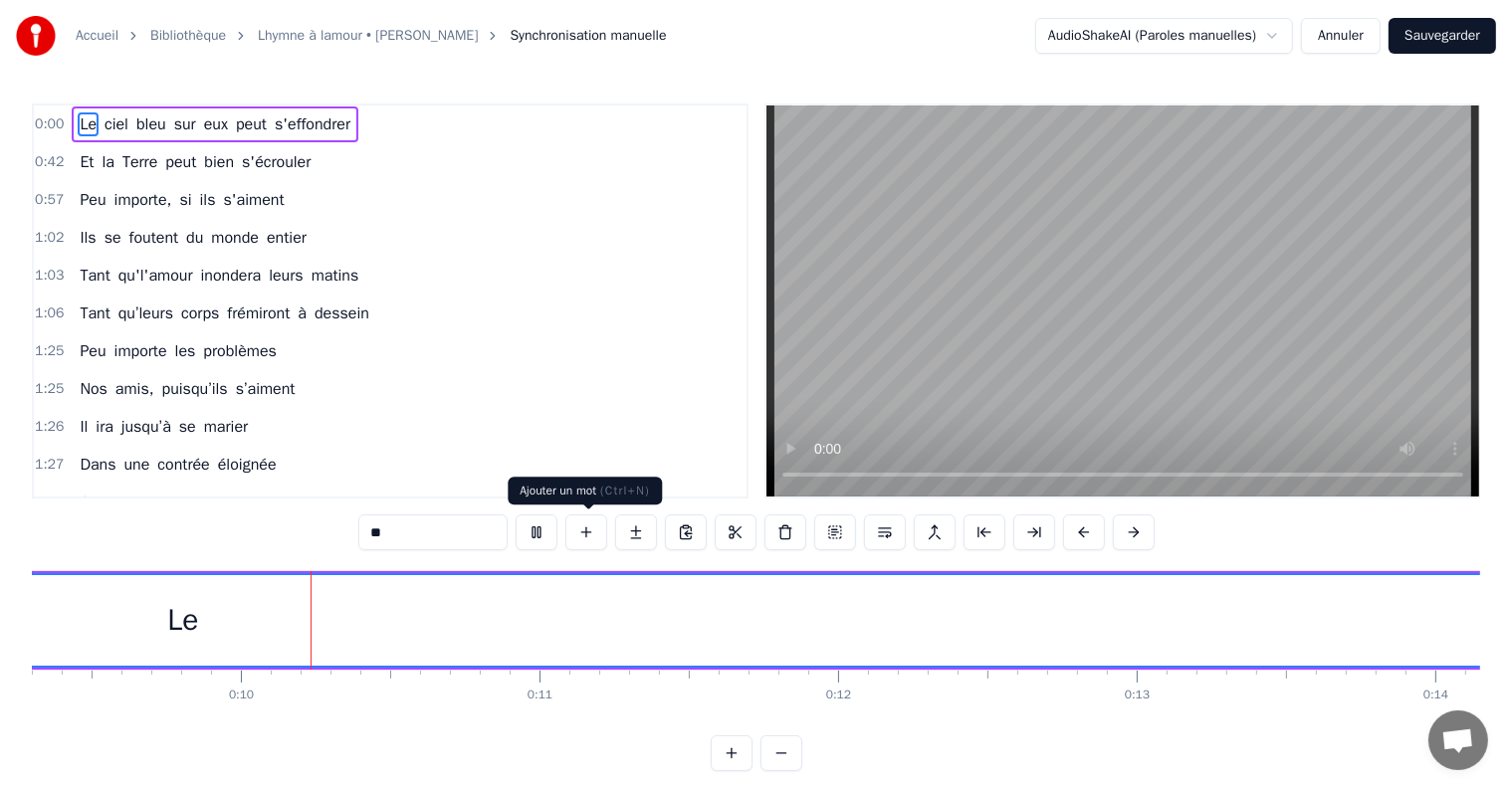 scroll, scrollTop: 0, scrollLeft: 2815, axis: horizontal 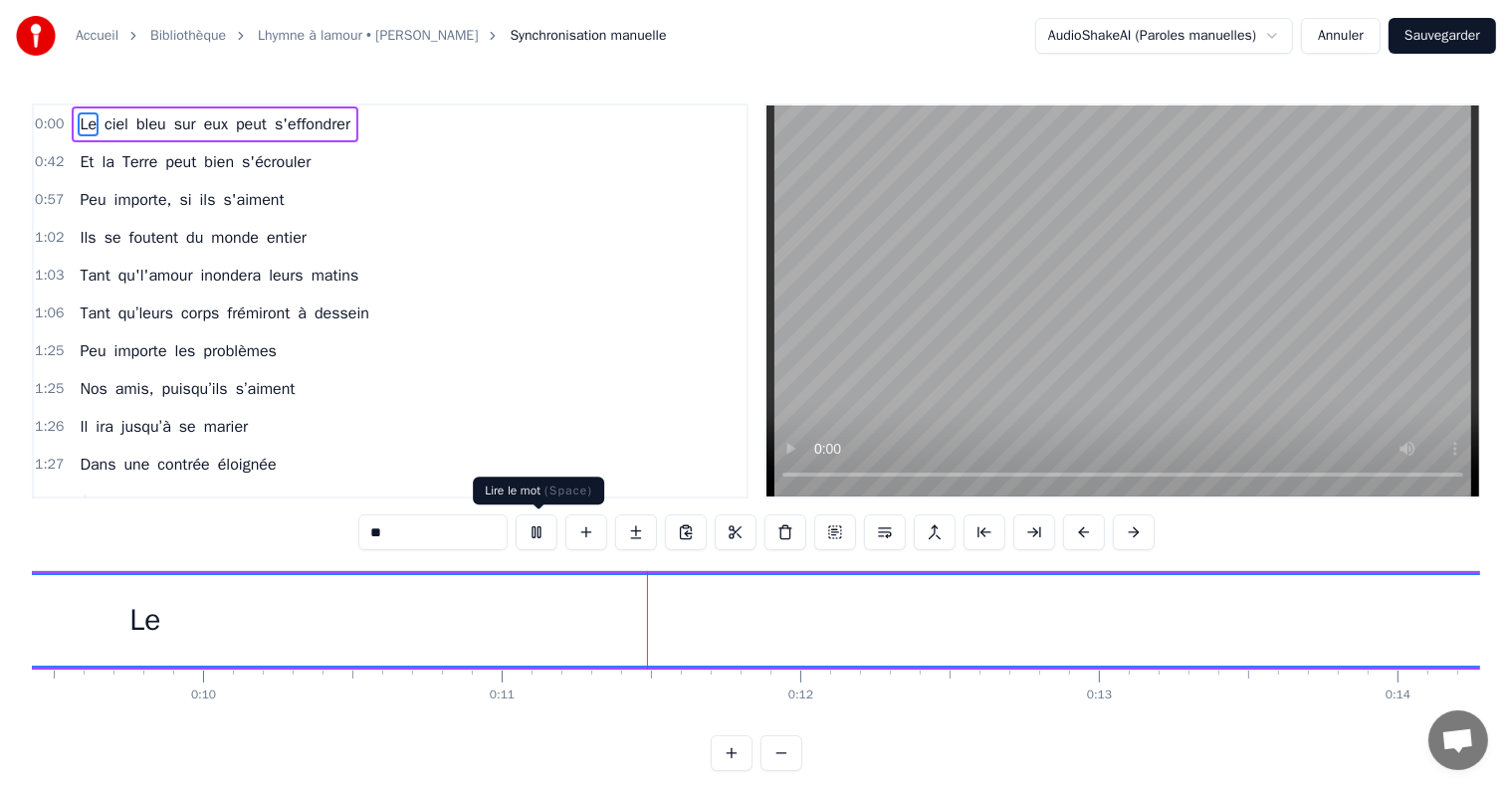 click at bounding box center [537, 532] 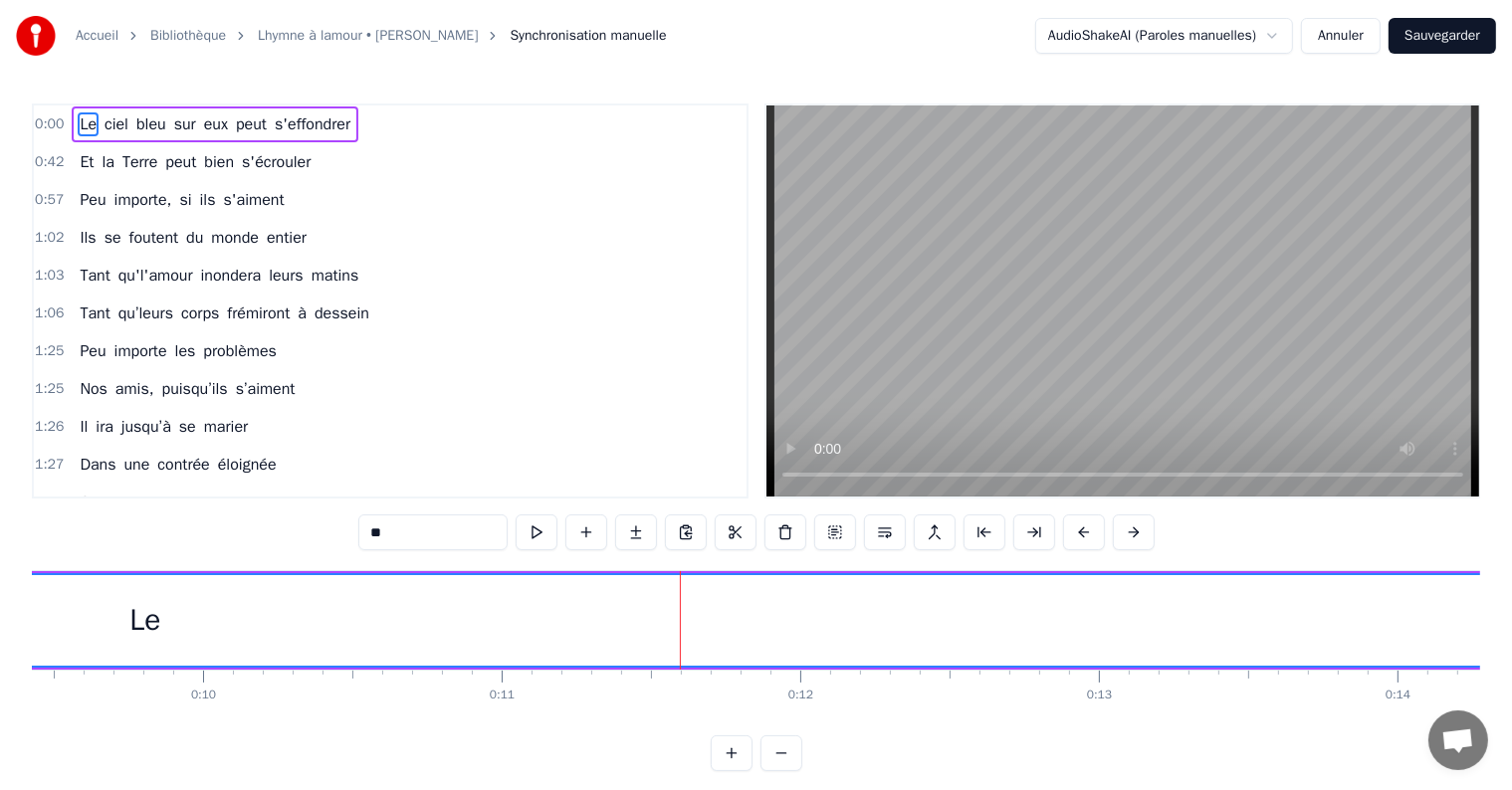 click on "Le" at bounding box center (144, 620) 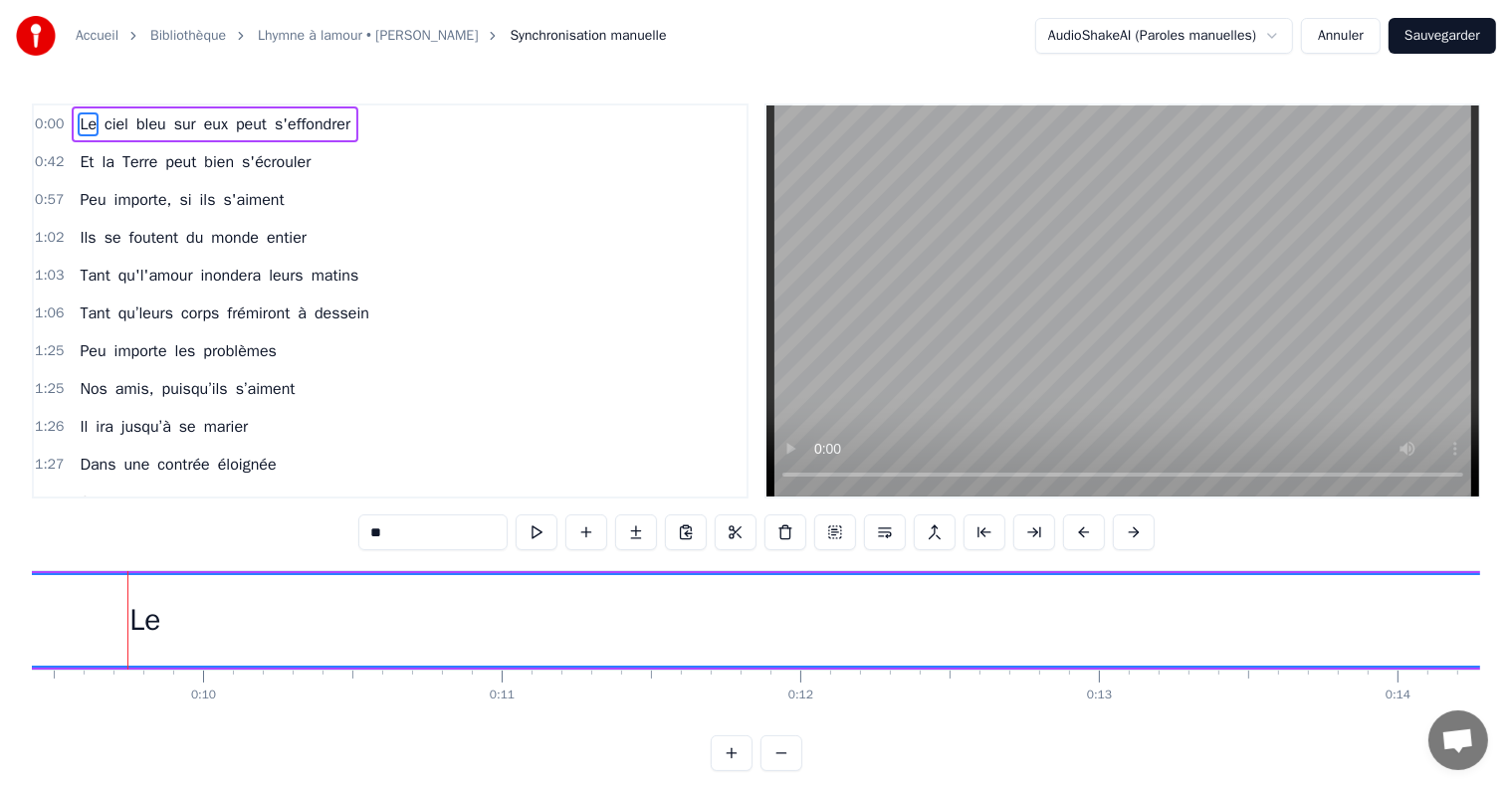 scroll, scrollTop: 0, scrollLeft: 2811, axis: horizontal 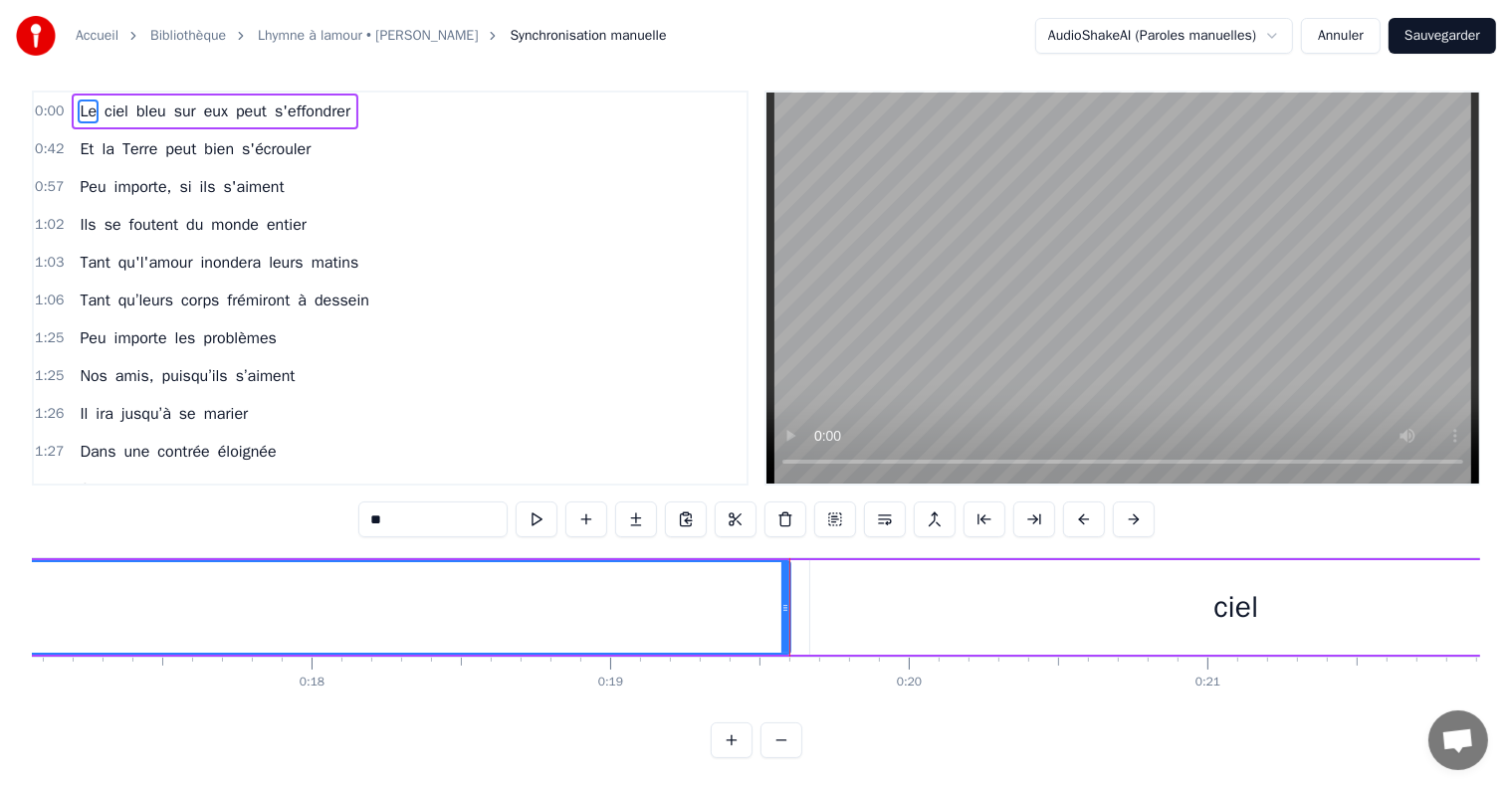 click on "Le ciel bleu sur eux peut s'effondrer" at bounding box center (1209, 607) 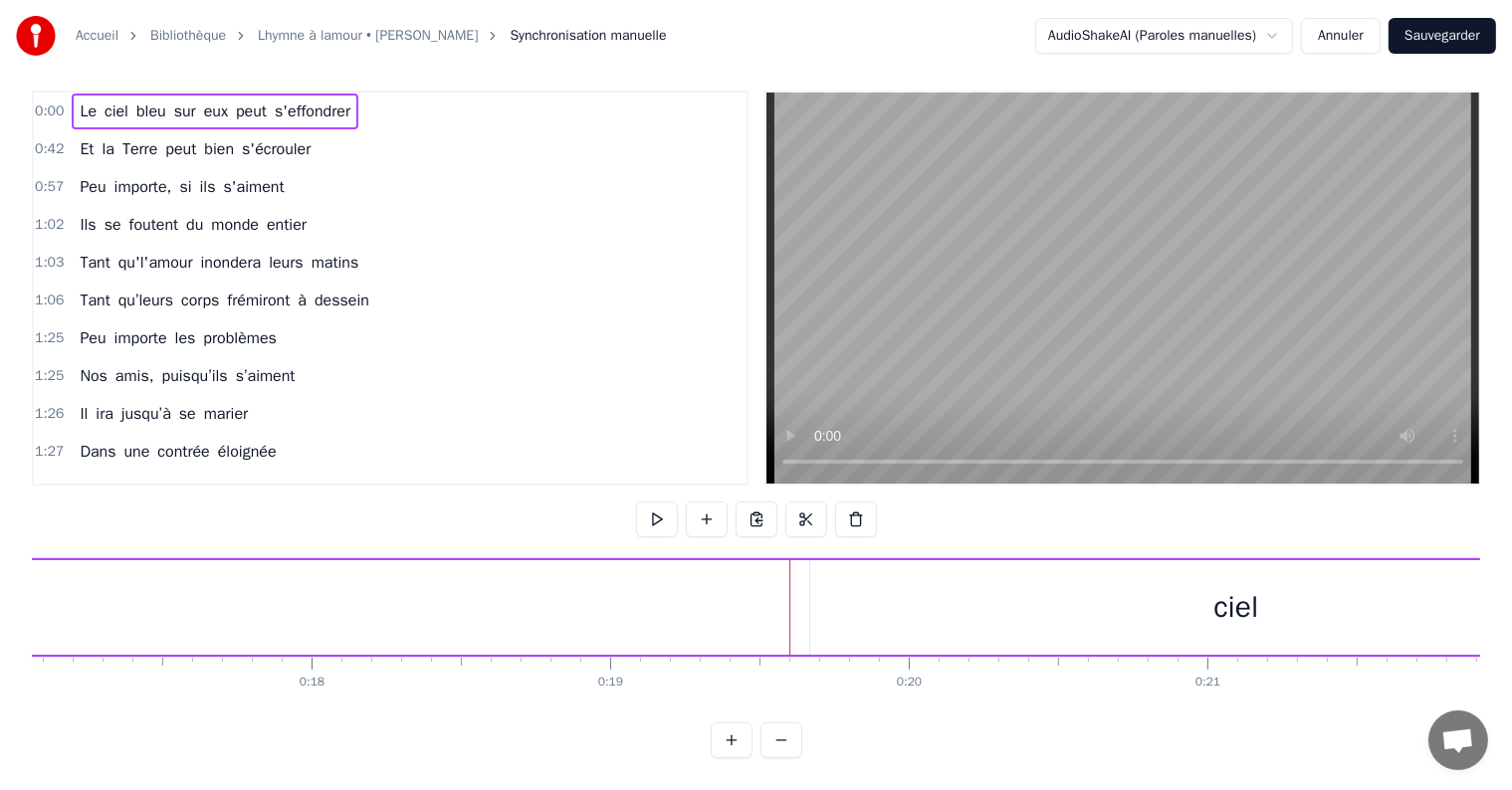 click on "ciel" at bounding box center [1236, 607] 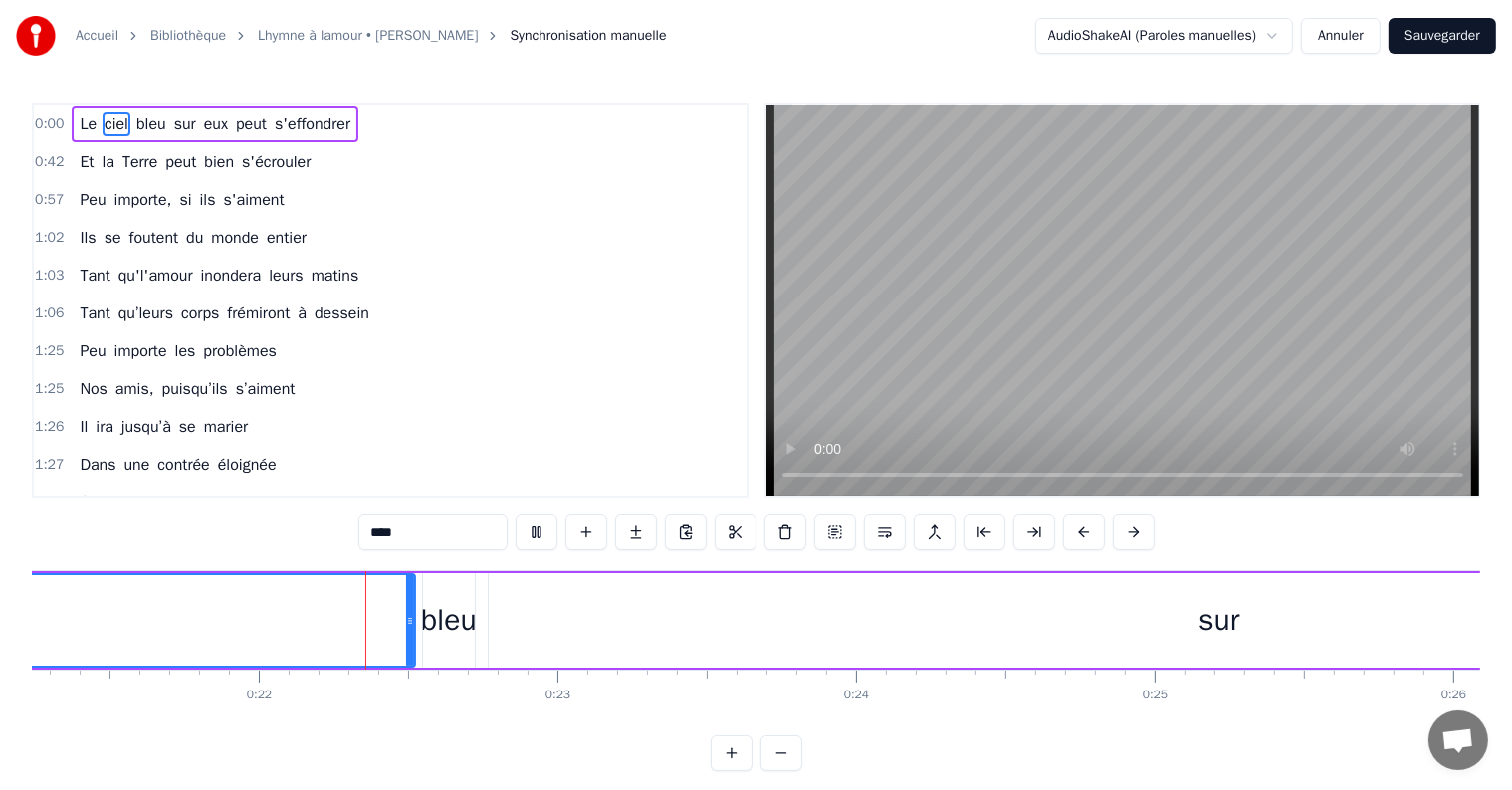 scroll, scrollTop: 0, scrollLeft: 6386, axis: horizontal 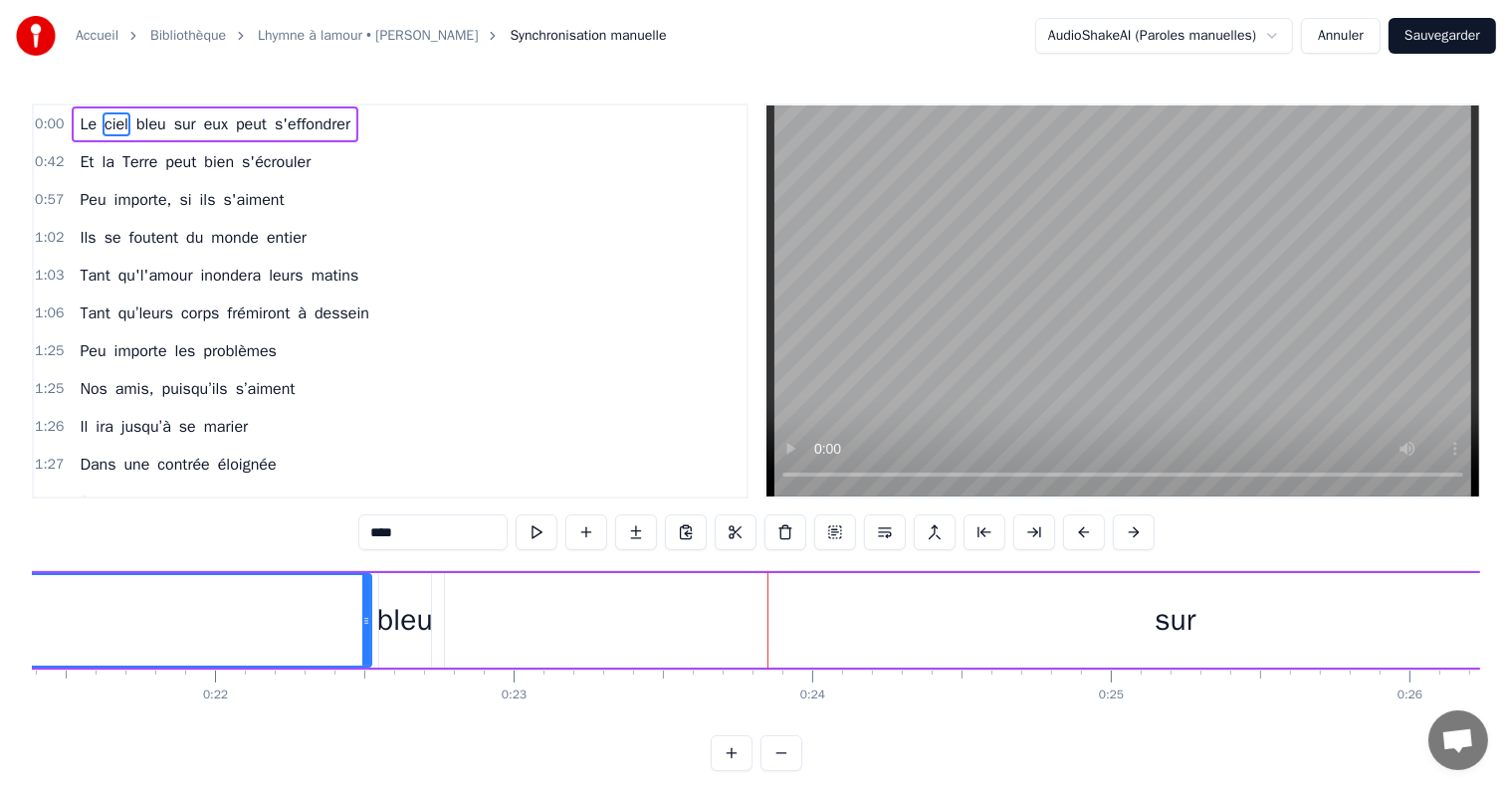 click on "sur" at bounding box center [1176, 620] 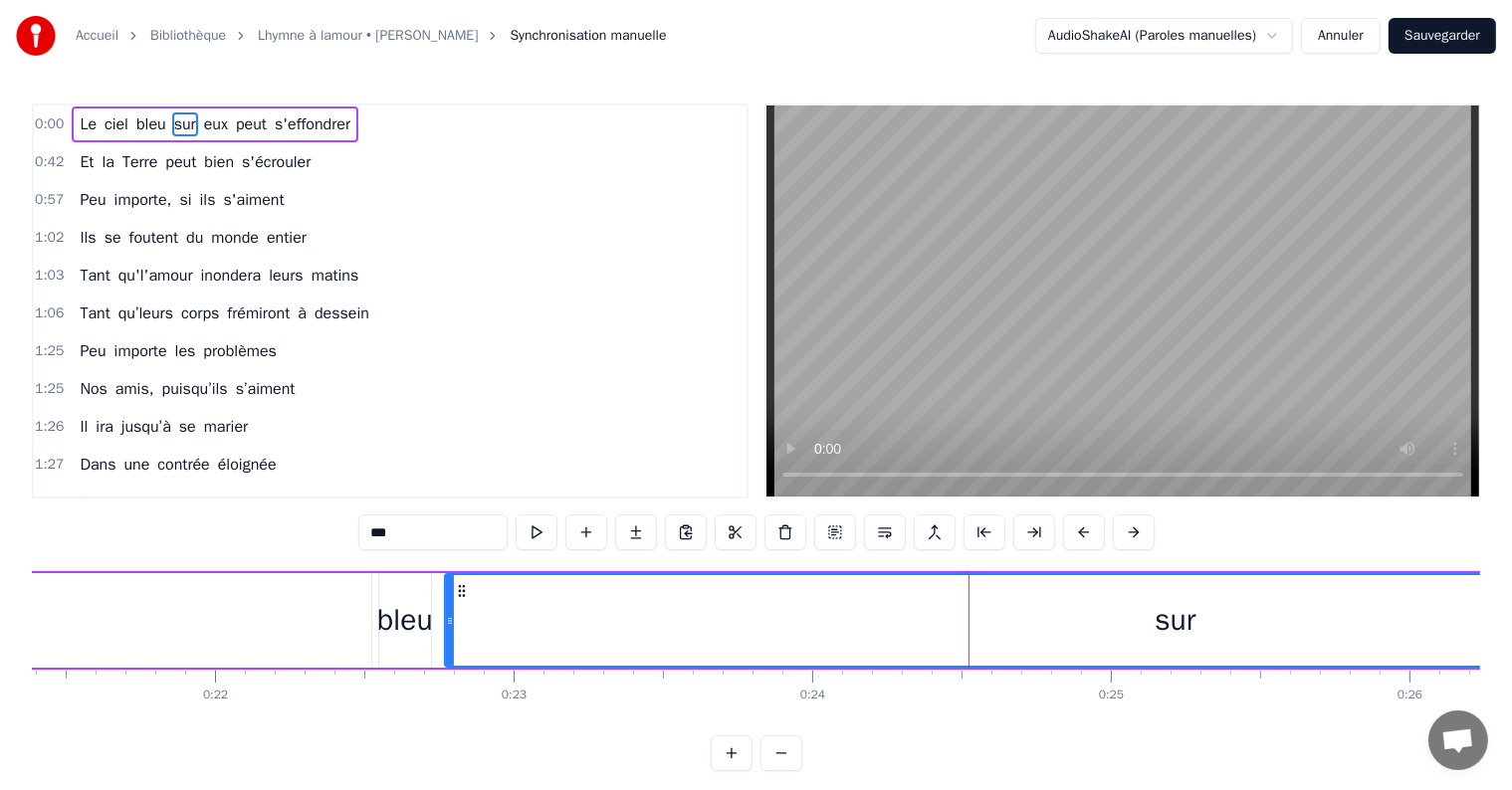 click on "0:00" at bounding box center (49, 124) 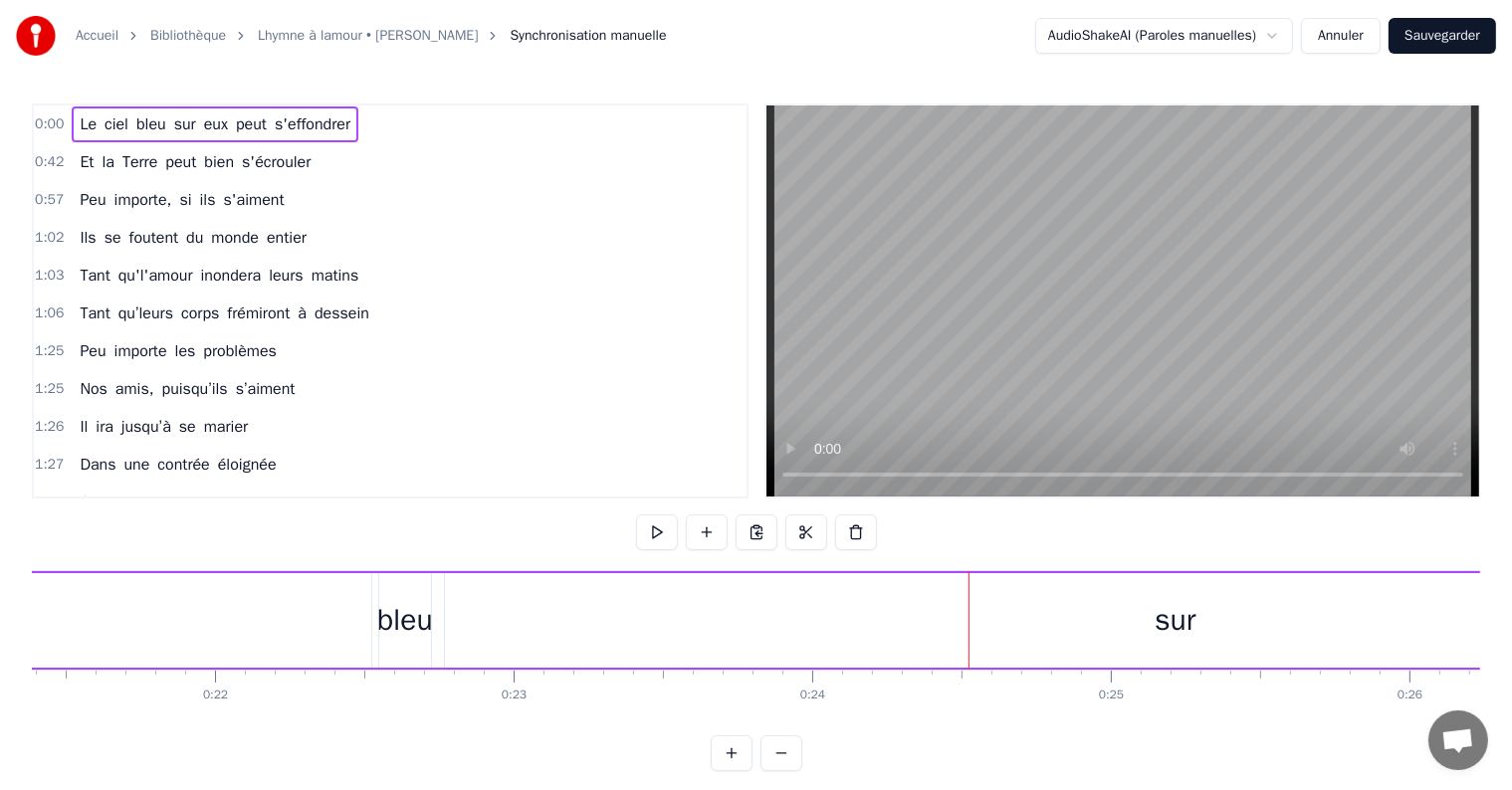click on "0:00" at bounding box center [49, 124] 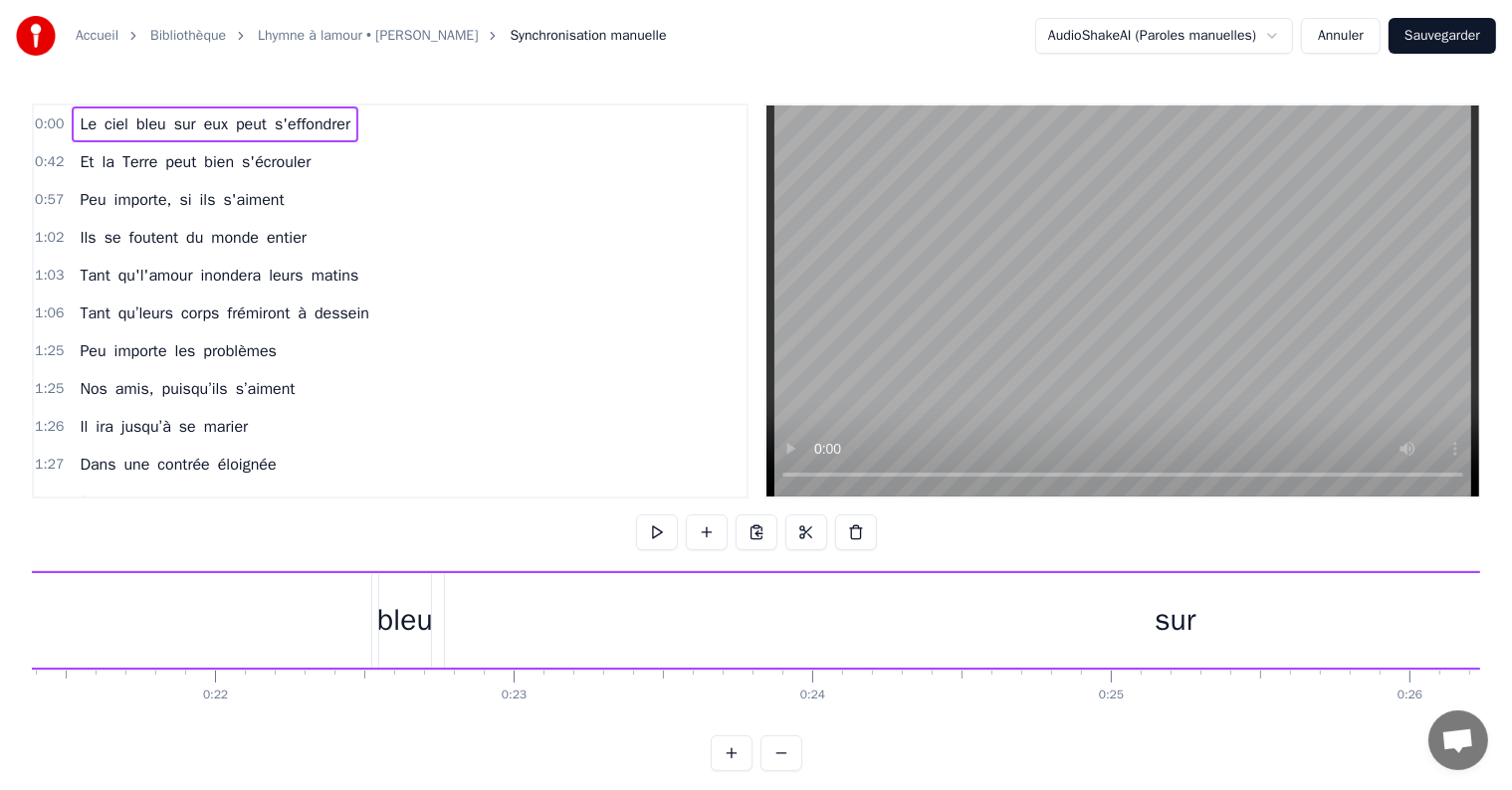 click on "0:00" at bounding box center (49, 124) 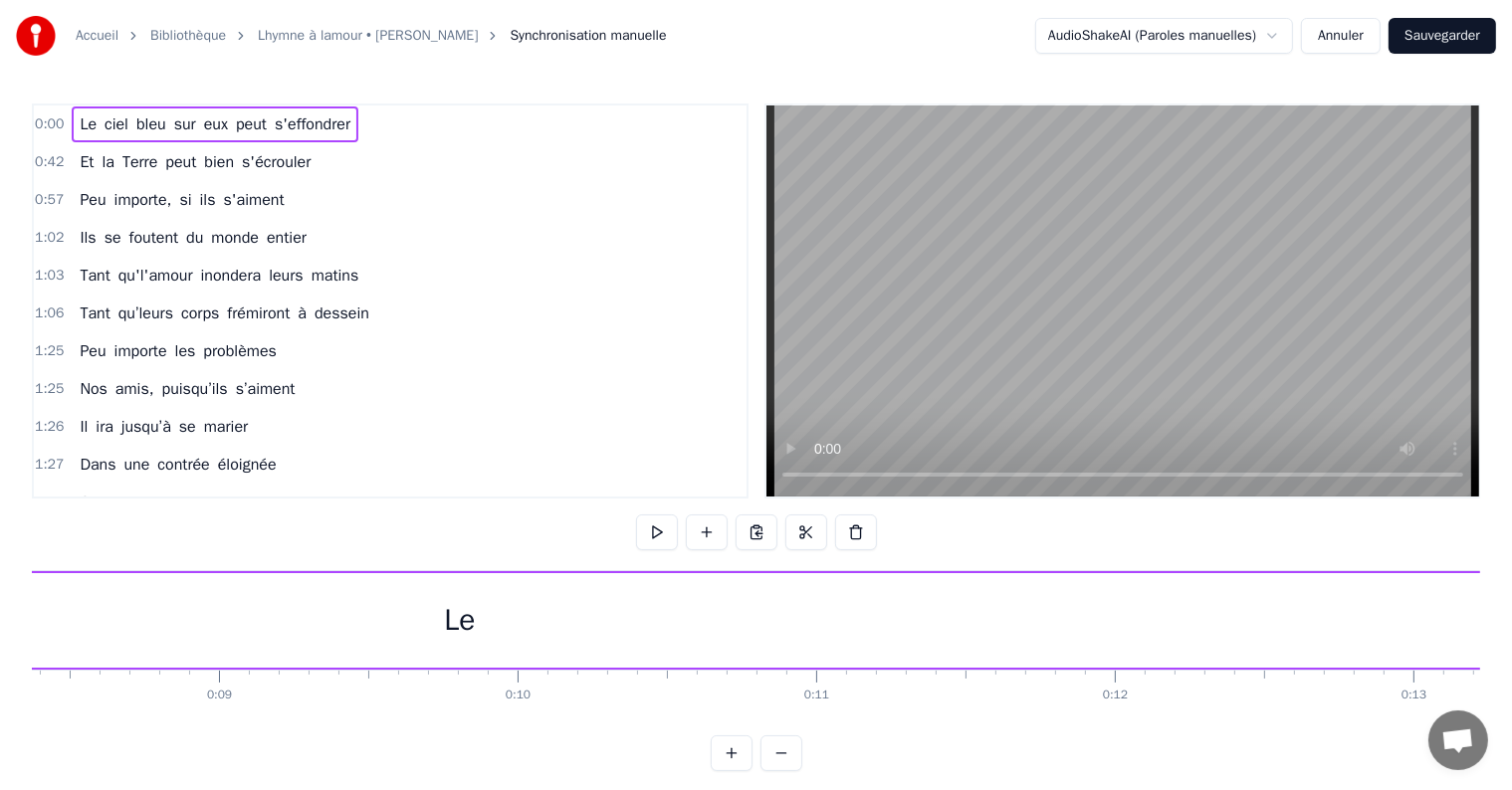 scroll, scrollTop: 0, scrollLeft: 2536, axis: horizontal 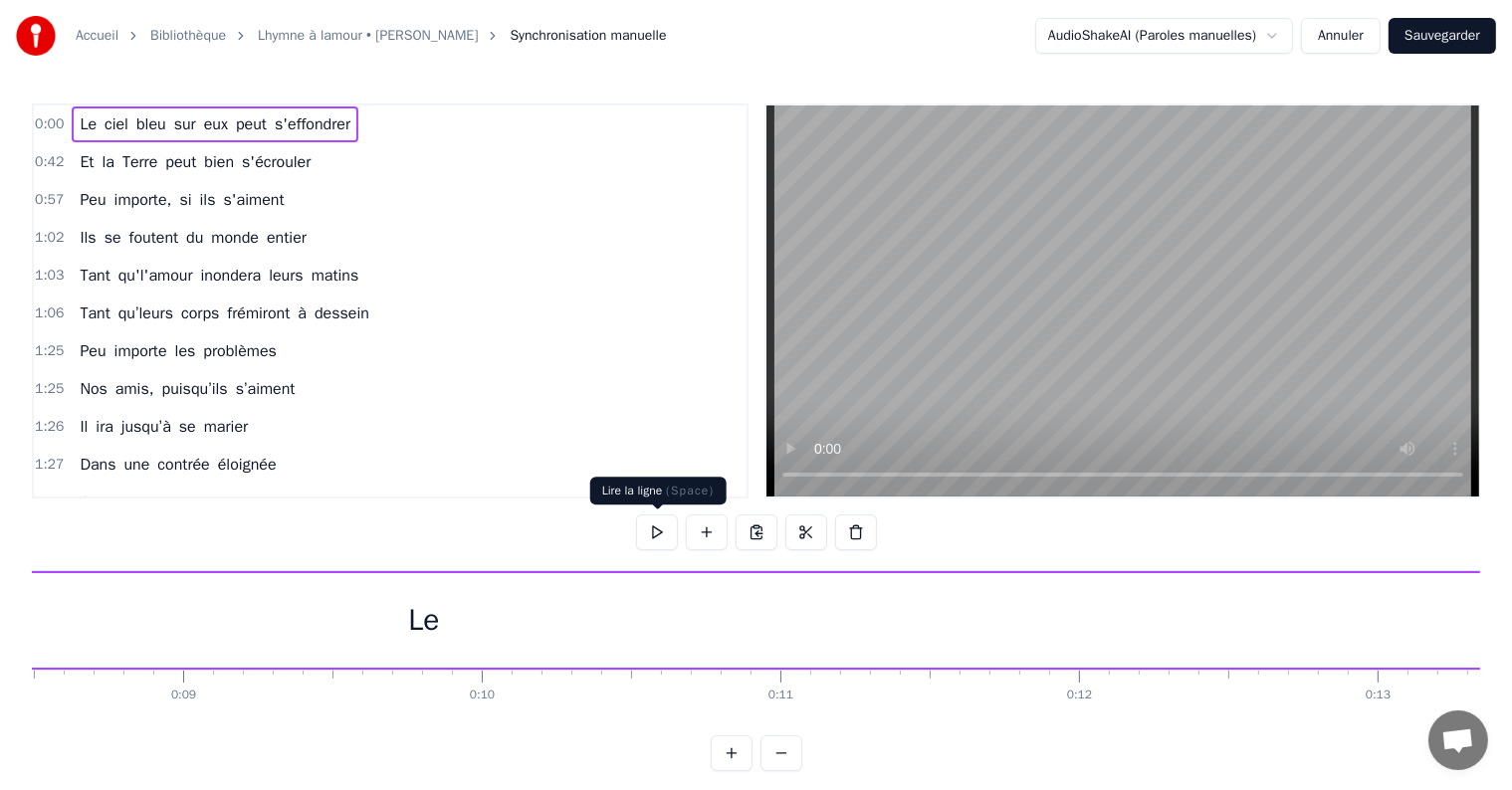 click at bounding box center (657, 532) 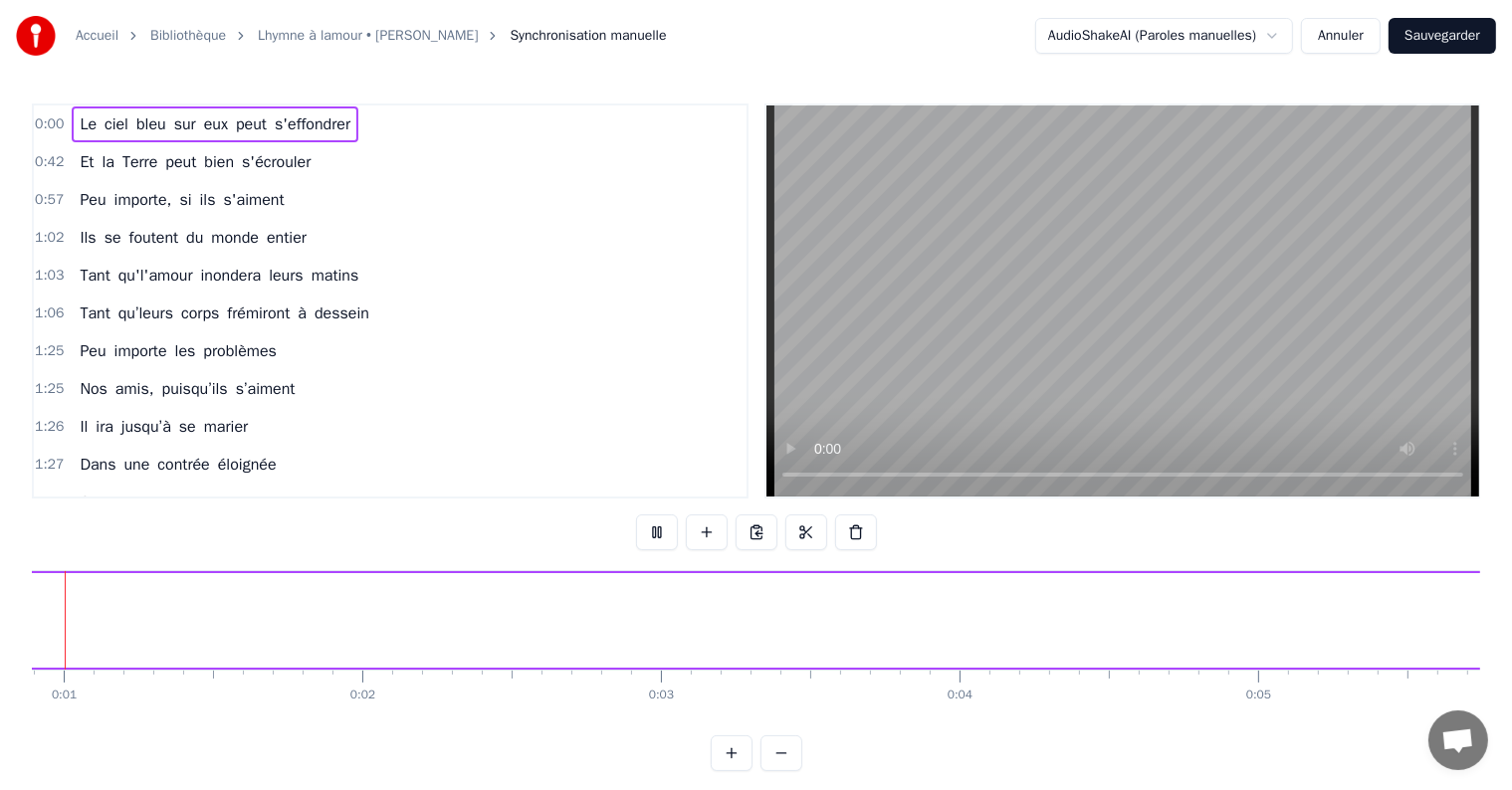 scroll, scrollTop: 0, scrollLeft: 175, axis: horizontal 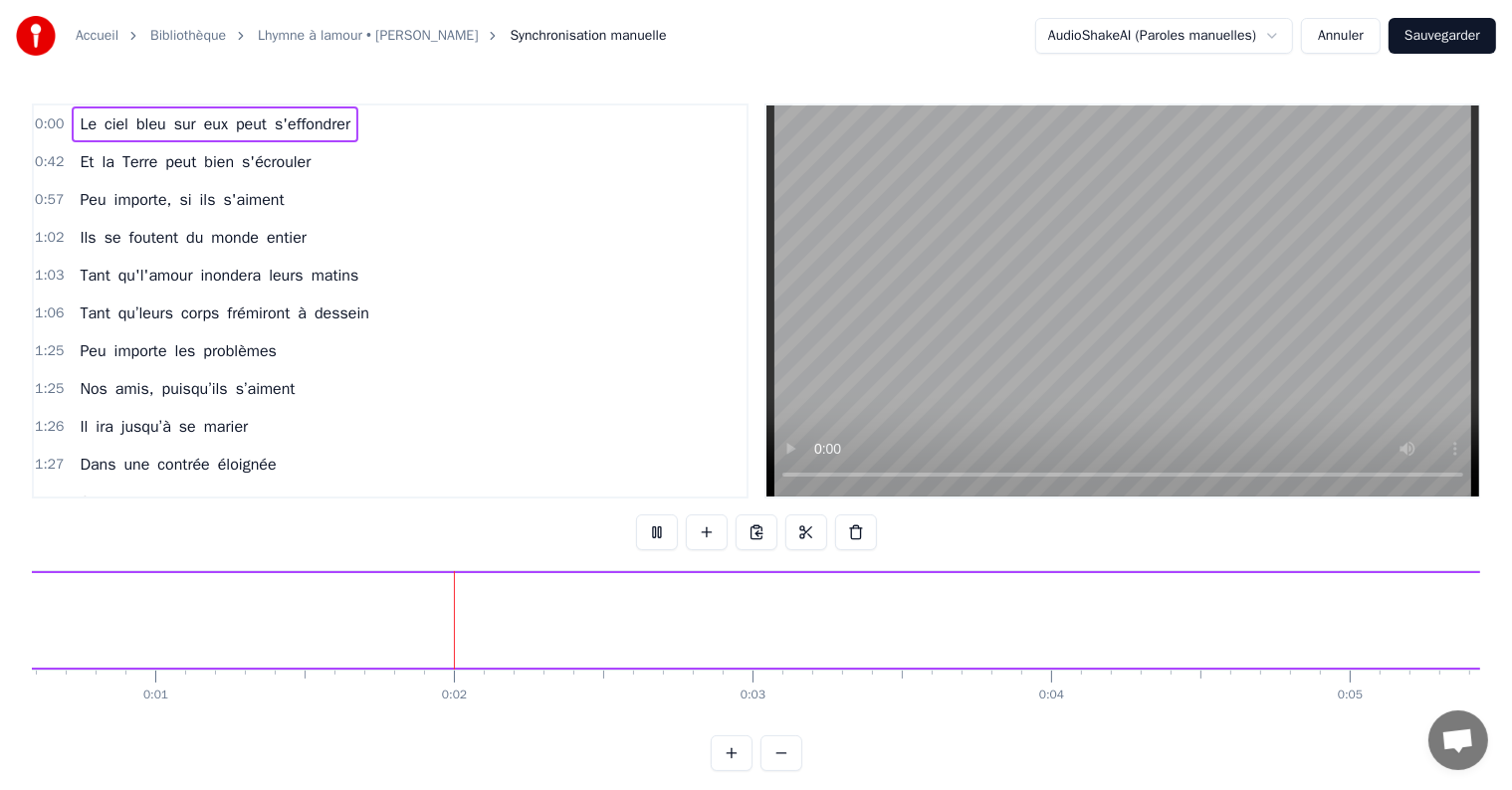 click at bounding box center (657, 532) 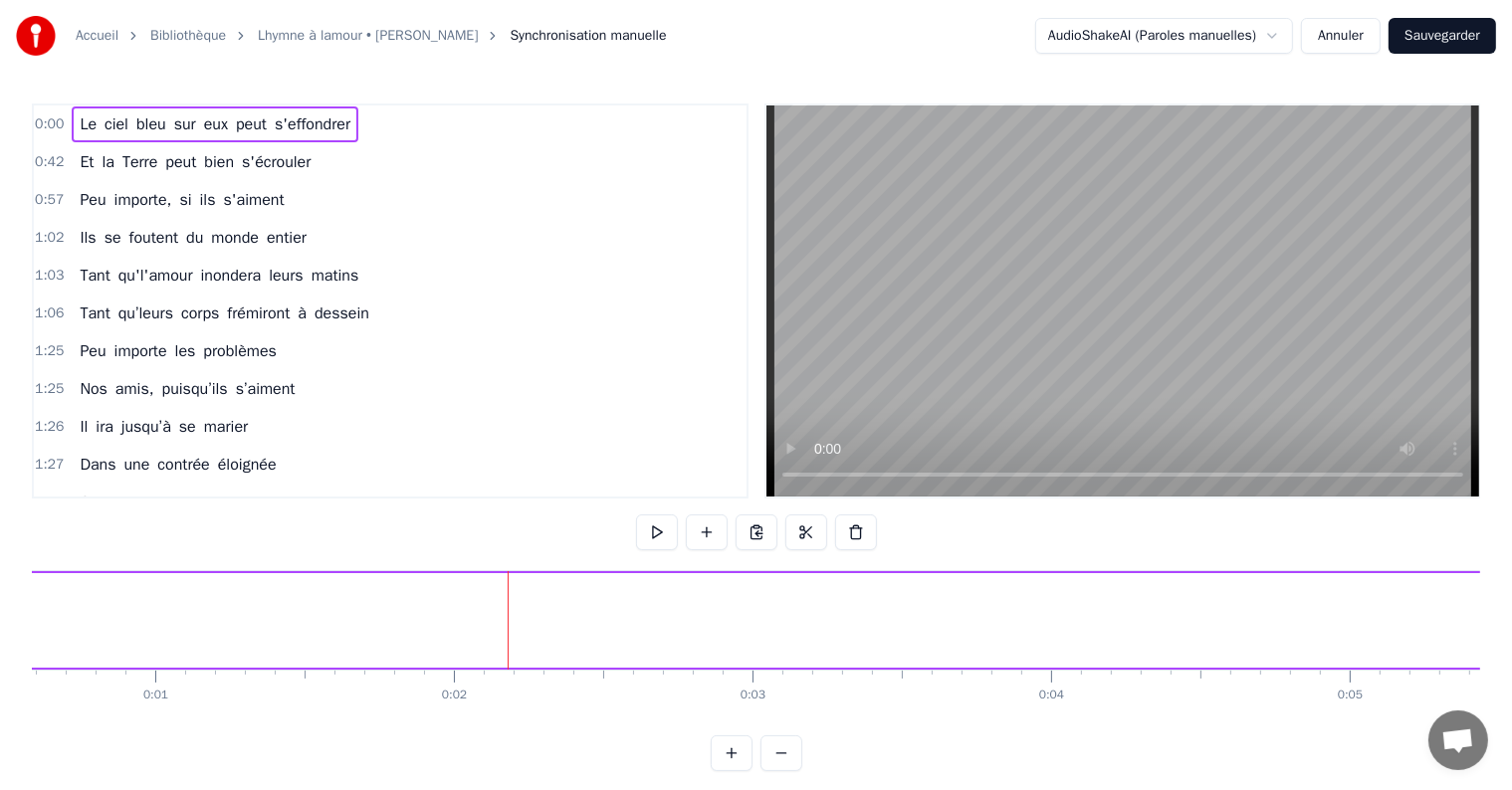 click at bounding box center (781, 753) 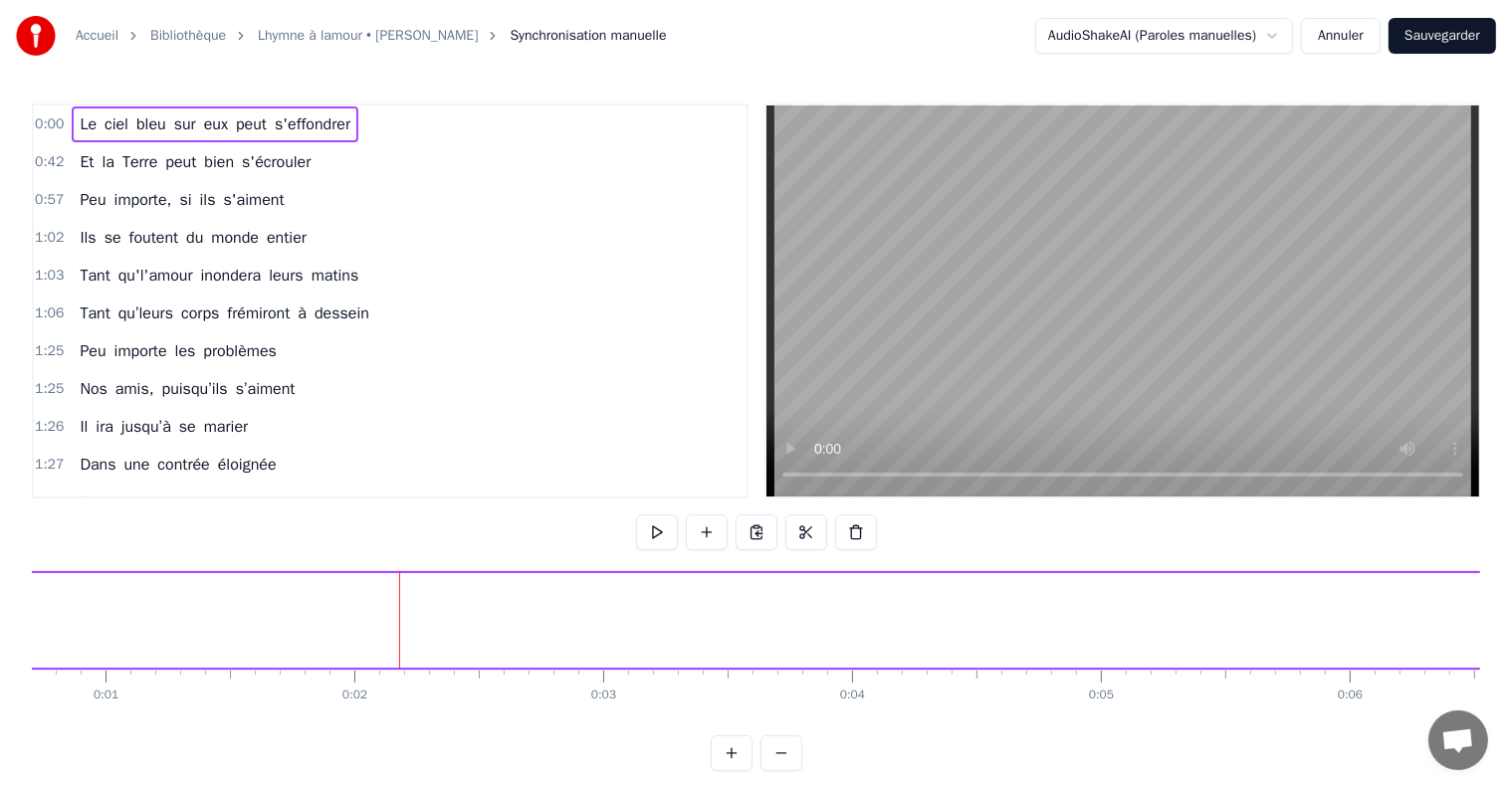 click at bounding box center (781, 753) 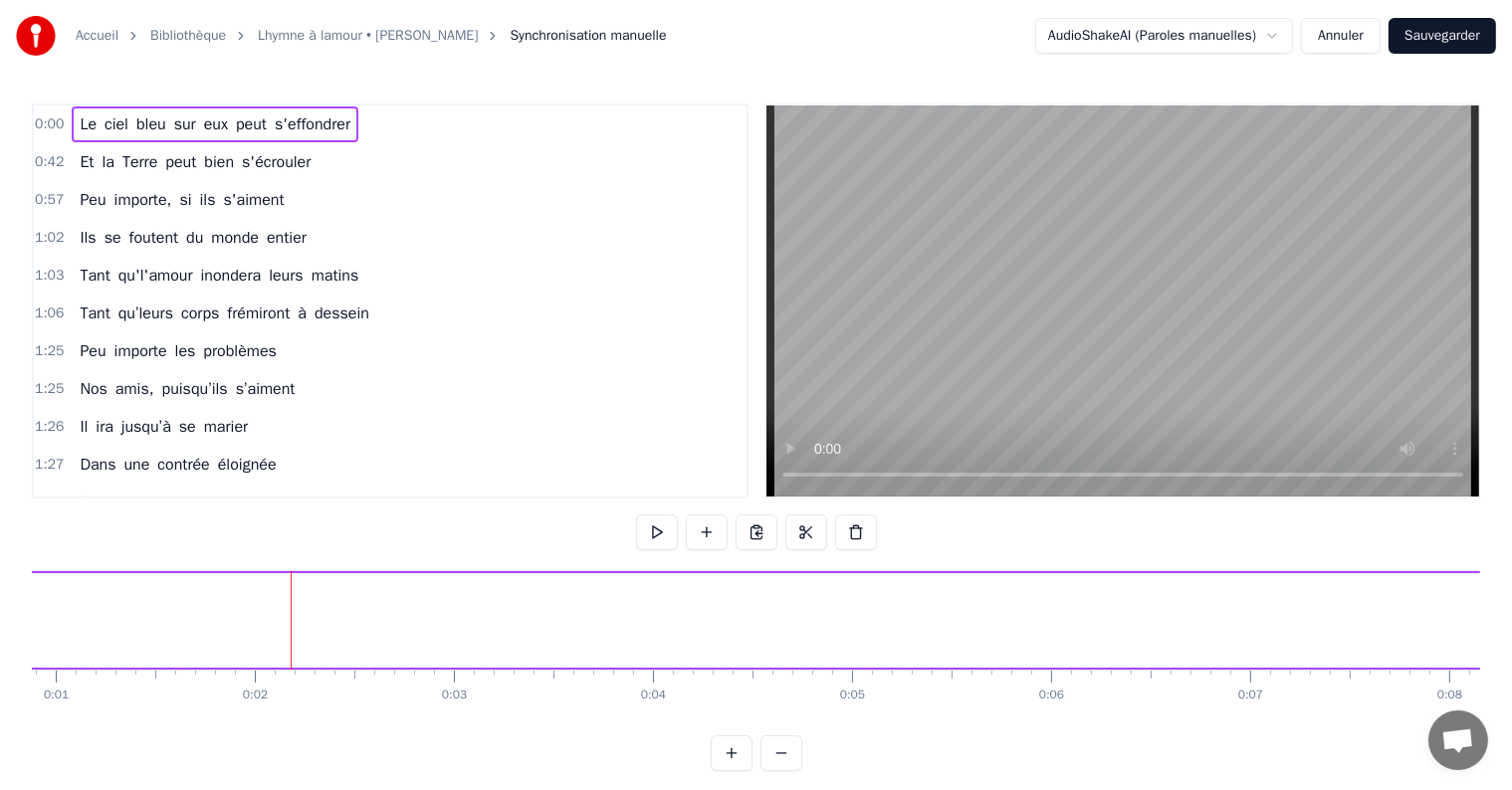 click at bounding box center (781, 753) 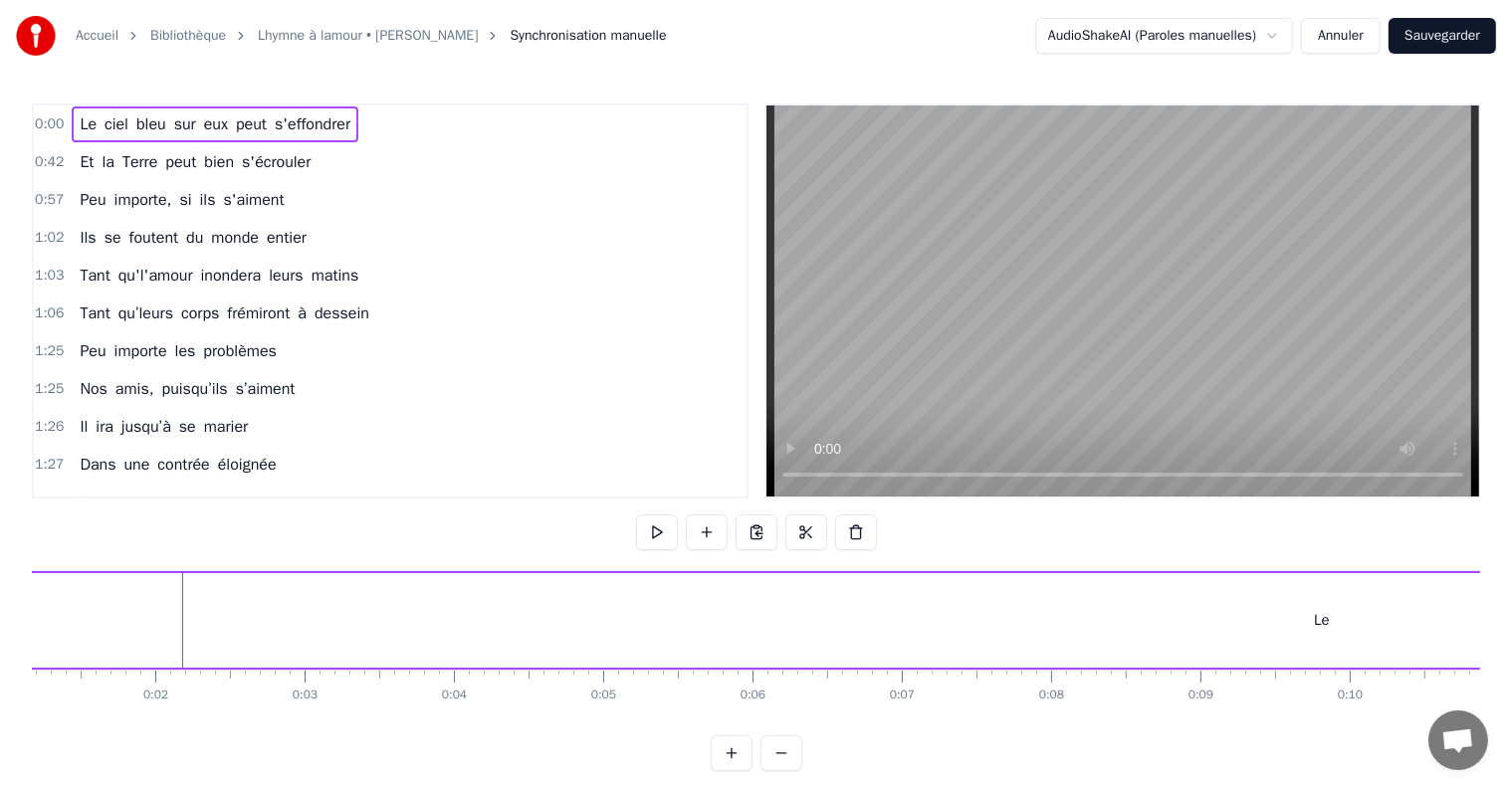click at bounding box center (781, 753) 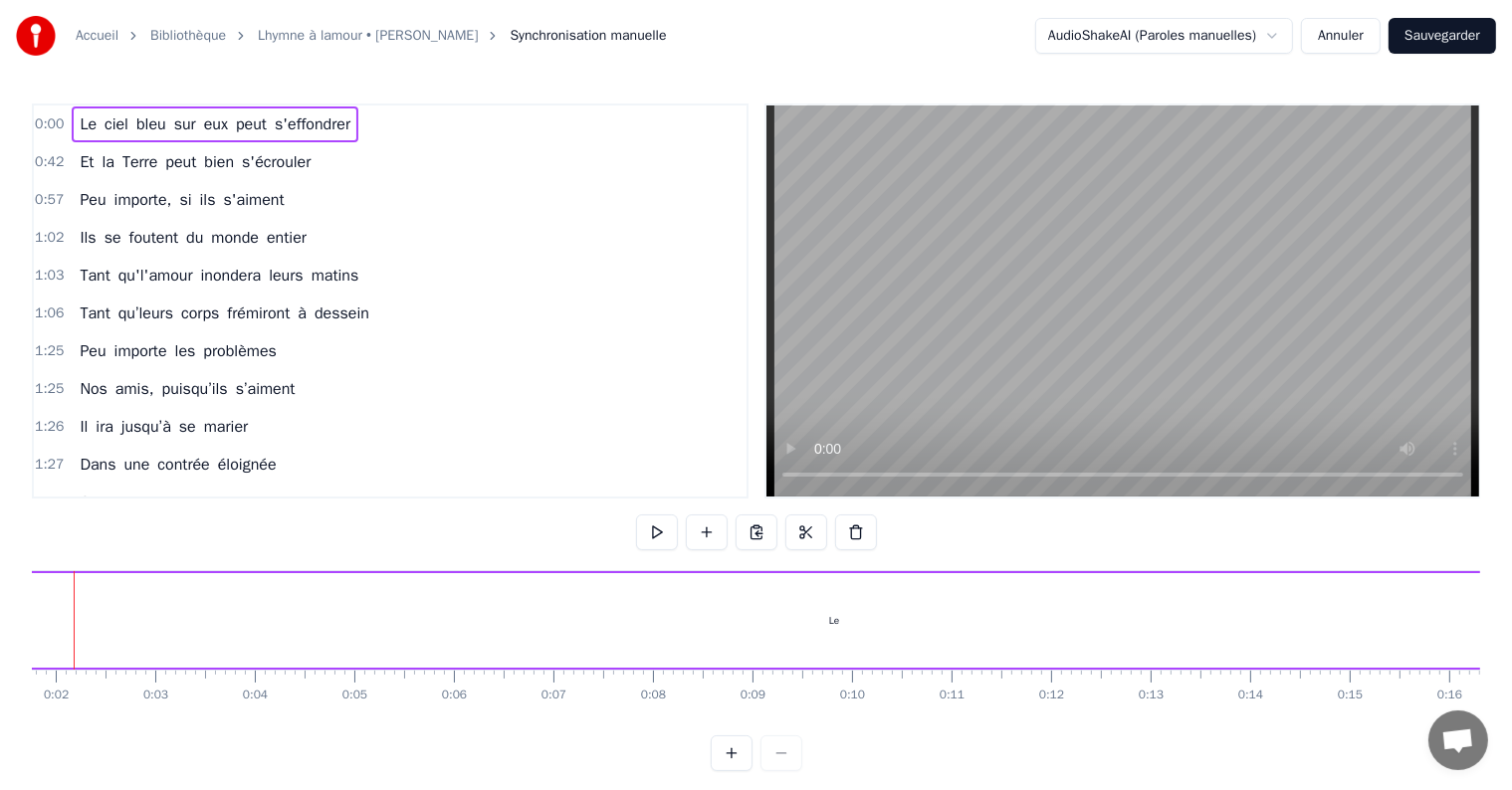 scroll, scrollTop: 0, scrollLeft: 116, axis: horizontal 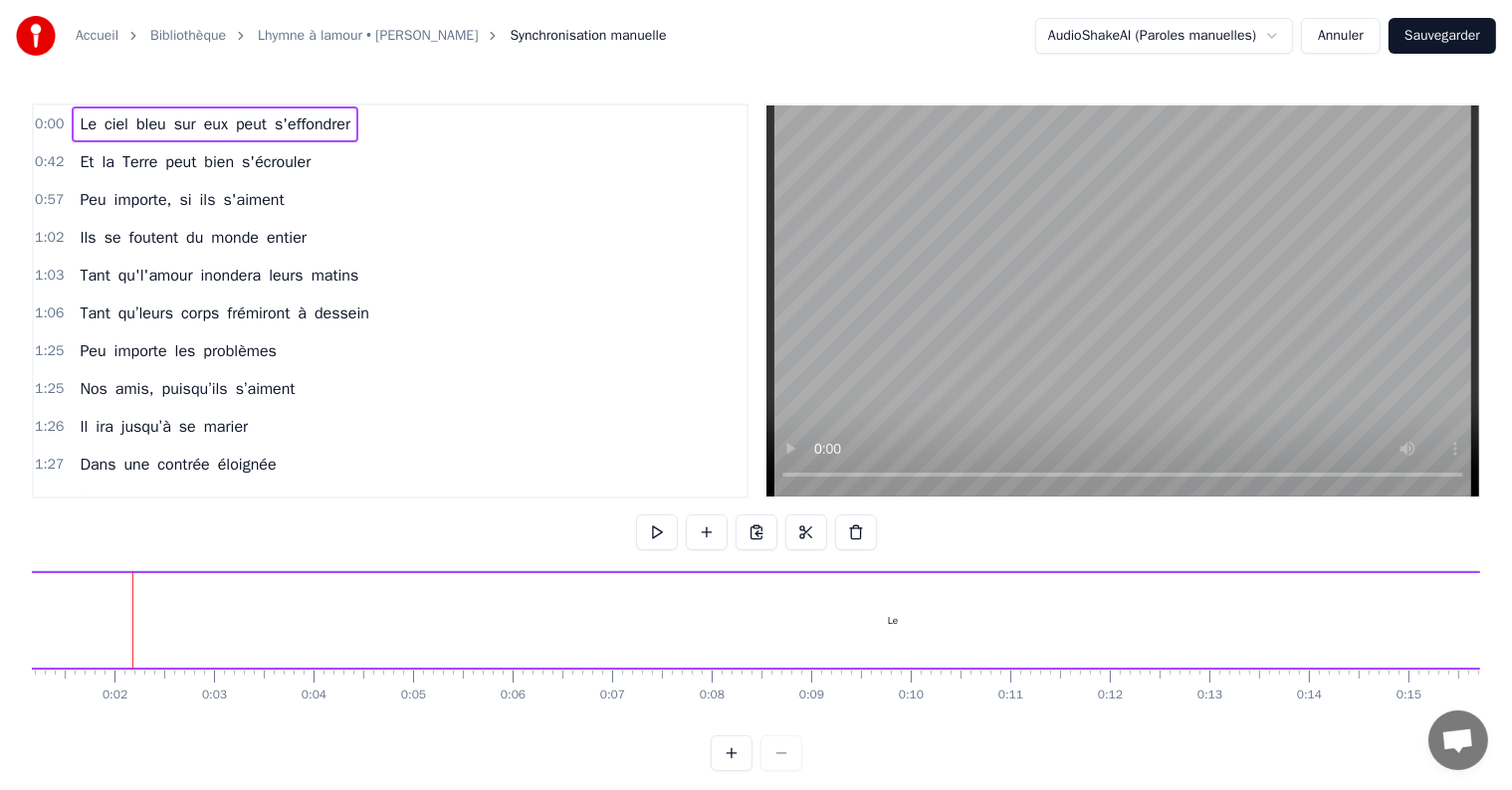 click at bounding box center [756, 753] 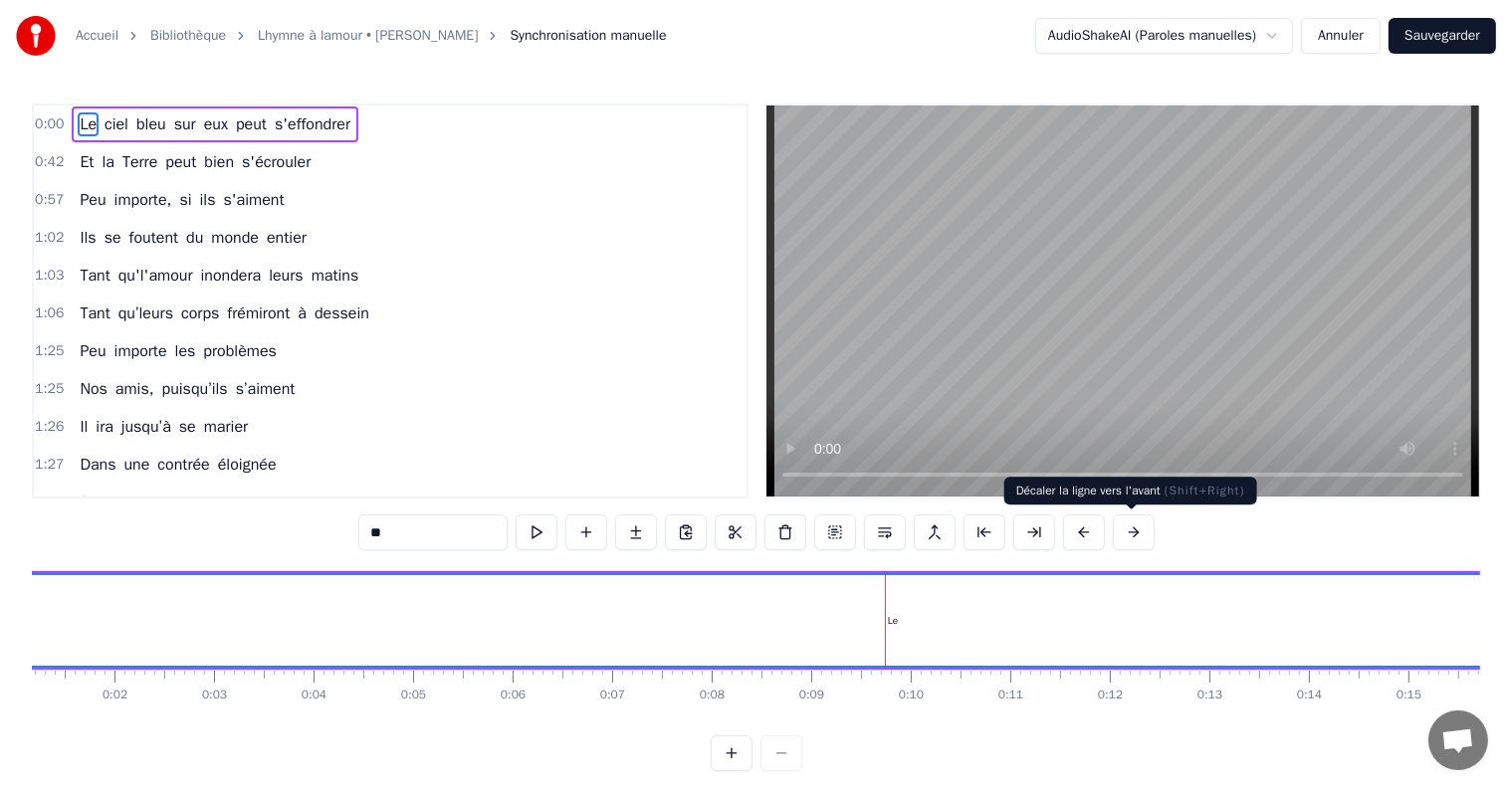 click at bounding box center (1134, 532) 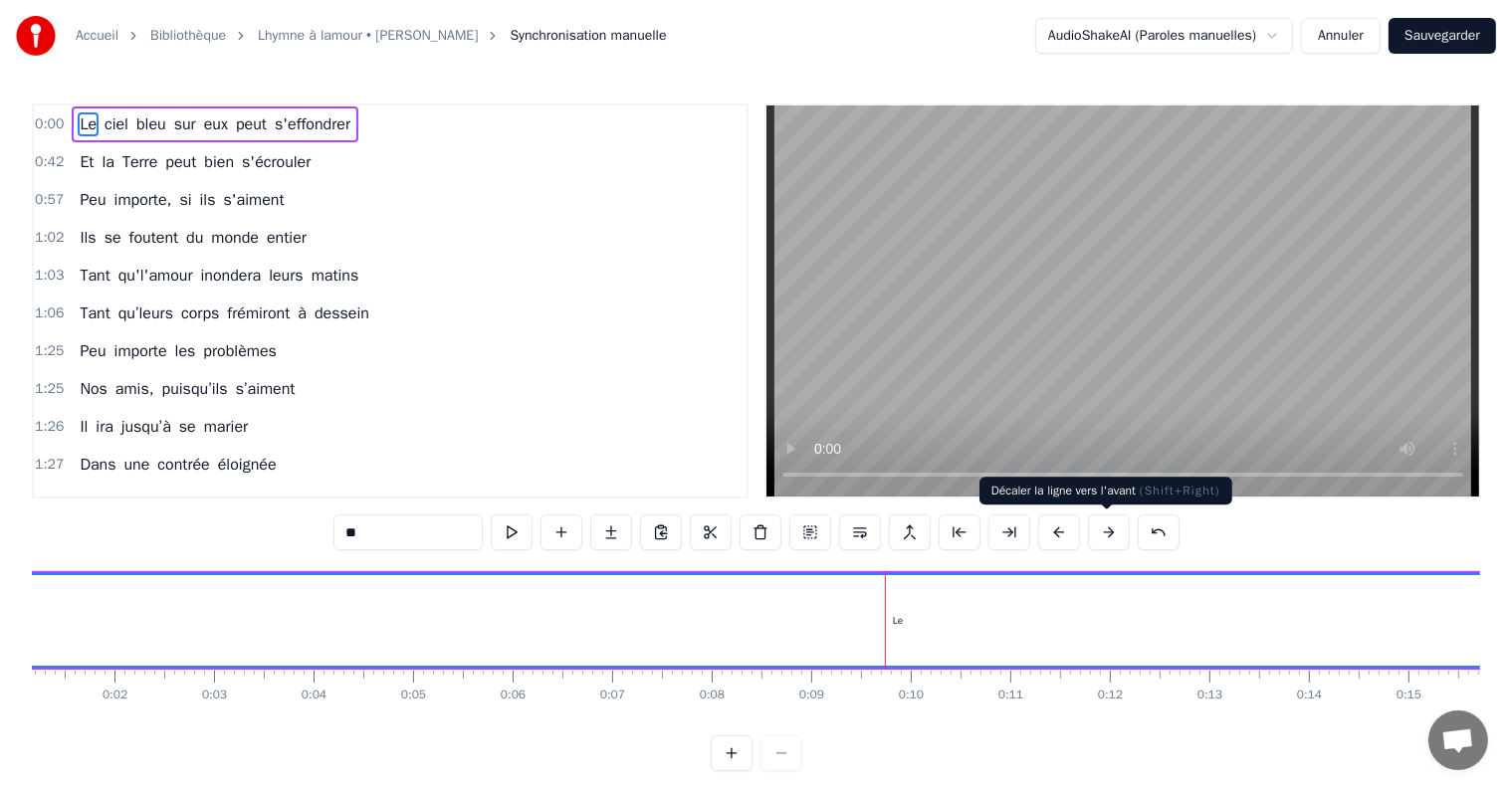 click at bounding box center (1109, 532) 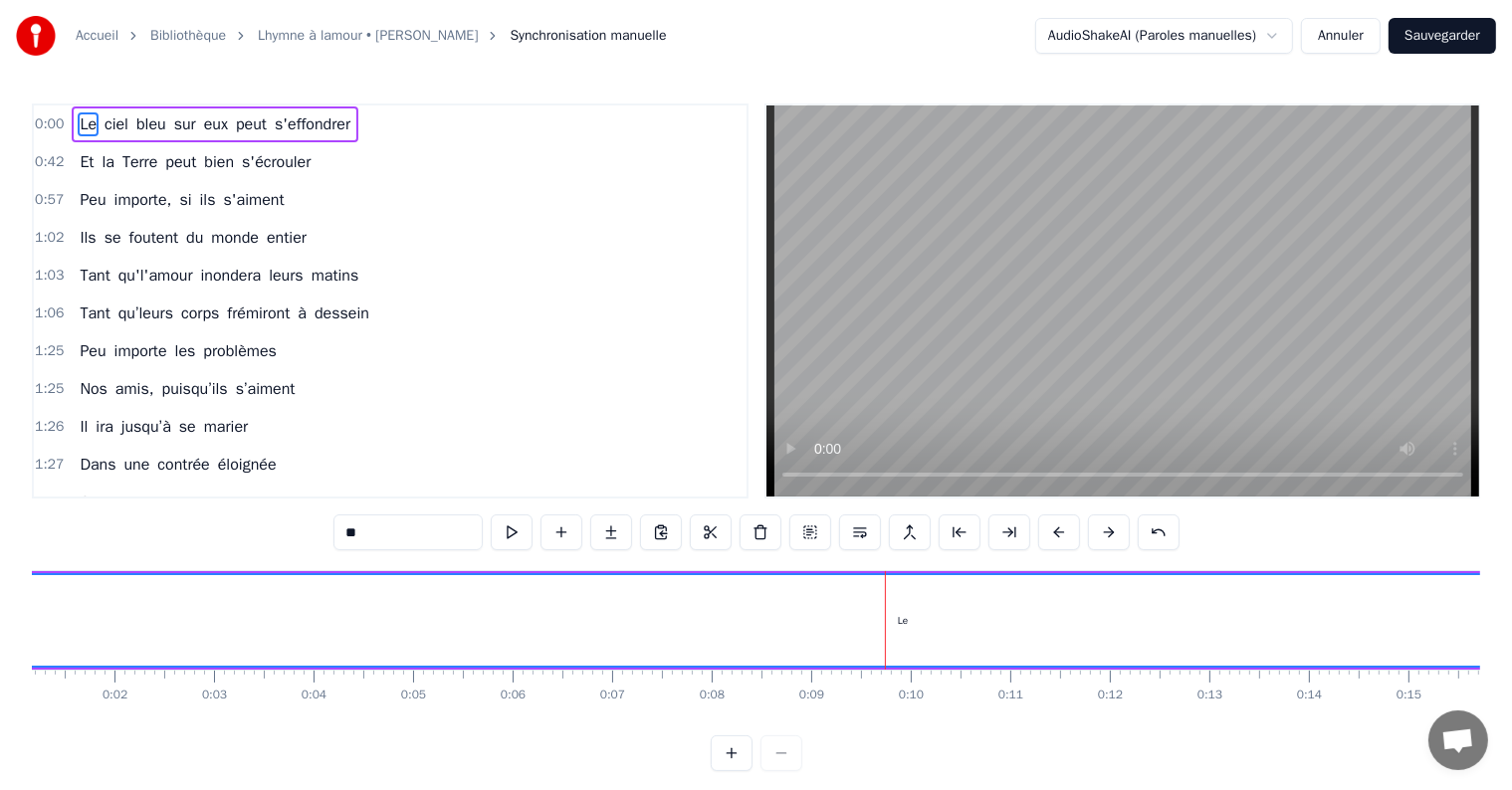 click at bounding box center (1109, 532) 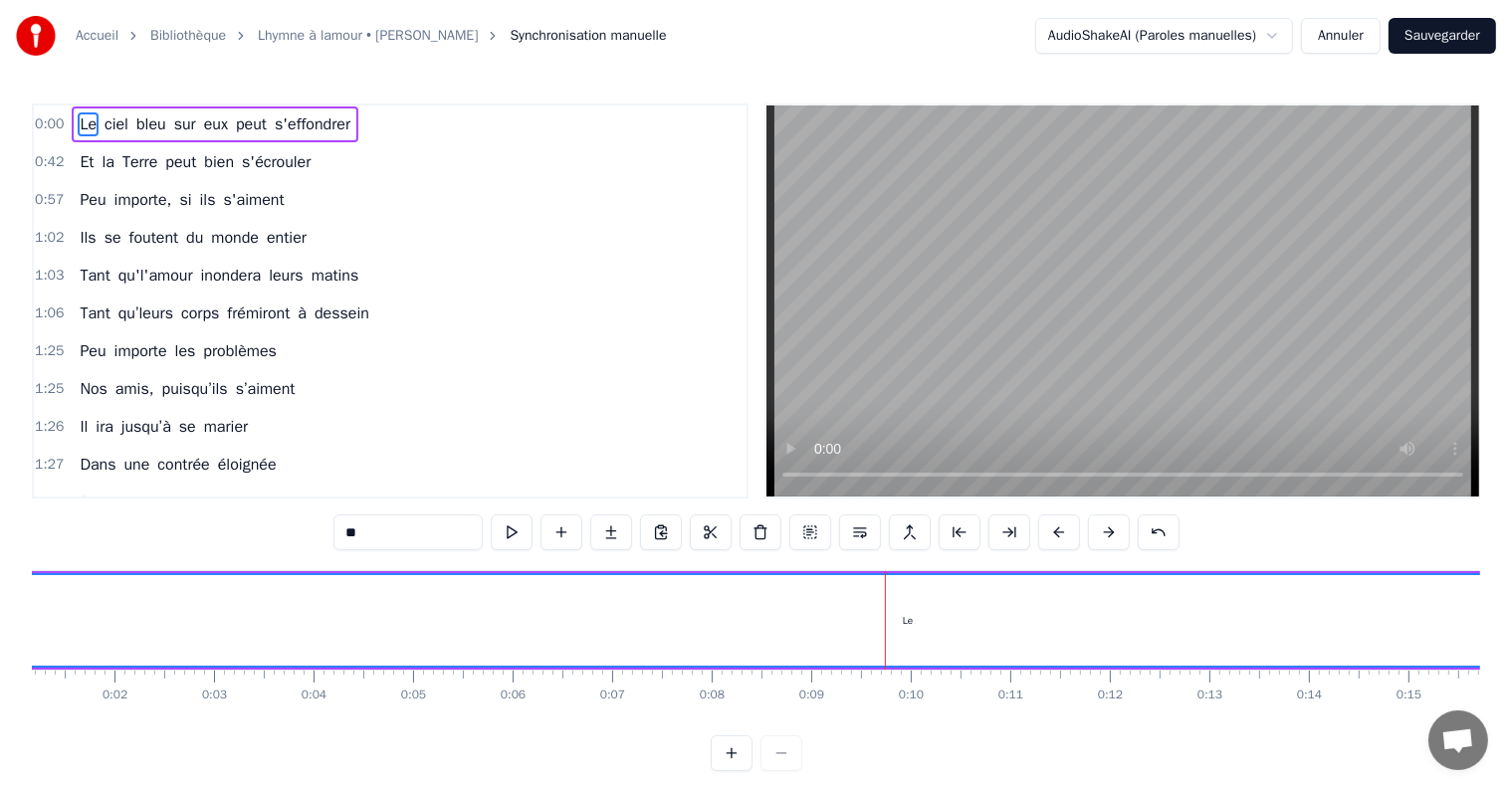 click at bounding box center (1109, 532) 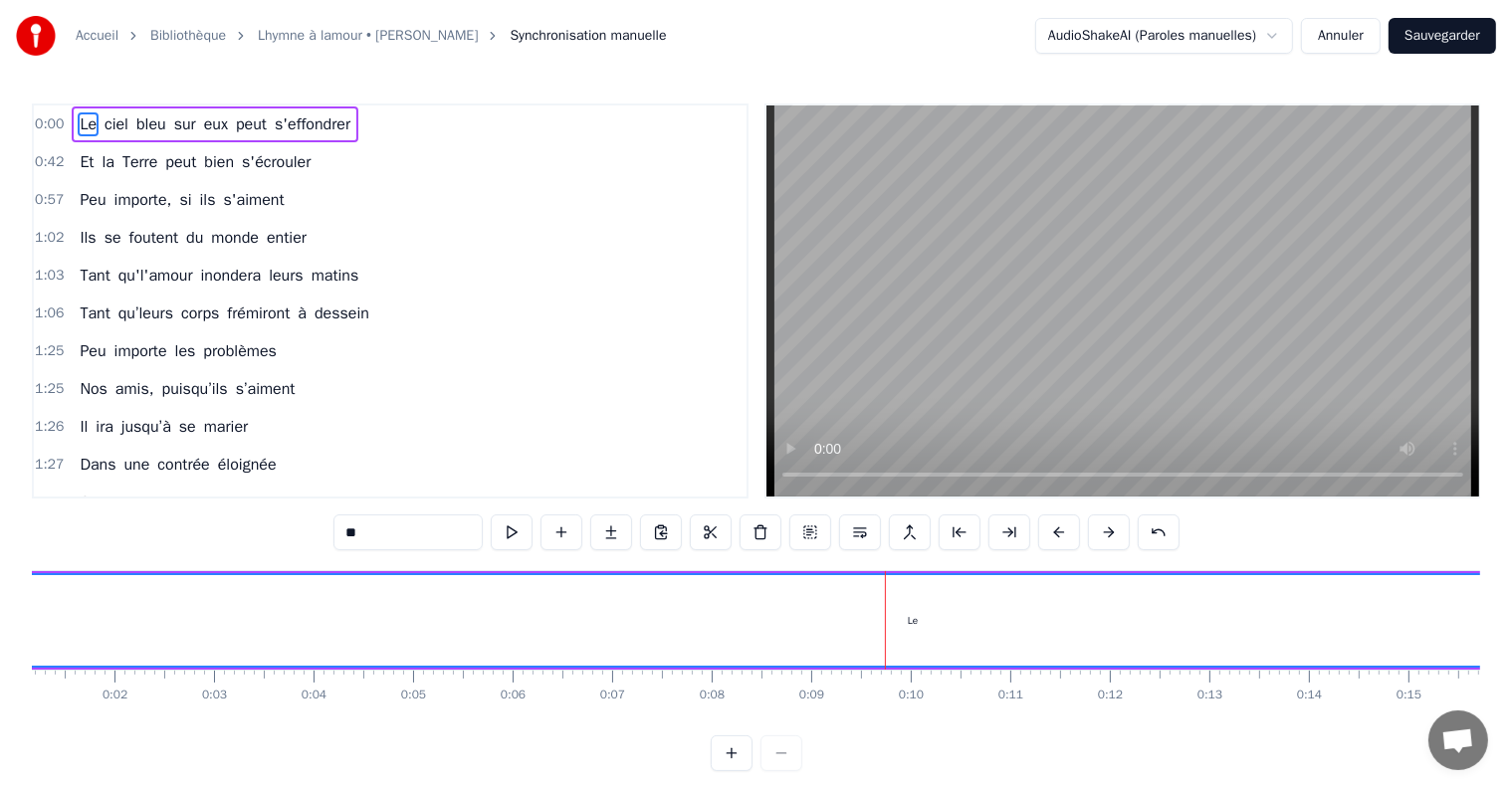 click at bounding box center (1109, 532) 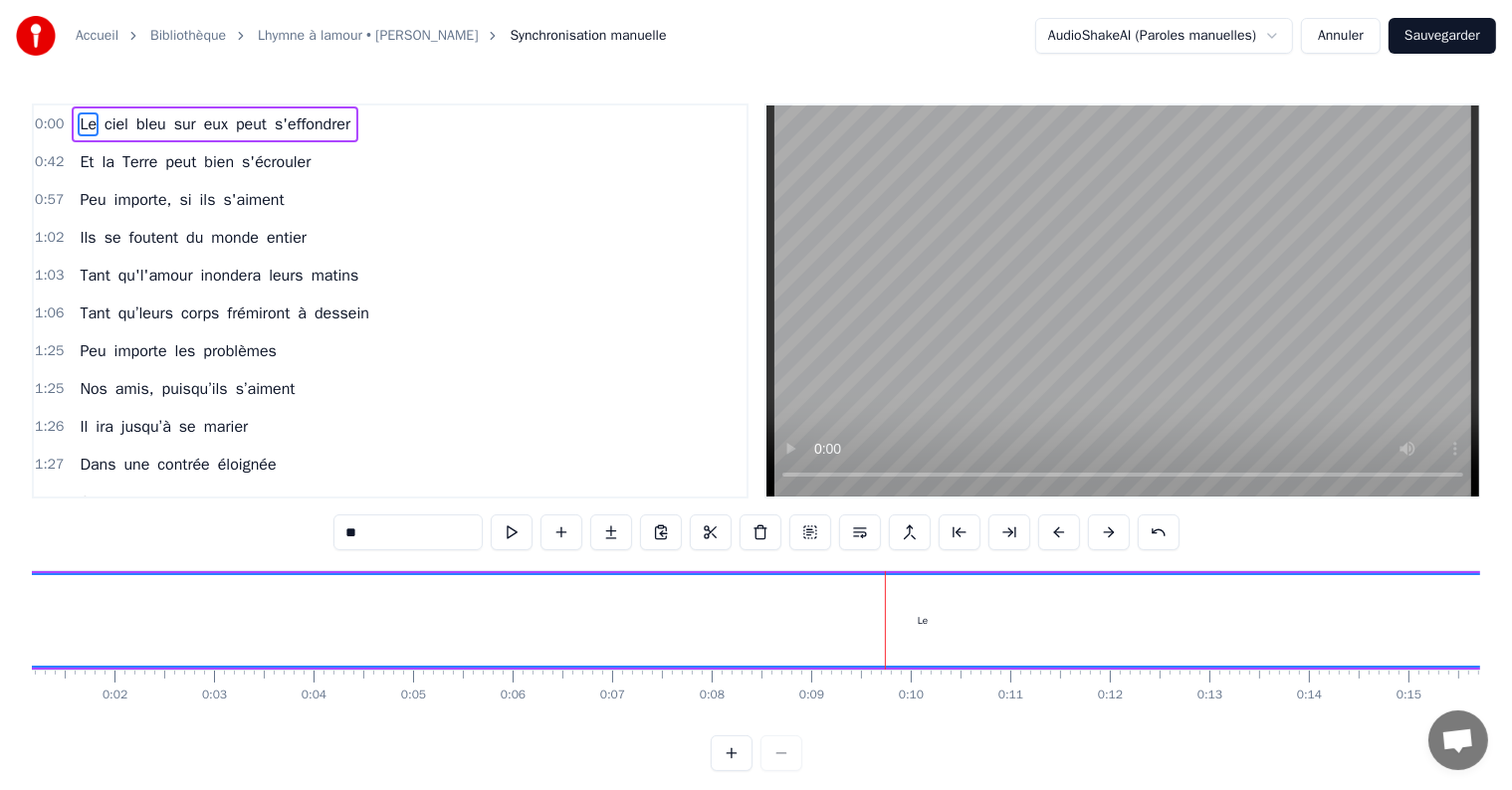 click at bounding box center [1109, 532] 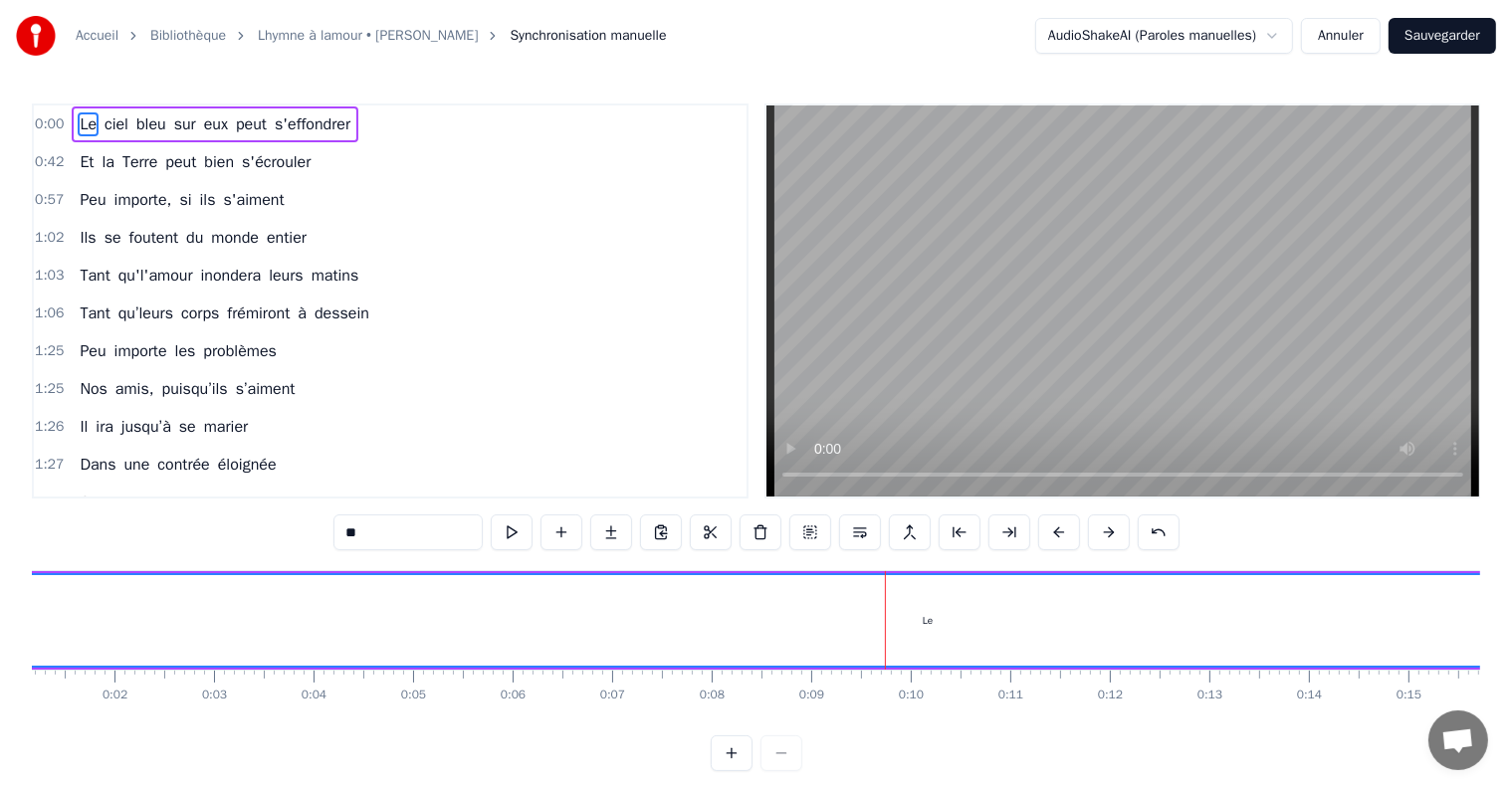 click at bounding box center [1109, 532] 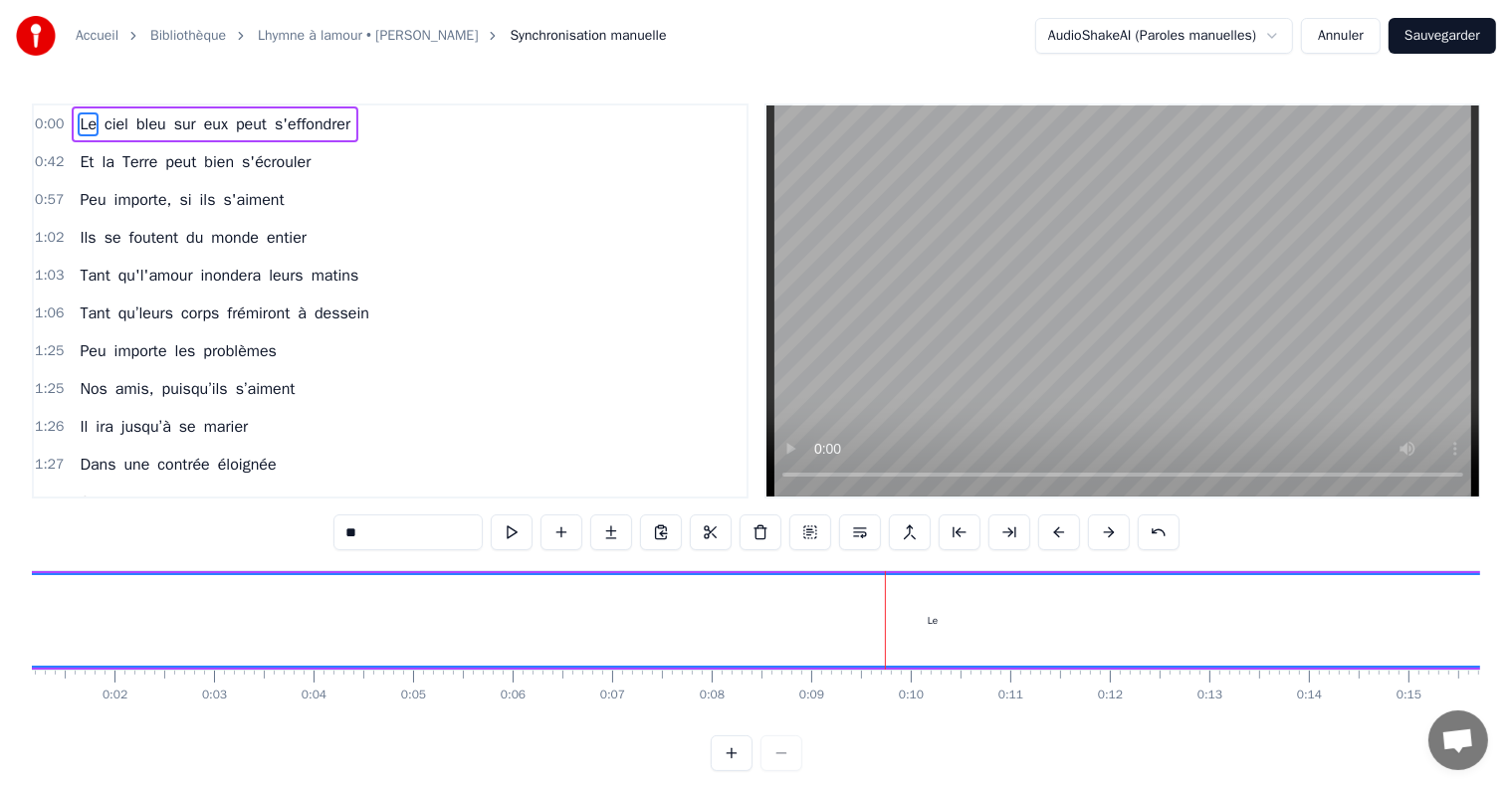 click at bounding box center (1109, 532) 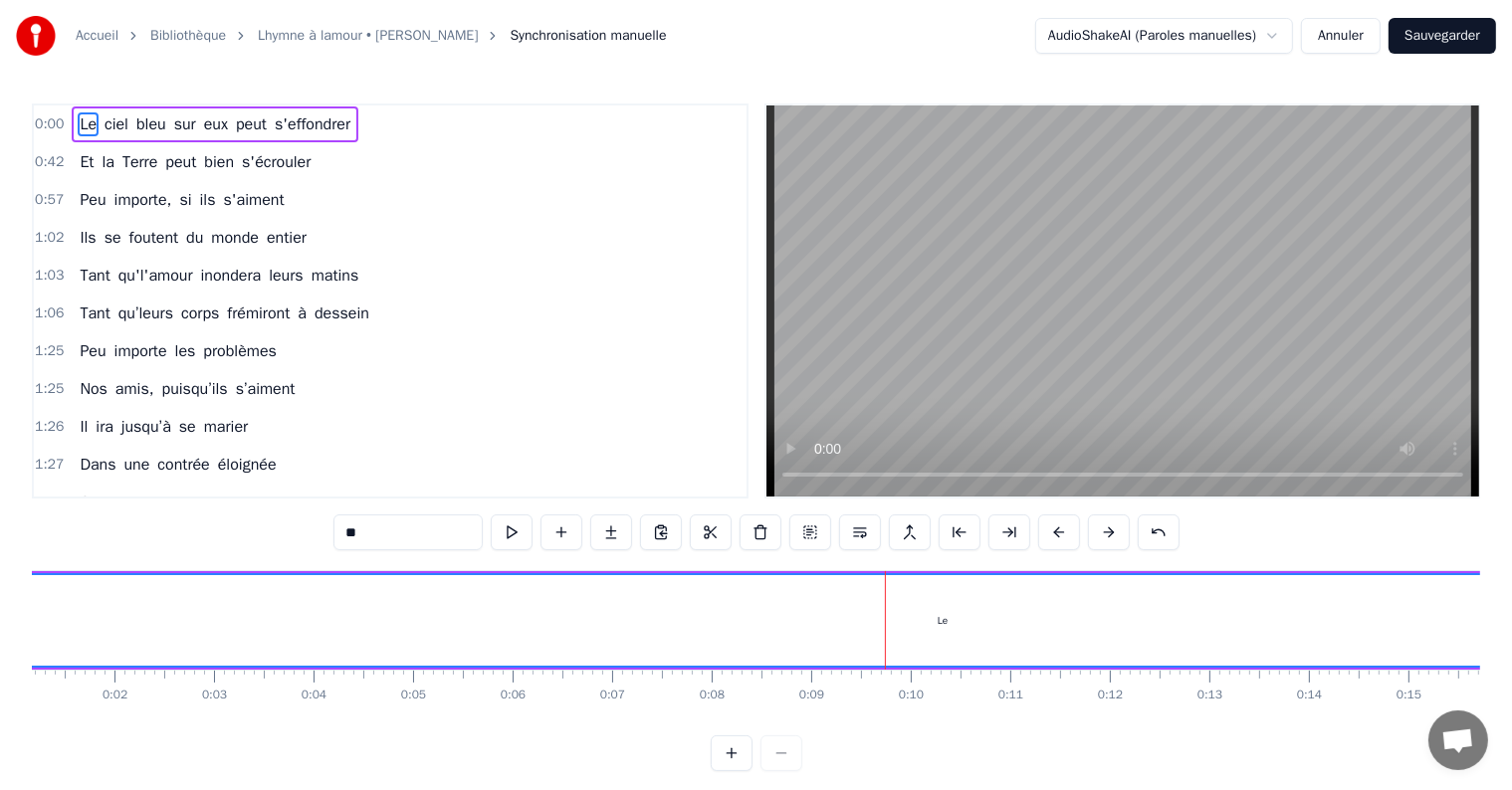 click at bounding box center [1109, 532] 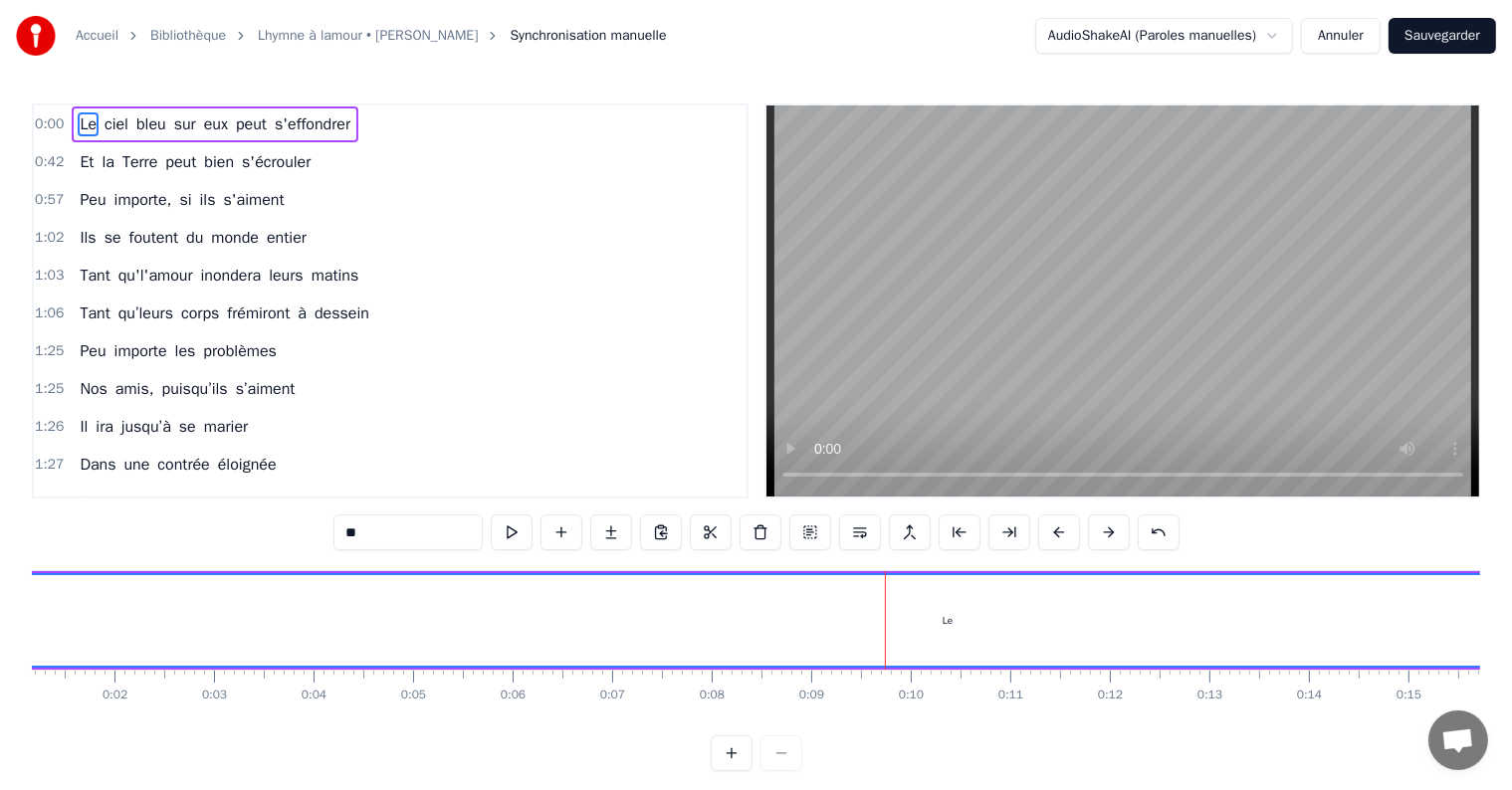 click at bounding box center (1109, 532) 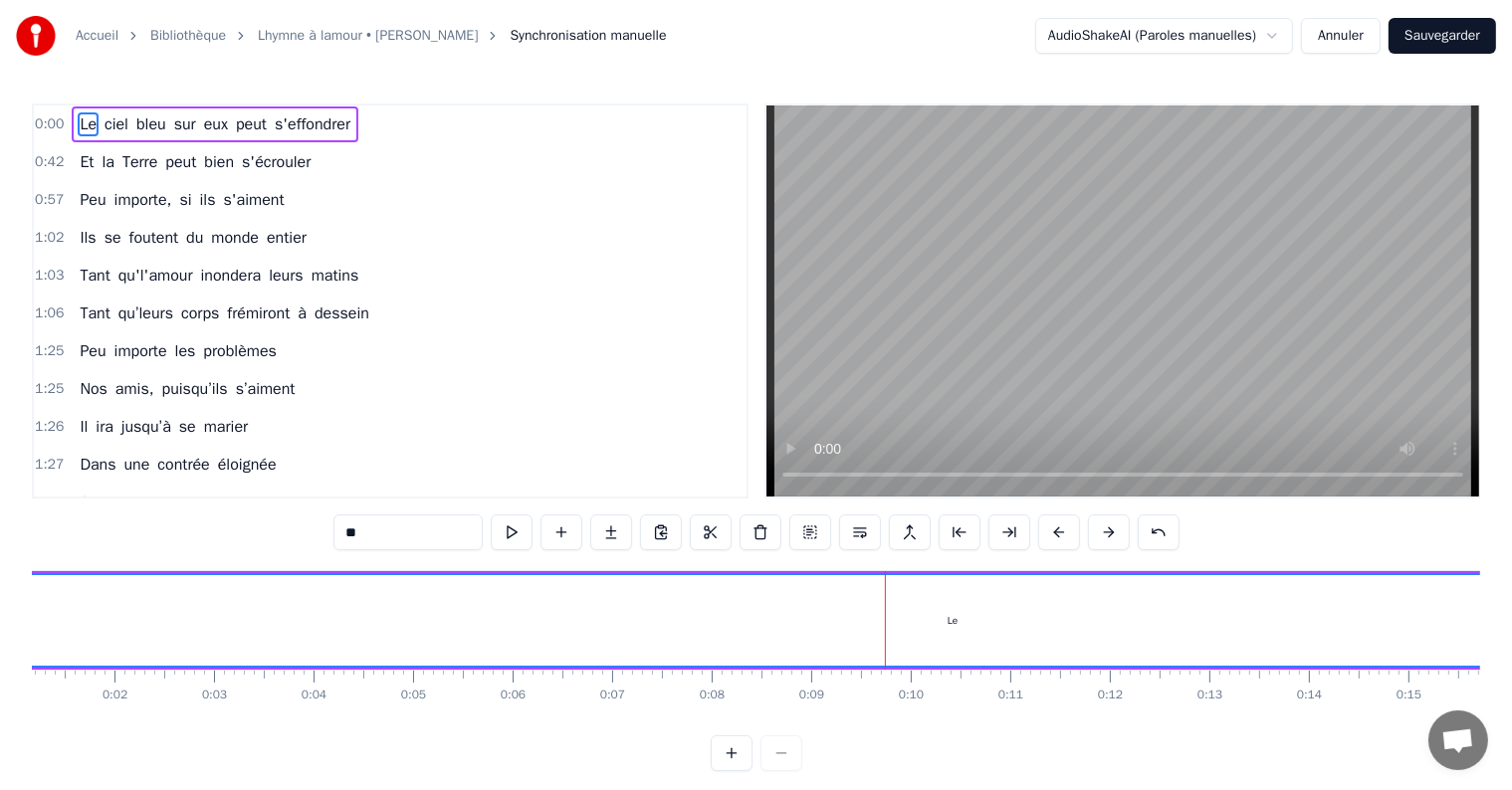 click at bounding box center (1109, 532) 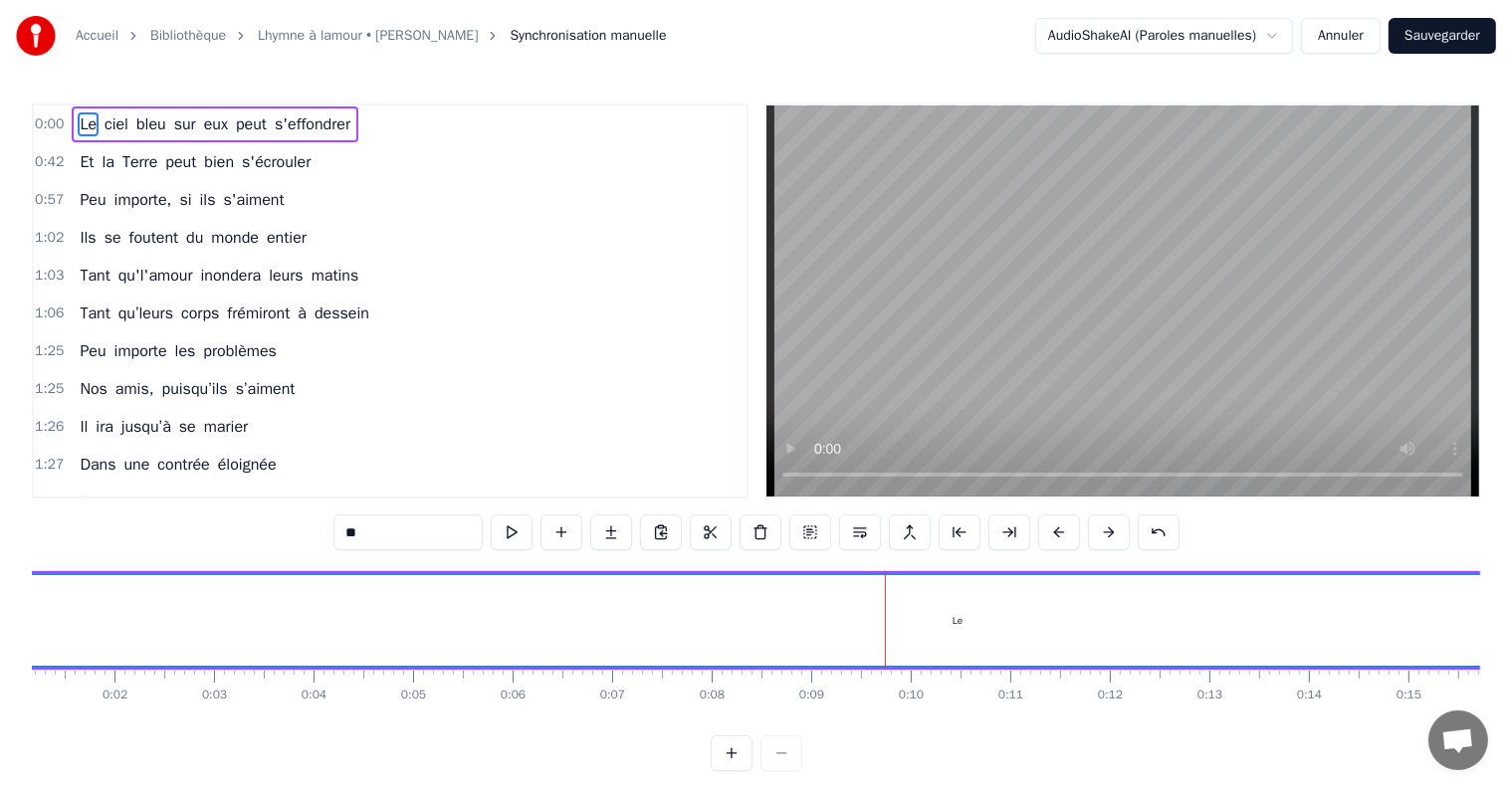 click at bounding box center [1109, 532] 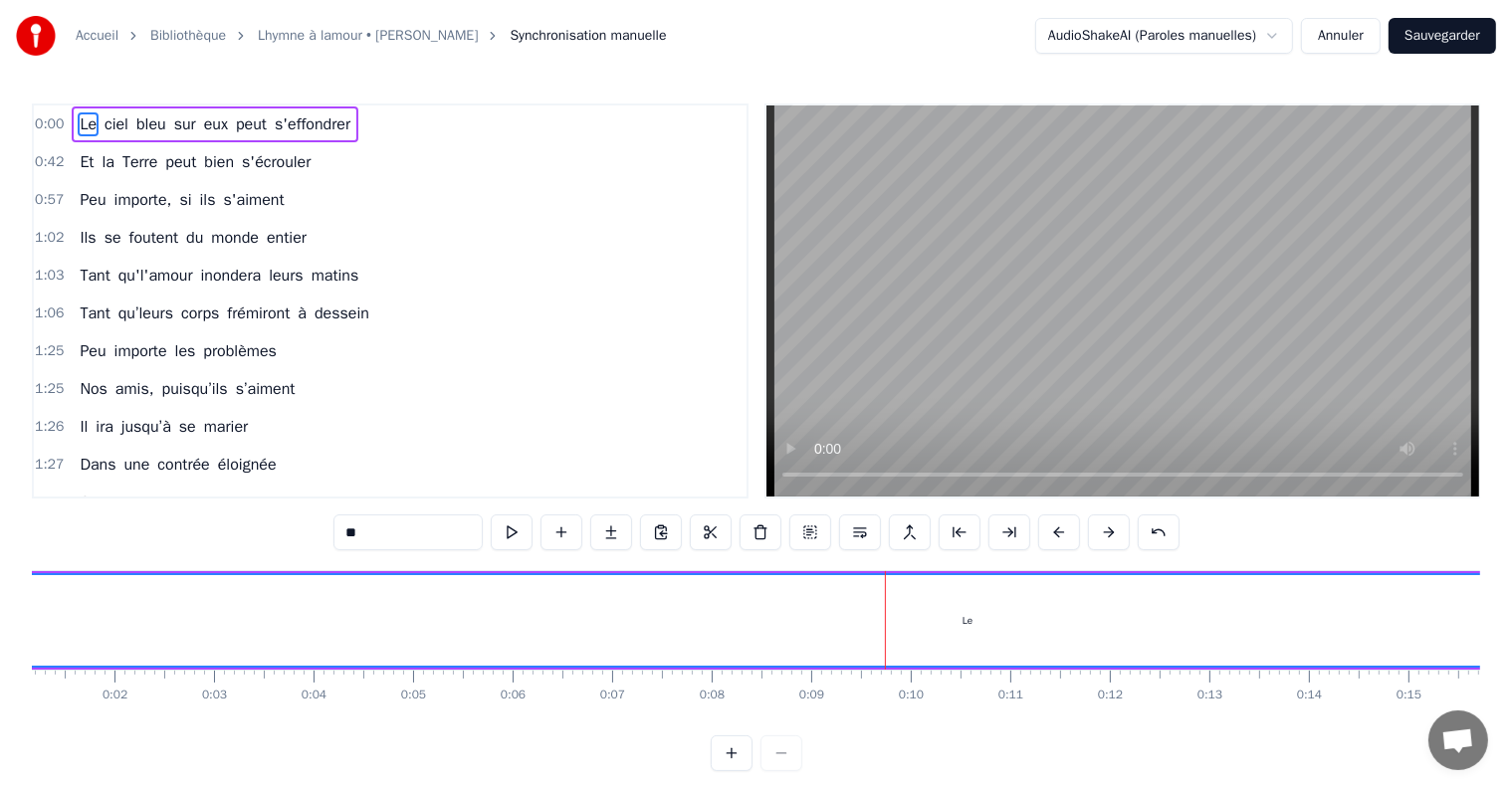 click at bounding box center (1109, 532) 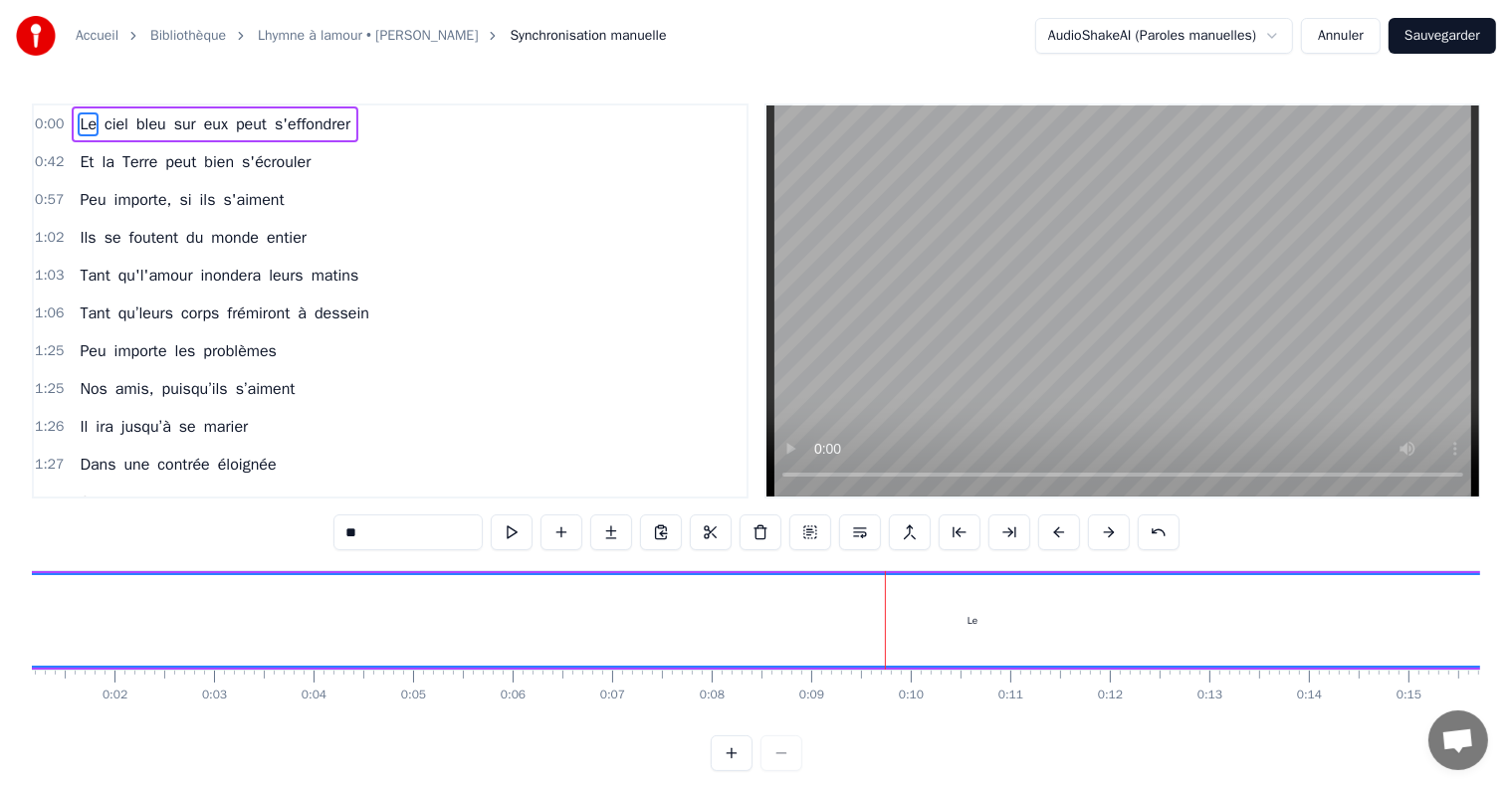 click at bounding box center (1109, 532) 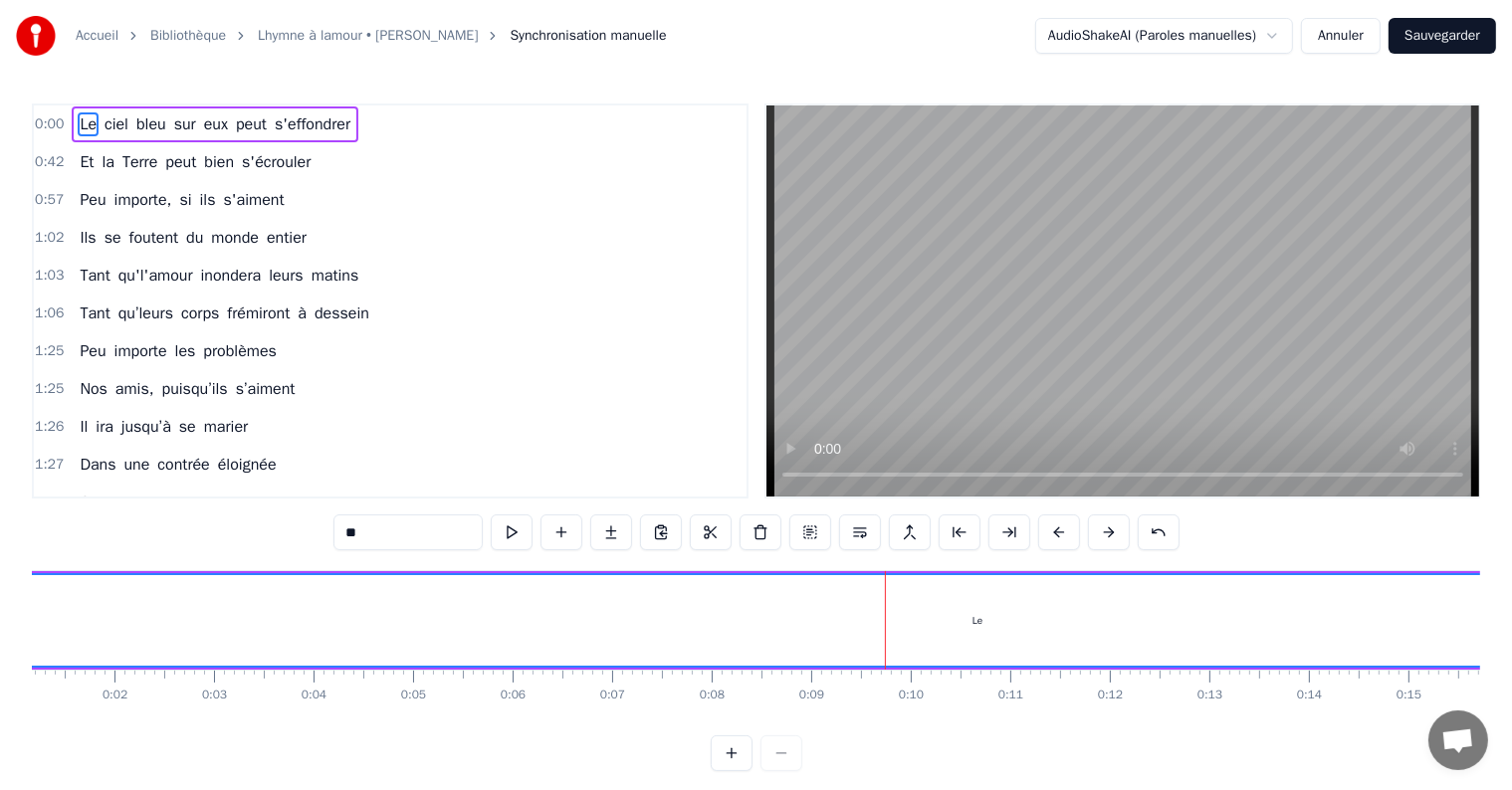 click at bounding box center [1109, 532] 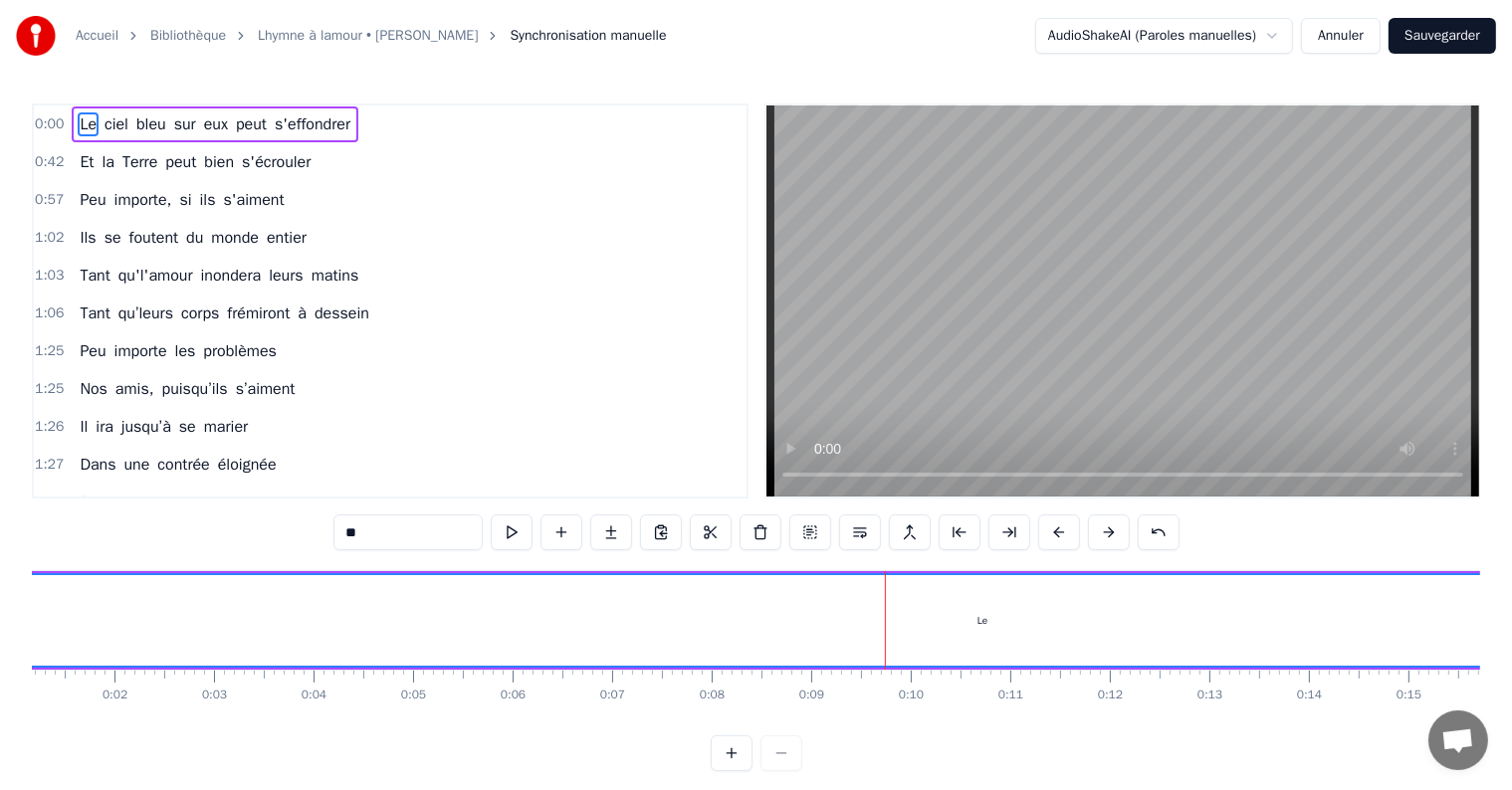 click at bounding box center (1109, 532) 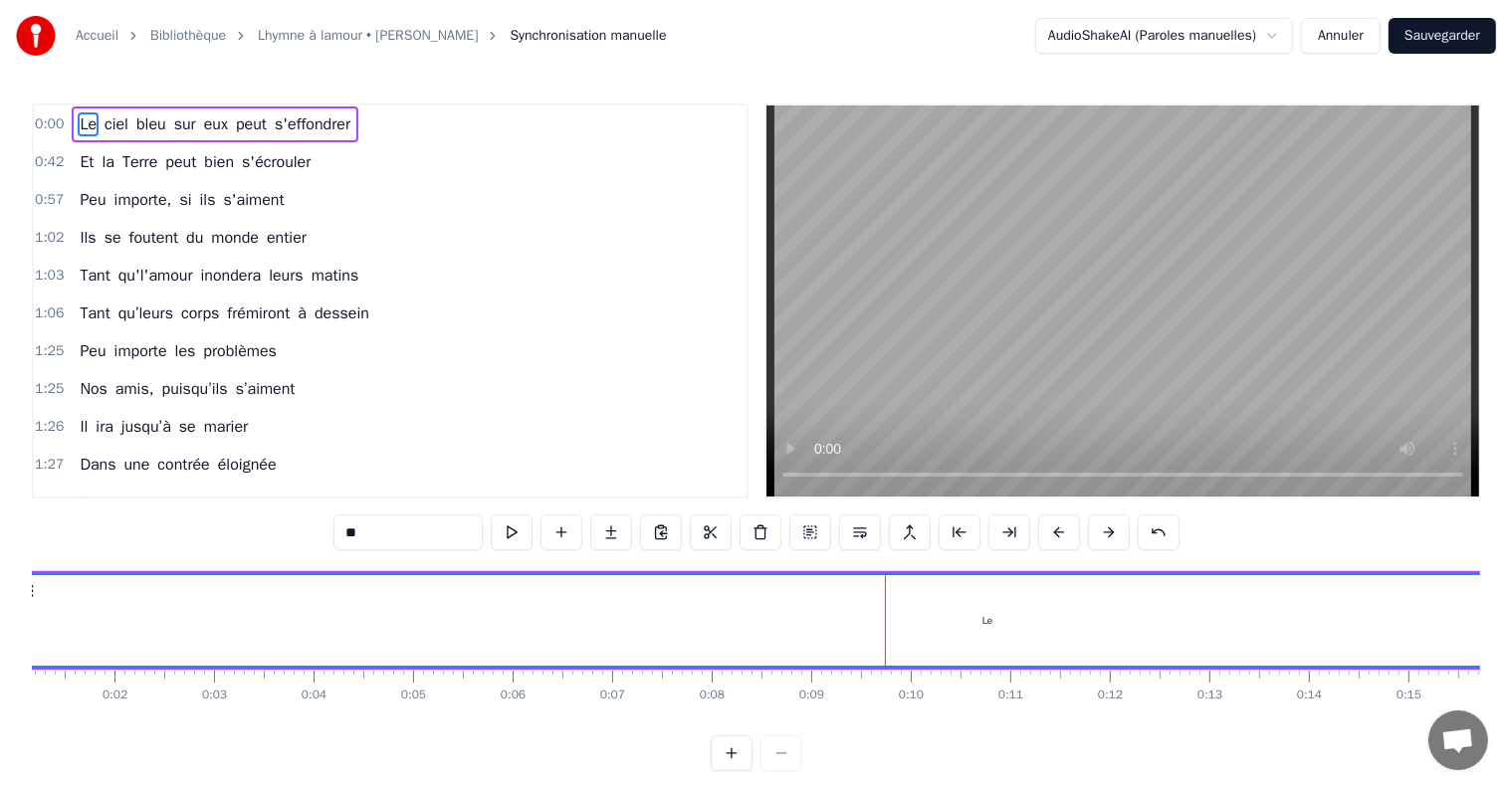 click at bounding box center (1109, 532) 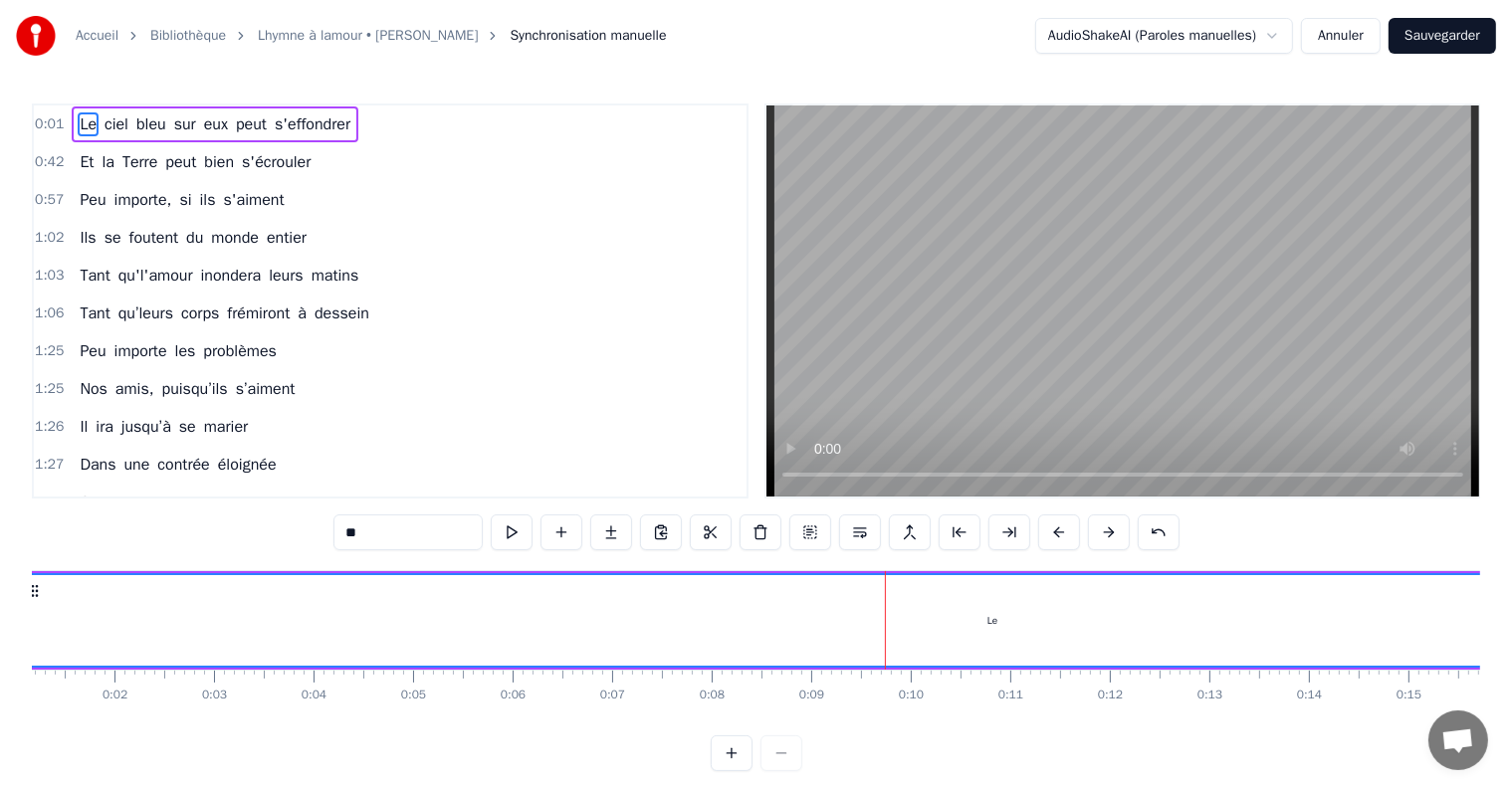 click at bounding box center [1109, 532] 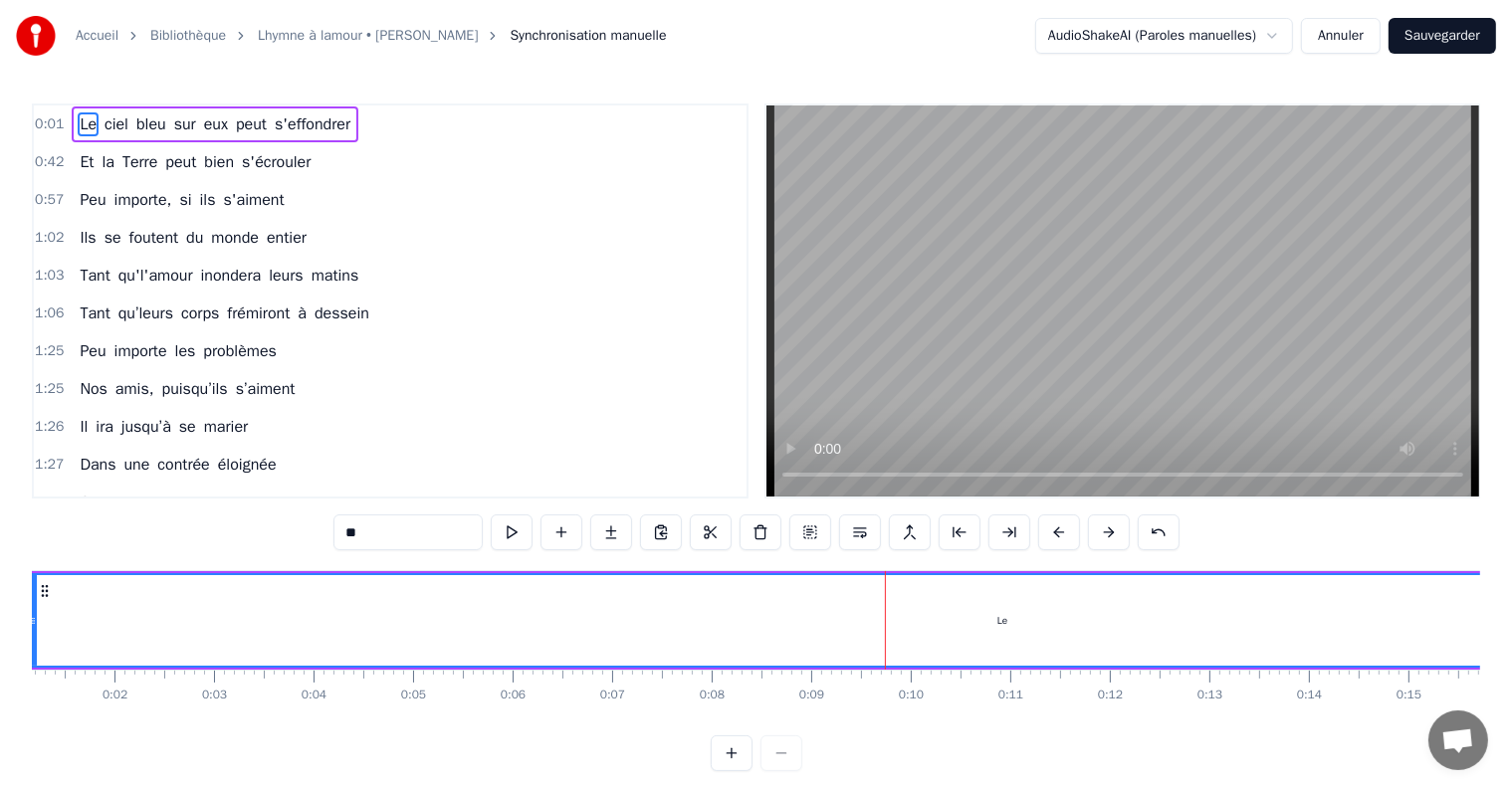 click at bounding box center [1109, 532] 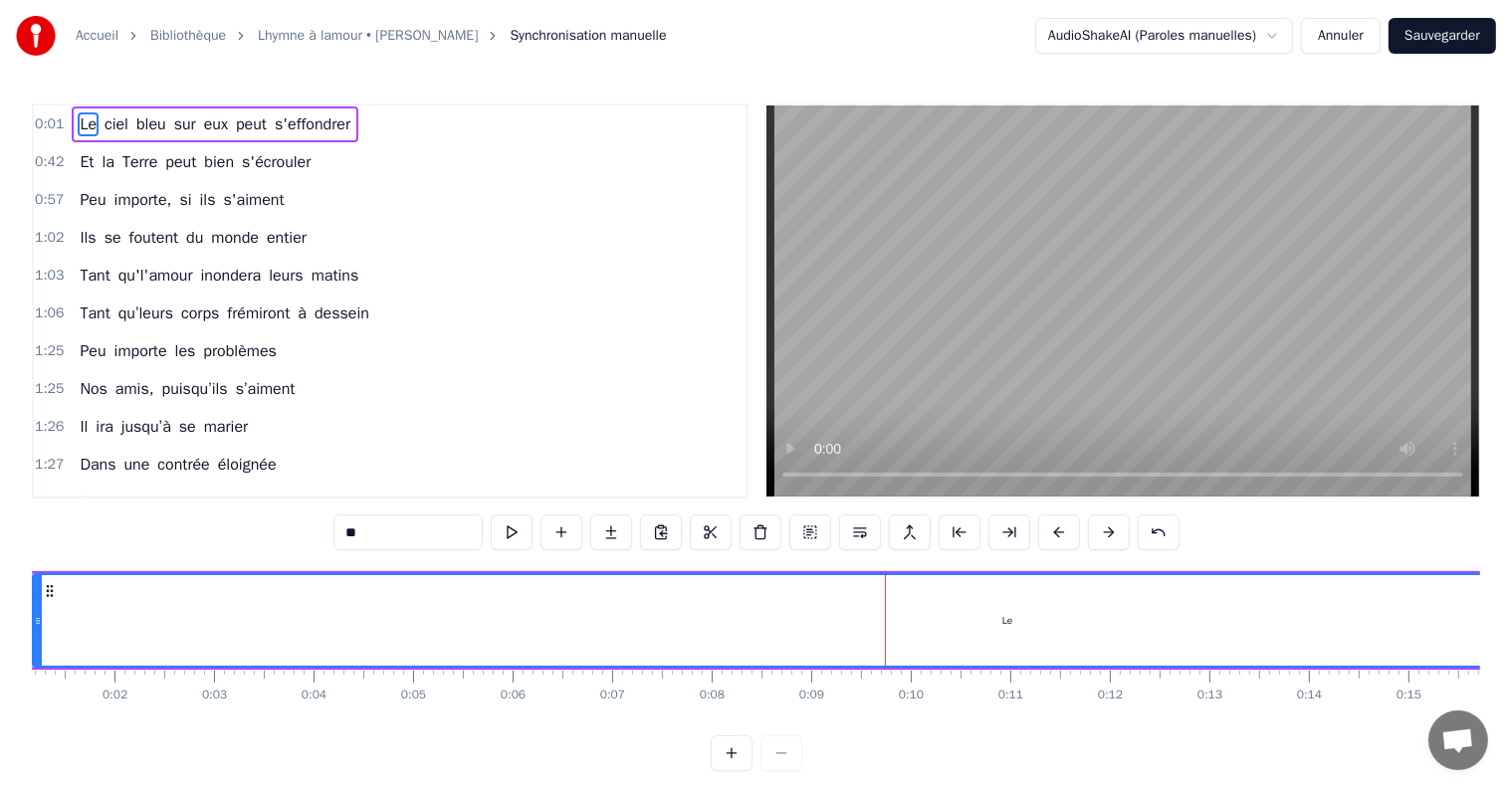 click at bounding box center [1109, 532] 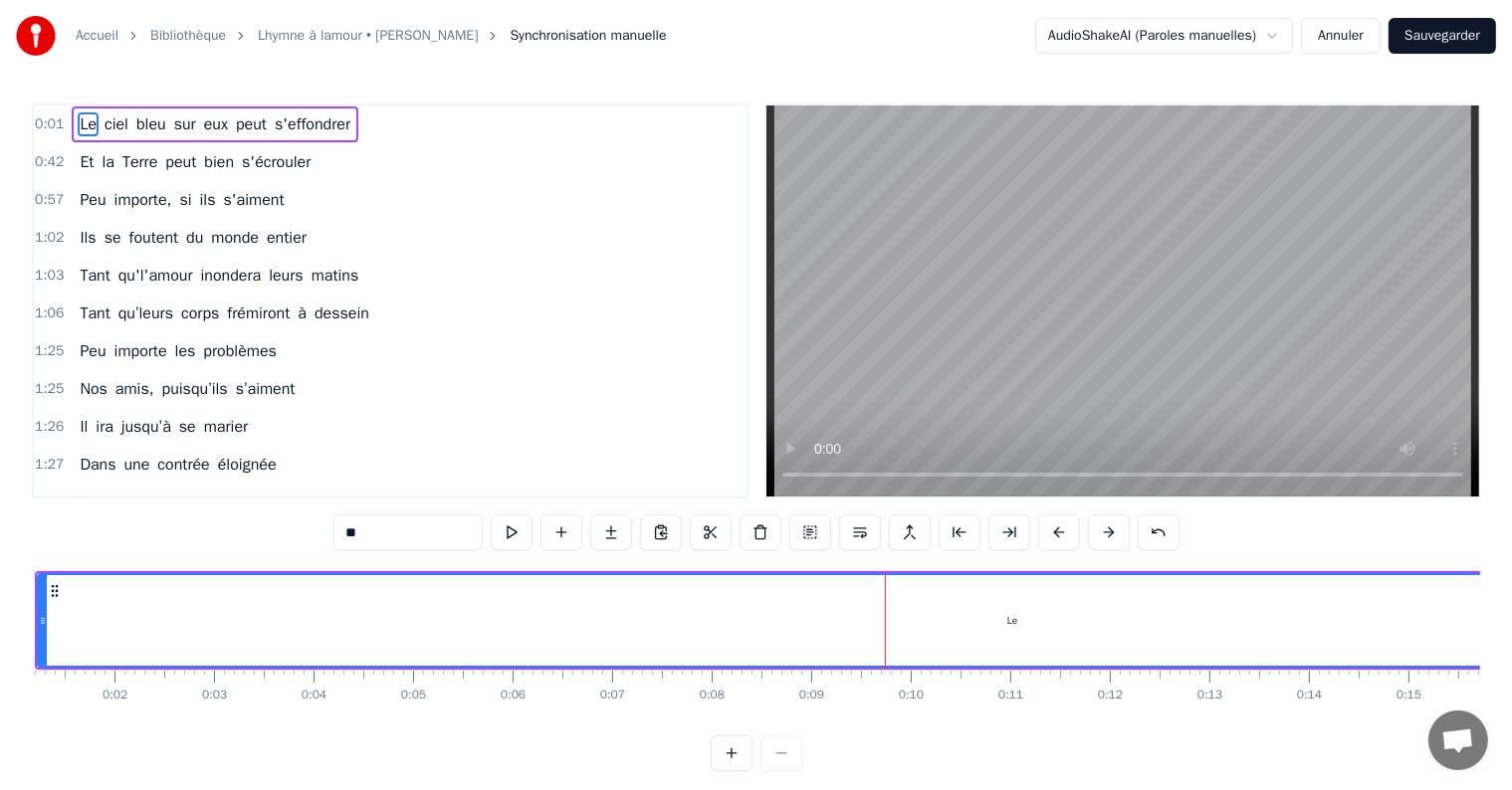 click at bounding box center (1109, 532) 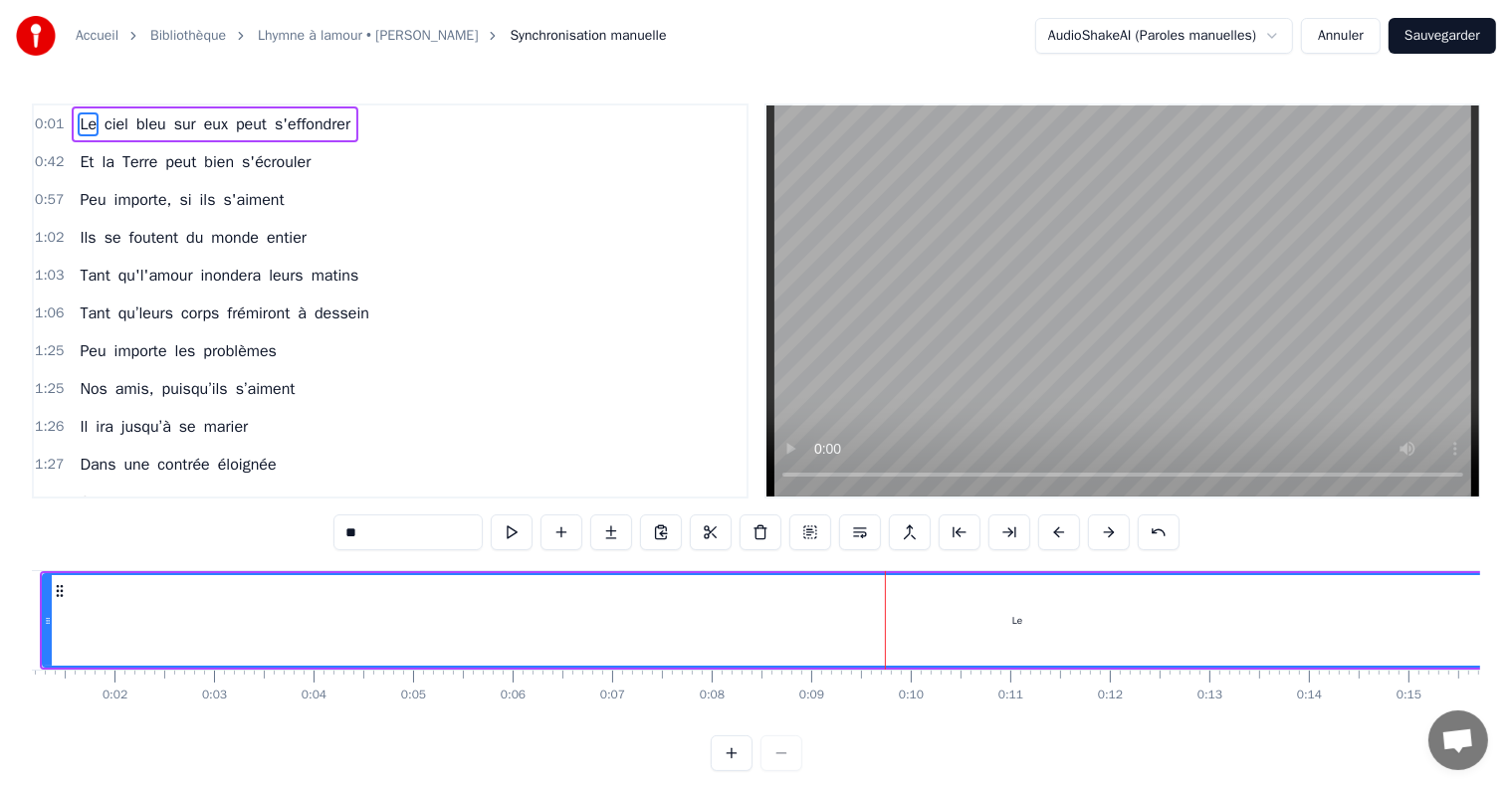 click at bounding box center [1109, 532] 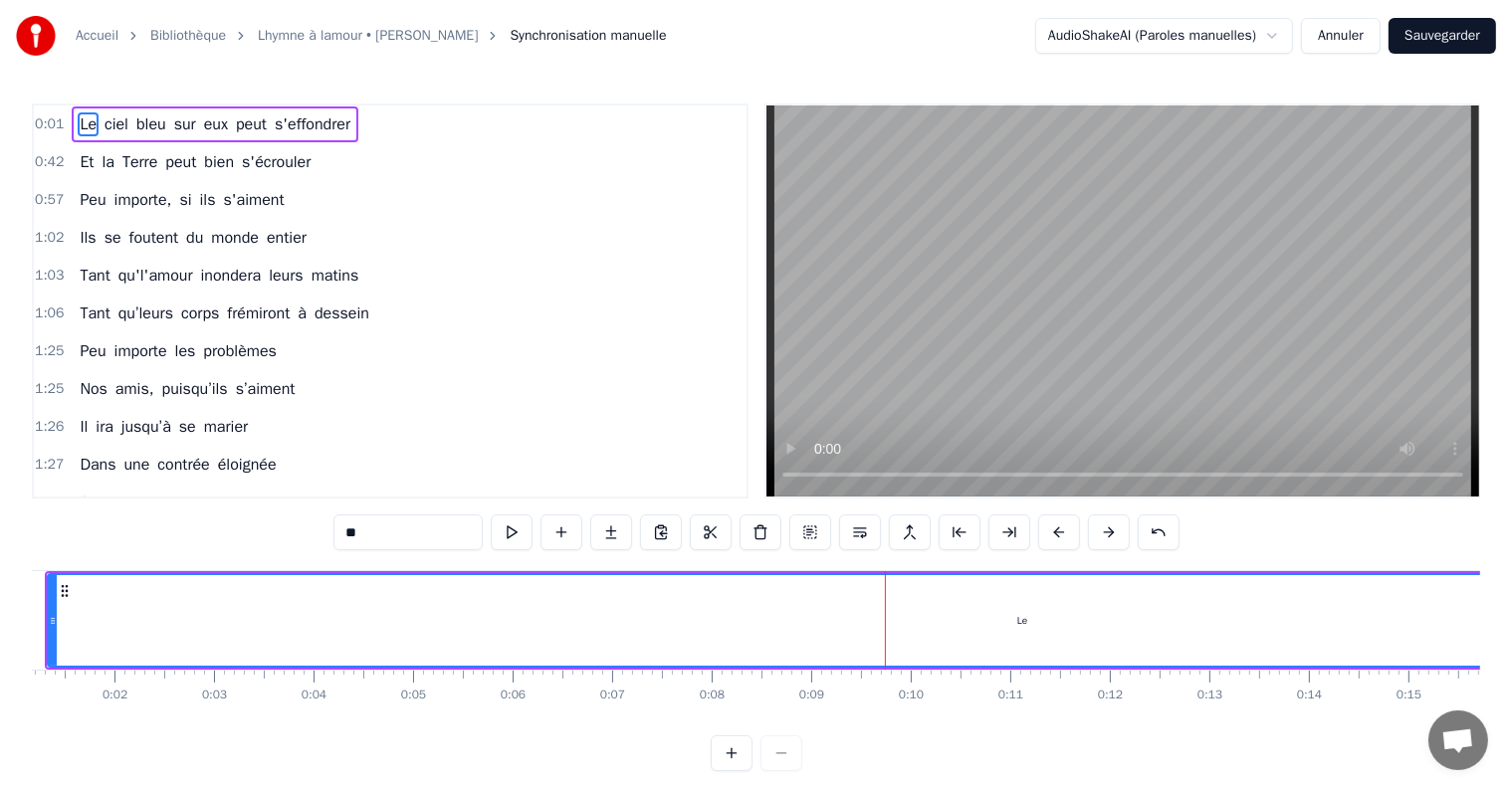 click at bounding box center (1109, 532) 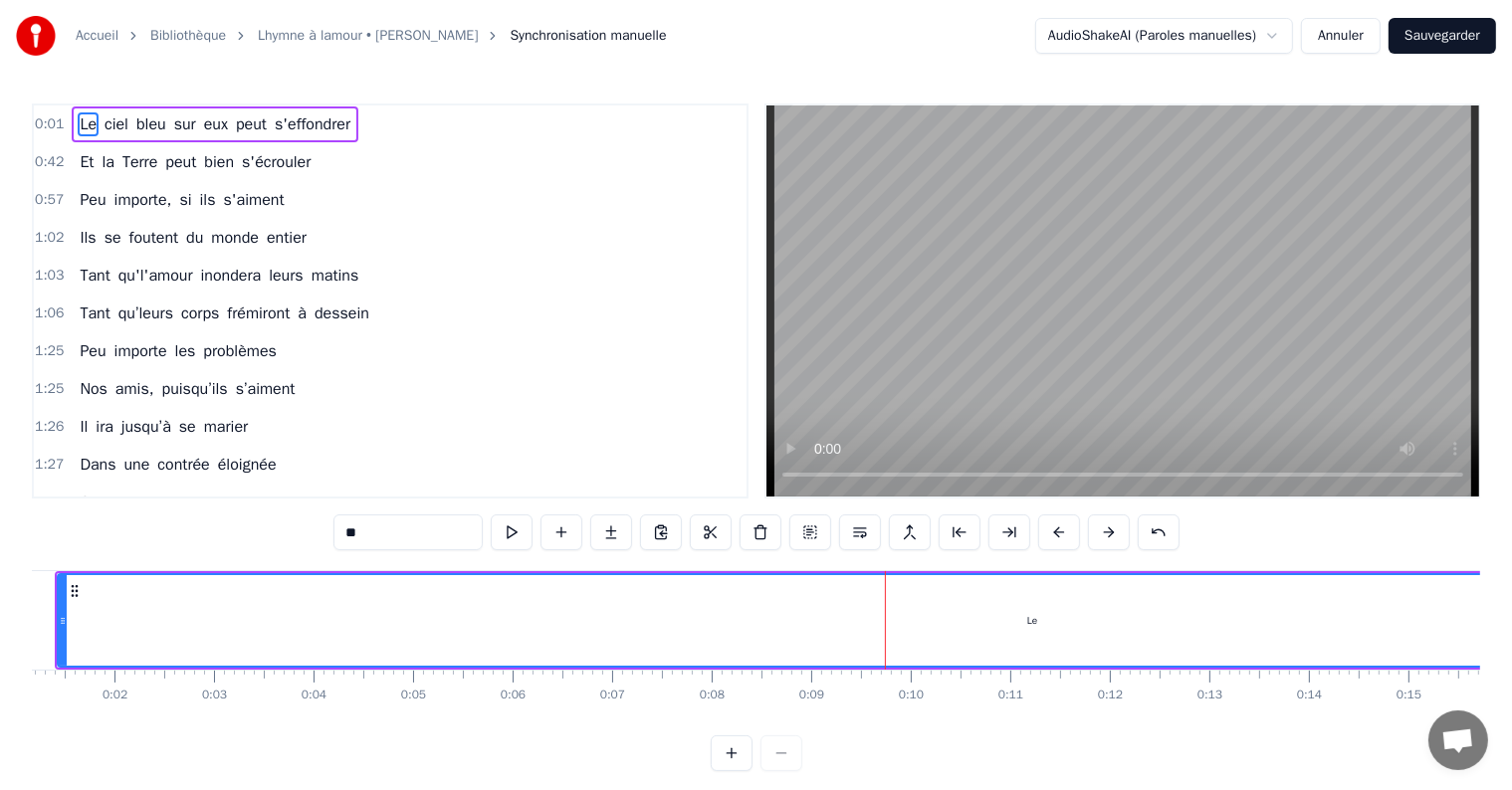 click at bounding box center [1109, 532] 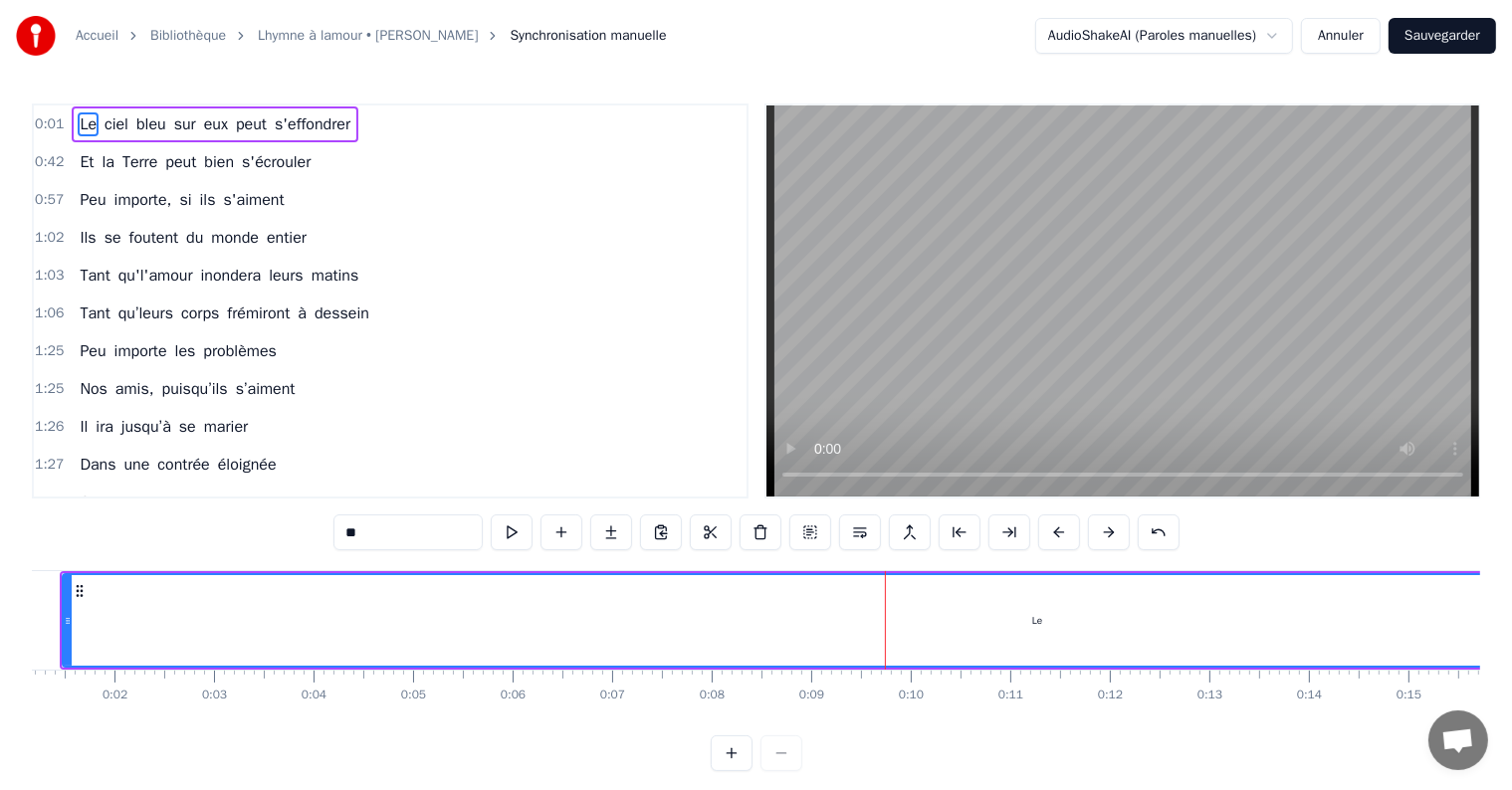 click at bounding box center (1109, 532) 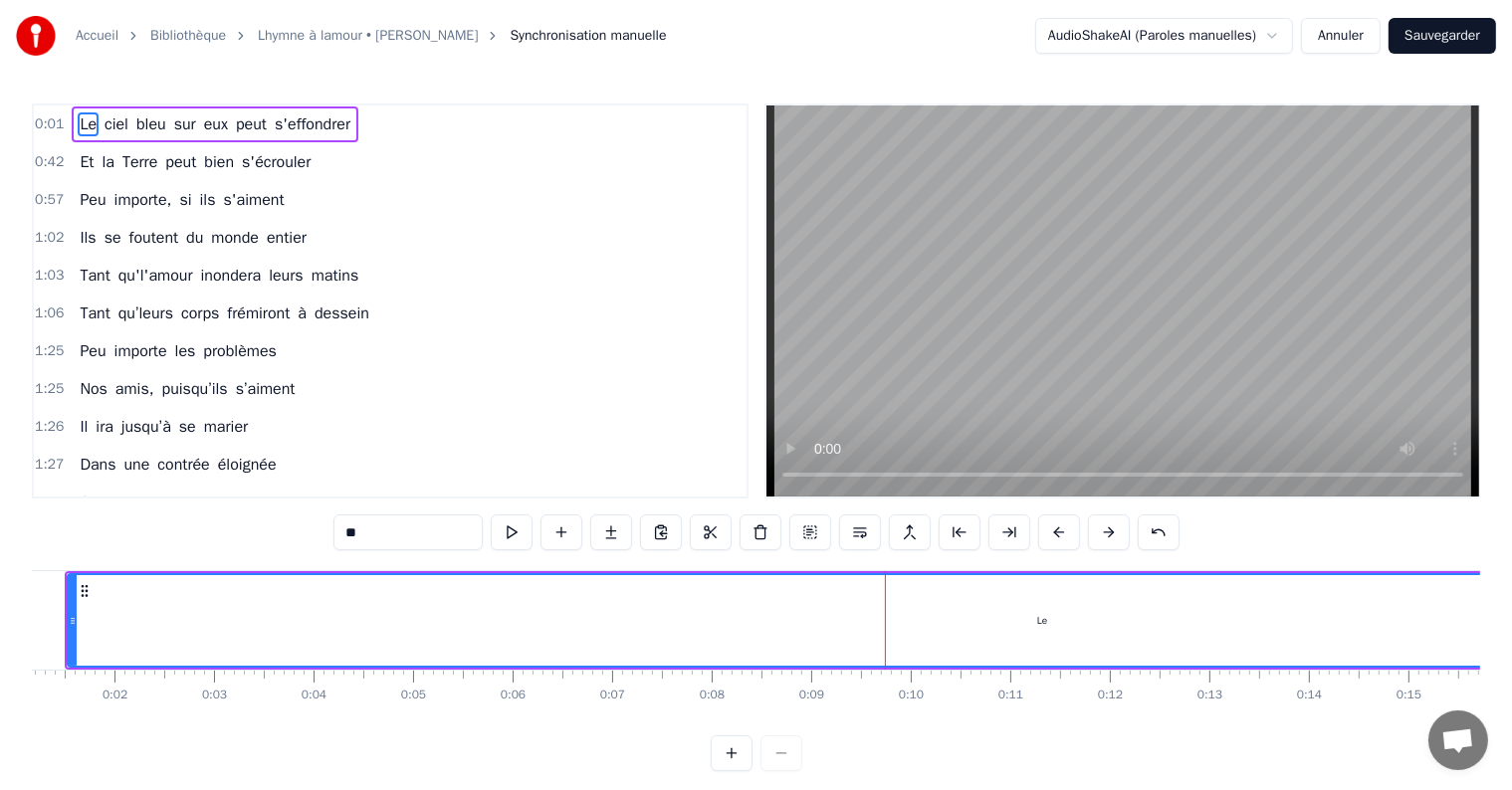 click at bounding box center (1109, 532) 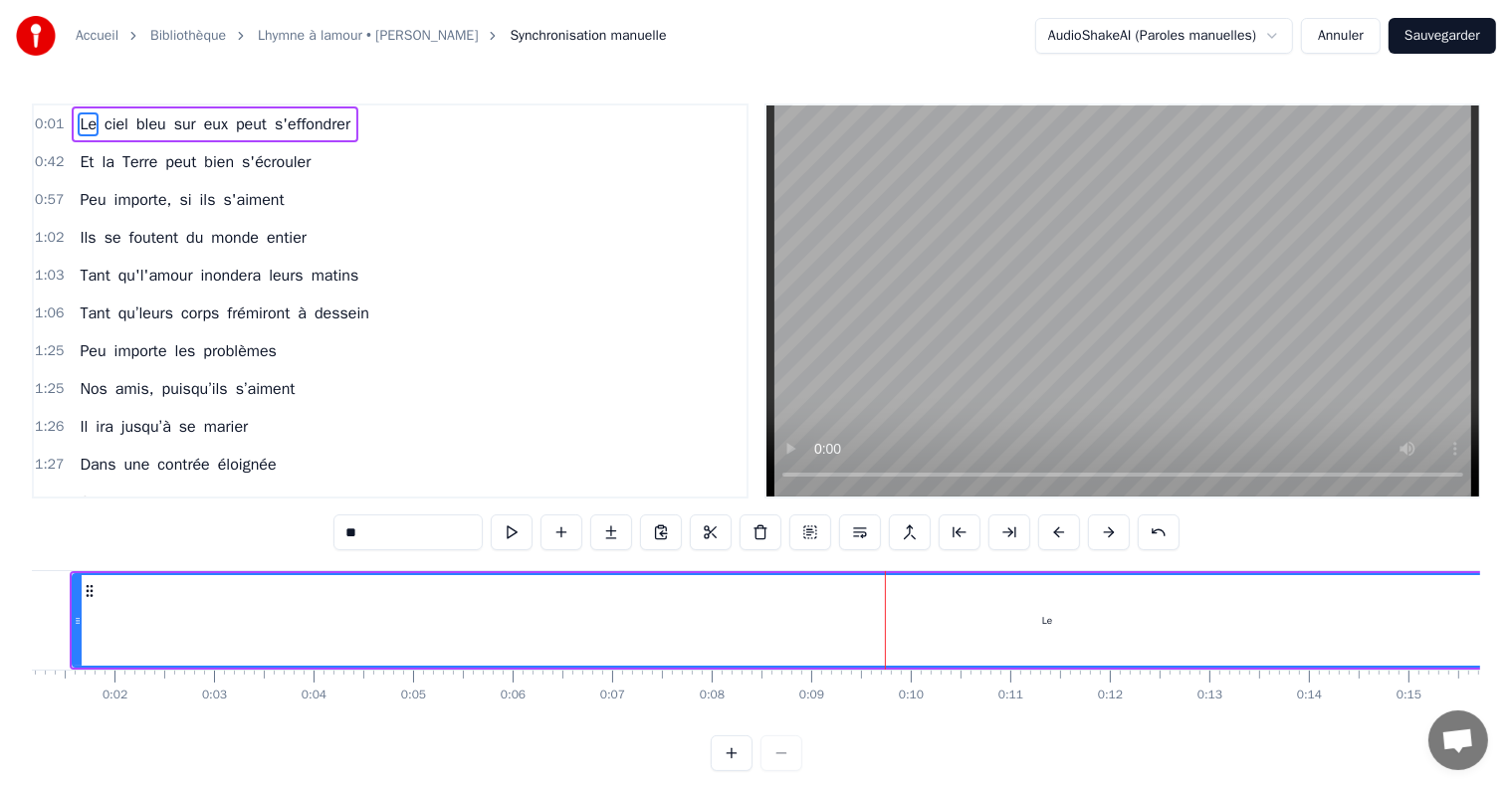 click at bounding box center [1109, 532] 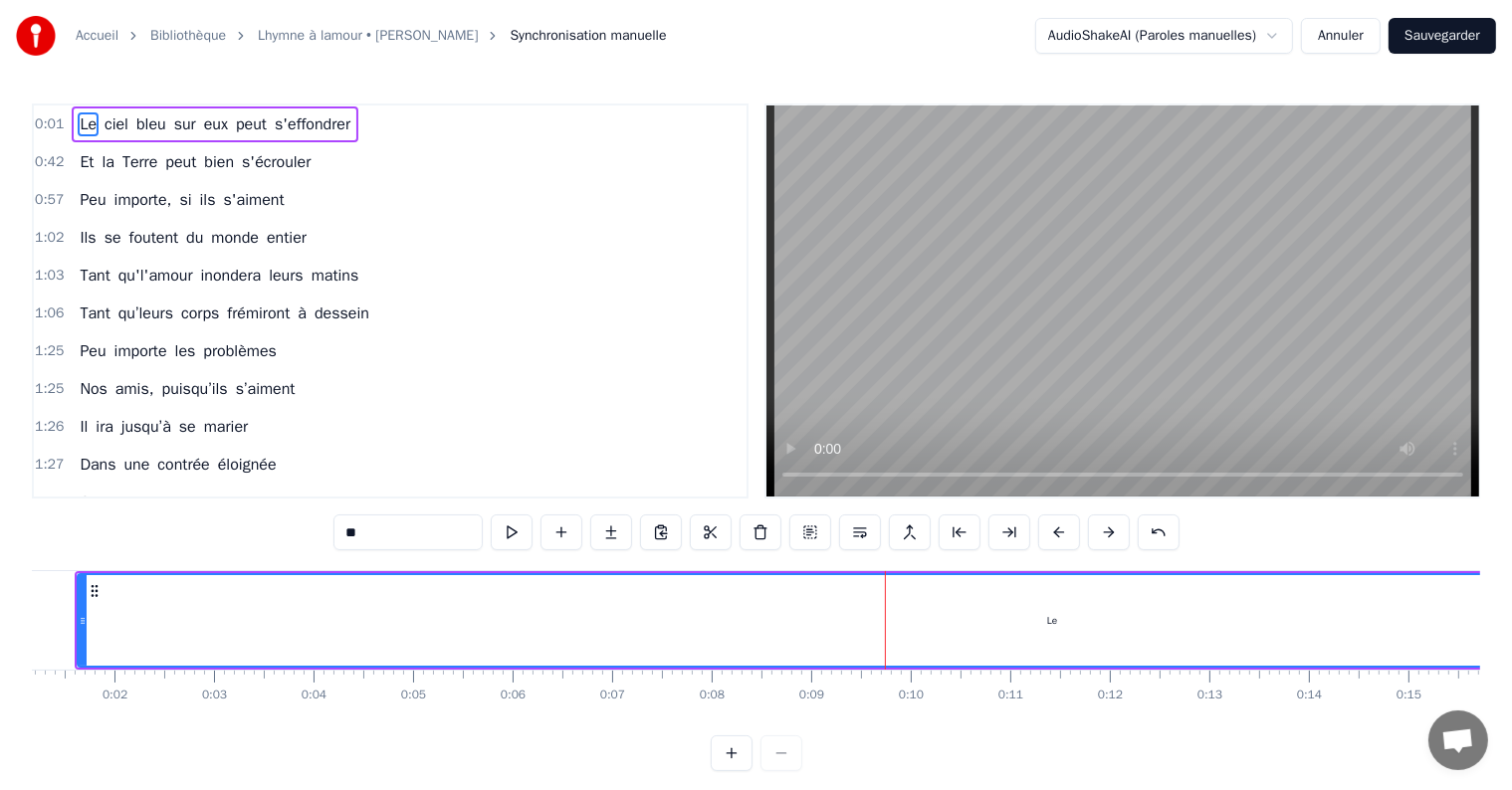 click at bounding box center [1109, 532] 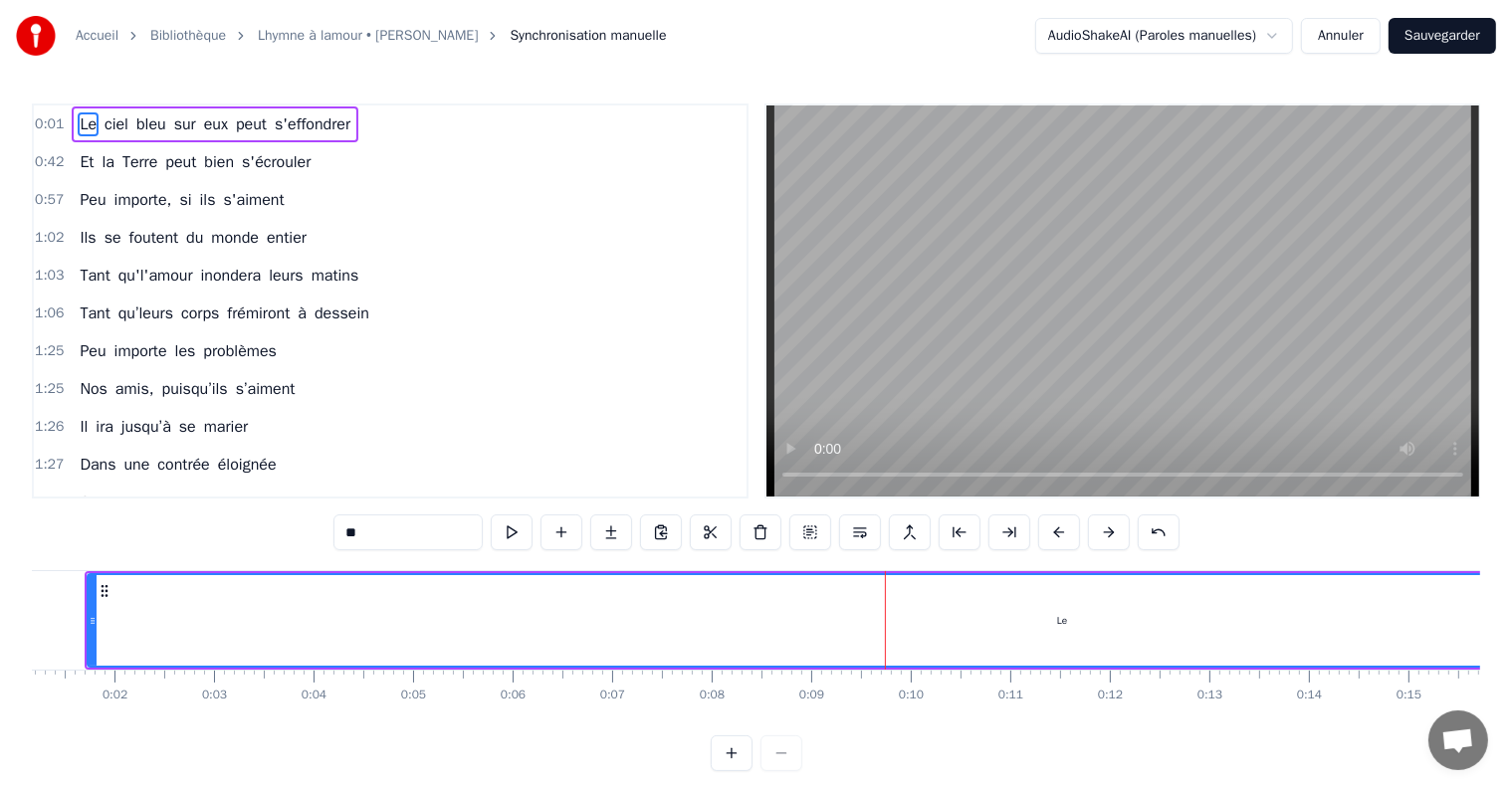 click at bounding box center [1109, 532] 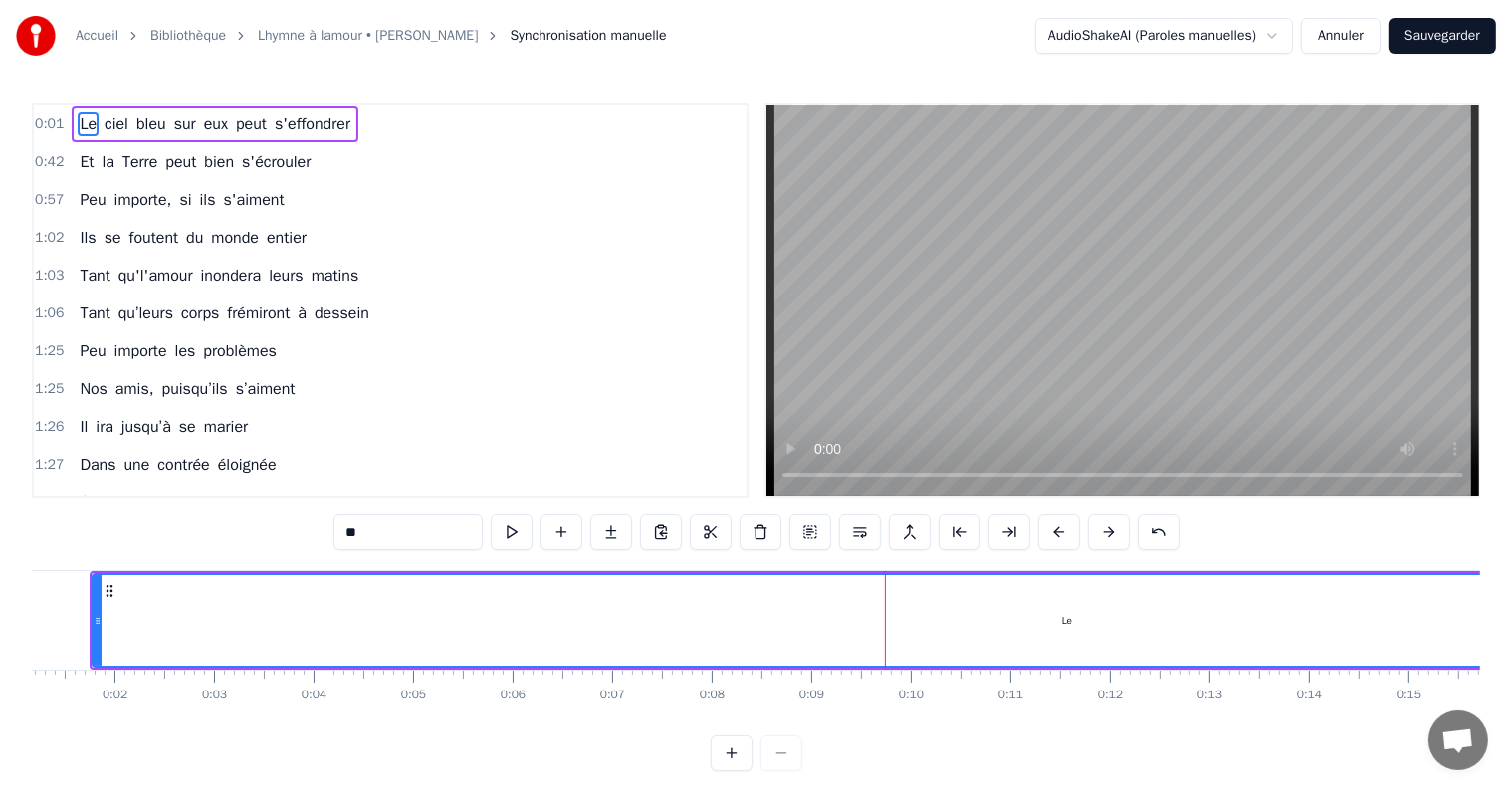 click at bounding box center (1109, 532) 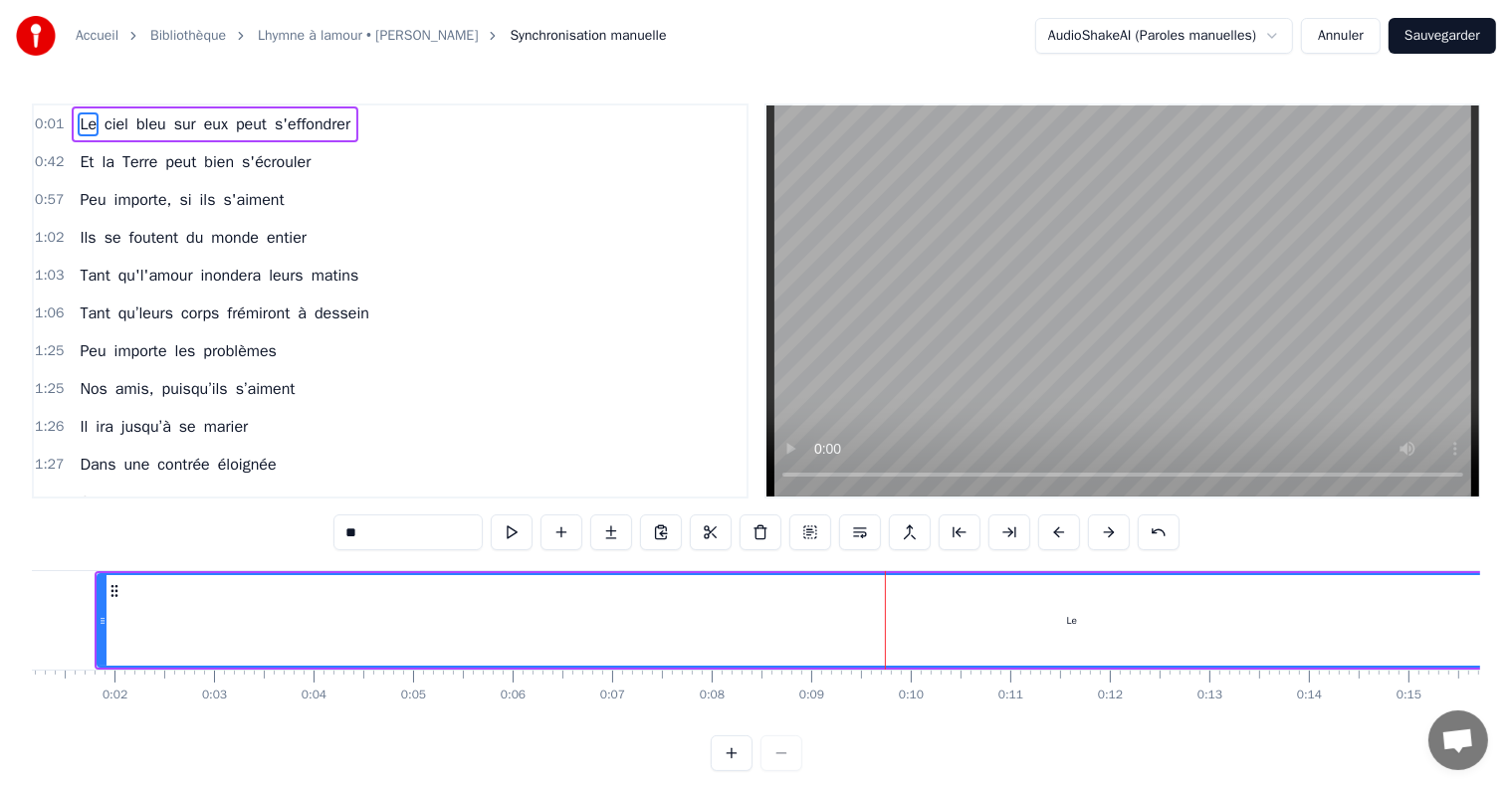 click at bounding box center [1109, 532] 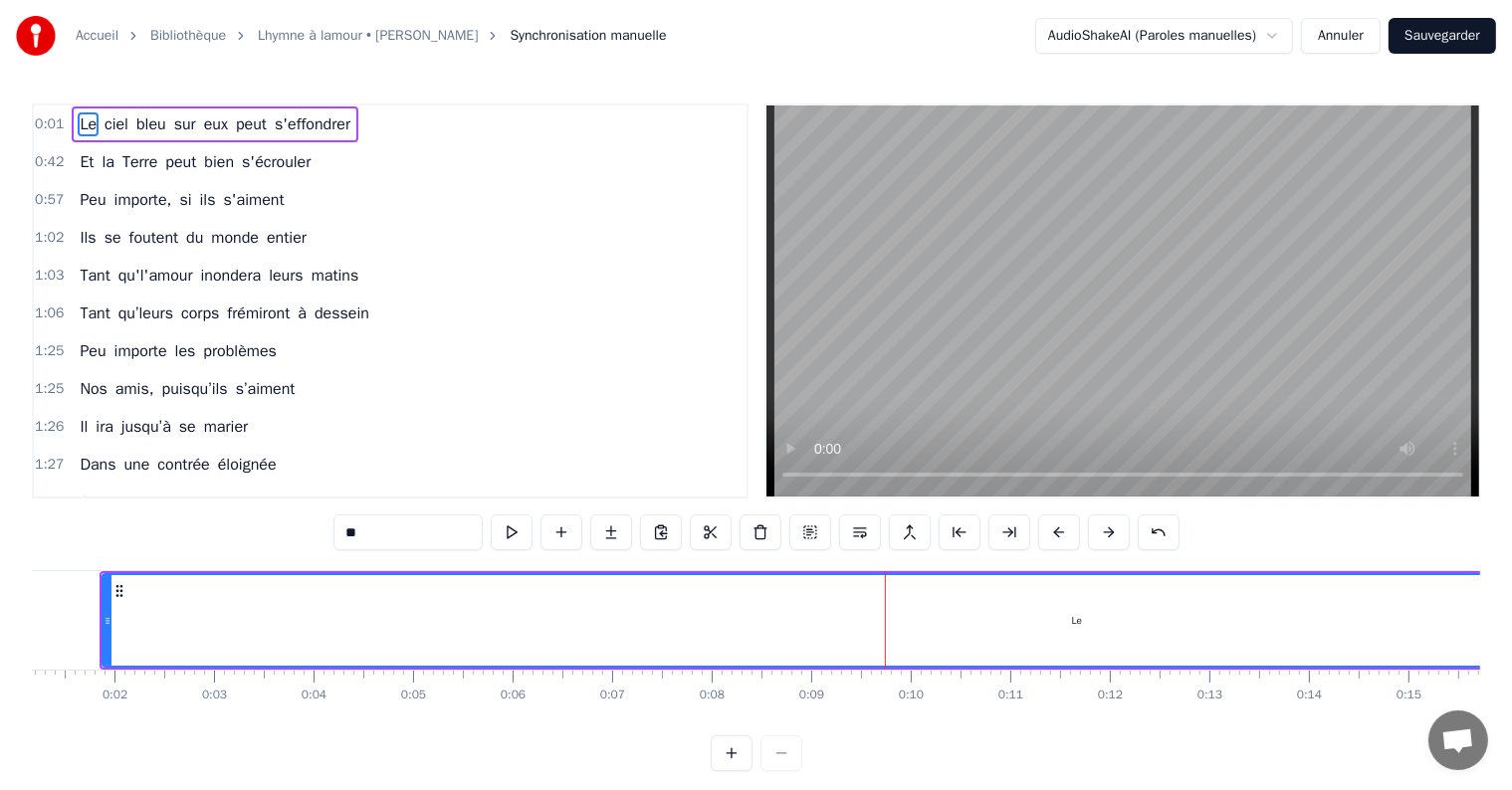 click at bounding box center [1109, 532] 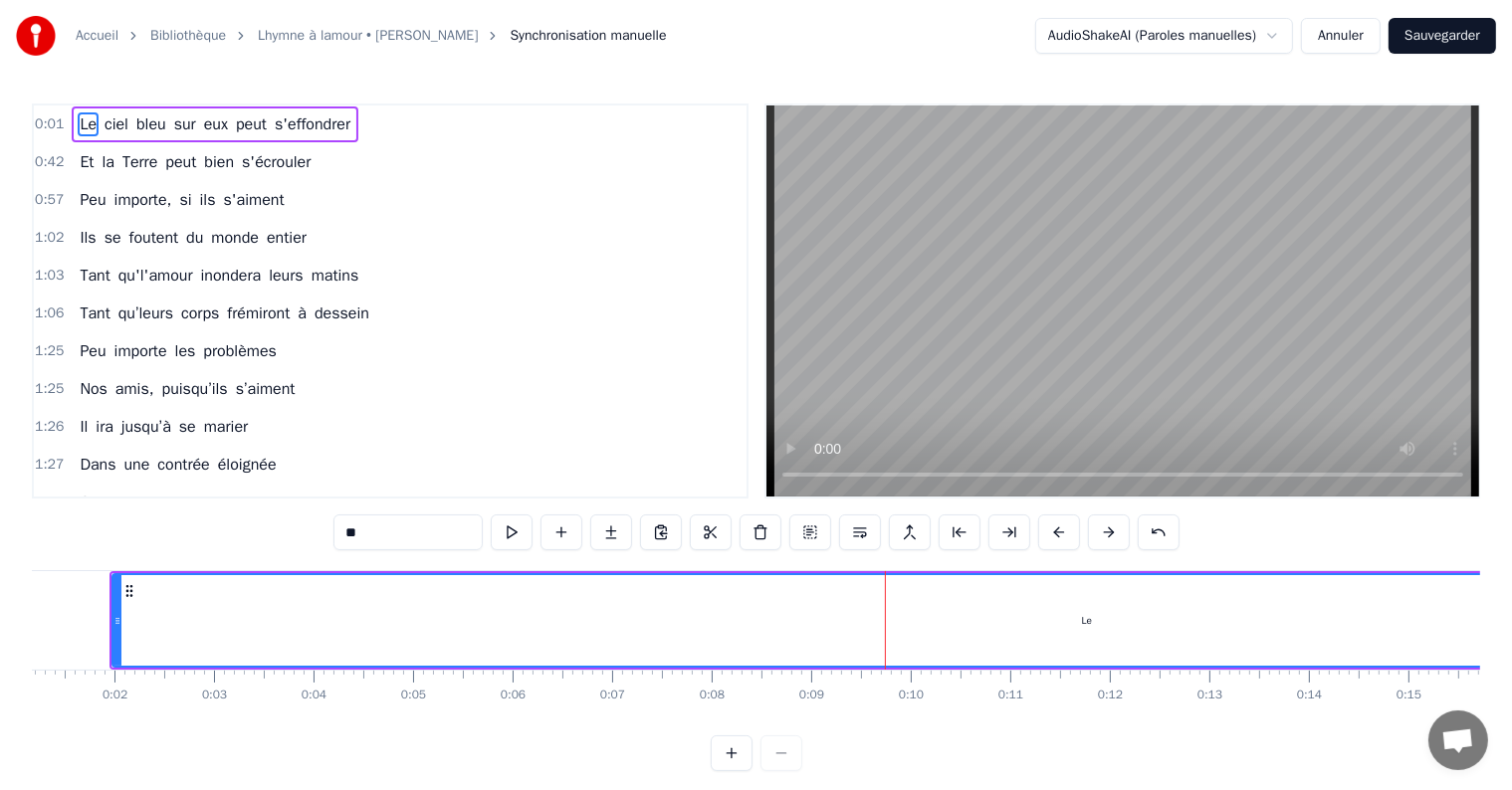 click at bounding box center (1109, 532) 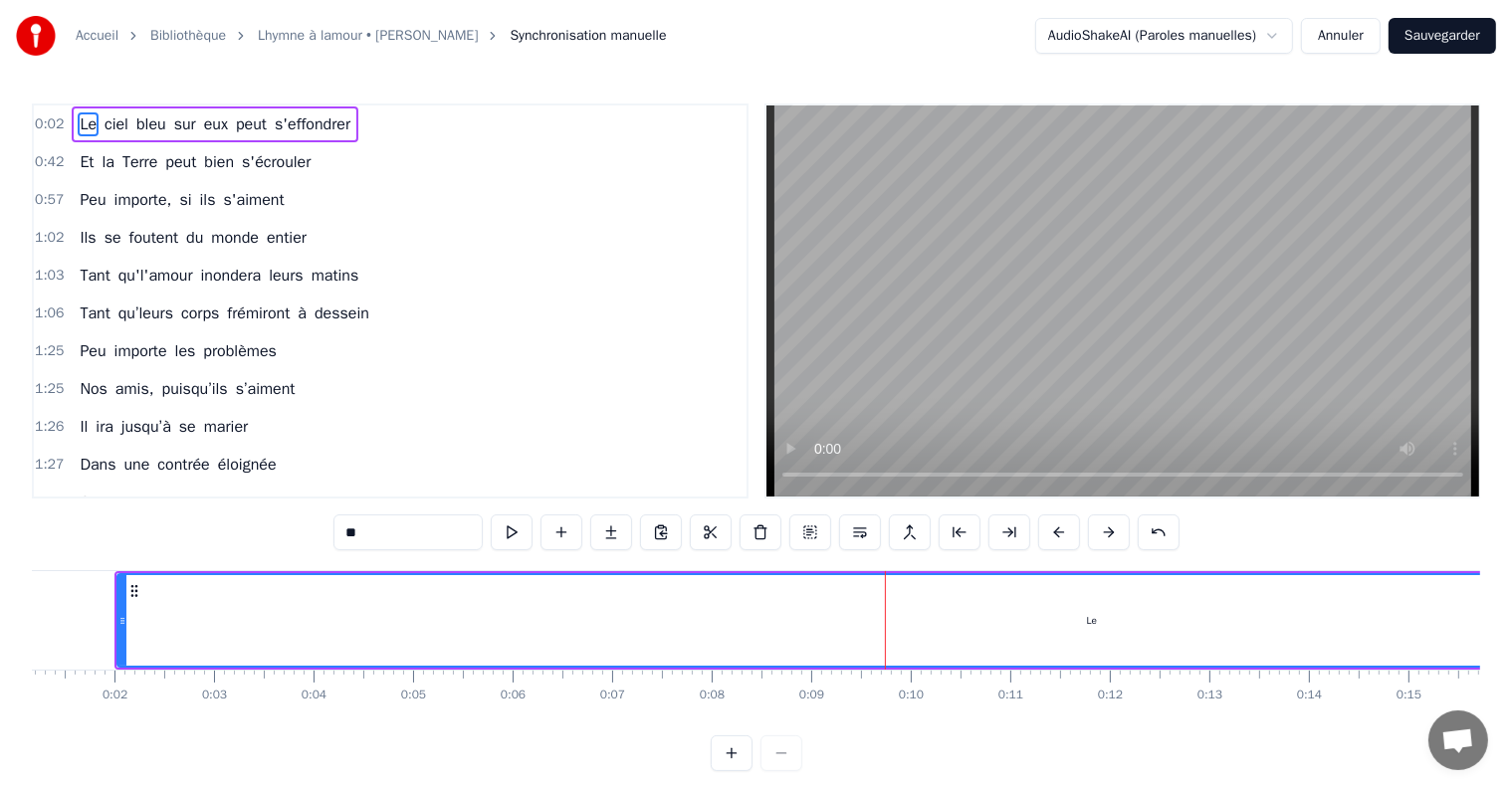 click at bounding box center (1109, 532) 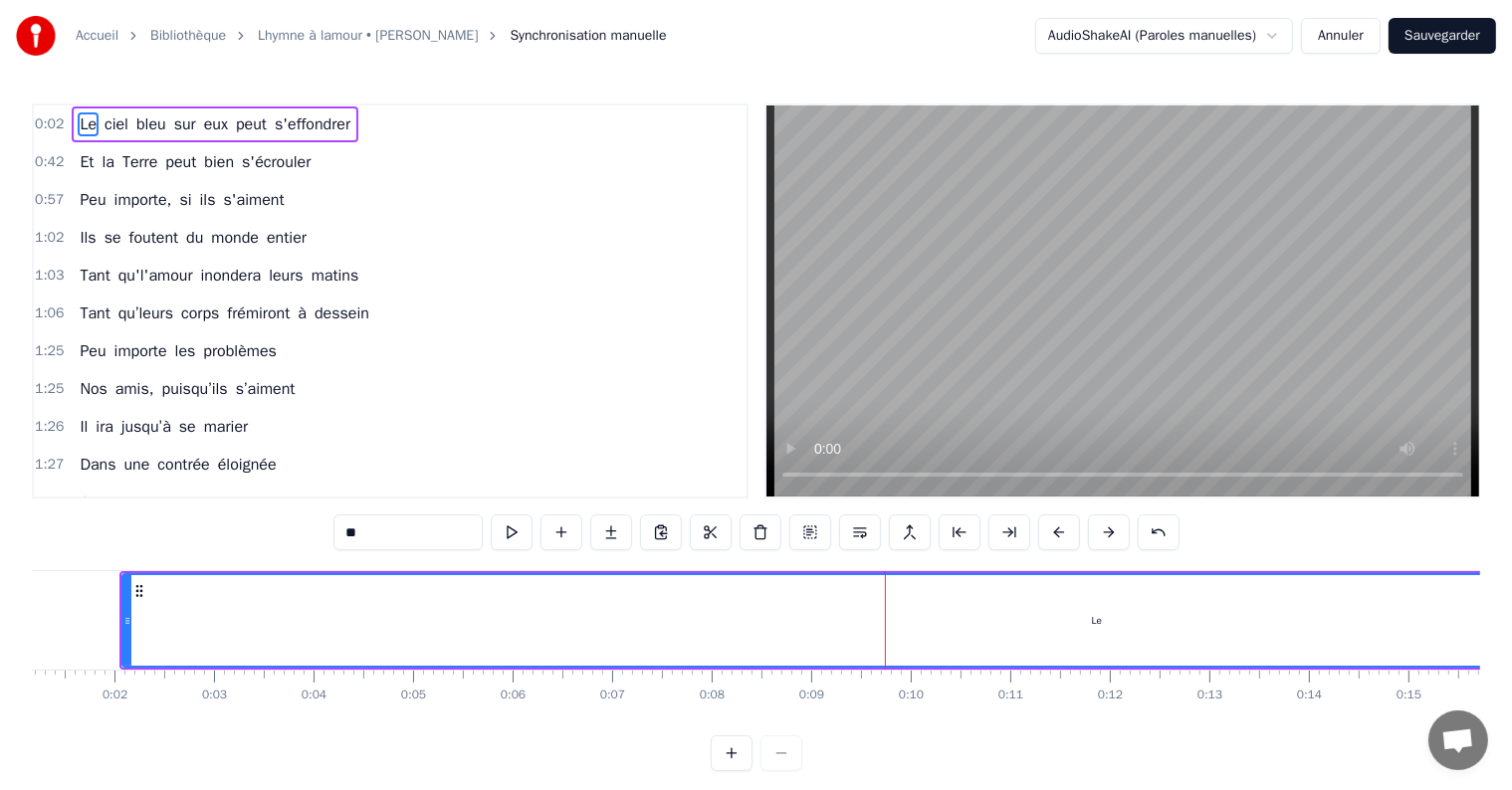 click at bounding box center (1109, 532) 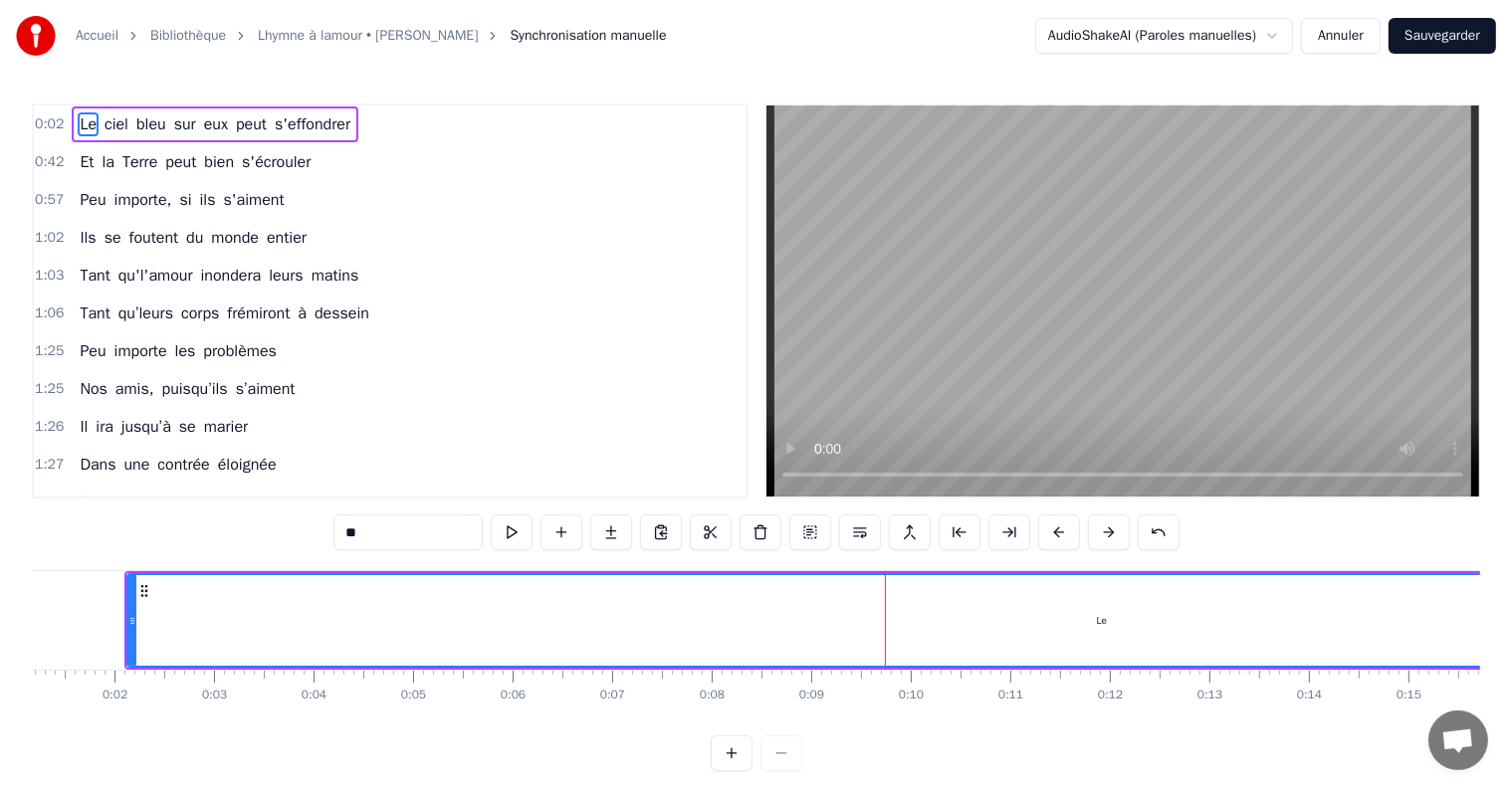 click at bounding box center (1109, 532) 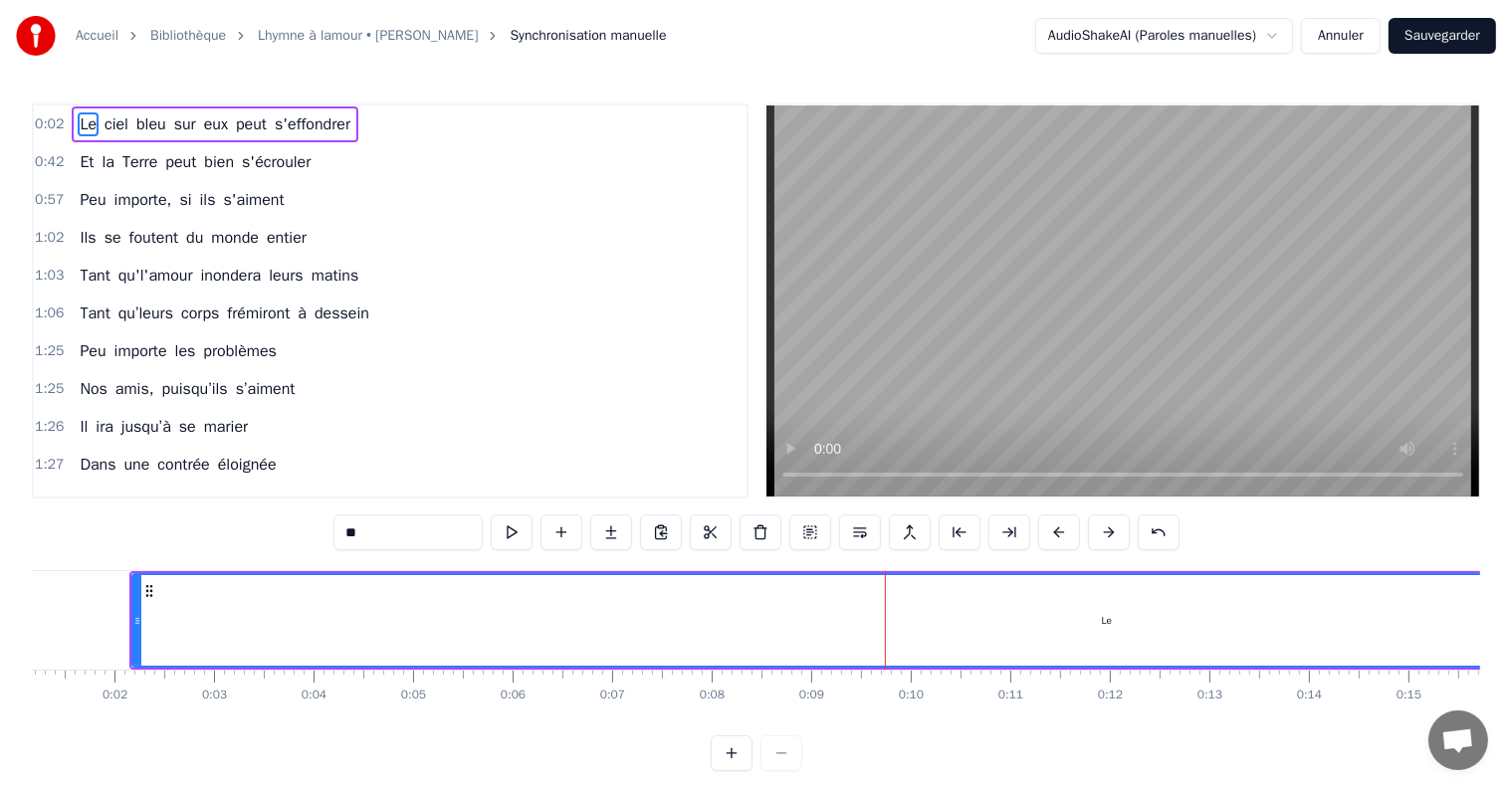 click at bounding box center [1109, 532] 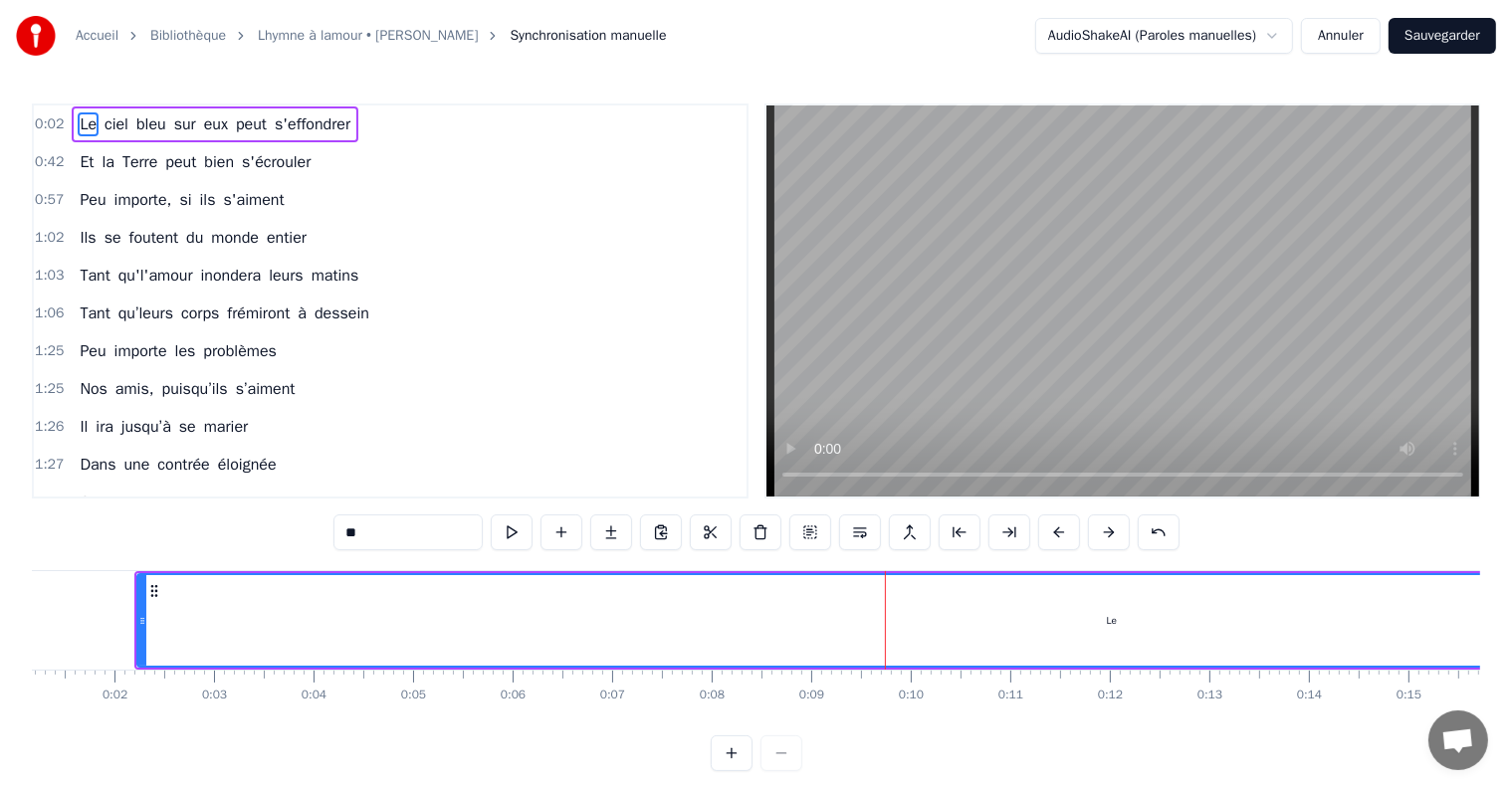 click at bounding box center (1109, 532) 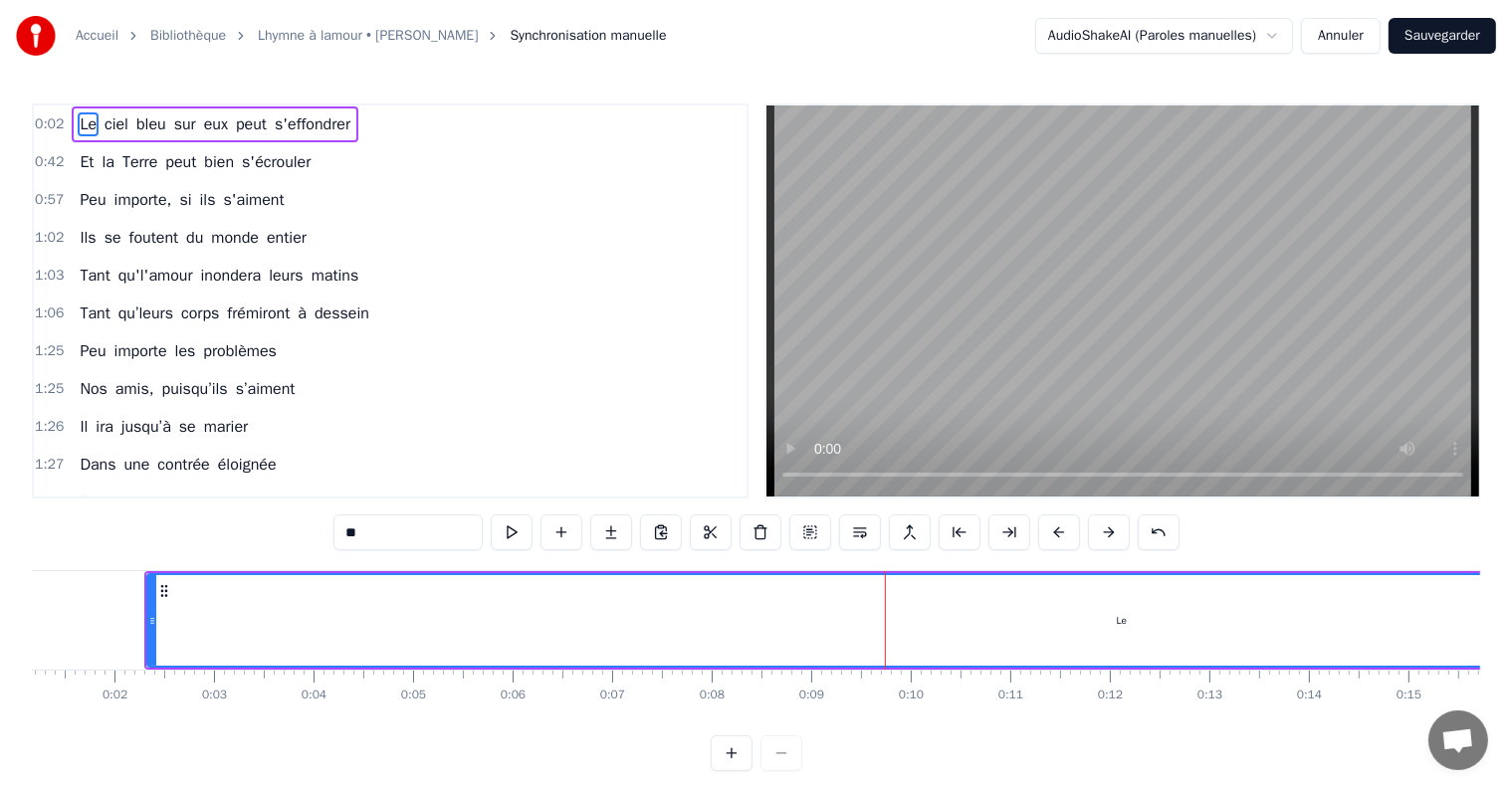 click at bounding box center [1109, 532] 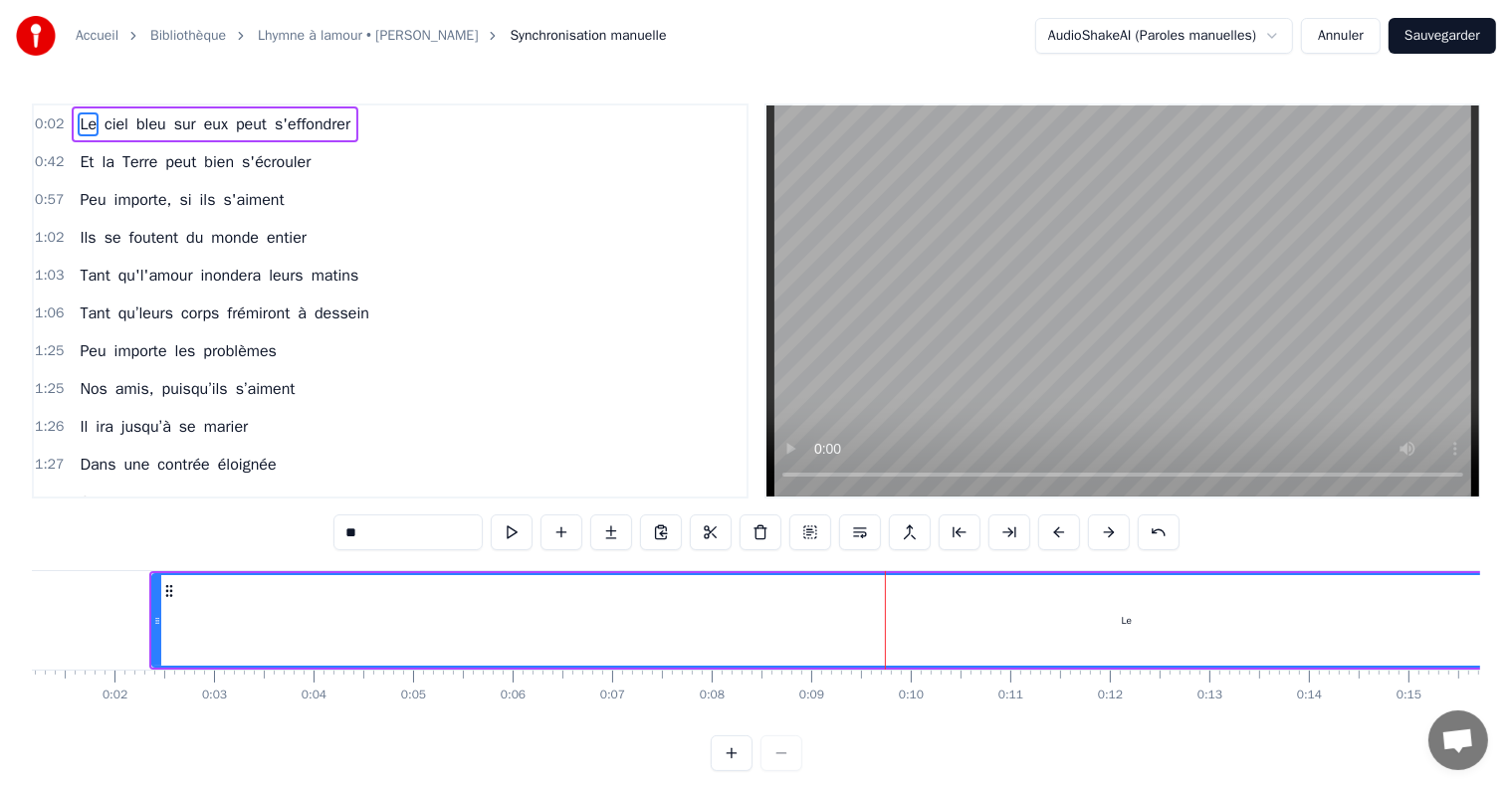 click at bounding box center (1109, 532) 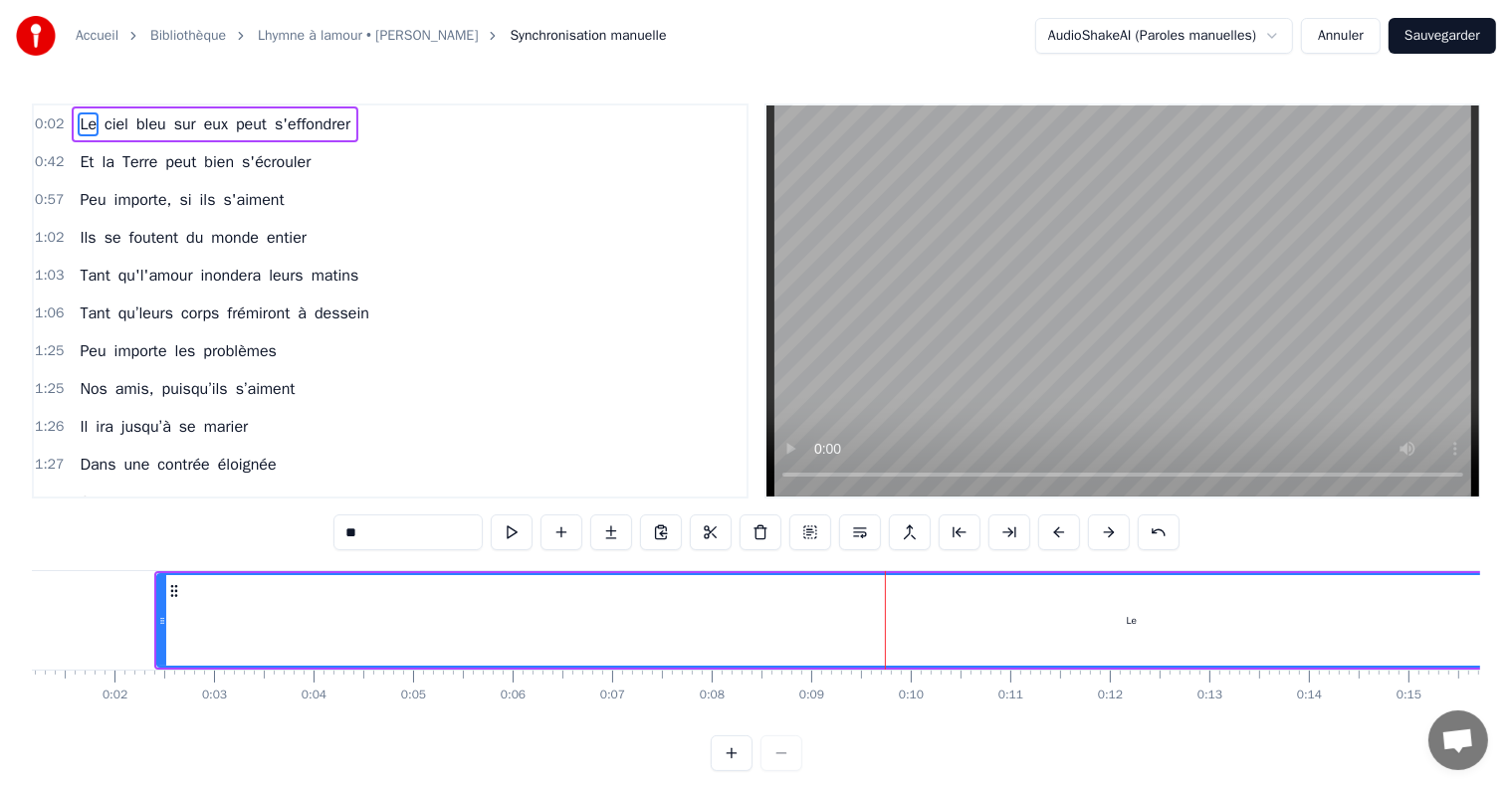 click at bounding box center [1109, 532] 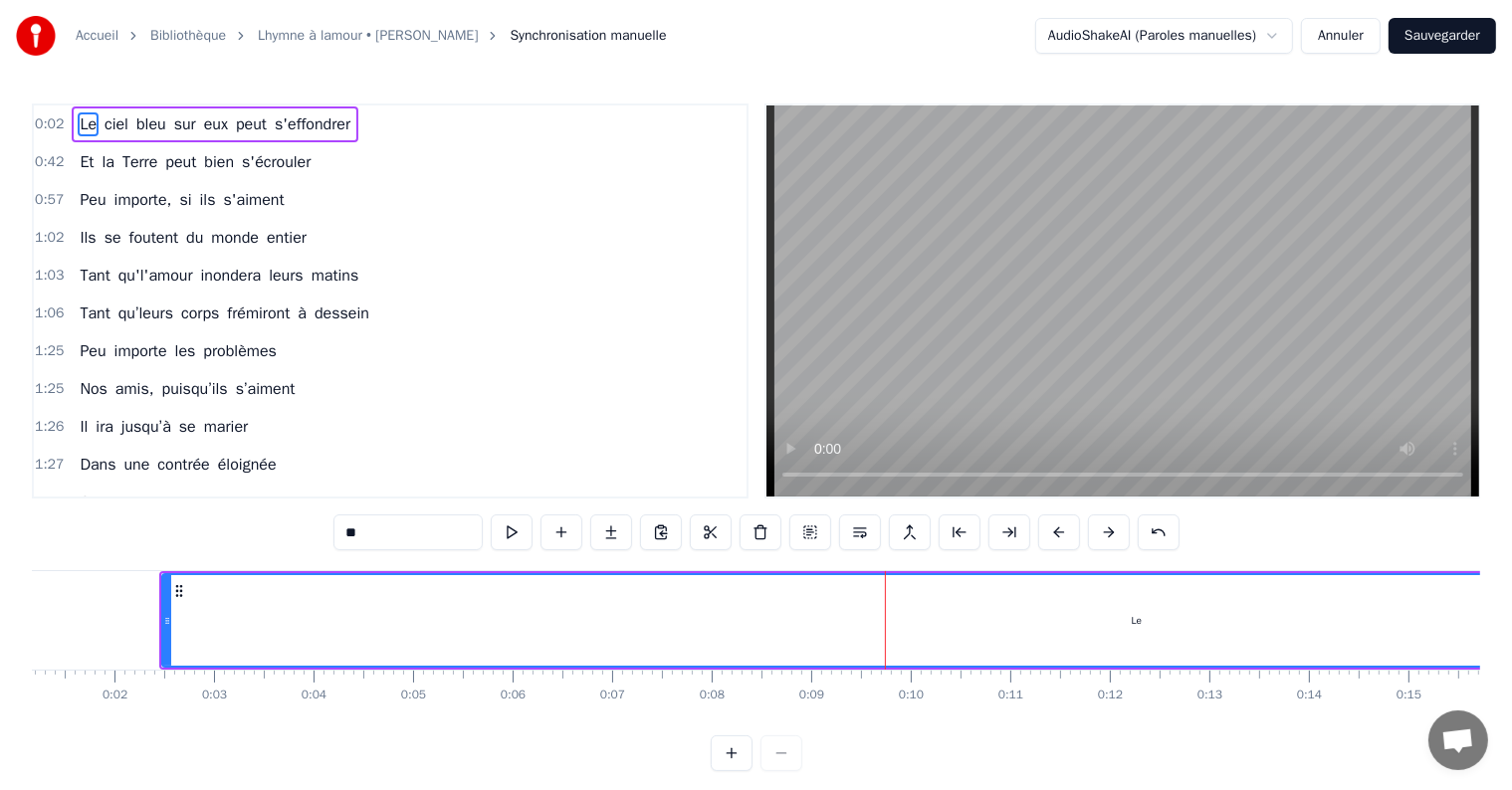 click at bounding box center [1109, 532] 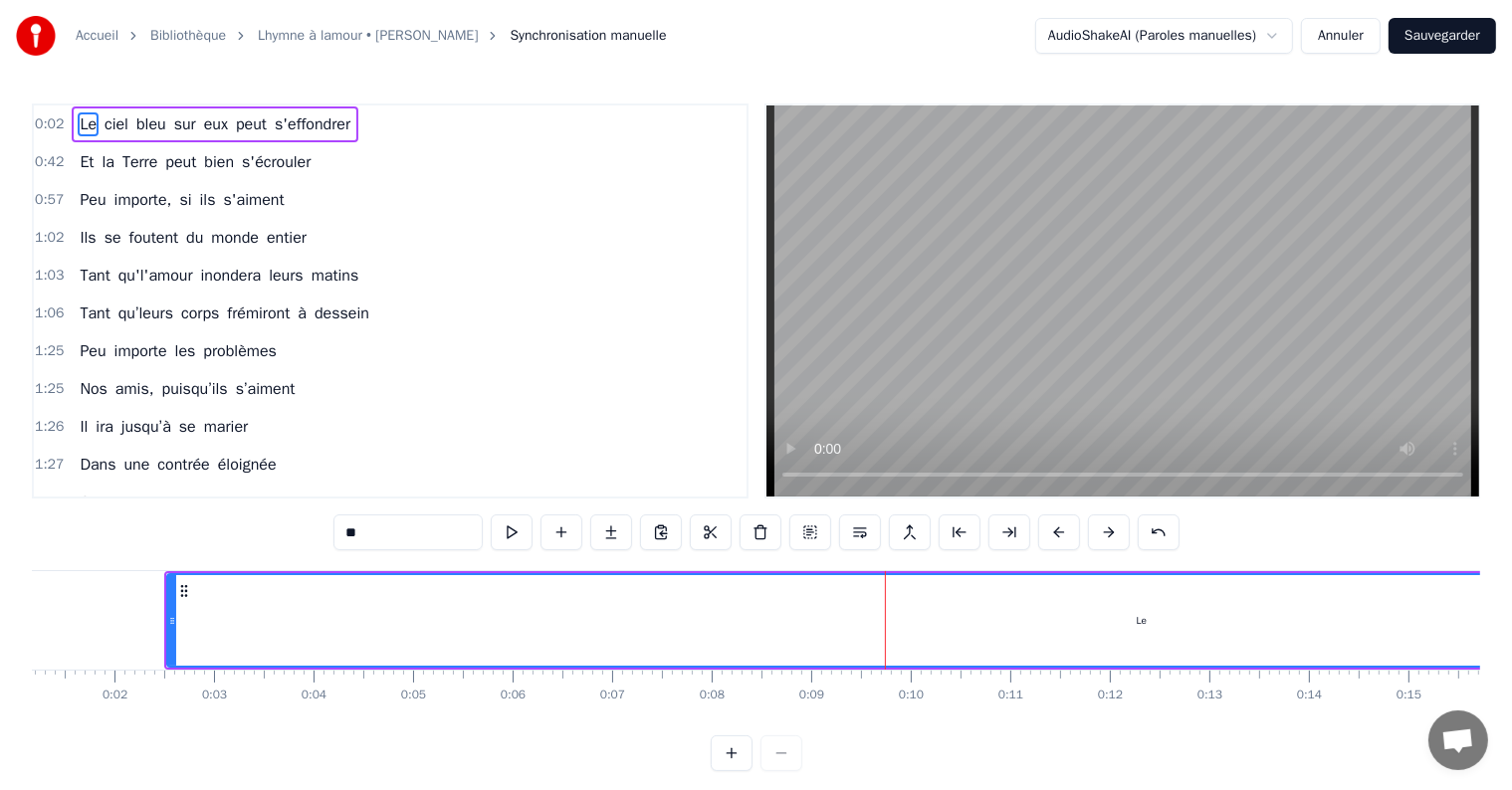 click at bounding box center (1109, 532) 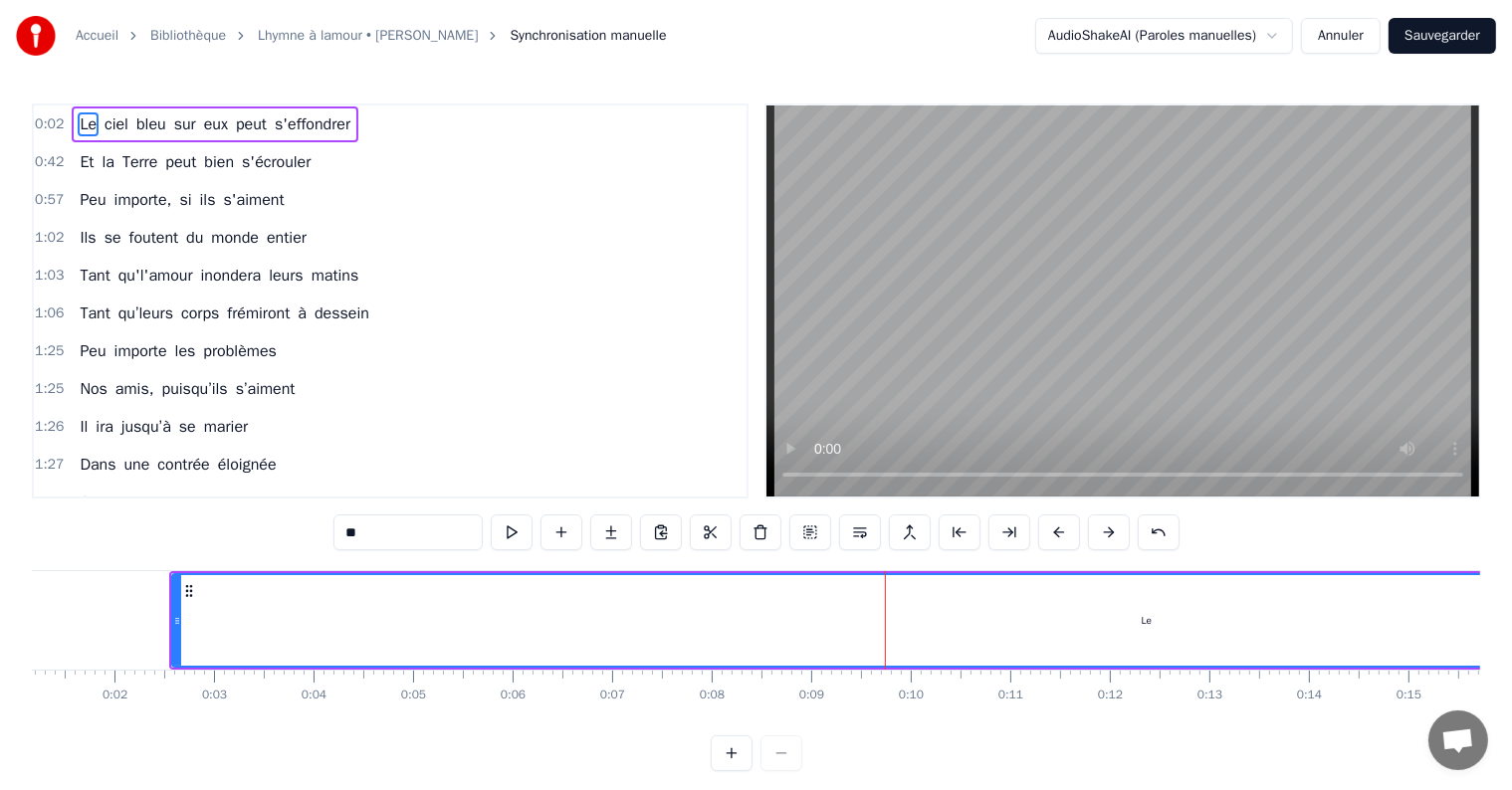 click at bounding box center (1109, 532) 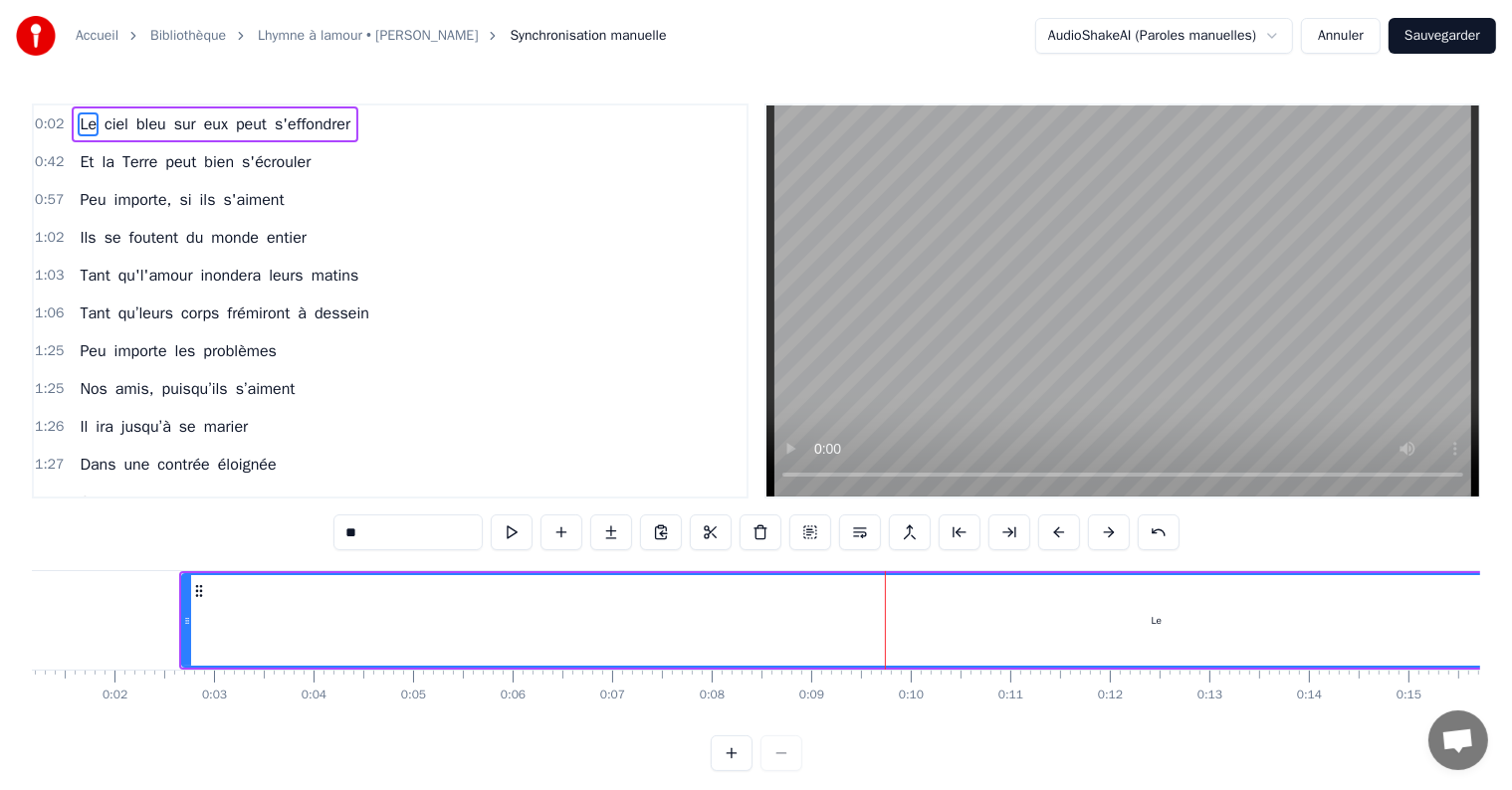 click at bounding box center [1109, 532] 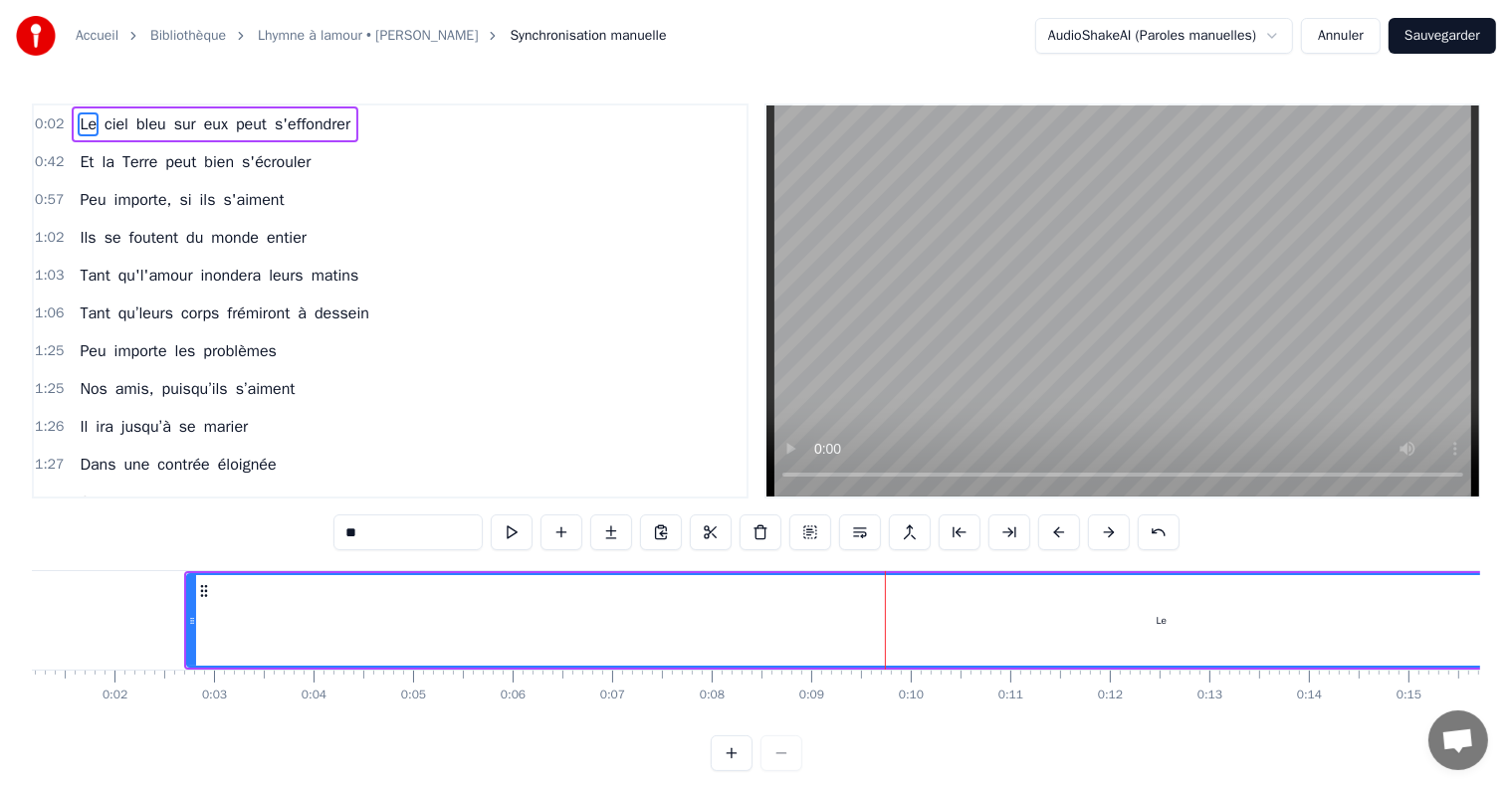 click at bounding box center [1109, 532] 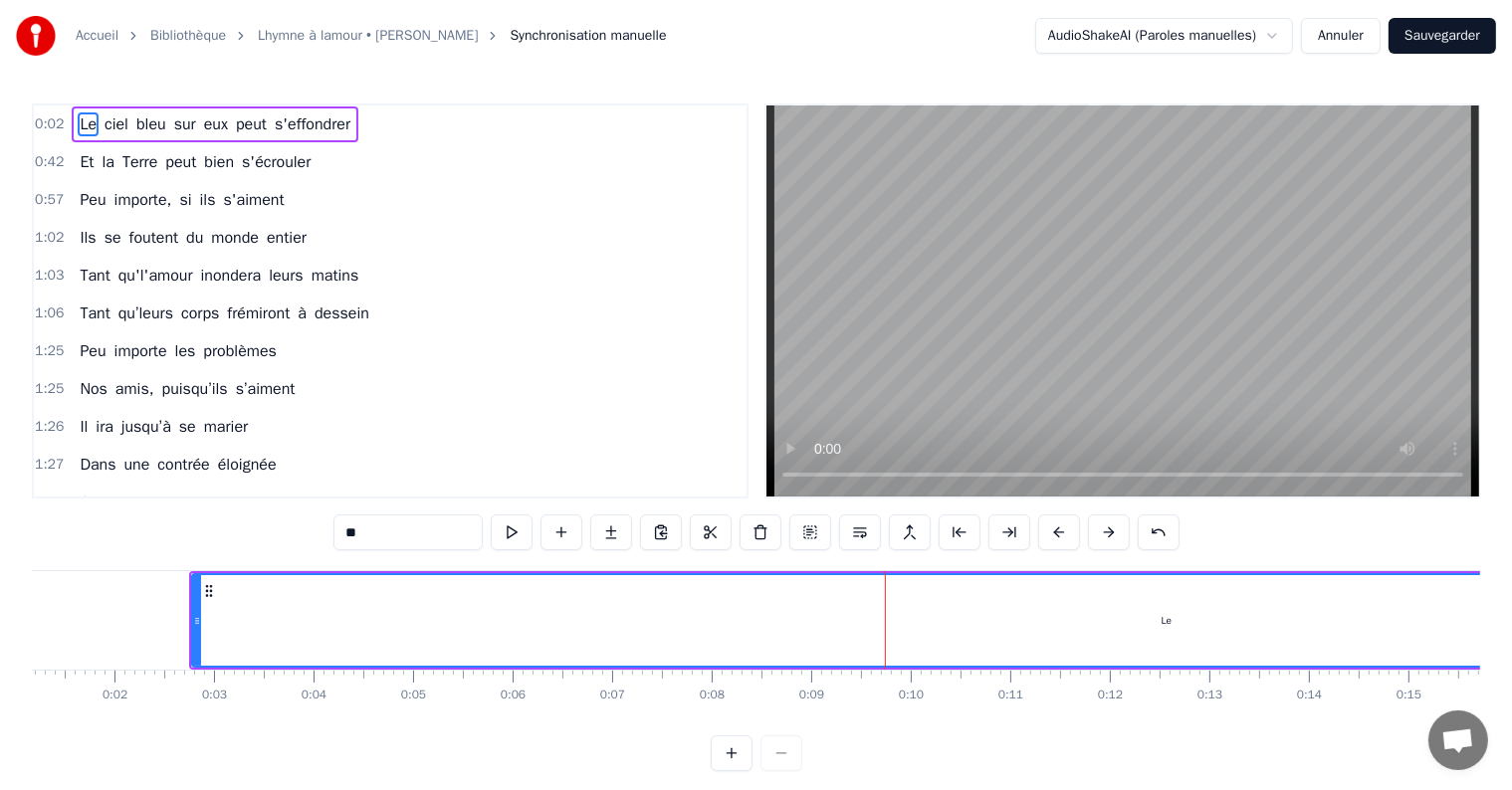 click at bounding box center [1109, 532] 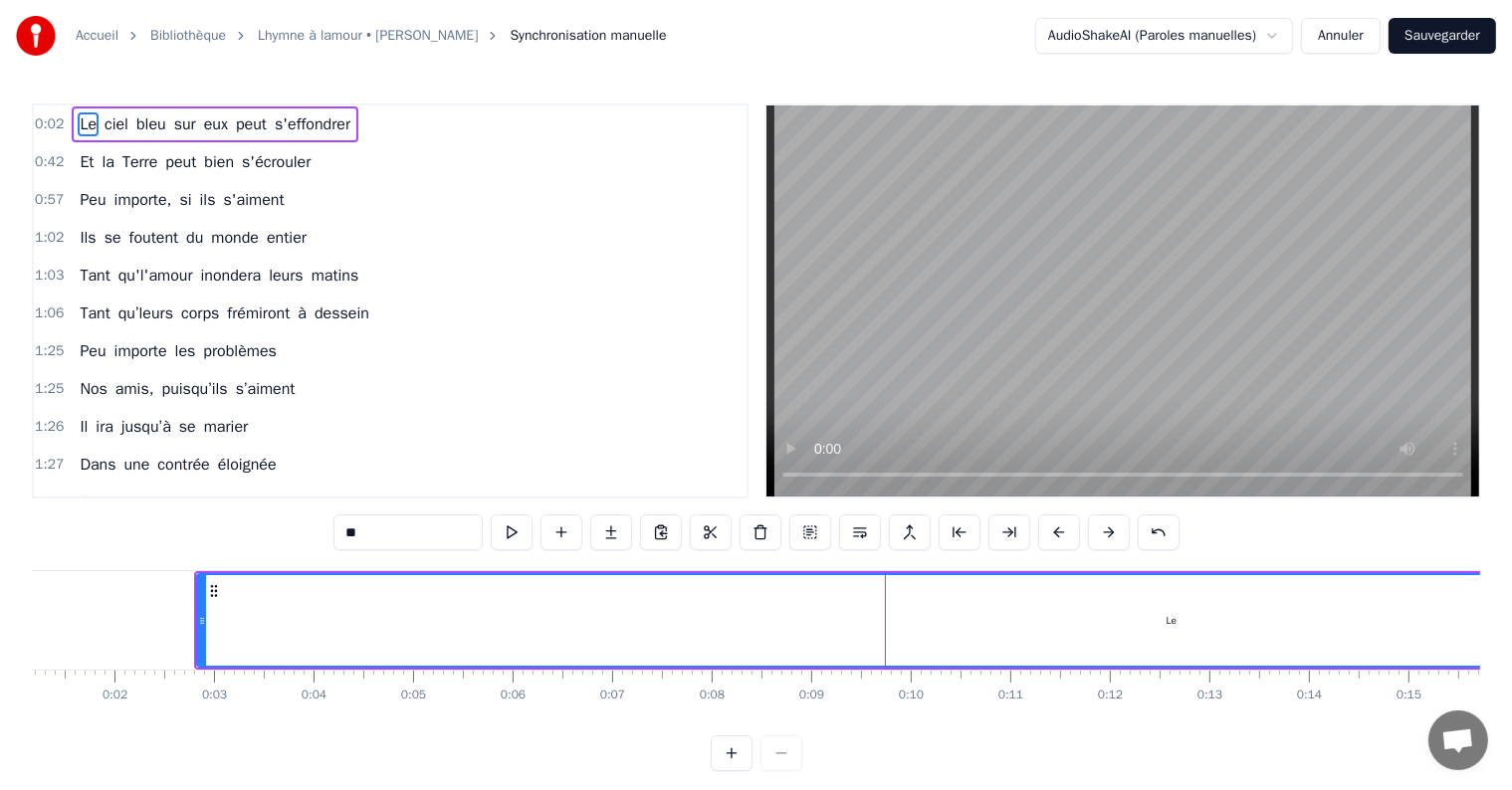 click at bounding box center (1109, 532) 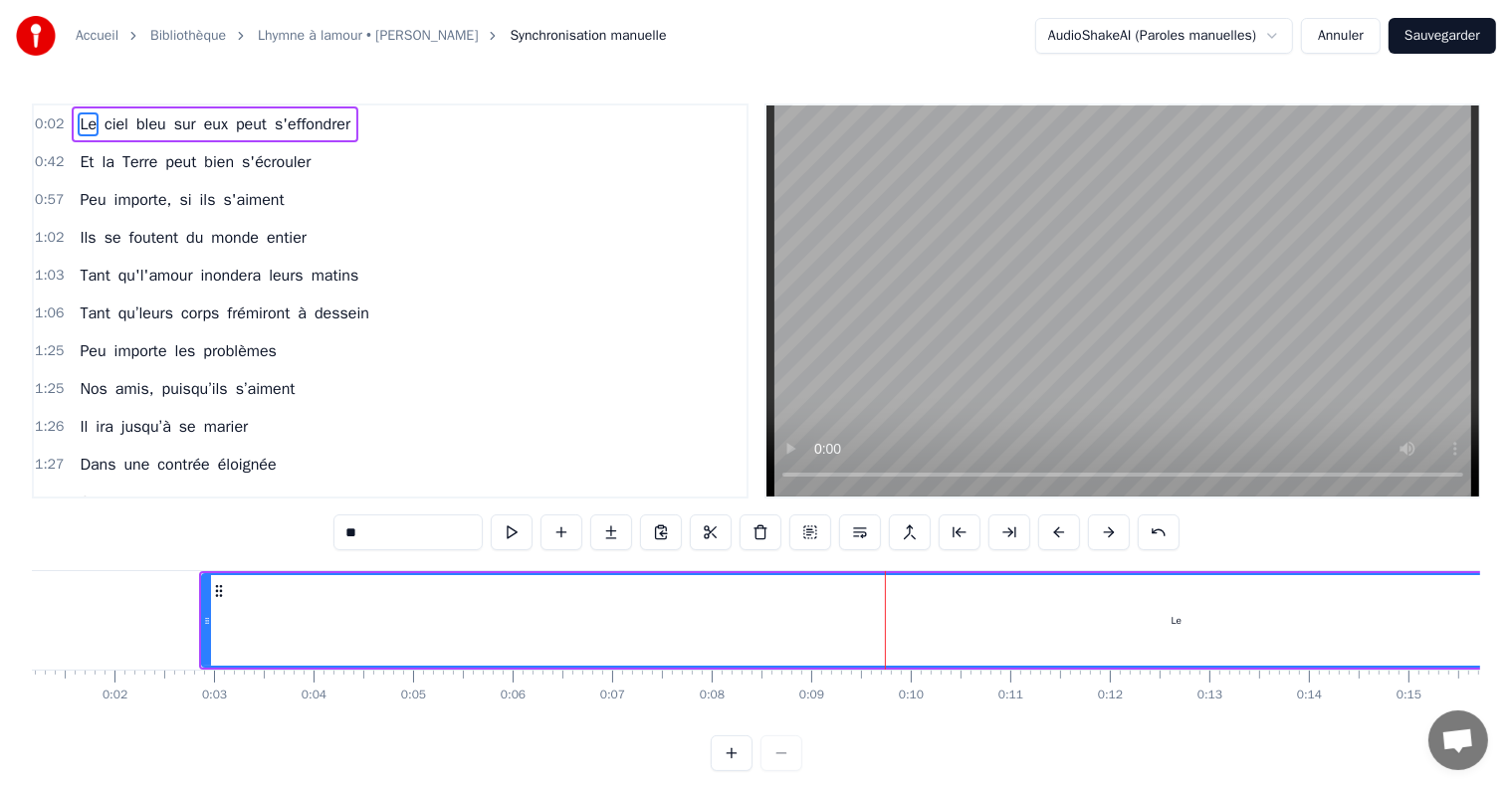click at bounding box center (1109, 532) 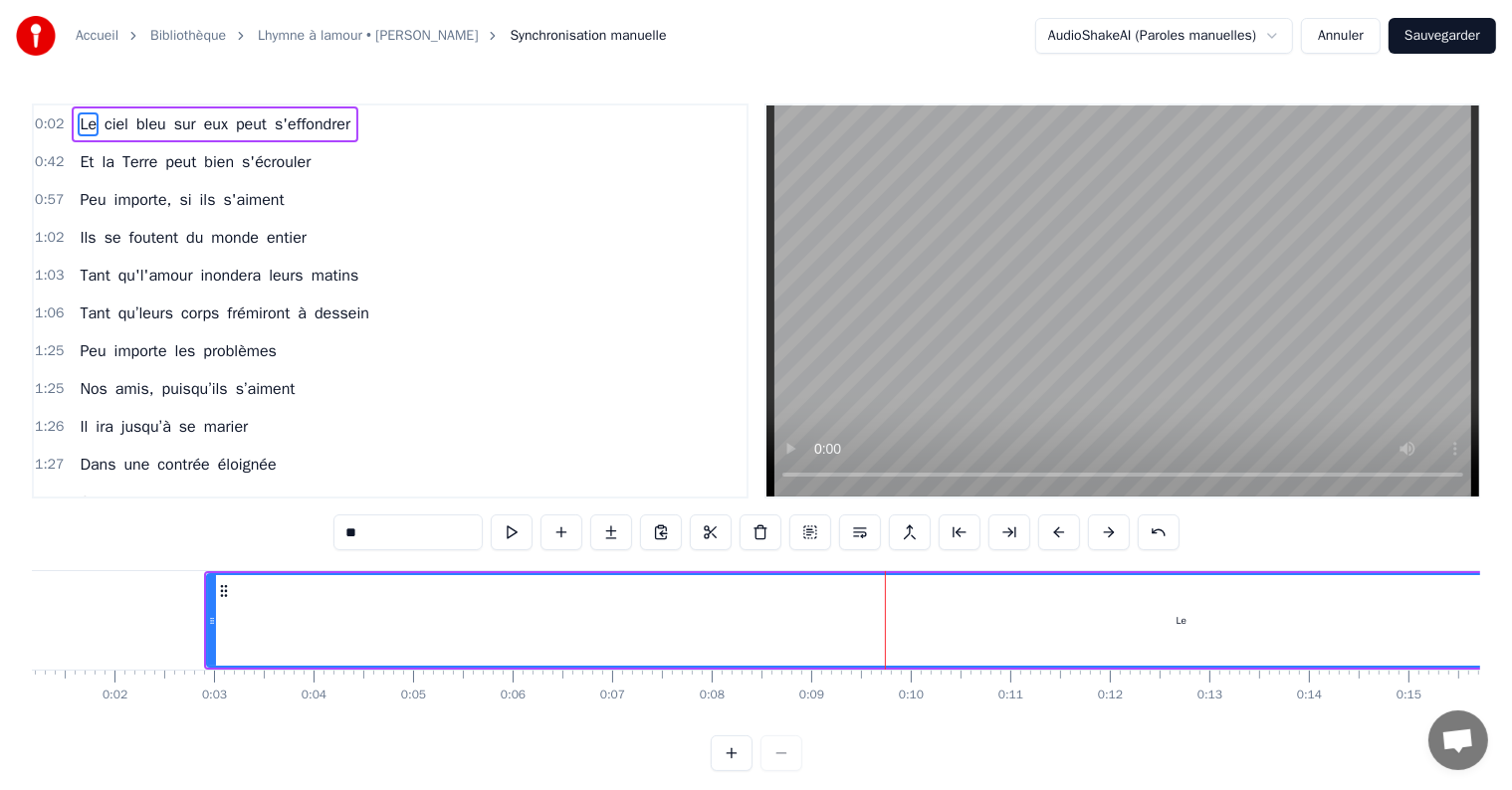click at bounding box center [1109, 532] 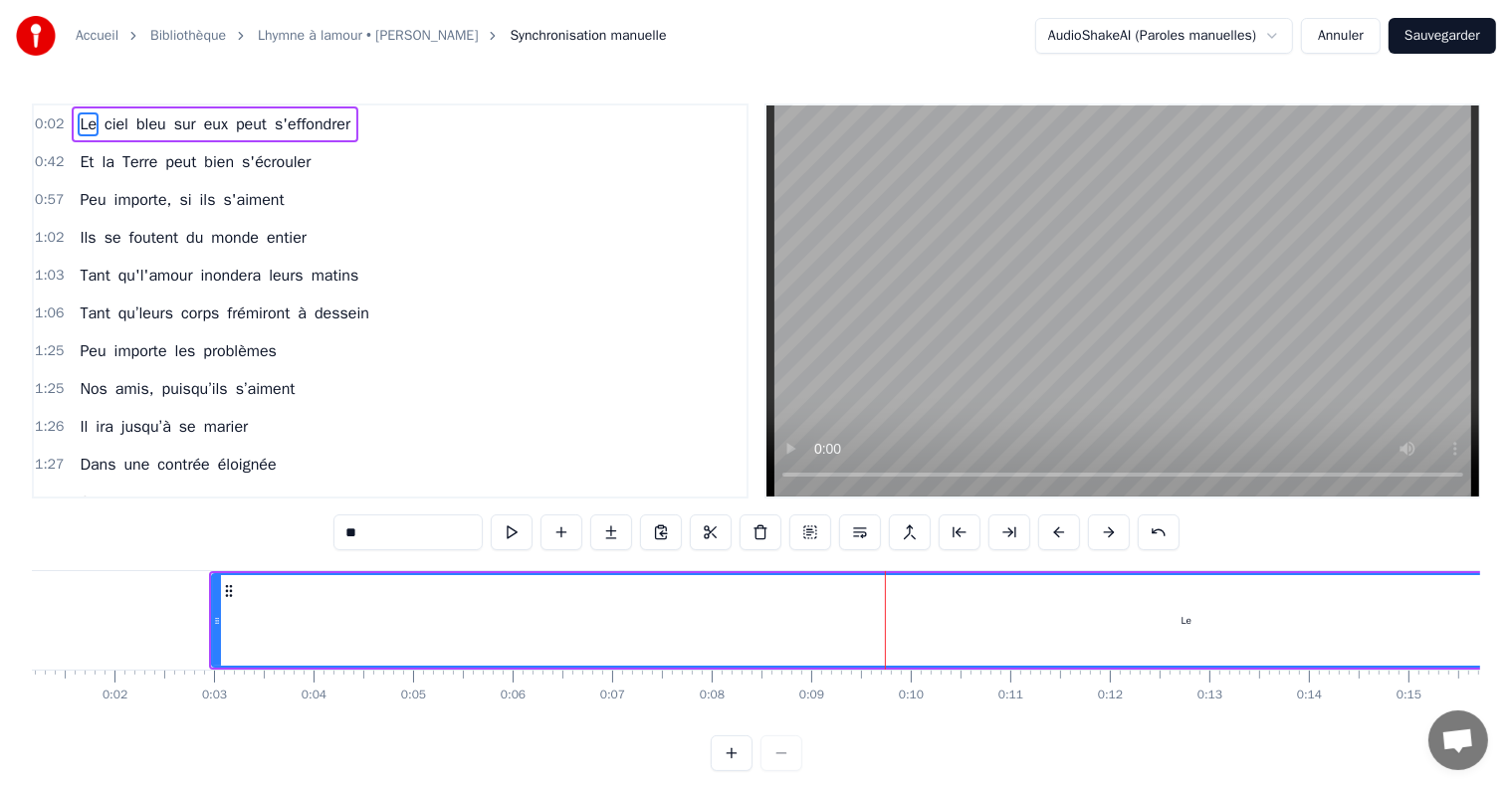 click at bounding box center (1109, 532) 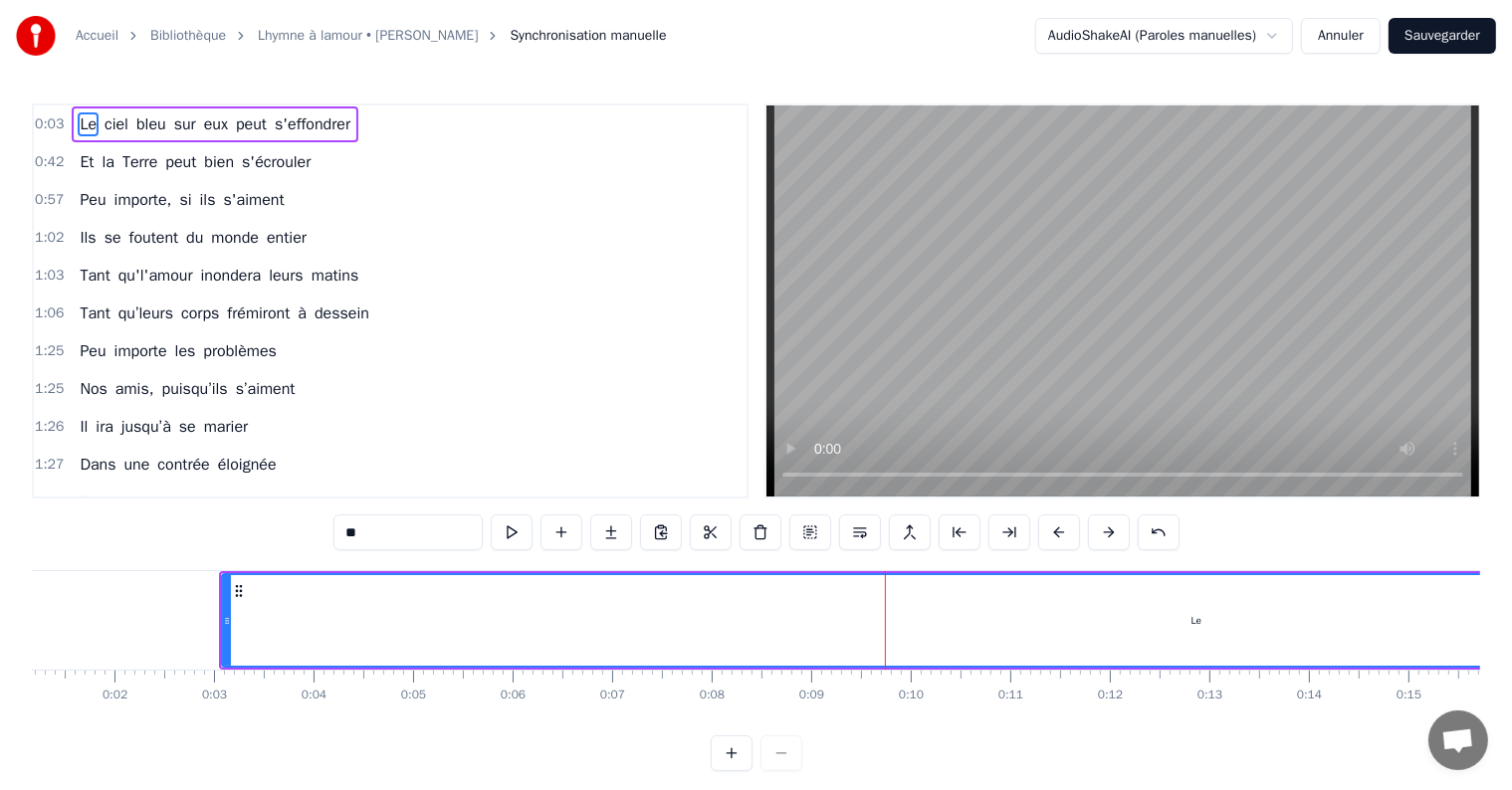 click at bounding box center (1109, 532) 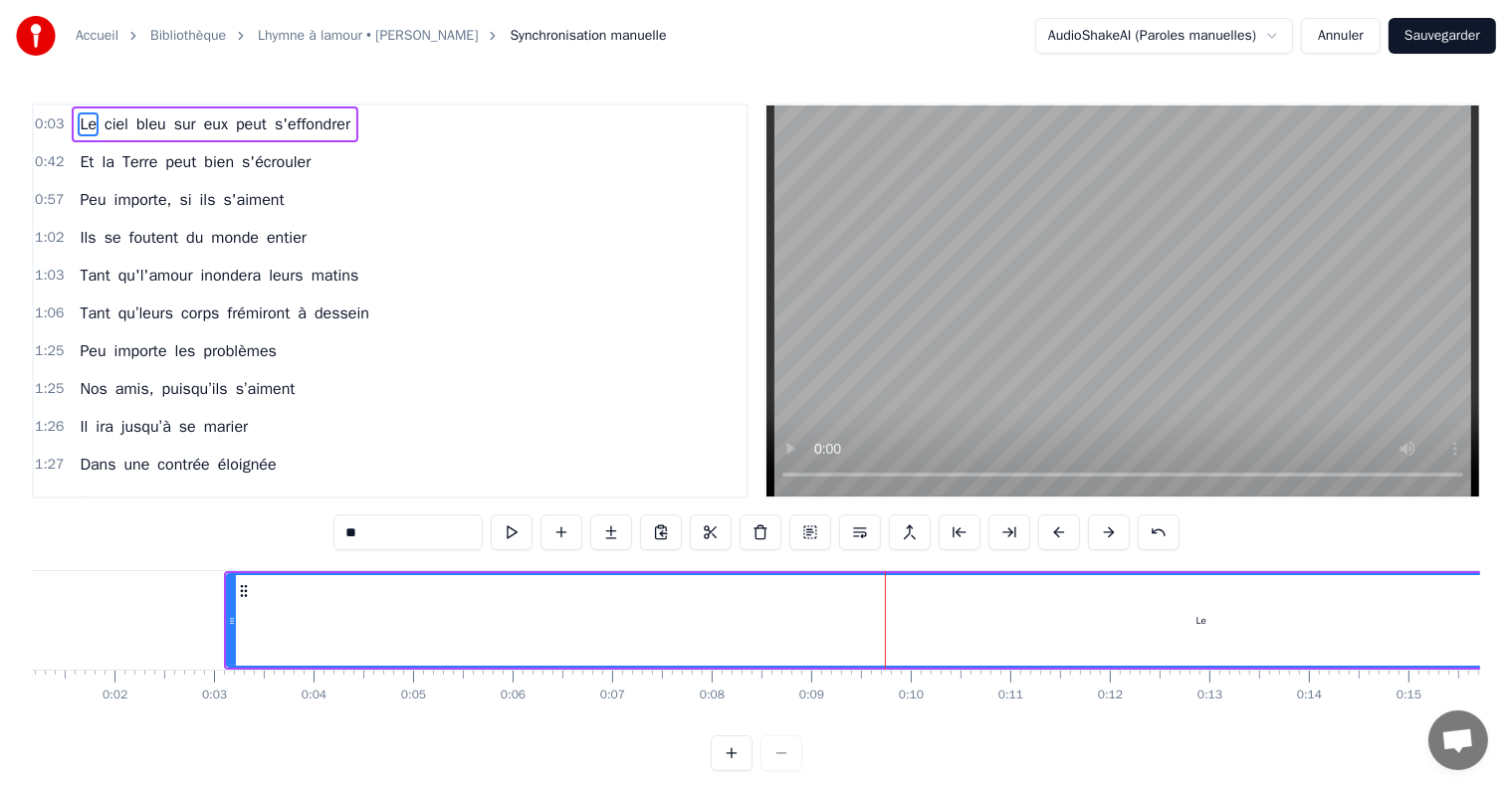 click at bounding box center [1109, 532] 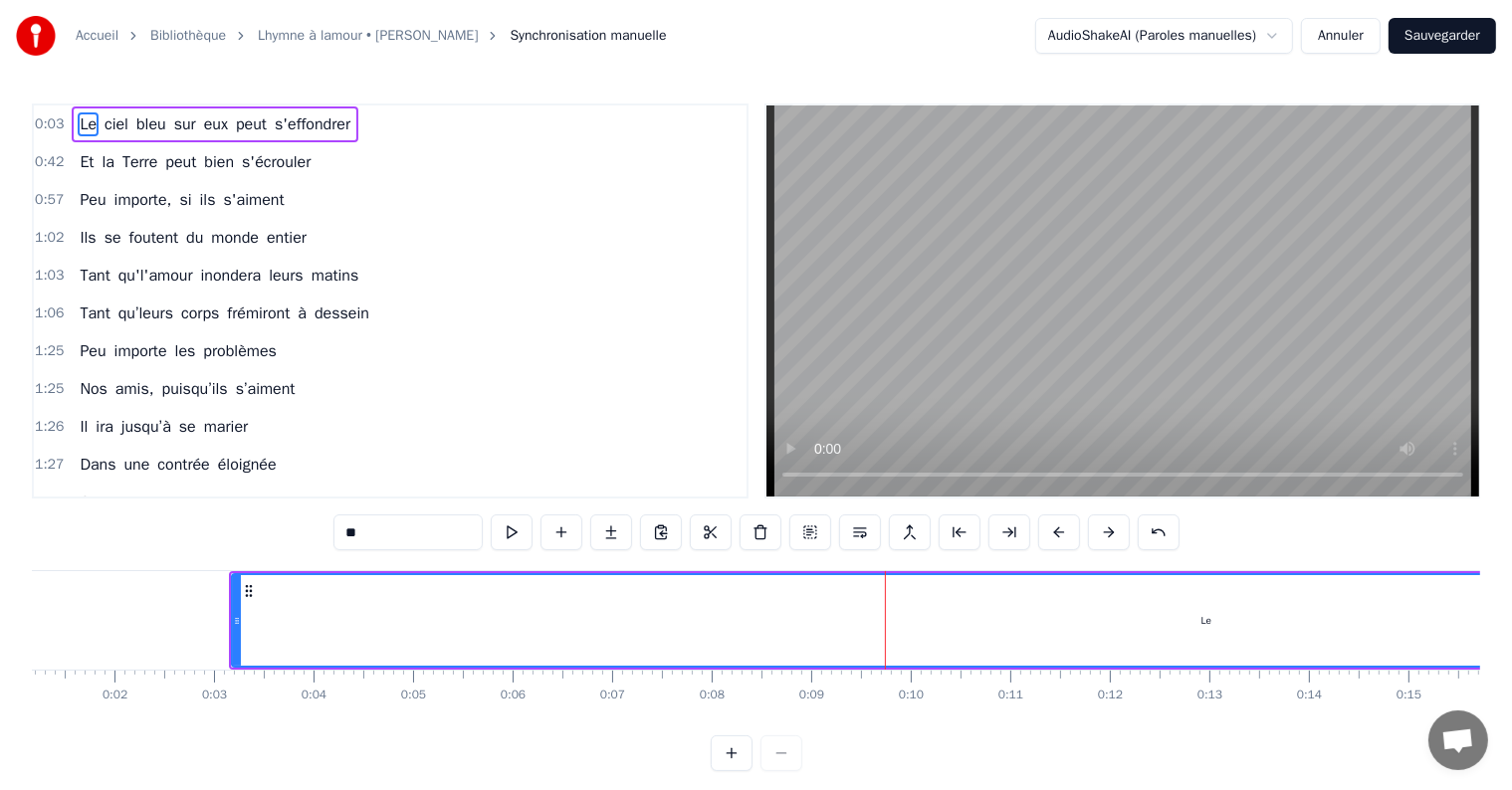 click at bounding box center (1109, 532) 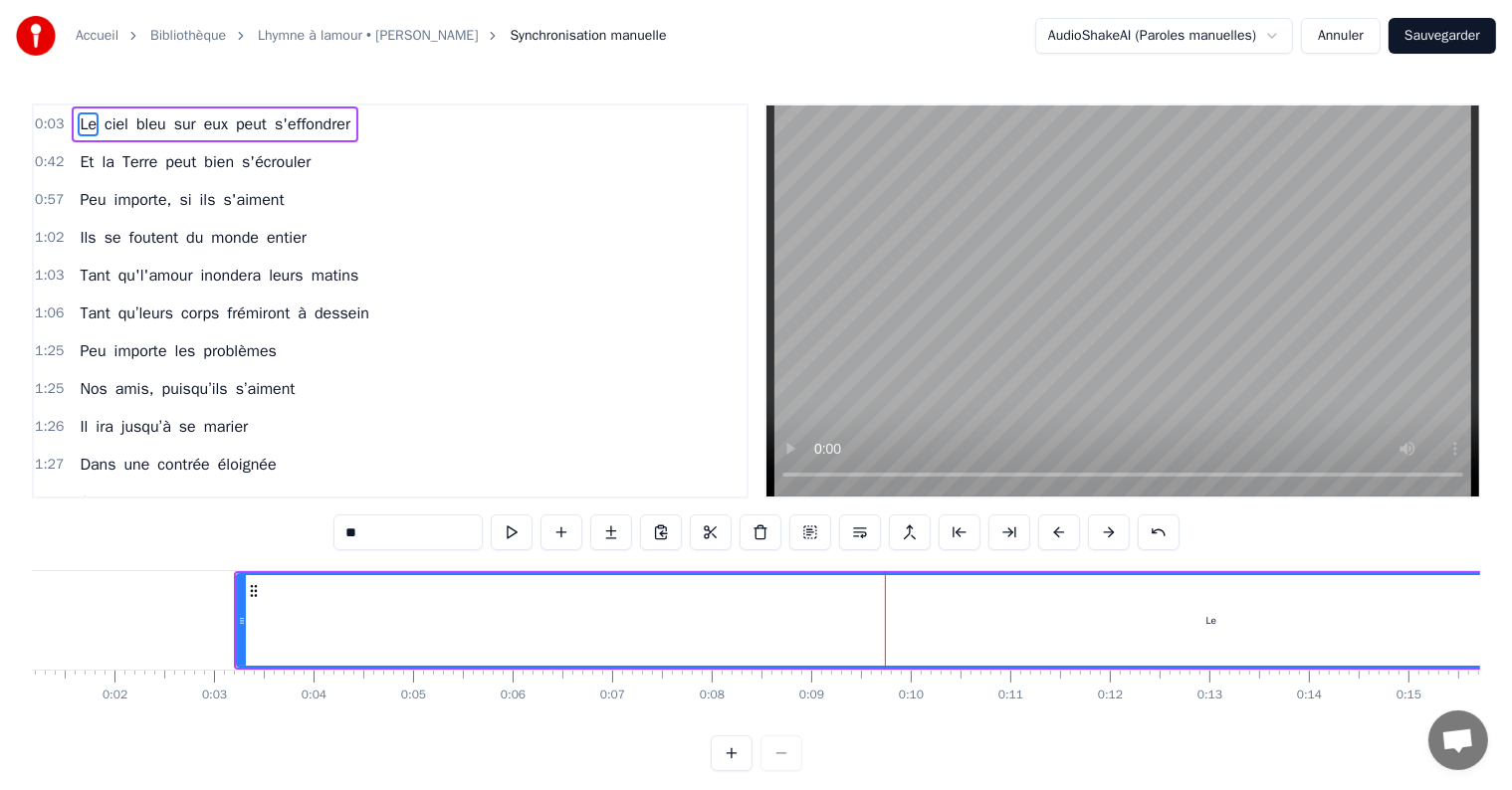 click at bounding box center (1109, 532) 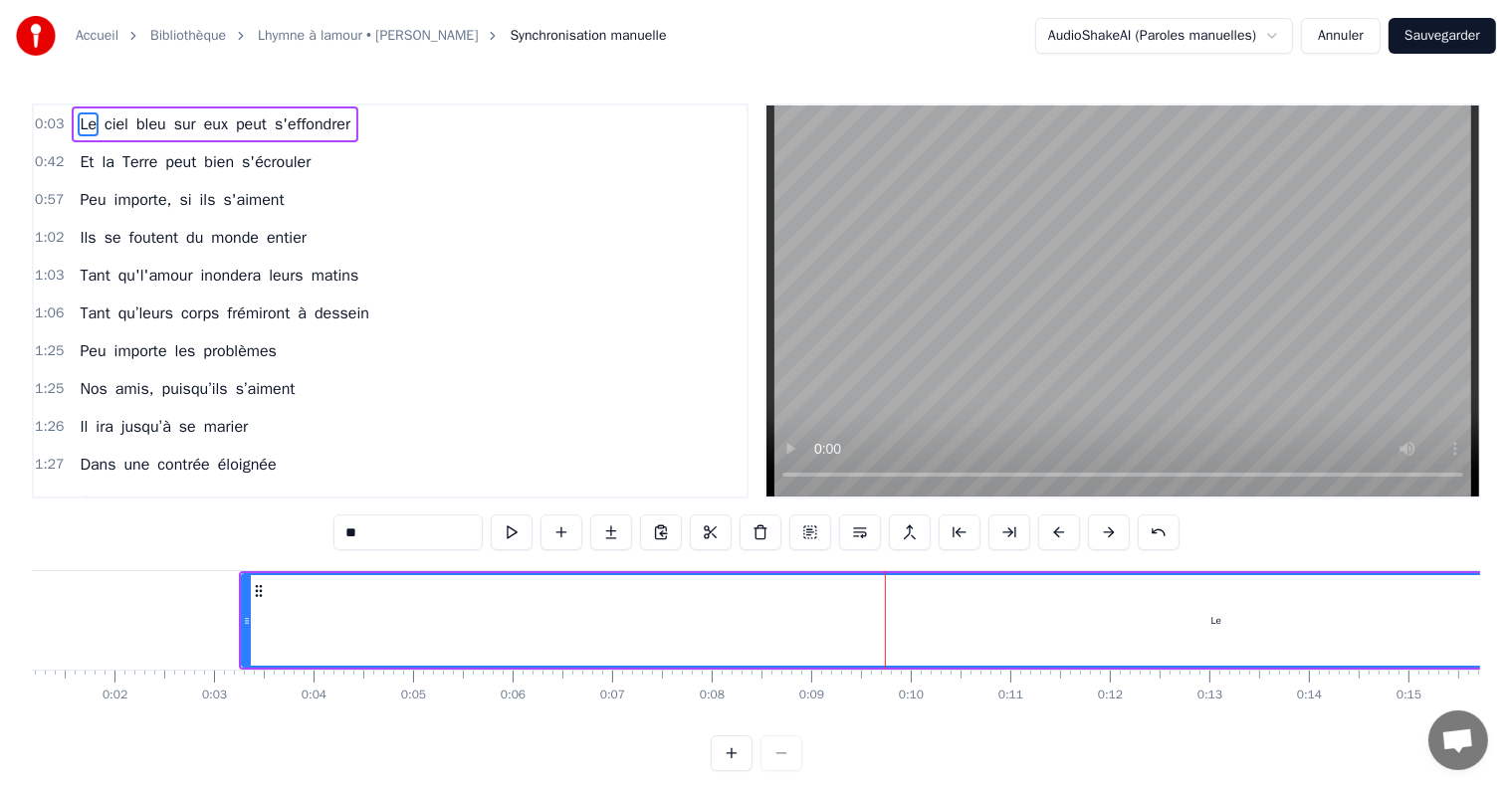 click at bounding box center (1109, 532) 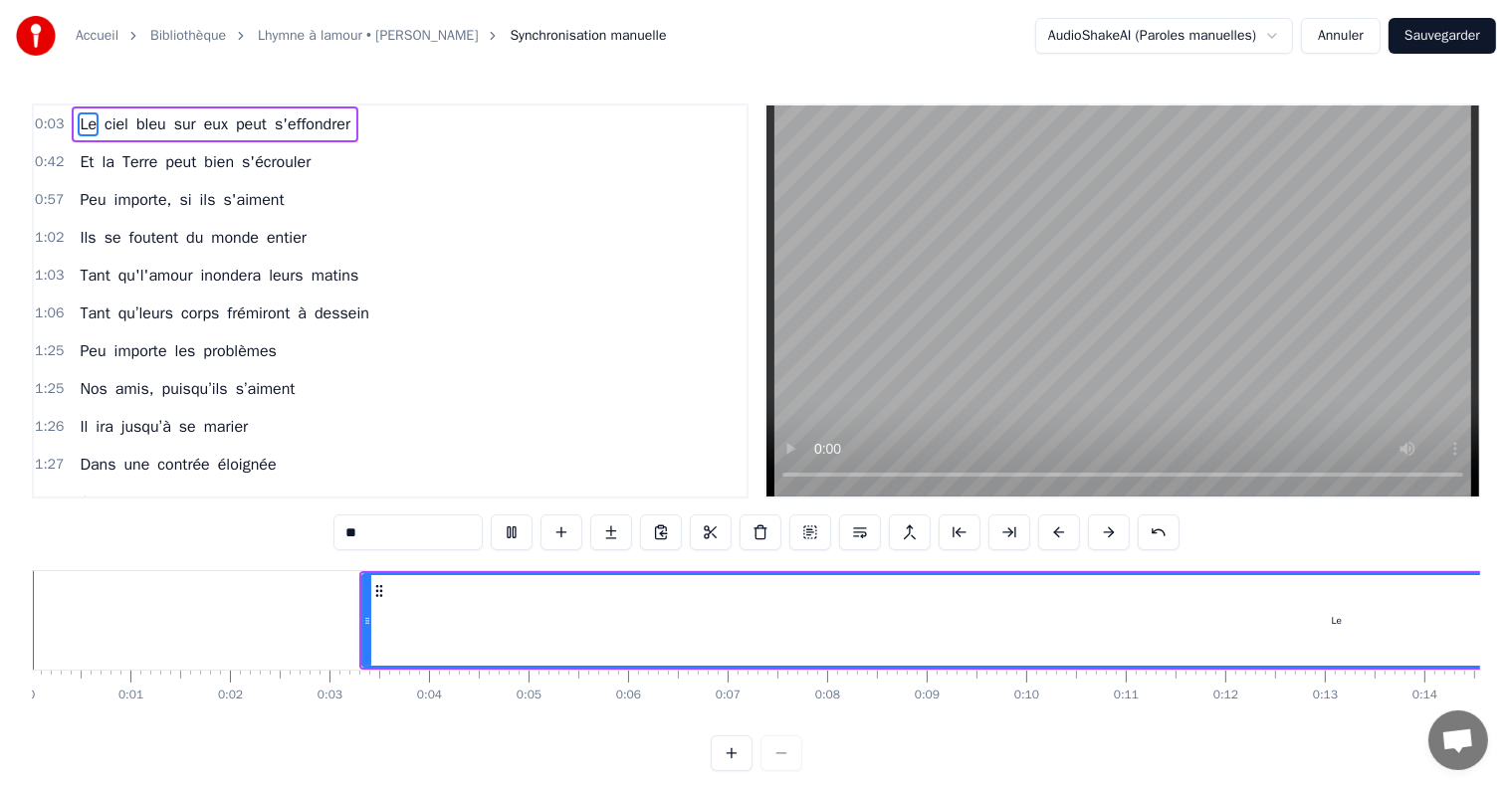 scroll, scrollTop: 0, scrollLeft: 0, axis: both 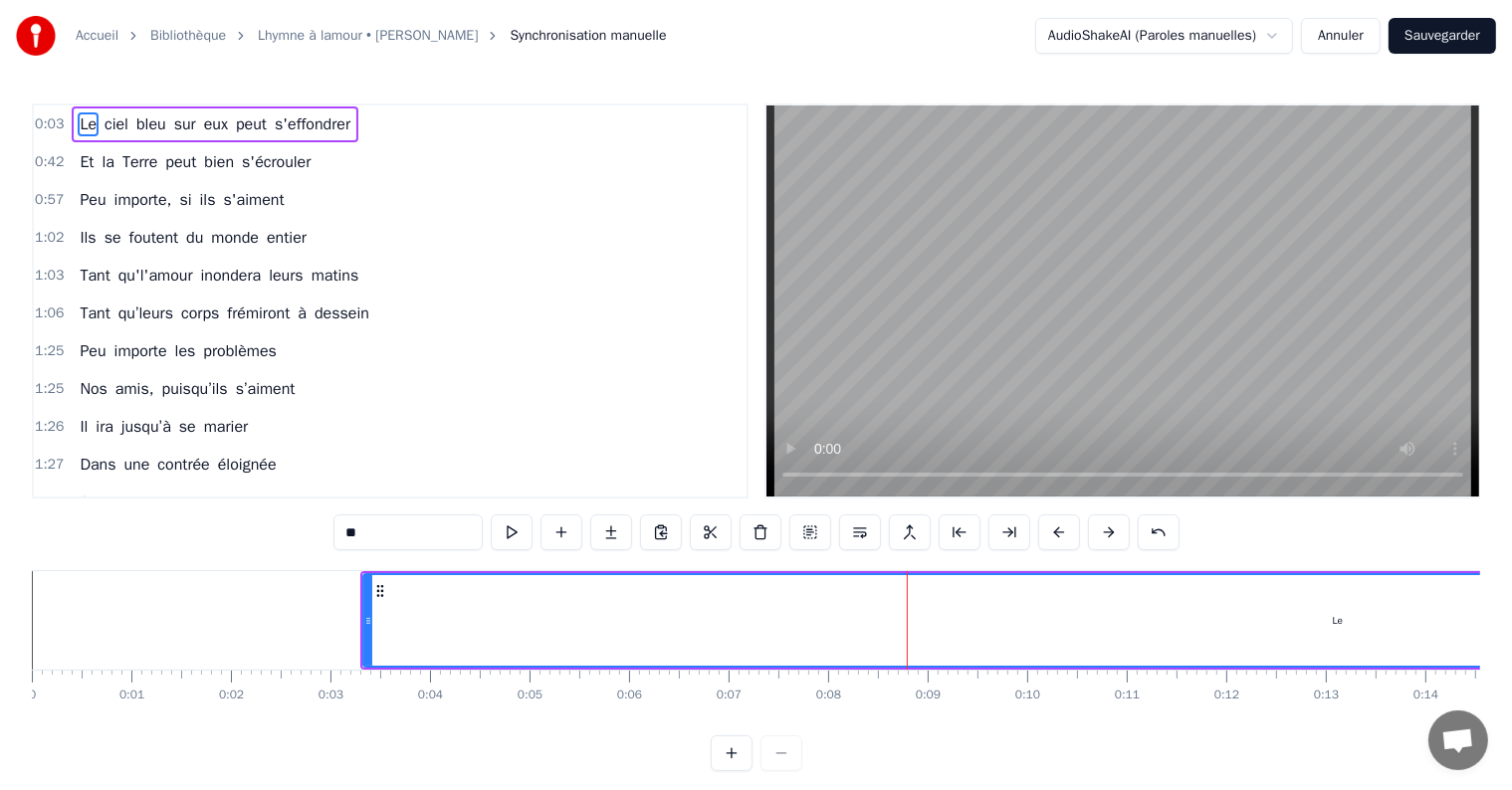 click on "Accueil Bibliothèque Lhymne à lamour • [PERSON_NAME] Synchronisation manuelle AudioShakeAI (Paroles manuelles) Annuler Sauvegarder 0:03 Le ciel bleu sur eux peut s'effondrer 0:42 Et la Terre peut bien s'écrouler 0:57 Peu importe, si ils s'aiment 1:02 Ils se foutent du monde entier 1:03 Tant qu'l'amour inondera leurs matins 1:06 Tant qu’leurs corps frémiront à dessein 1:25 Peu importe les problèmes 1:25 Nos amis, puisqu’ils s’aiment 1:26 Il ira jusqu’à se marier 1:27 Dans une contrée éloignée 1:35 Si elle le lui demandait 1:35 Elle conduirait sa voiture 1:36 Sans lunettes sans rayure 1:37 Si il le lui demandait 1:37 S’il leur faut tout abandonner 1:38 Changer de vie, tout effacer 1:39 Ils iraient sans se retourner 1:40 On peut bien se moquer d’eux 1:42 Ils feraient n'importe quoi 1:42 Rien ne peut les séparer 1:43 Si un jour, l’avenir les bouscule 1:45 Si un jour, les problèmes s’accumulent 1:49 Peu importe, tant qu’ils s’aiment 1:52 Ils pourront tout surmonter 2:07 Ils auront le" at bounding box center (756, 401) 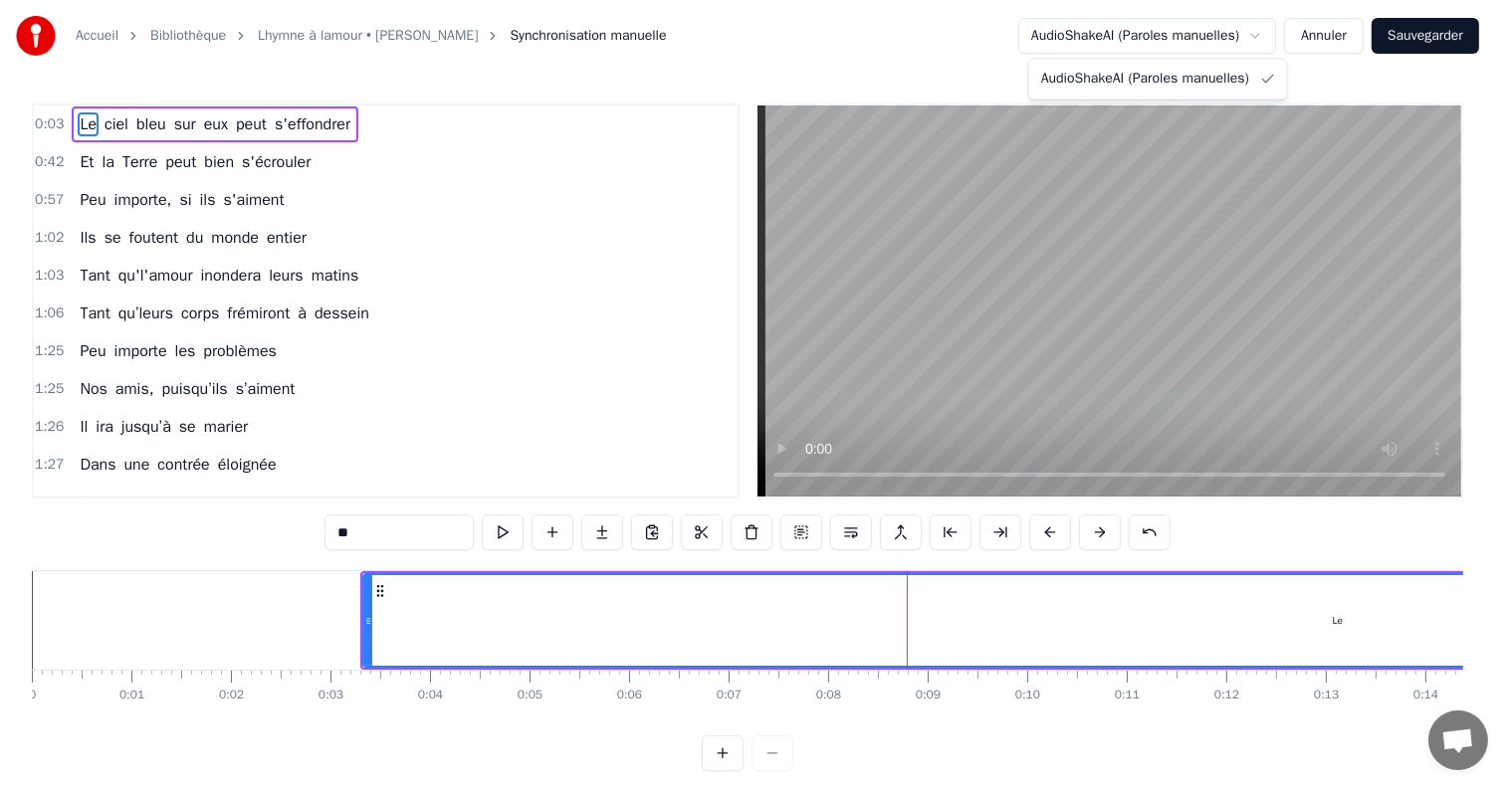 click on "Accueil Bibliothèque Lhymne à lamour • [PERSON_NAME] Synchronisation manuelle AudioShakeAI (Paroles manuelles) Annuler Sauvegarder 0:03 Le ciel bleu sur eux peut s'effondrer 0:42 Et la Terre peut bien s'écrouler 0:57 Peu importe, si ils s'aiment 1:02 Ils se foutent du monde entier 1:03 Tant qu'l'amour inondera leurs matins 1:06 Tant qu’leurs corps frémiront à dessein 1:25 Peu importe les problèmes 1:25 Nos amis, puisqu’ils s’aiment 1:26 Il ira jusqu’à se marier 1:27 Dans une contrée éloignée 1:35 Si elle le lui demandait 1:35 Elle conduirait sa voiture 1:36 Sans lunettes sans rayure 1:37 Si il le lui demandait 1:37 S’il leur faut tout abandonner 1:38 Changer de vie, tout effacer 1:39 Ils iraient sans se retourner 1:40 On peut bien se moquer d’eux 1:42 Ils feraient n'importe quoi 1:42 Rien ne peut les séparer 1:43 Si un jour, l’avenir les bouscule 1:45 Si un jour, les problèmes s’accumulent 1:49 Peu importe, tant qu’ils s’aiment 1:52 Ils pourront tout surmonter 2:07 Ils auront le" at bounding box center (756, 401) 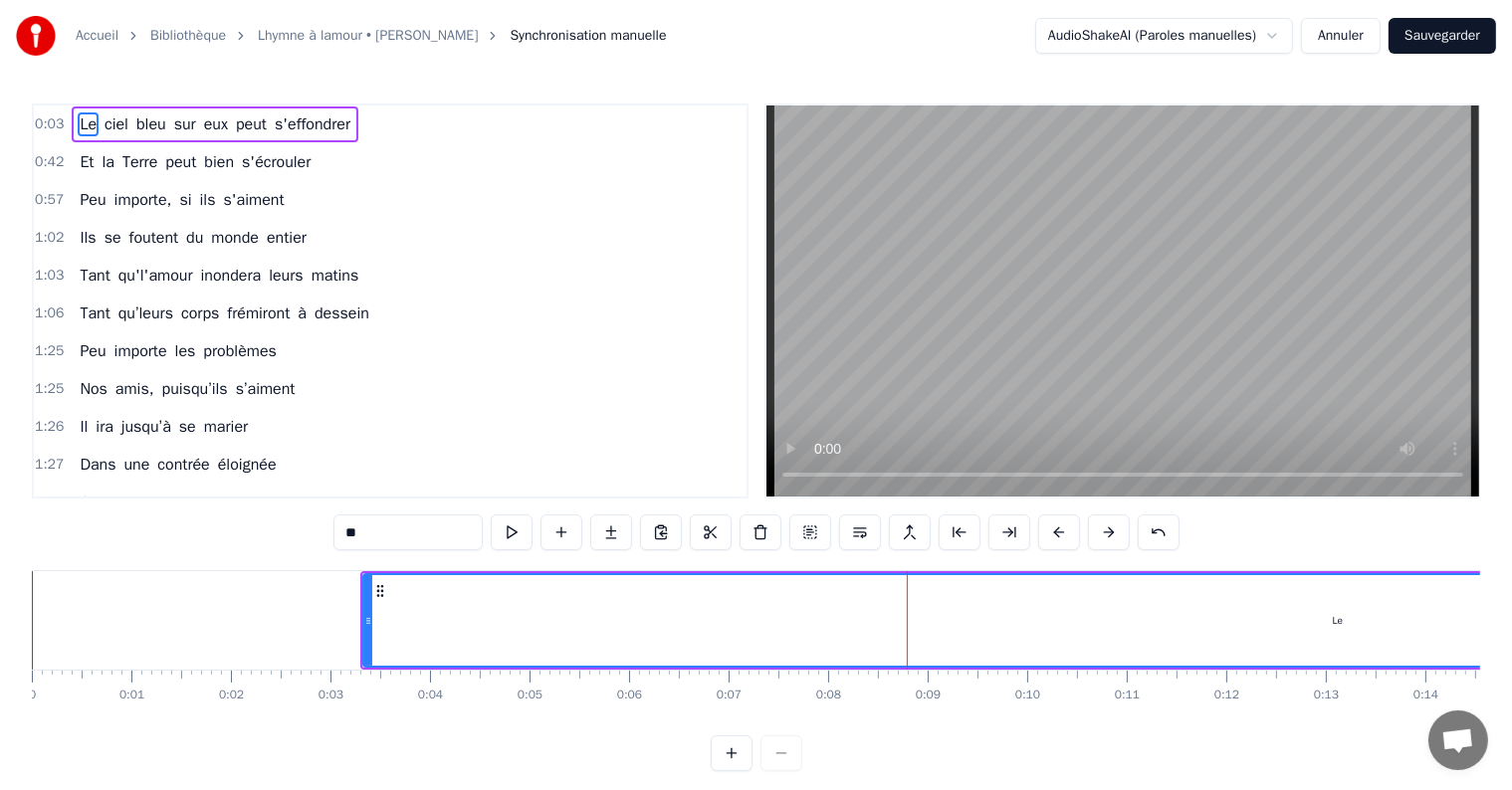 click at bounding box center (756, 753) 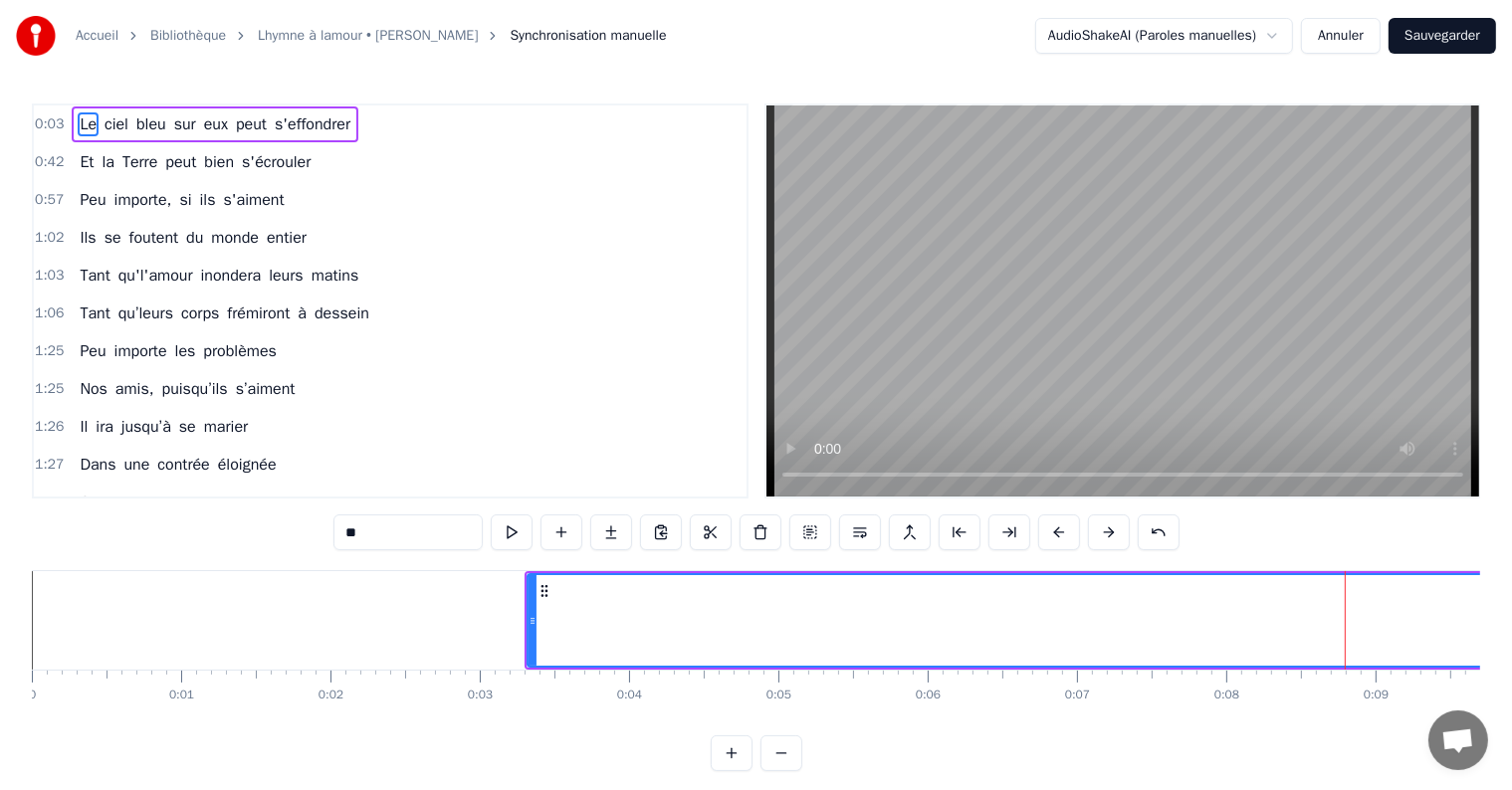 click at bounding box center (732, 753) 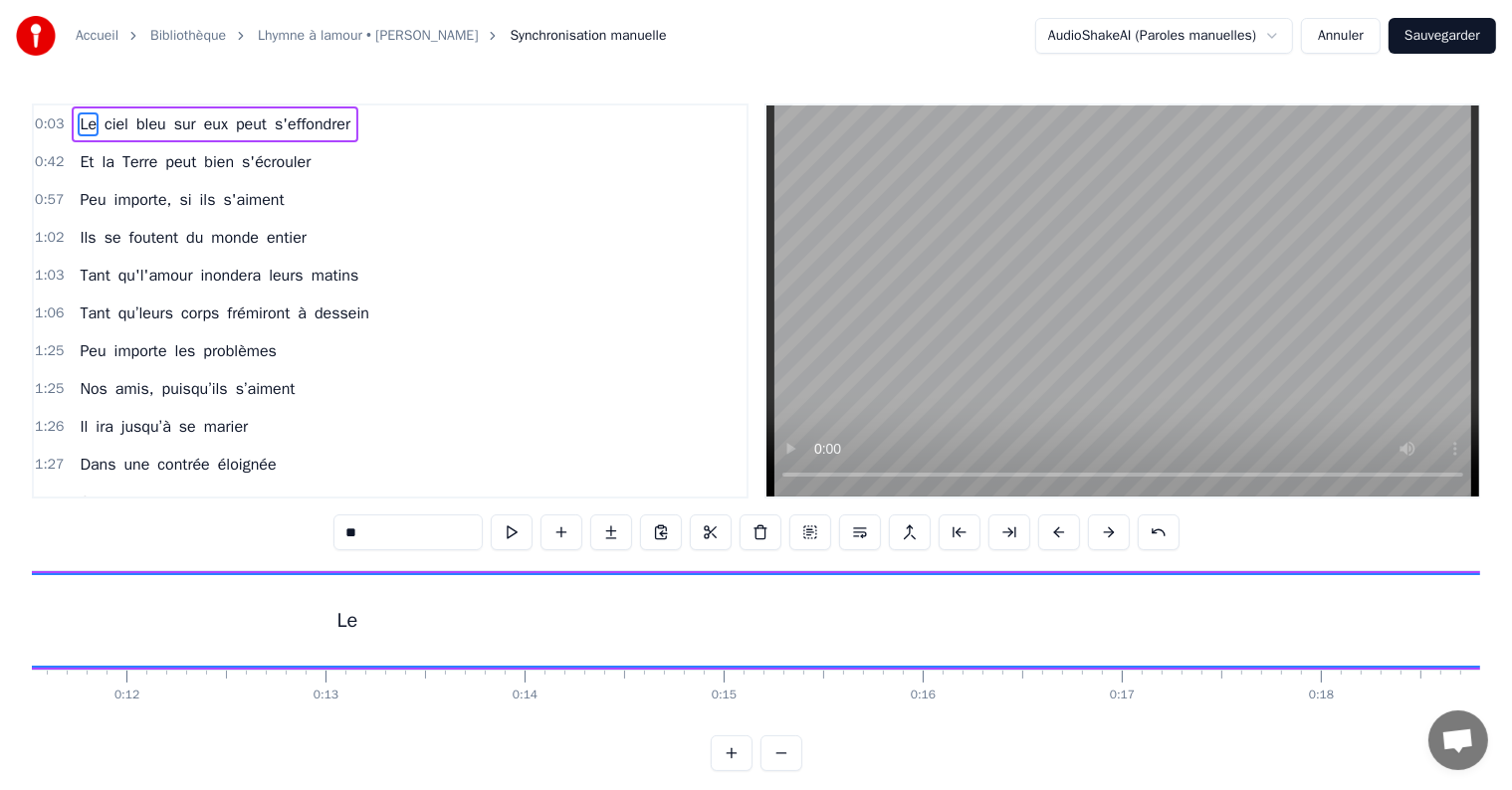 scroll, scrollTop: 0, scrollLeft: 2318, axis: horizontal 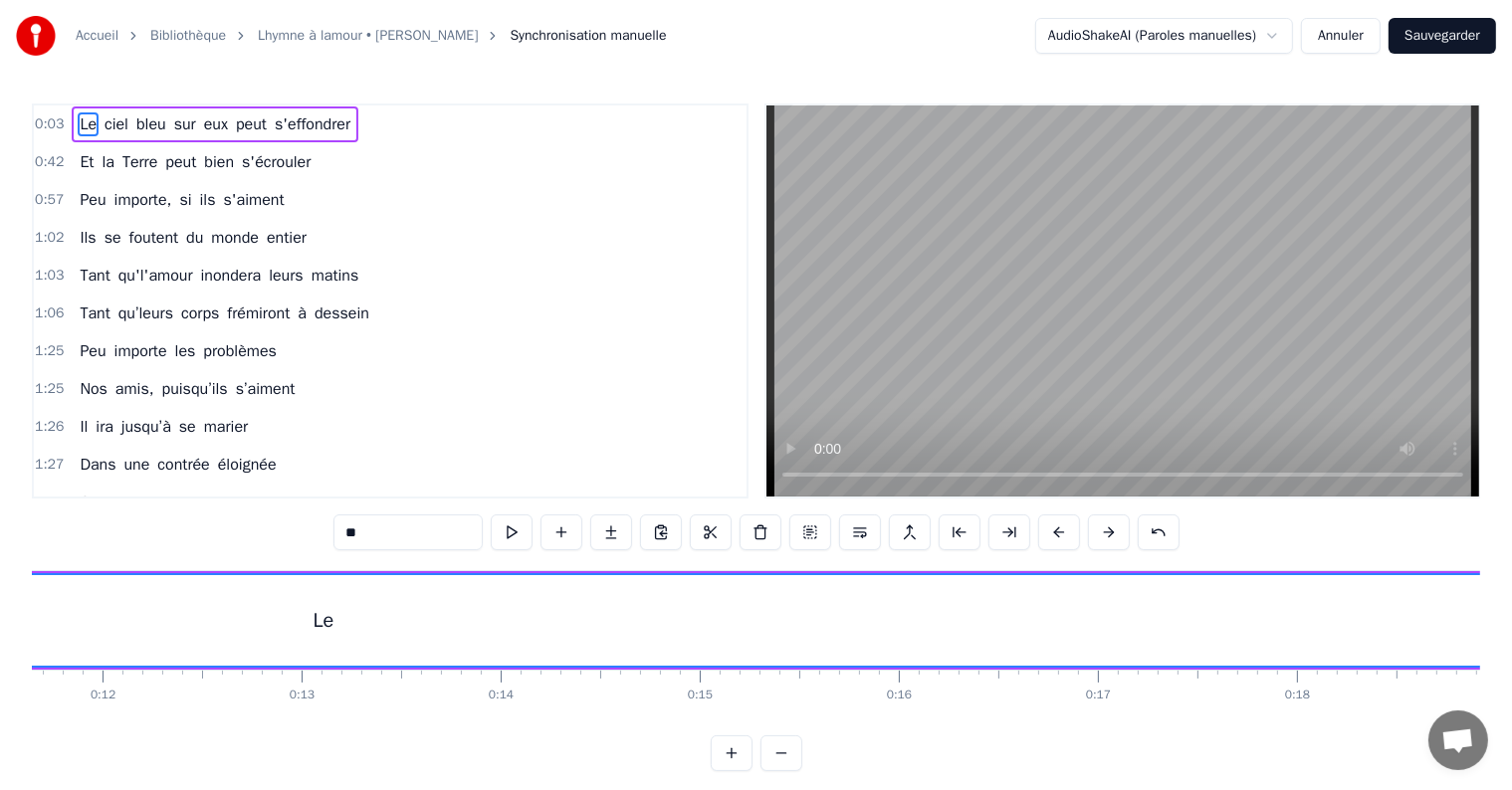 click on "0:03" at bounding box center [49, 124] 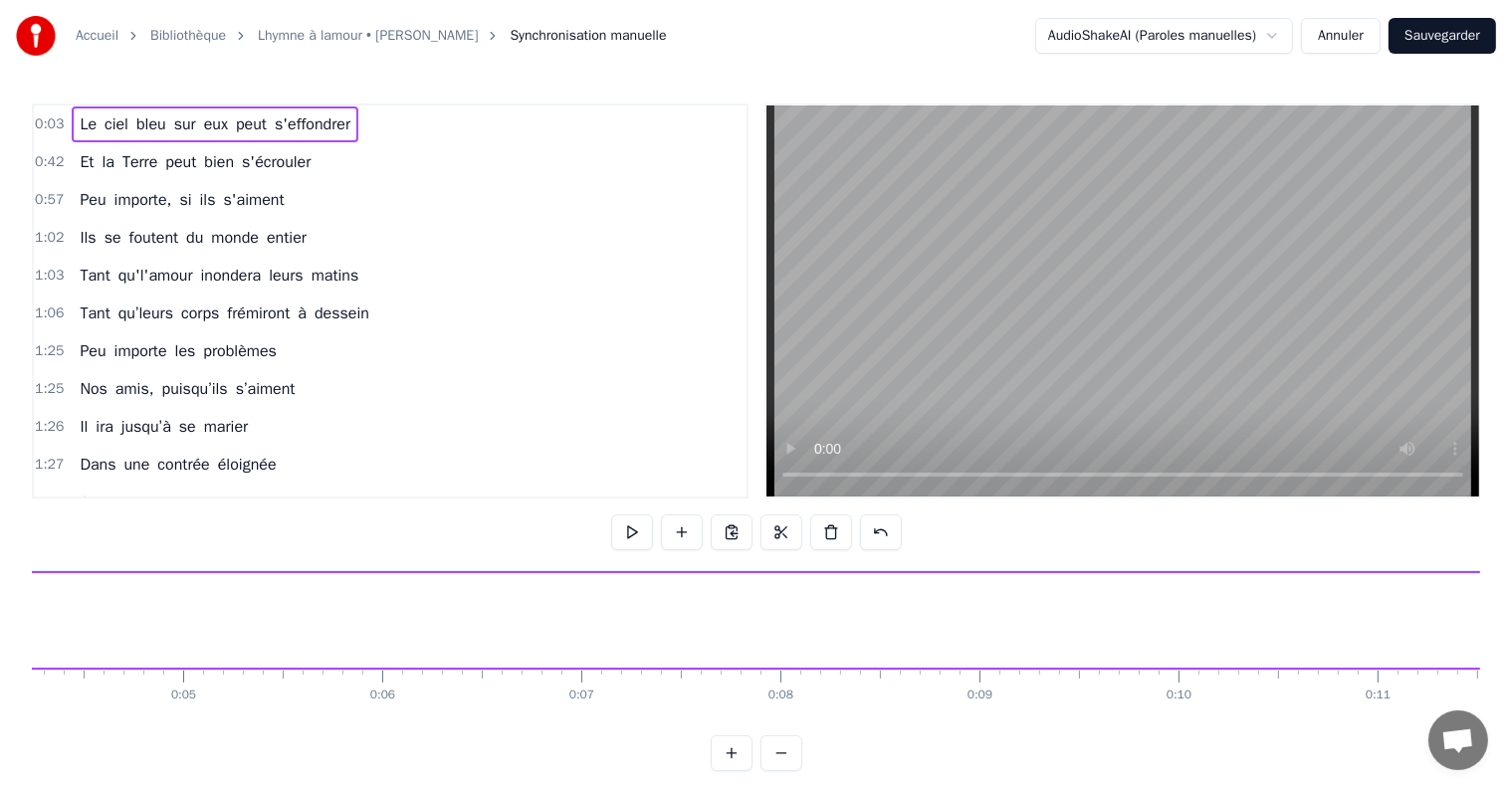scroll, scrollTop: 0, scrollLeft: 556, axis: horizontal 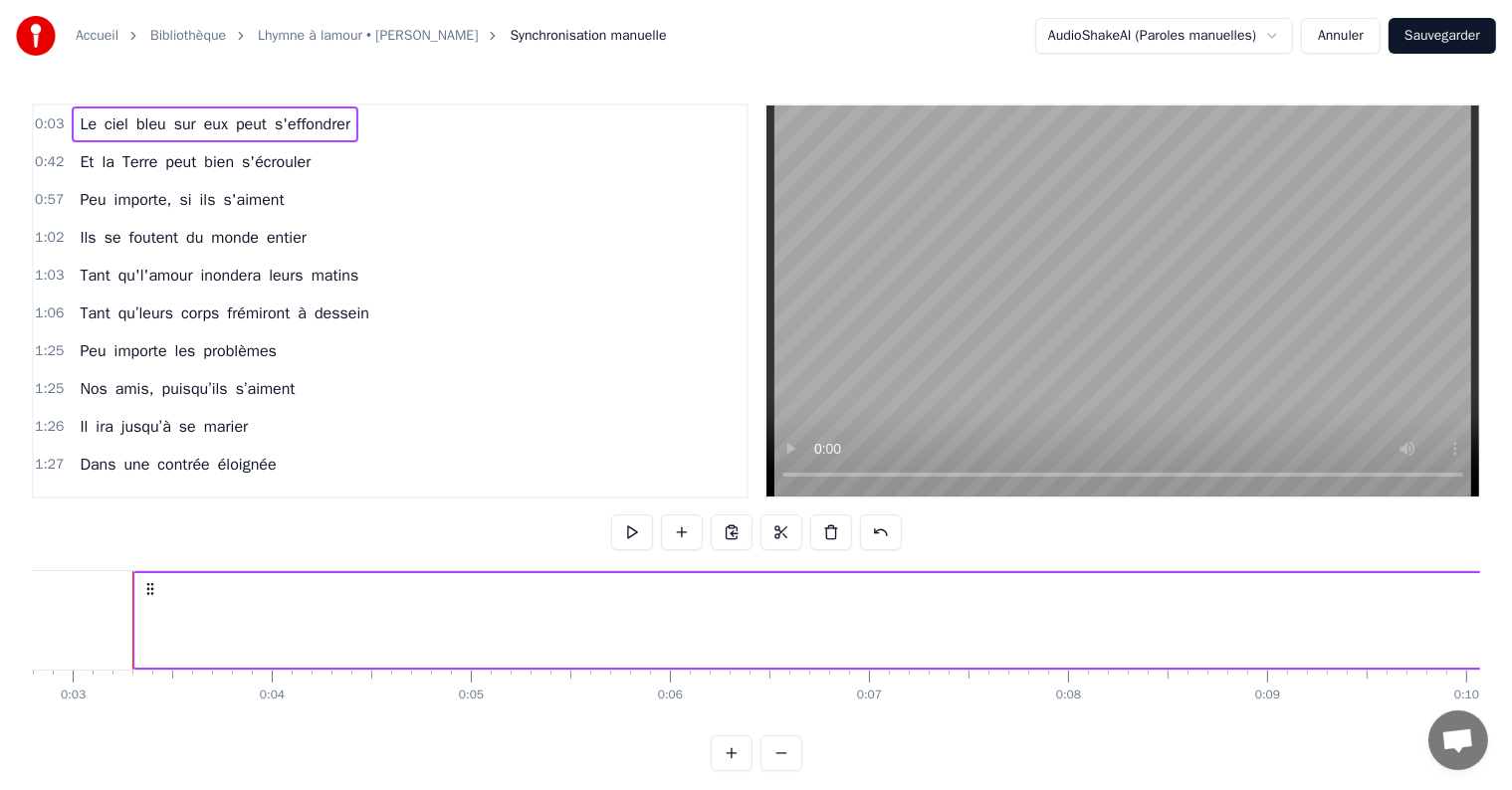 click 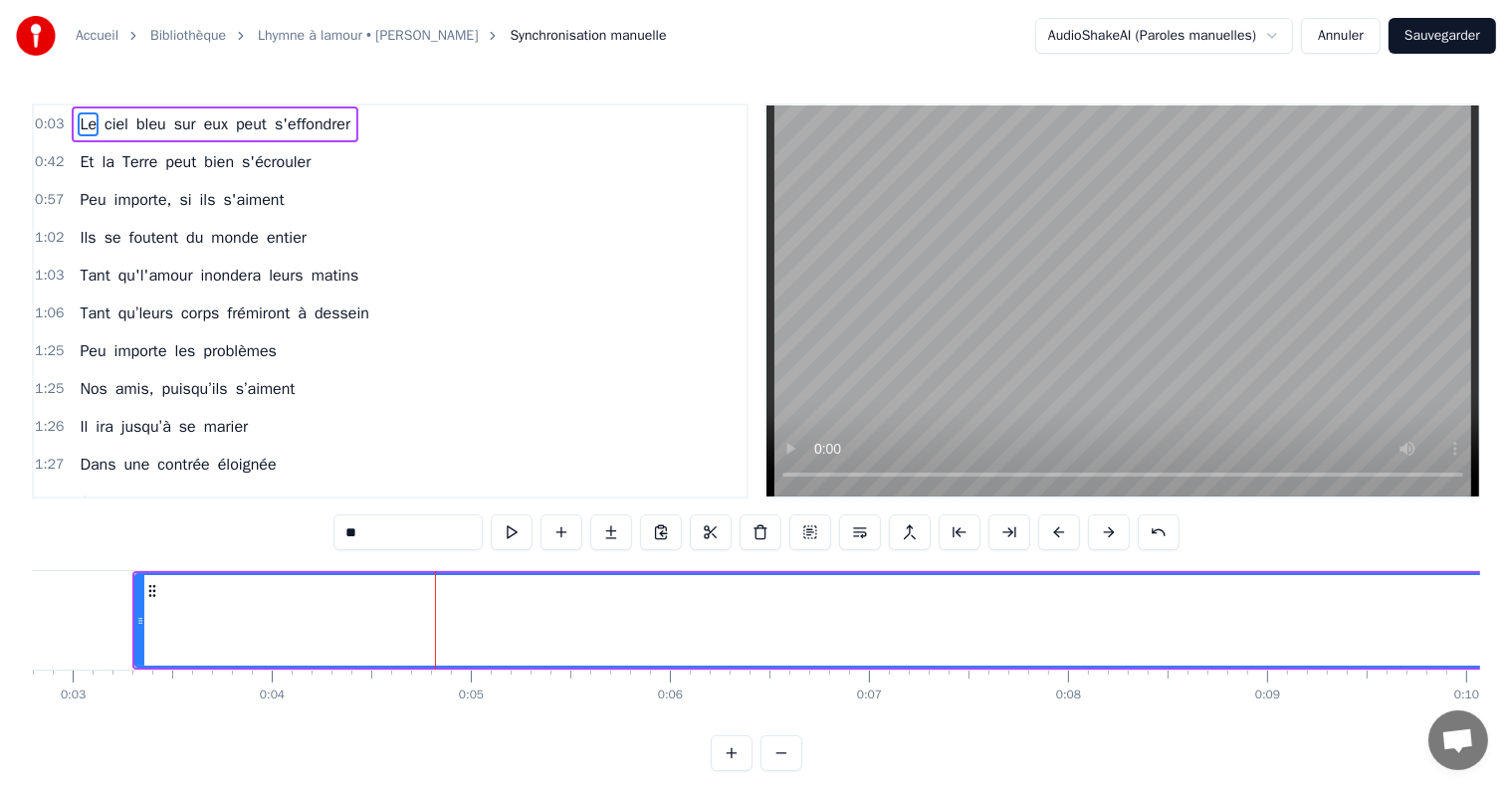 drag, startPoint x: 72, startPoint y: 680, endPoint x: 283, endPoint y: 681, distance: 211.00237 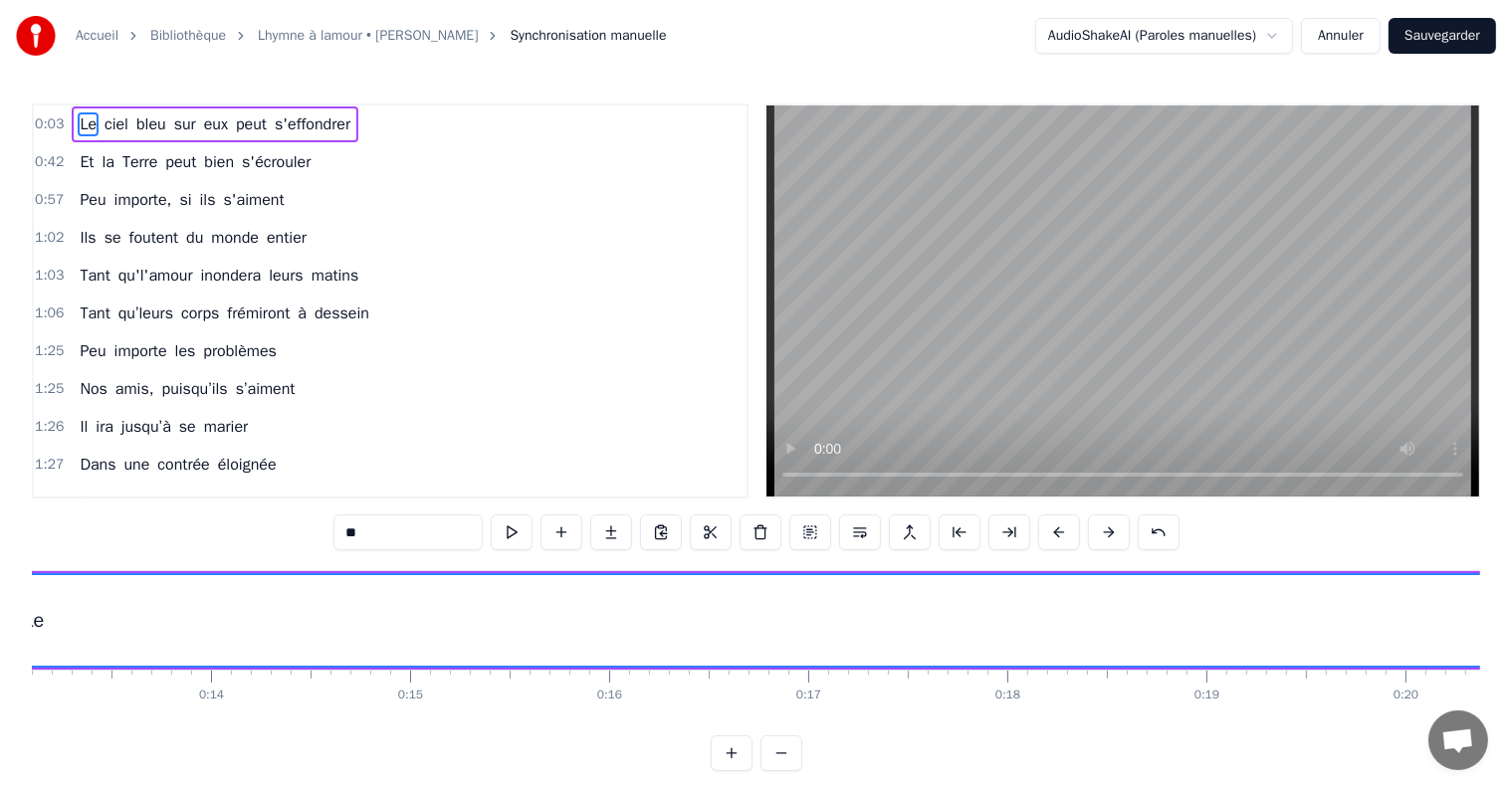 scroll, scrollTop: 0, scrollLeft: 2464, axis: horizontal 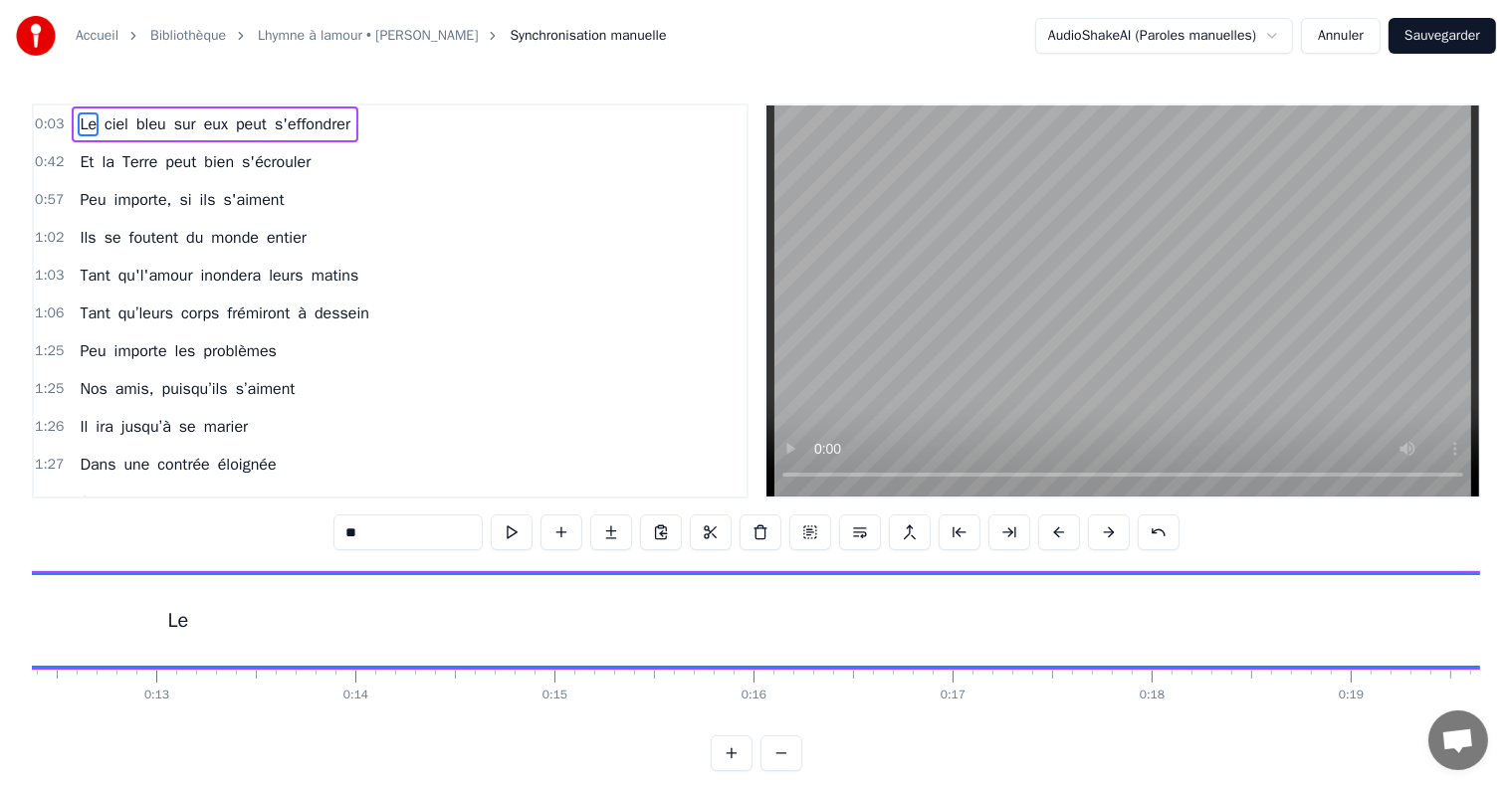 drag, startPoint x: 178, startPoint y: 624, endPoint x: 225, endPoint y: 622, distance: 47.042534 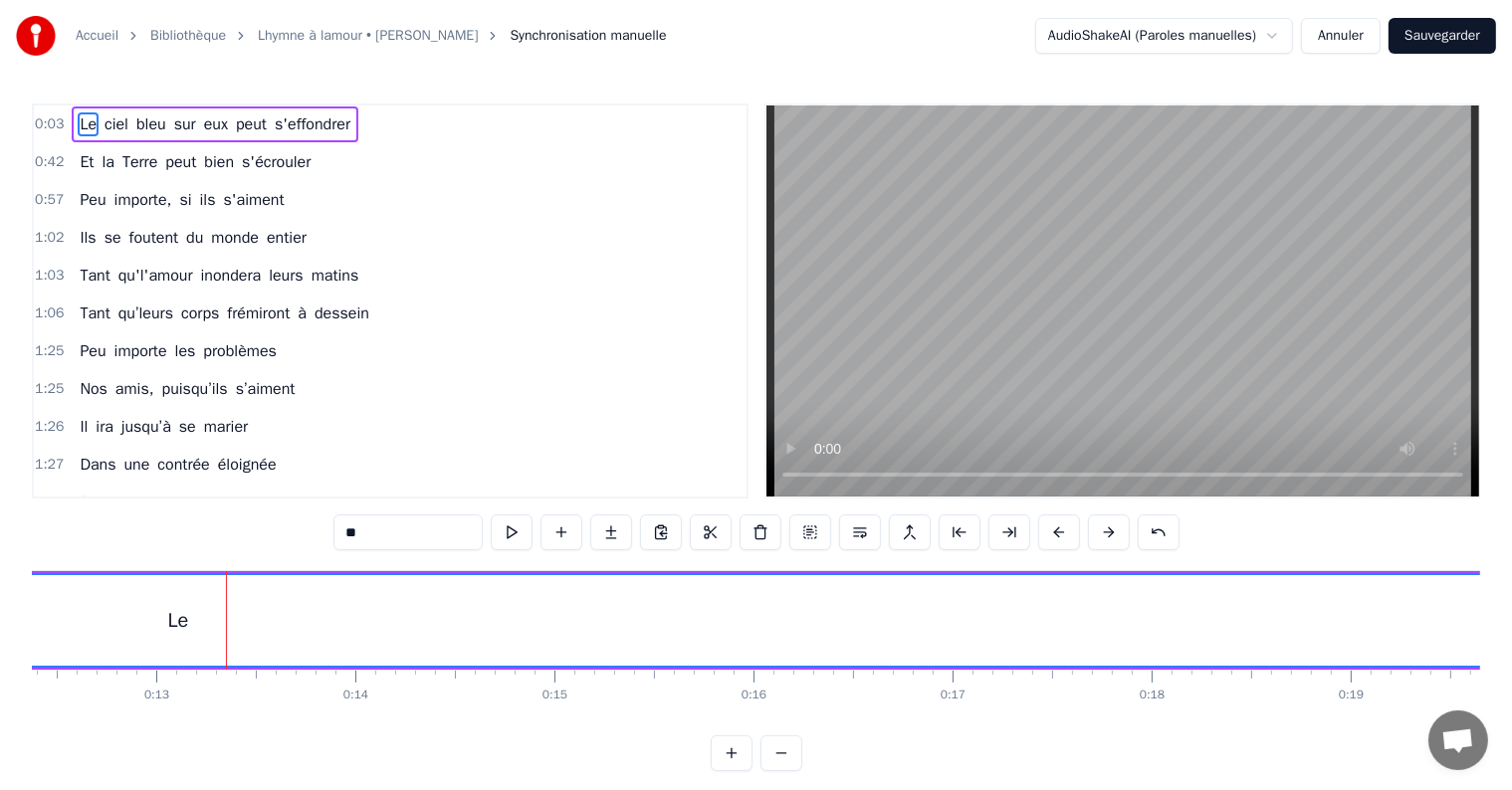 click on "Le" at bounding box center [178, 621] 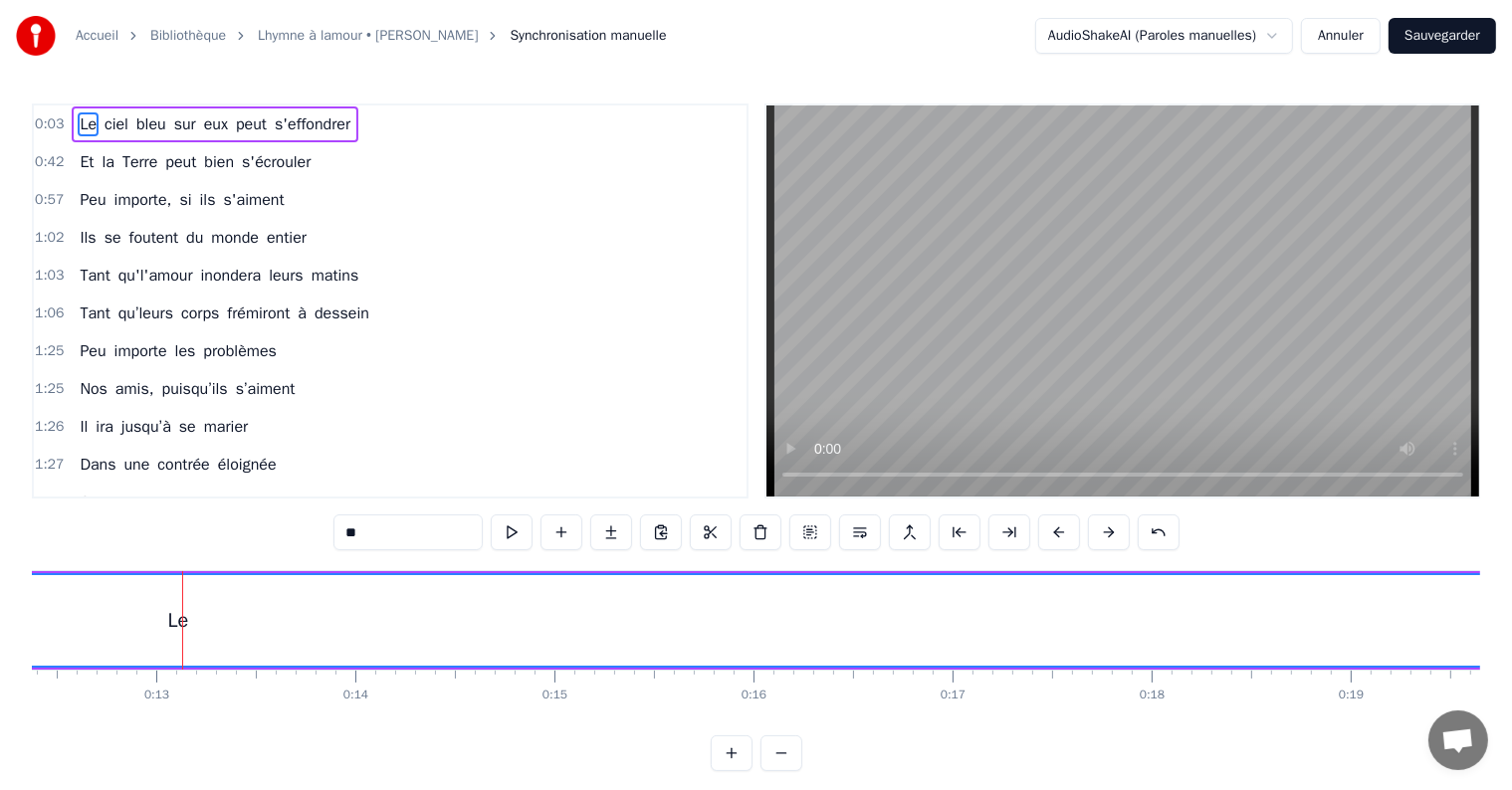 click on "Le" at bounding box center [178, 621] 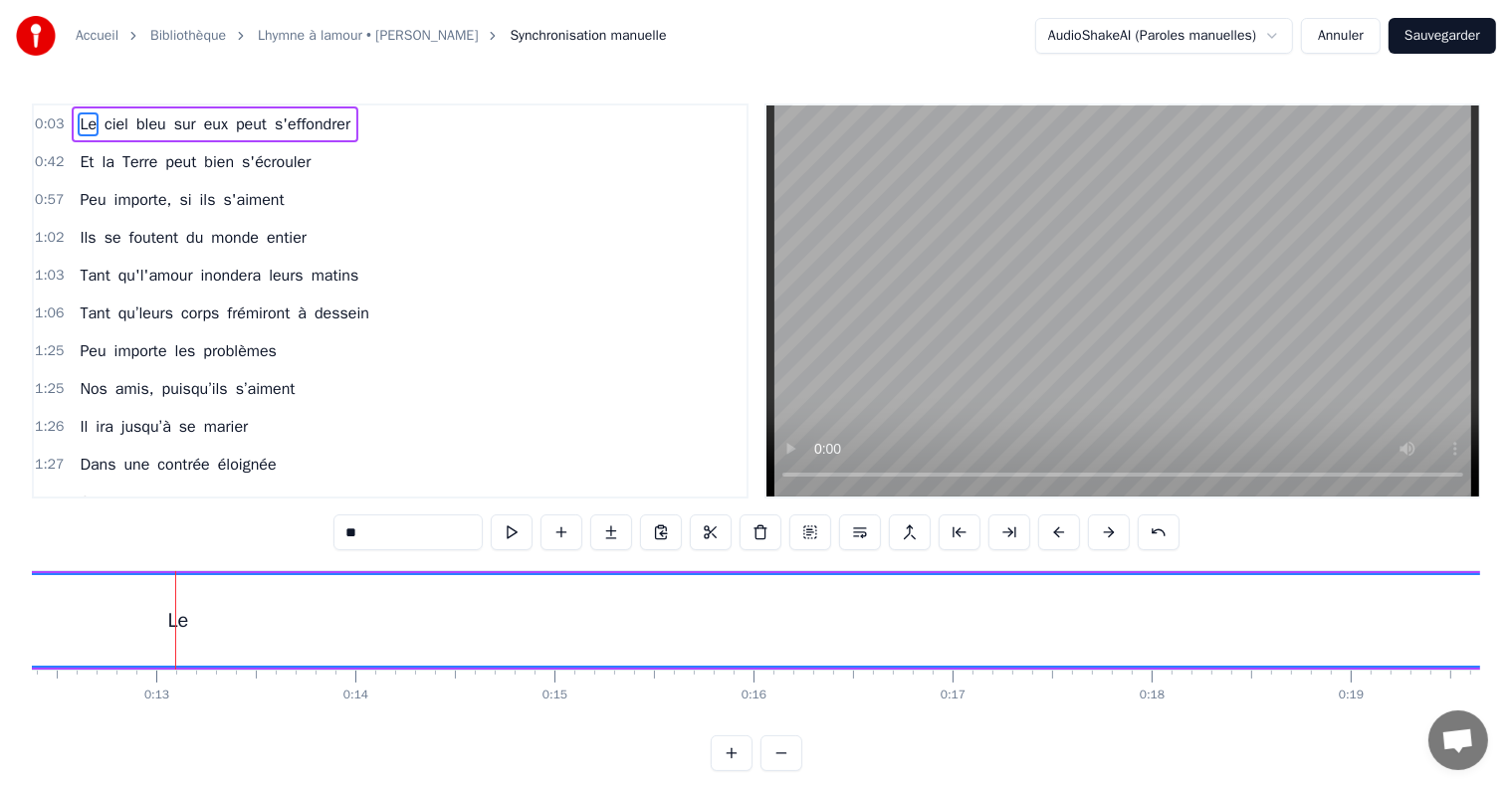 click on "Le" at bounding box center (178, 621) 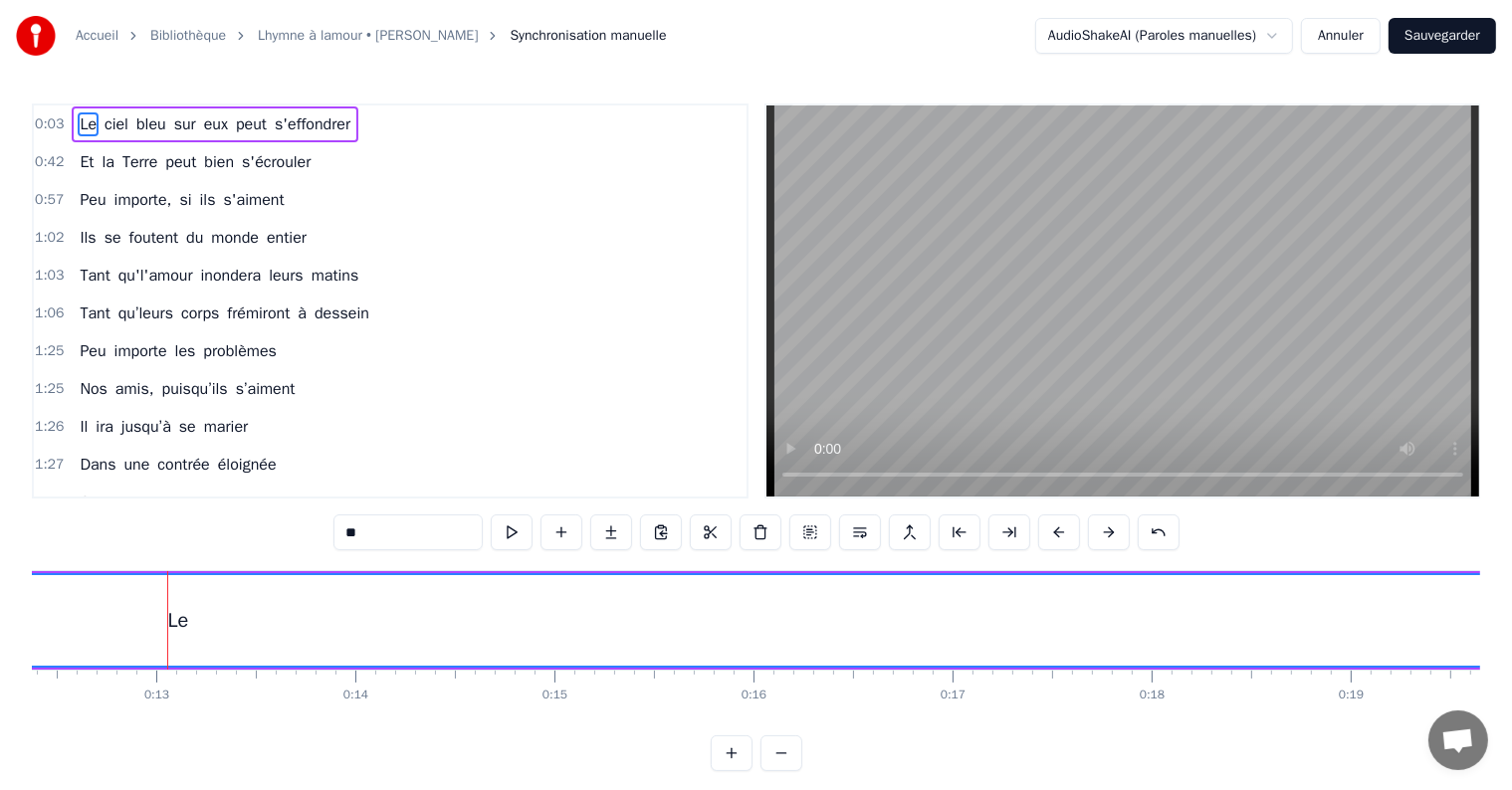 click on "Le" at bounding box center (178, 621) 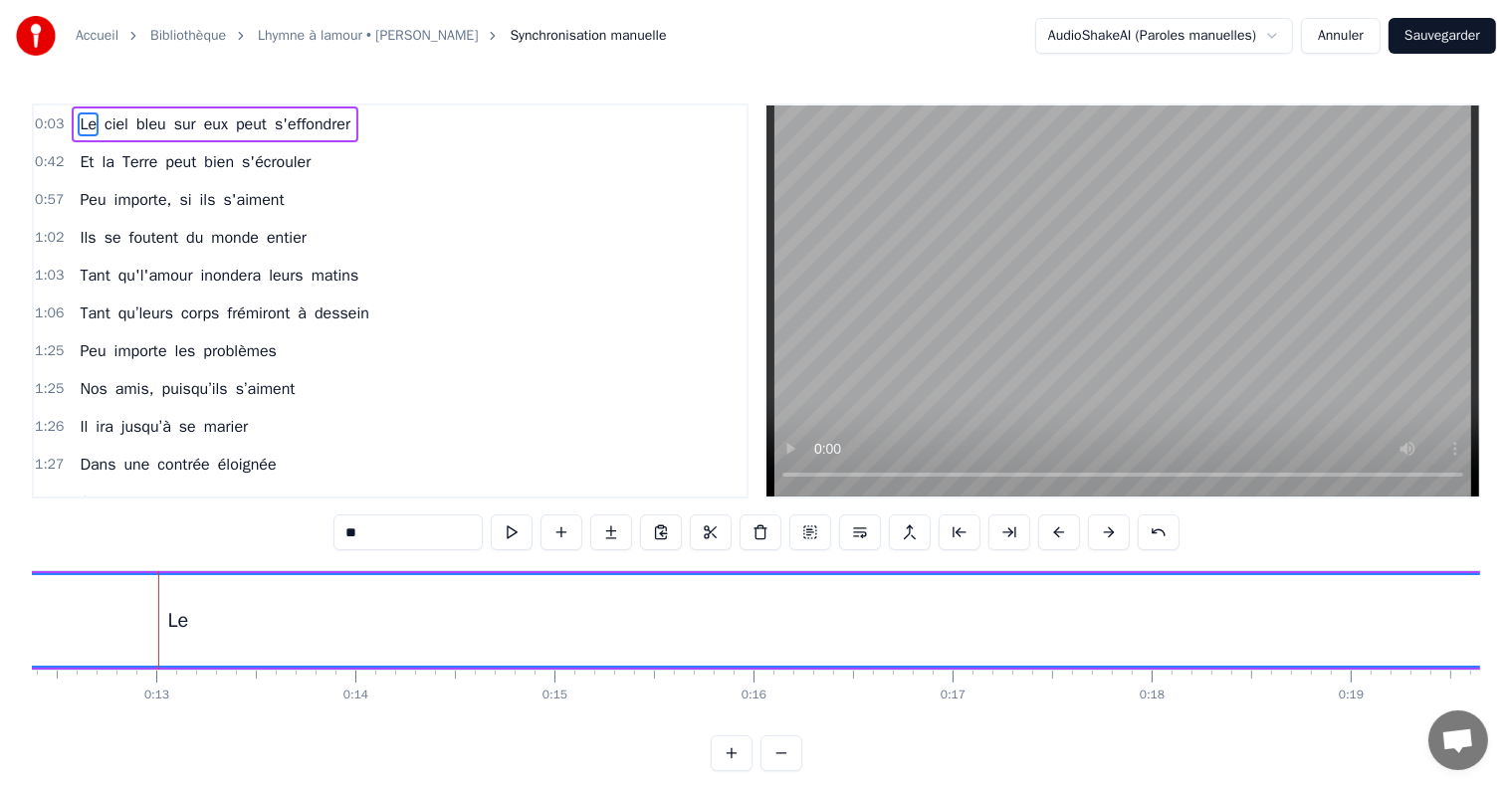 click on "Le" at bounding box center (178, 621) 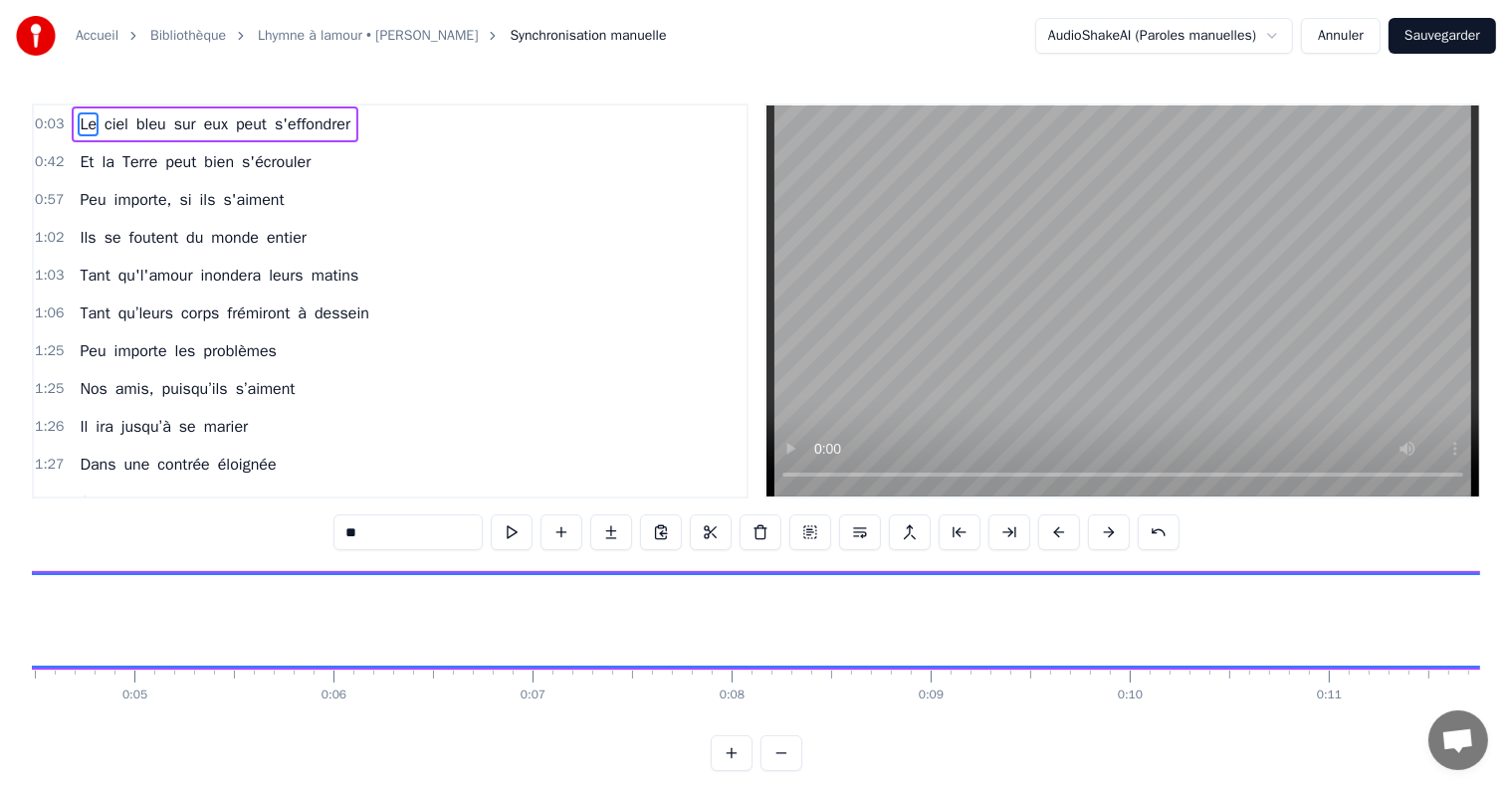 scroll, scrollTop: 0, scrollLeft: 845, axis: horizontal 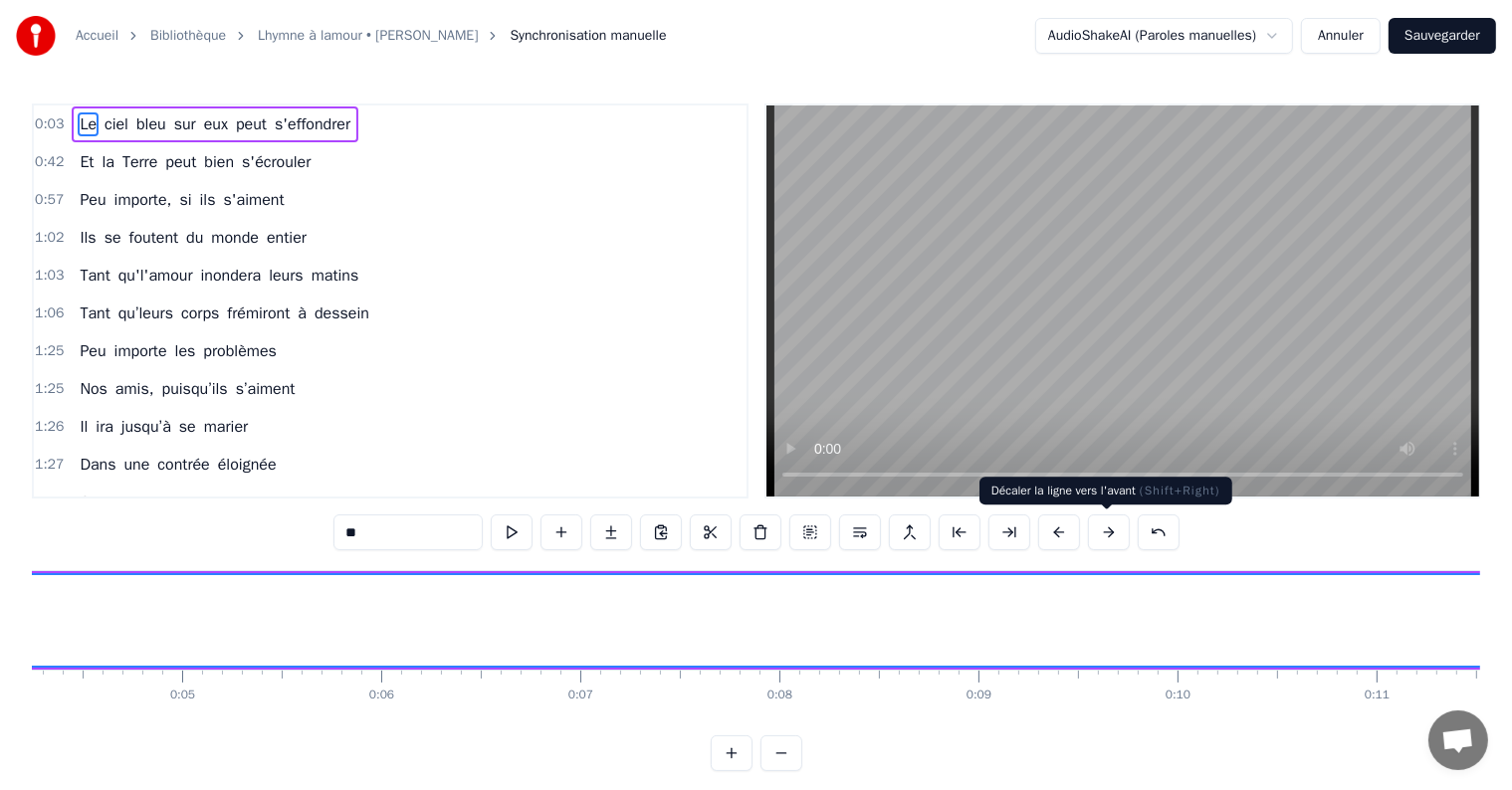 click at bounding box center [1109, 532] 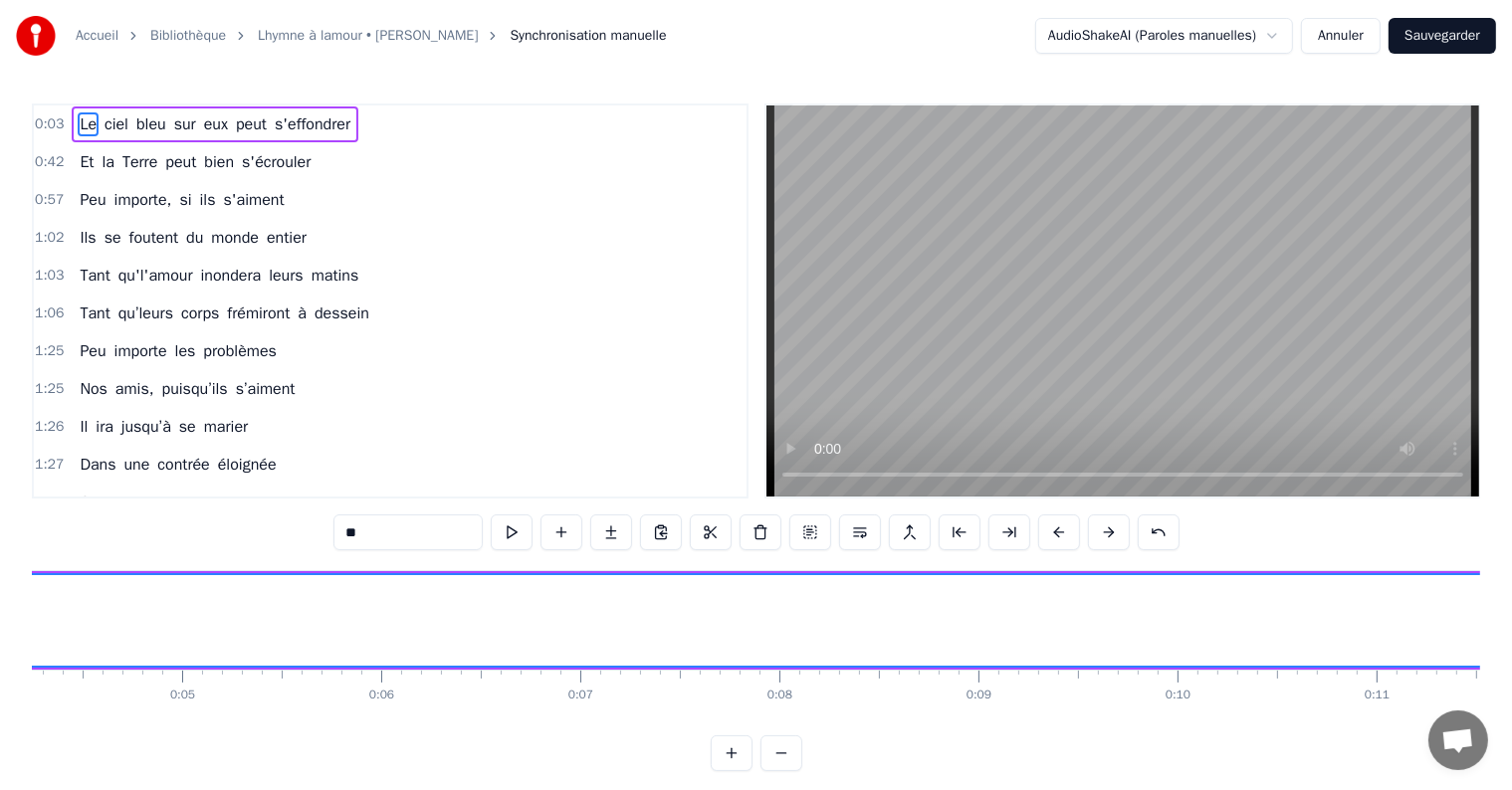 click at bounding box center [1109, 532] 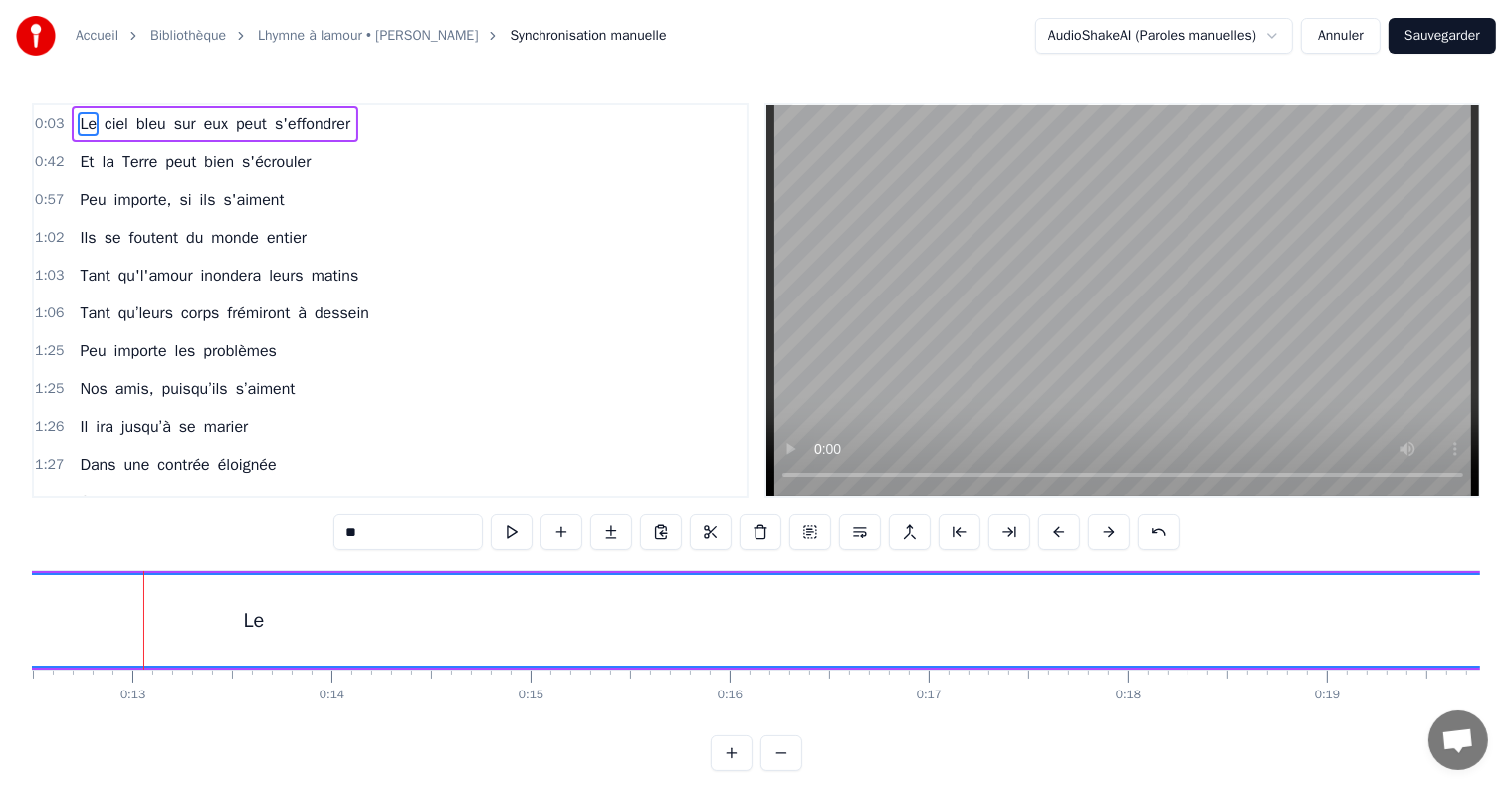 scroll, scrollTop: 0, scrollLeft: 2512, axis: horizontal 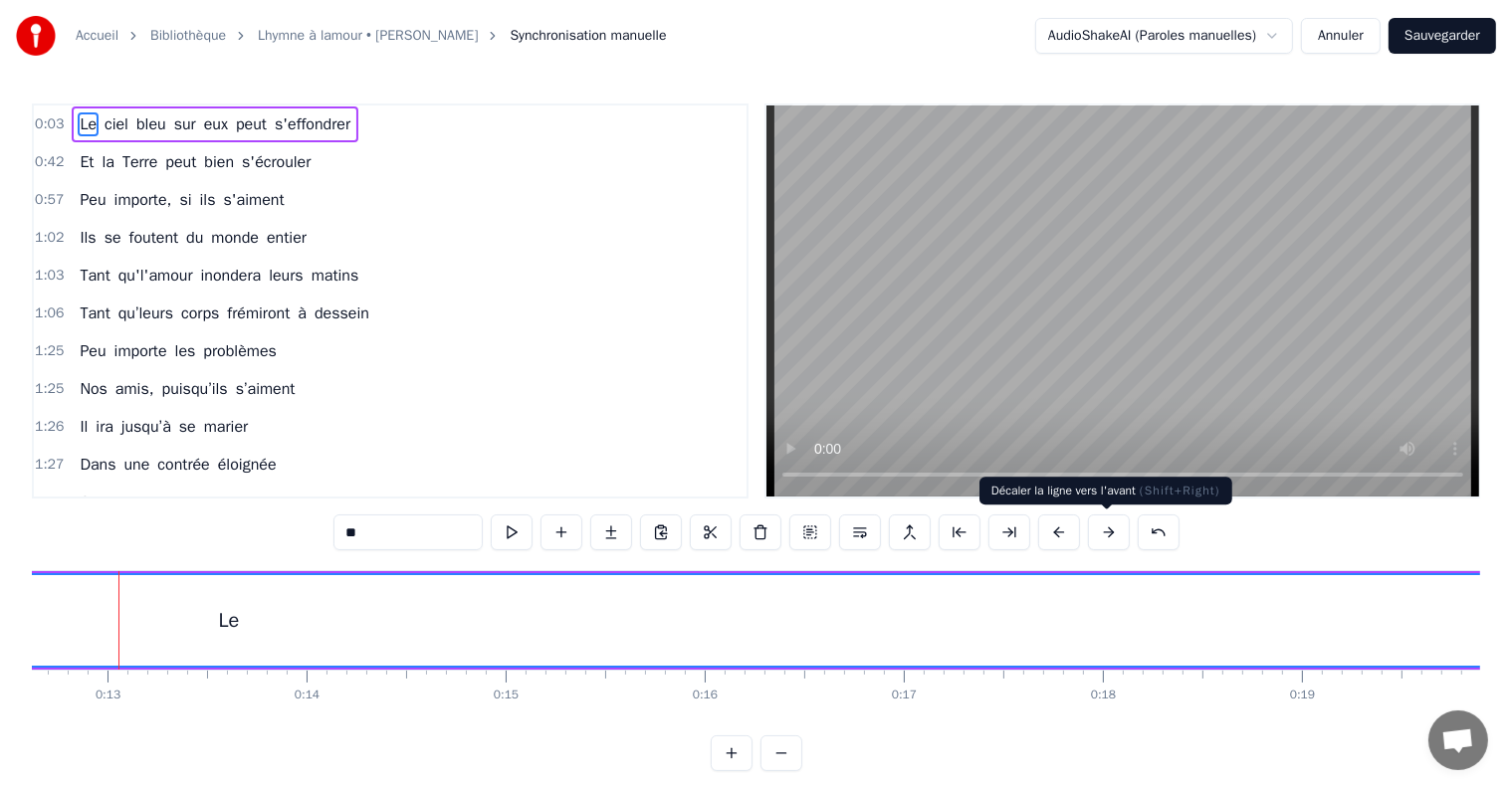 click at bounding box center (1109, 532) 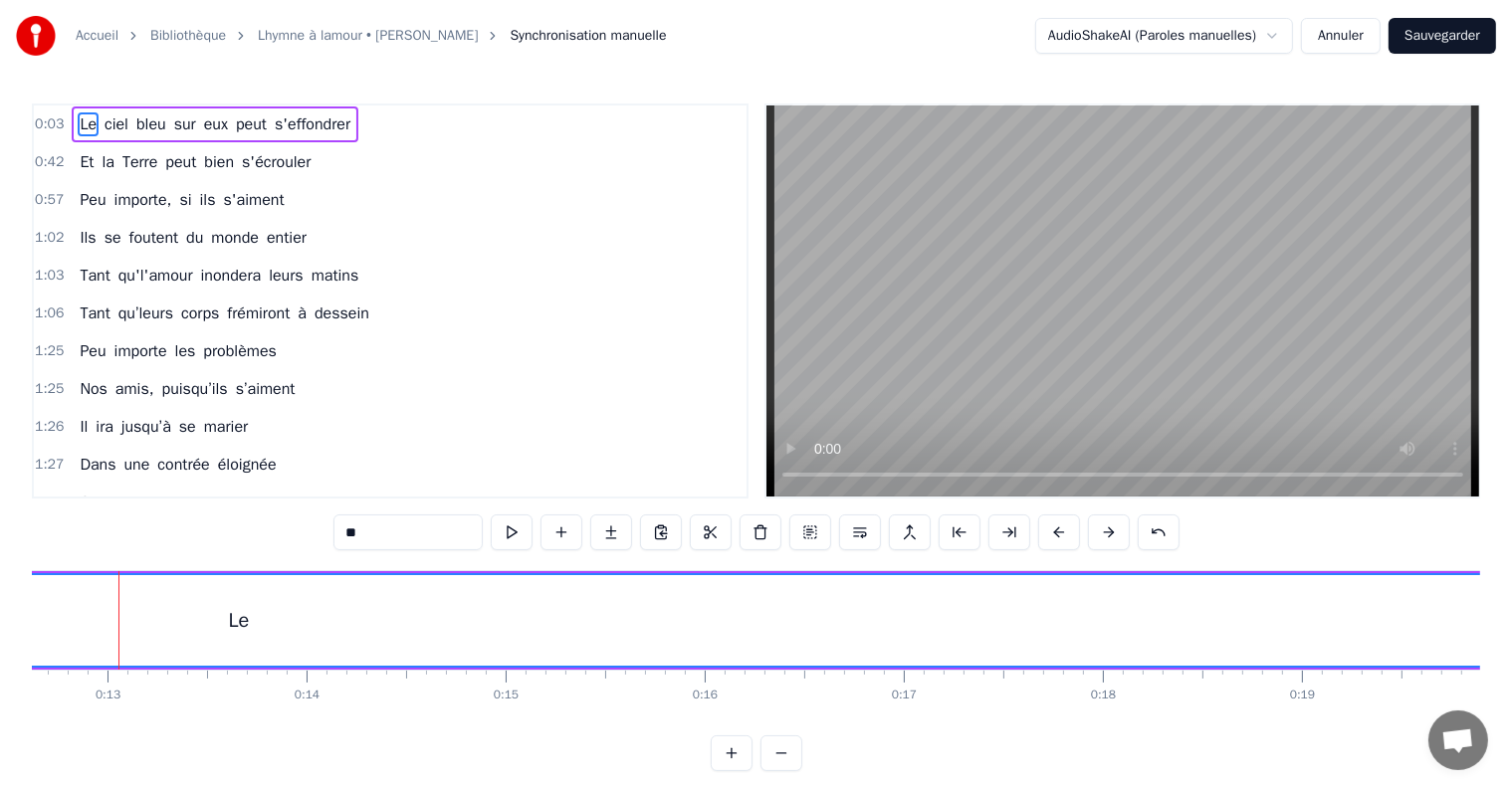click at bounding box center [1109, 532] 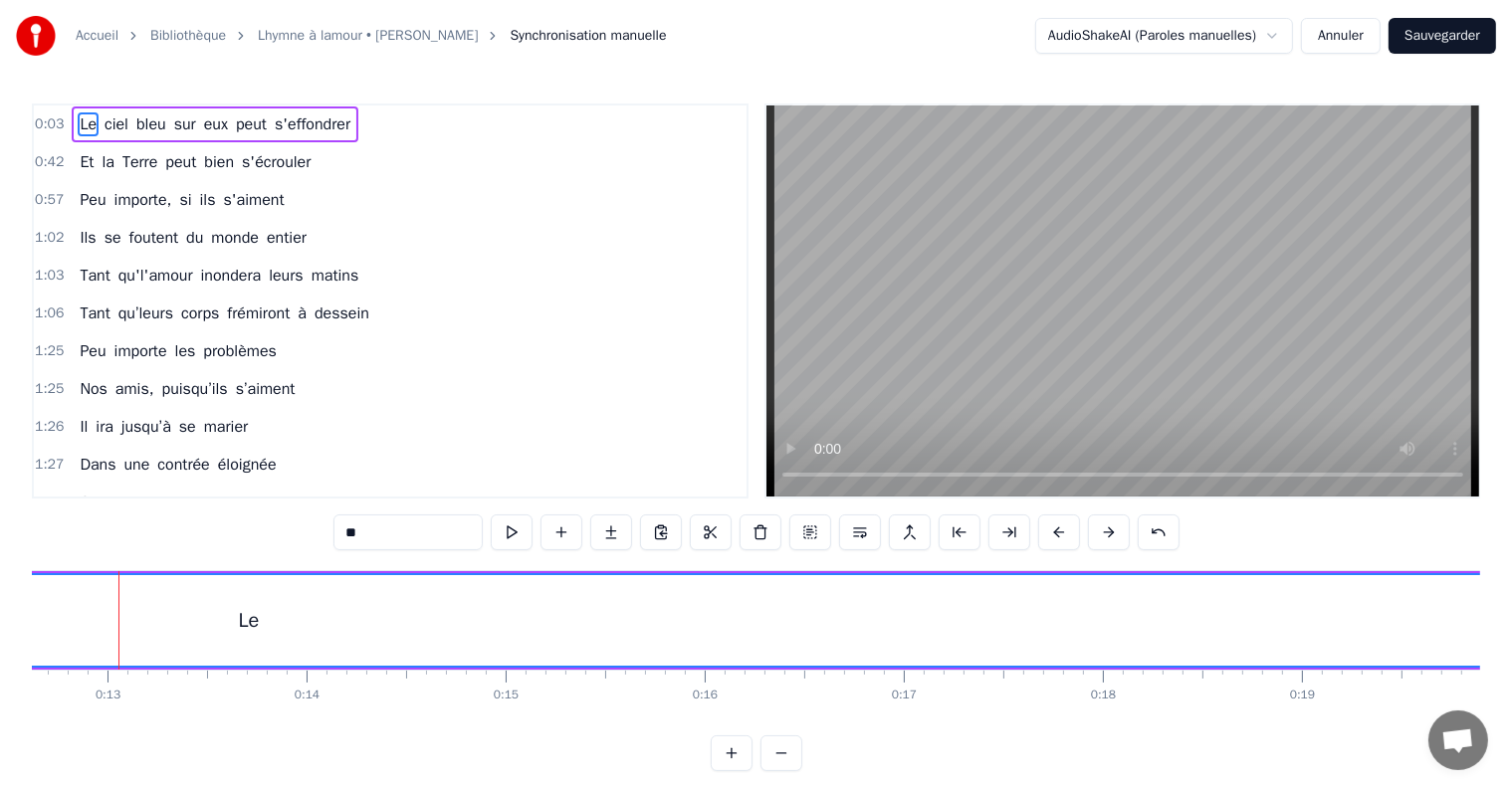 click at bounding box center [1109, 532] 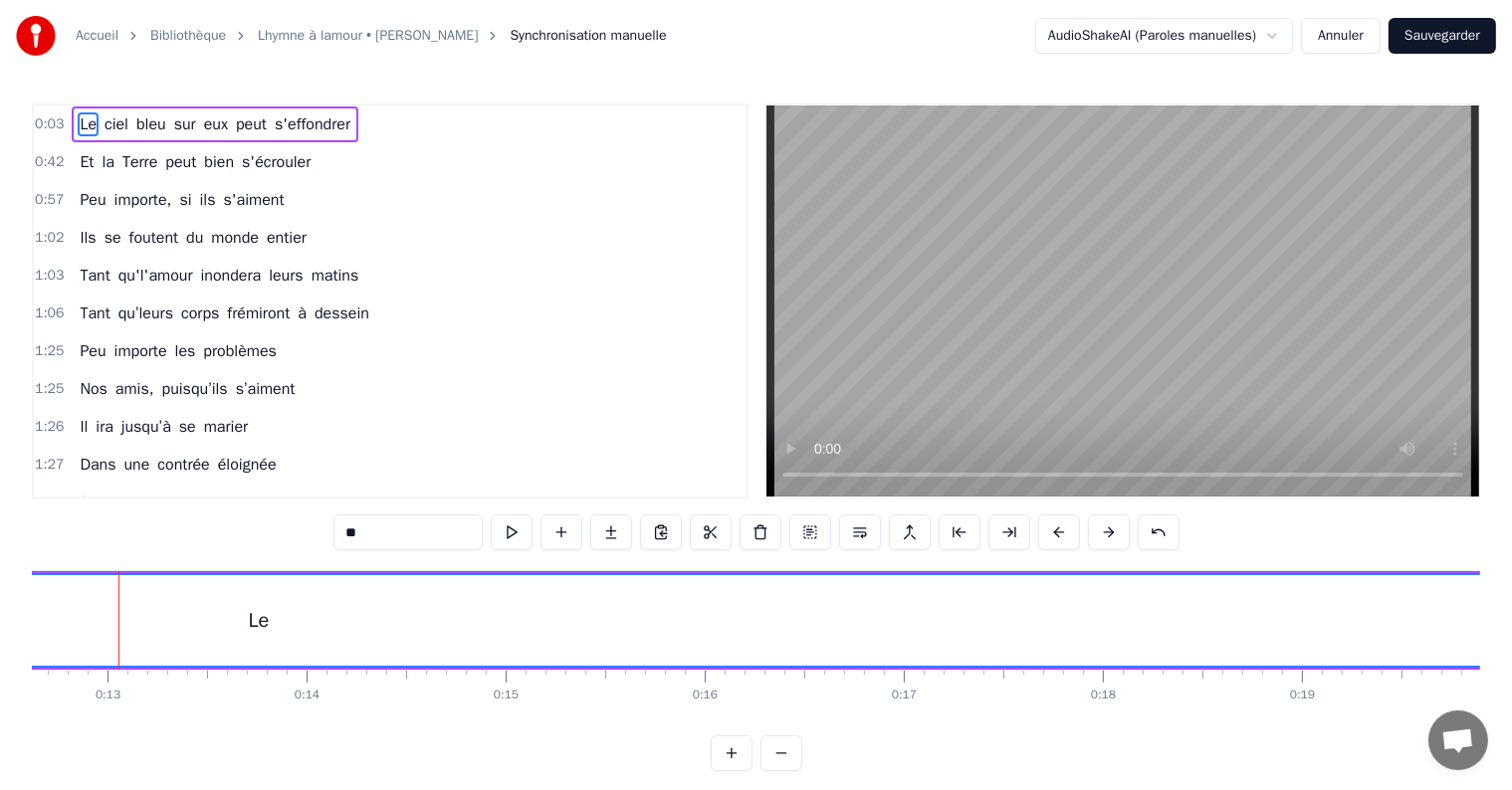 click at bounding box center (1109, 532) 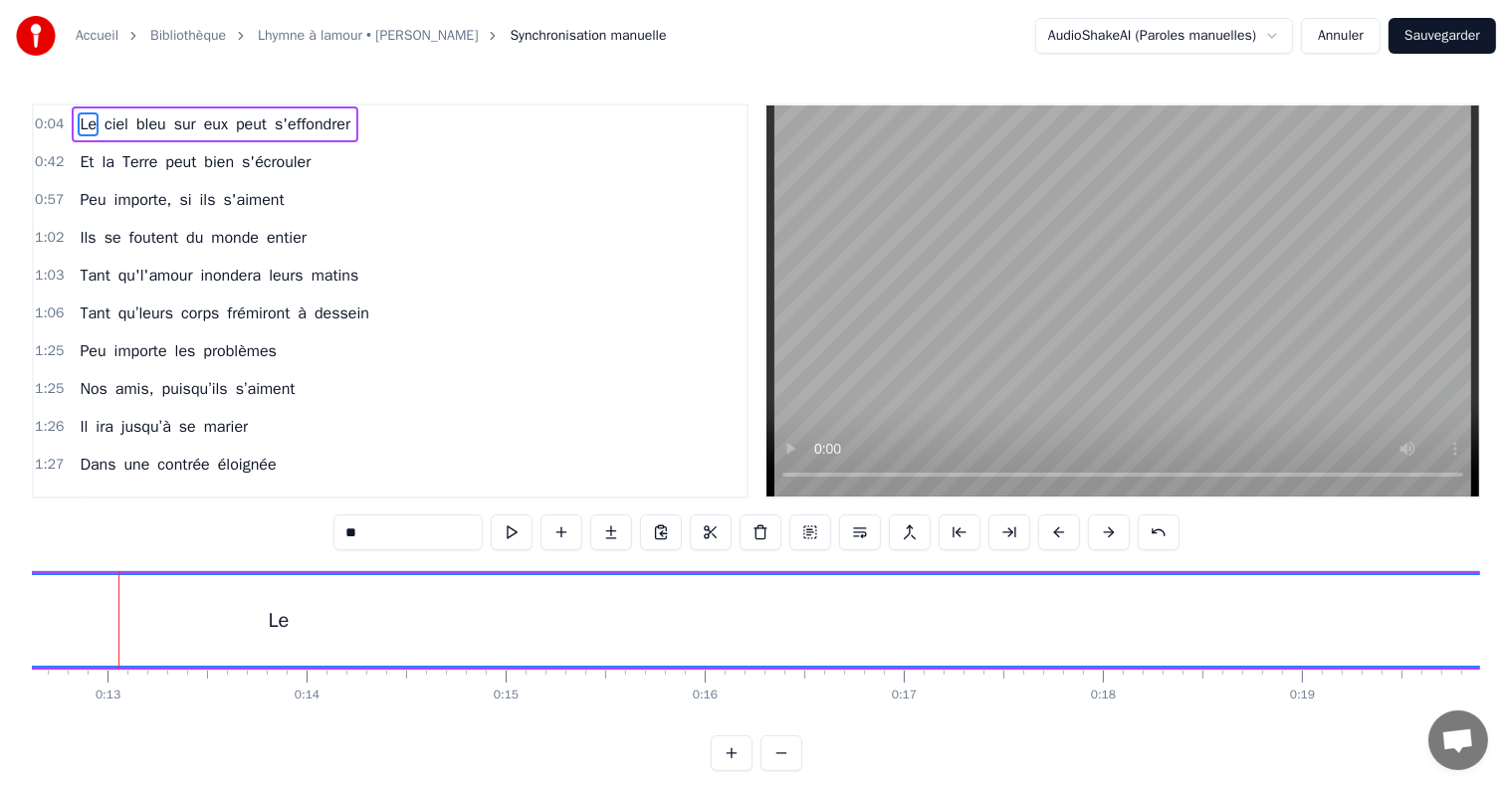 click at bounding box center [1109, 532] 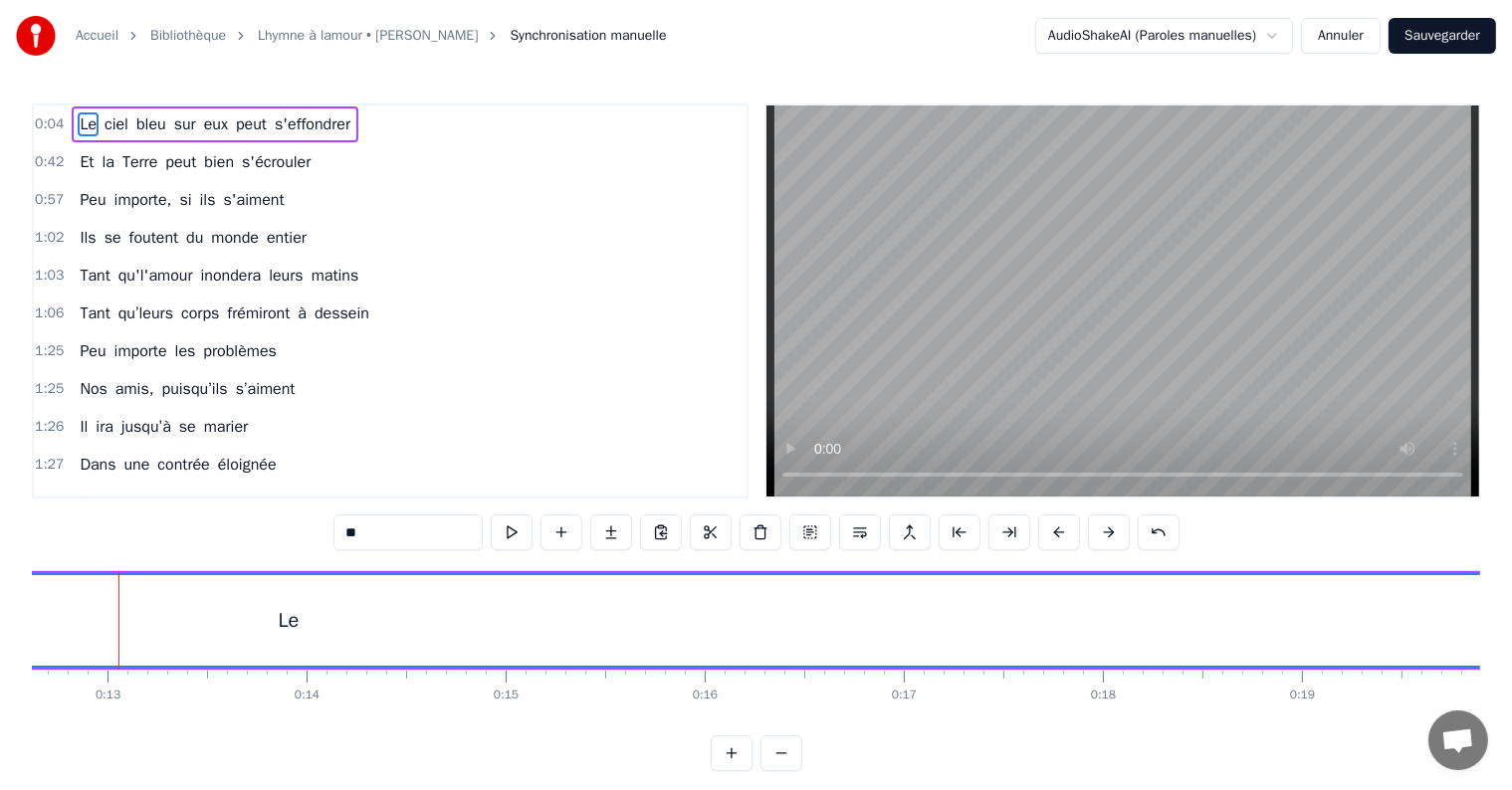 click at bounding box center [1109, 532] 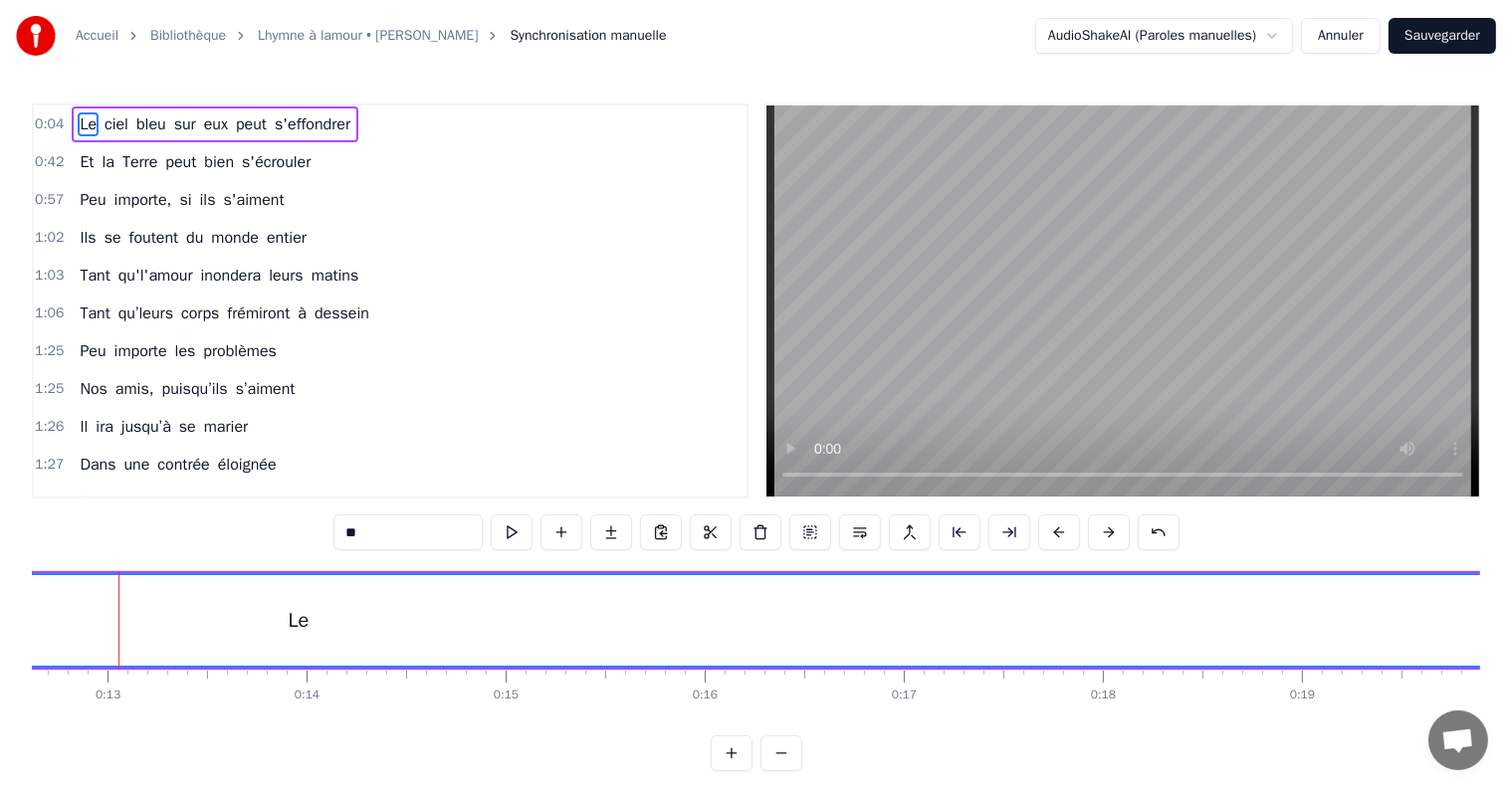 click at bounding box center (1109, 532) 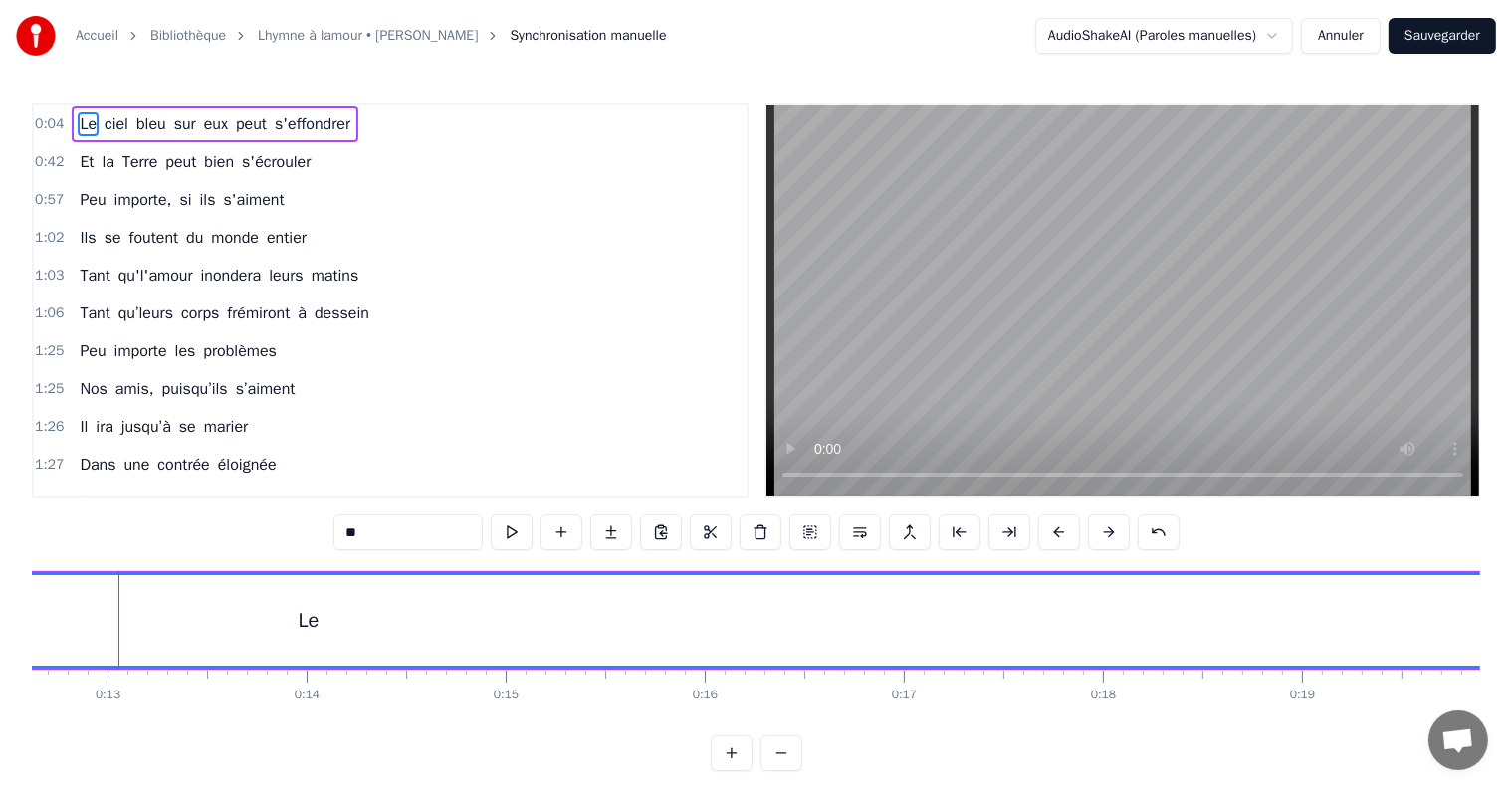 click at bounding box center [1109, 532] 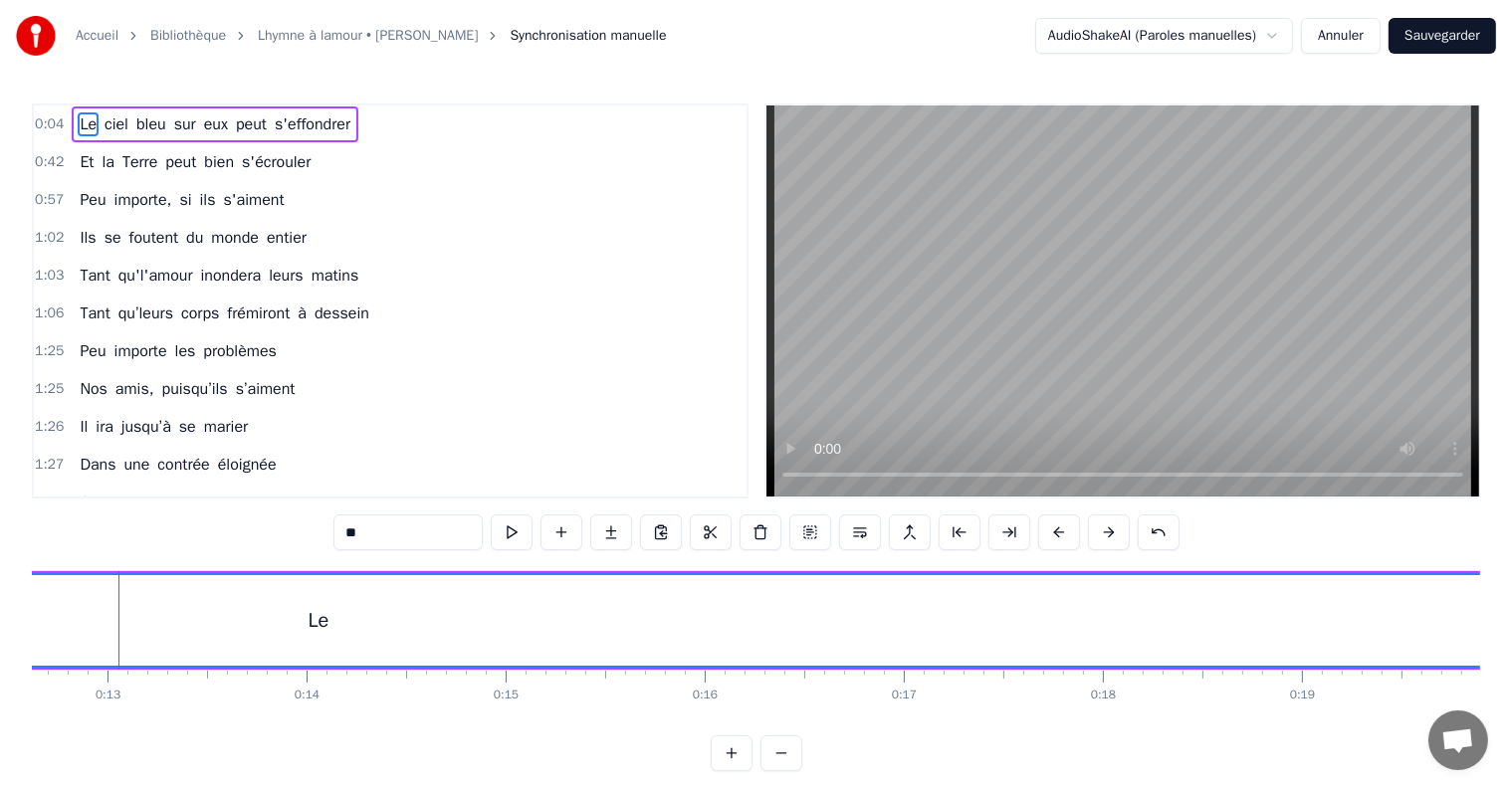 click at bounding box center (1109, 532) 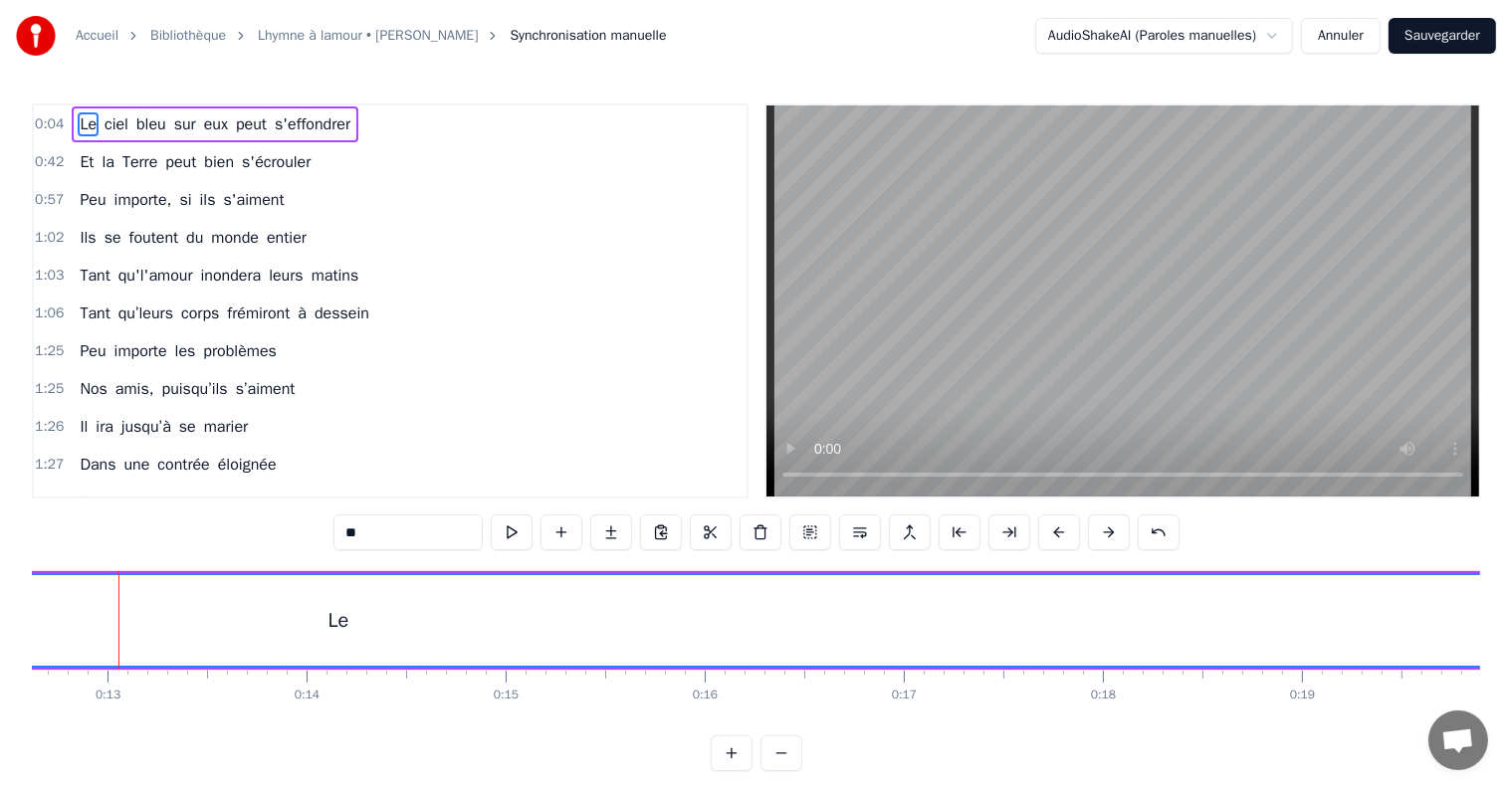 click at bounding box center (1109, 532) 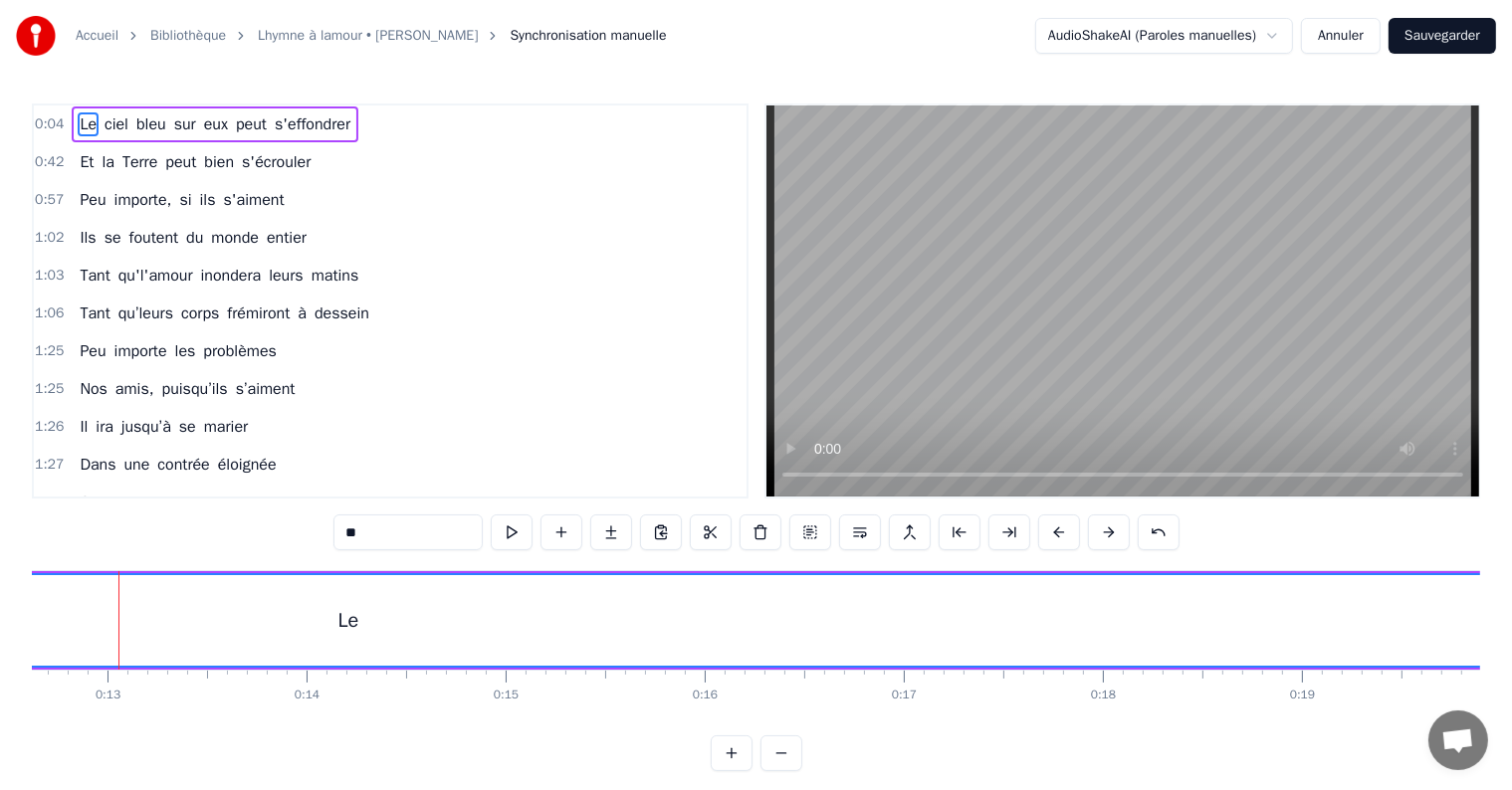 click at bounding box center [1109, 532] 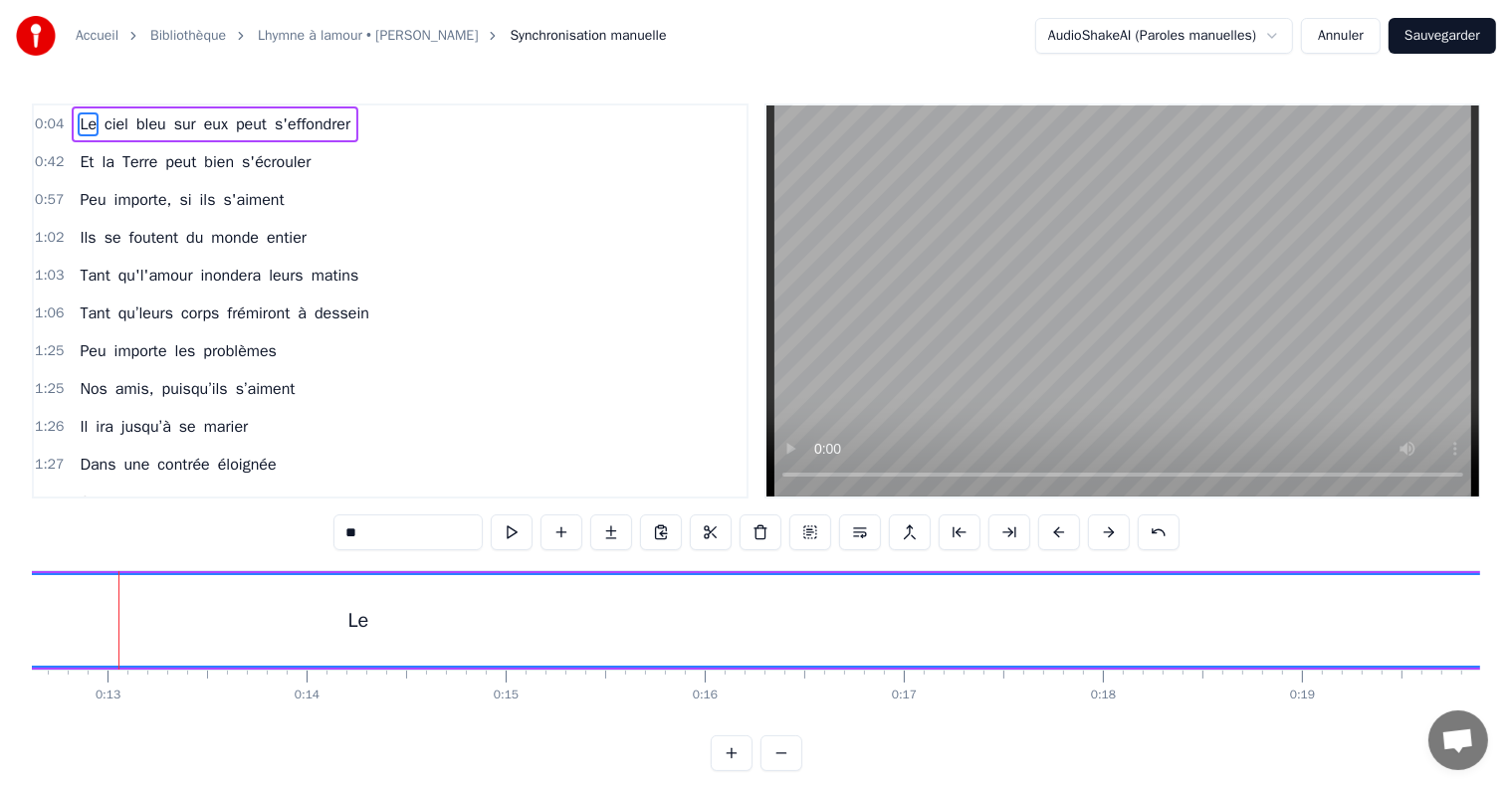click at bounding box center [1109, 532] 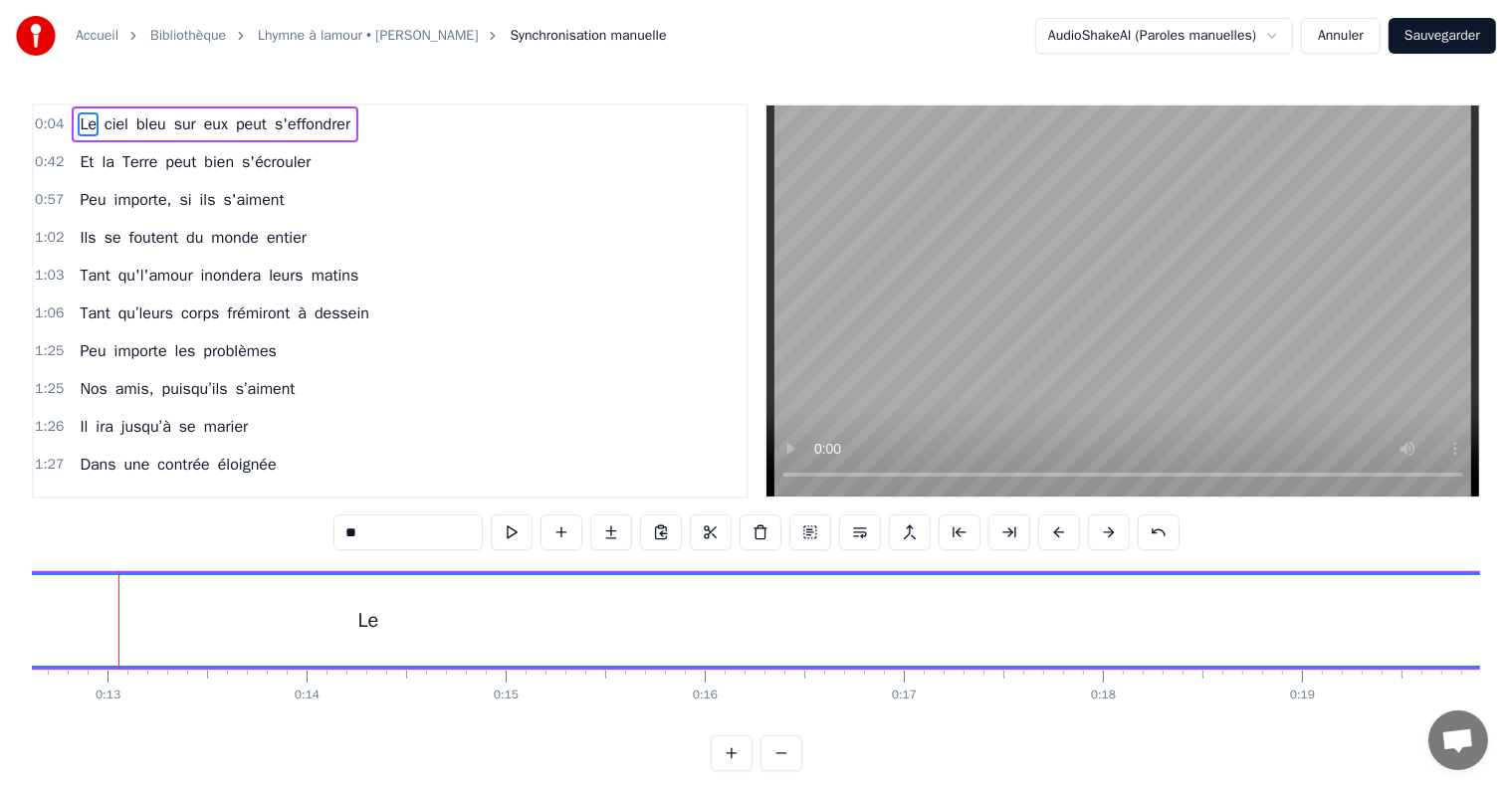 click at bounding box center (1109, 532) 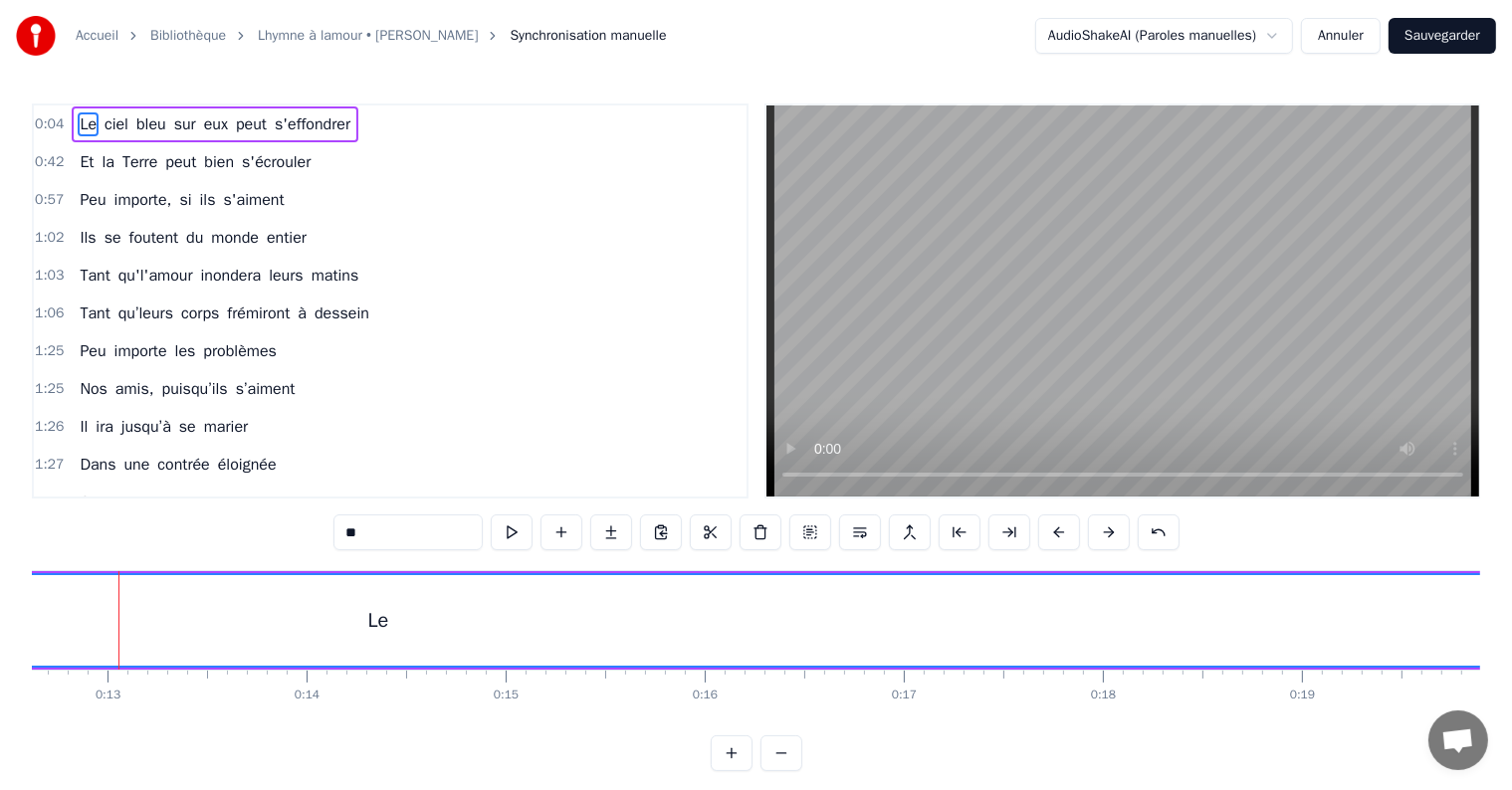 click at bounding box center (1109, 532) 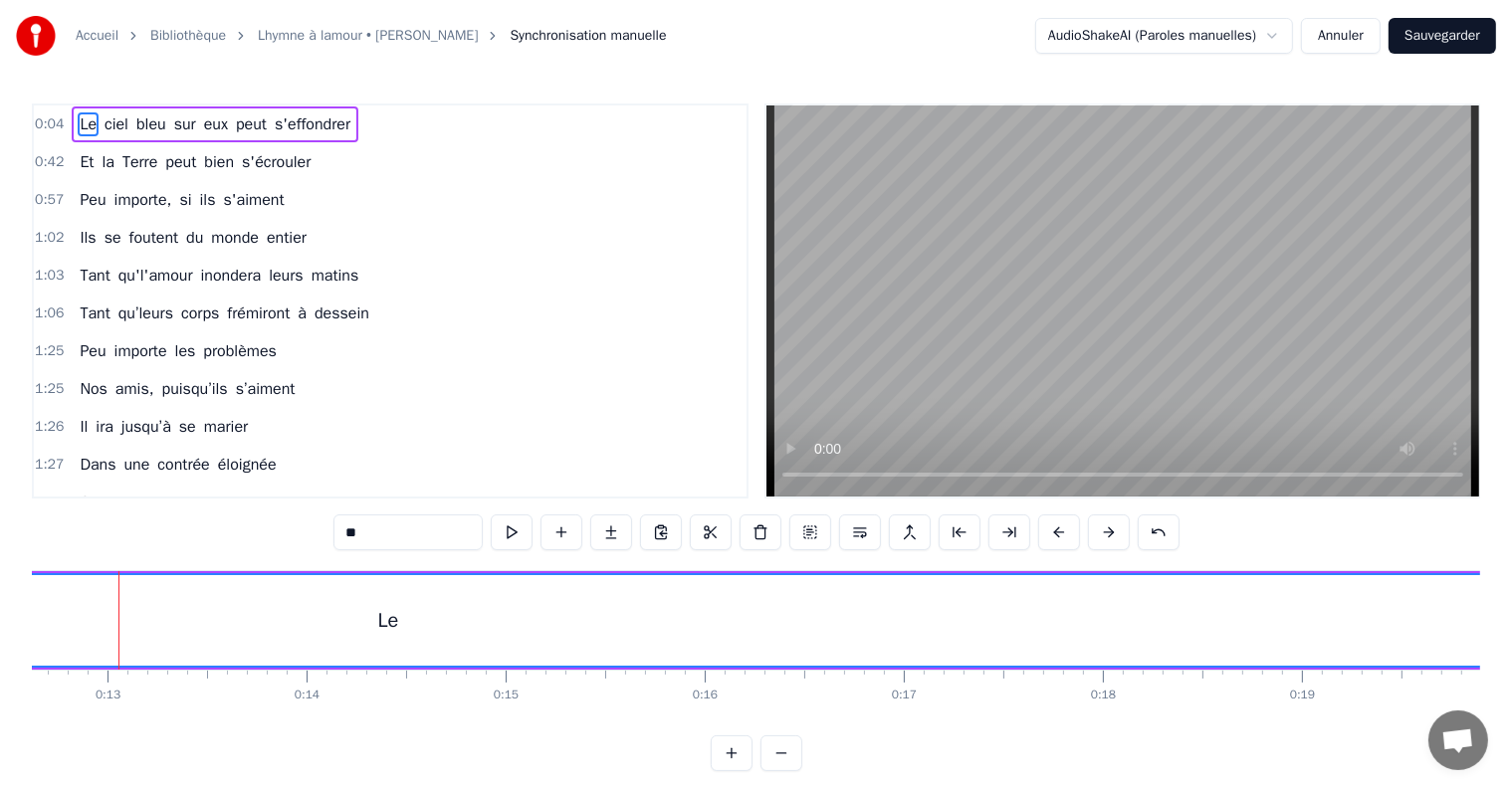 click at bounding box center (1109, 532) 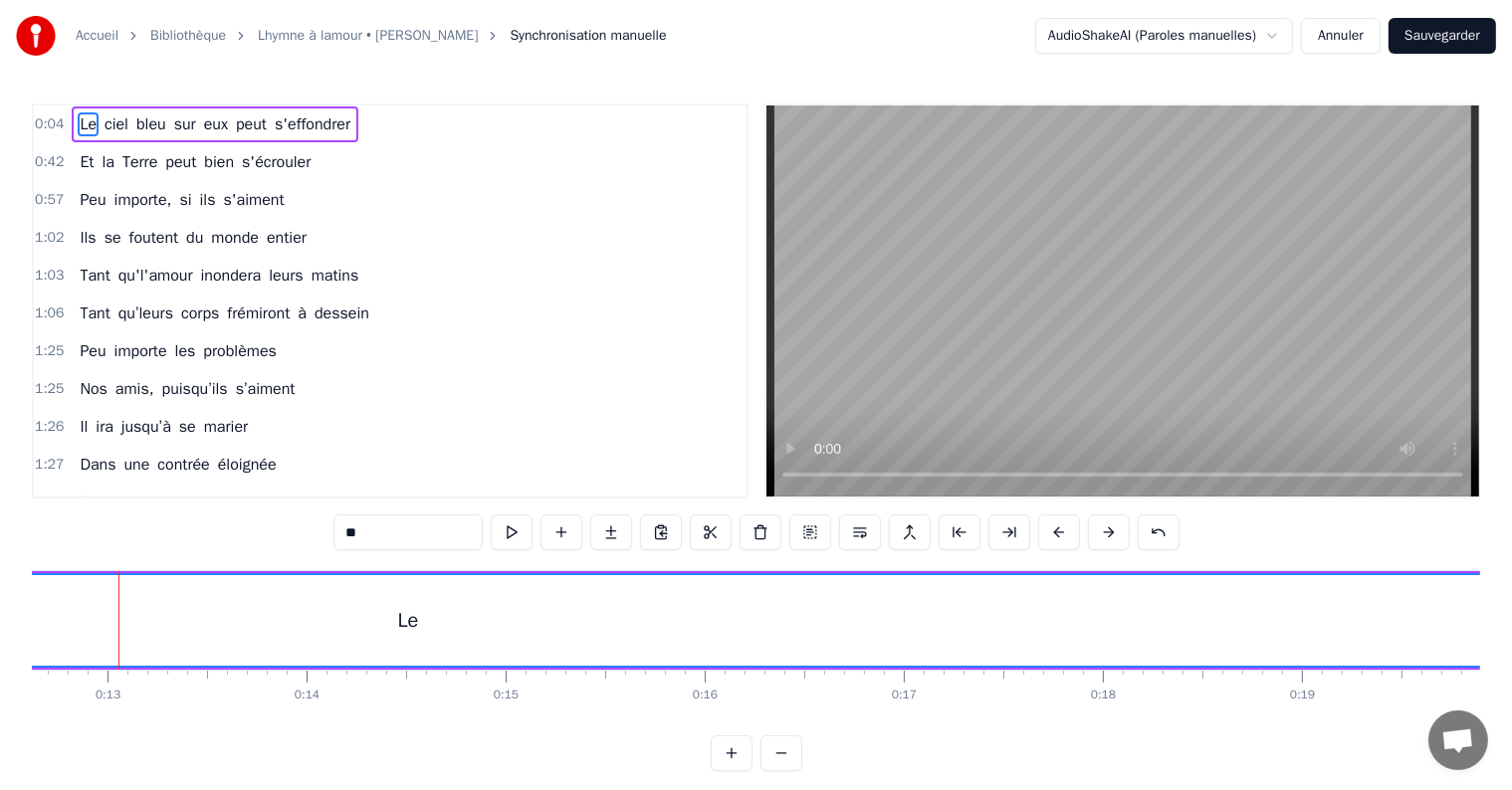 click at bounding box center (1109, 532) 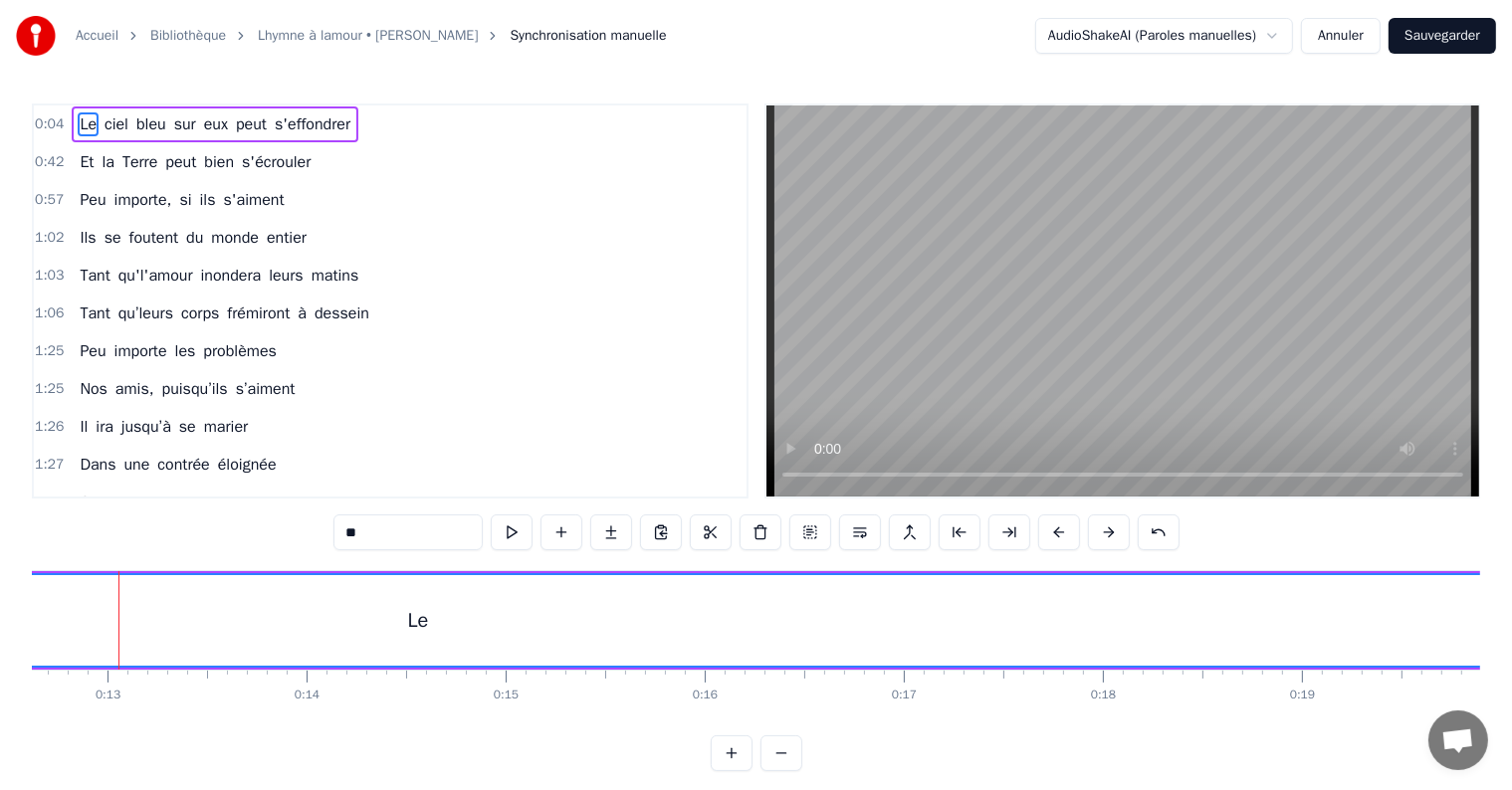 click at bounding box center (1109, 532) 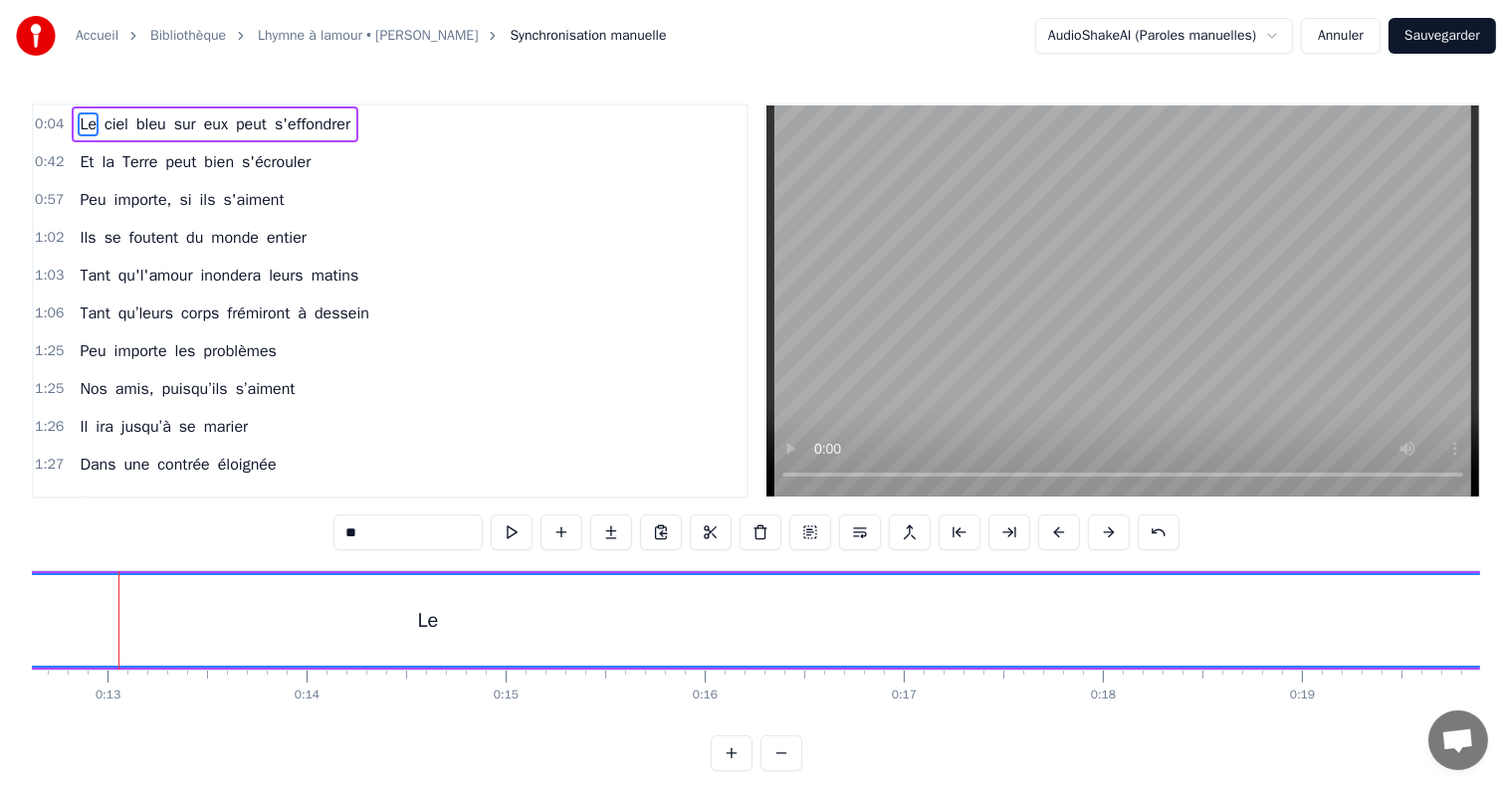 click at bounding box center (1109, 532) 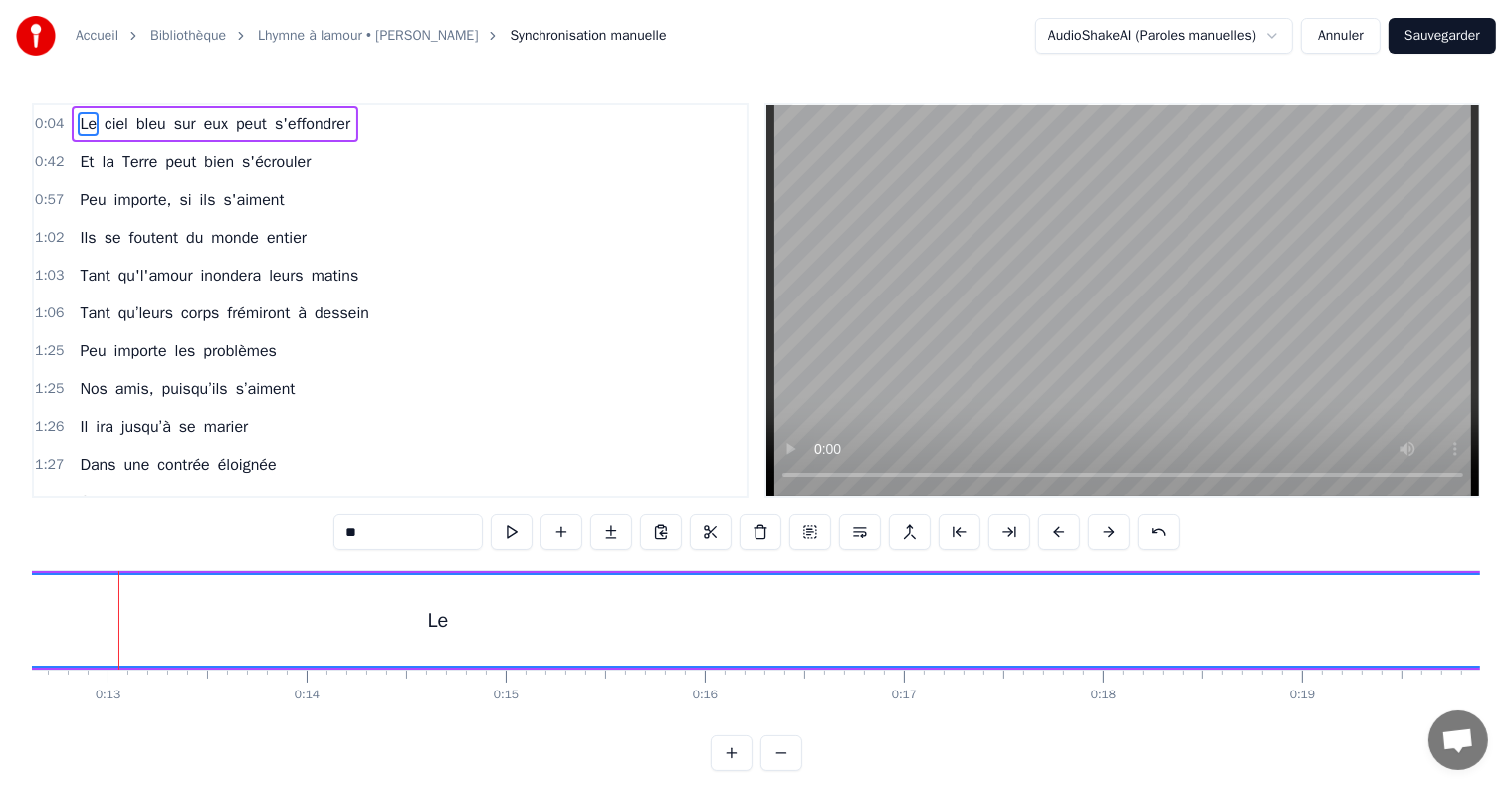 click at bounding box center (1109, 532) 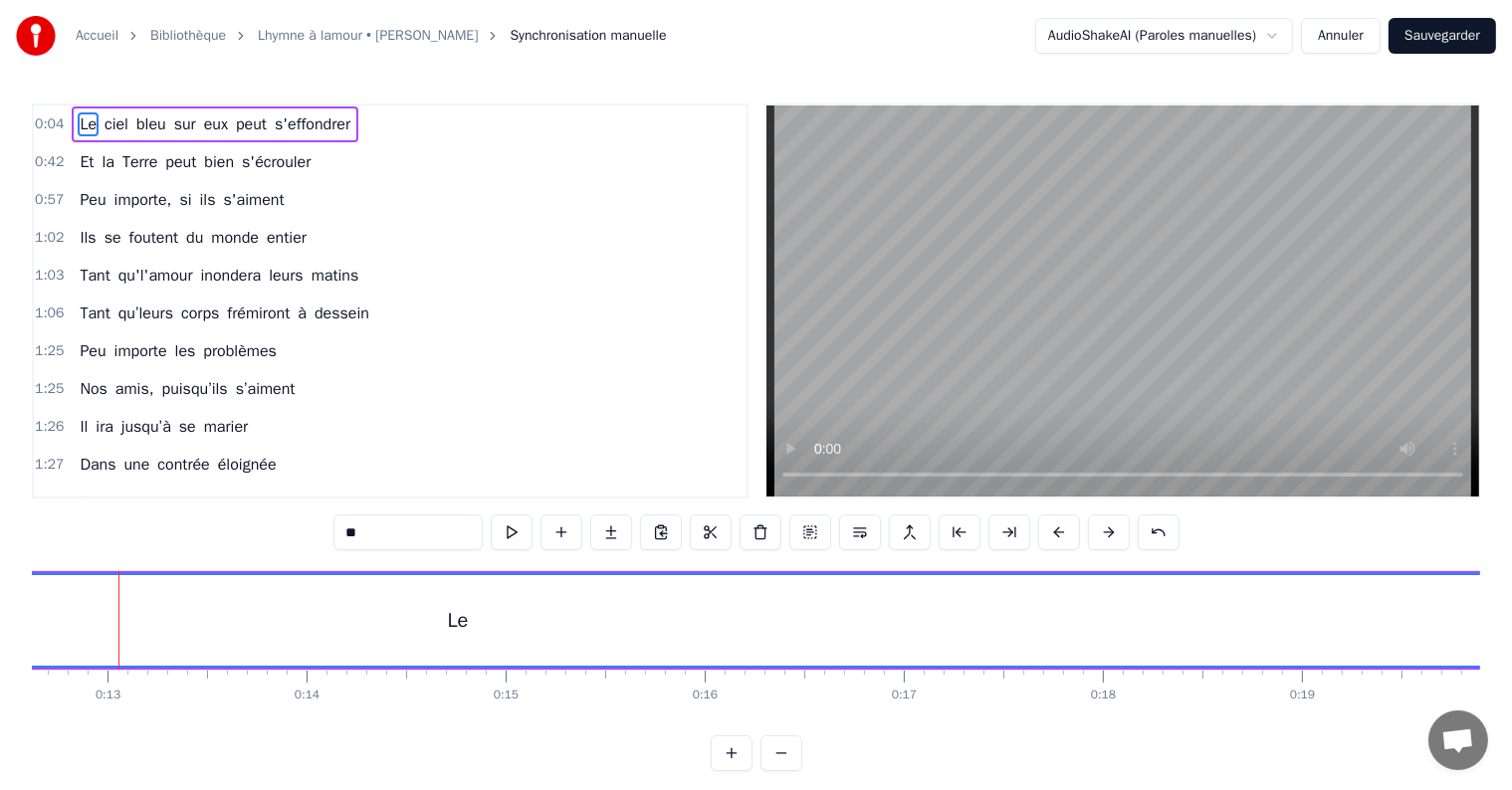 click at bounding box center [1109, 532] 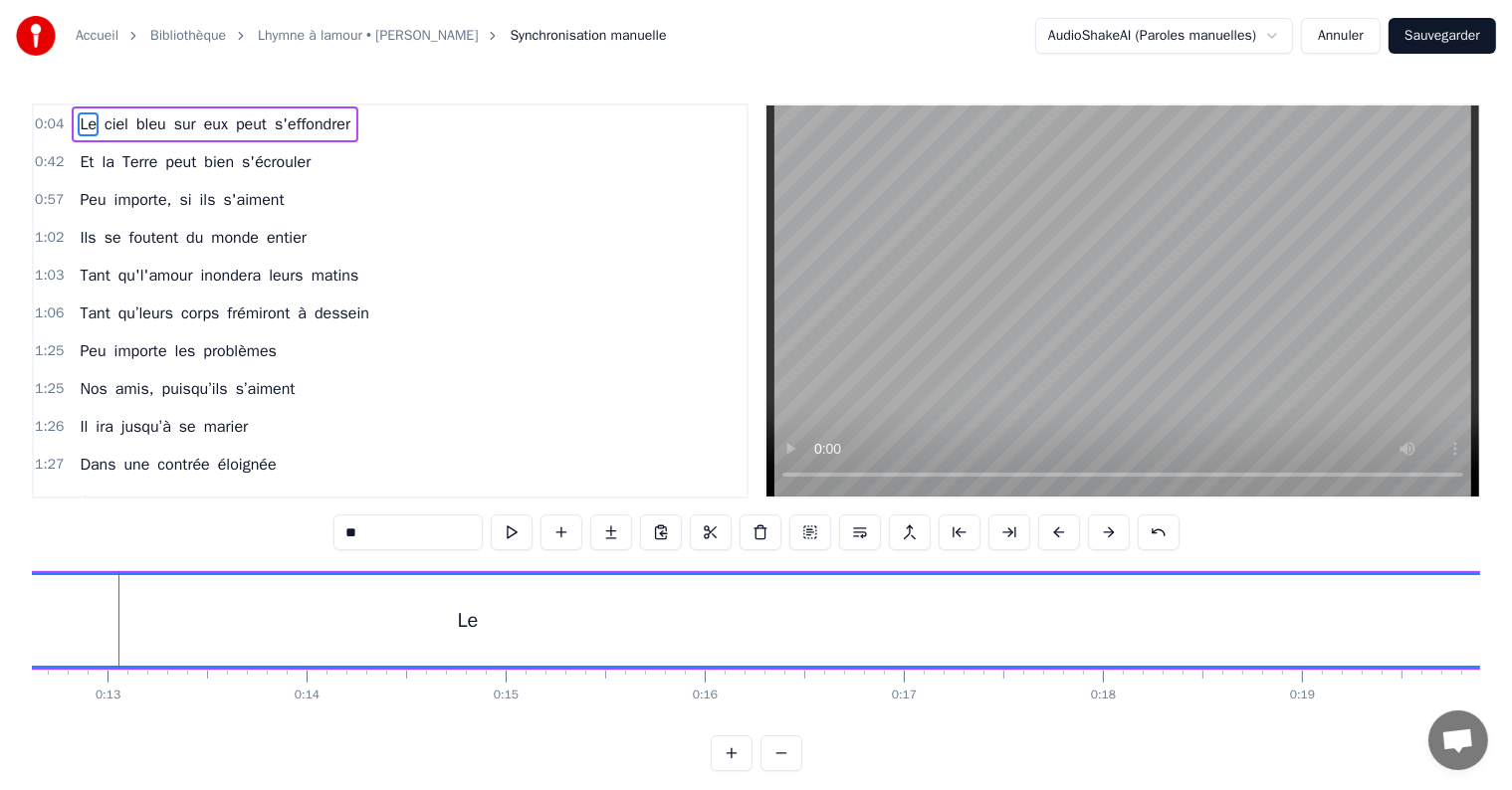 click at bounding box center (1109, 532) 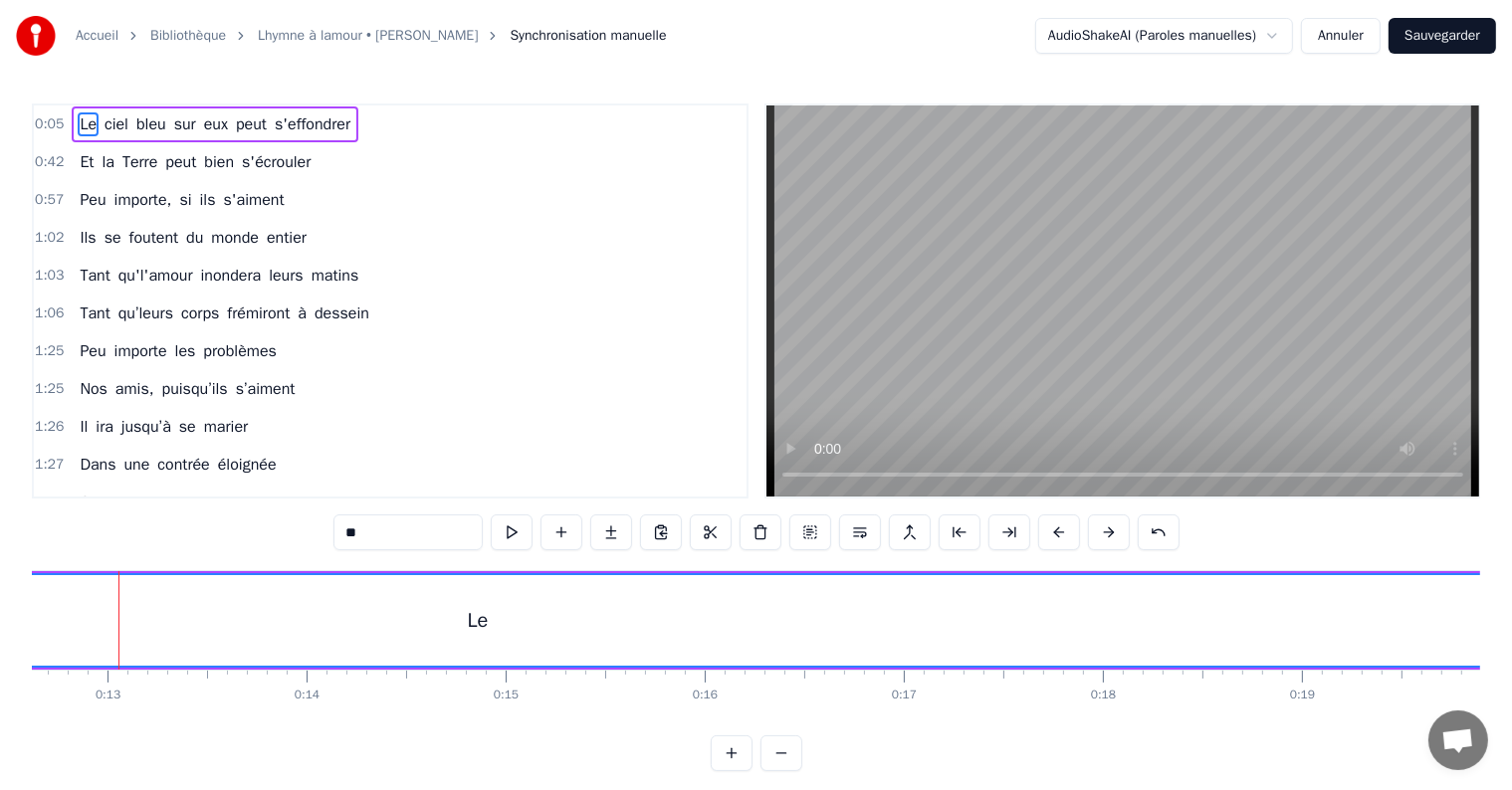 click at bounding box center [1109, 532] 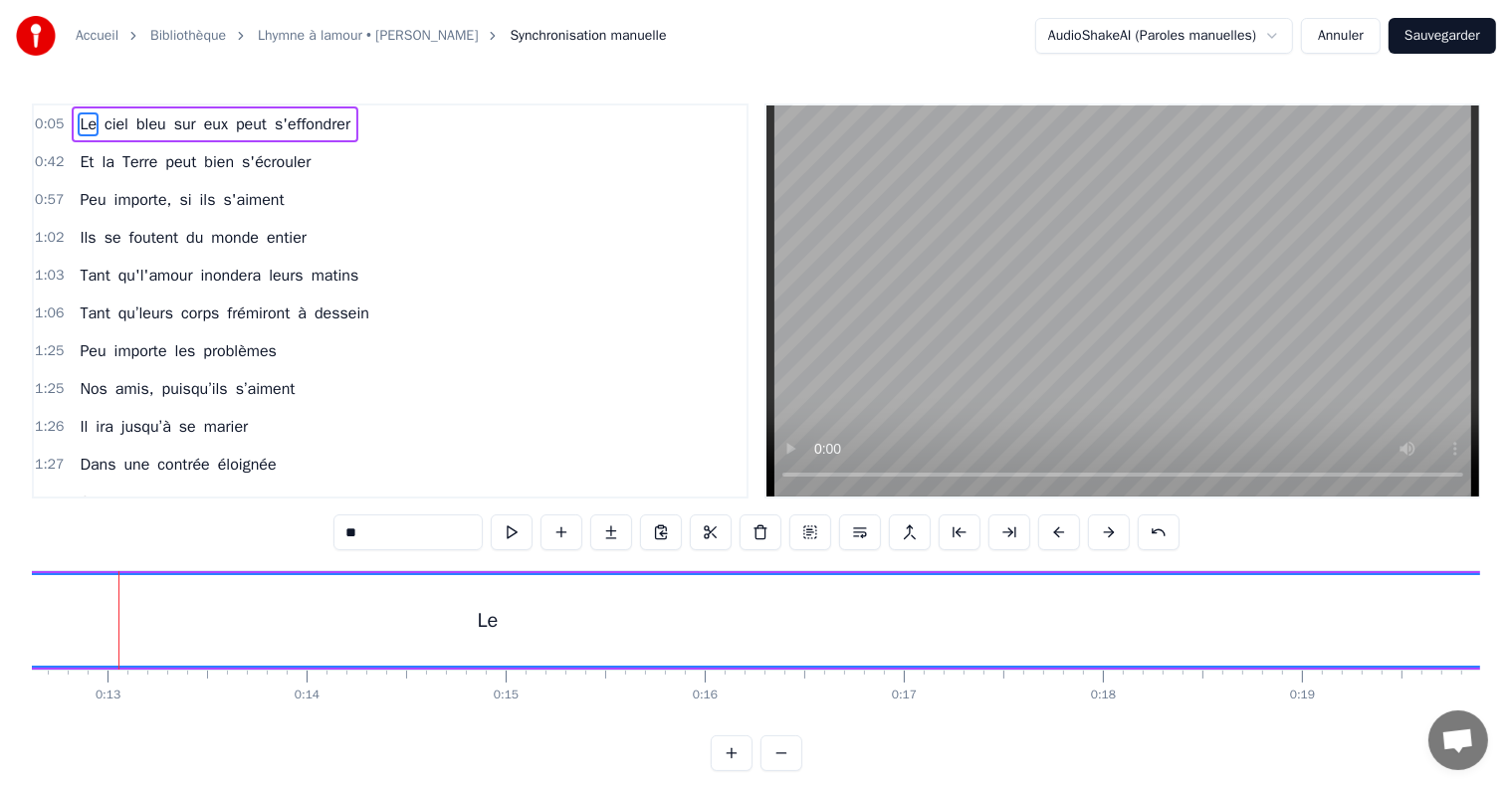 click at bounding box center [1109, 532] 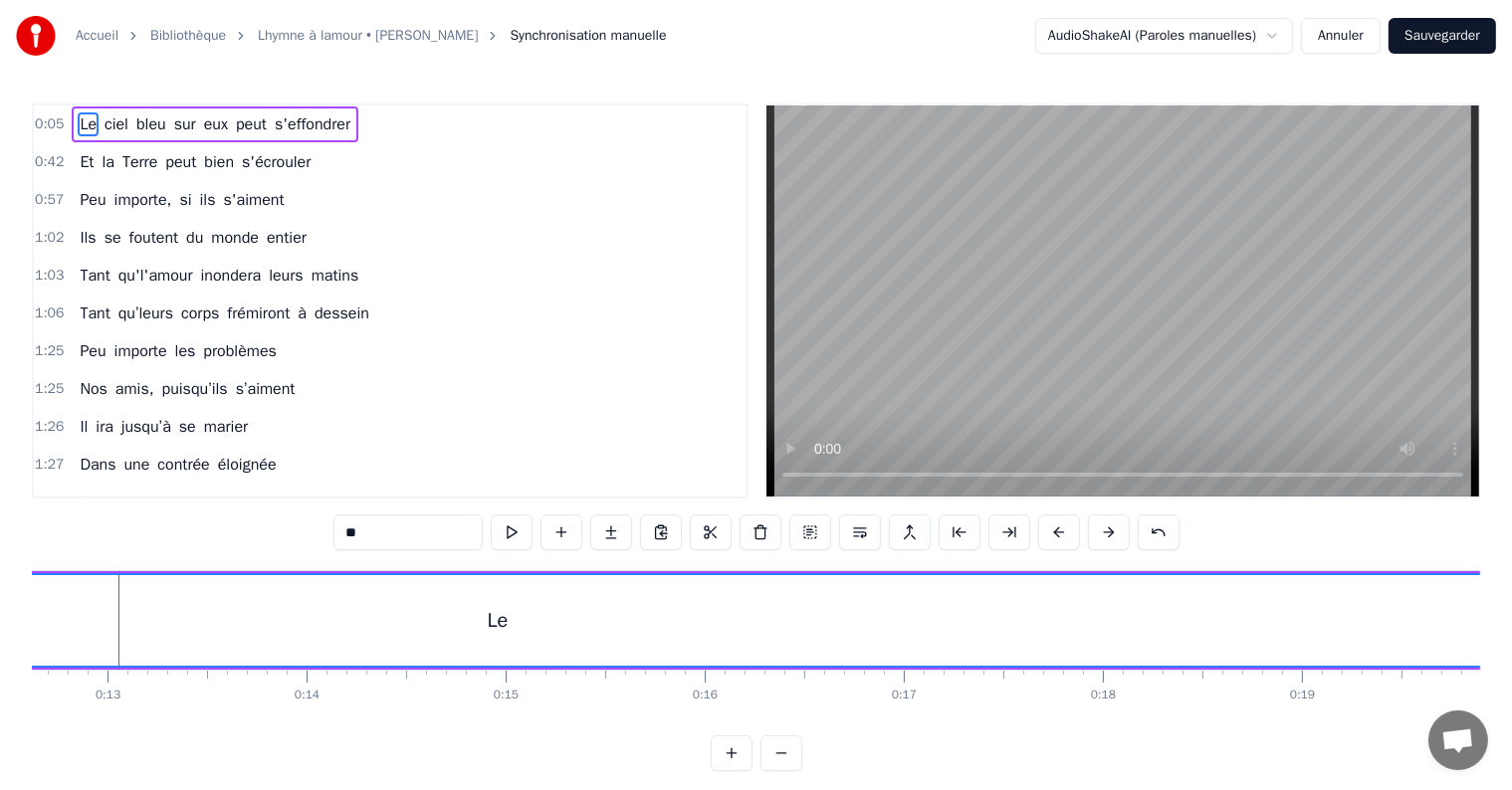 click at bounding box center [1109, 532] 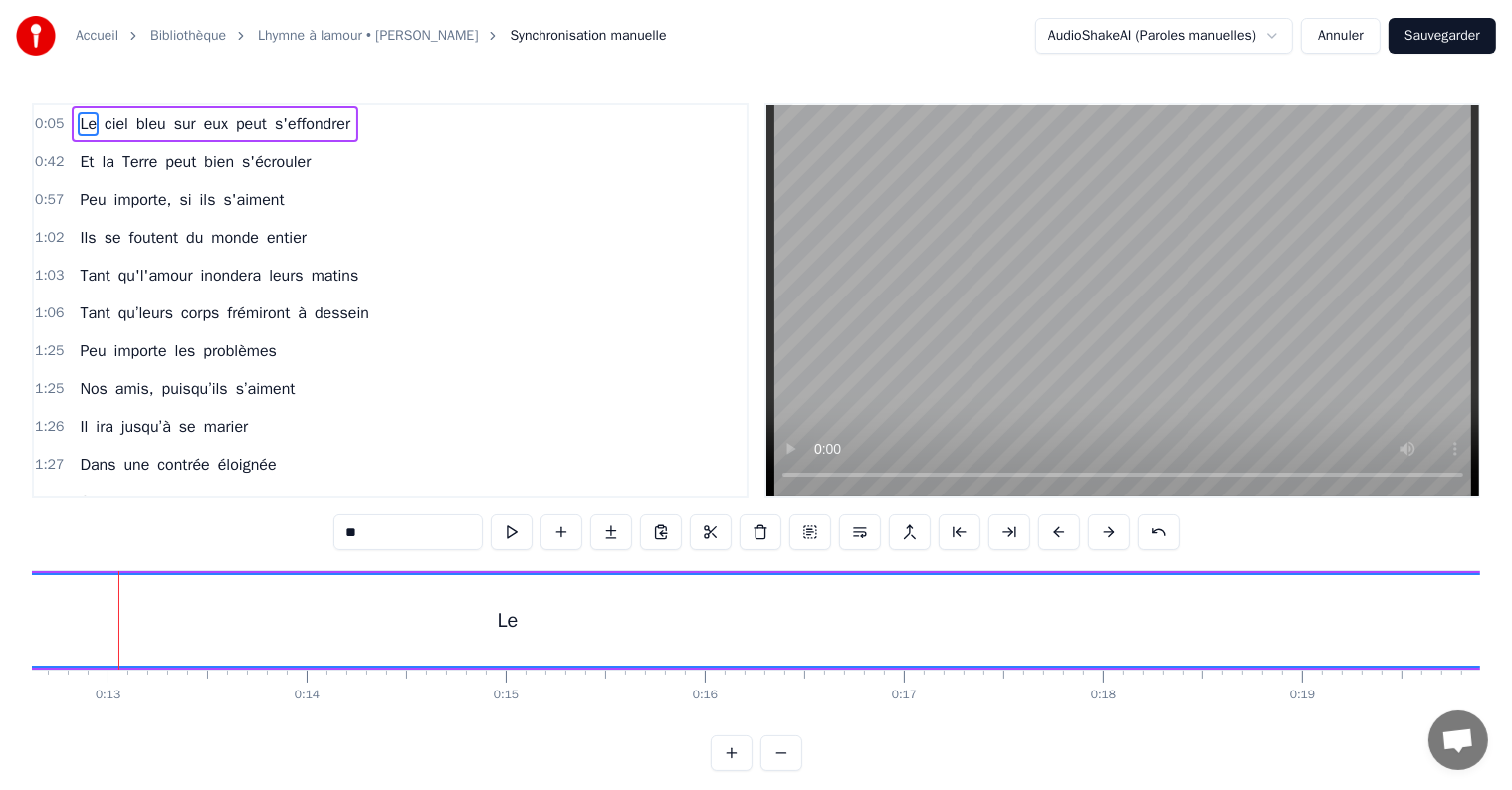 click at bounding box center (1109, 532) 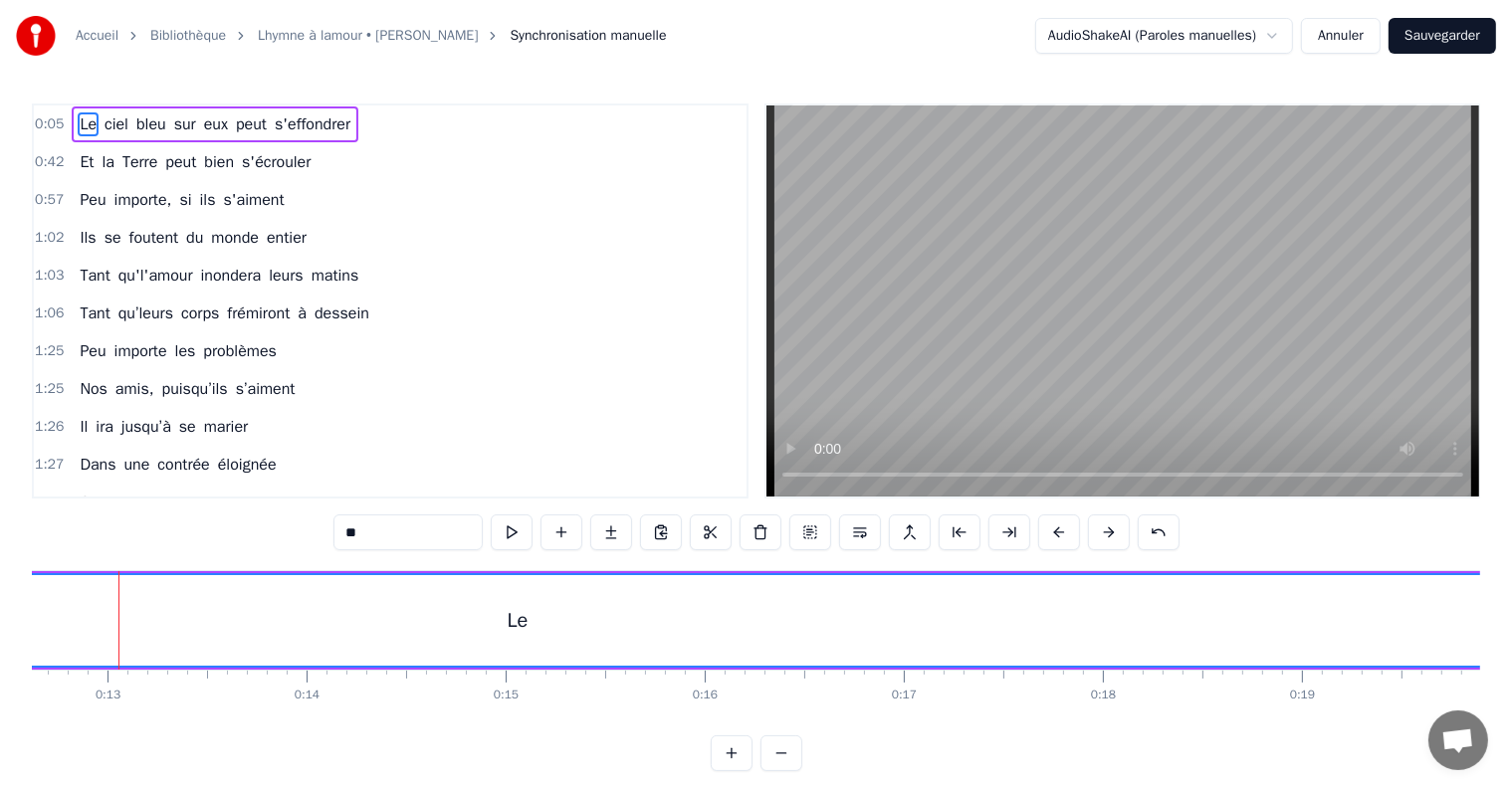 click at bounding box center [1109, 532] 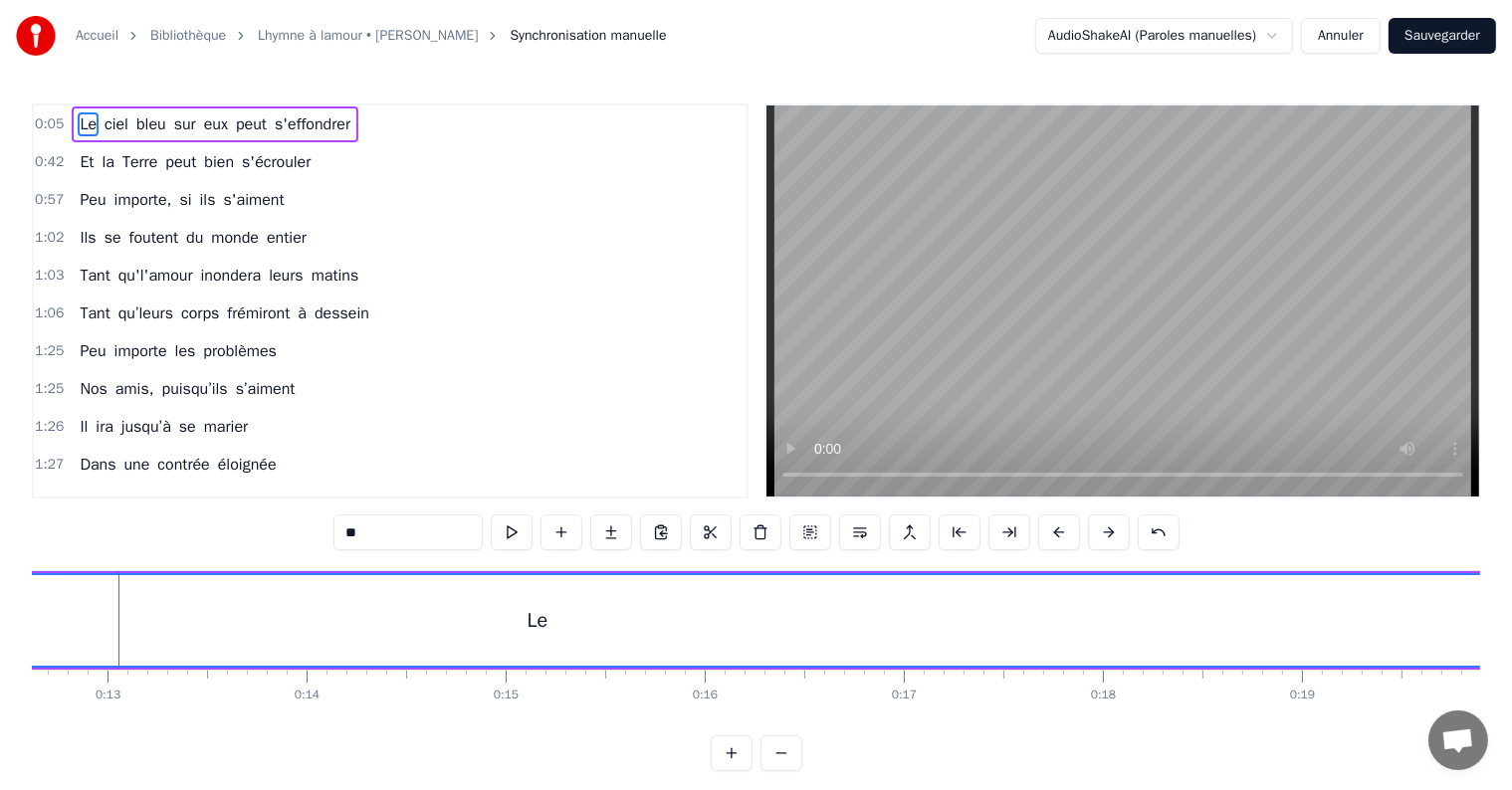 click at bounding box center [1109, 532] 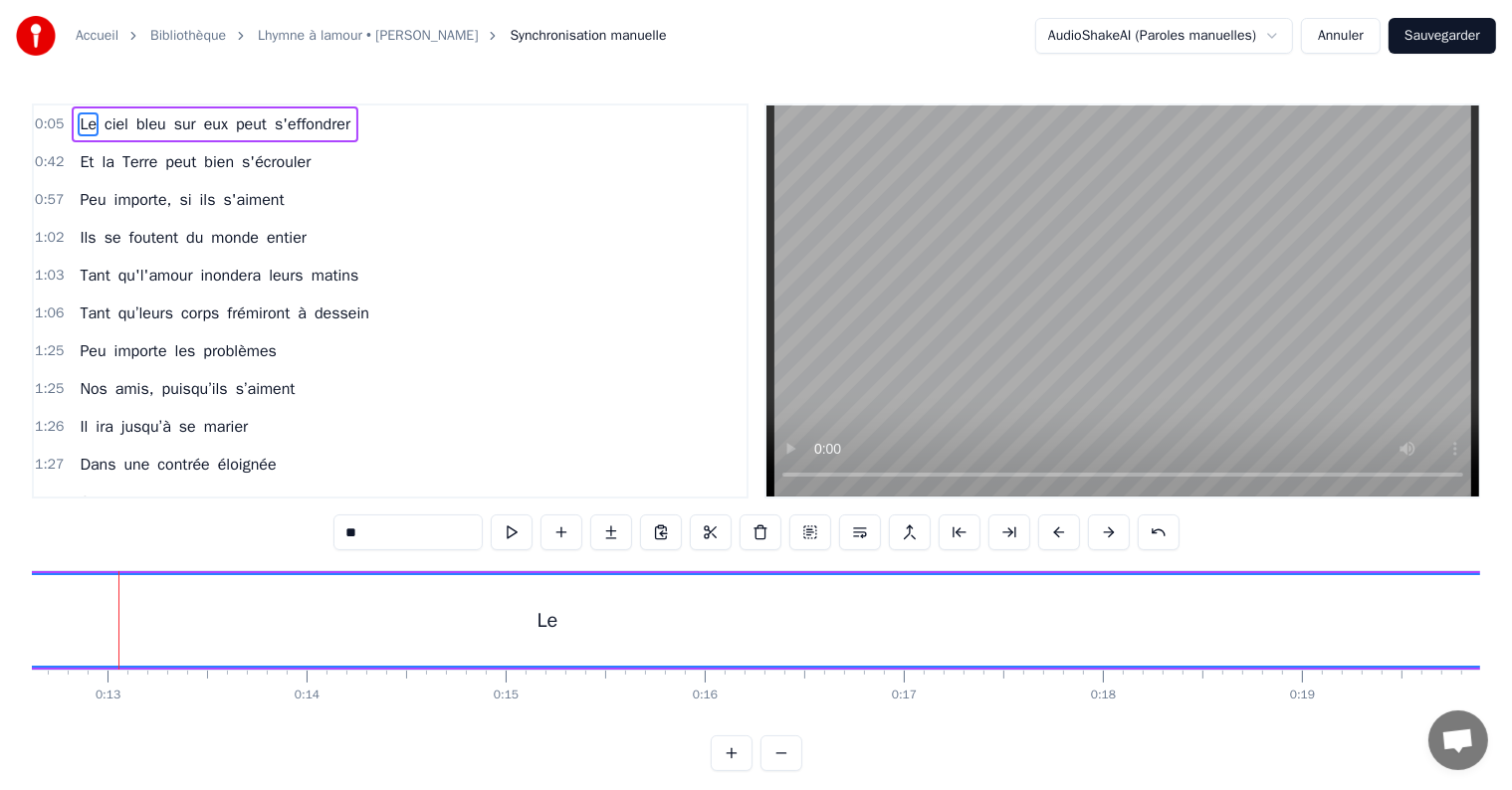 click at bounding box center [1109, 532] 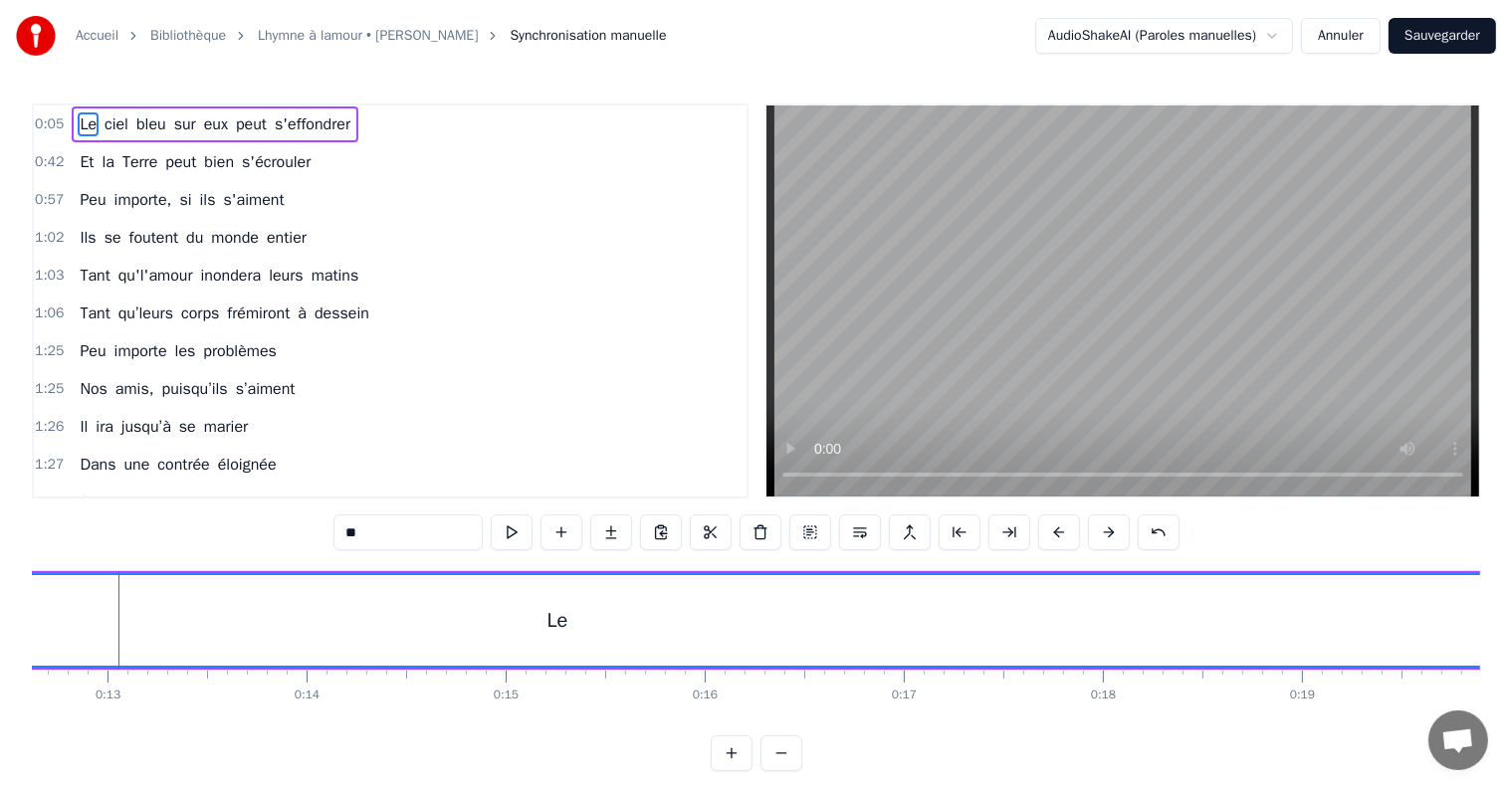 click at bounding box center (1109, 532) 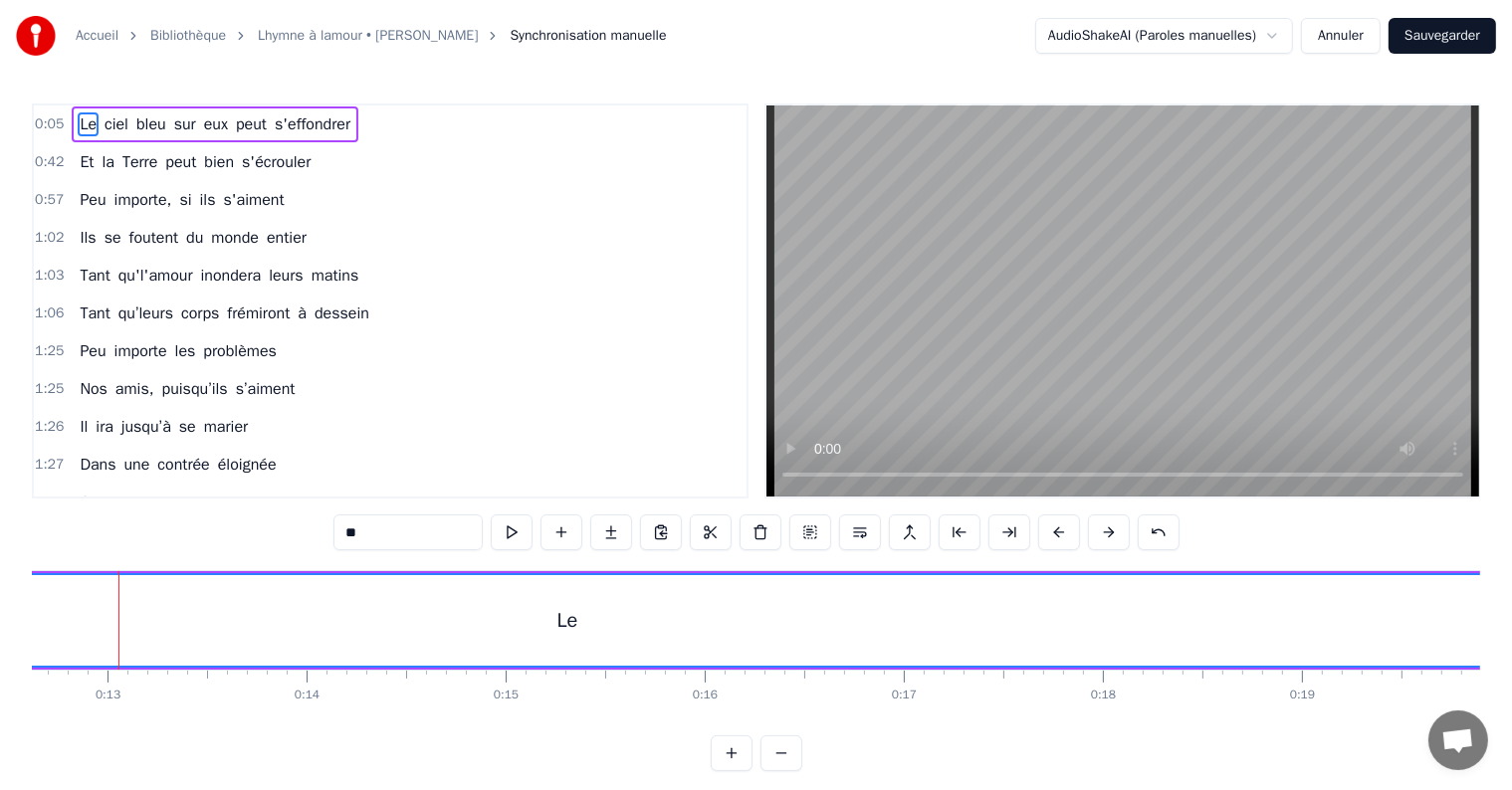 click at bounding box center (1109, 532) 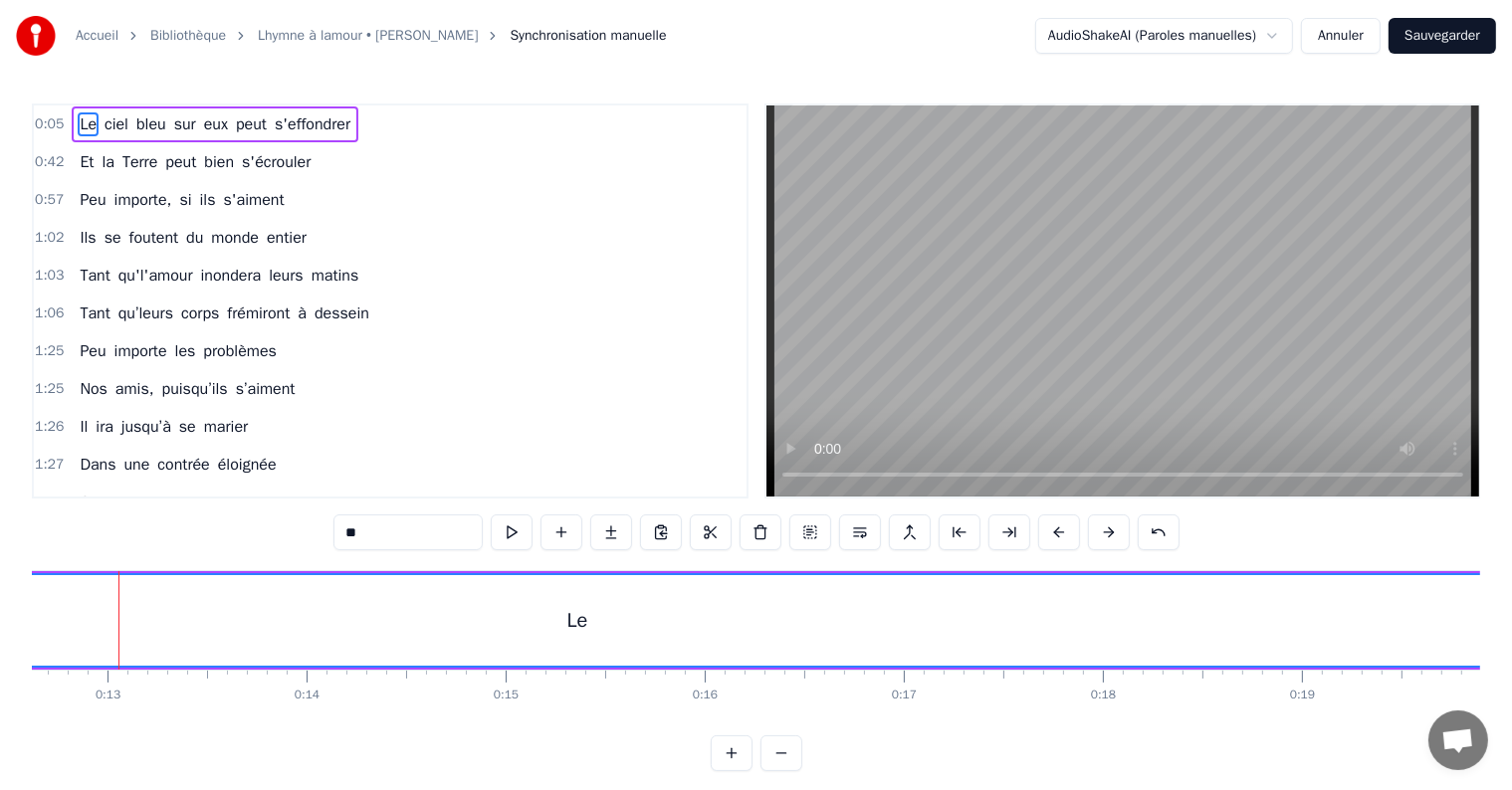 click at bounding box center [1109, 532] 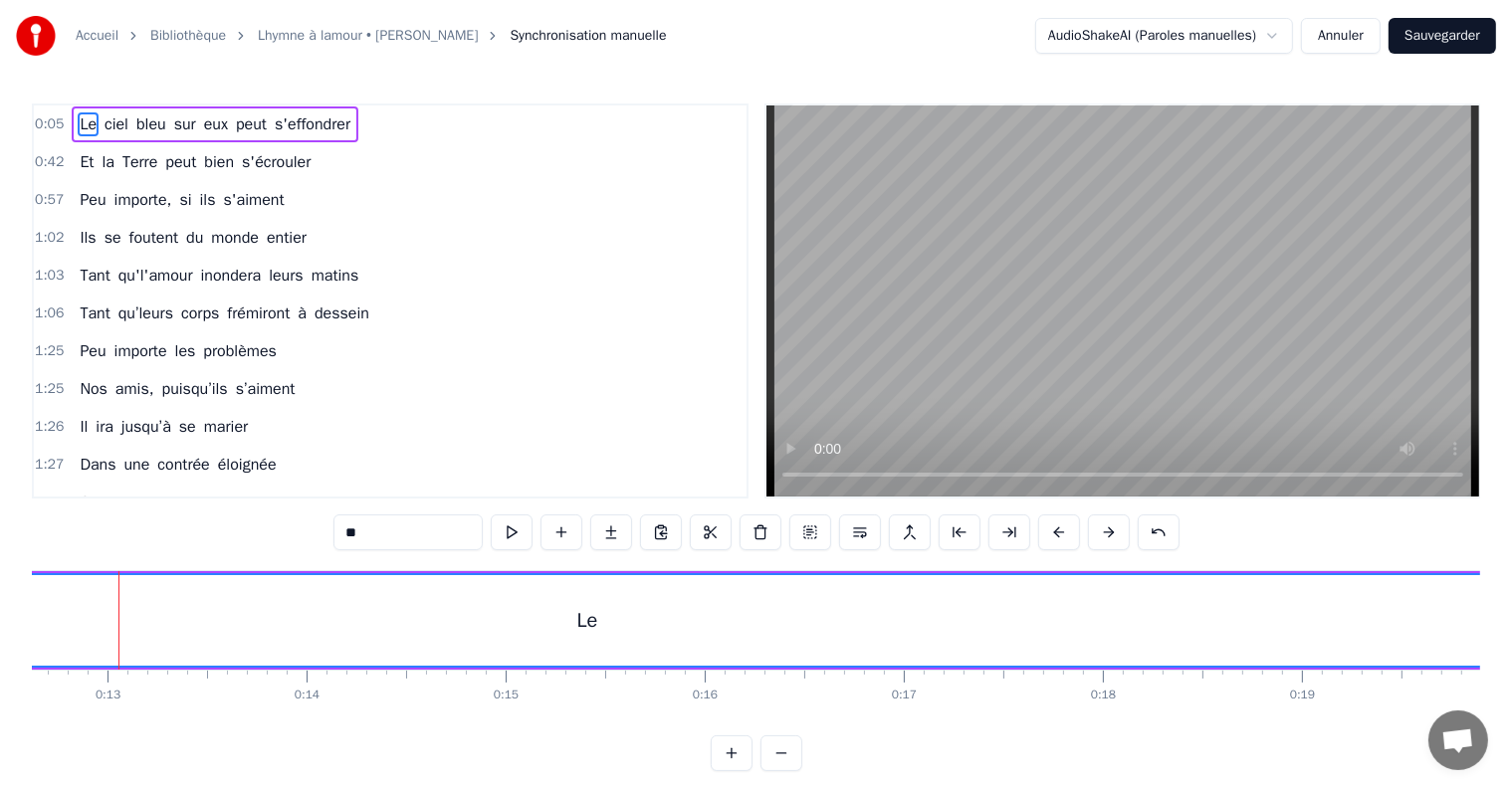 click at bounding box center [1109, 532] 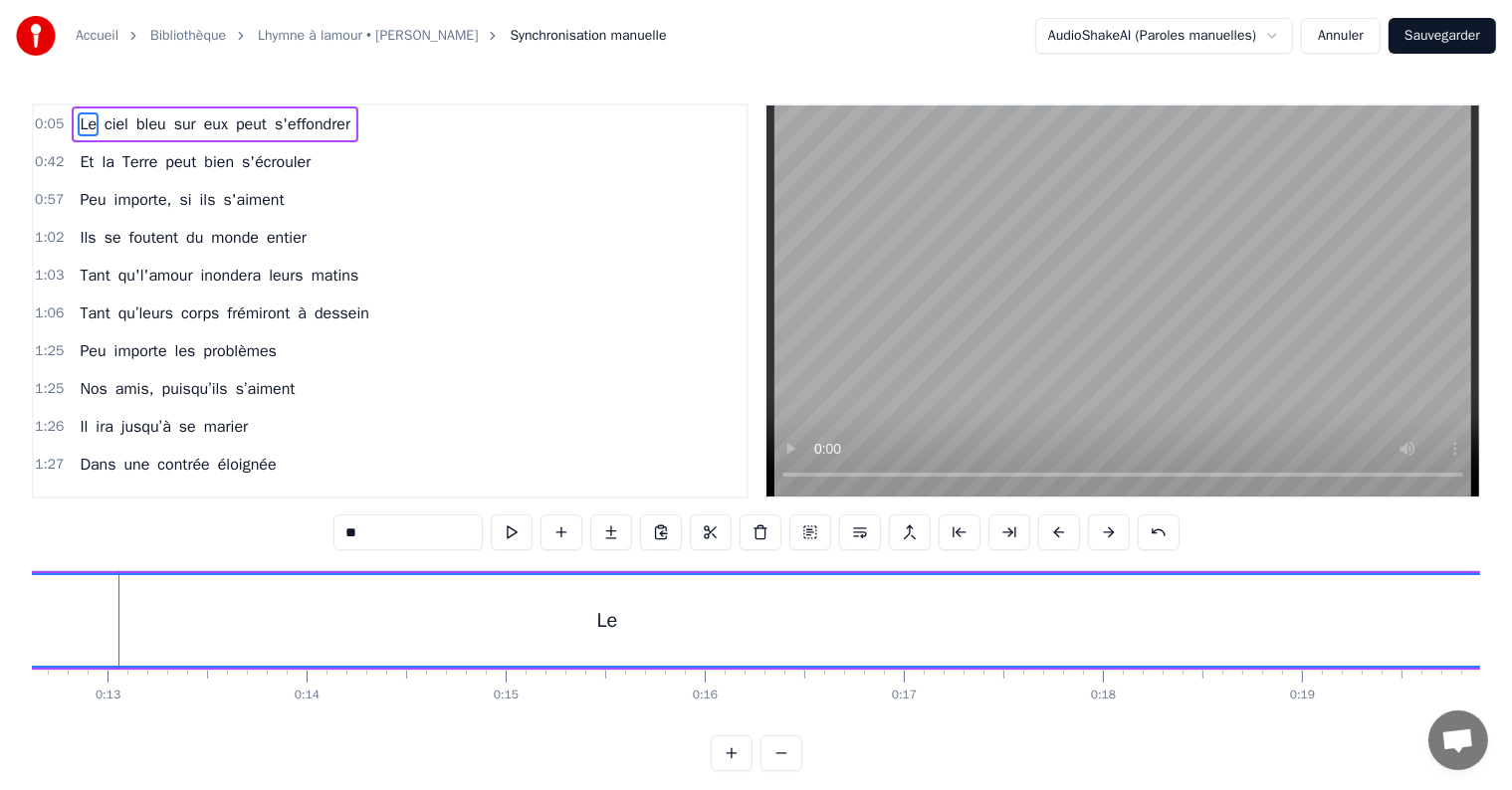 click at bounding box center [1109, 532] 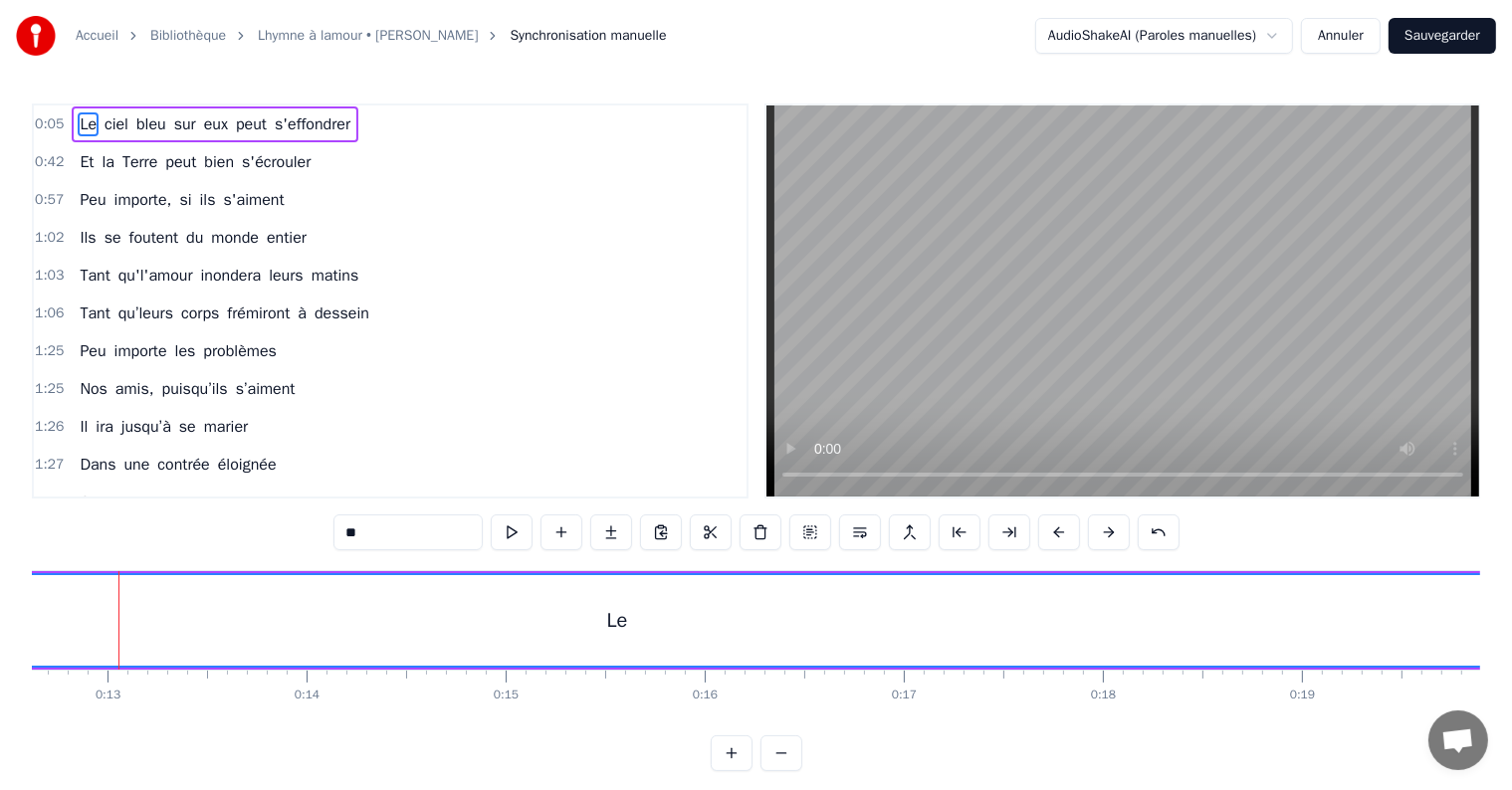 click at bounding box center (1109, 532) 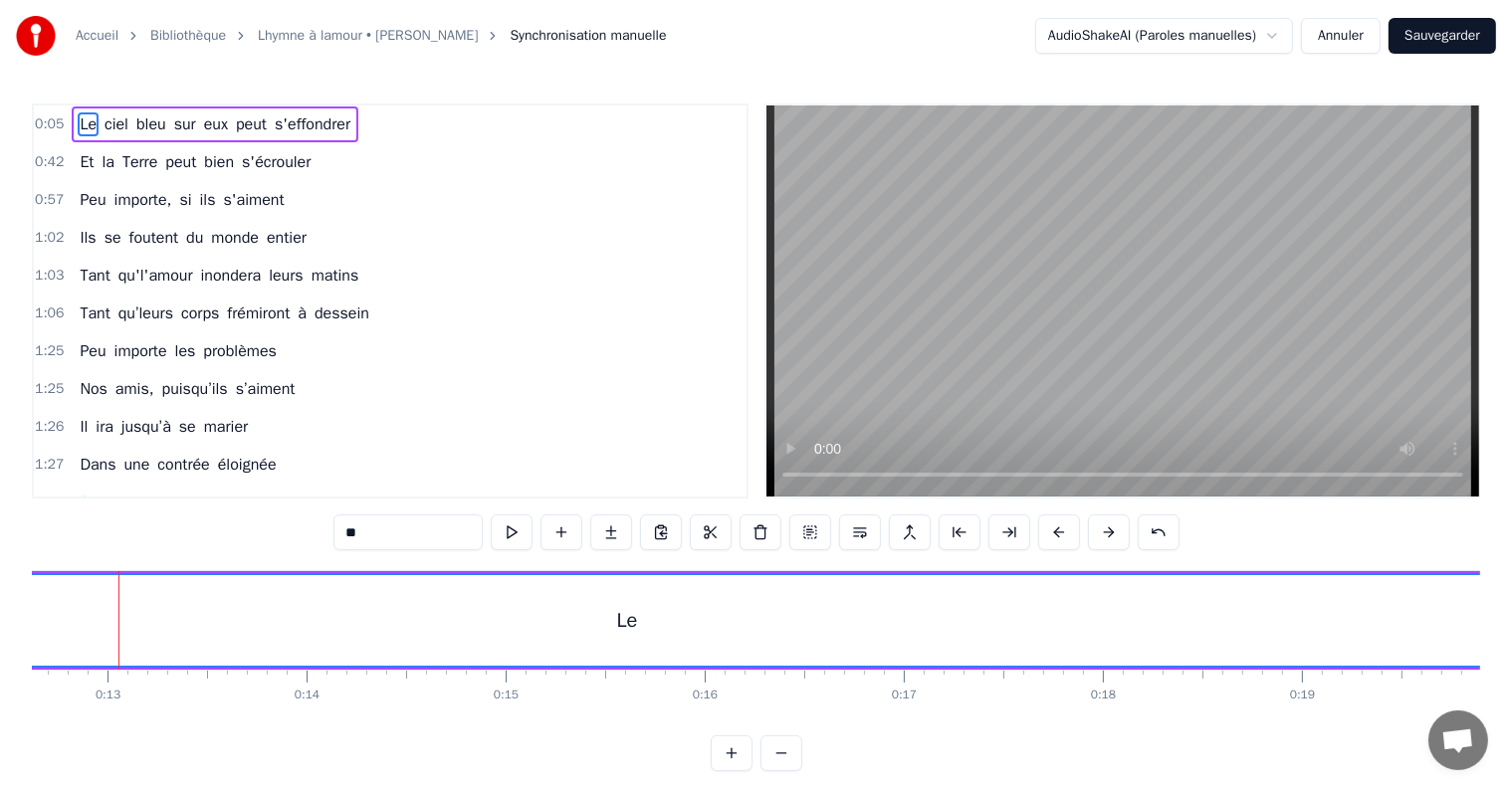 click at bounding box center (1109, 532) 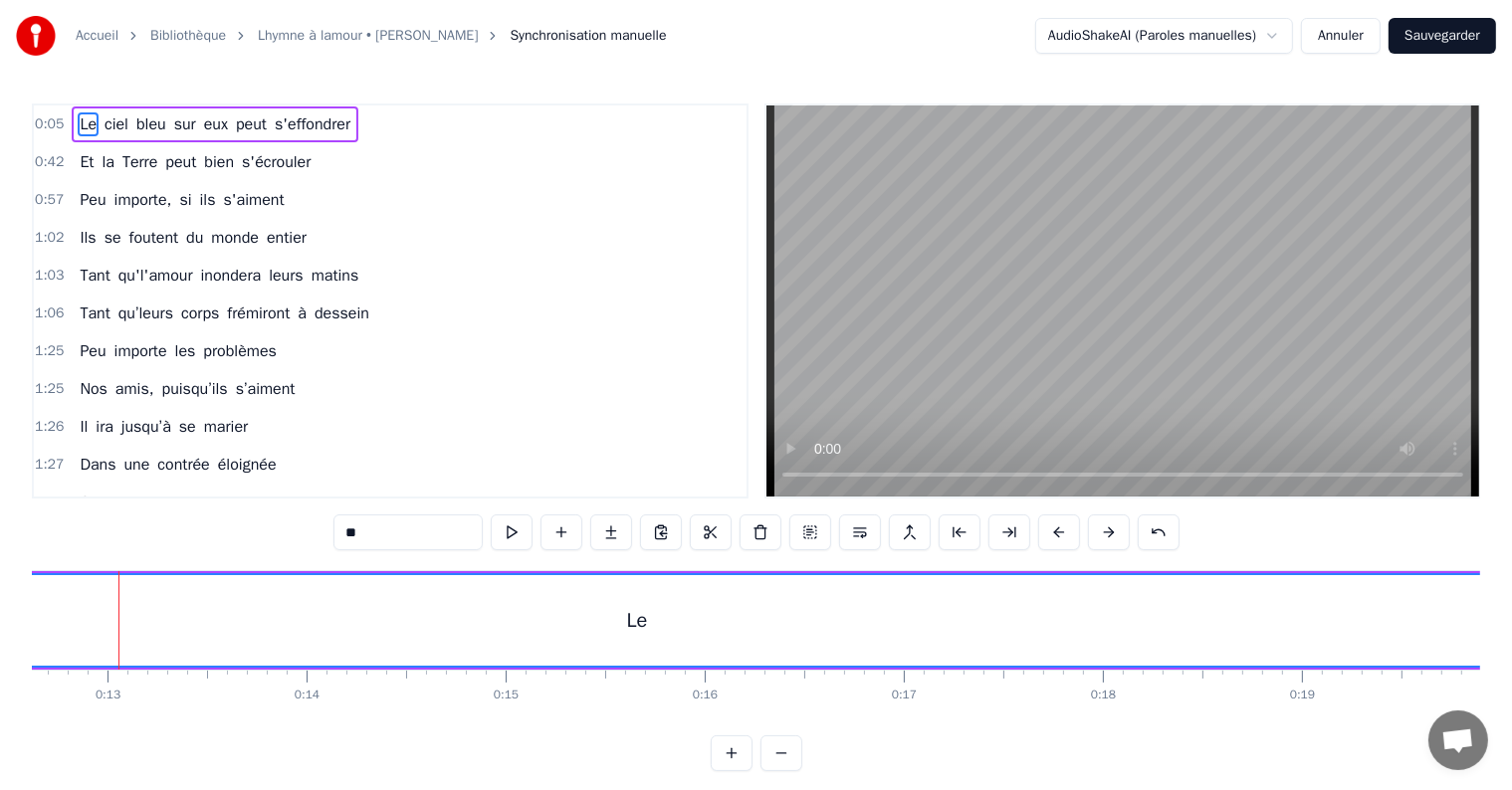 click at bounding box center (1109, 532) 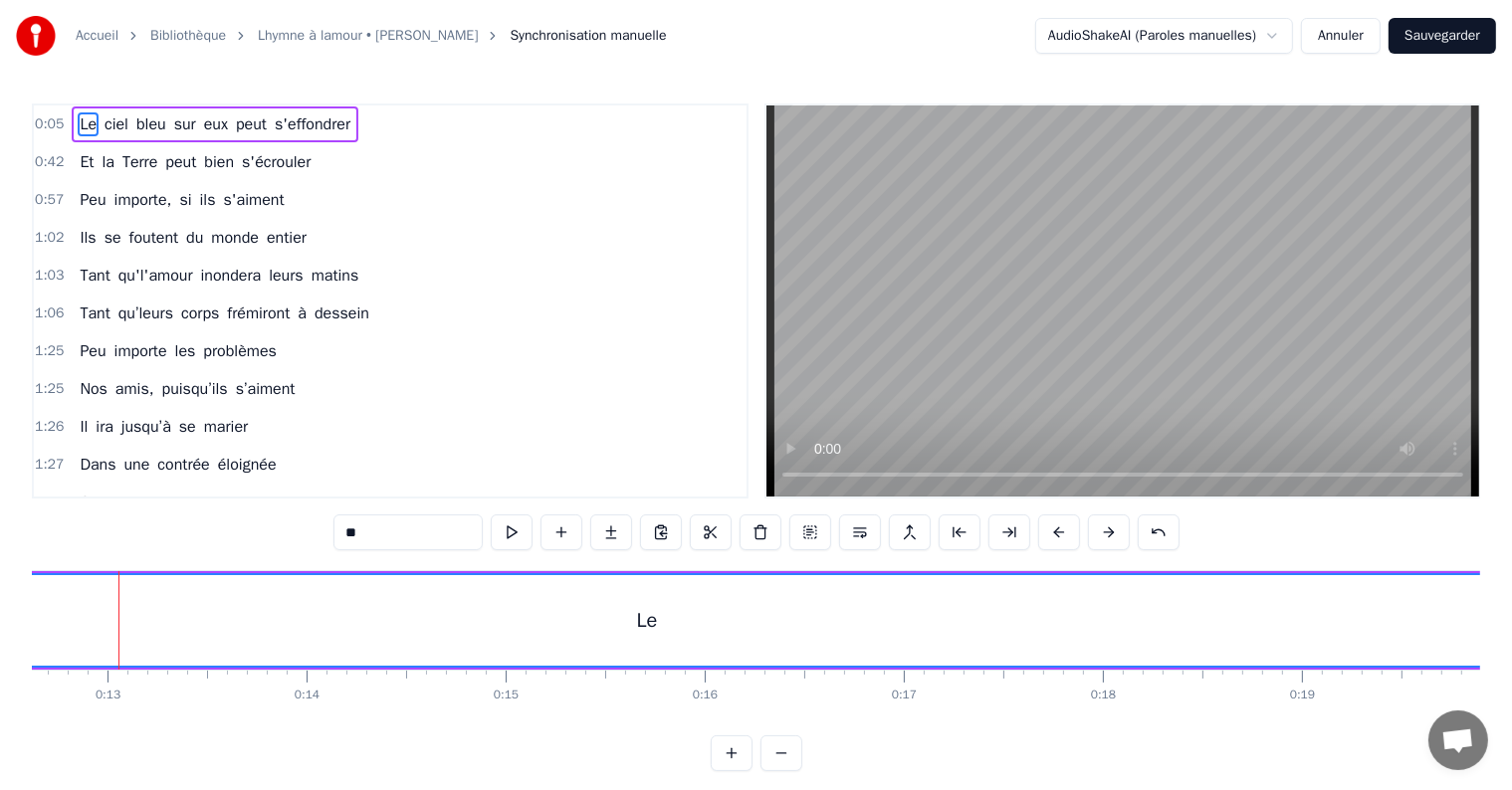 click at bounding box center [1109, 532] 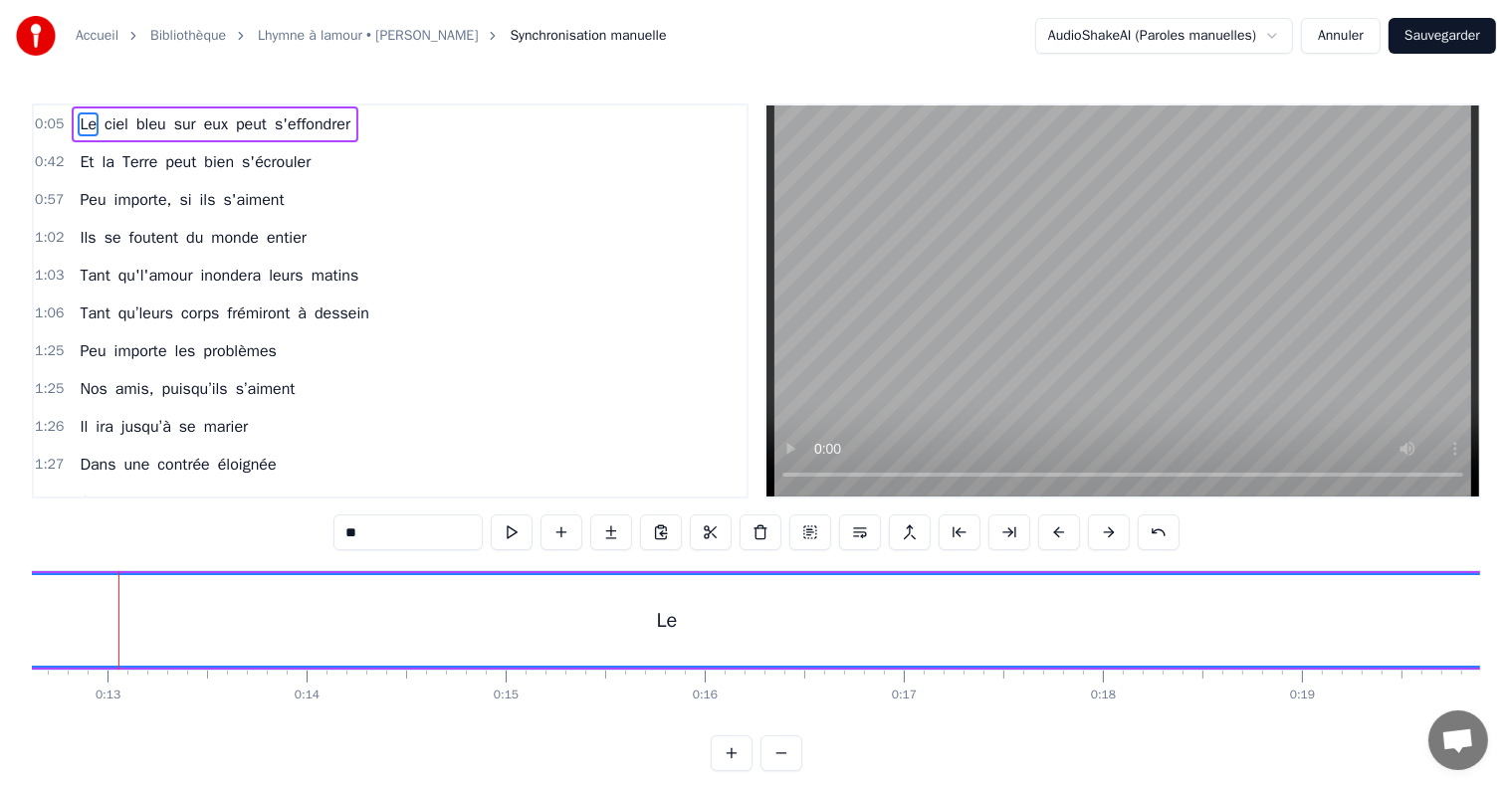 click at bounding box center [1109, 532] 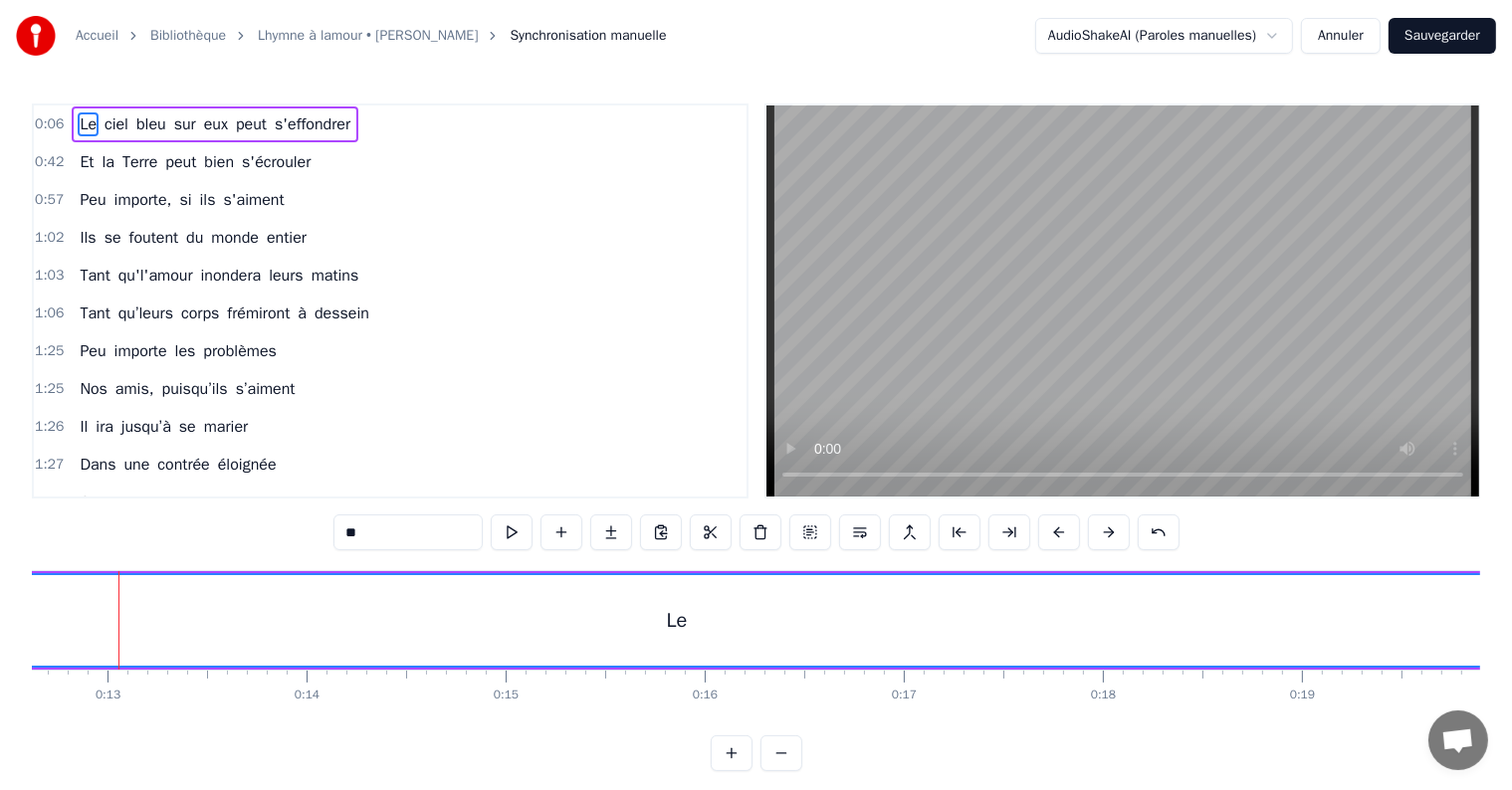 click at bounding box center (1109, 532) 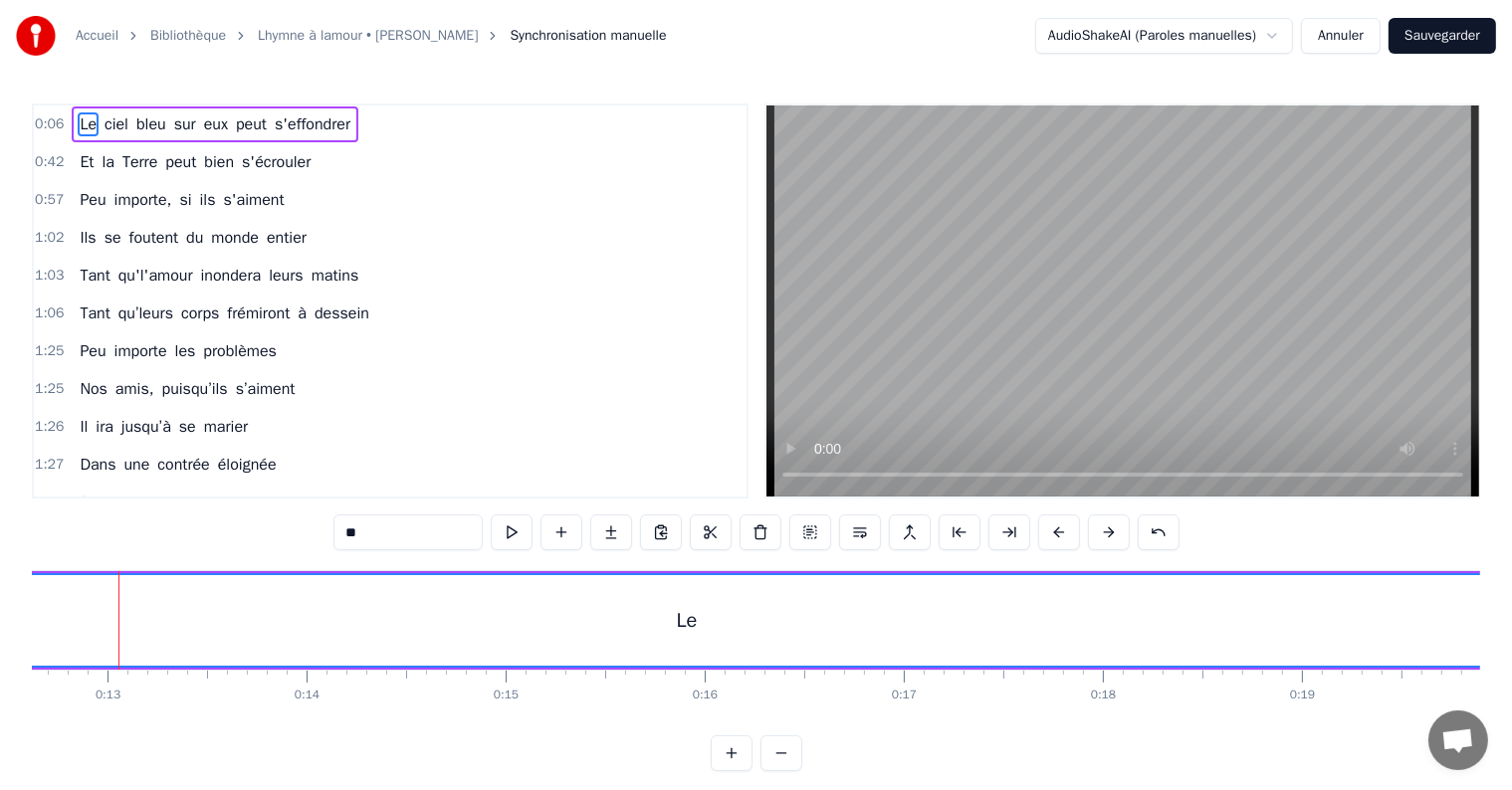 click at bounding box center [1109, 532] 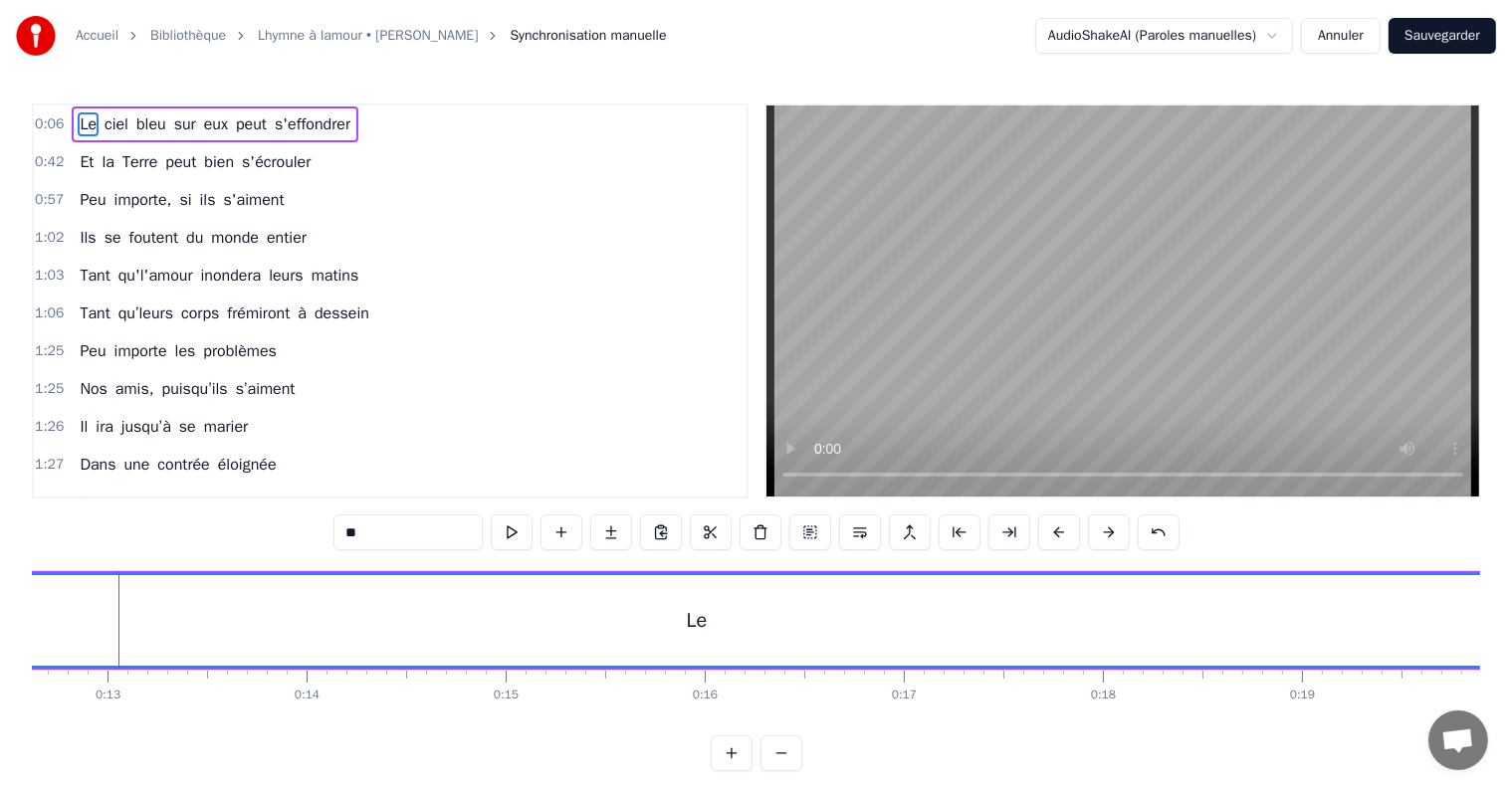 click at bounding box center [1109, 532] 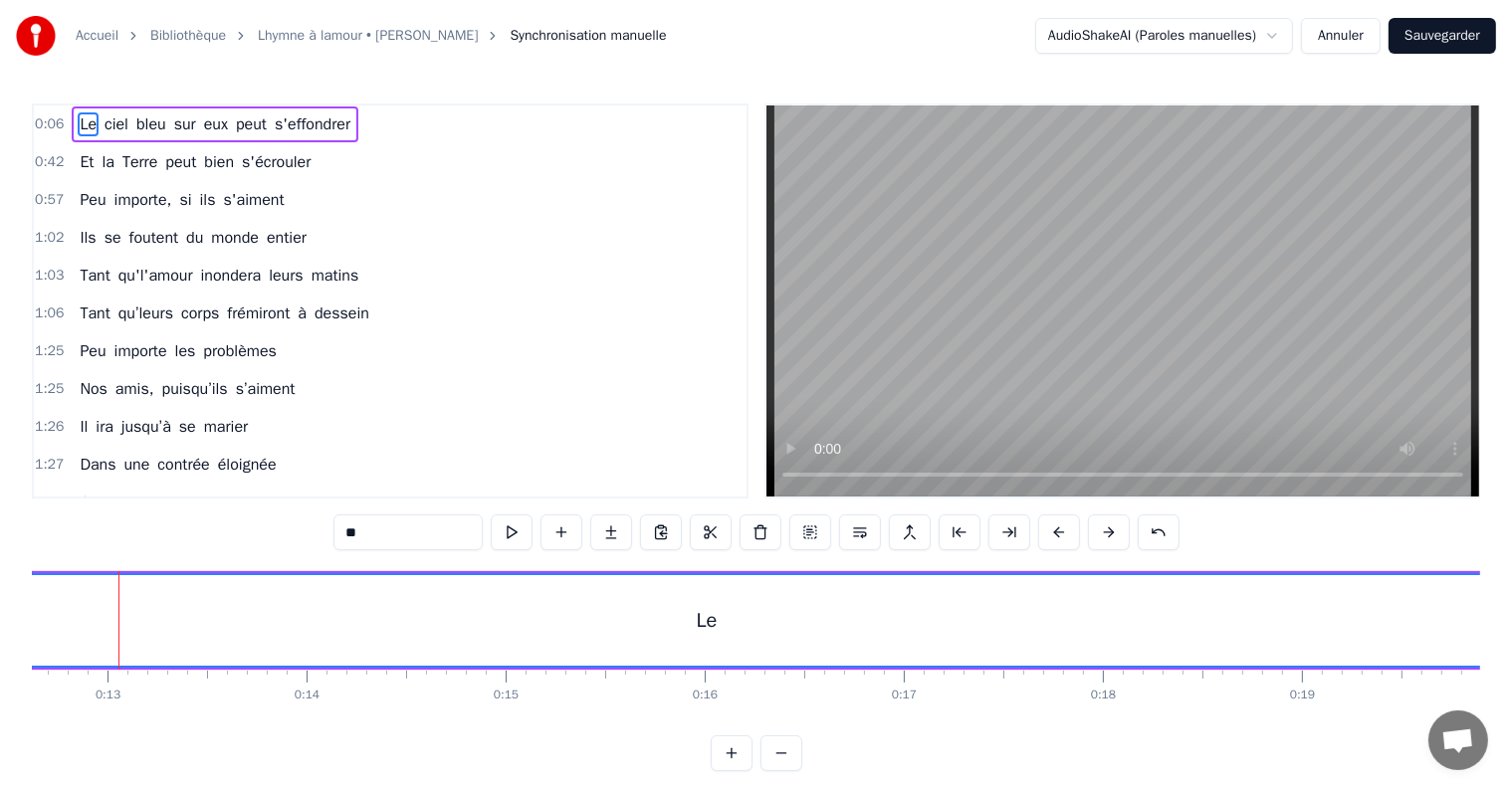 click at bounding box center [1109, 532] 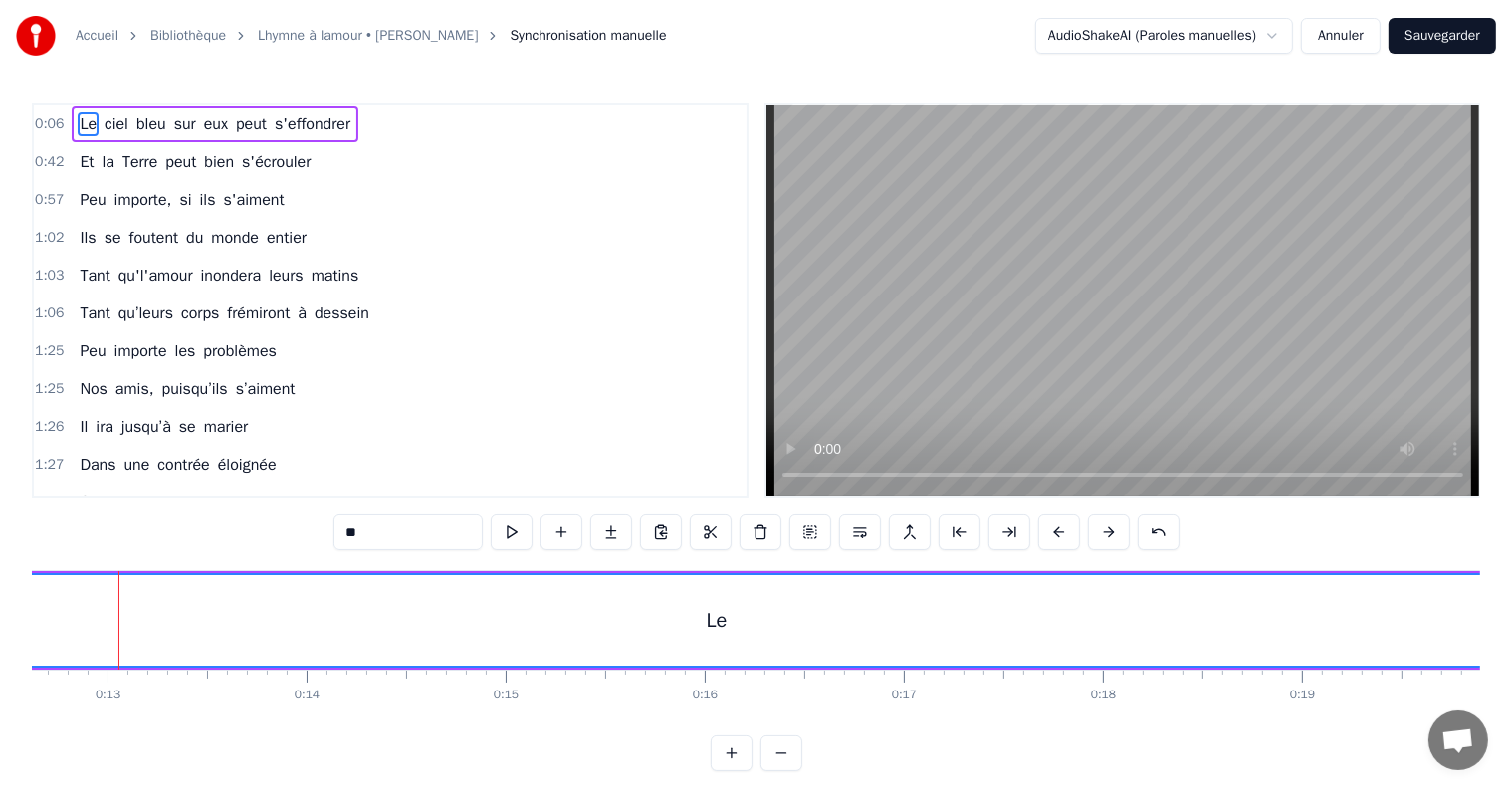 click at bounding box center (1109, 532) 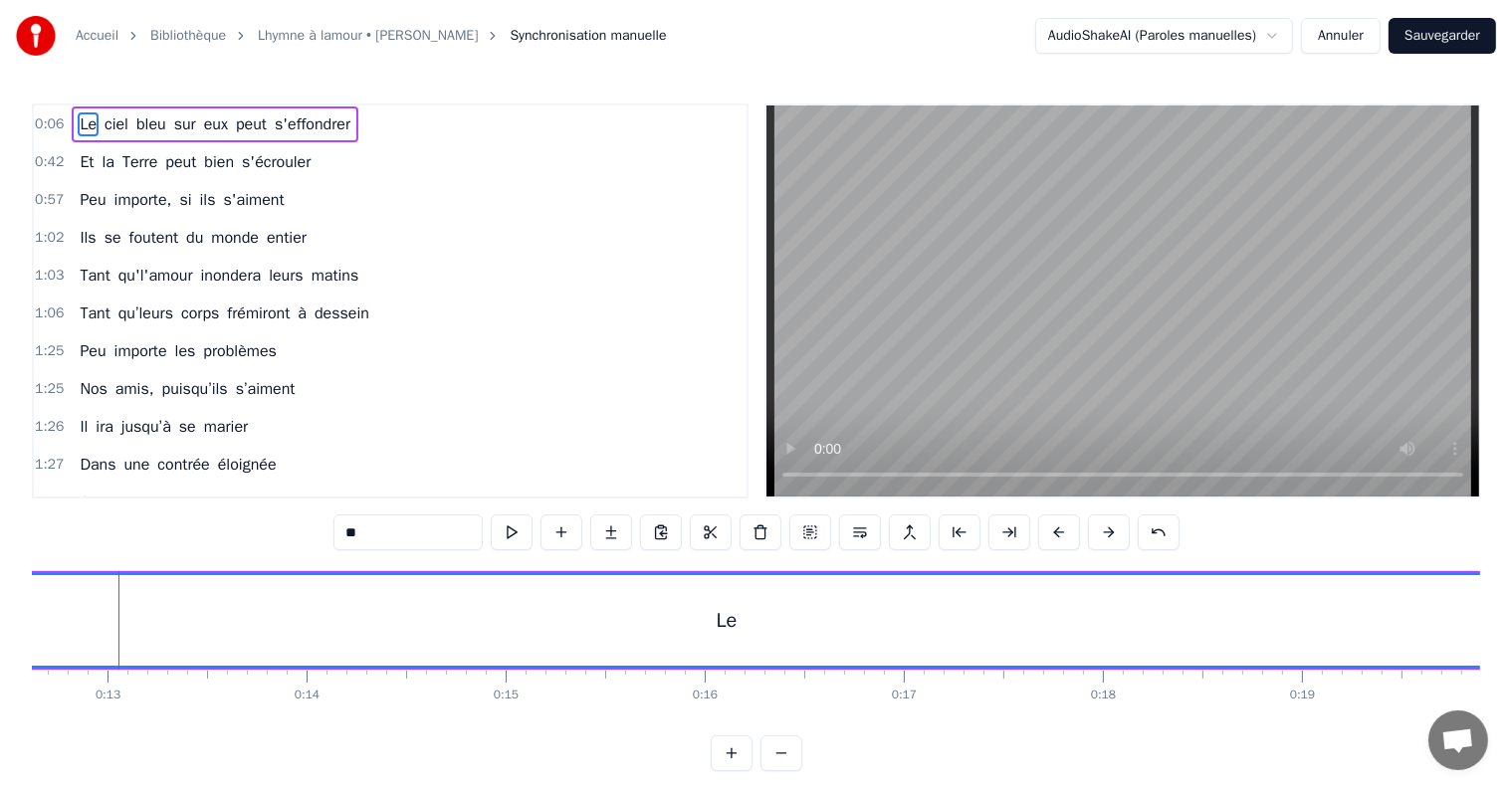 click at bounding box center [1109, 532] 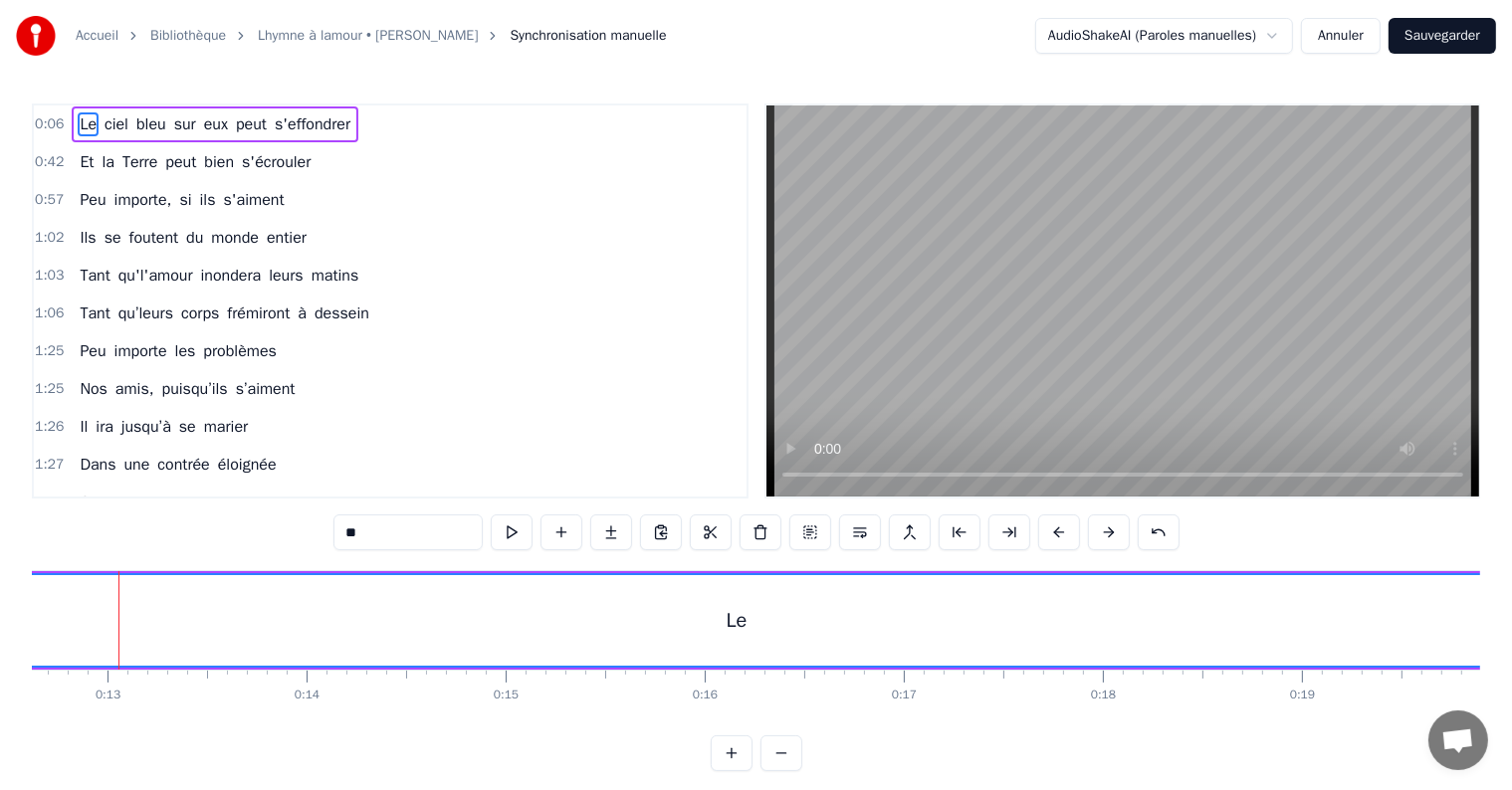 click at bounding box center (1109, 532) 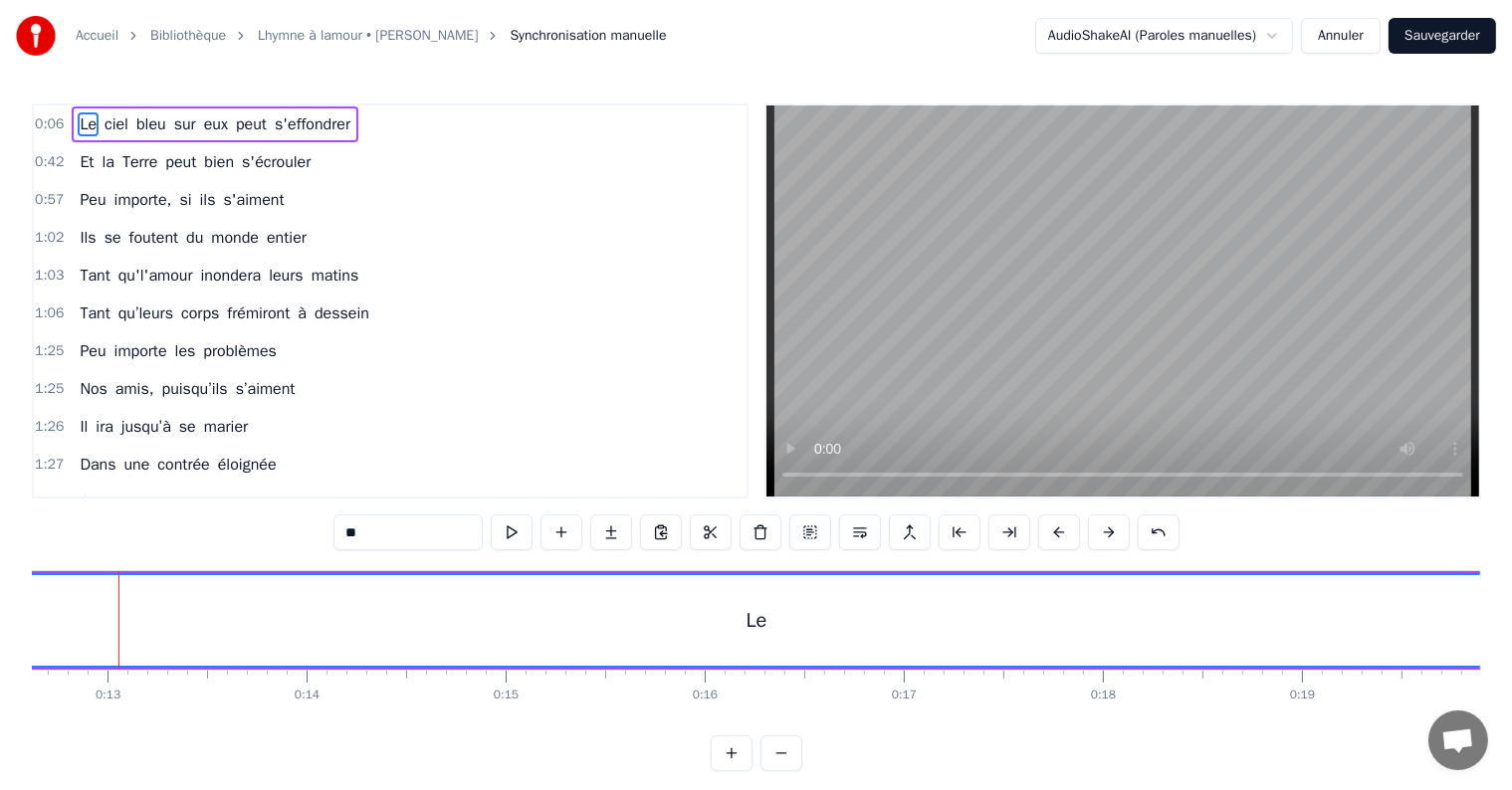 click at bounding box center [1109, 532] 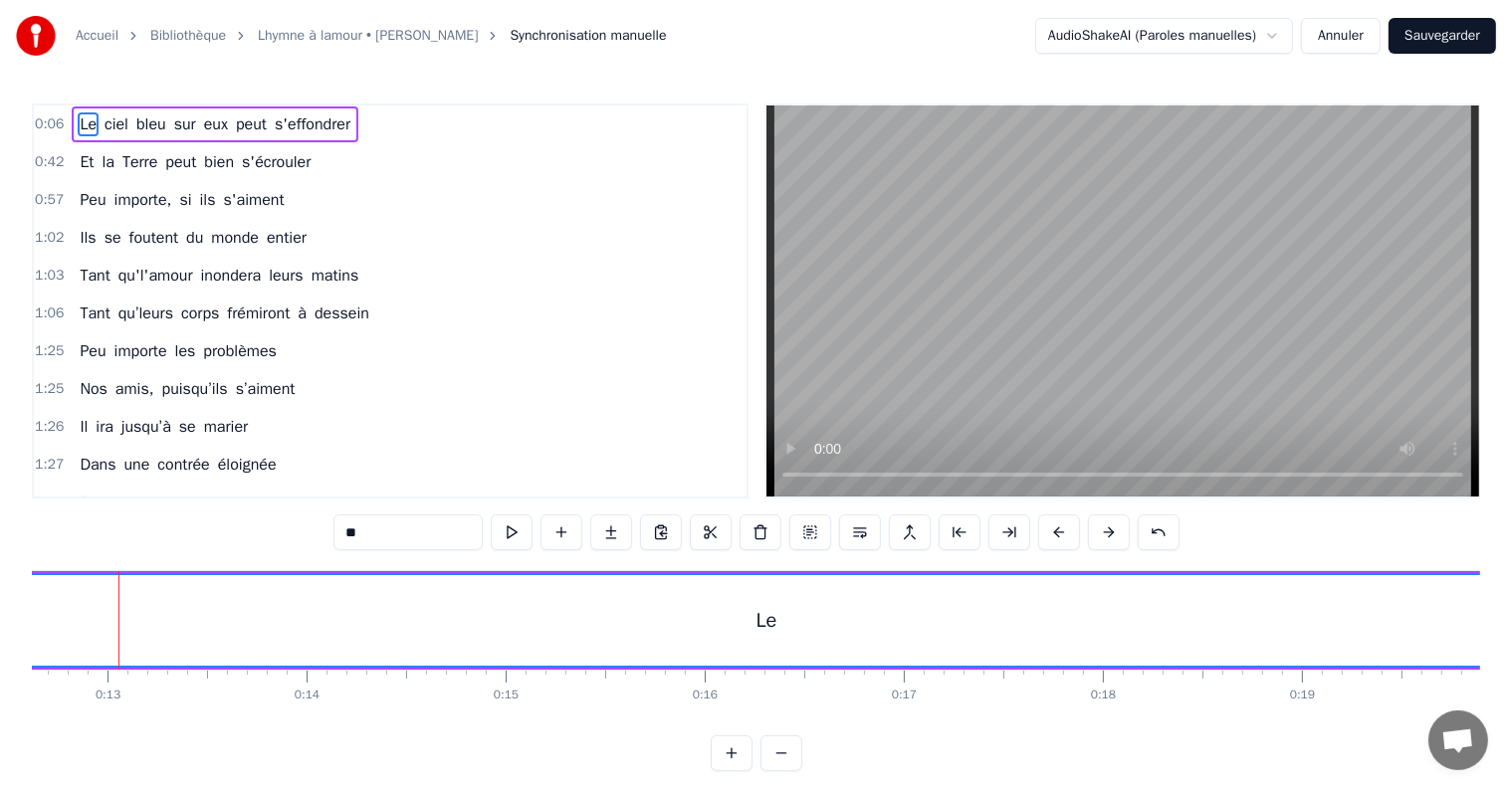 click at bounding box center (1109, 532) 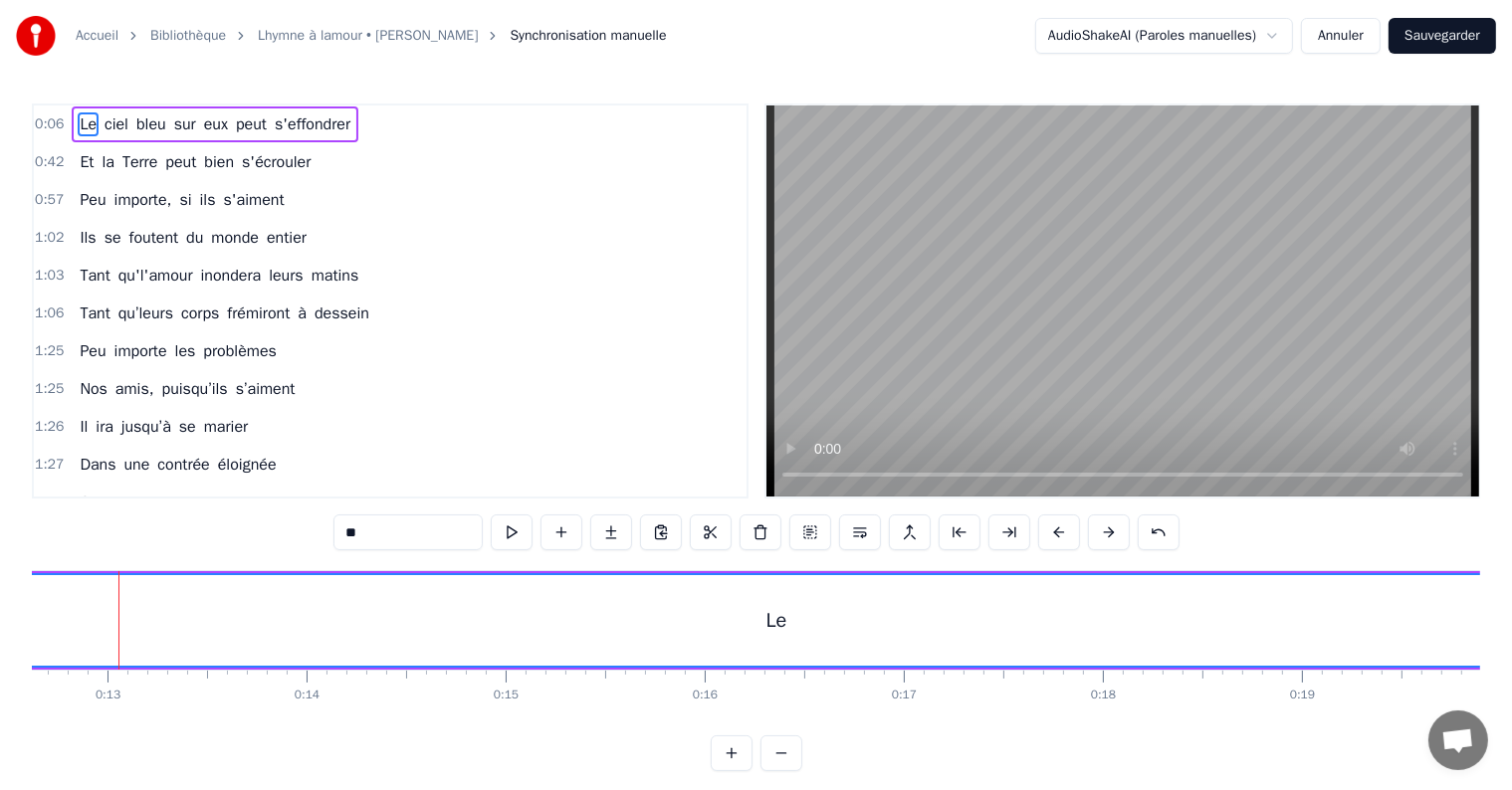 click at bounding box center [1109, 532] 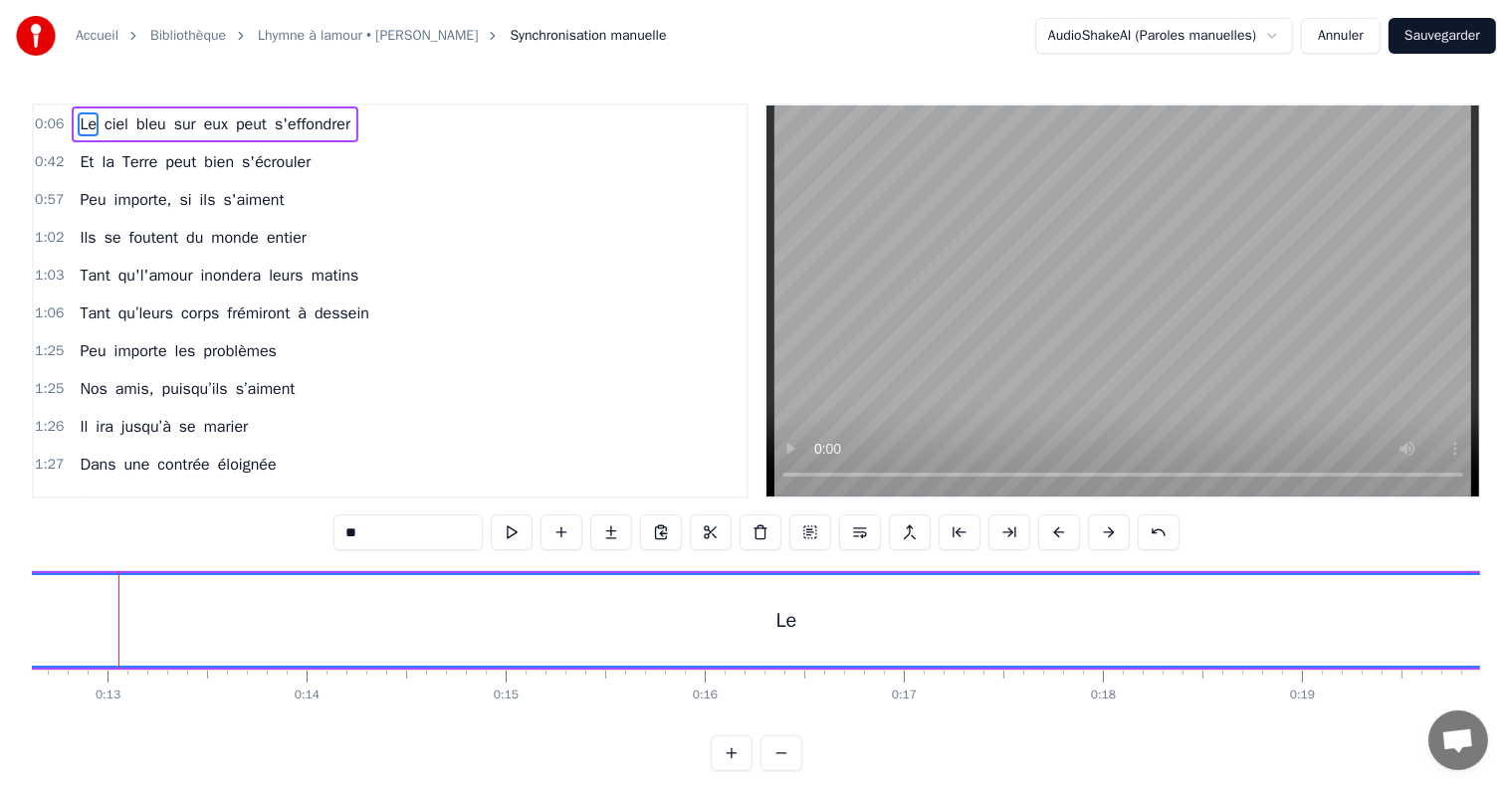 click at bounding box center [1109, 532] 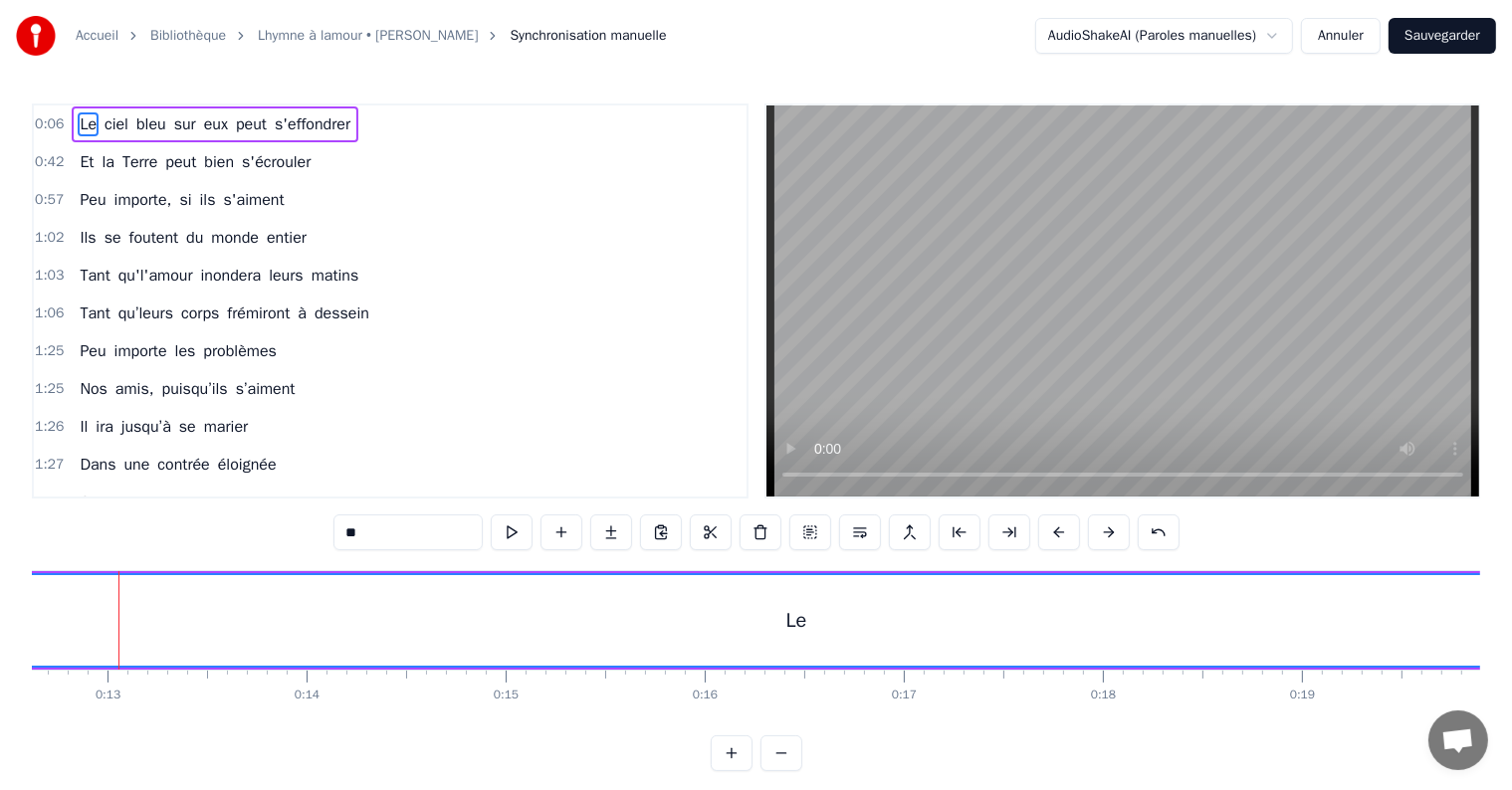 click at bounding box center (1109, 532) 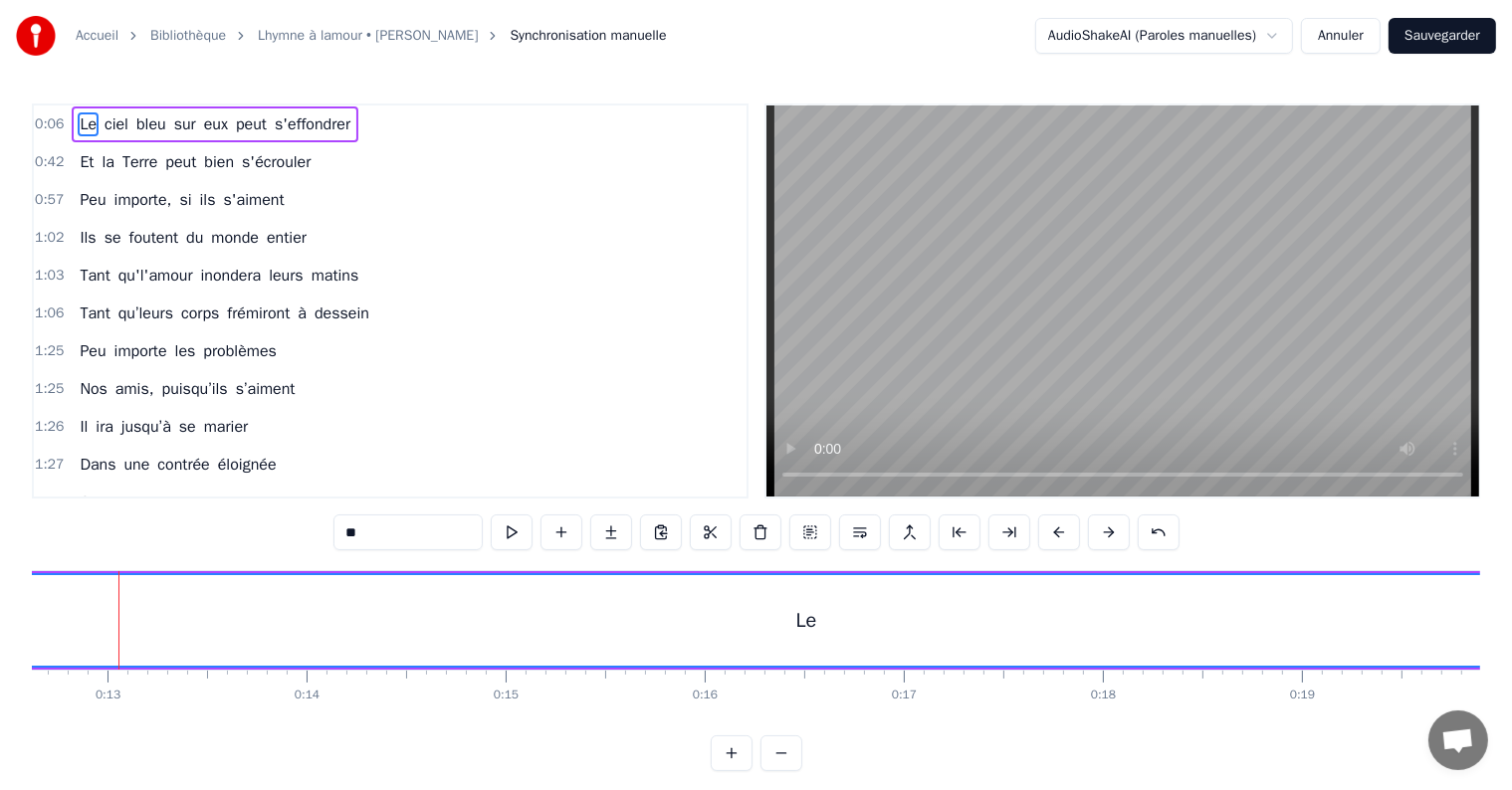 click at bounding box center (1109, 532) 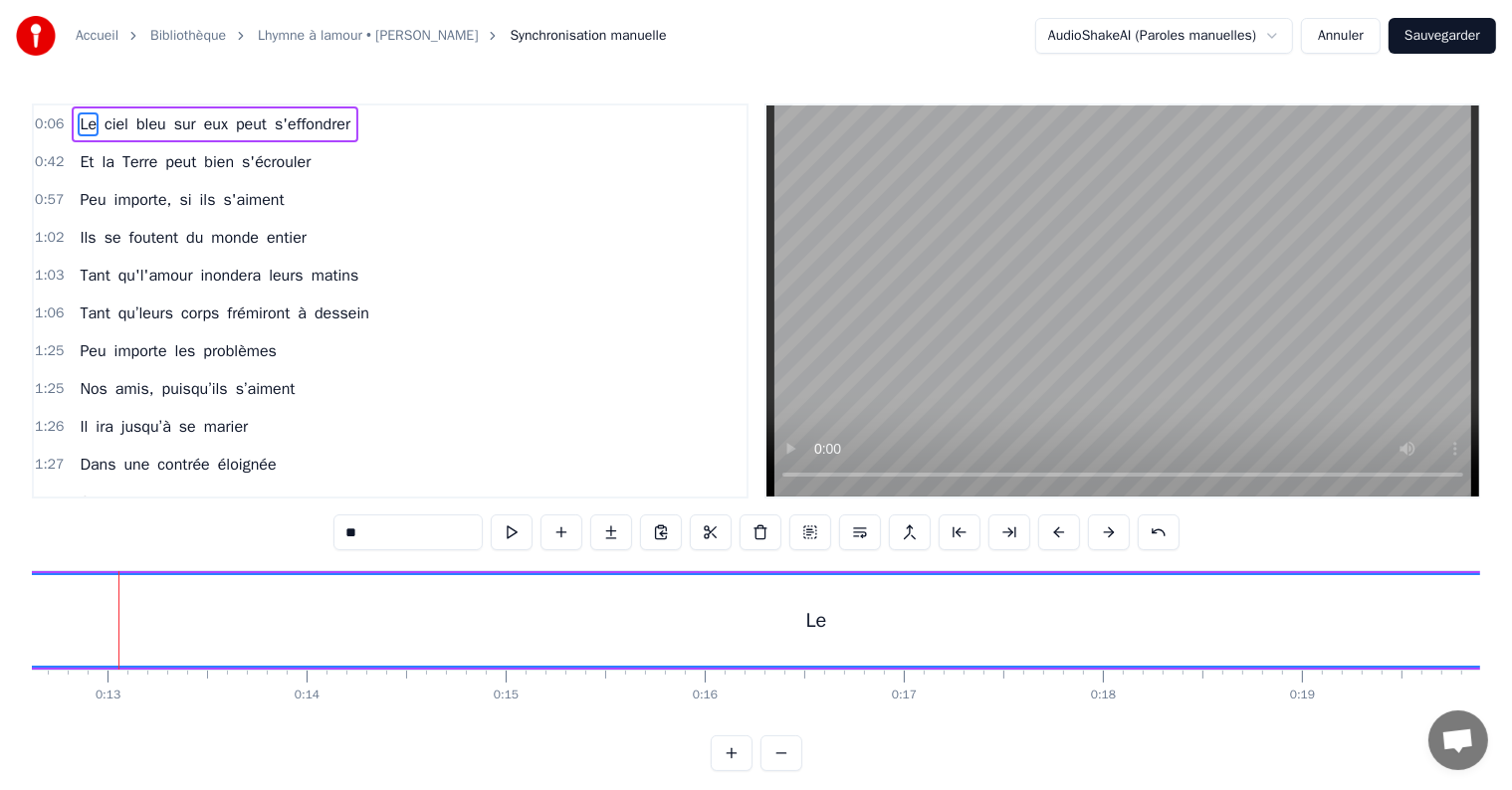 click at bounding box center [1109, 532] 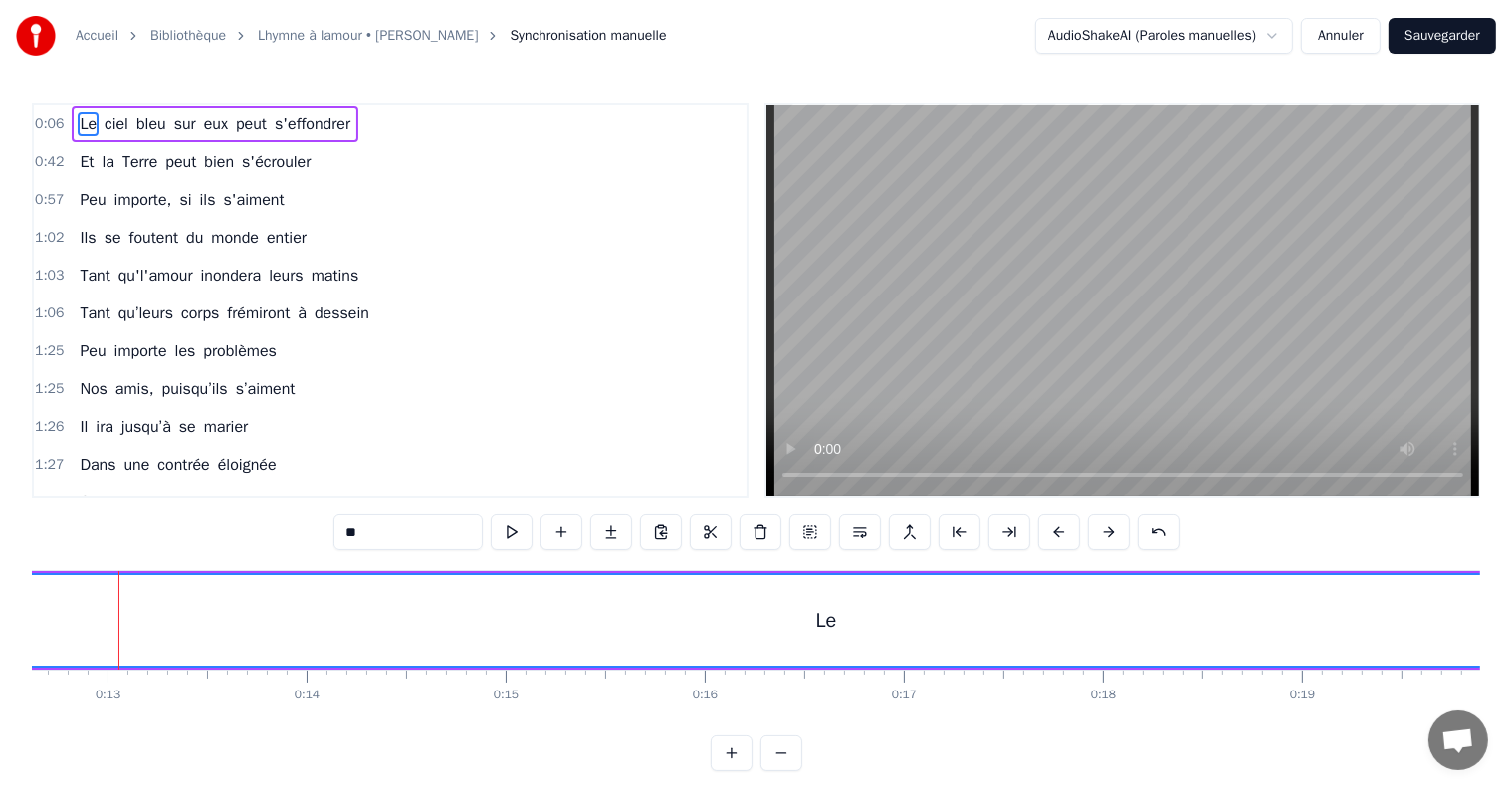 click at bounding box center (1109, 532) 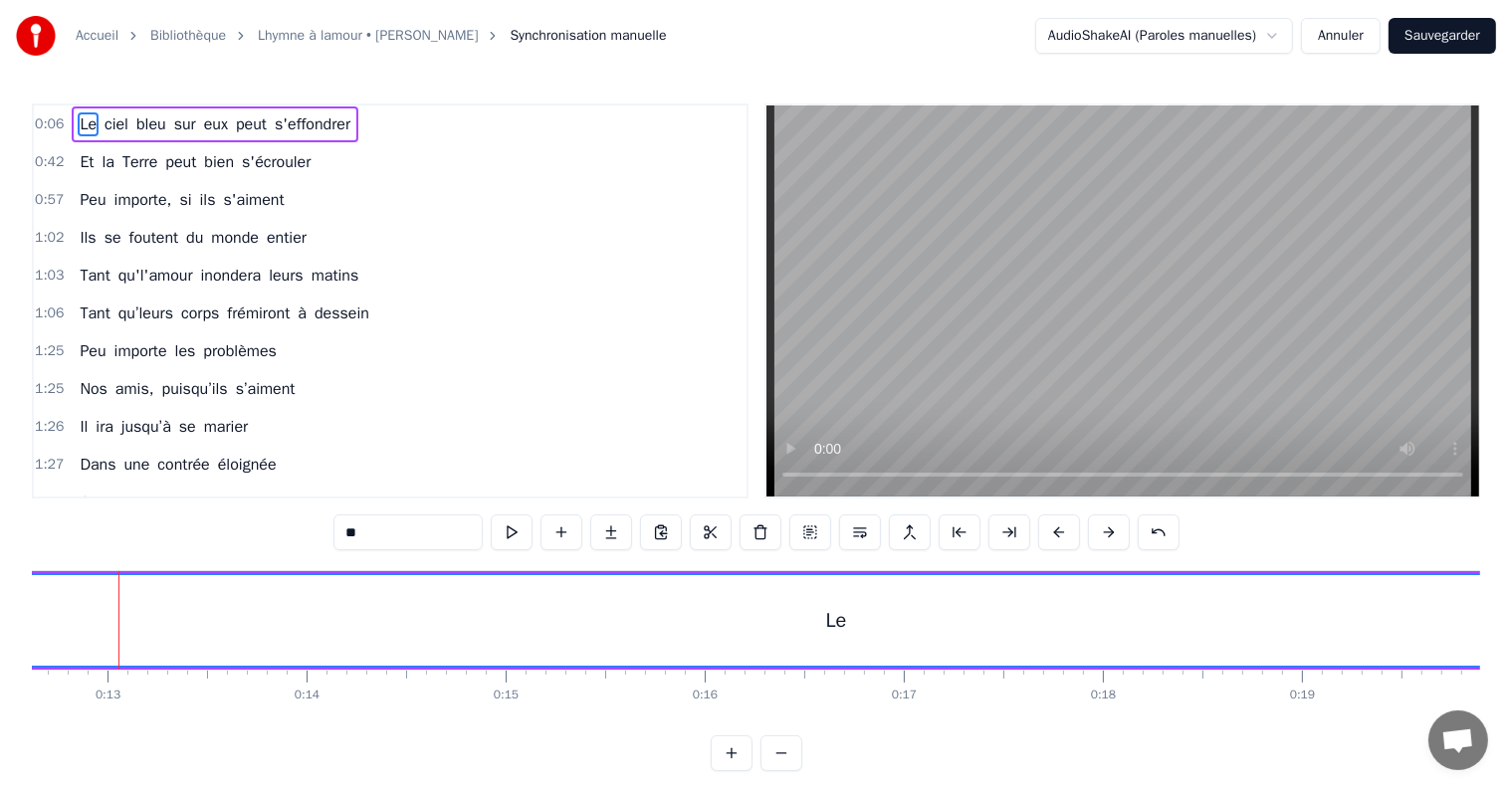 click at bounding box center (1109, 532) 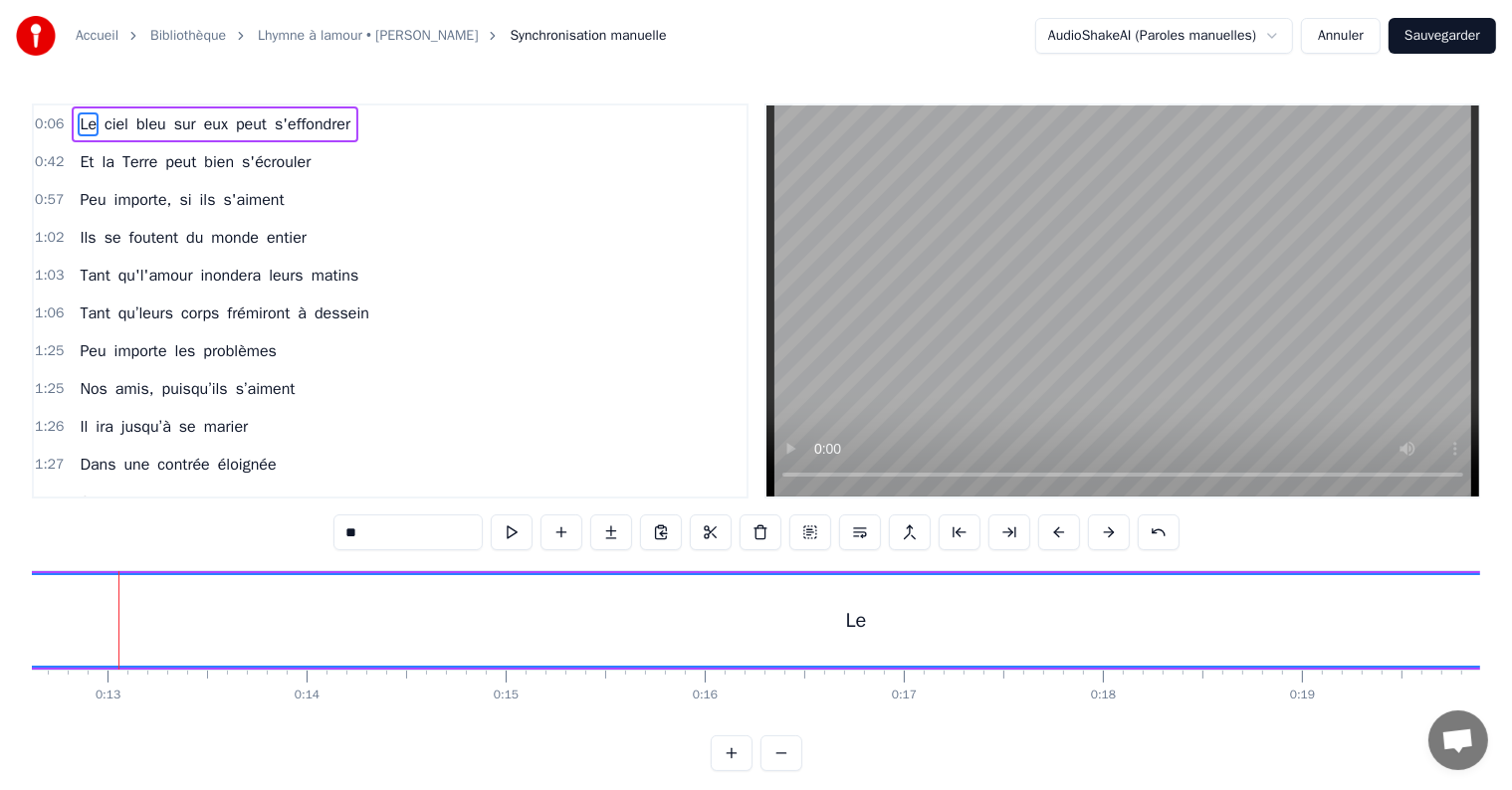 click at bounding box center [1109, 532] 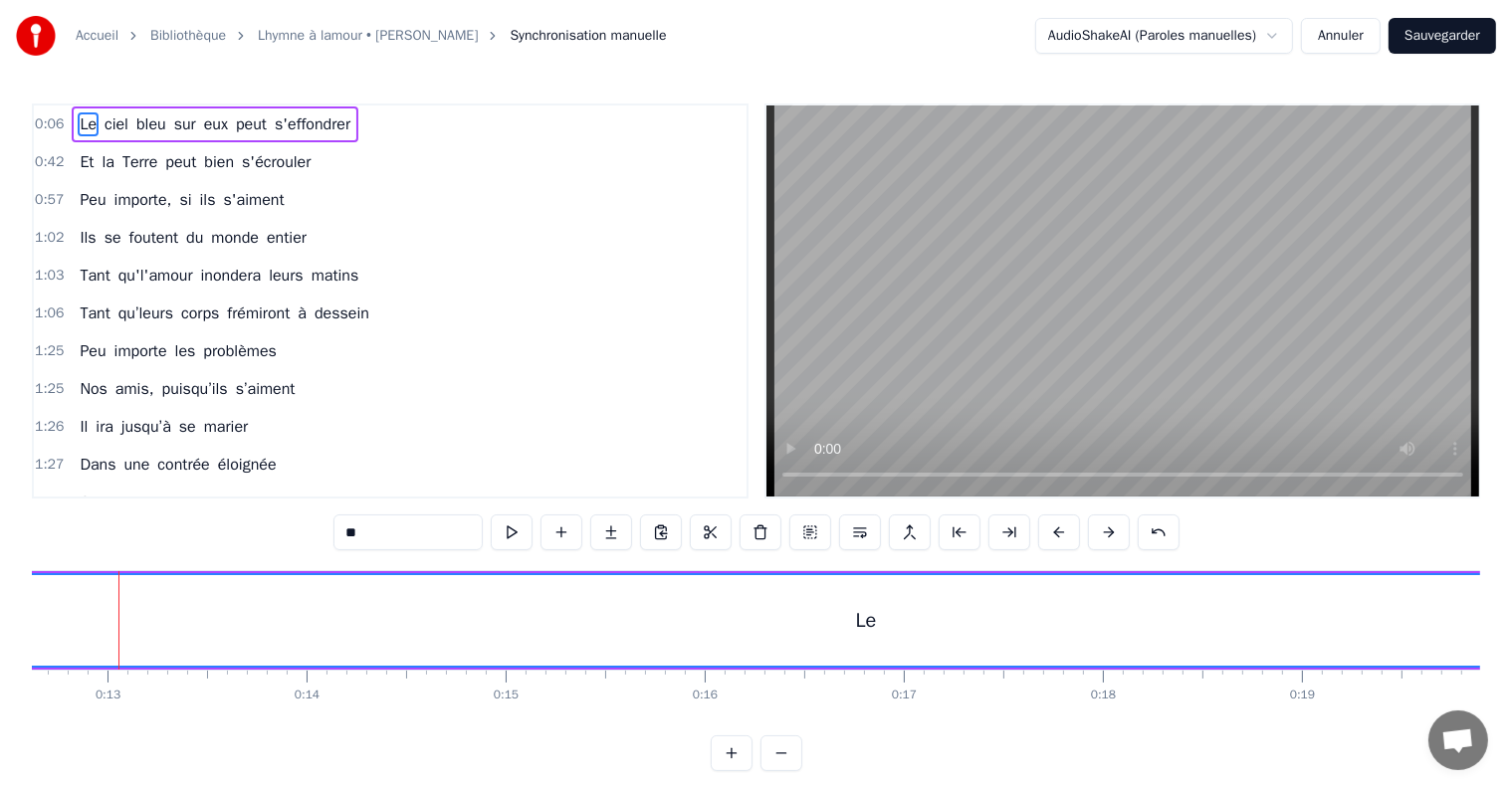 click at bounding box center [1109, 532] 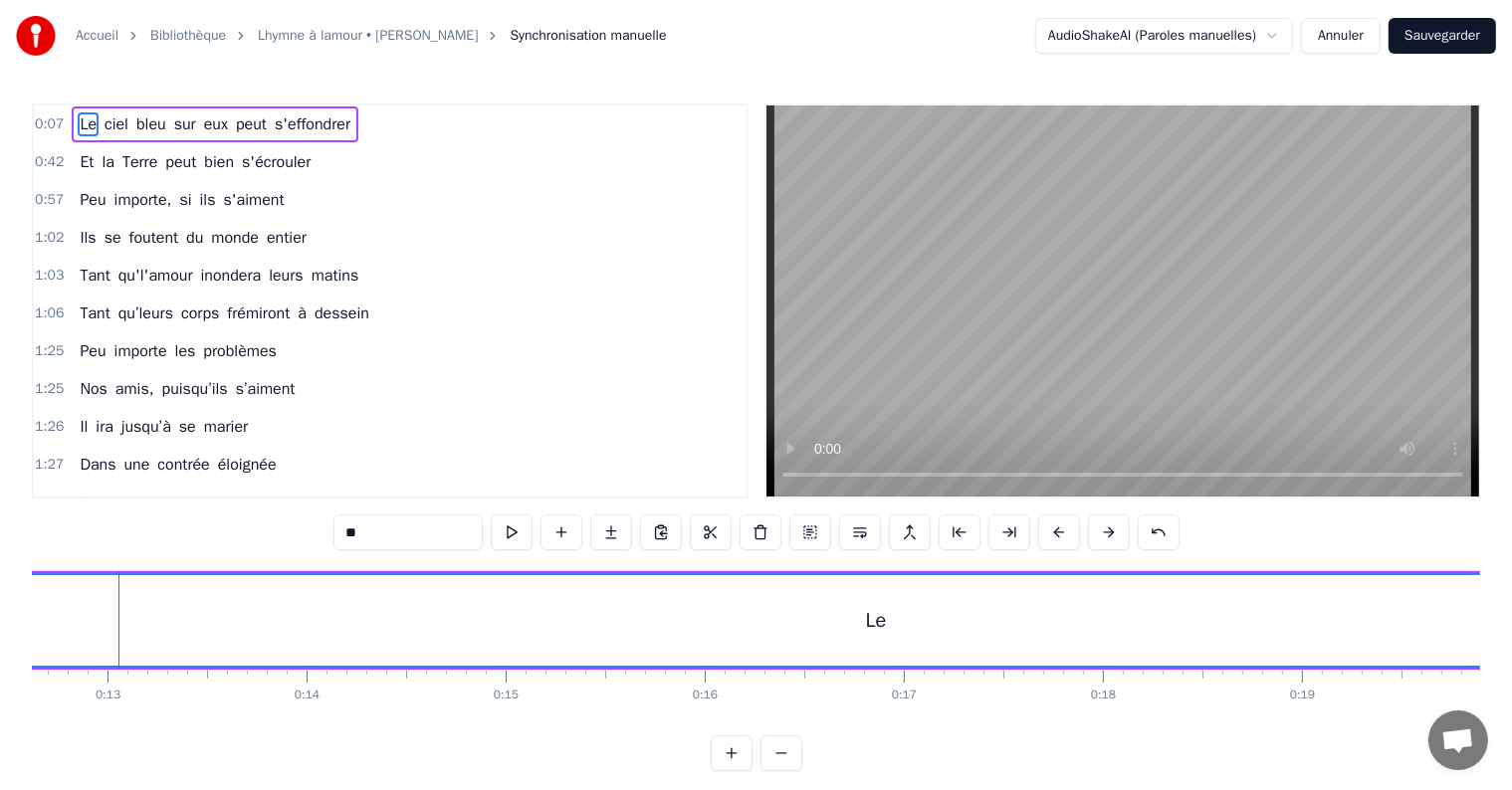 click at bounding box center [1109, 532] 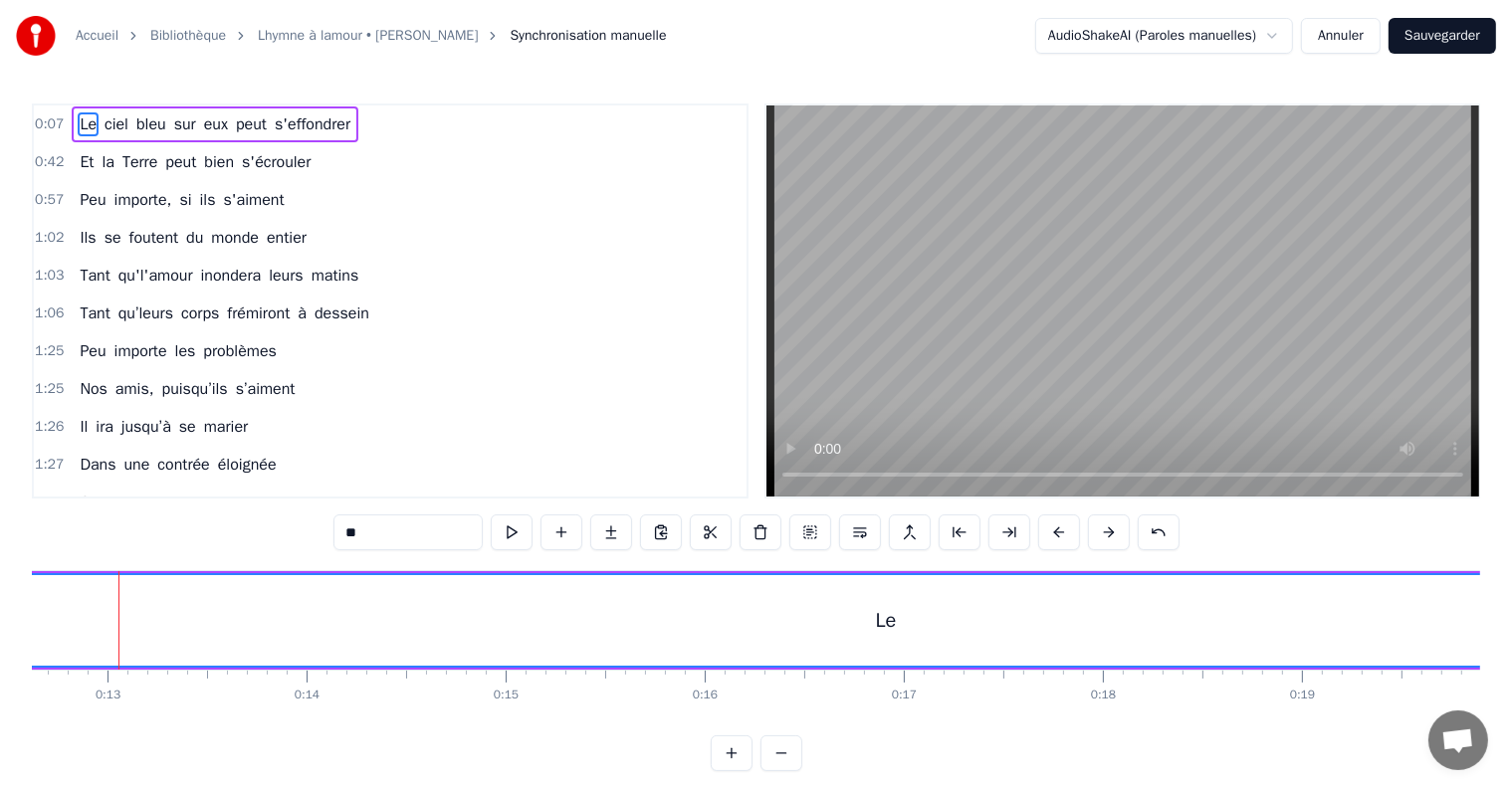 click at bounding box center [1109, 532] 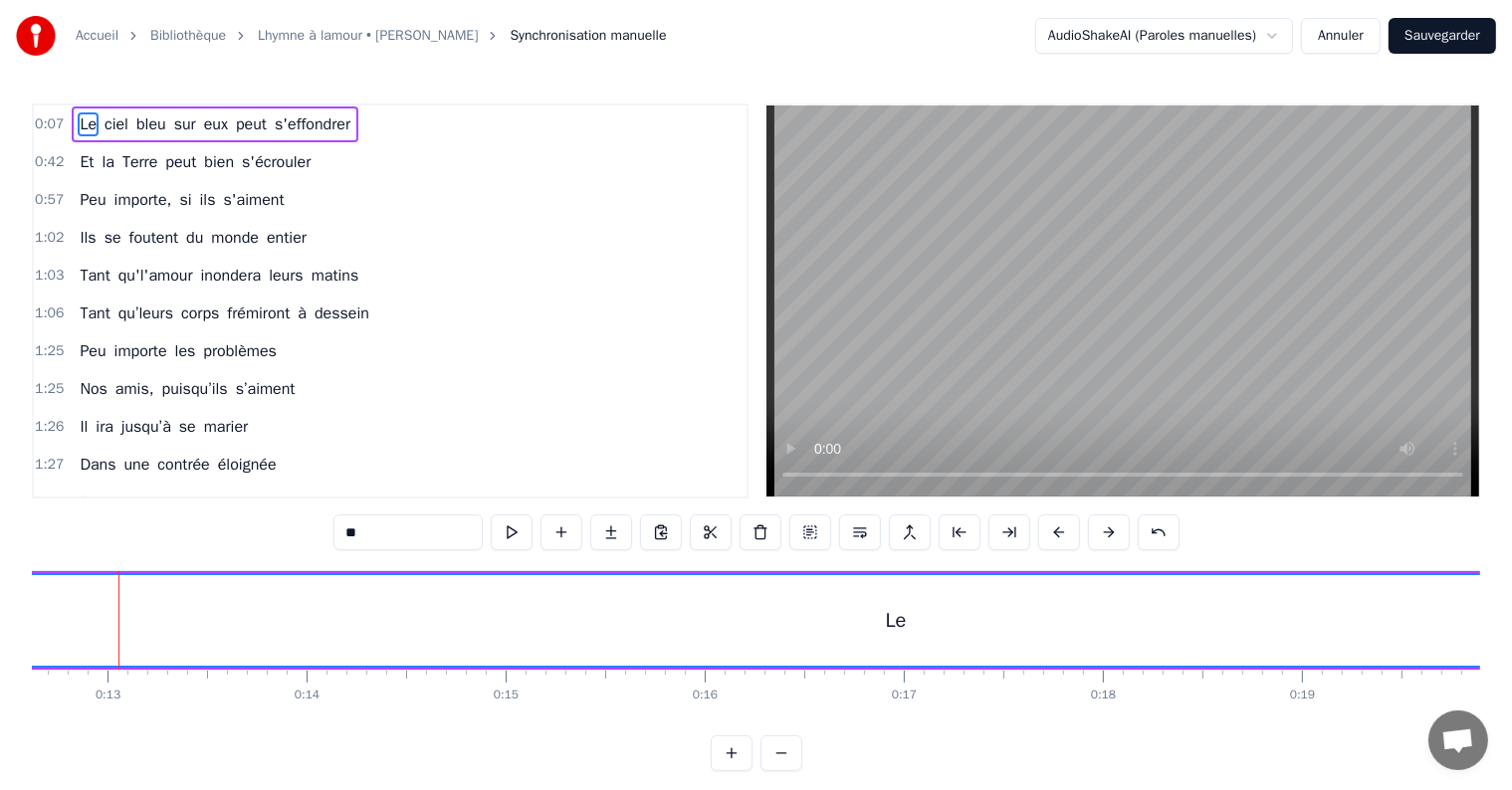 click at bounding box center [1109, 532] 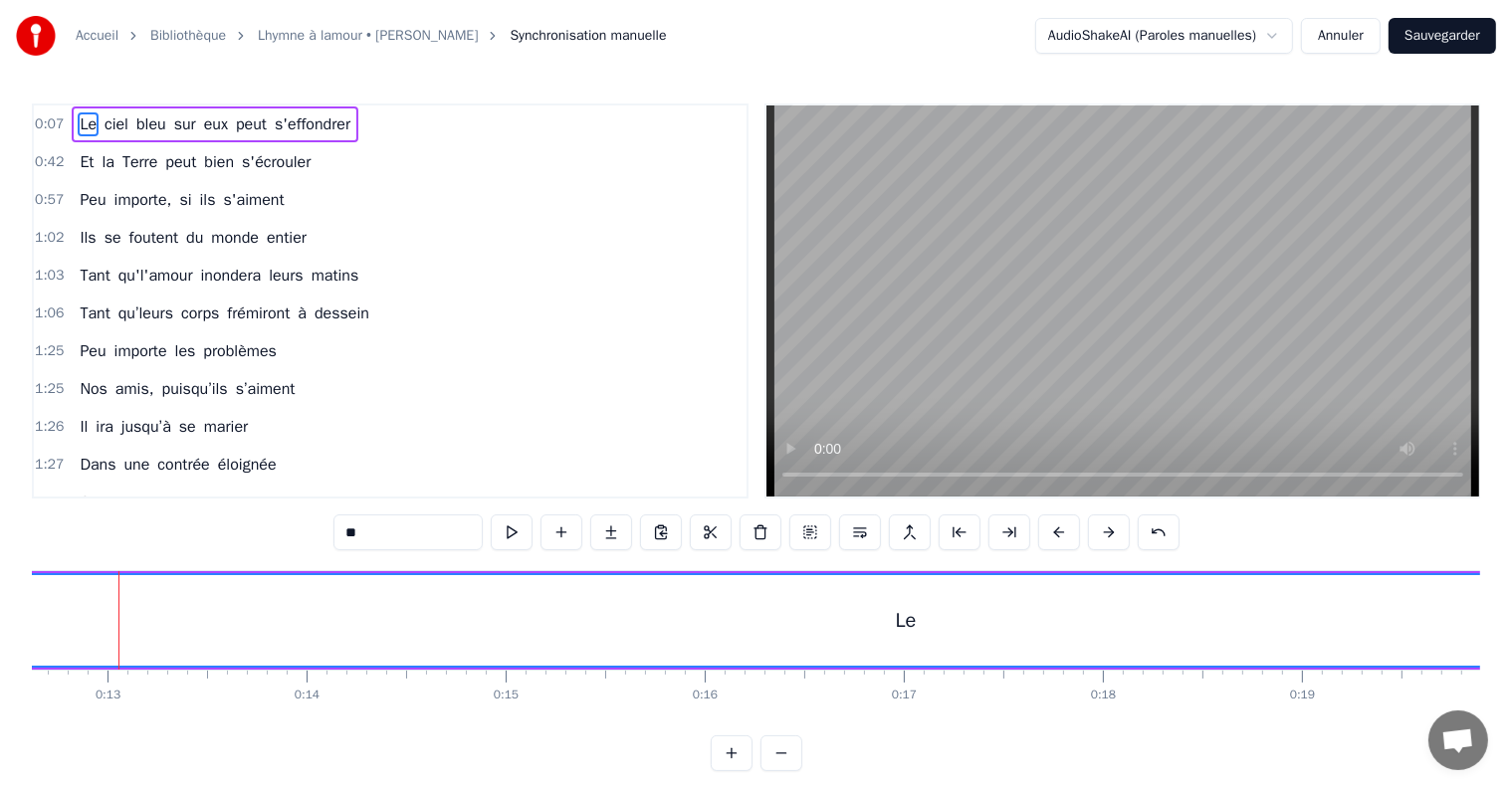 click at bounding box center (1109, 532) 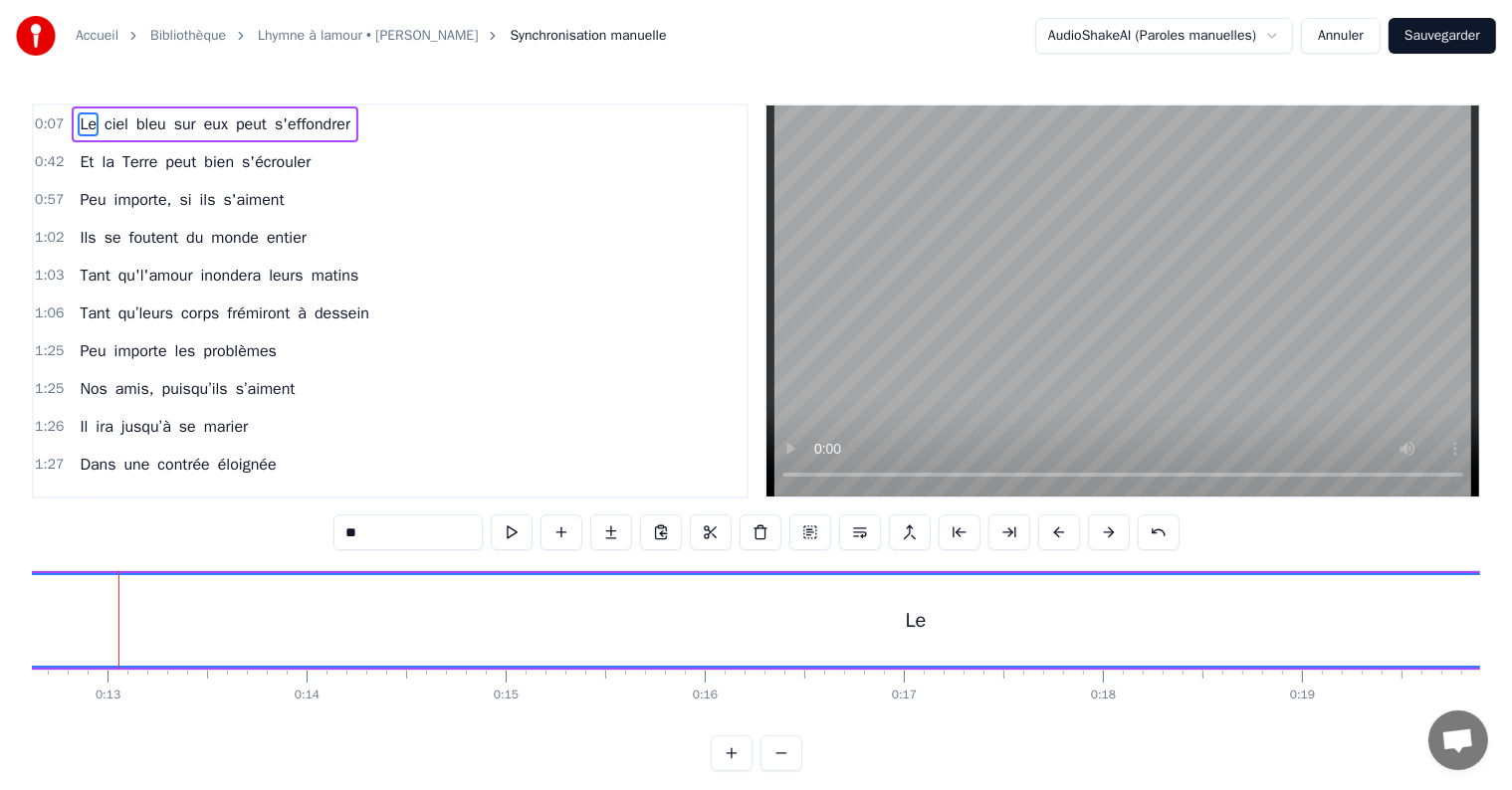 click at bounding box center [1109, 532] 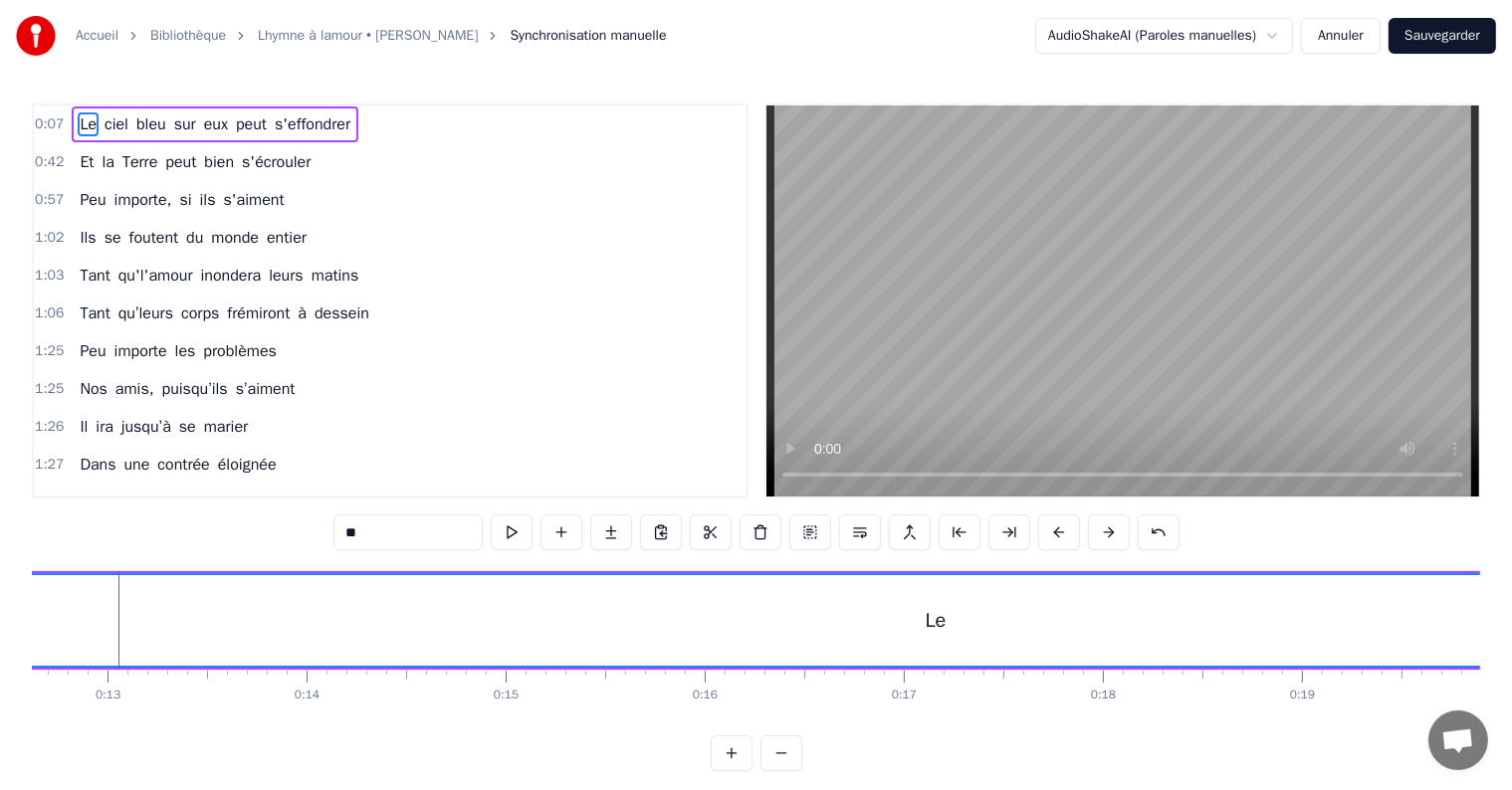 click at bounding box center (1109, 532) 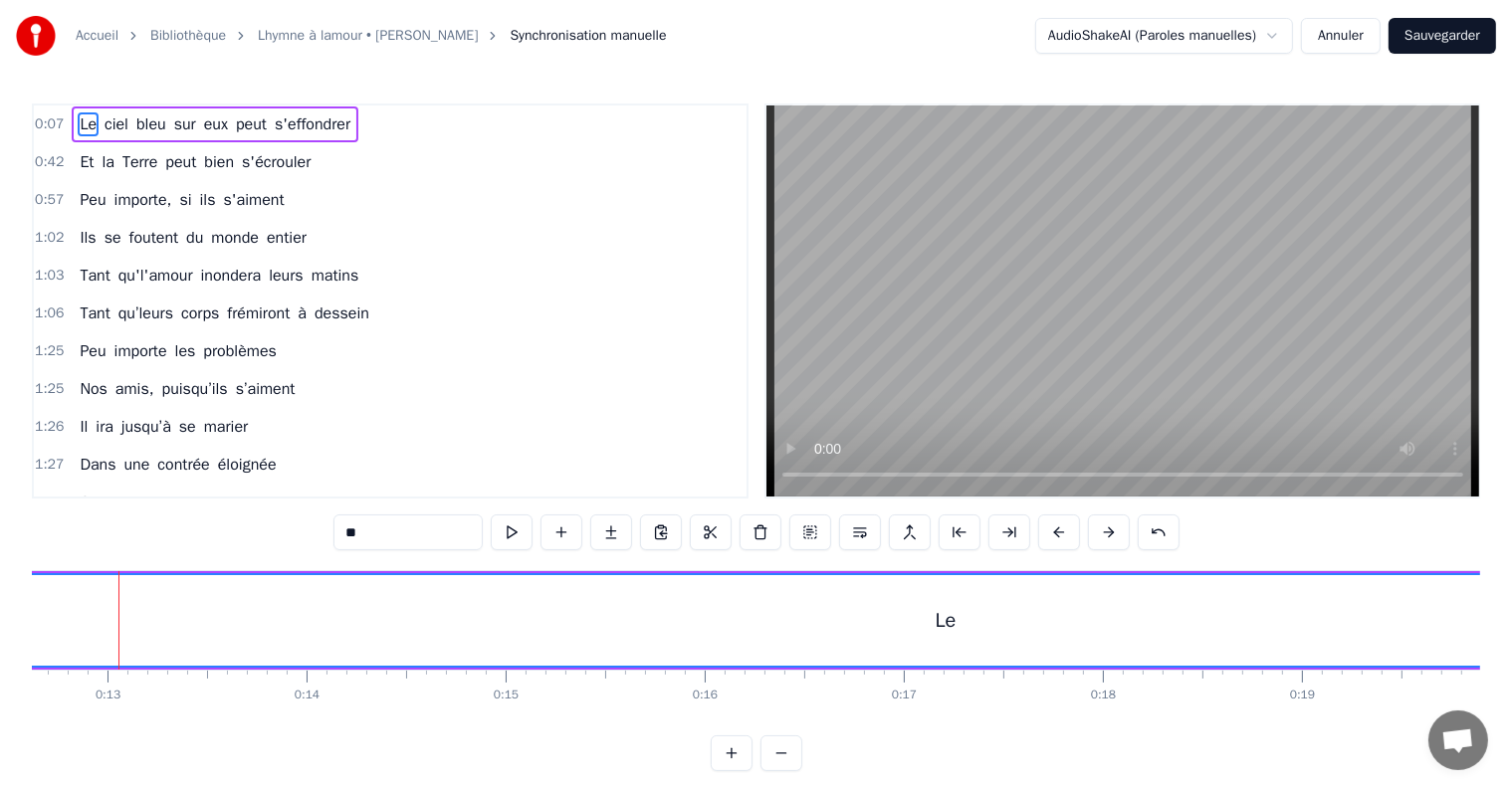 click at bounding box center (1109, 532) 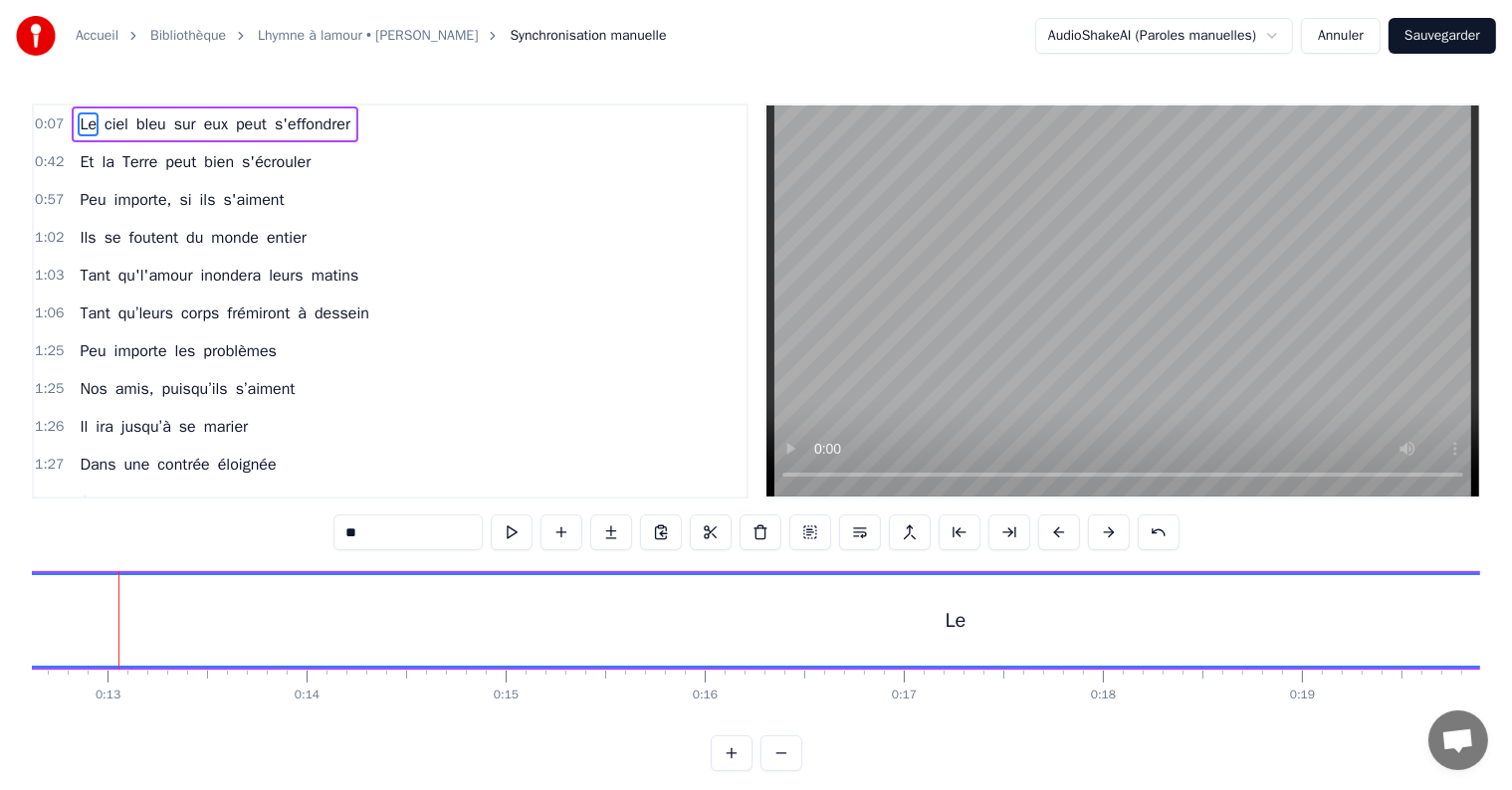 click at bounding box center [1109, 532] 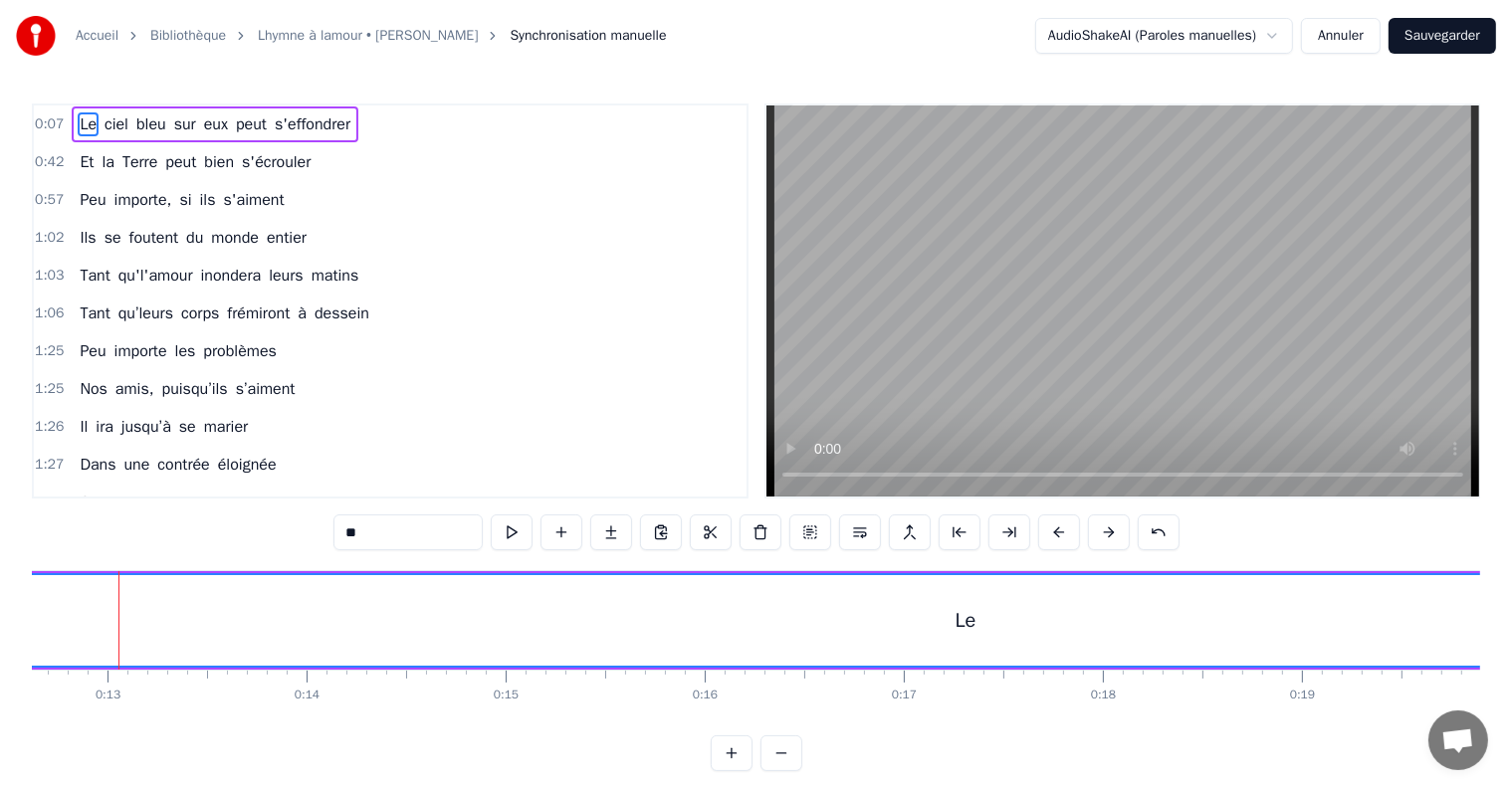 click at bounding box center [1109, 532] 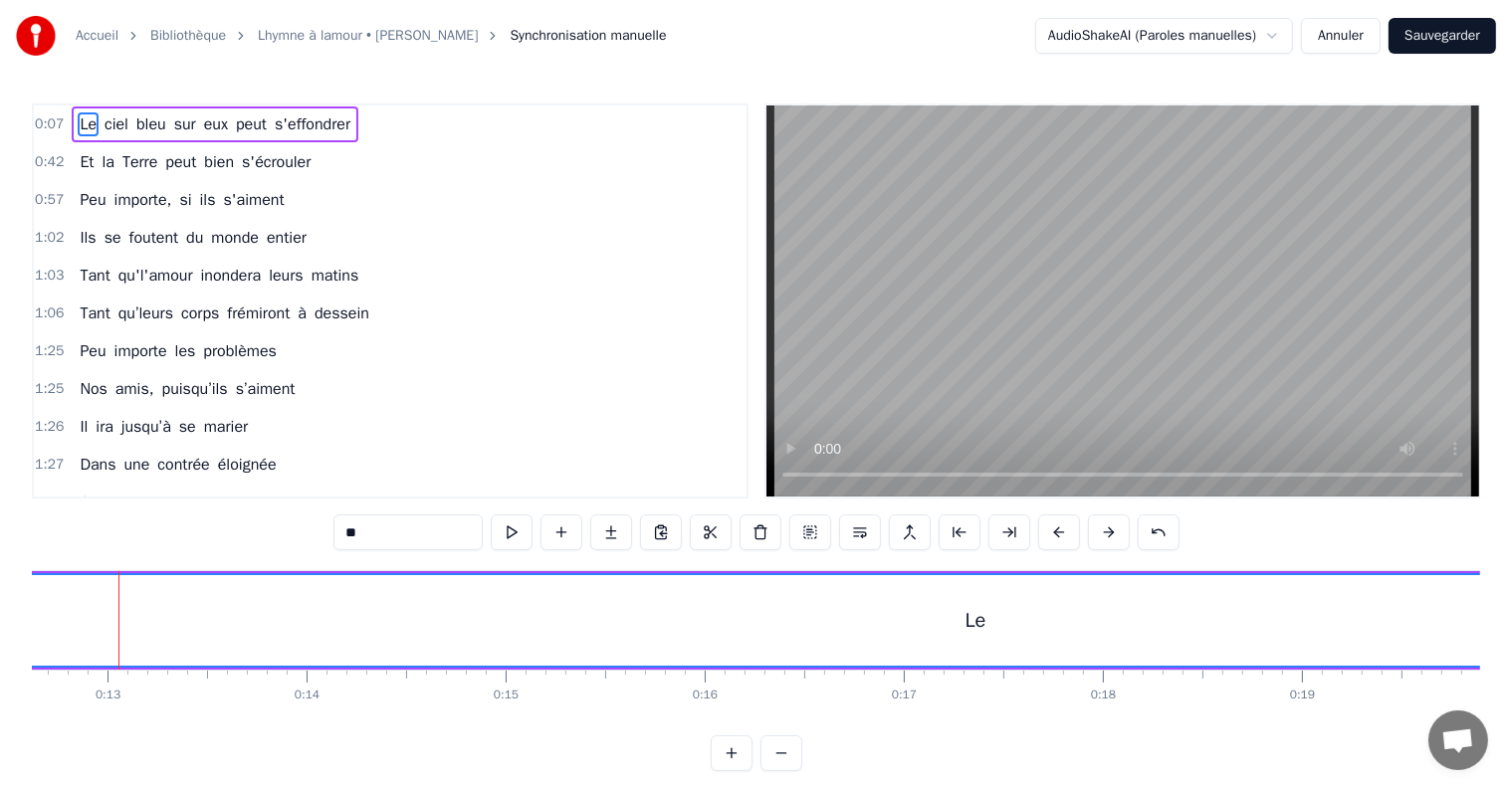 click at bounding box center (1109, 532) 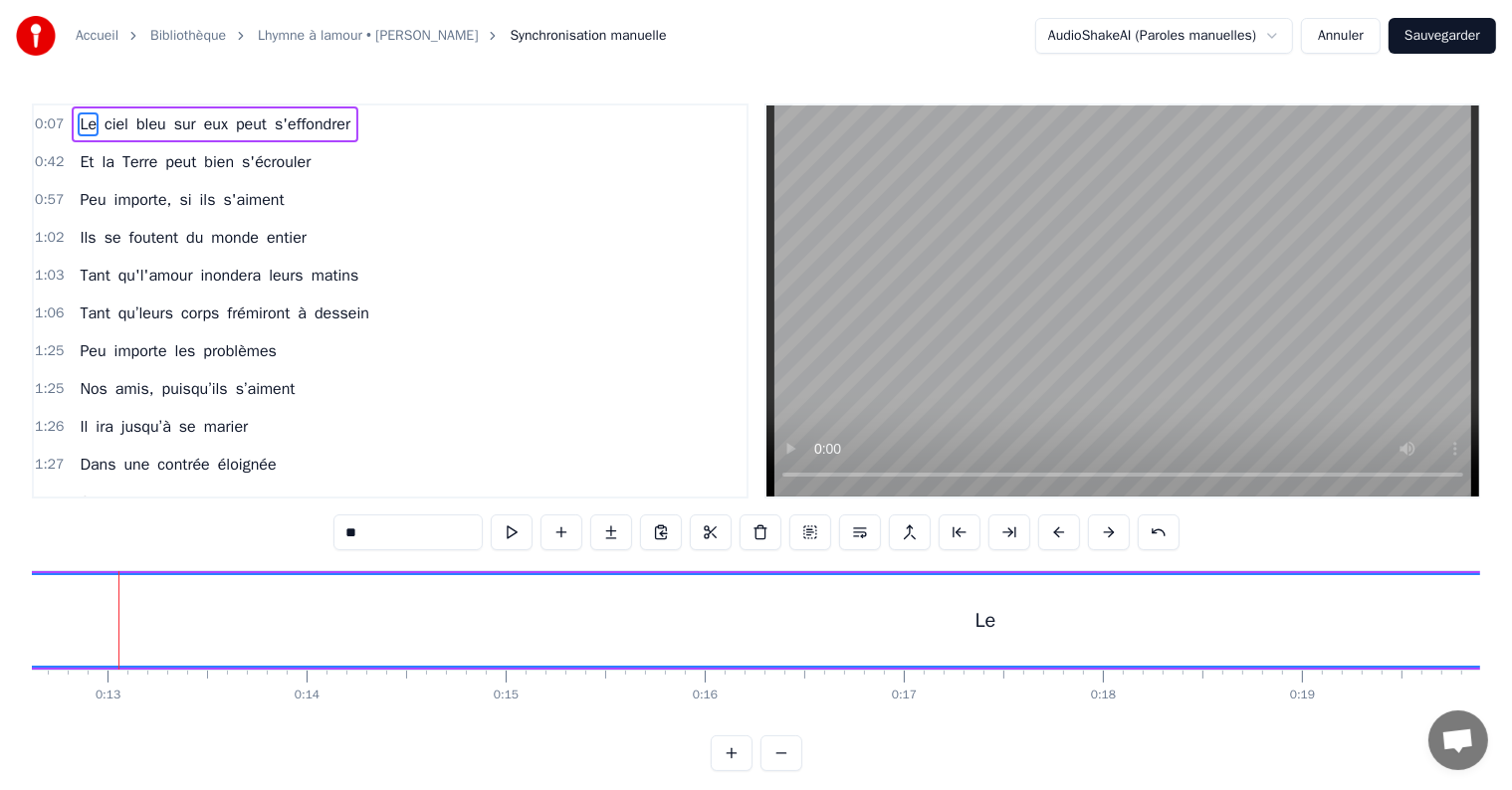 click at bounding box center (1109, 532) 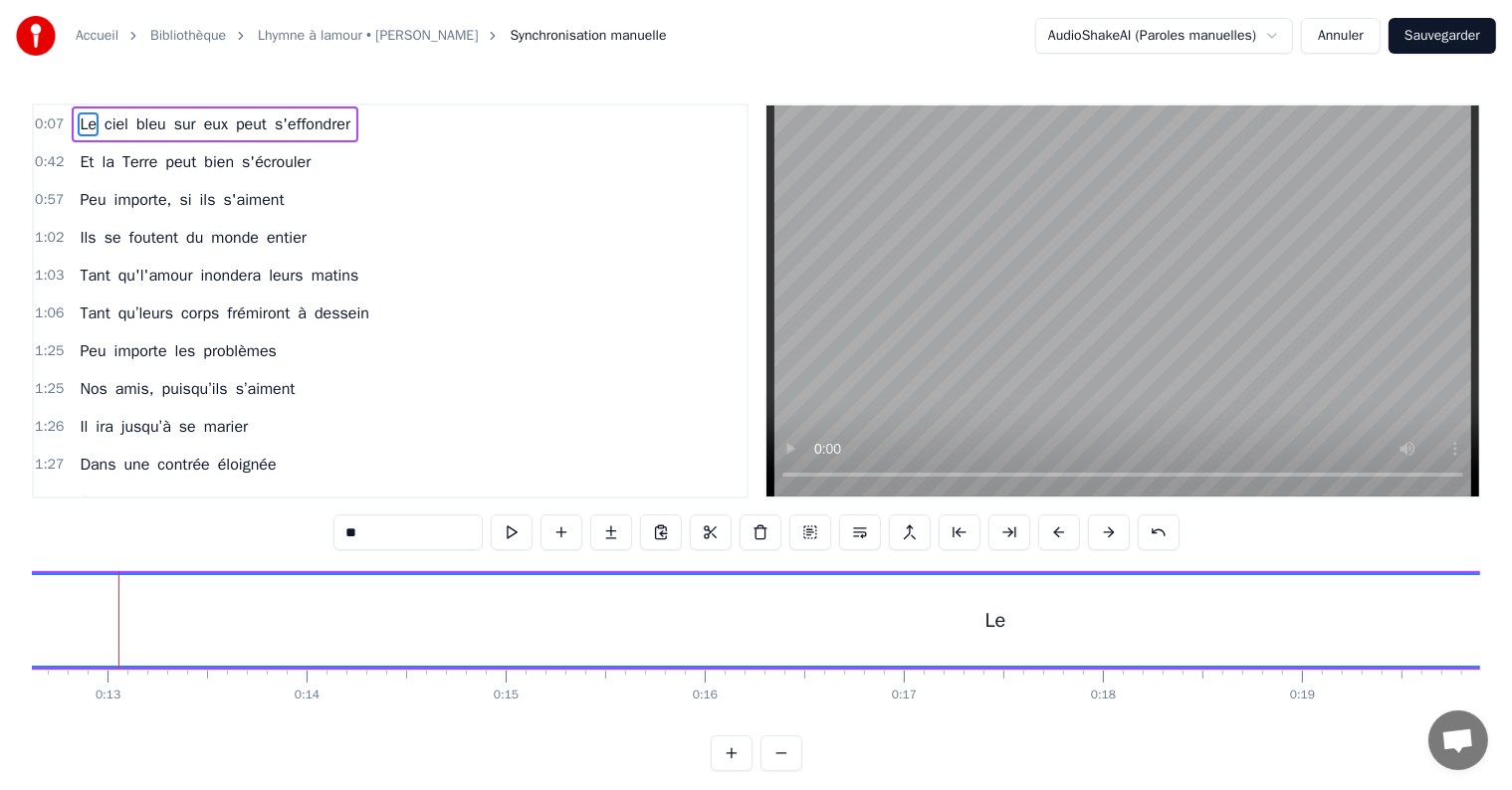 click at bounding box center (1109, 532) 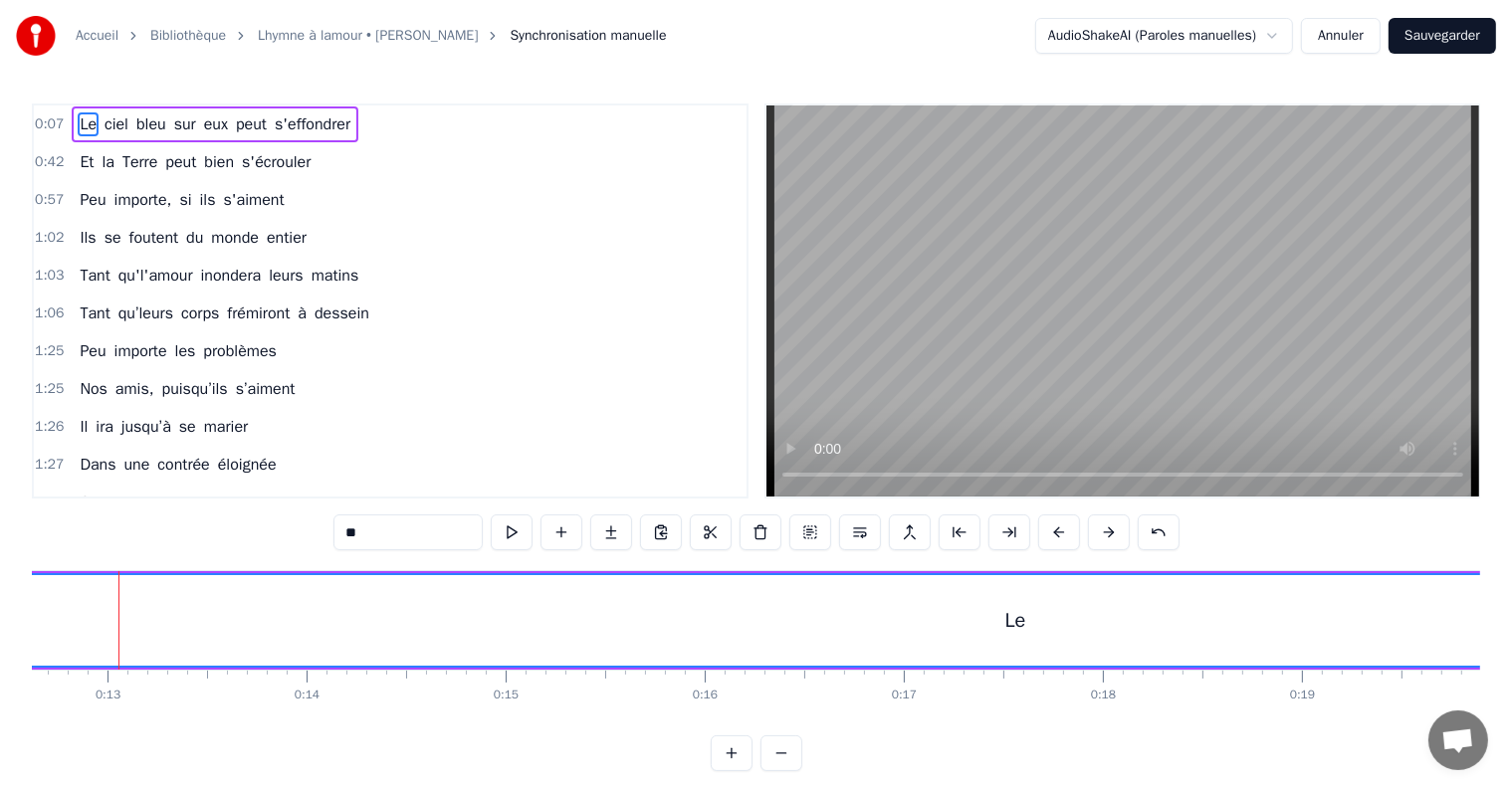 click at bounding box center (1109, 532) 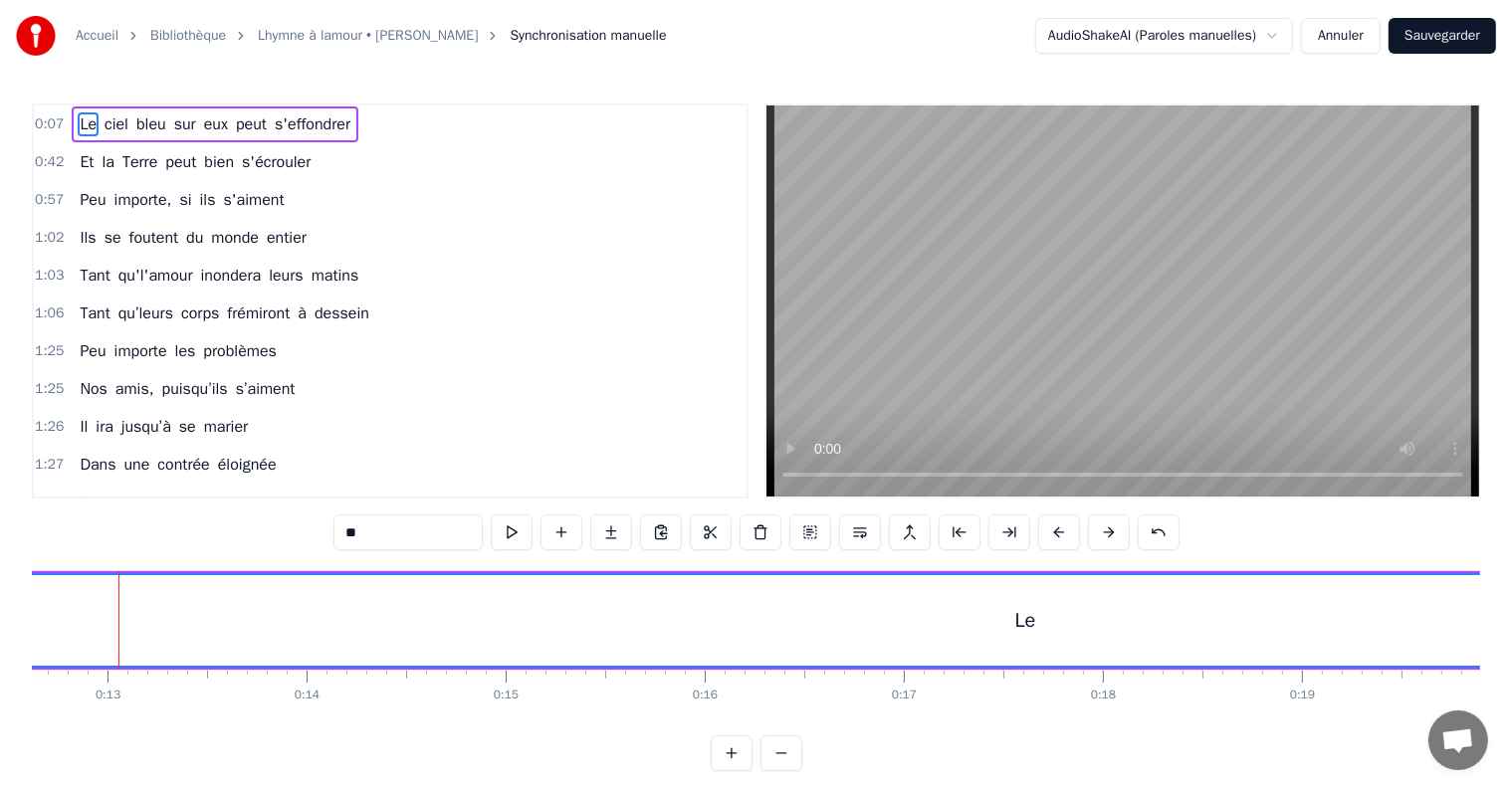 click at bounding box center [1109, 532] 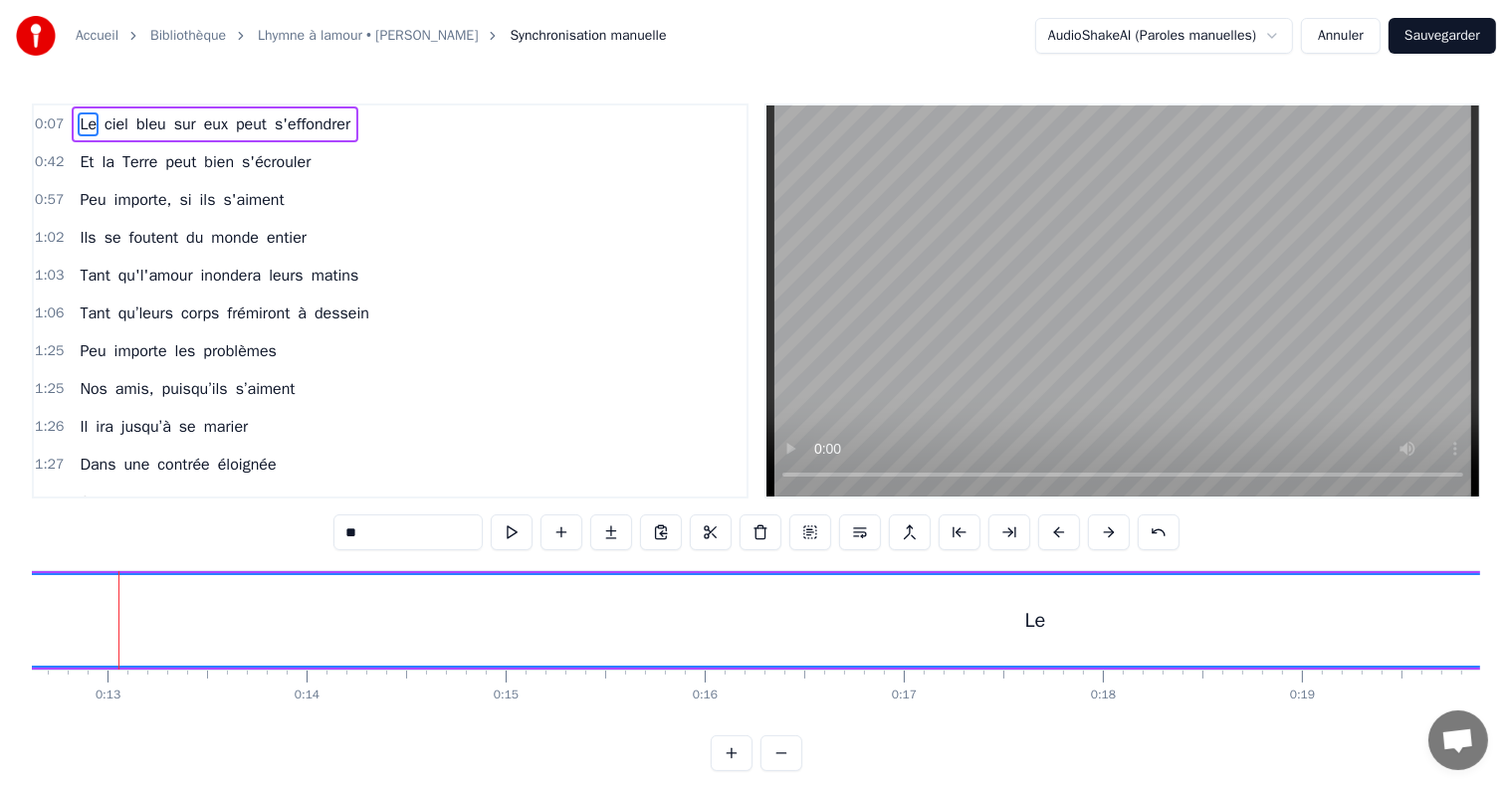 click at bounding box center [1109, 532] 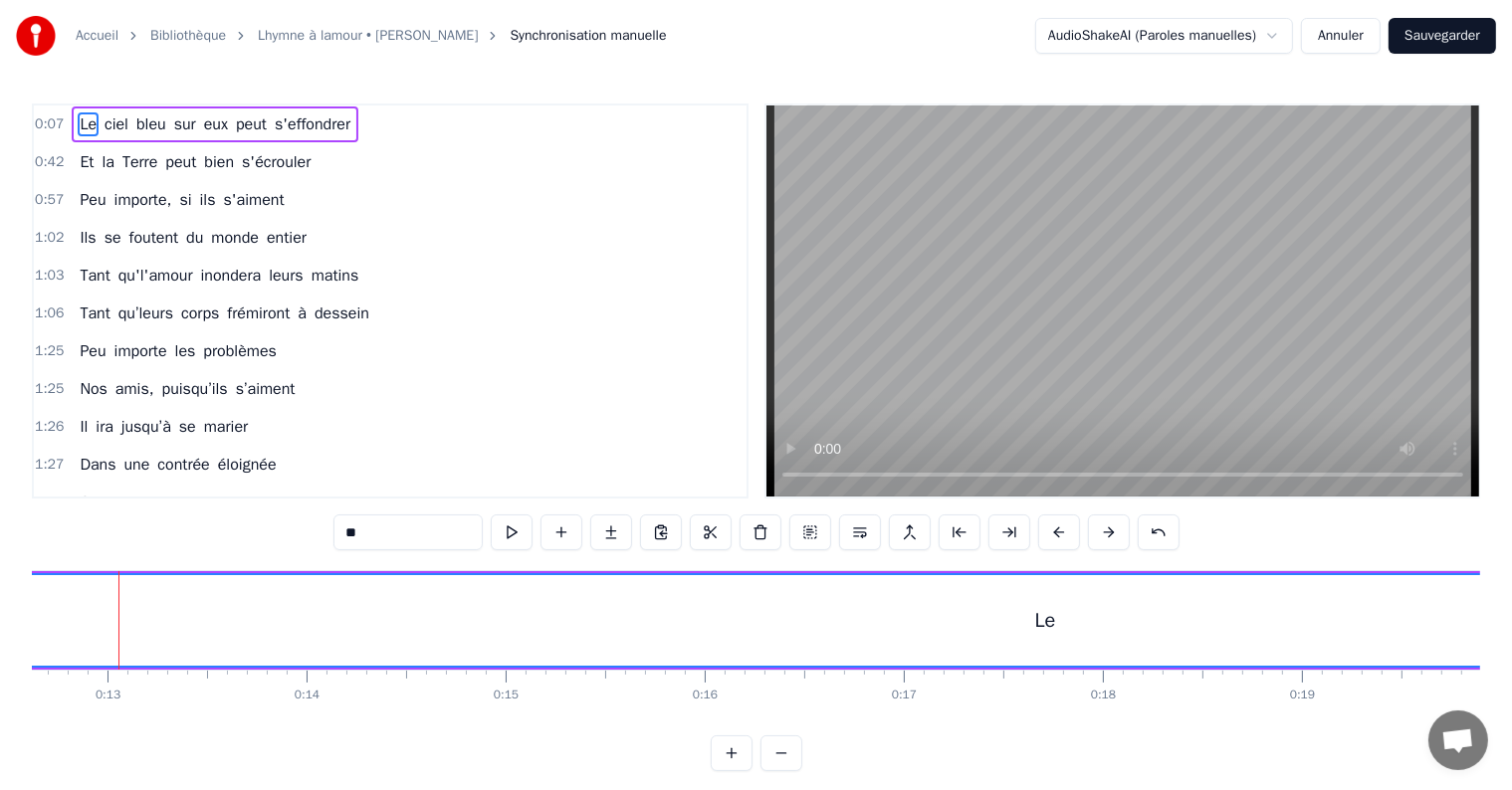 click at bounding box center [1109, 532] 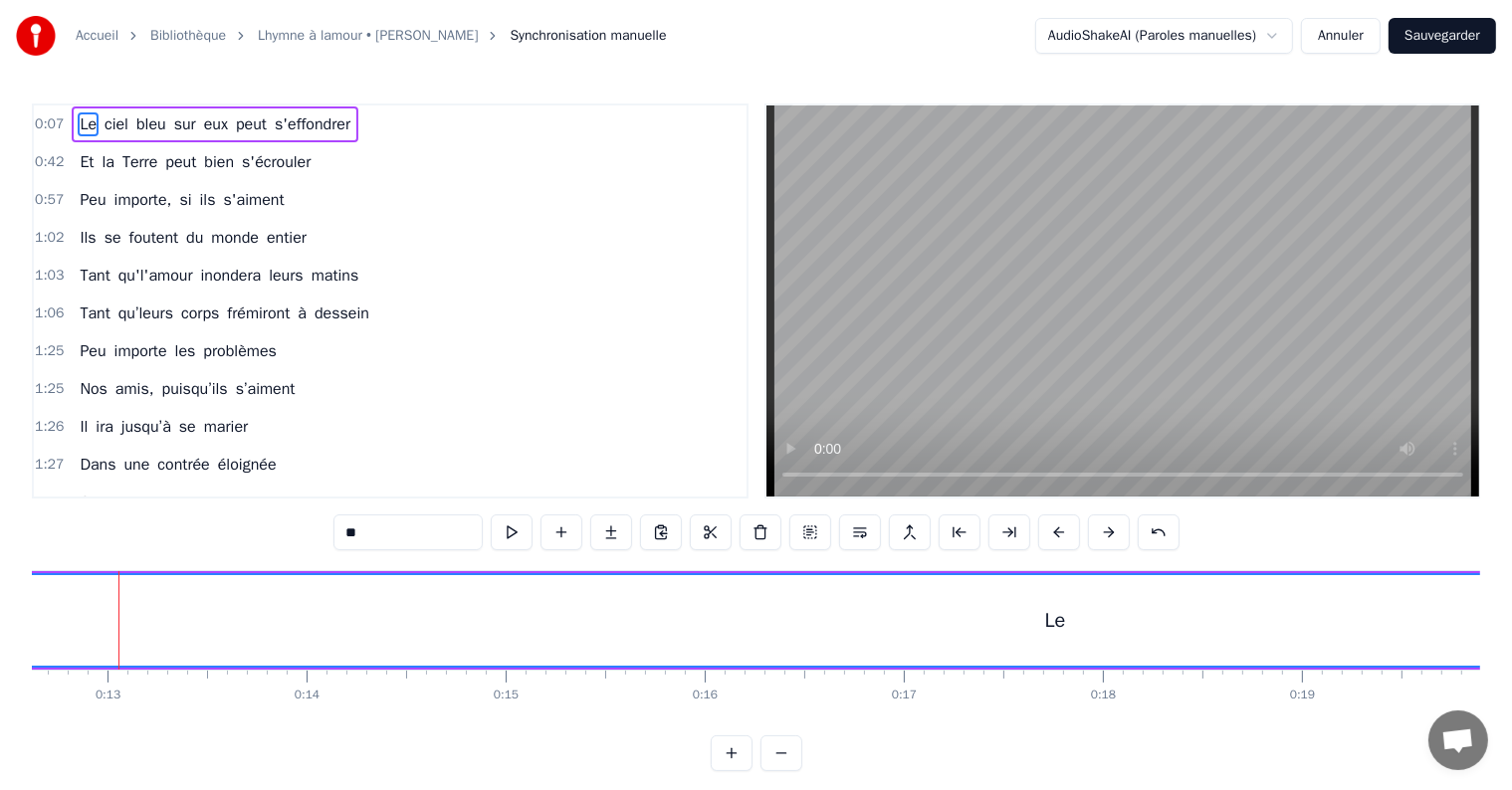 click at bounding box center (1109, 532) 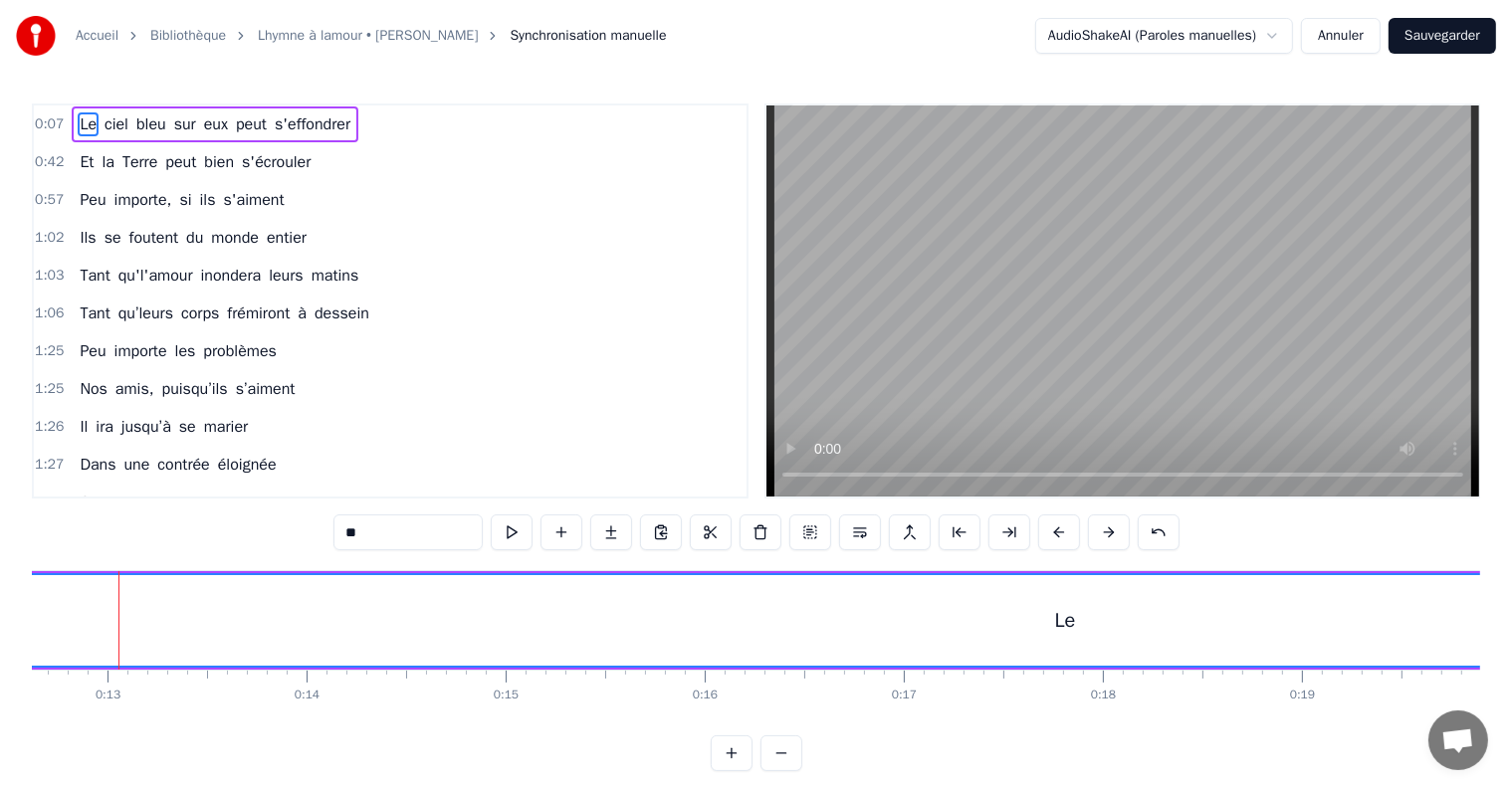 click at bounding box center [1109, 532] 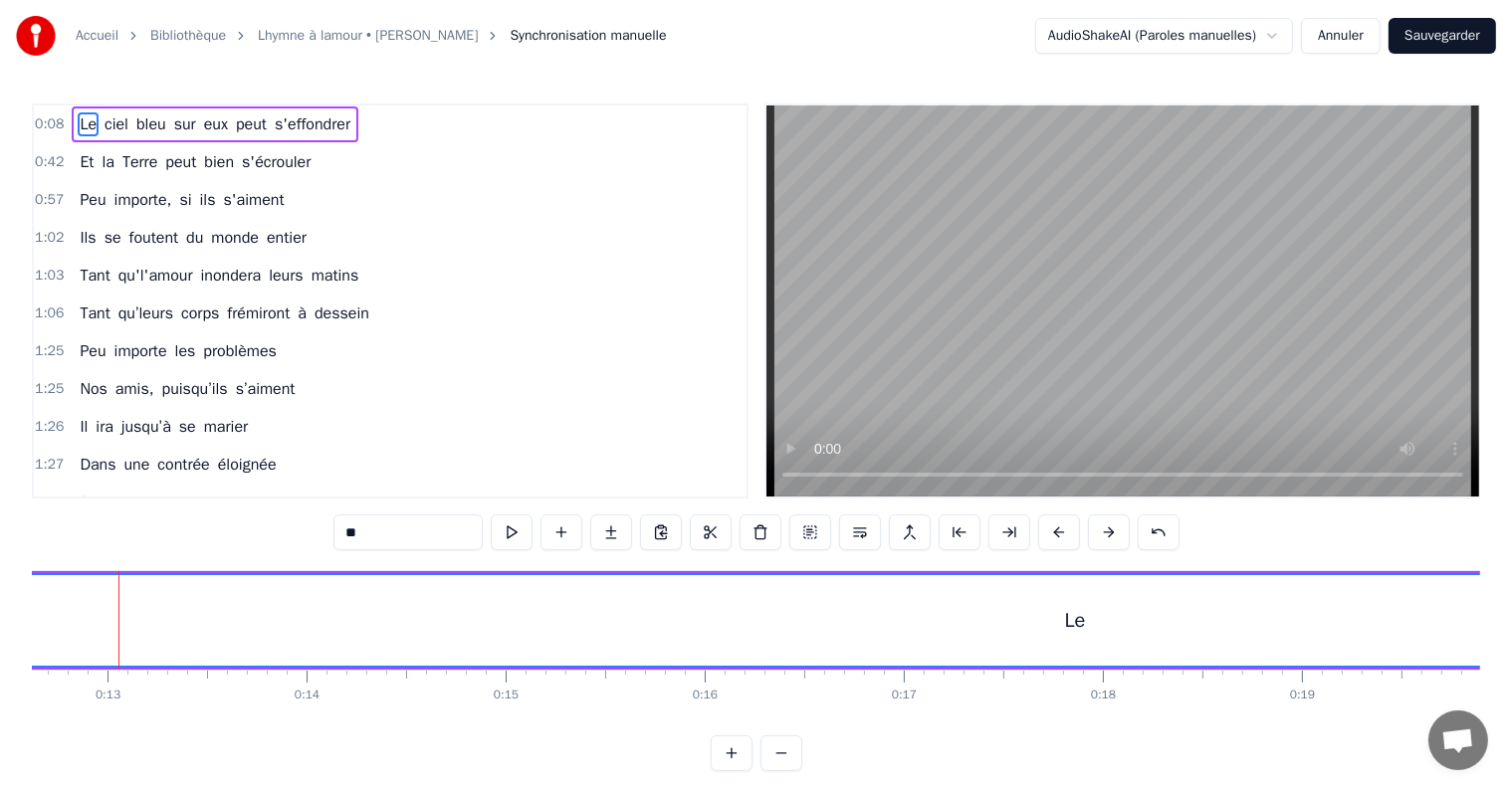 click at bounding box center (1109, 532) 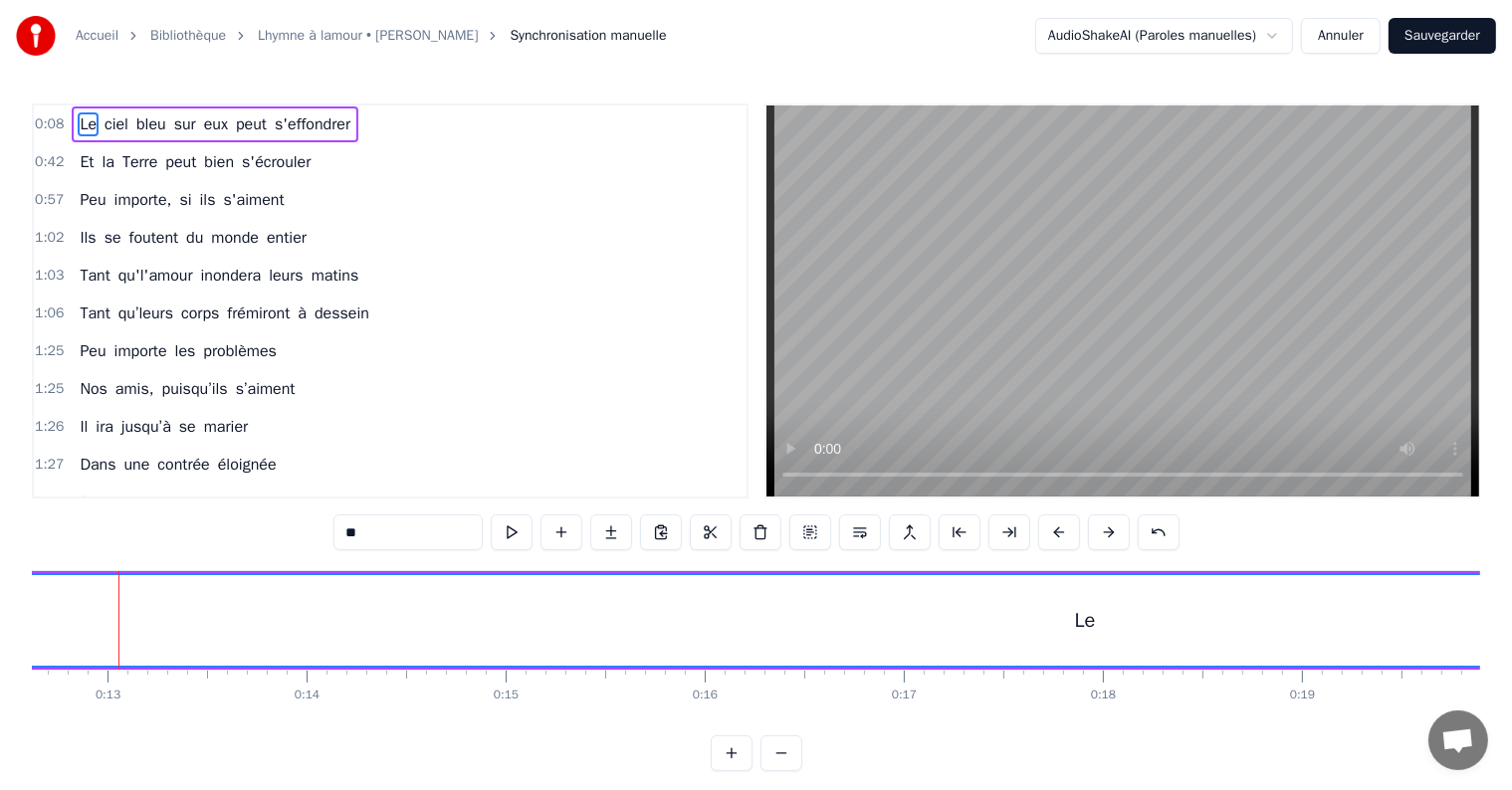 click at bounding box center (1109, 532) 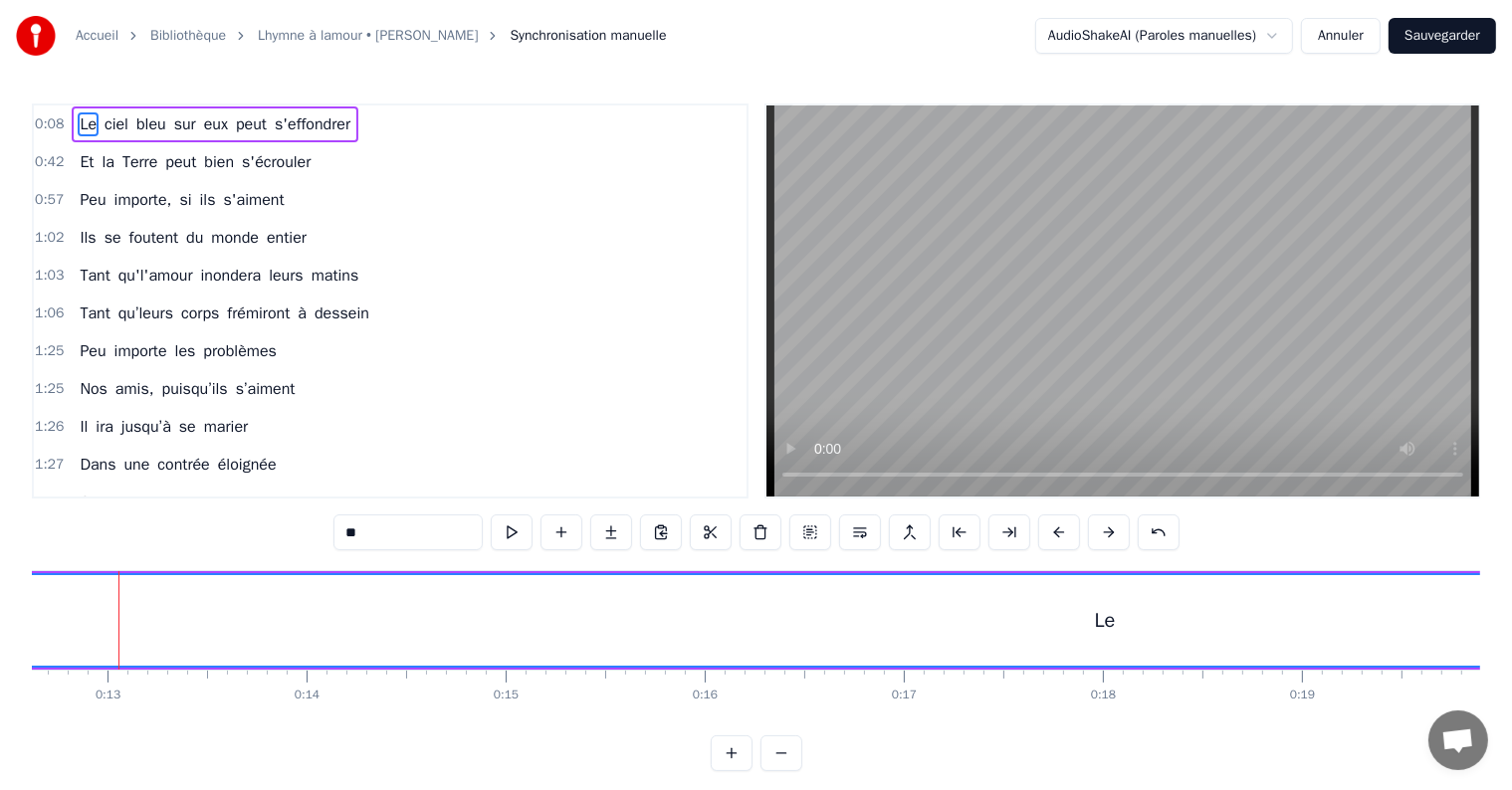 click at bounding box center [1109, 532] 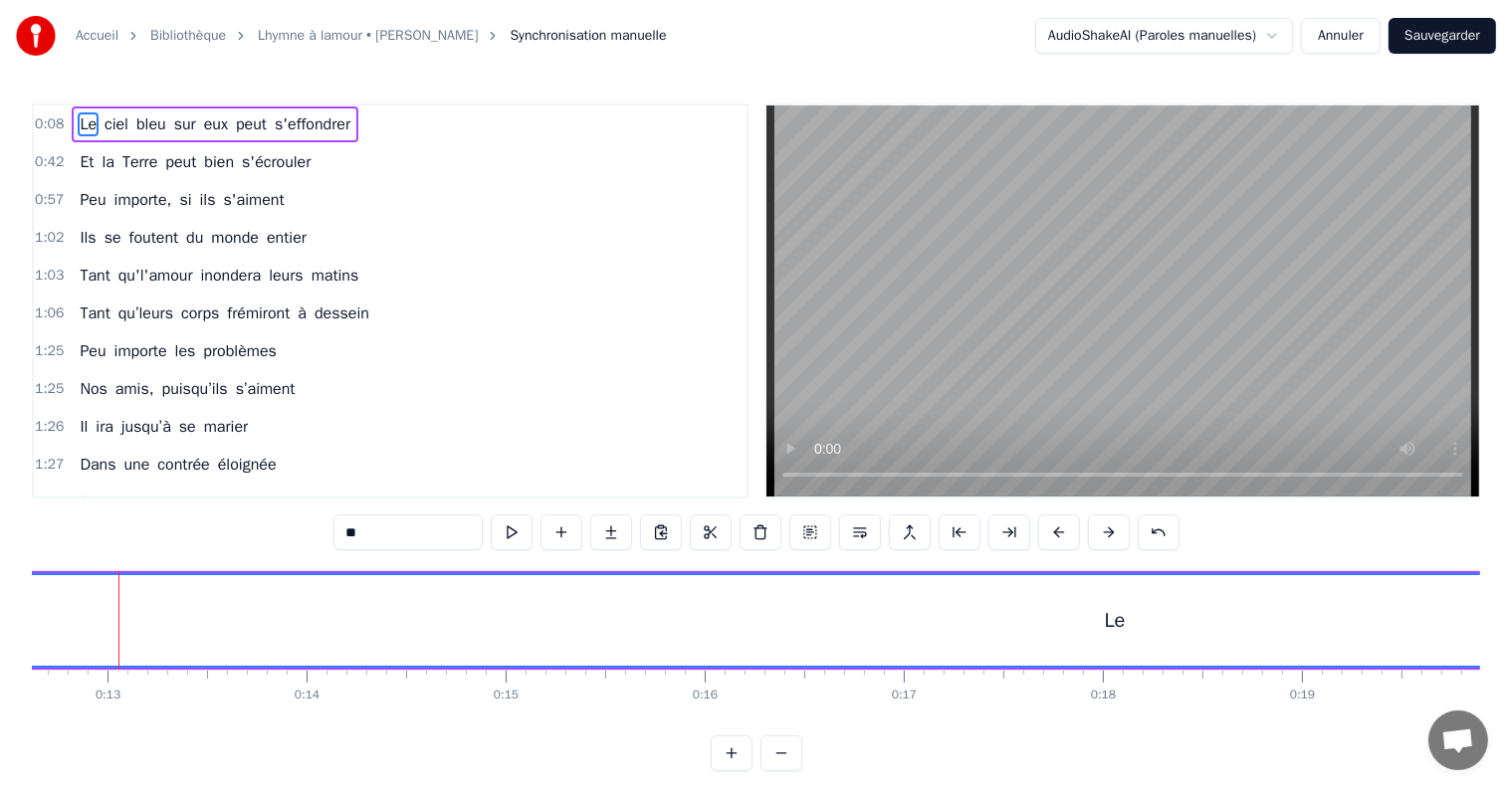 click at bounding box center [1109, 532] 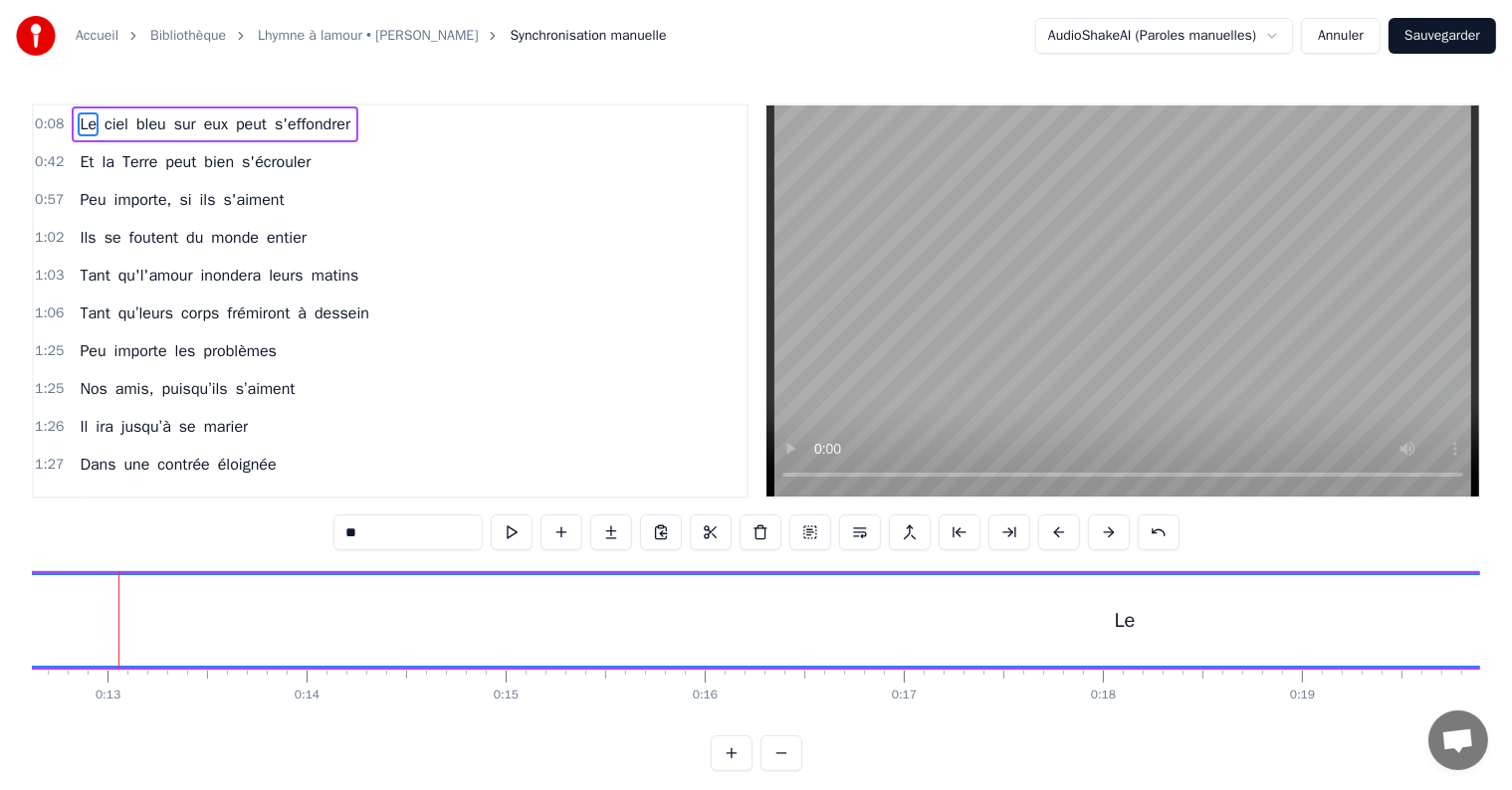 click at bounding box center (1109, 532) 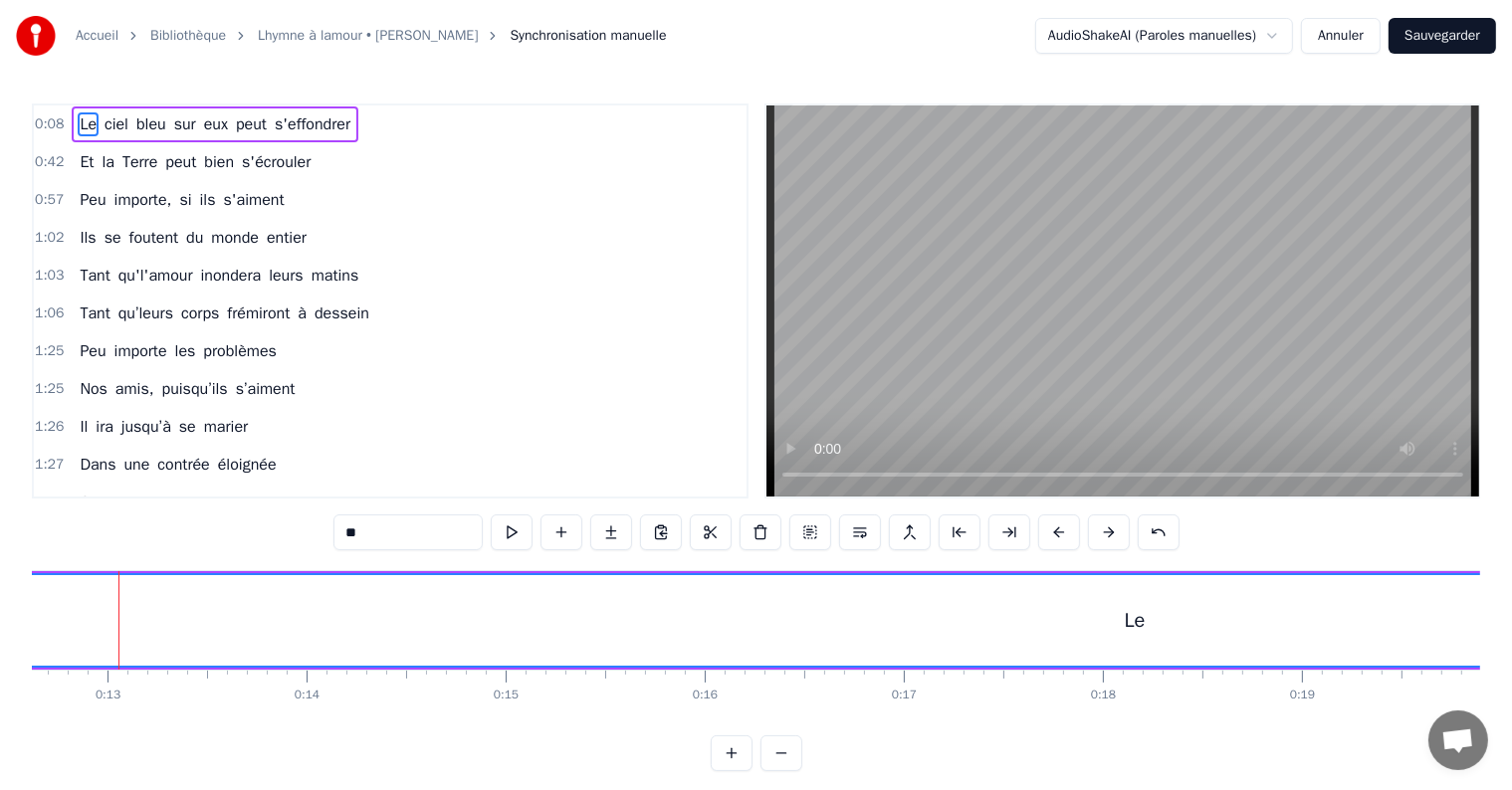 click at bounding box center [1109, 532] 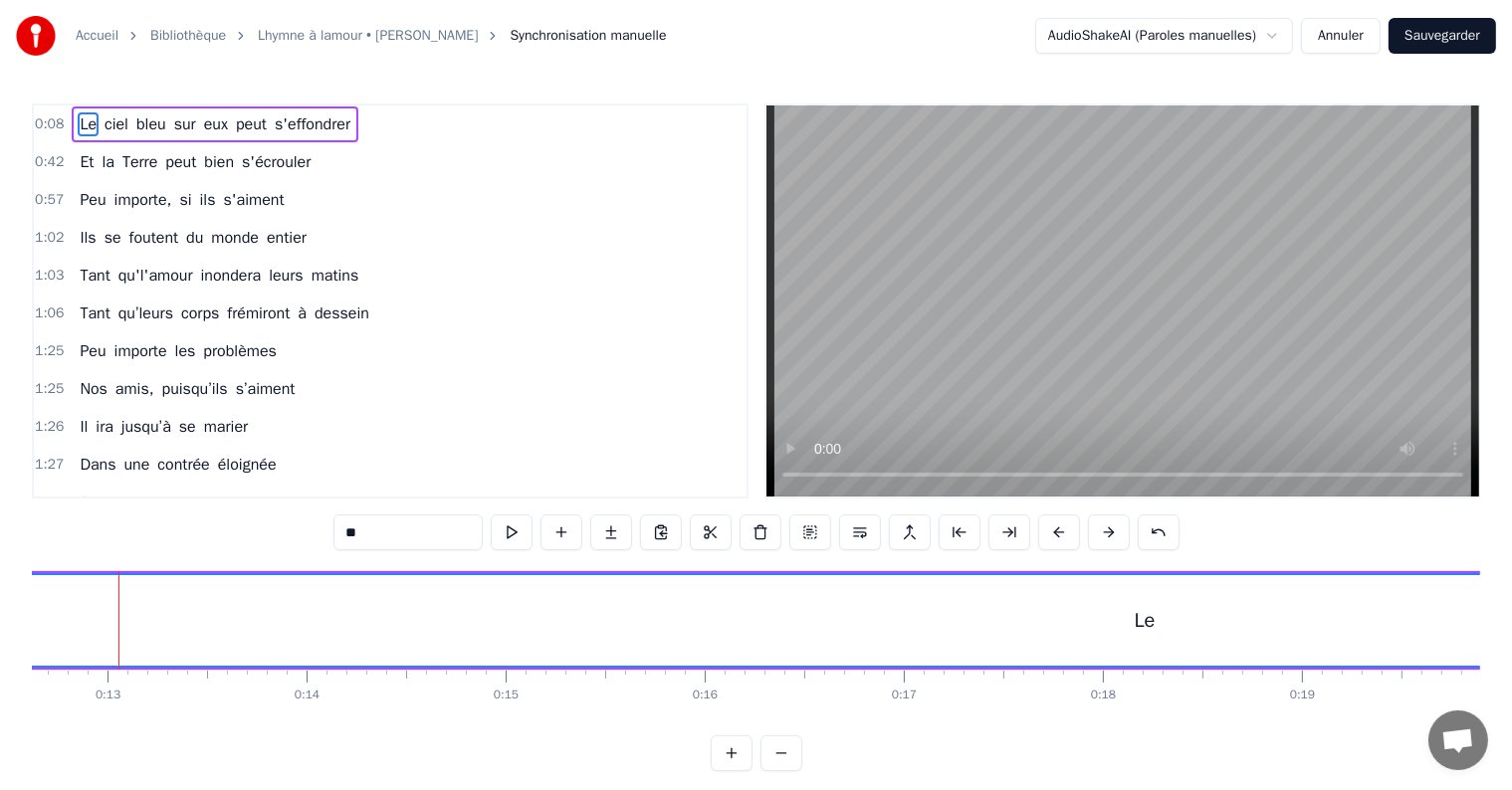 click at bounding box center [1109, 532] 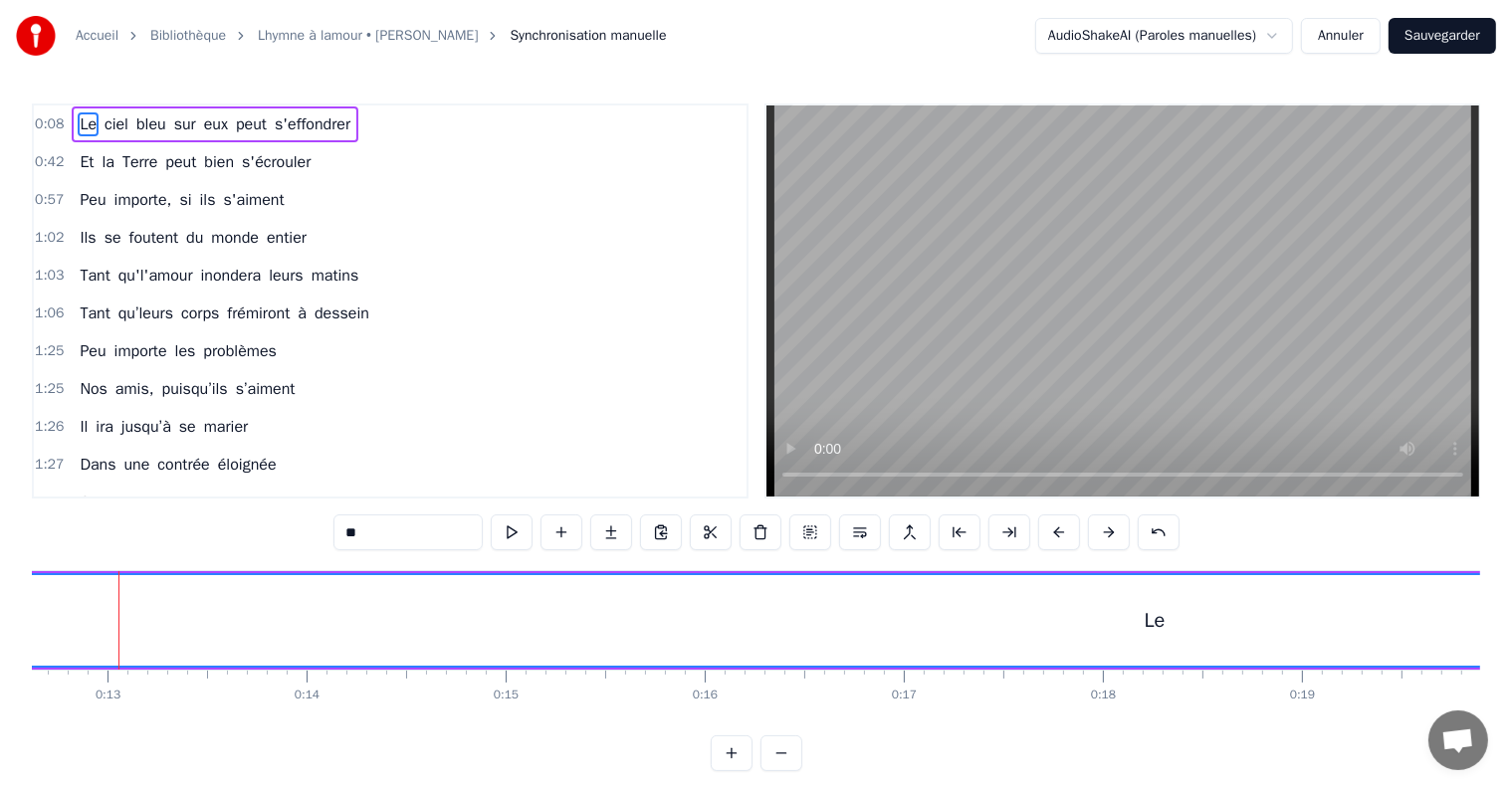 click at bounding box center [1109, 532] 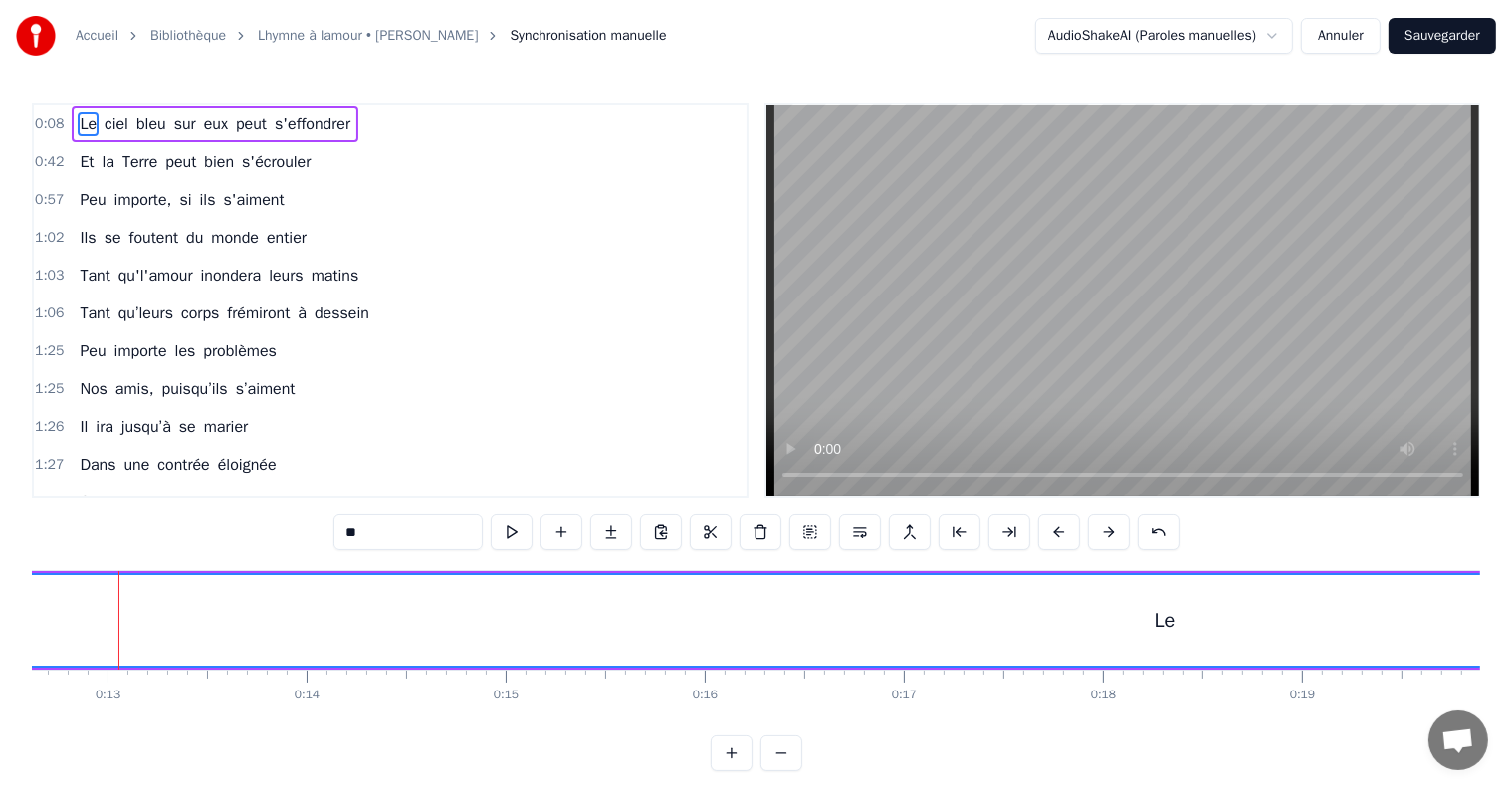 click at bounding box center (1109, 532) 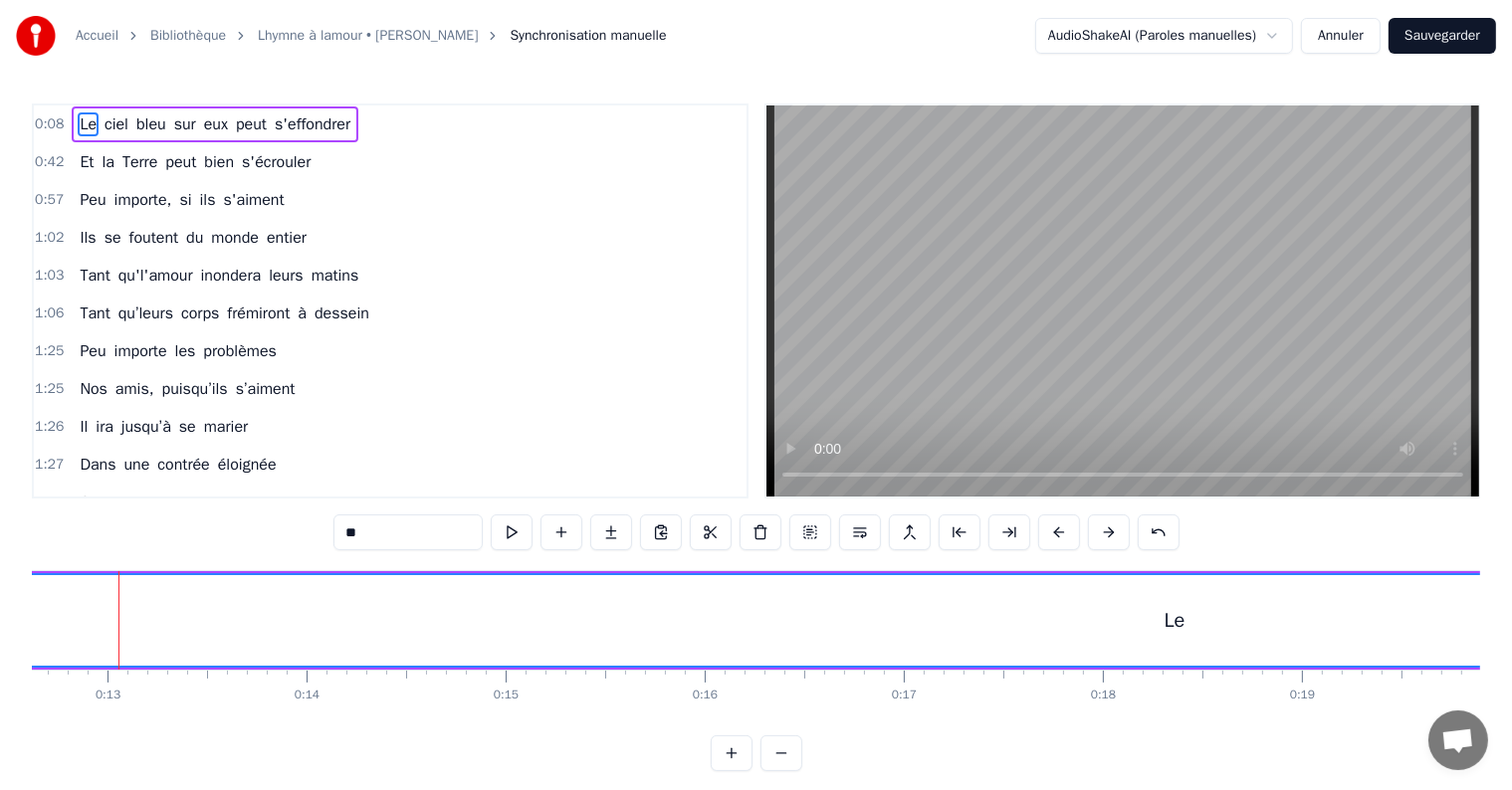 click at bounding box center [1109, 532] 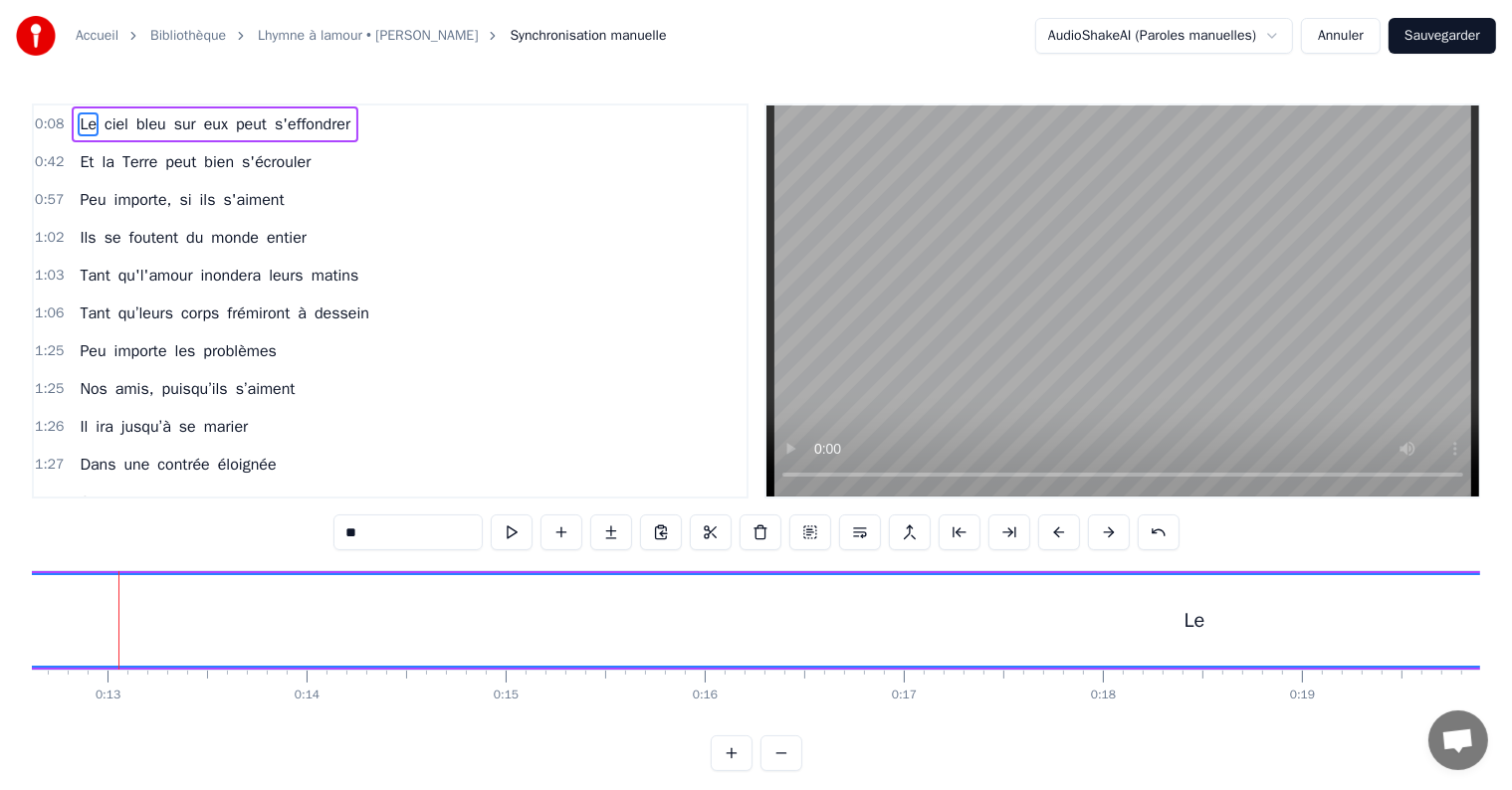 click at bounding box center [1109, 532] 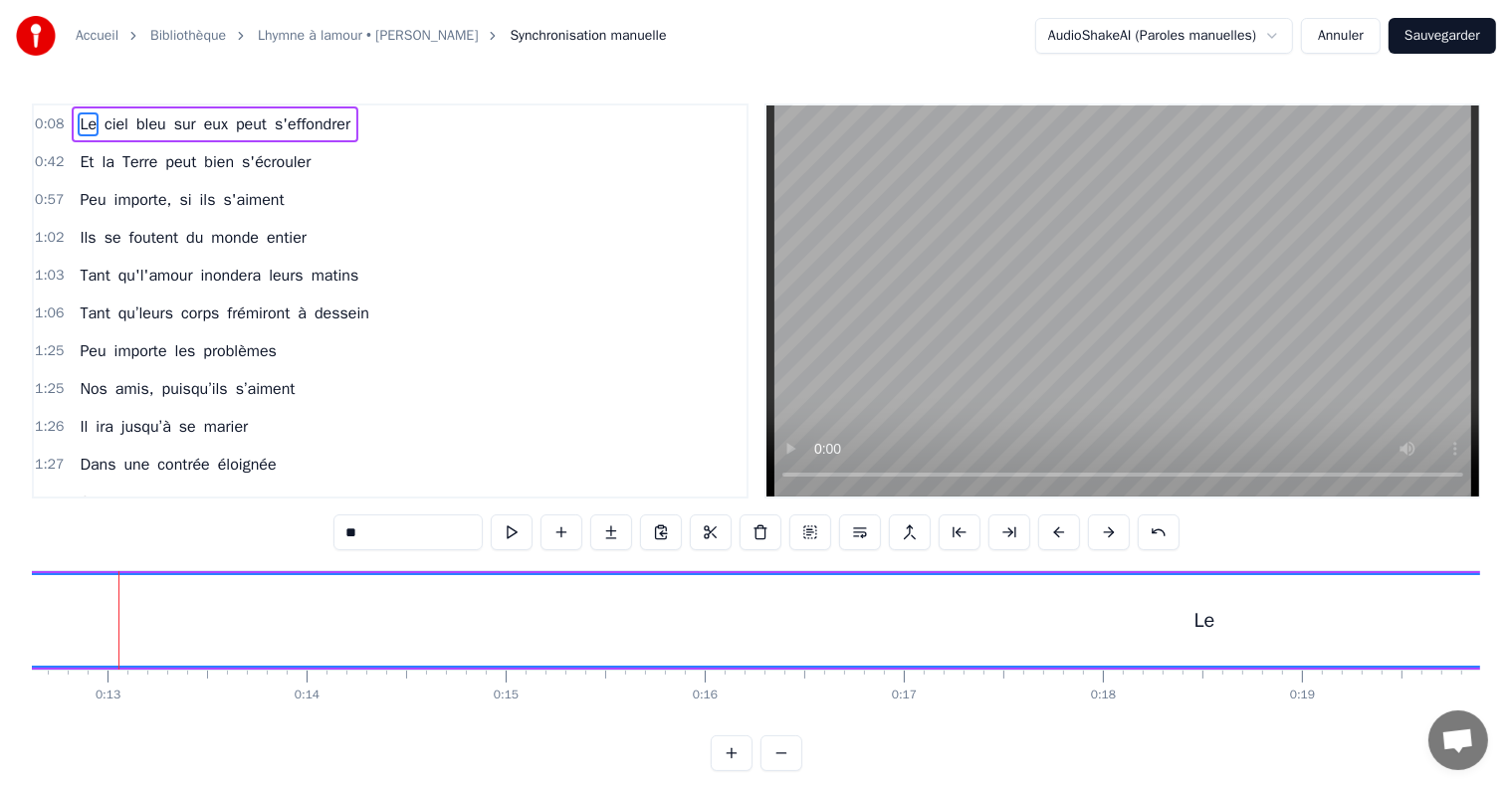 click at bounding box center (1109, 532) 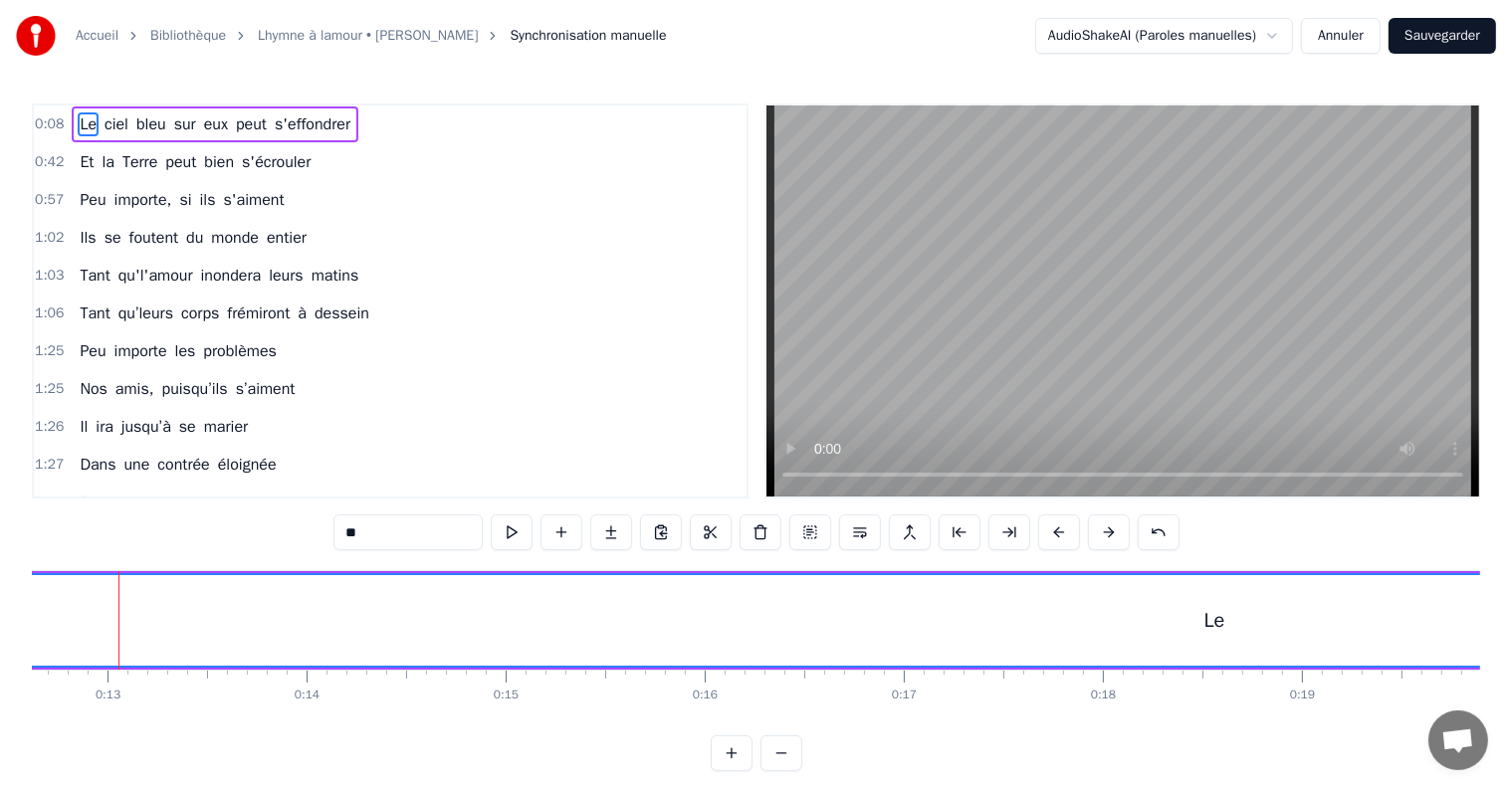 click at bounding box center (1109, 532) 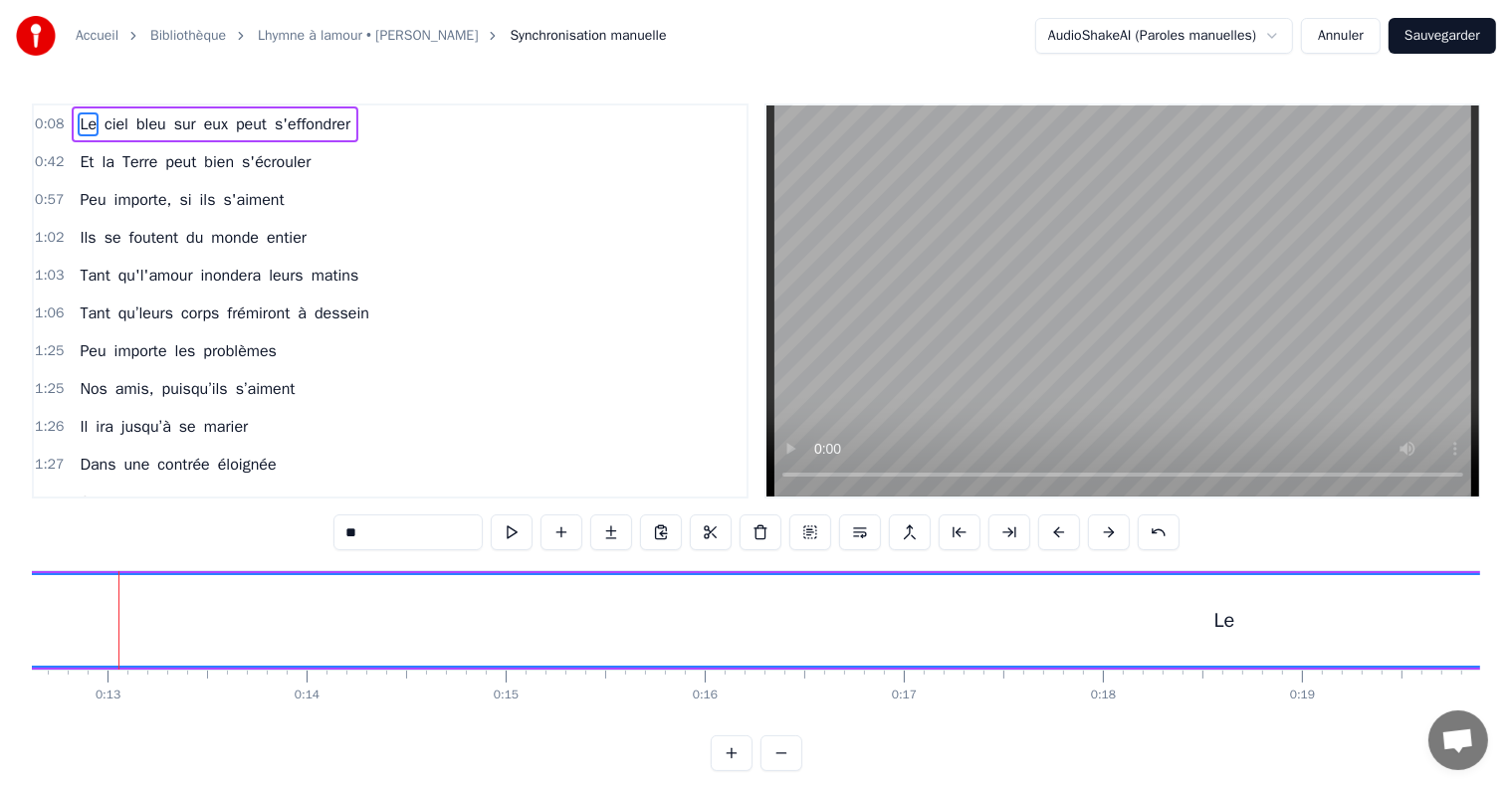click at bounding box center (1109, 532) 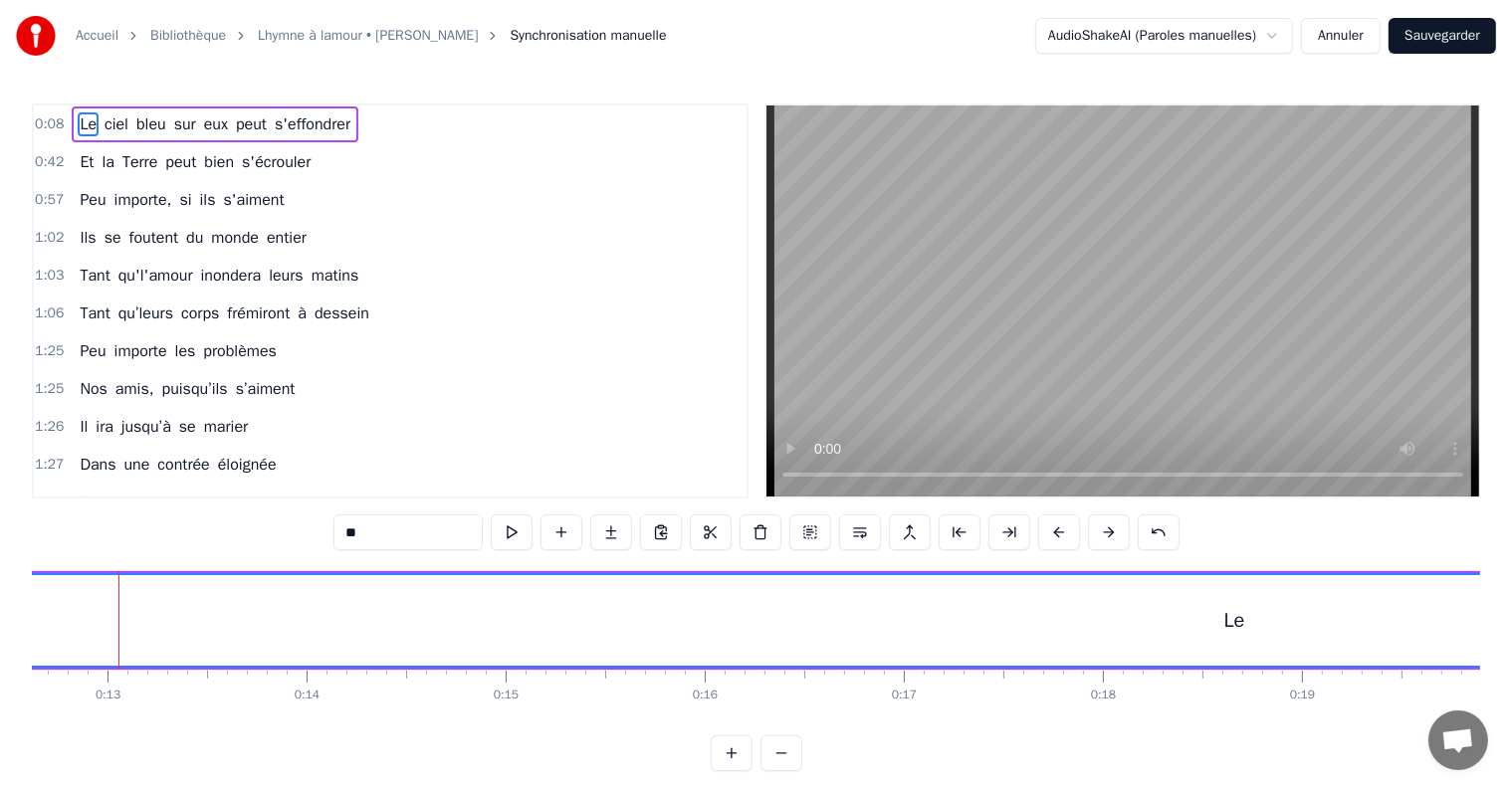 click at bounding box center (1109, 532) 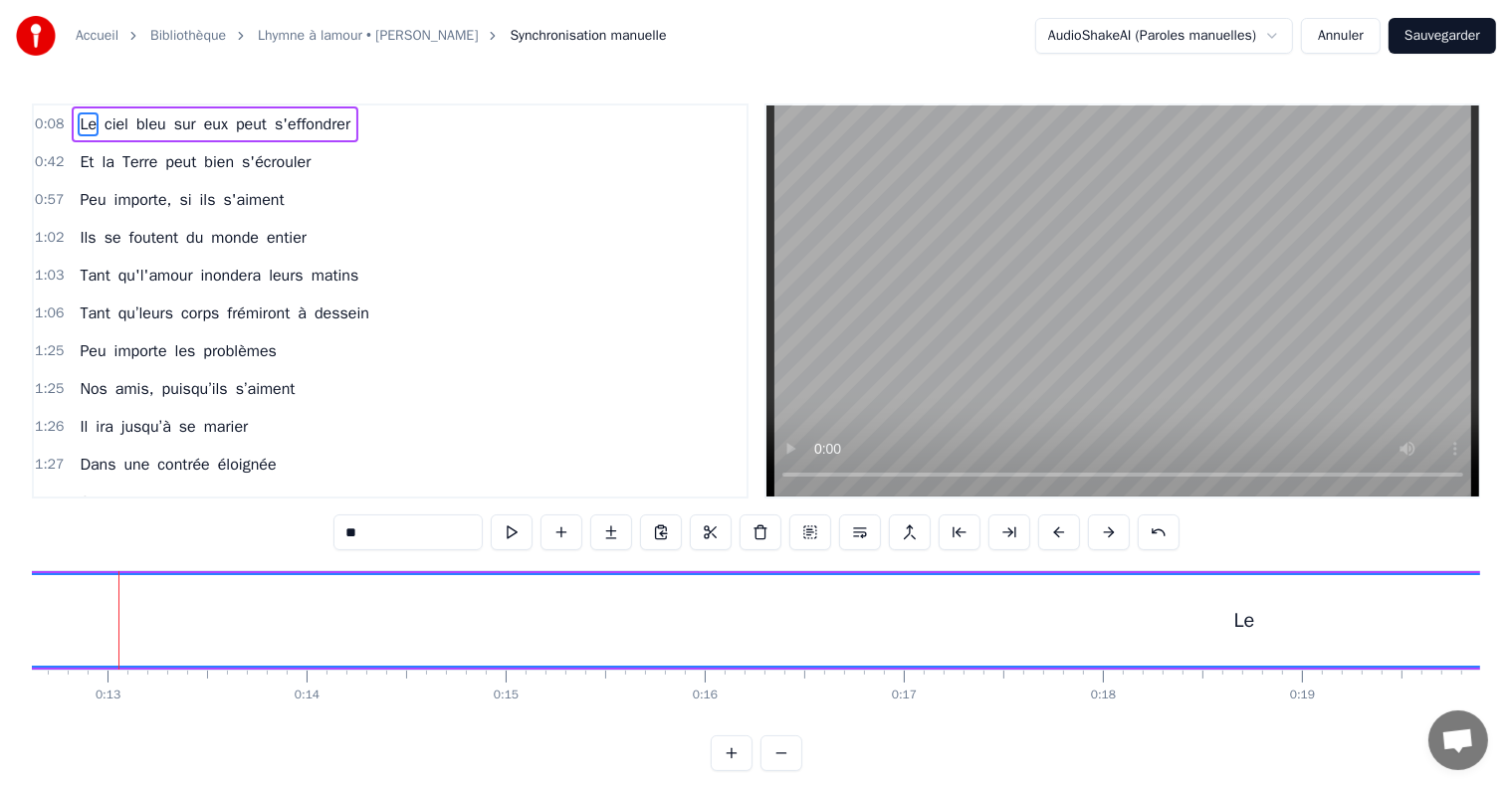 click at bounding box center [1109, 532] 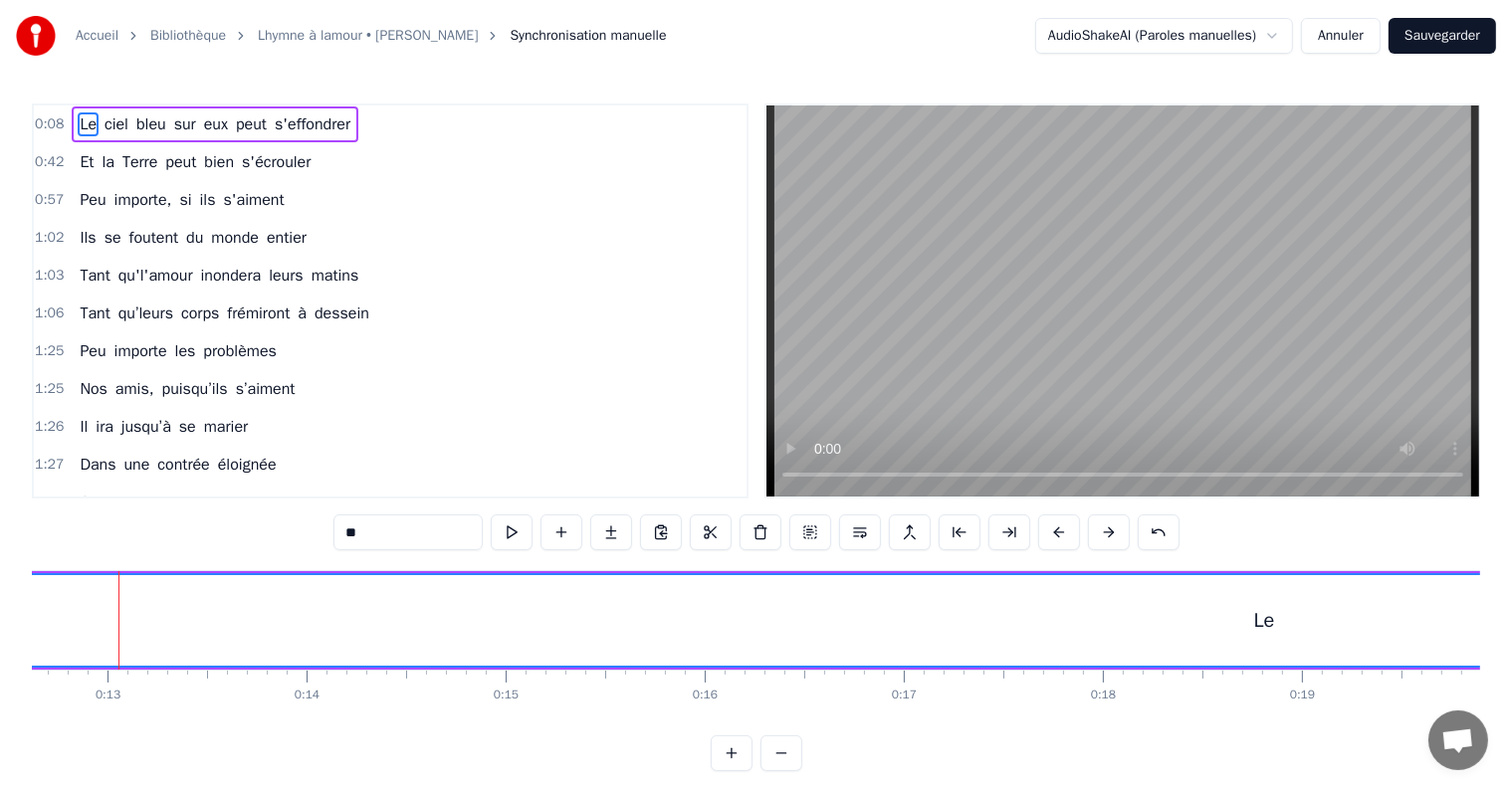 click at bounding box center [1109, 532] 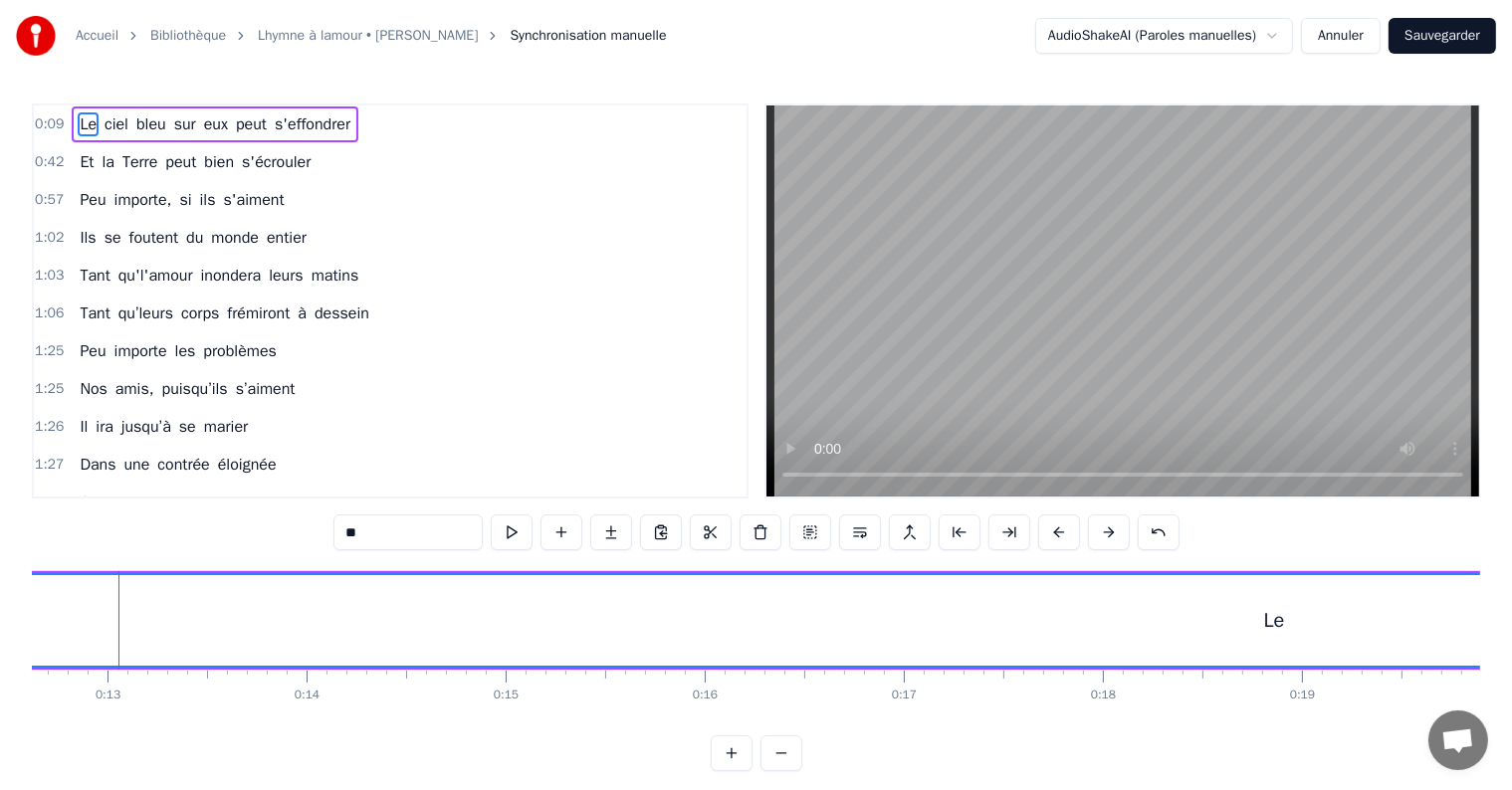 click at bounding box center [1109, 532] 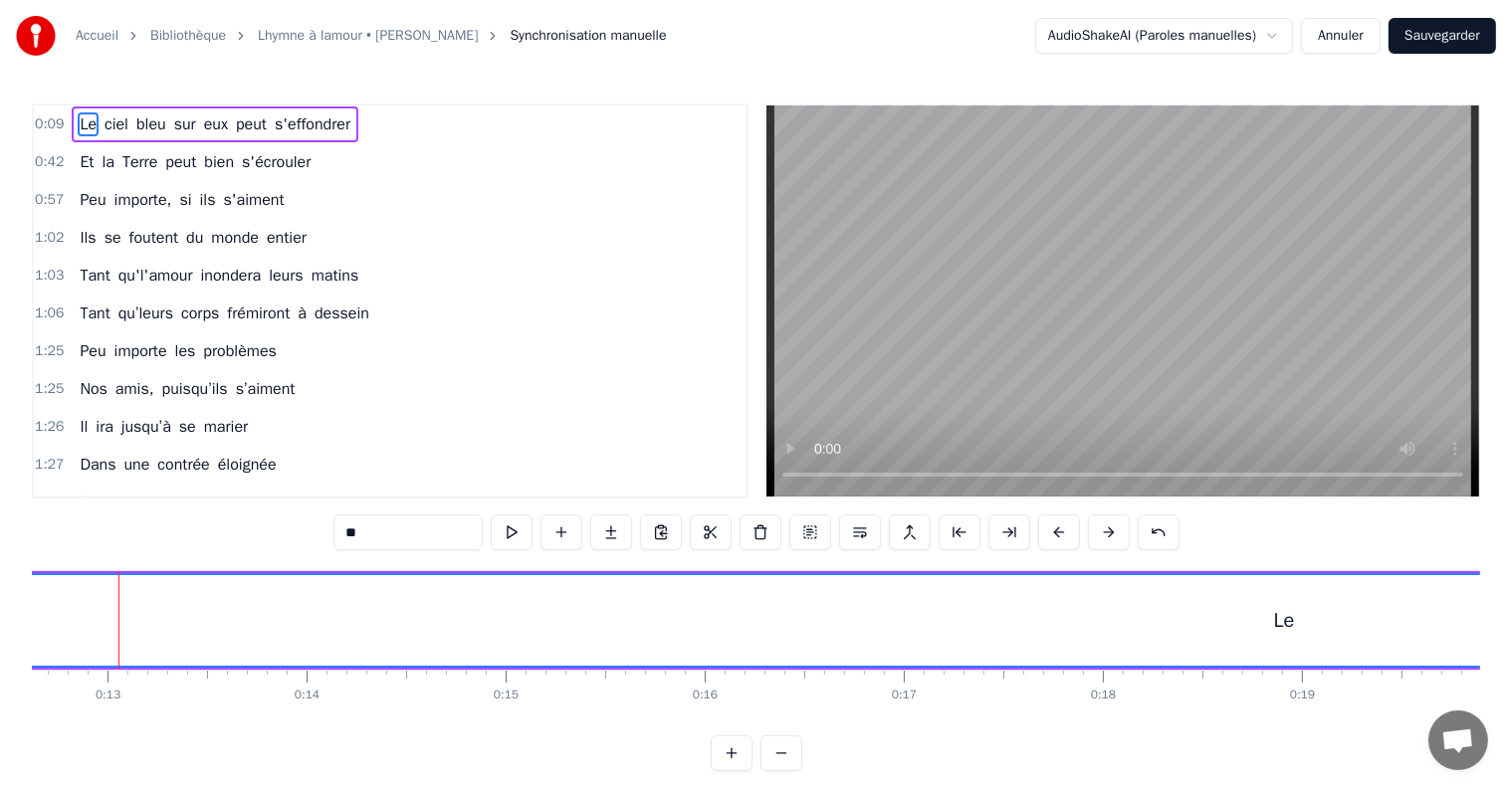 click at bounding box center [1109, 532] 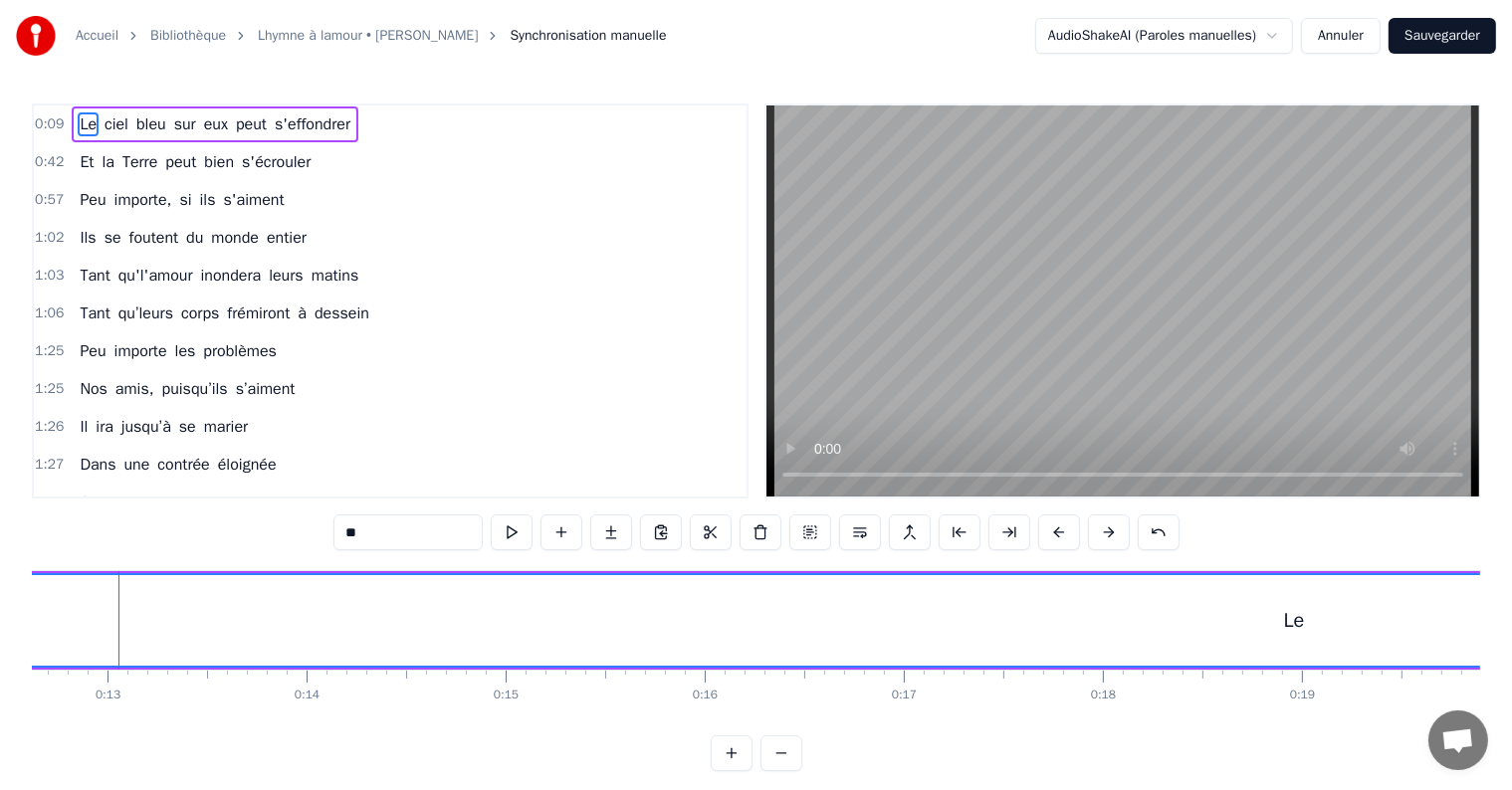click at bounding box center [1109, 532] 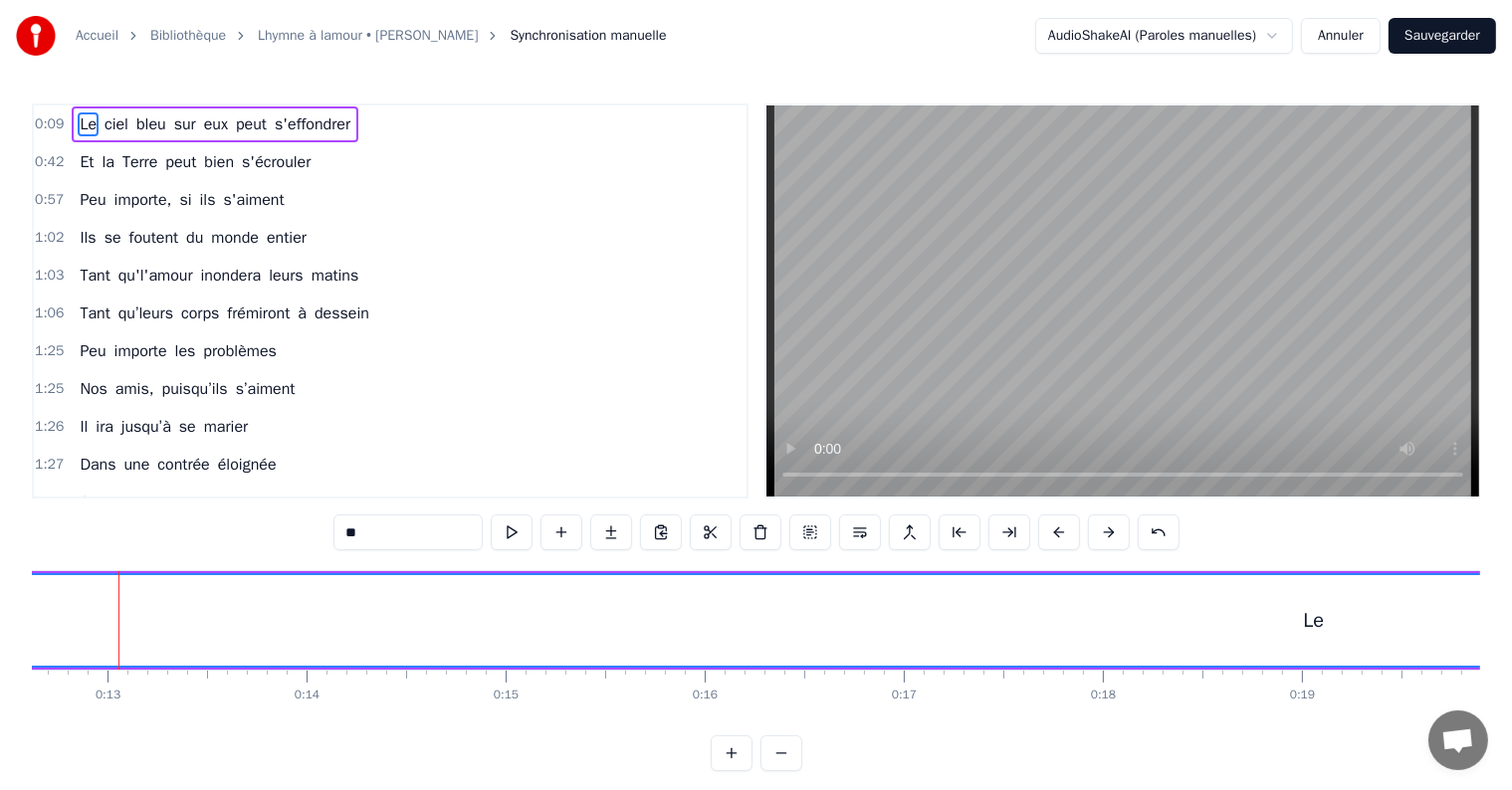 click at bounding box center [1109, 532] 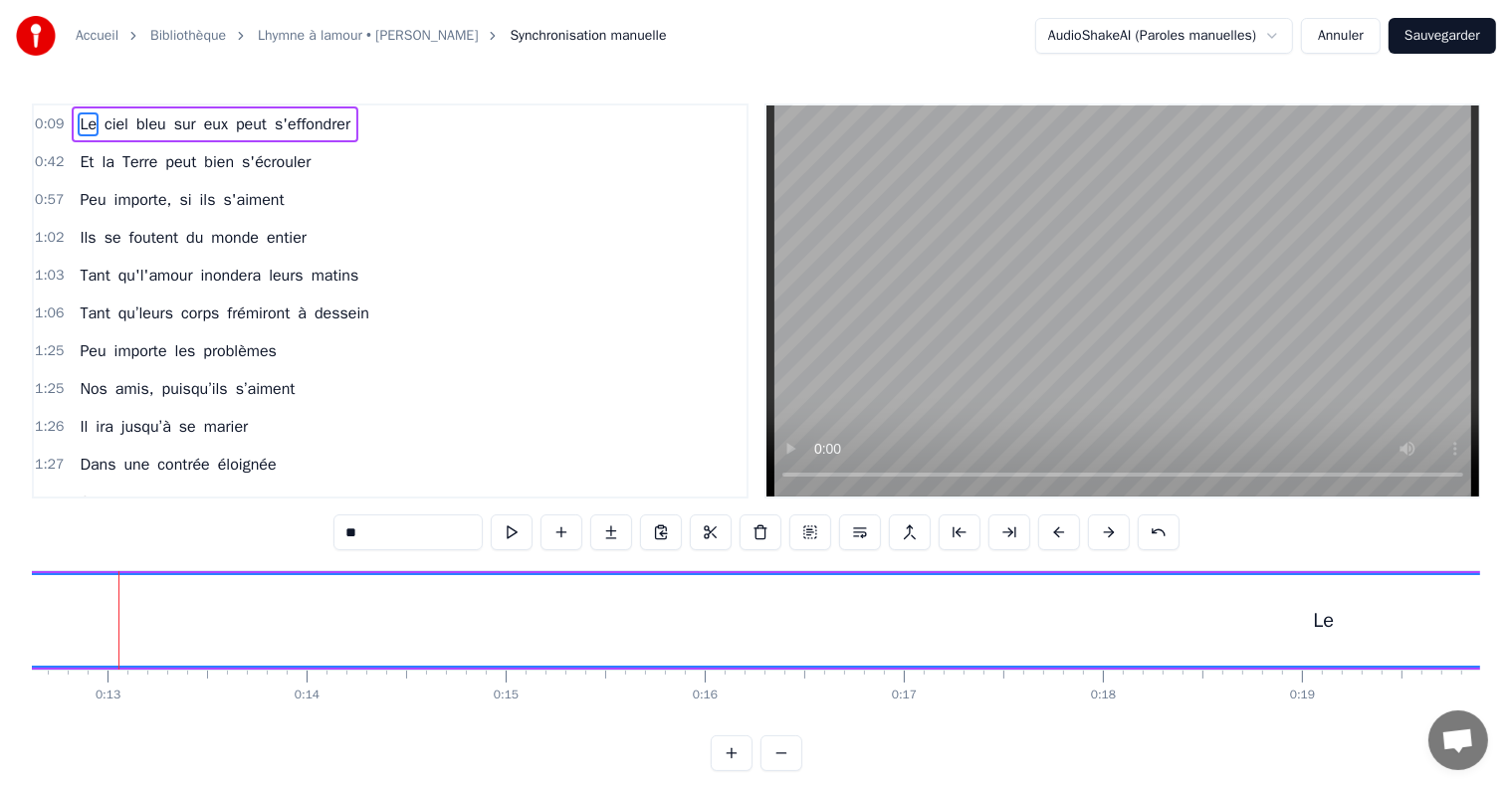 click at bounding box center [1109, 532] 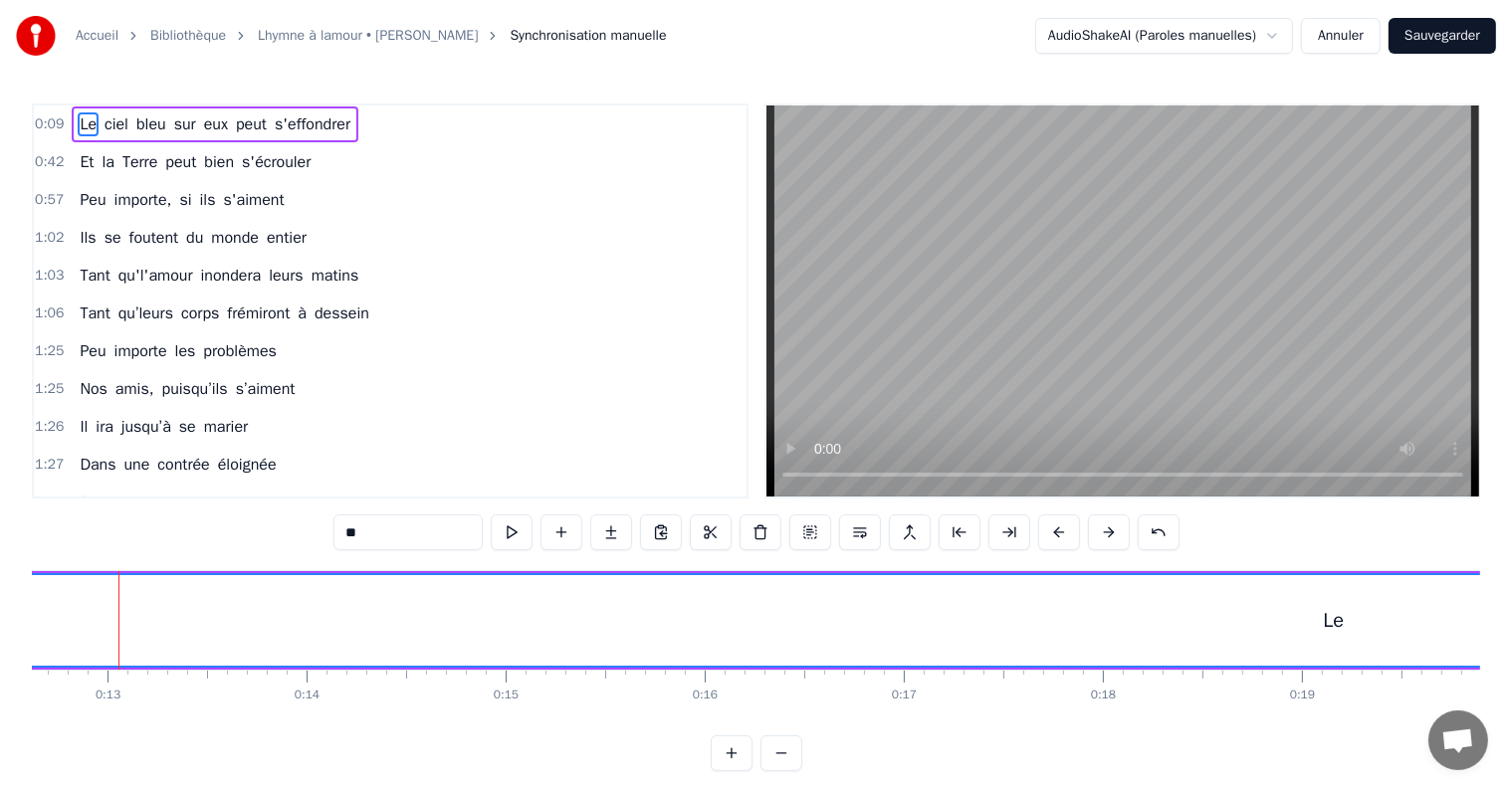click at bounding box center [1109, 532] 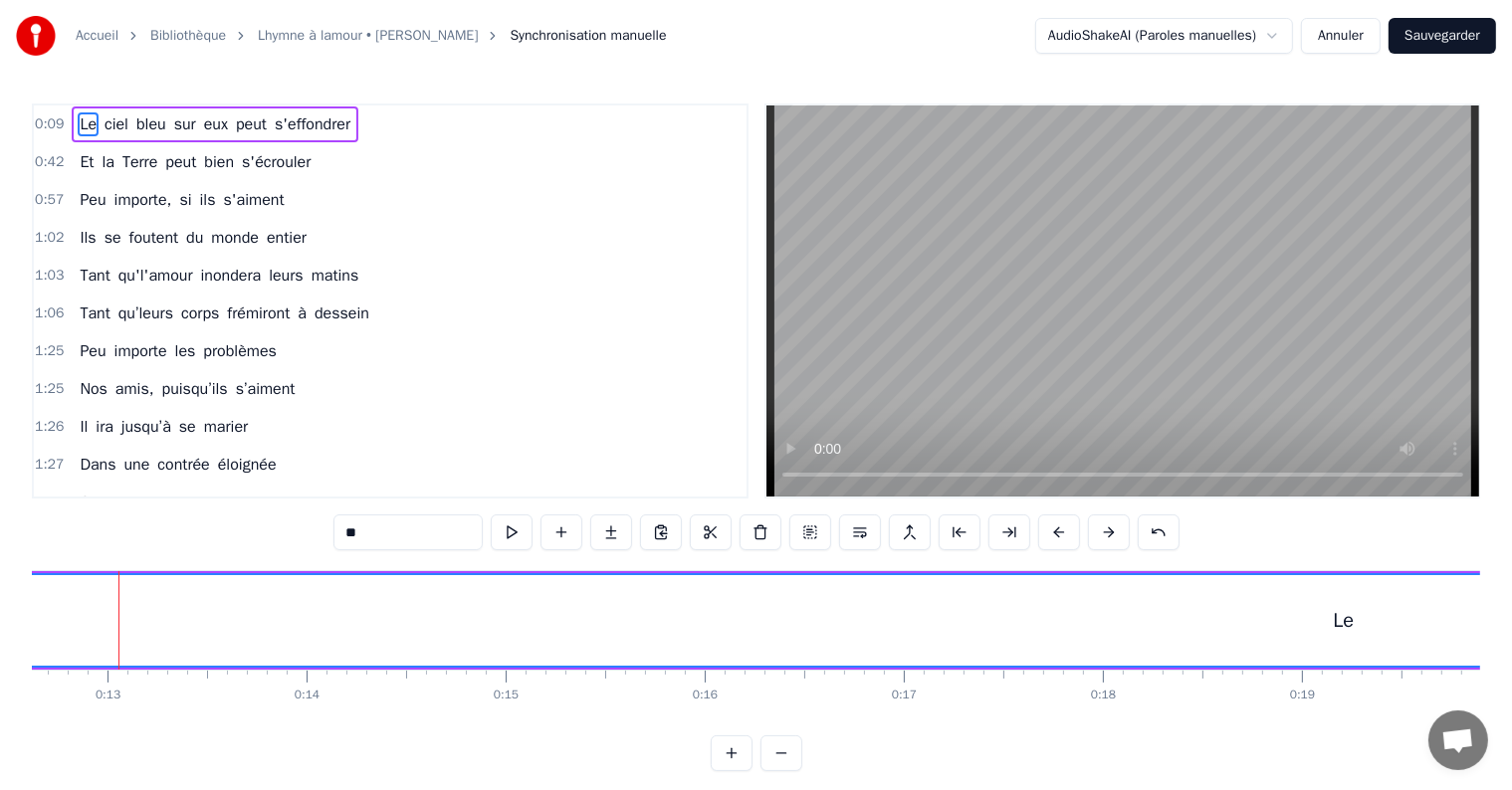 click at bounding box center [1109, 532] 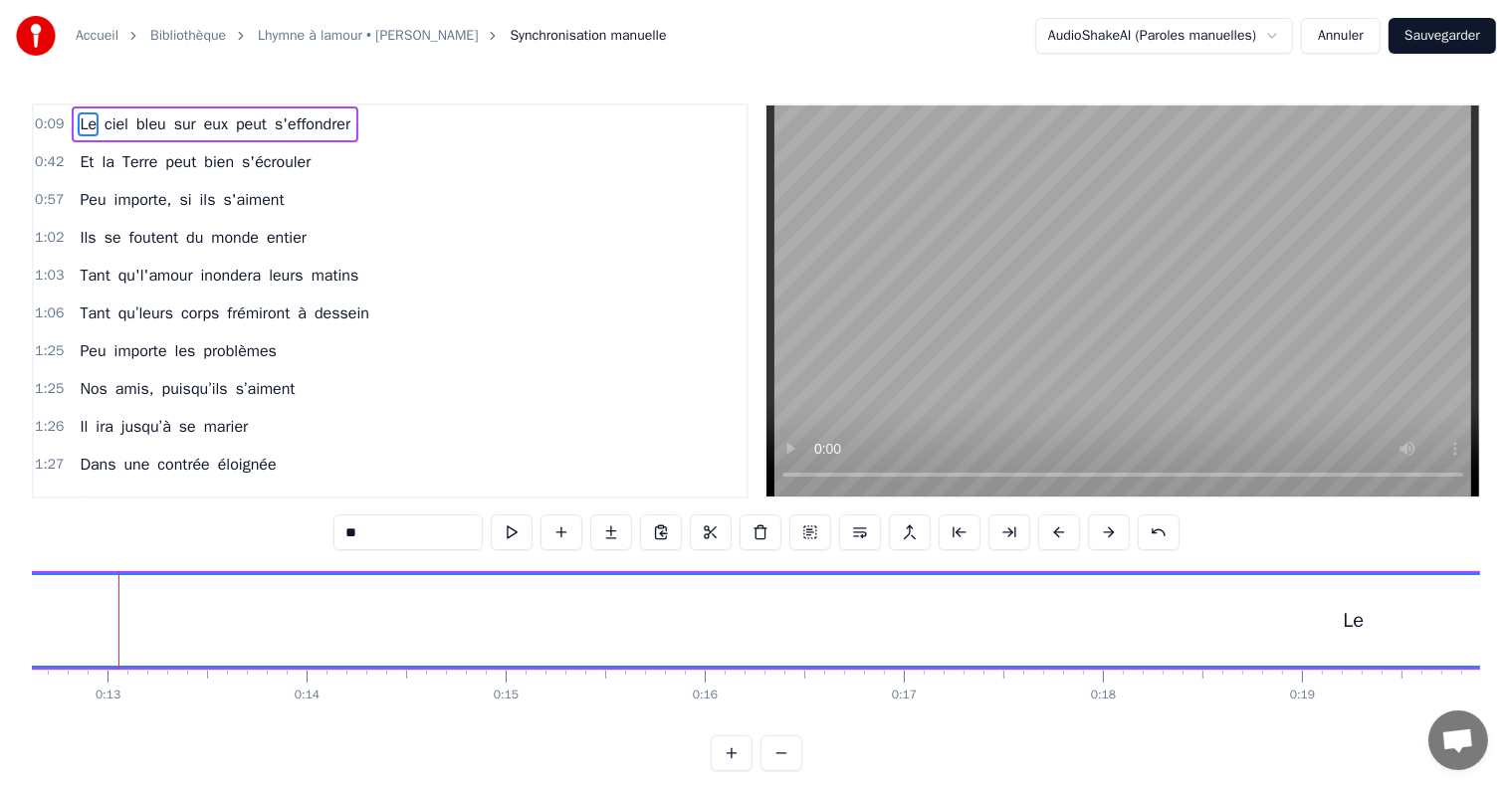 click at bounding box center (1109, 532) 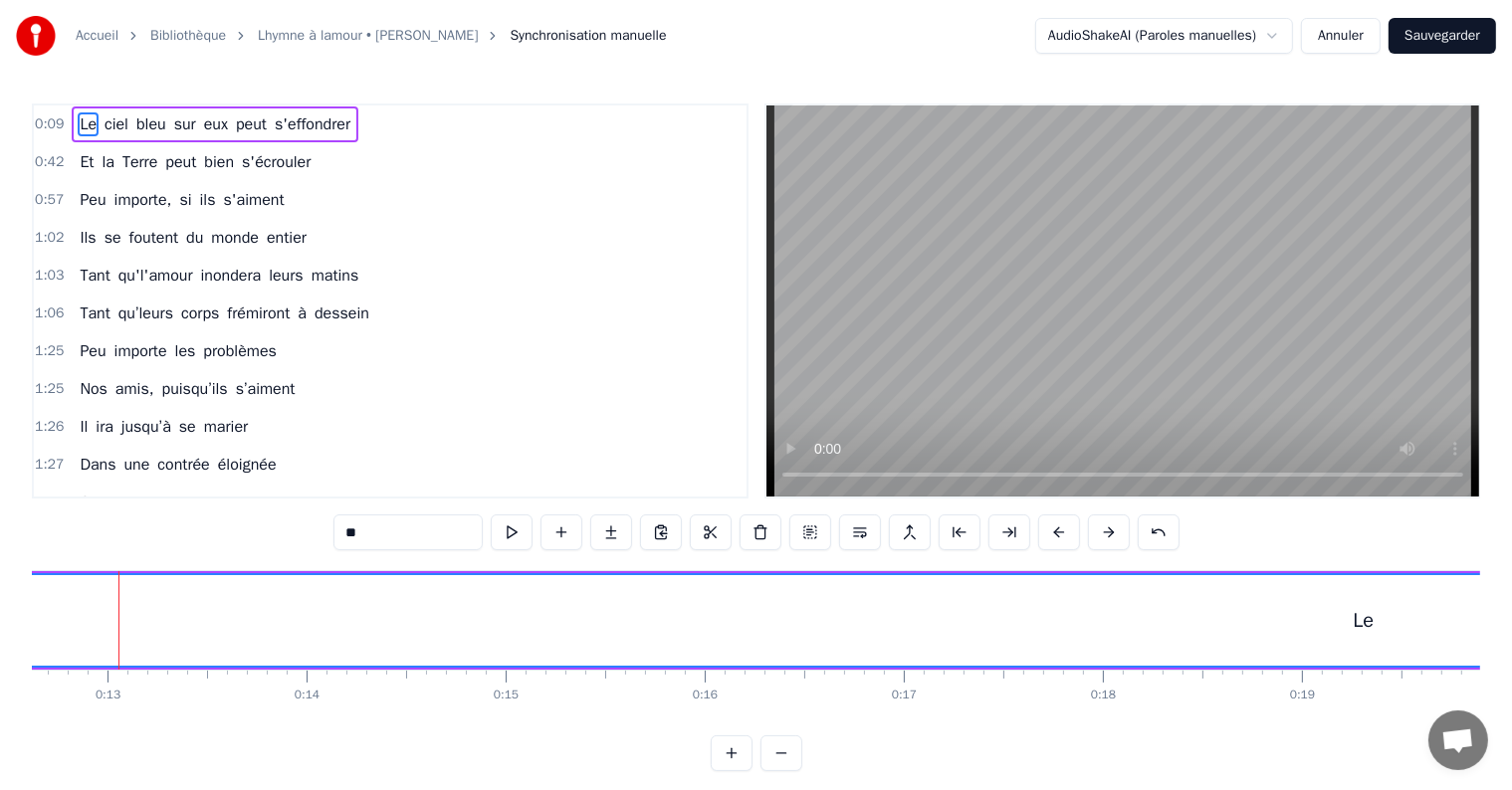 click at bounding box center (1109, 532) 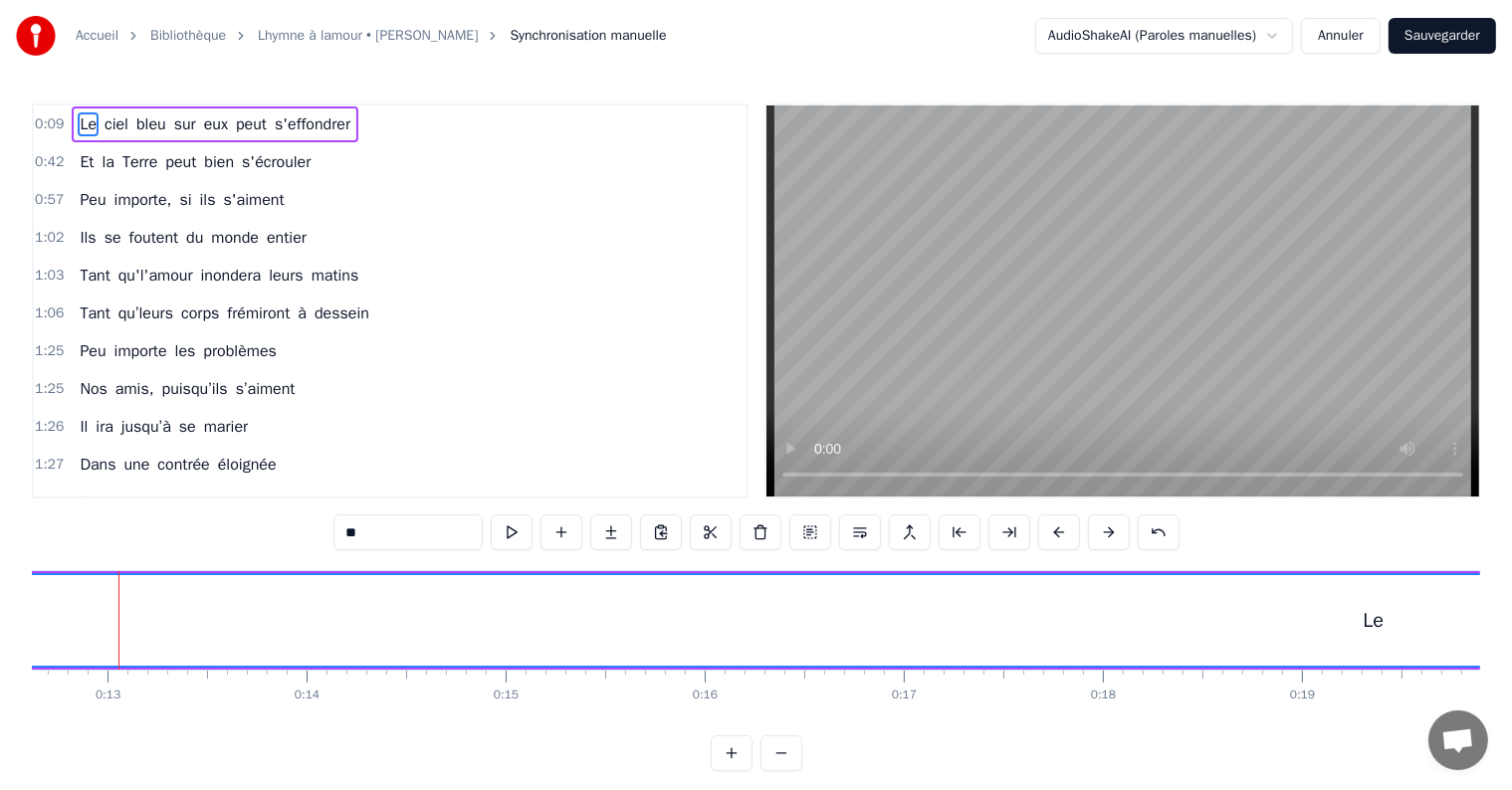 click at bounding box center [1109, 532] 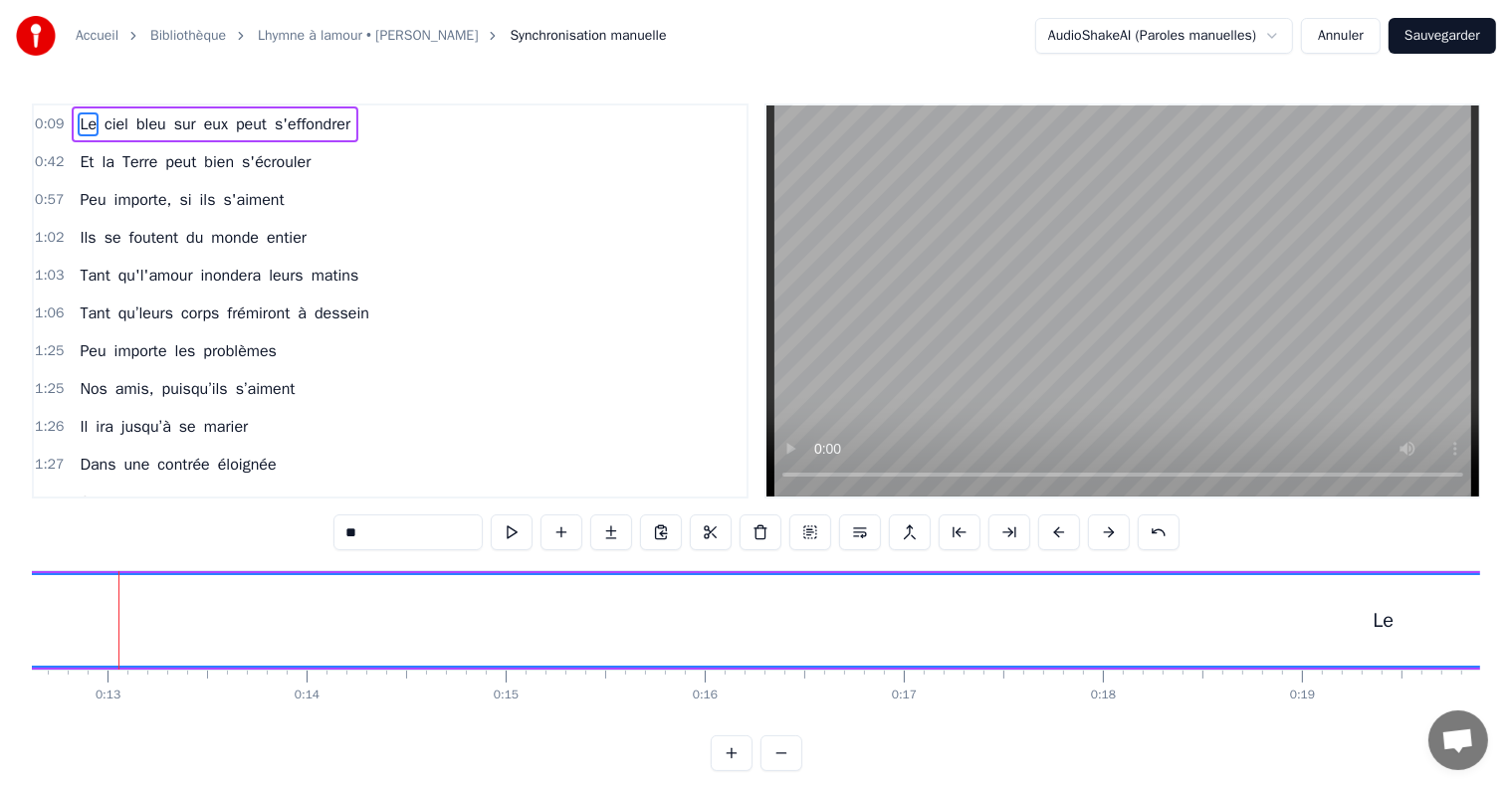 click at bounding box center (1109, 532) 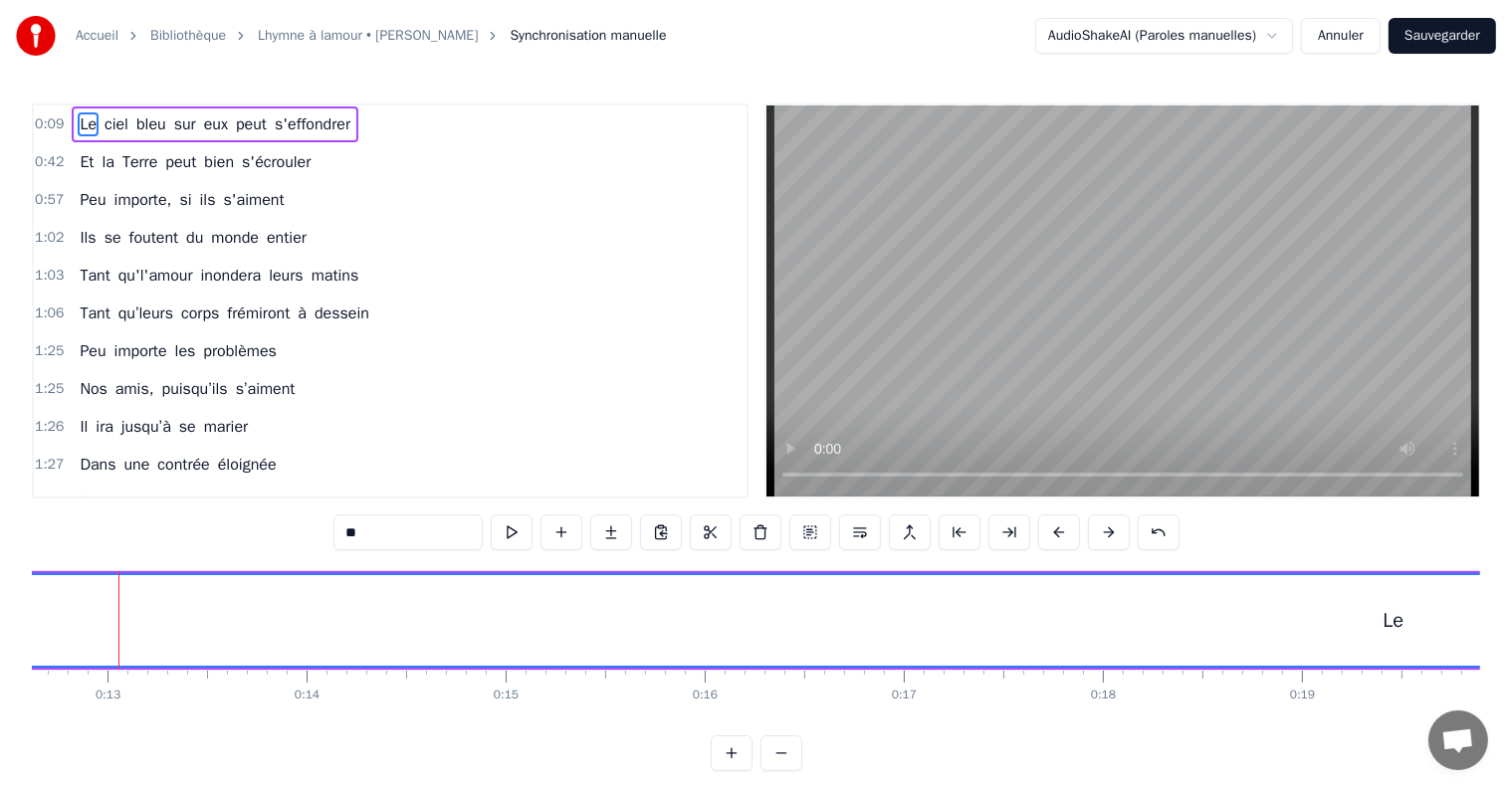 click at bounding box center [1109, 532] 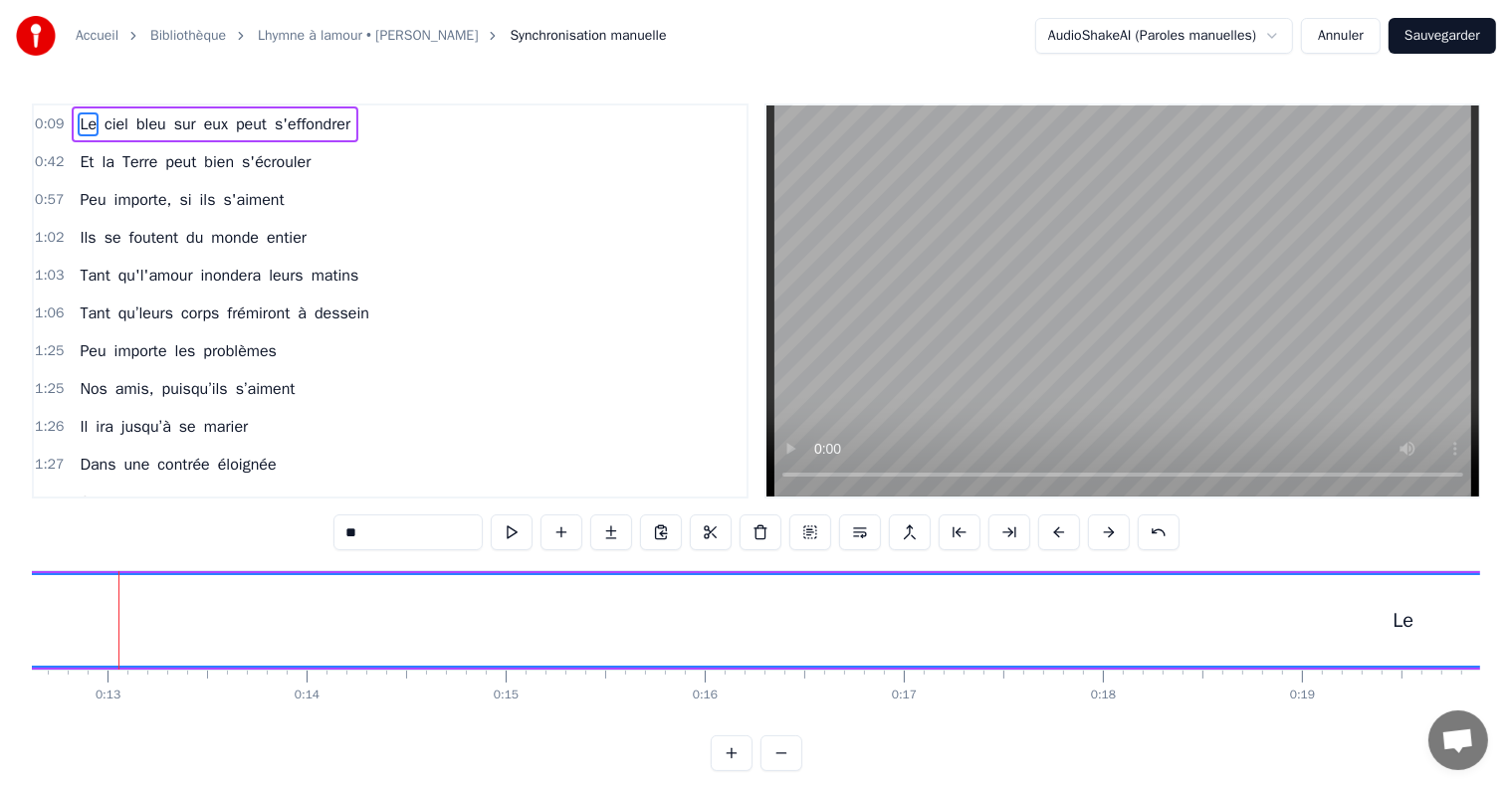 click at bounding box center (1109, 532) 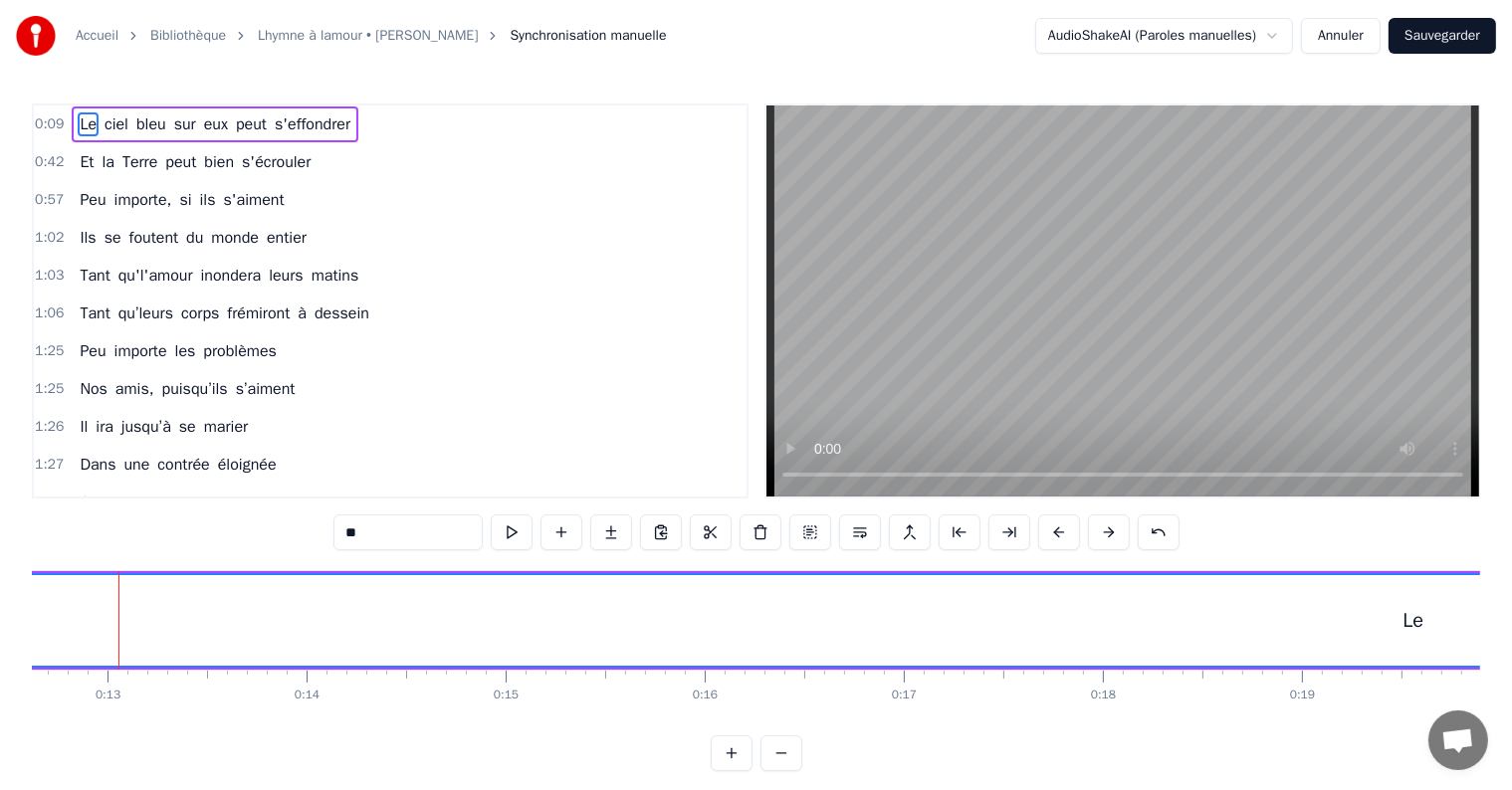 click at bounding box center (1109, 532) 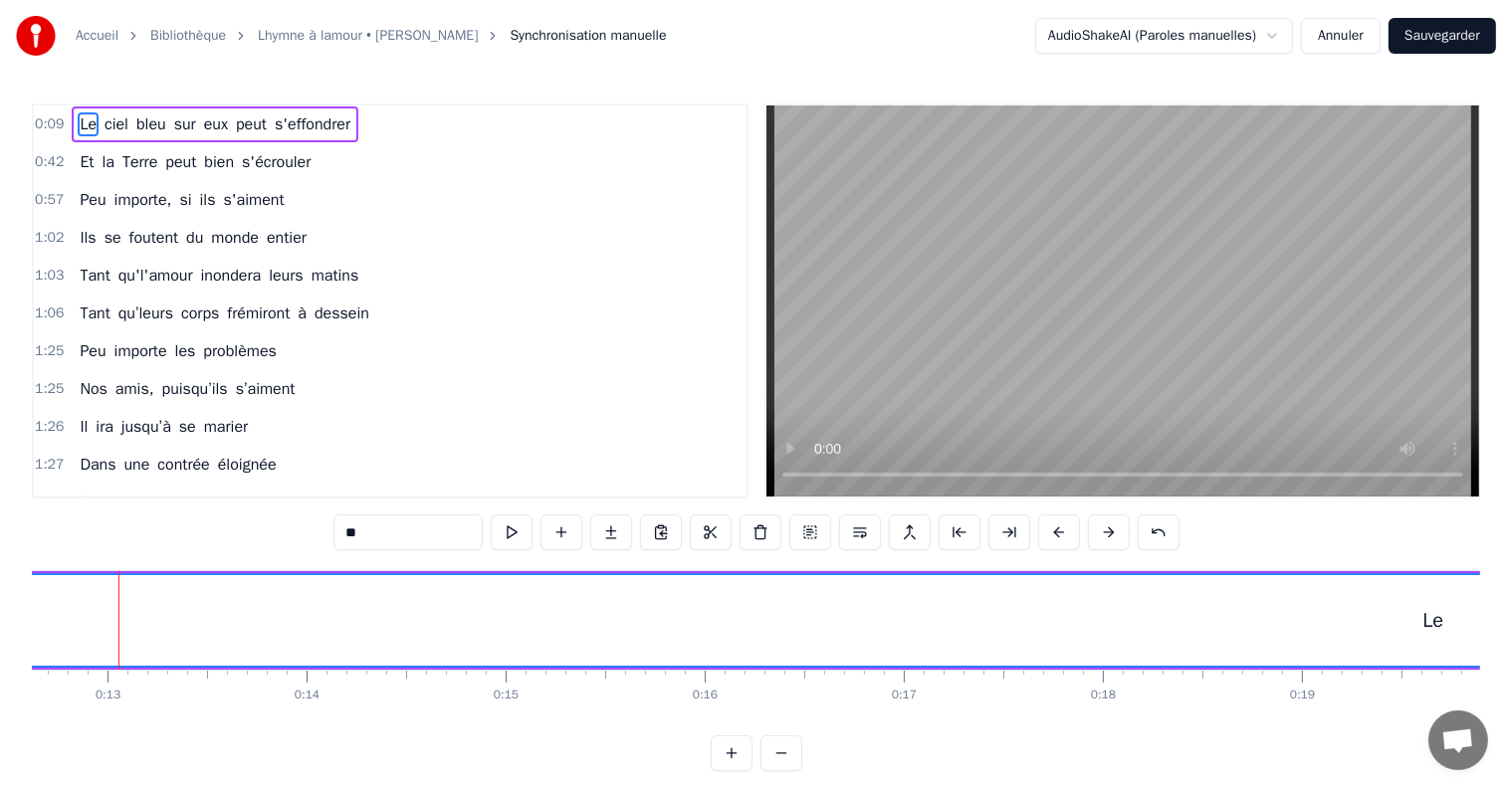 click at bounding box center [1109, 532] 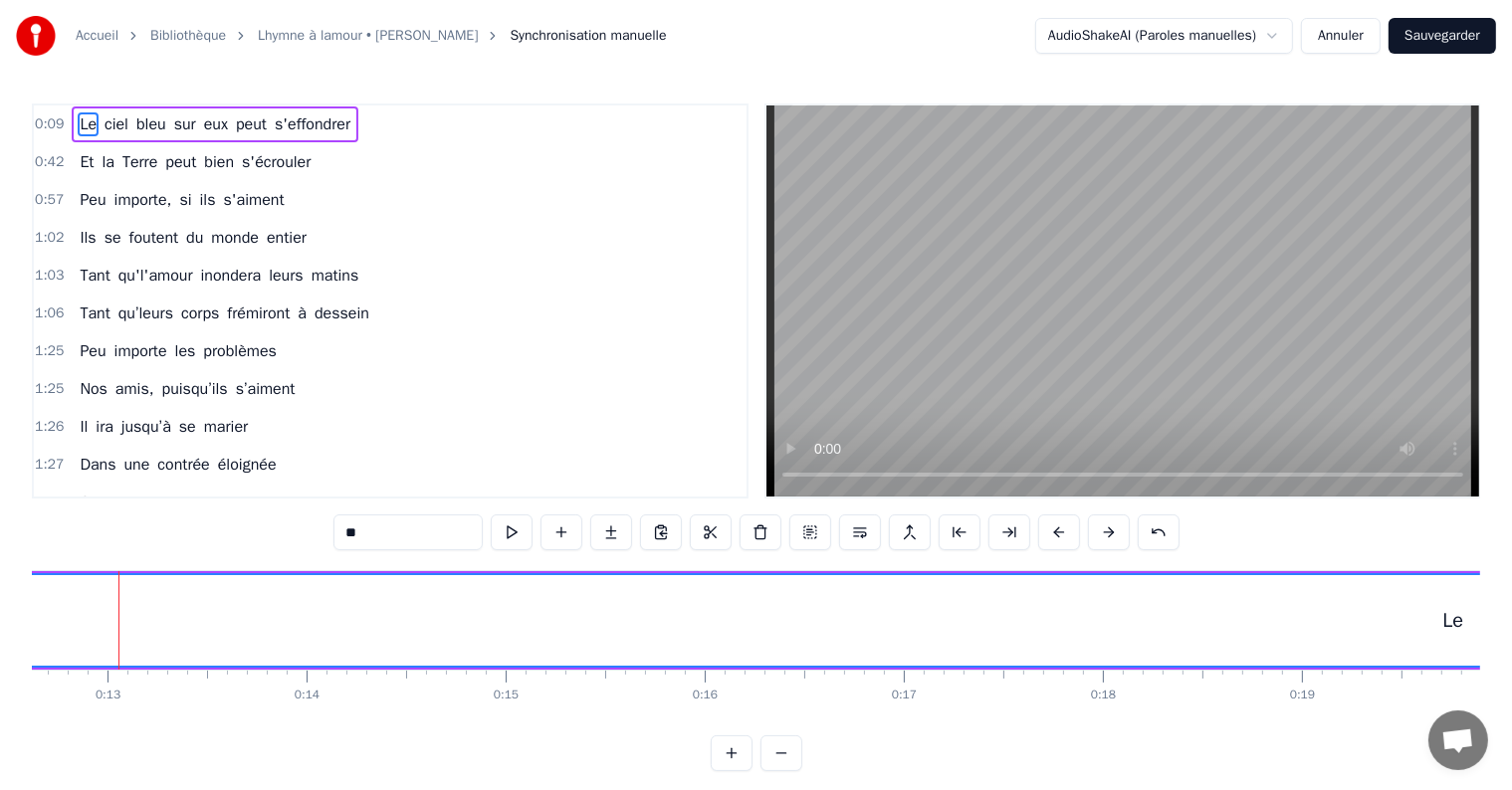 click at bounding box center (1109, 532) 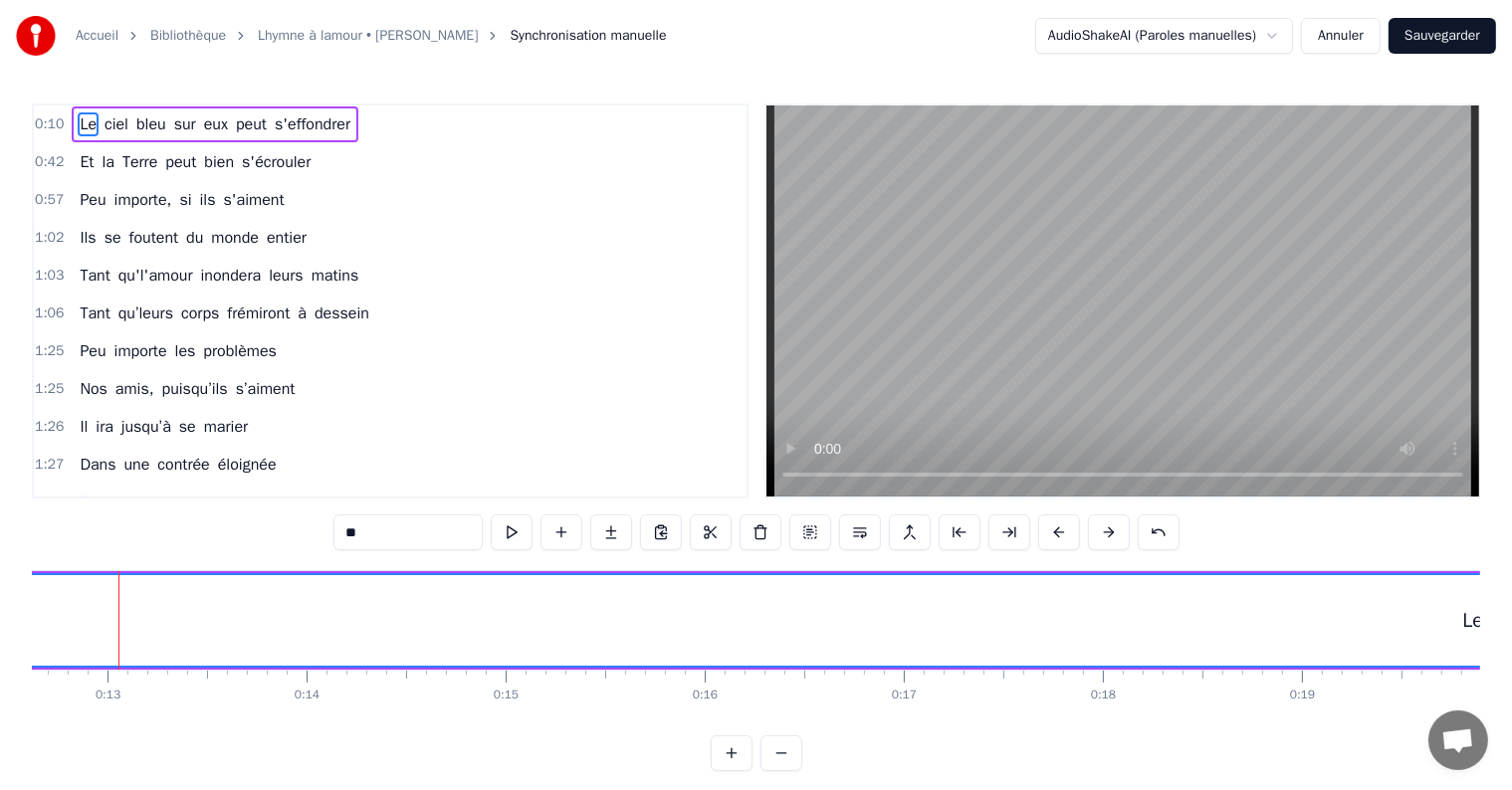 click at bounding box center [1109, 532] 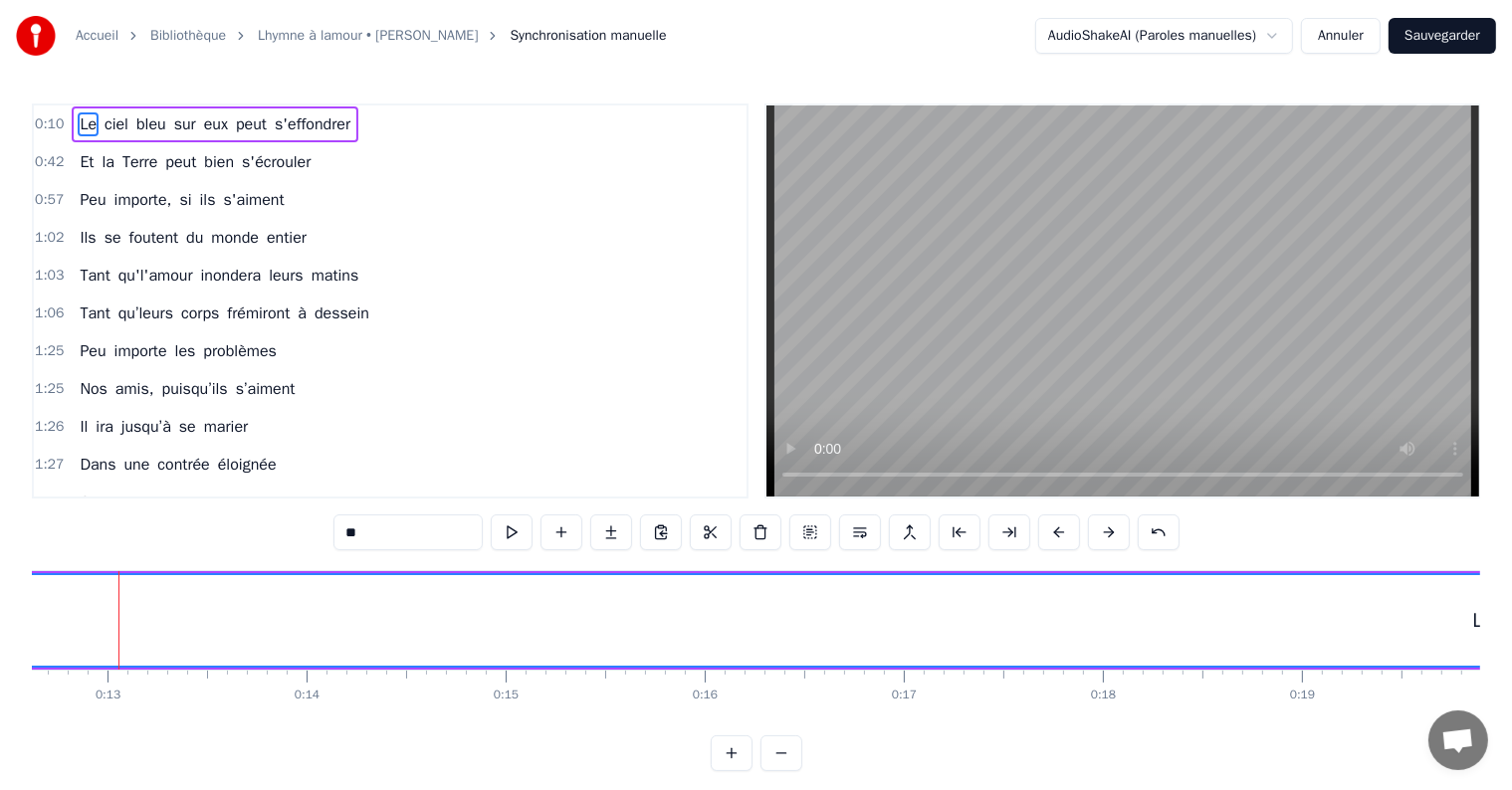 click at bounding box center (1109, 532) 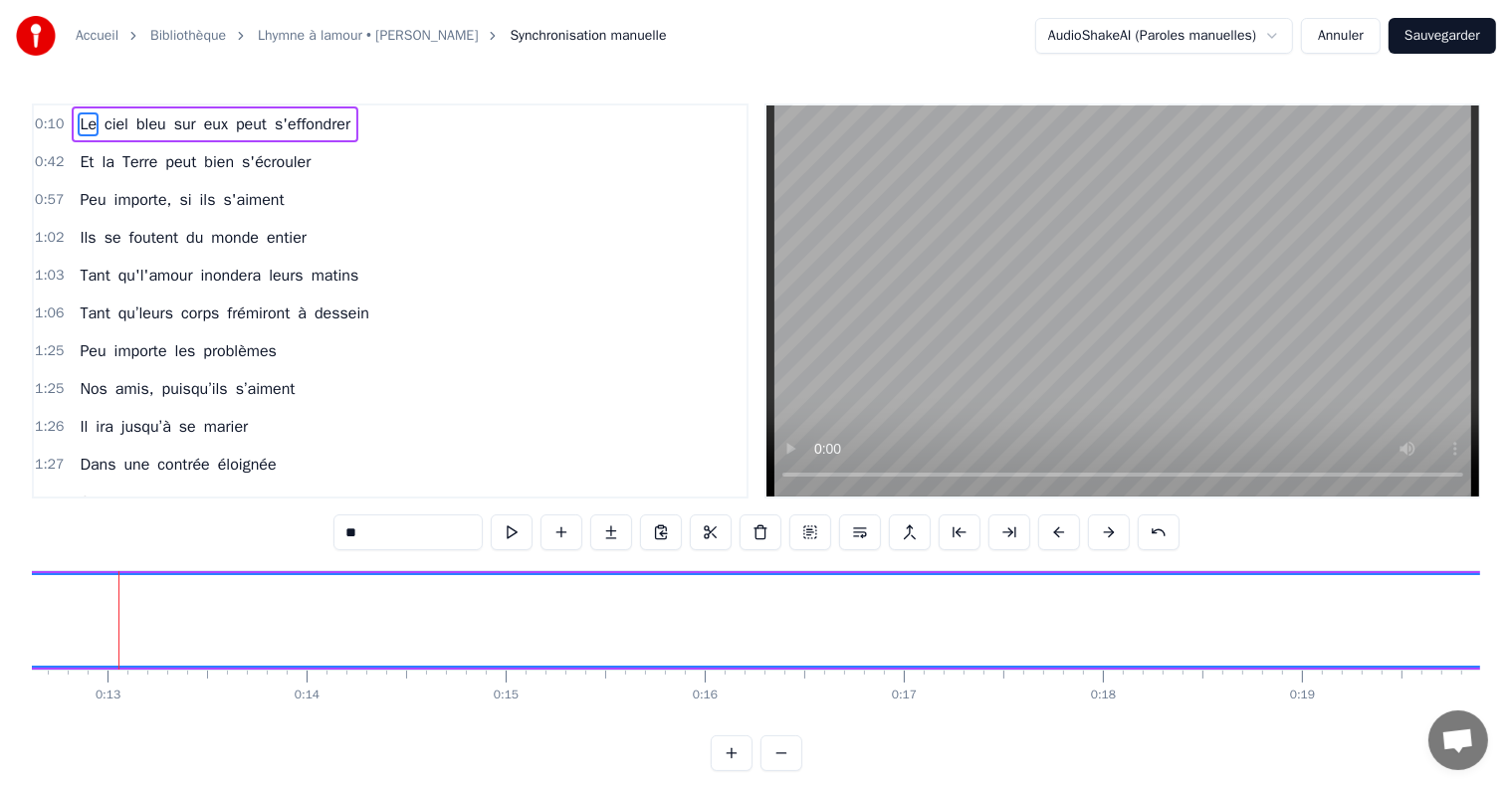 click at bounding box center (1109, 532) 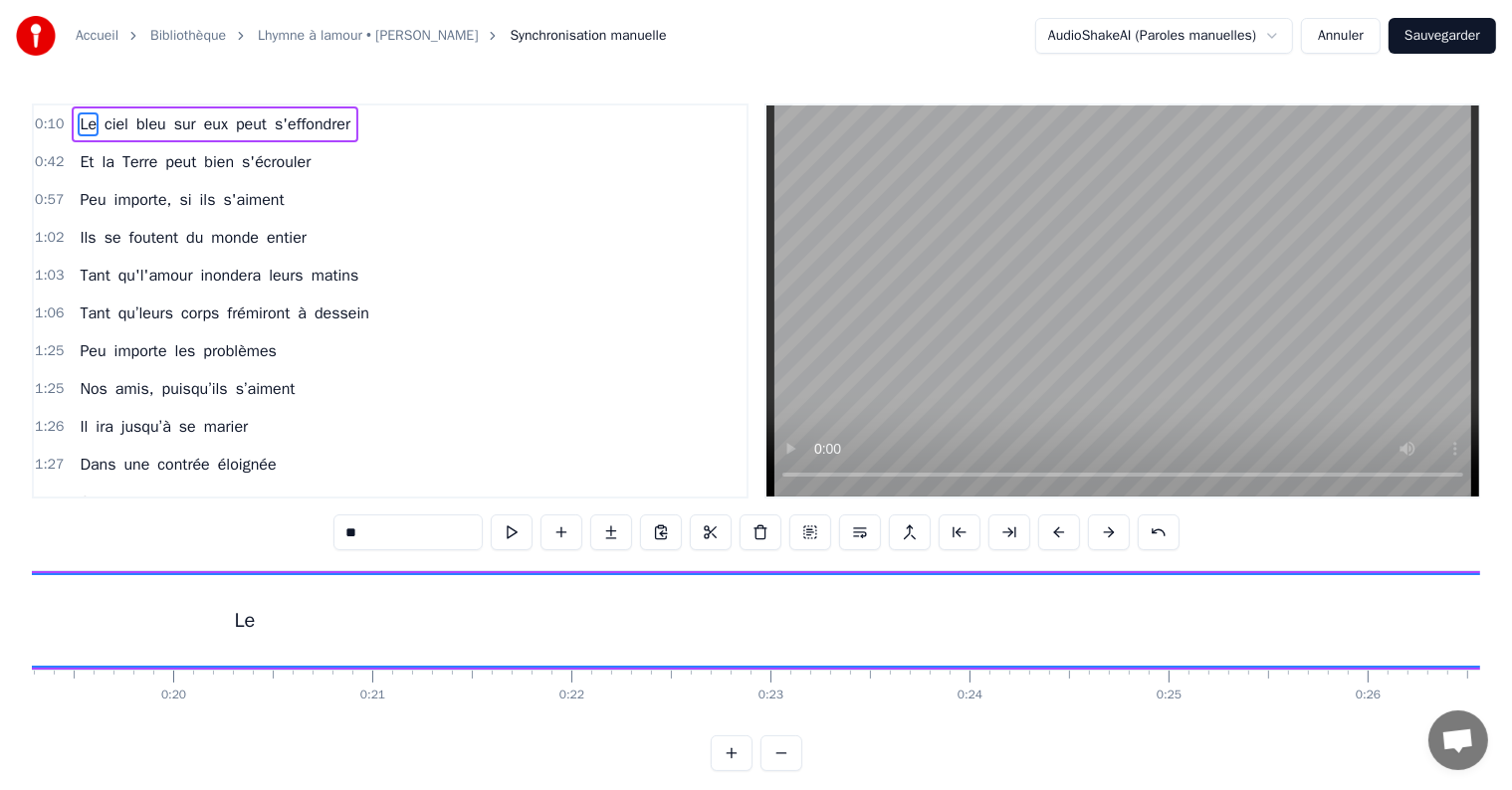scroll, scrollTop: 0, scrollLeft: 3768, axis: horizontal 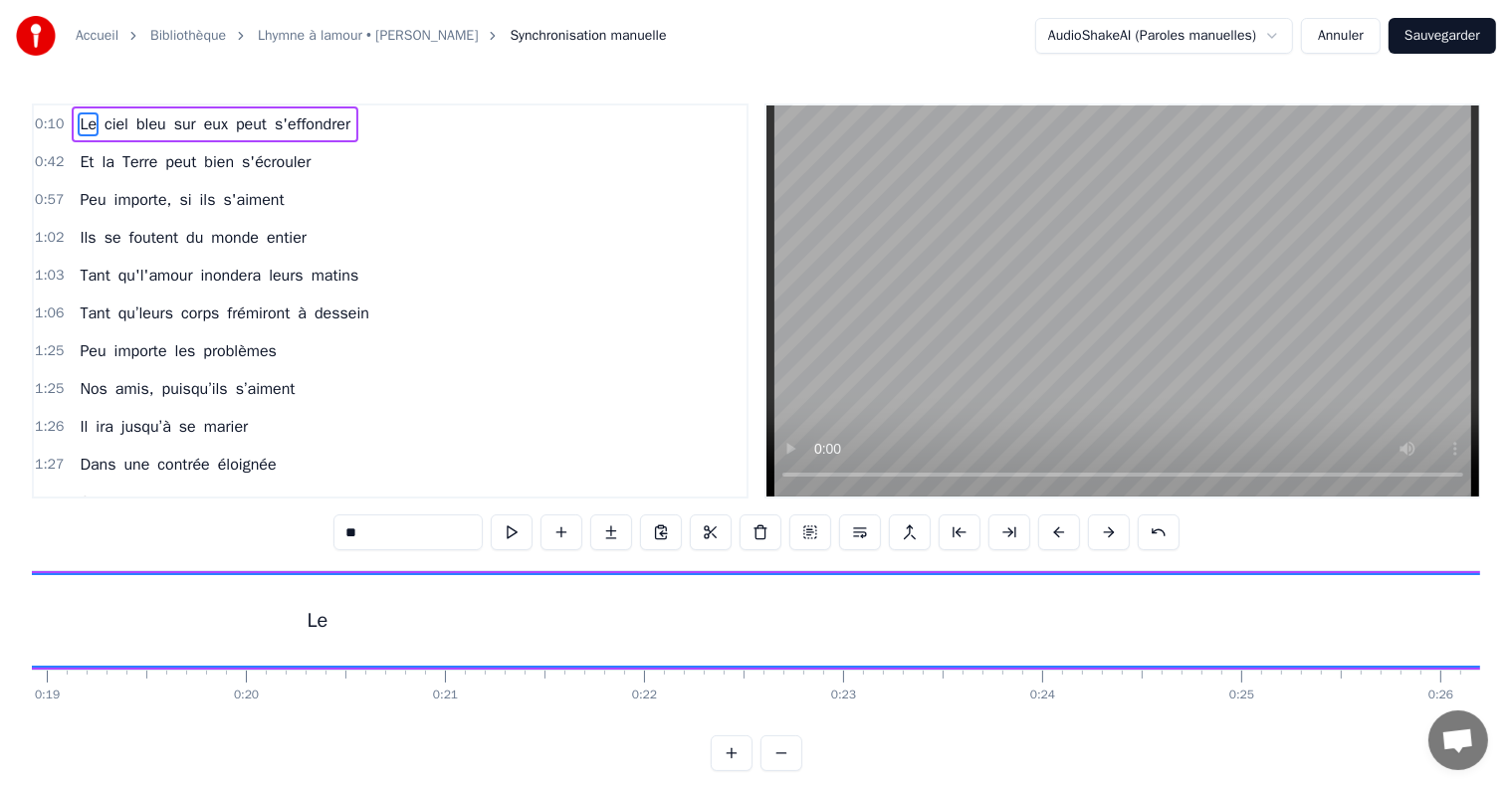click on "Le" at bounding box center (318, 620) 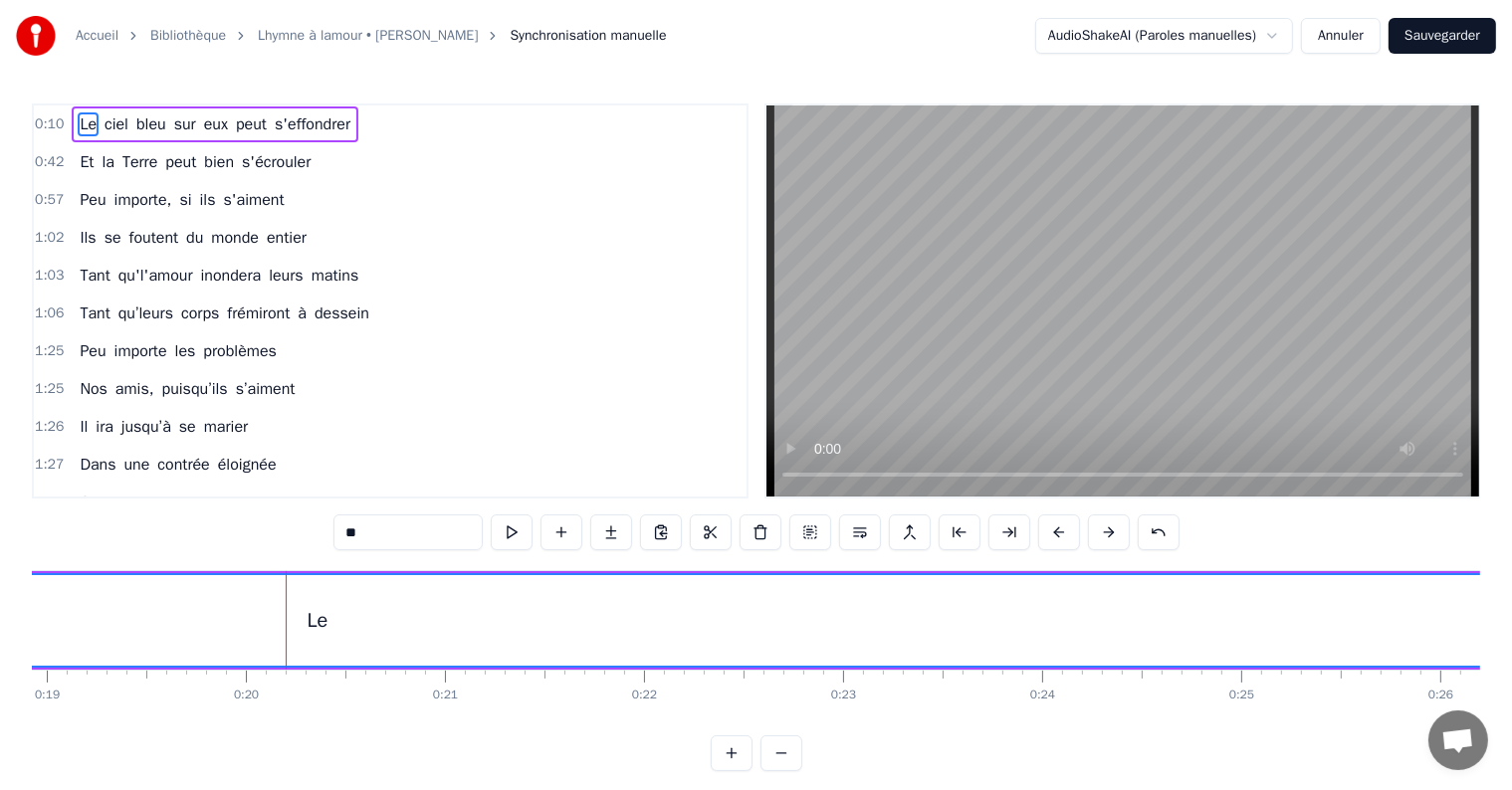 click on "Le" at bounding box center [318, 621] 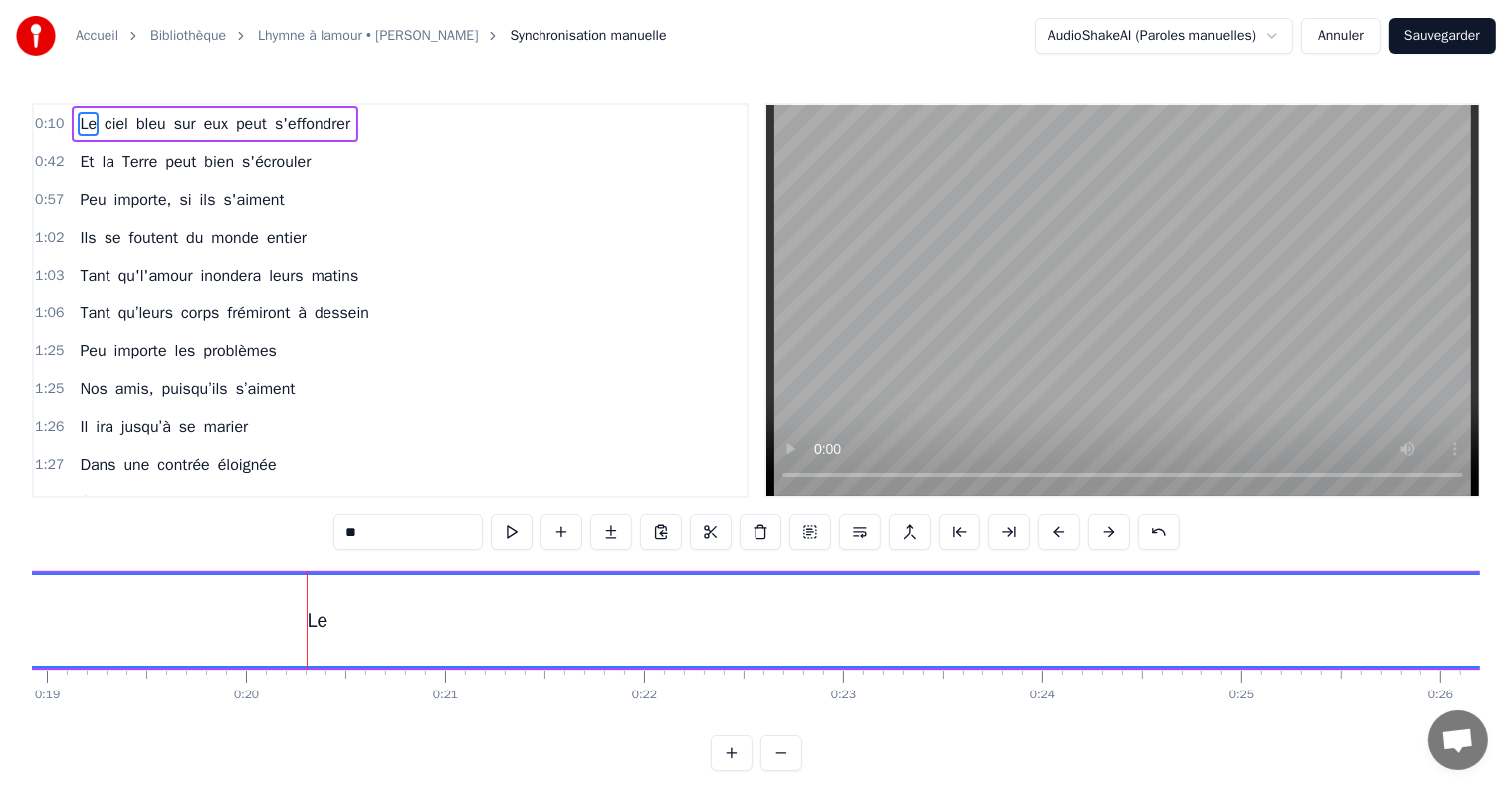 scroll, scrollTop: 30, scrollLeft: 0, axis: vertical 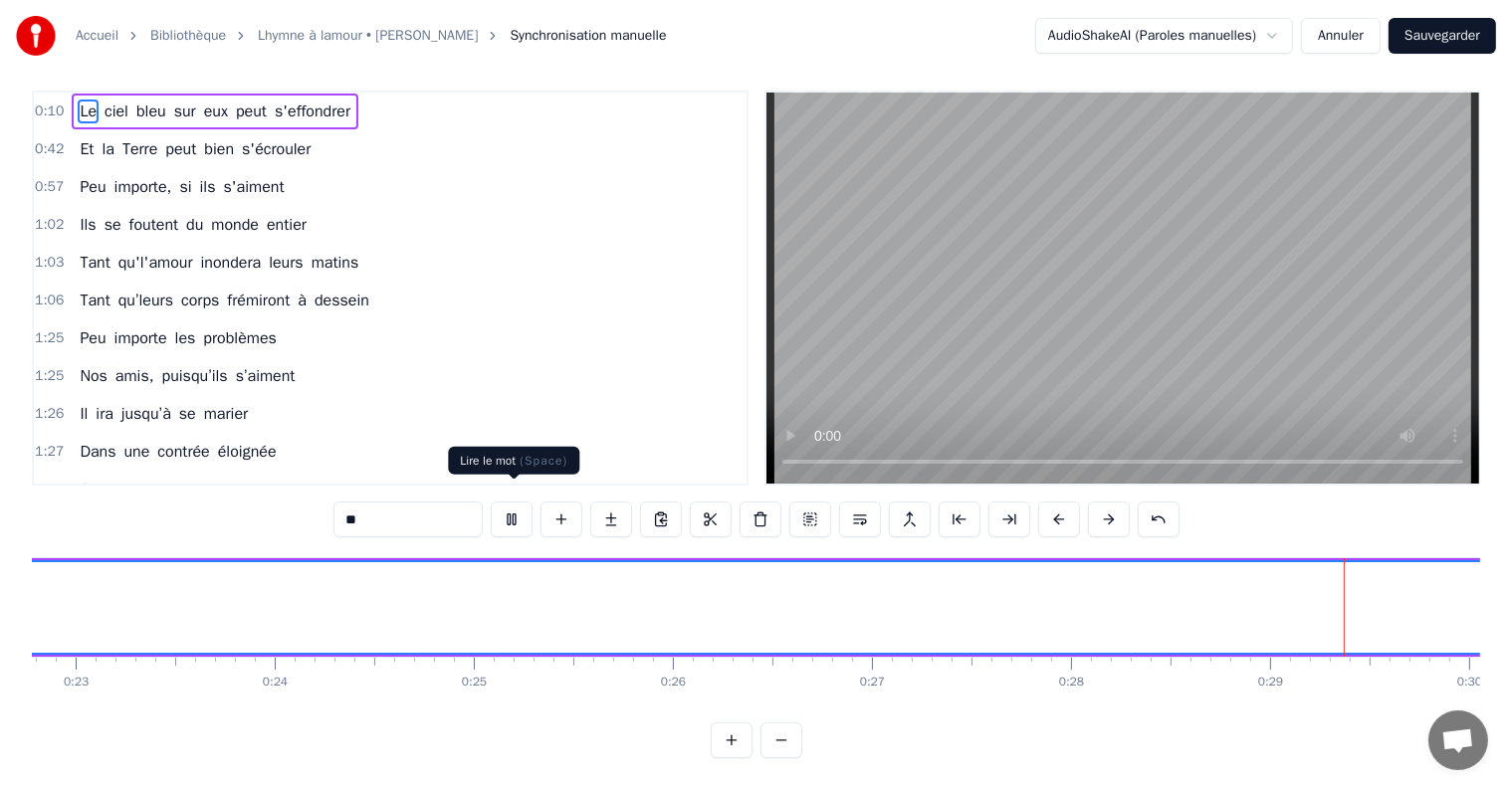 click at bounding box center (512, 519) 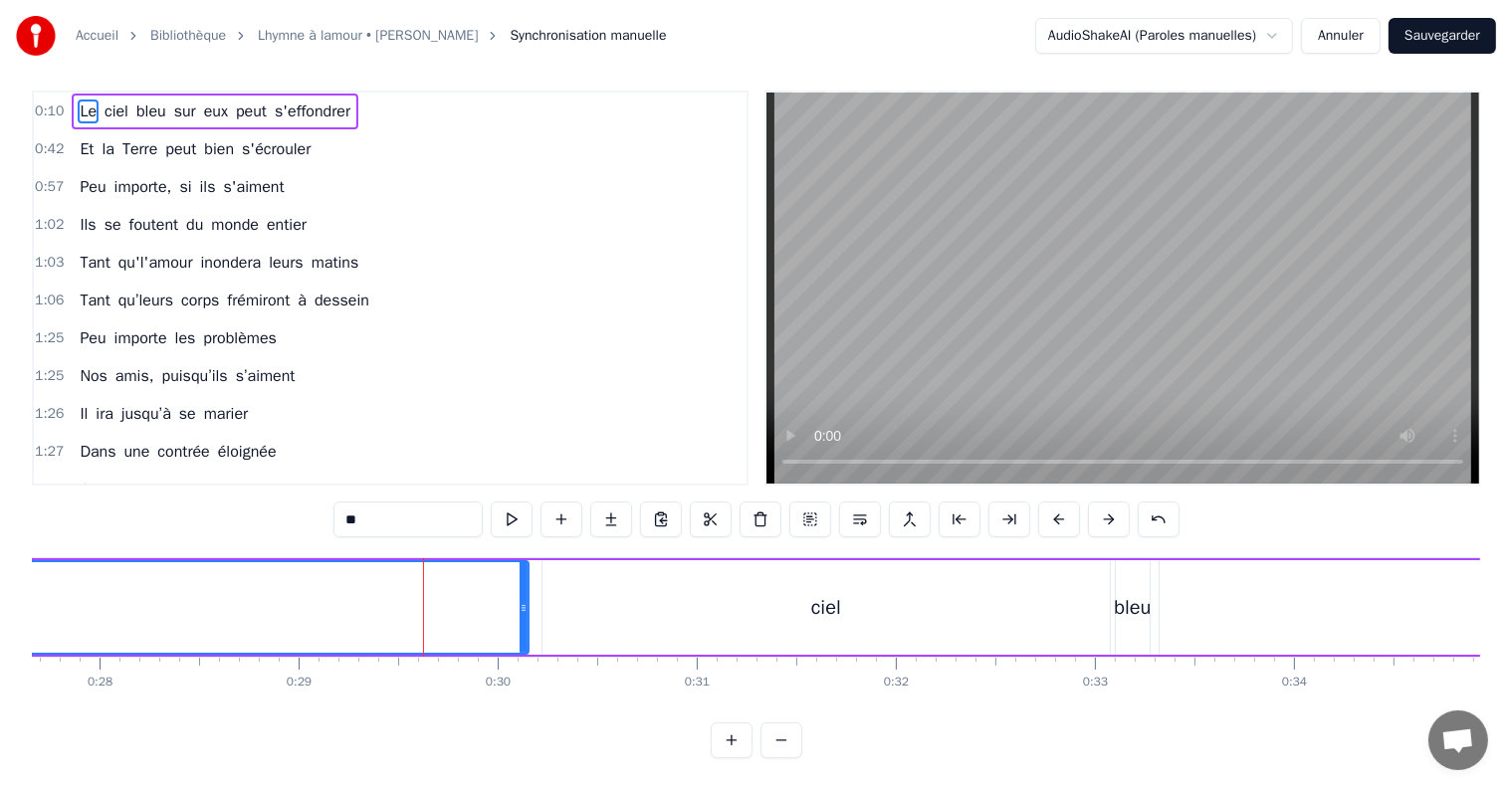 scroll, scrollTop: 0, scrollLeft: 5531, axis: horizontal 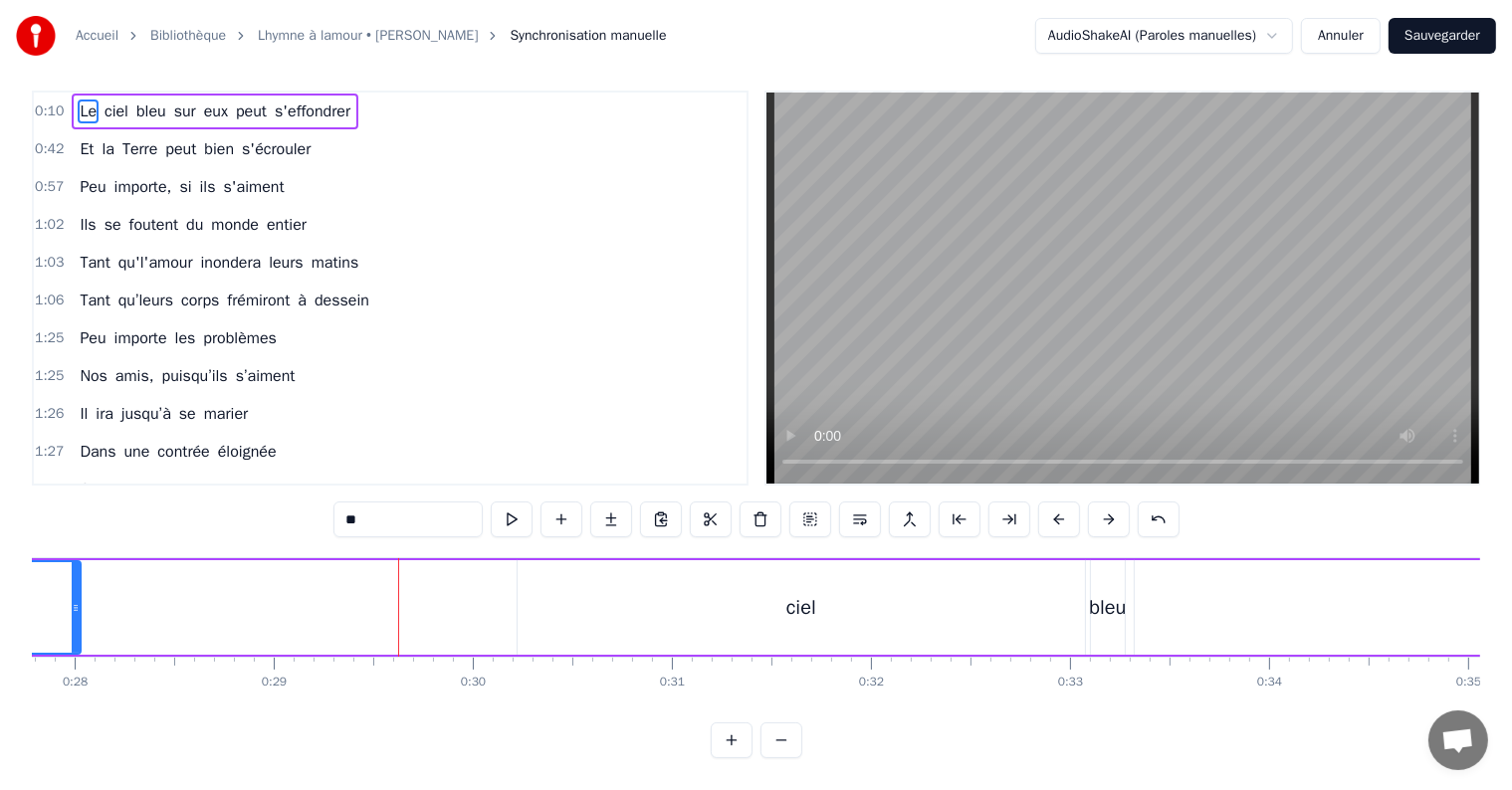 drag, startPoint x: 499, startPoint y: 586, endPoint x: 76, endPoint y: 597, distance: 423.143 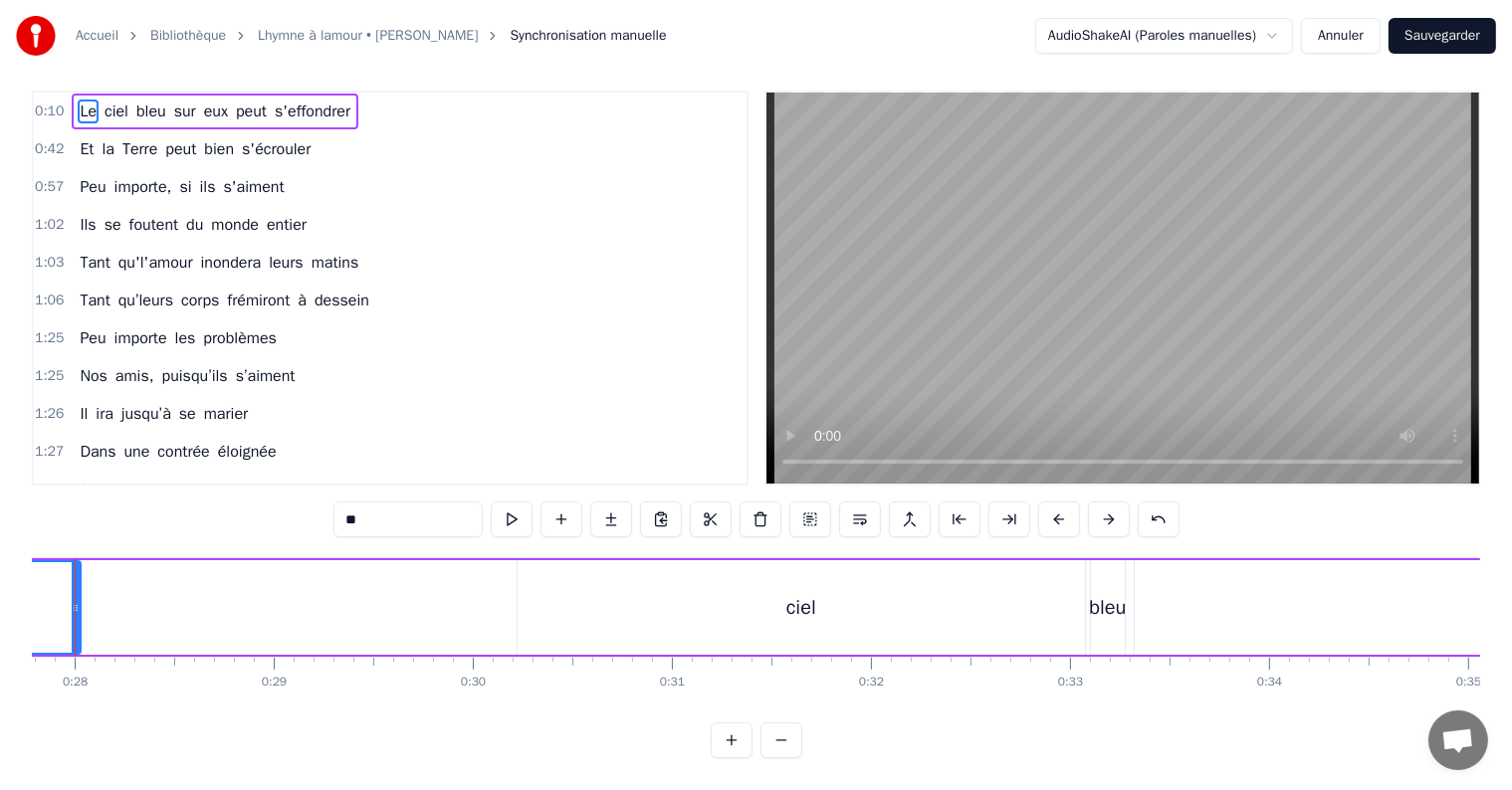 scroll, scrollTop: 0, scrollLeft: 0, axis: both 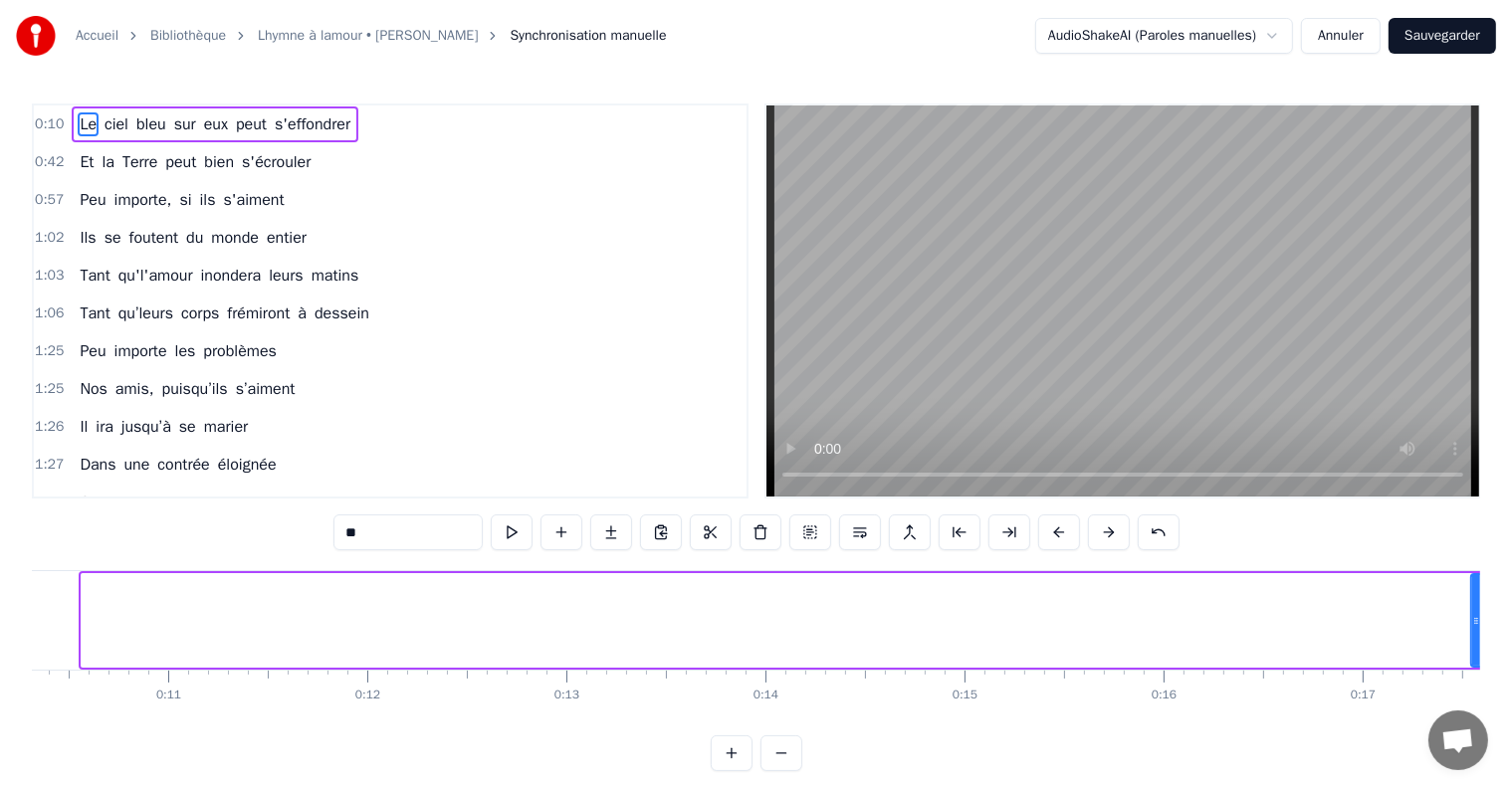 drag, startPoint x: 84, startPoint y: 620, endPoint x: 1473, endPoint y: 653, distance: 1389.39 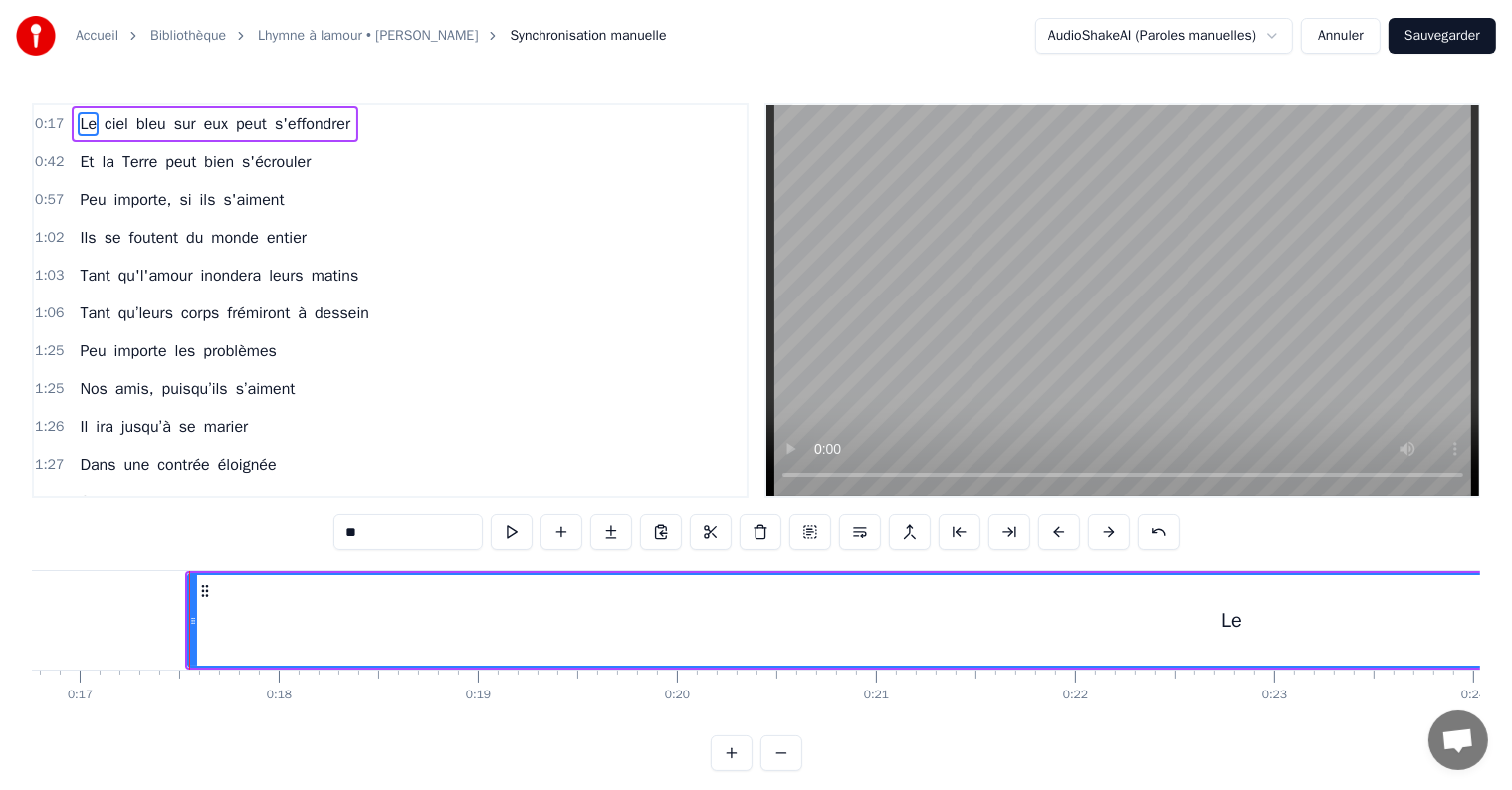 scroll, scrollTop: 0, scrollLeft: 3393, axis: horizontal 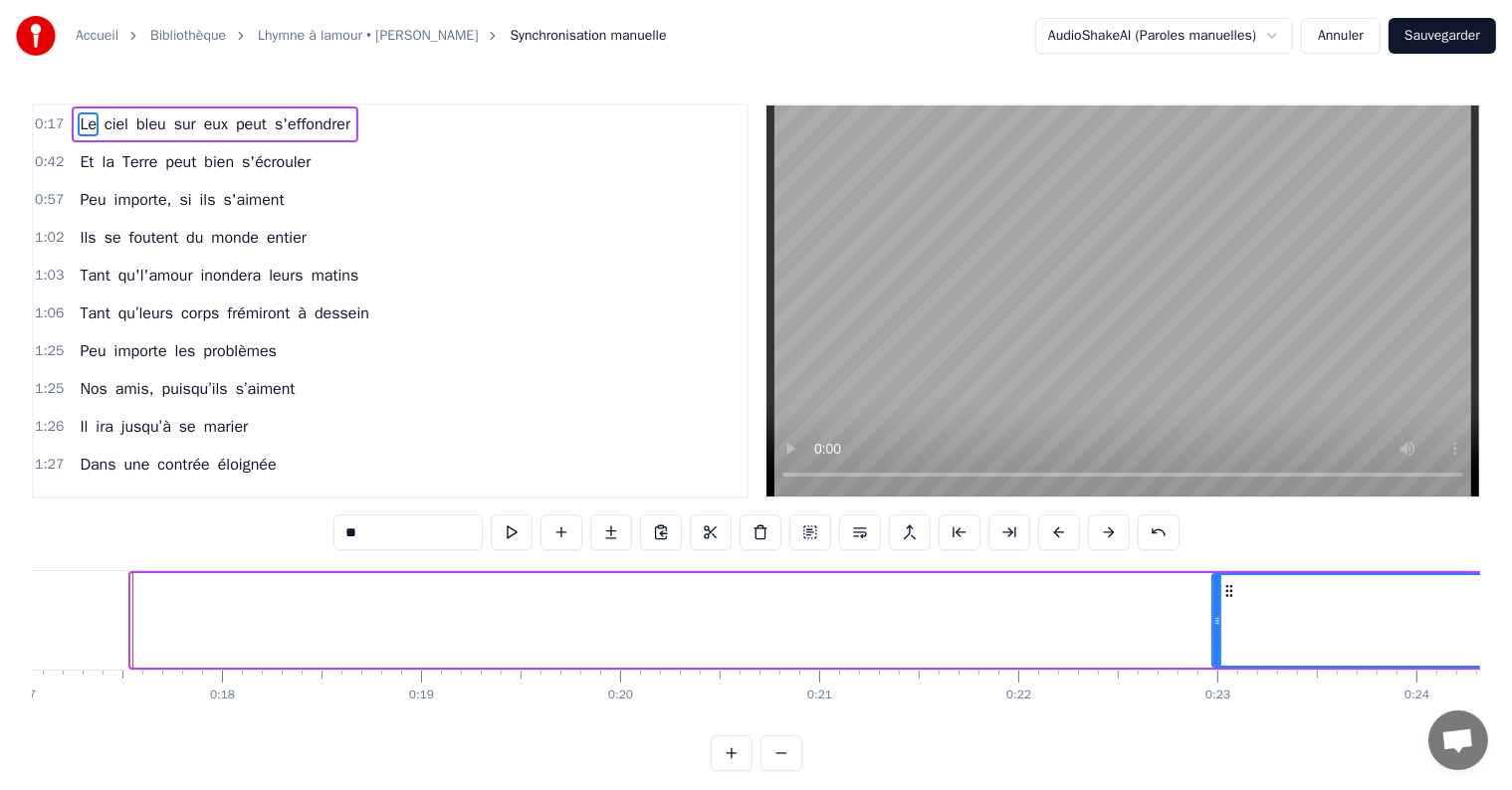 drag, startPoint x: 134, startPoint y: 617, endPoint x: 1215, endPoint y: 629, distance: 1081.0666 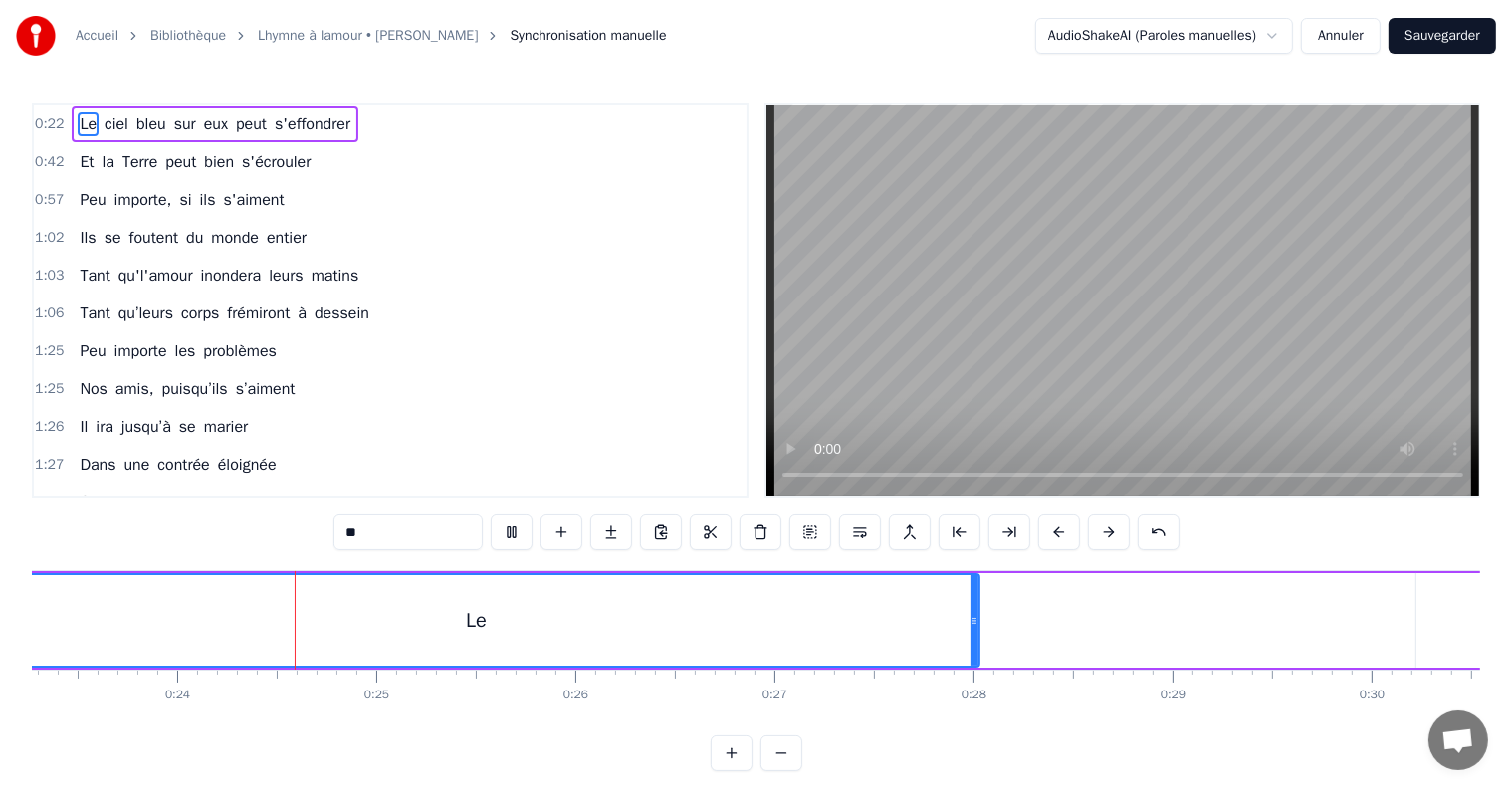scroll, scrollTop: 0, scrollLeft: 4673, axis: horizontal 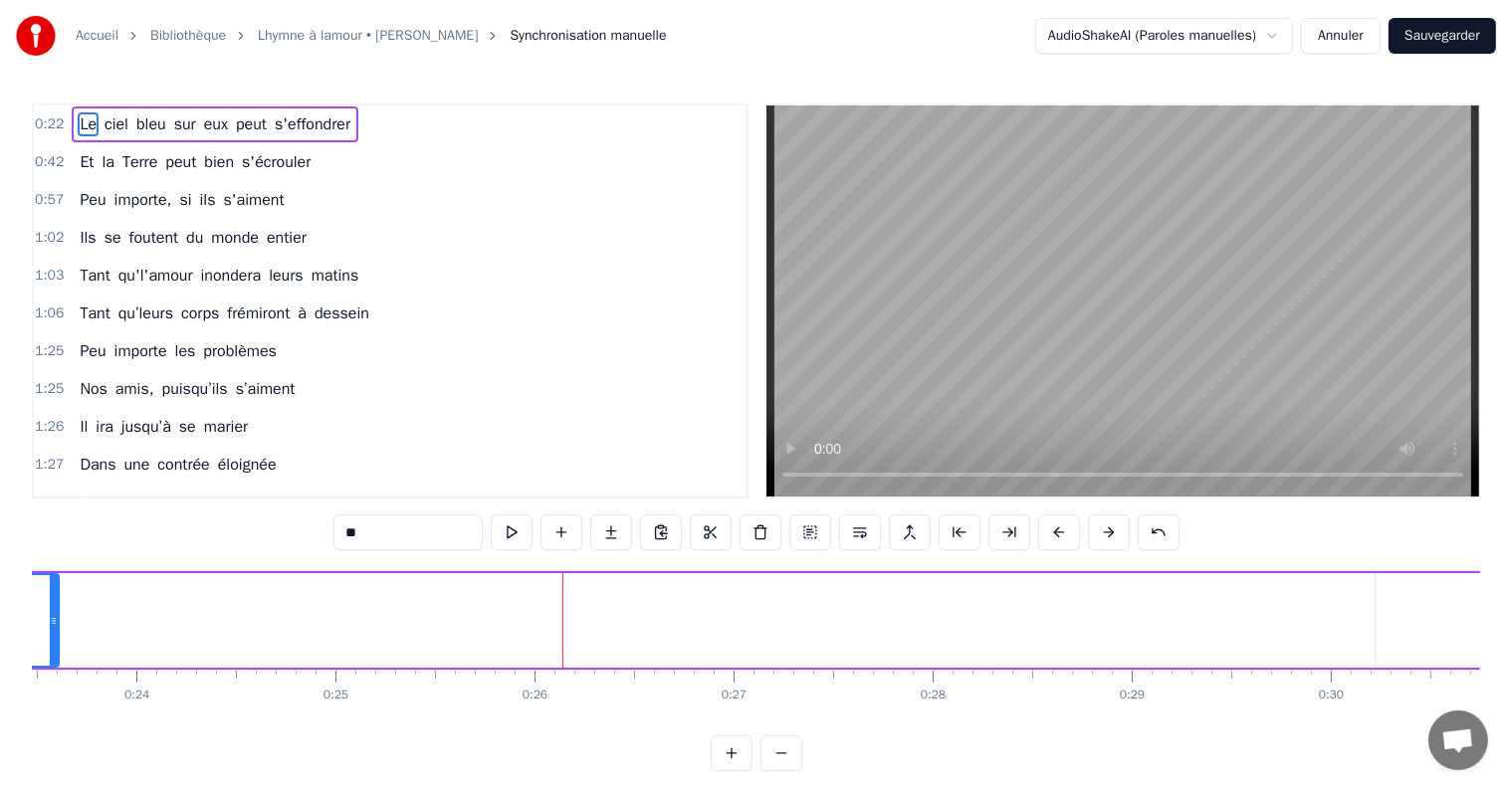 drag, startPoint x: 932, startPoint y: 627, endPoint x: 52, endPoint y: 641, distance: 880.11136 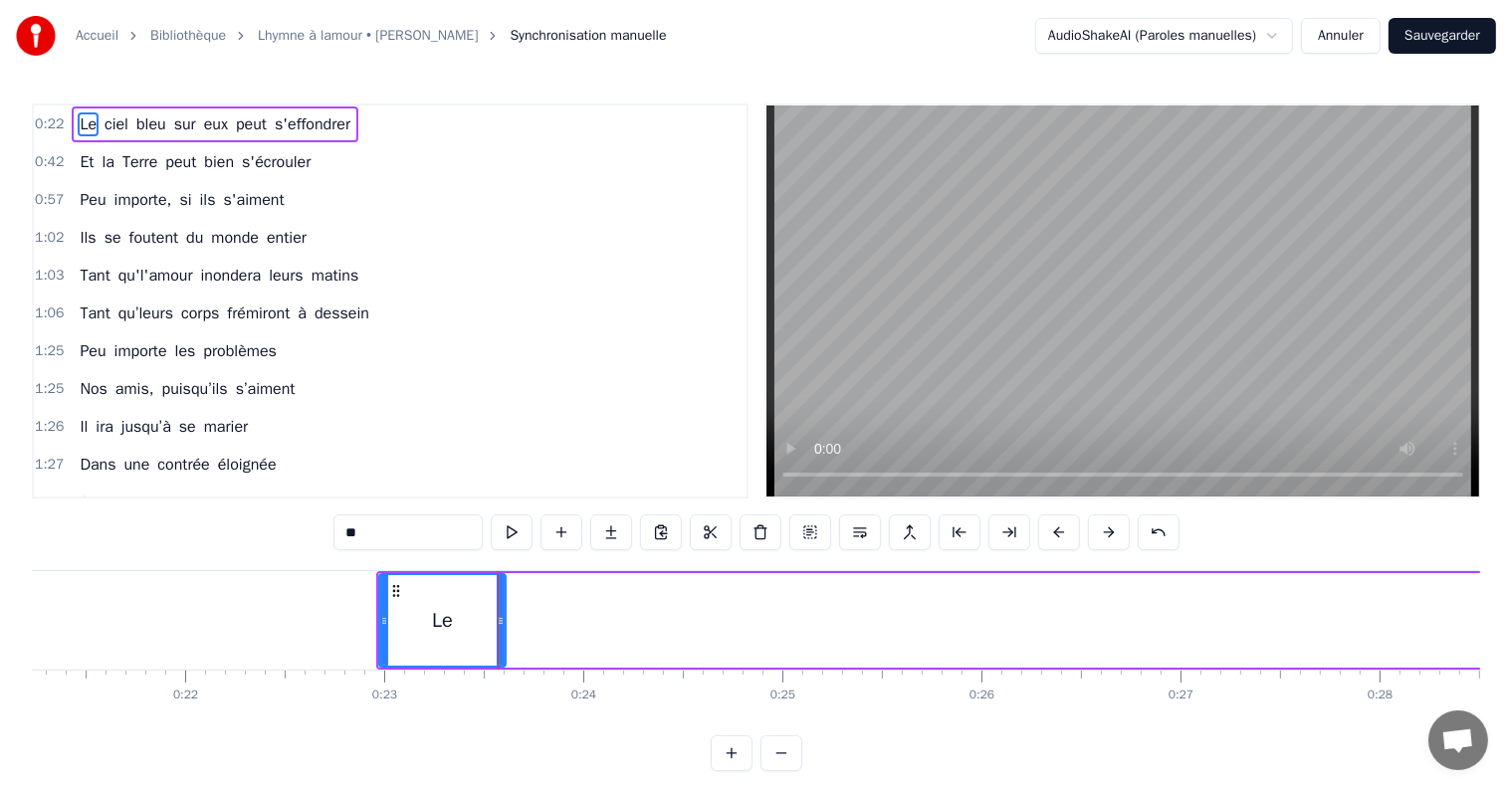 scroll, scrollTop: 0, scrollLeft: 4179, axis: horizontal 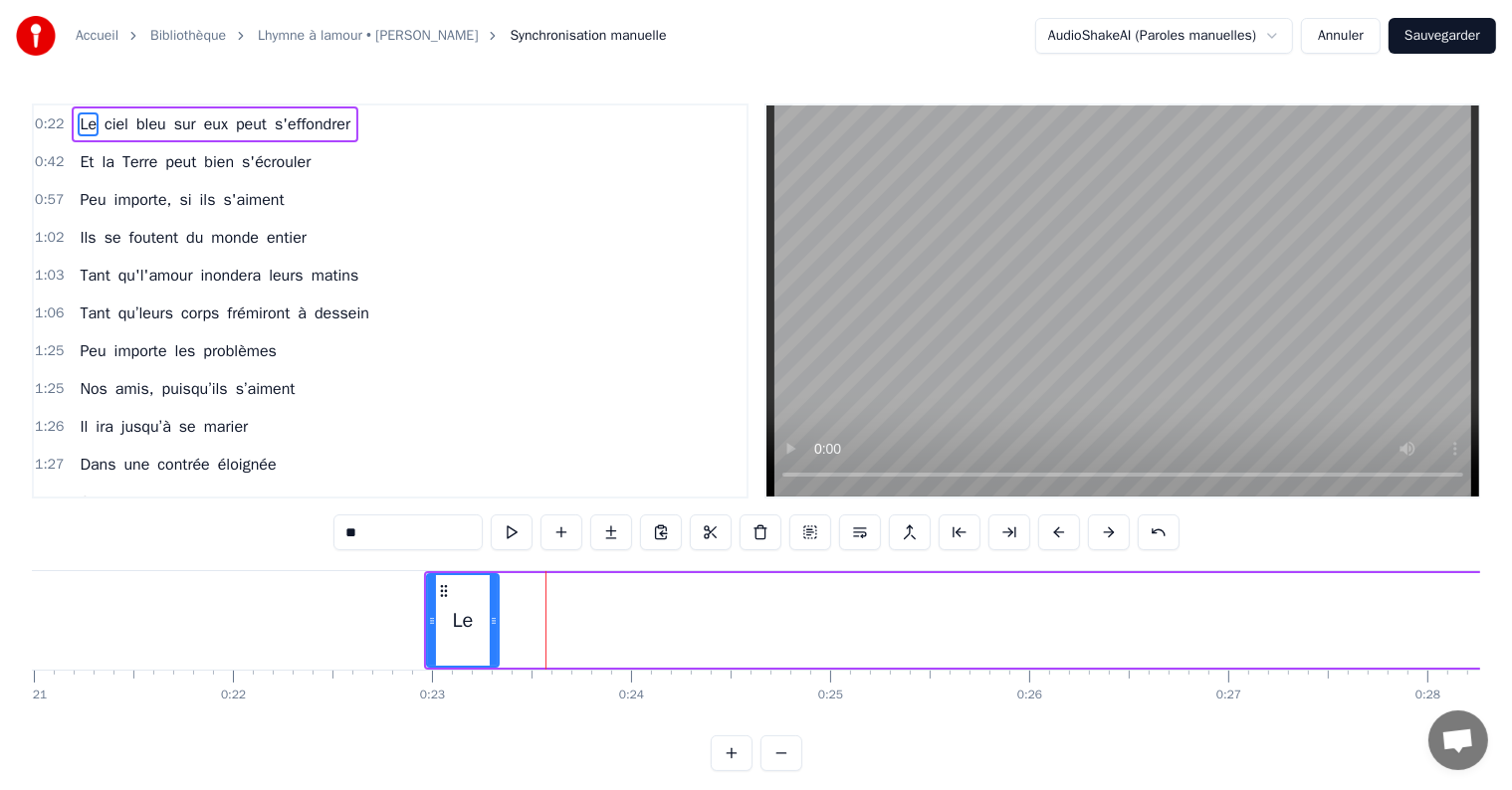 drag, startPoint x: 549, startPoint y: 618, endPoint x: 495, endPoint y: 630, distance: 55.317267 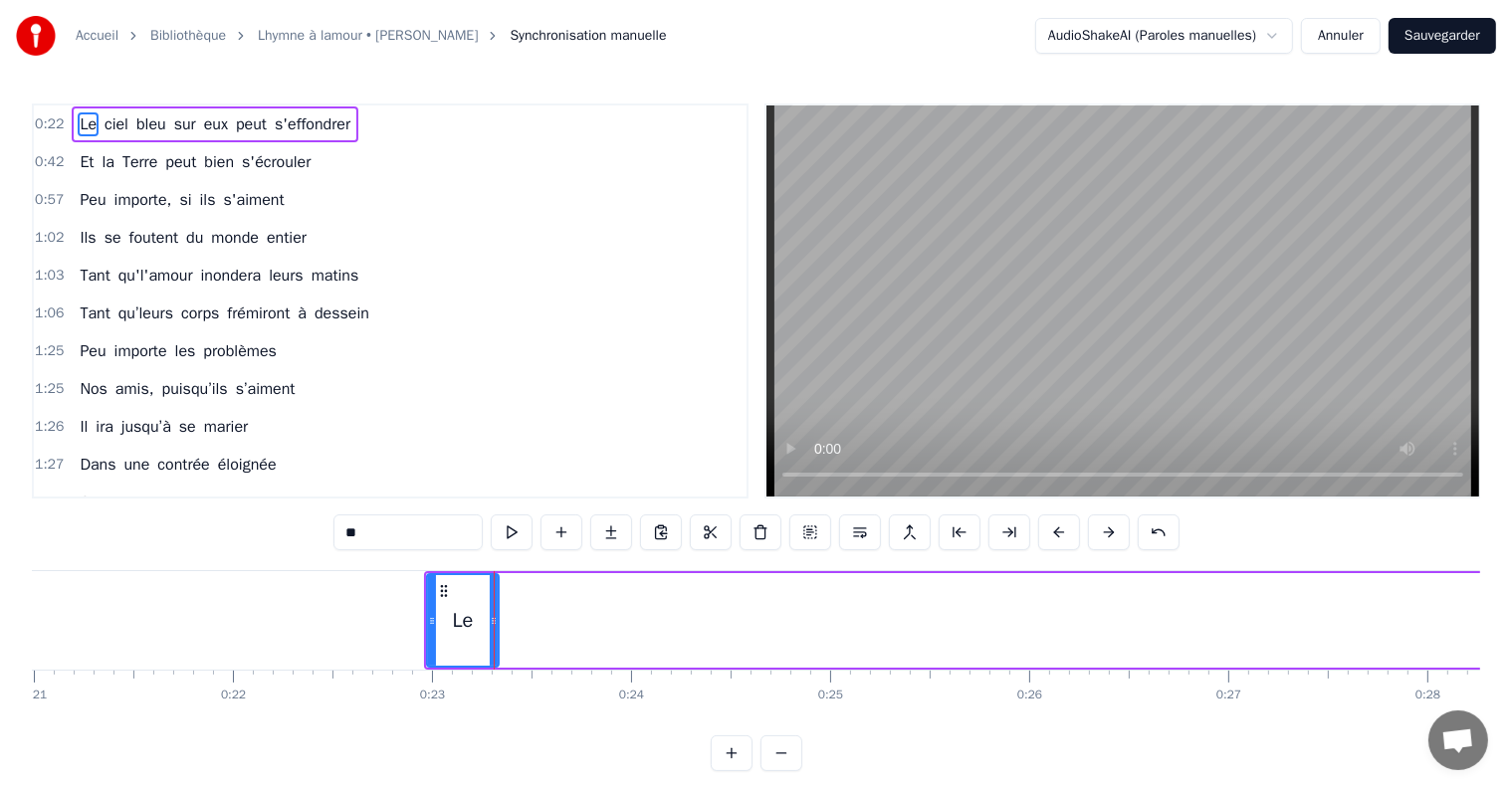 click at bounding box center [781, 753] 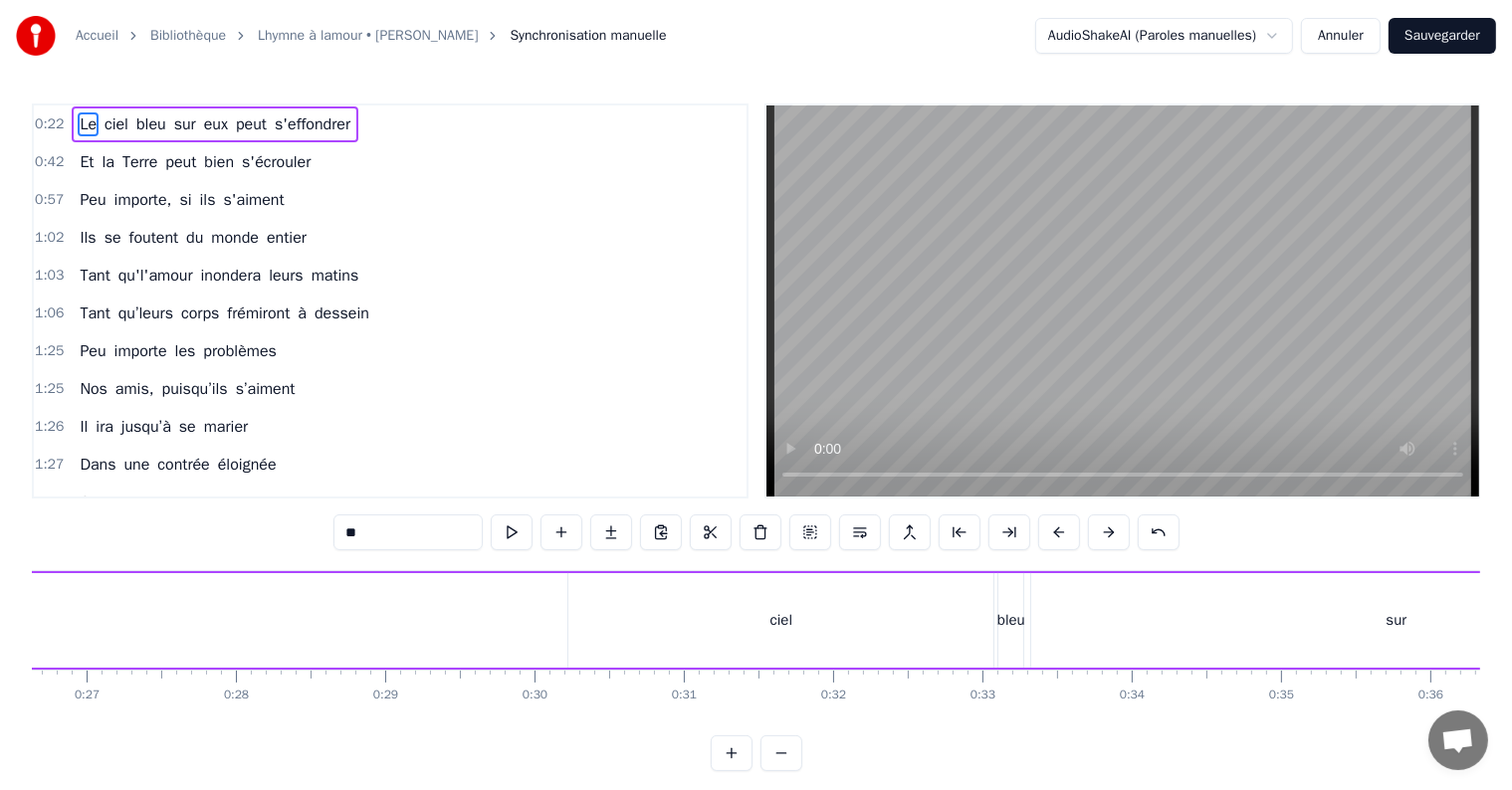 click at bounding box center [781, 753] 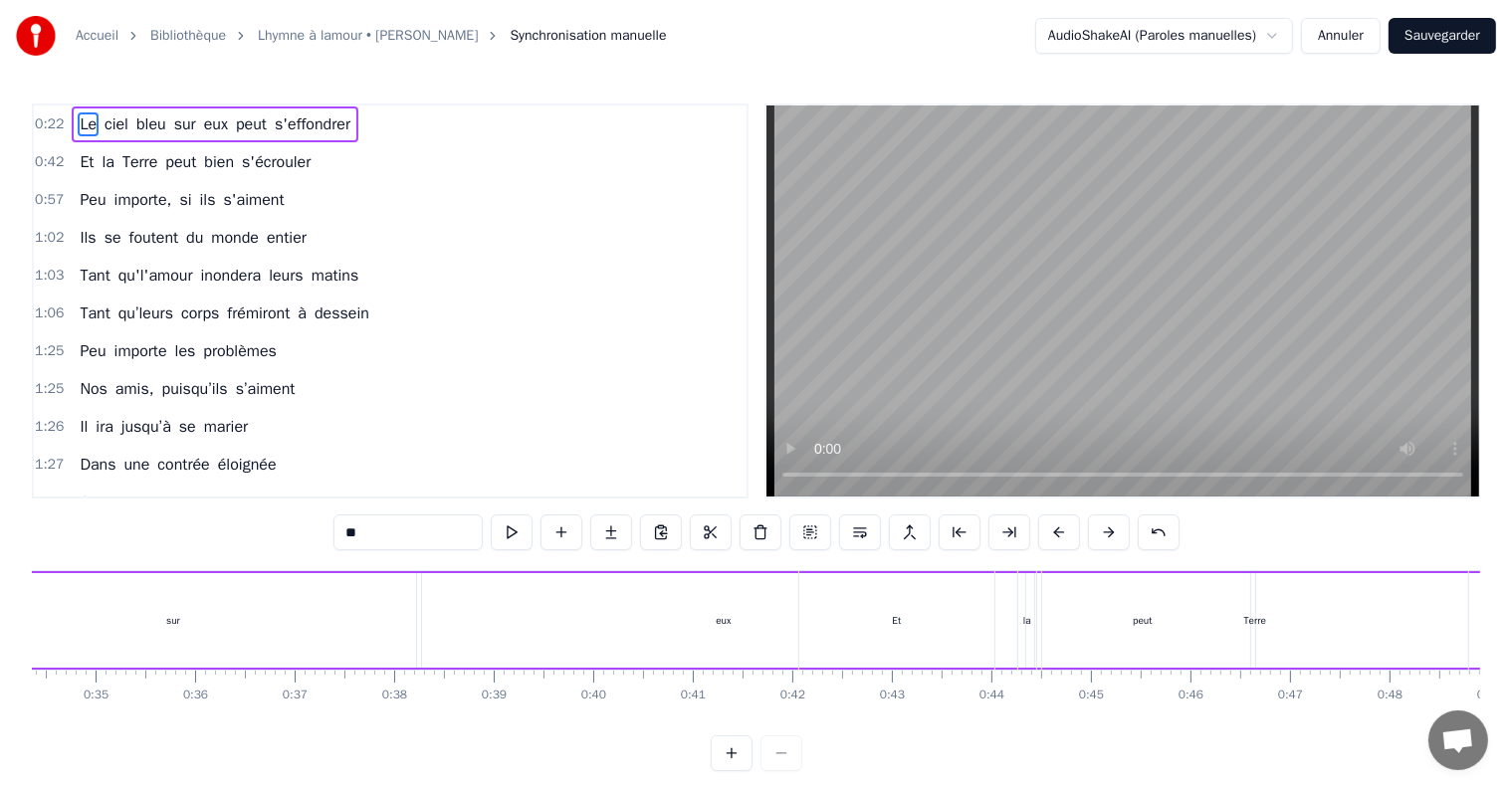 click at bounding box center (756, 753) 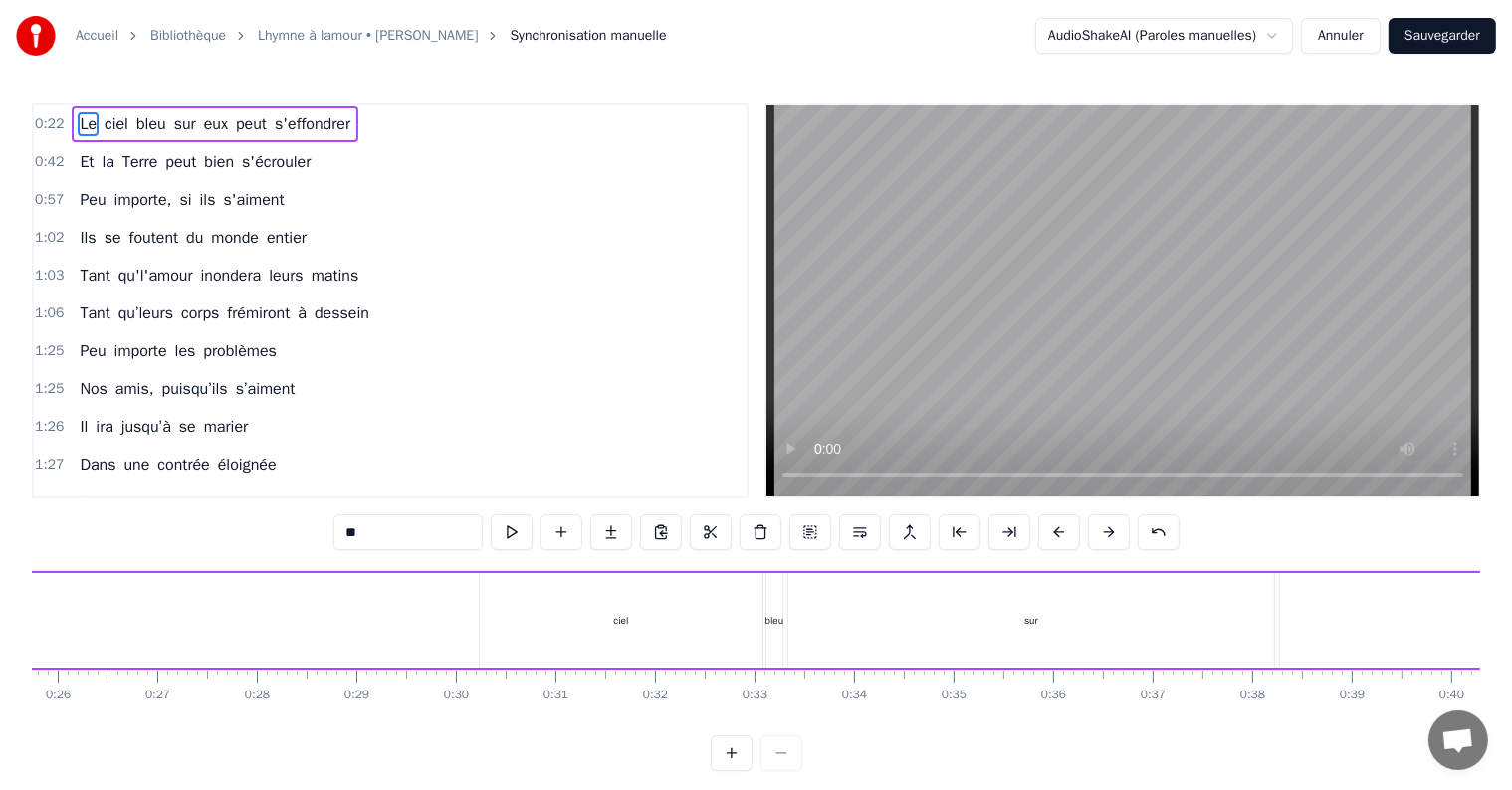 scroll, scrollTop: 0, scrollLeft: 2220, axis: horizontal 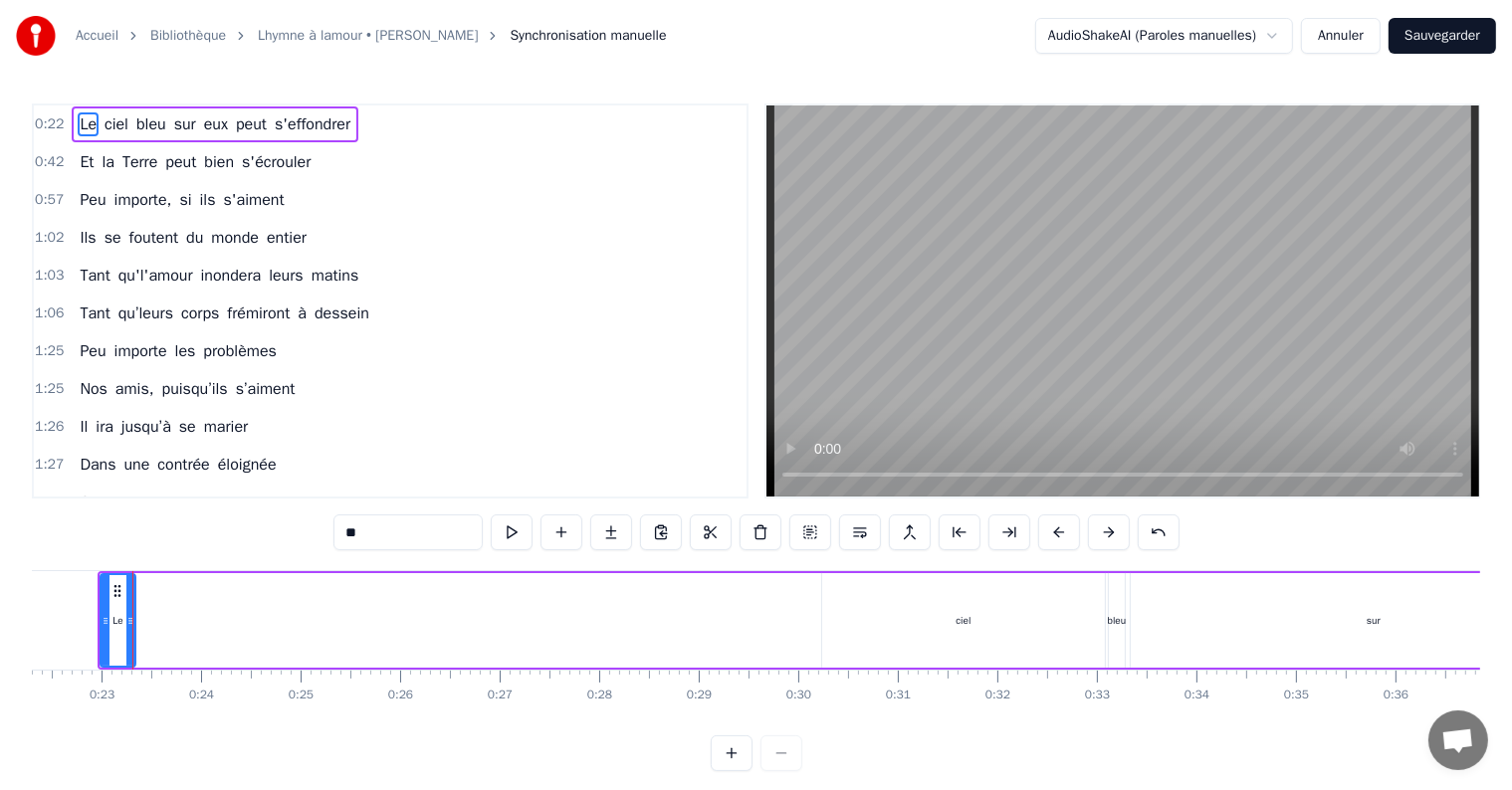 drag, startPoint x: 930, startPoint y: 602, endPoint x: 751, endPoint y: 613, distance: 179.3377 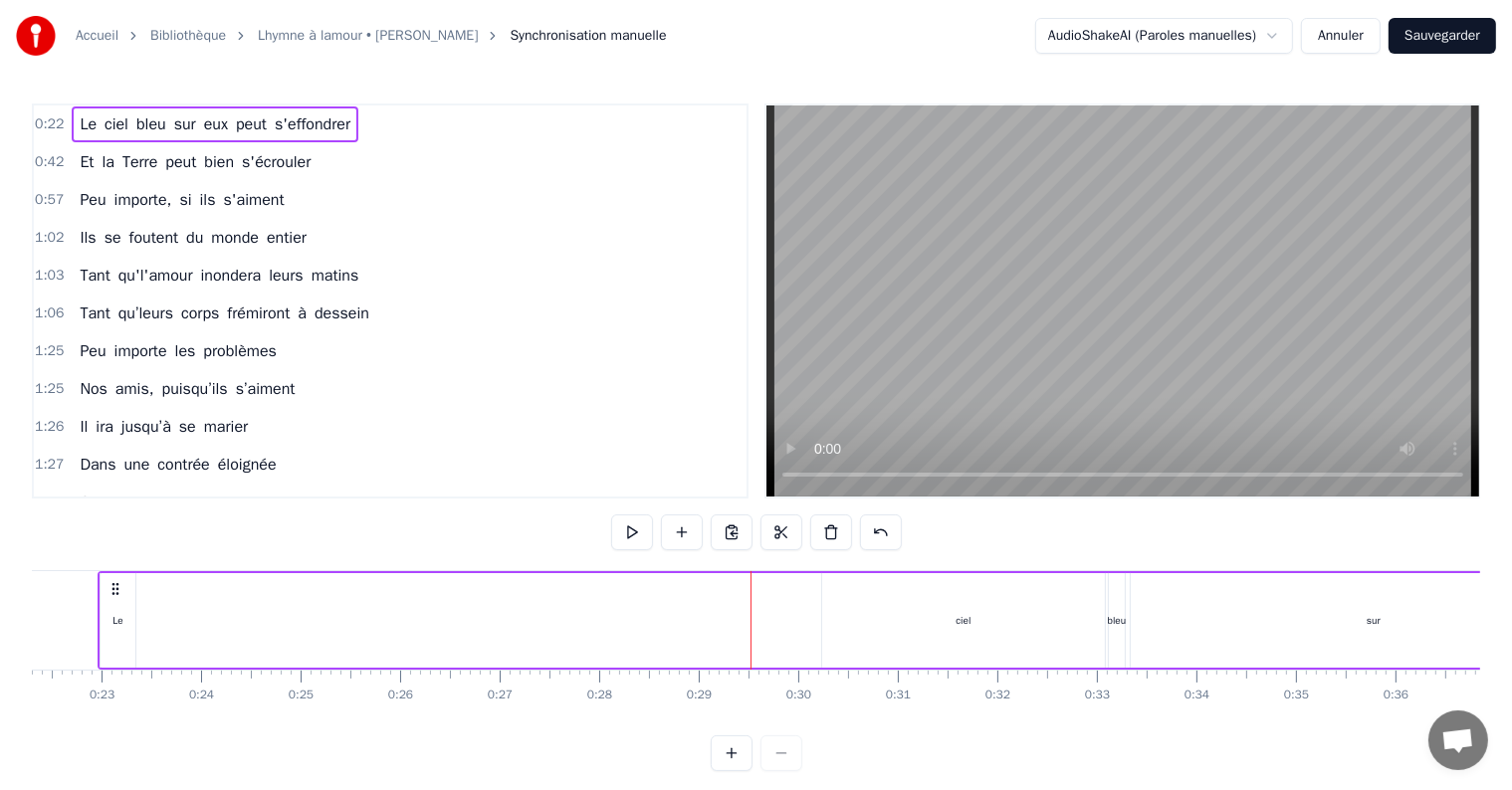 click on "ciel" at bounding box center (964, 620) 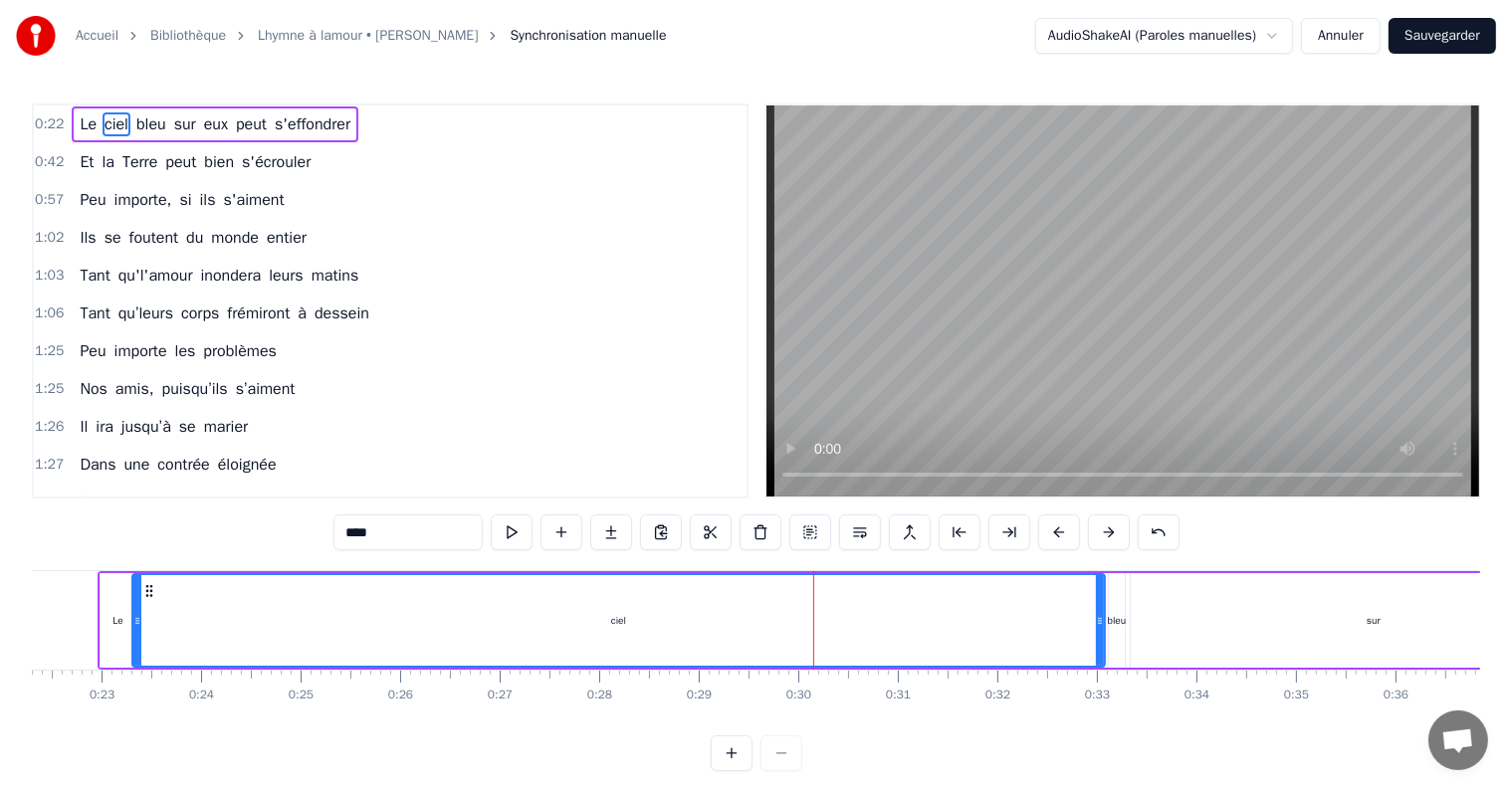 drag, startPoint x: 826, startPoint y: 620, endPoint x: 136, endPoint y: 633, distance: 690.12245 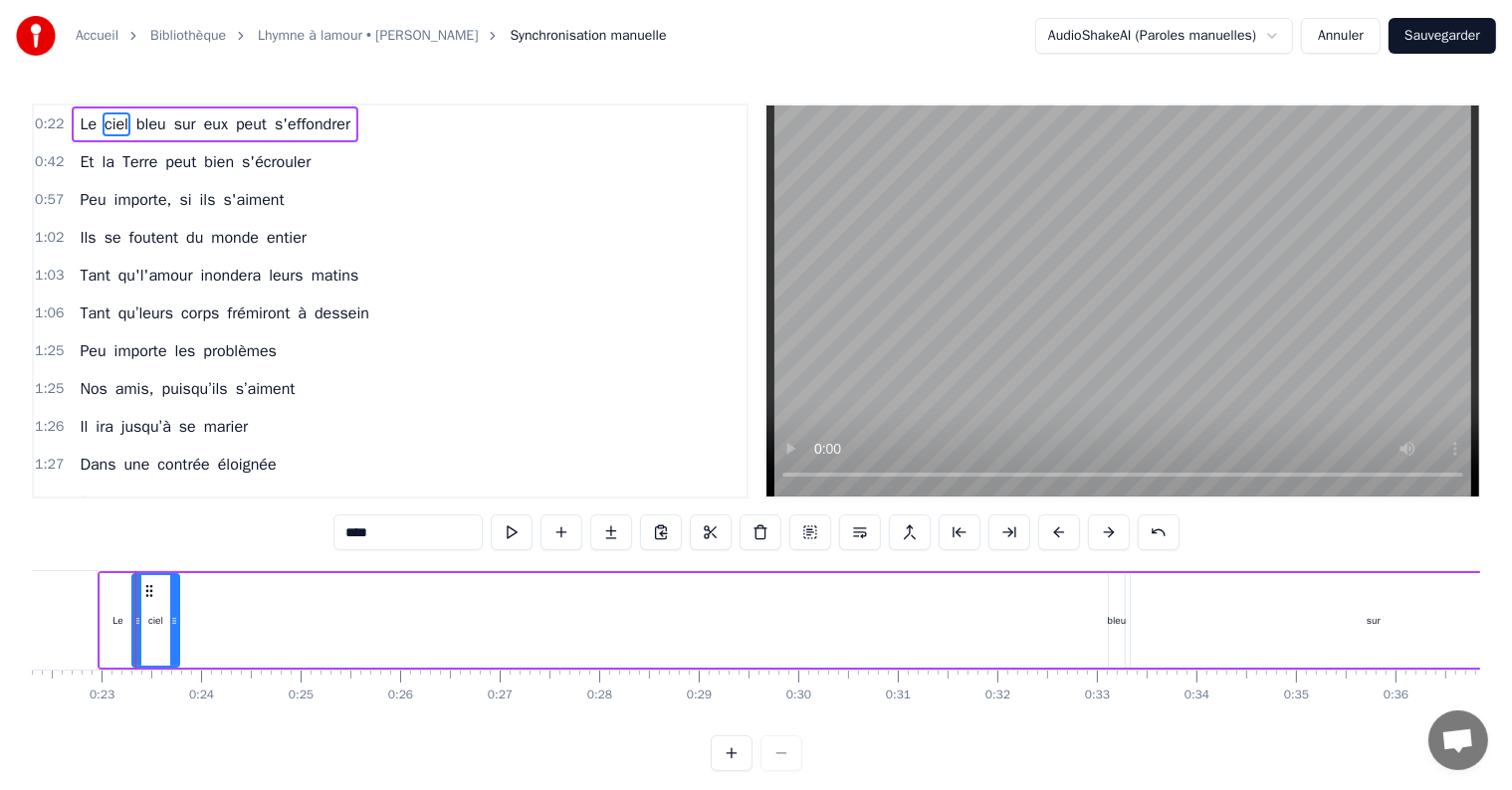 drag, startPoint x: 1097, startPoint y: 612, endPoint x: 171, endPoint y: 597, distance: 926.121 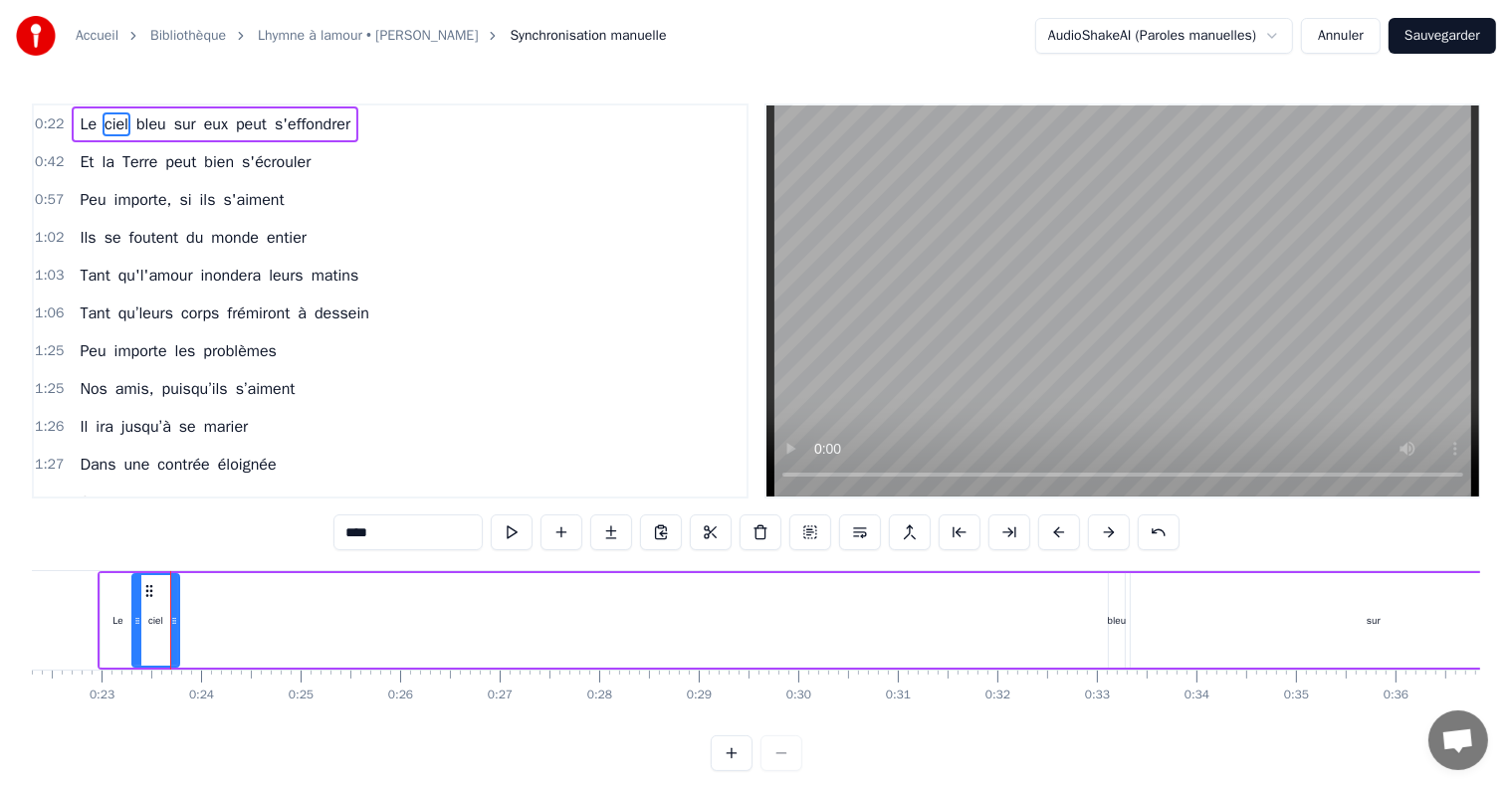 click on "bleu" at bounding box center (1117, 620) 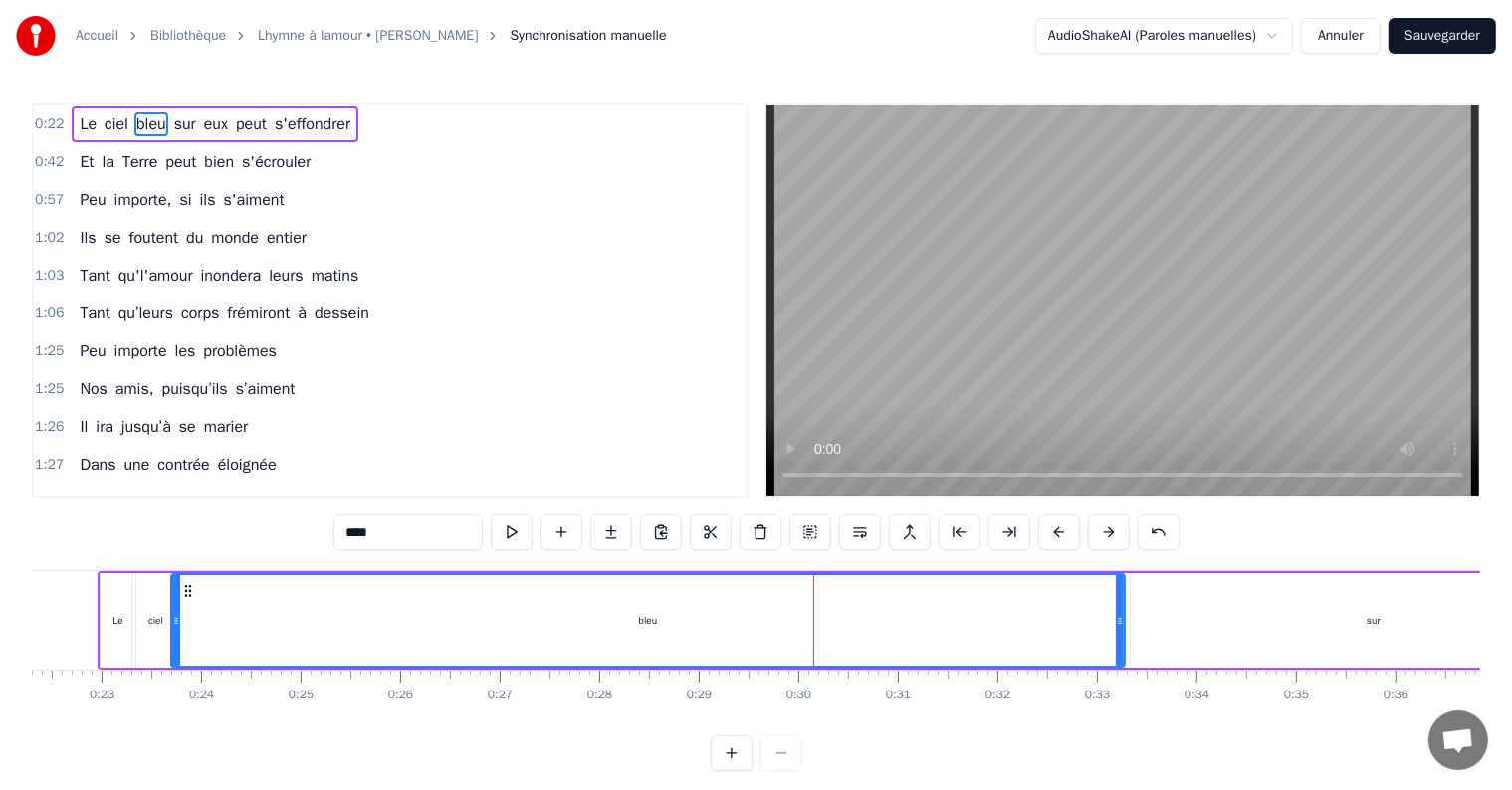 drag, startPoint x: 1109, startPoint y: 609, endPoint x: 171, endPoint y: 602, distance: 938.026 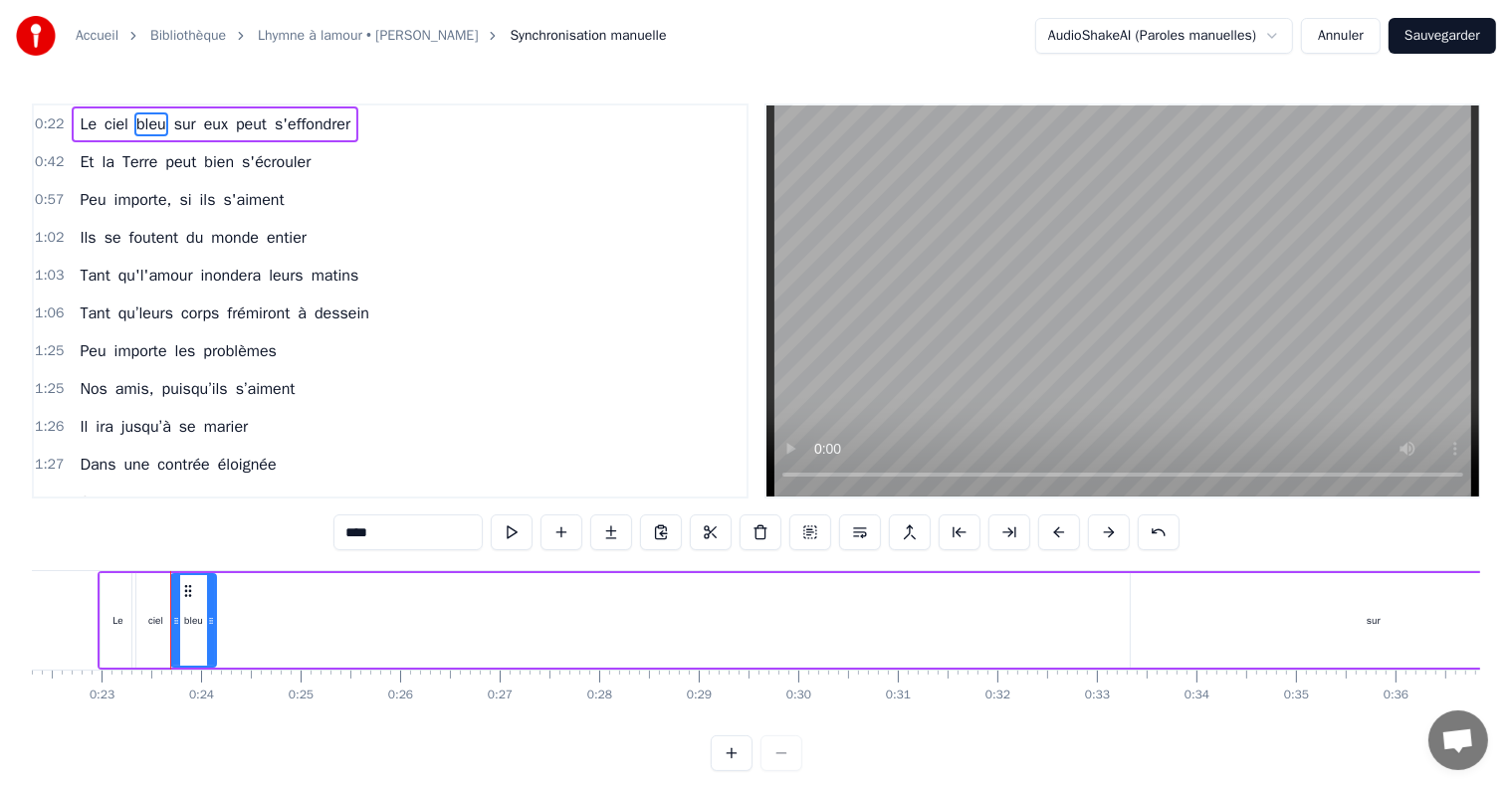 drag, startPoint x: 1118, startPoint y: 611, endPoint x: 209, endPoint y: 599, distance: 909.0792 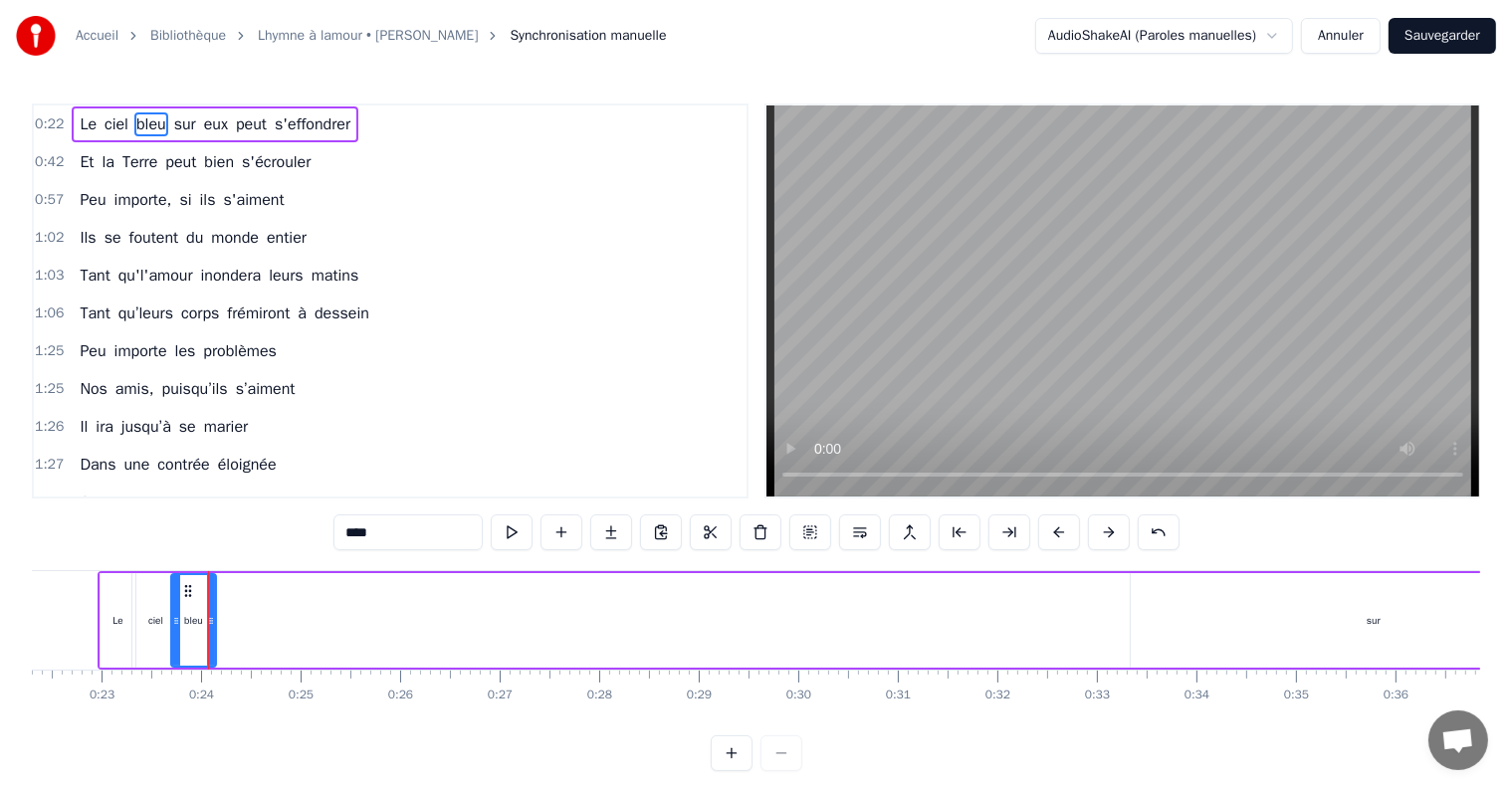 click on "sur" at bounding box center [1374, 620] 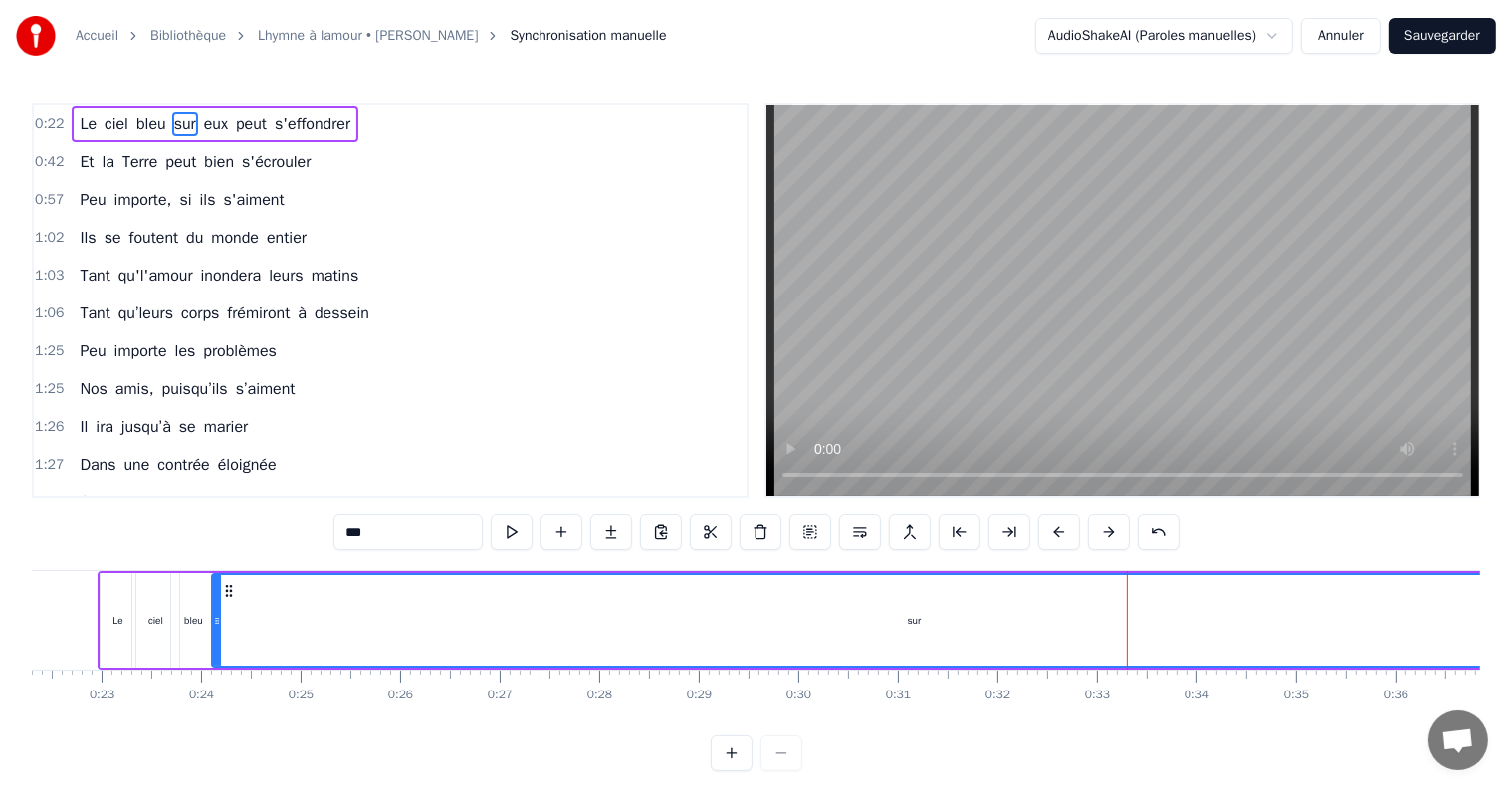drag, startPoint x: 1134, startPoint y: 622, endPoint x: 215, endPoint y: 636, distance: 919.10663 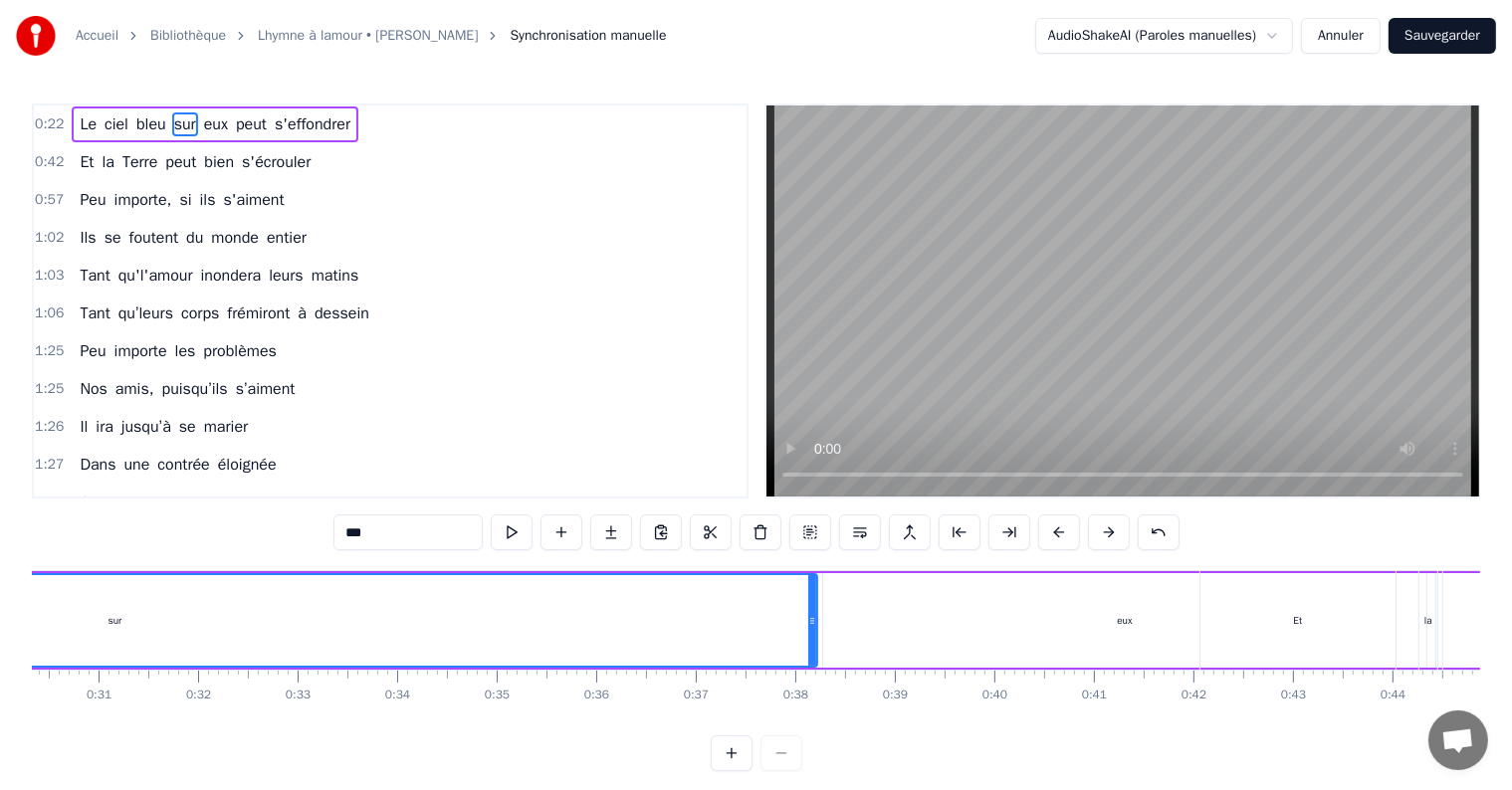 scroll, scrollTop: 0, scrollLeft: 3164, axis: horizontal 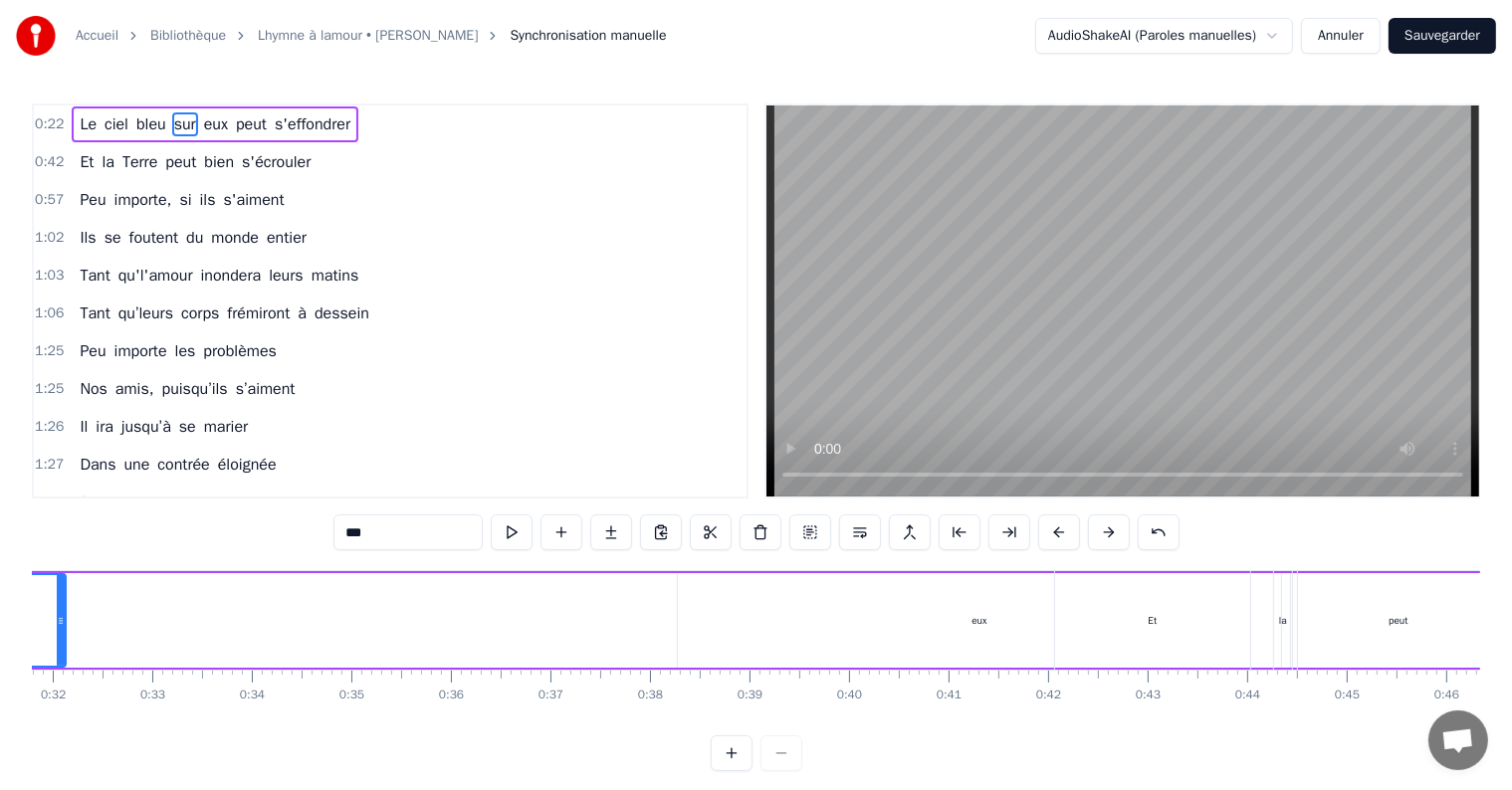 drag, startPoint x: 669, startPoint y: 620, endPoint x: 63, endPoint y: 613, distance: 606.0404 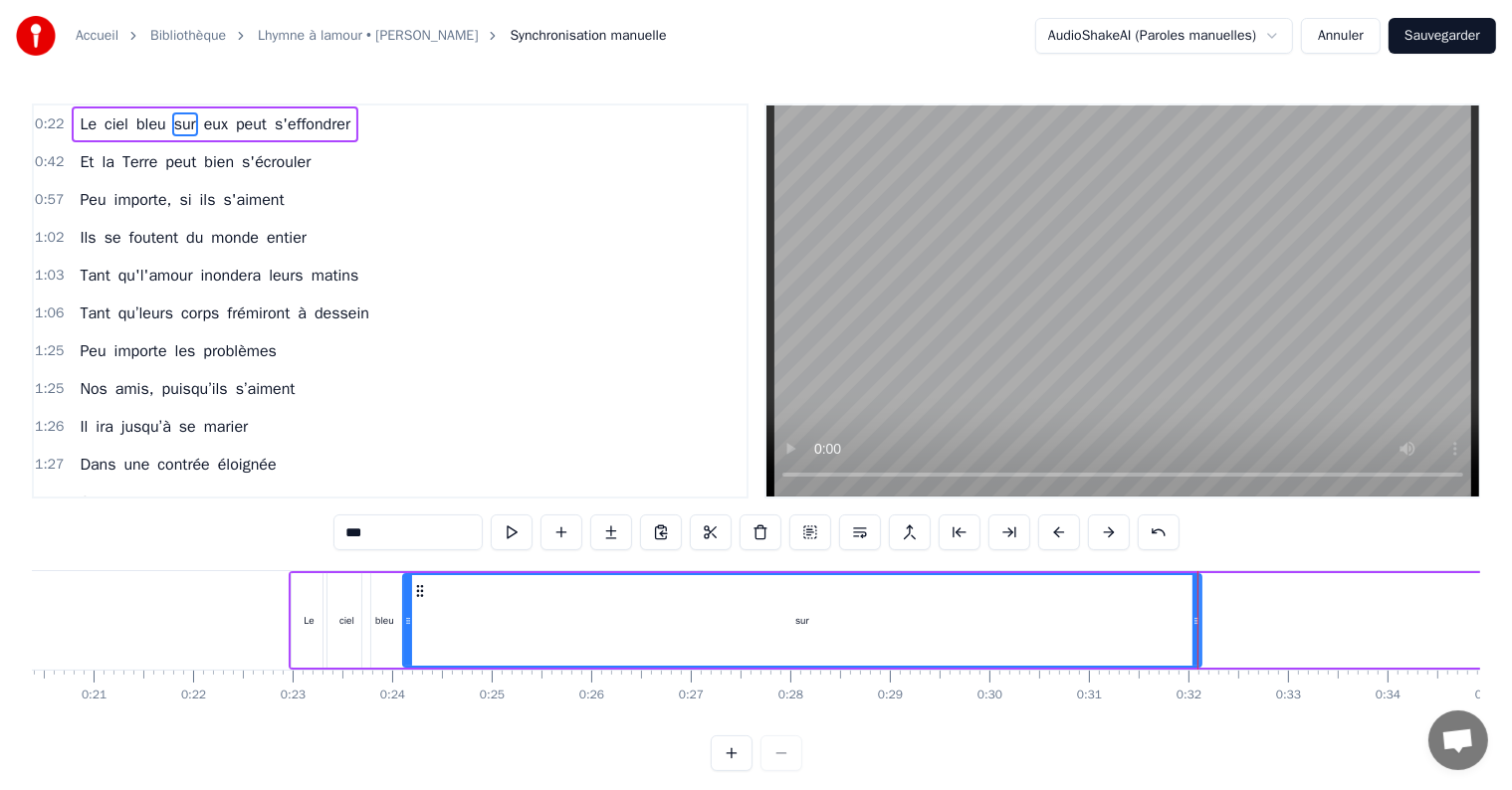 scroll, scrollTop: 0, scrollLeft: 2052, axis: horizontal 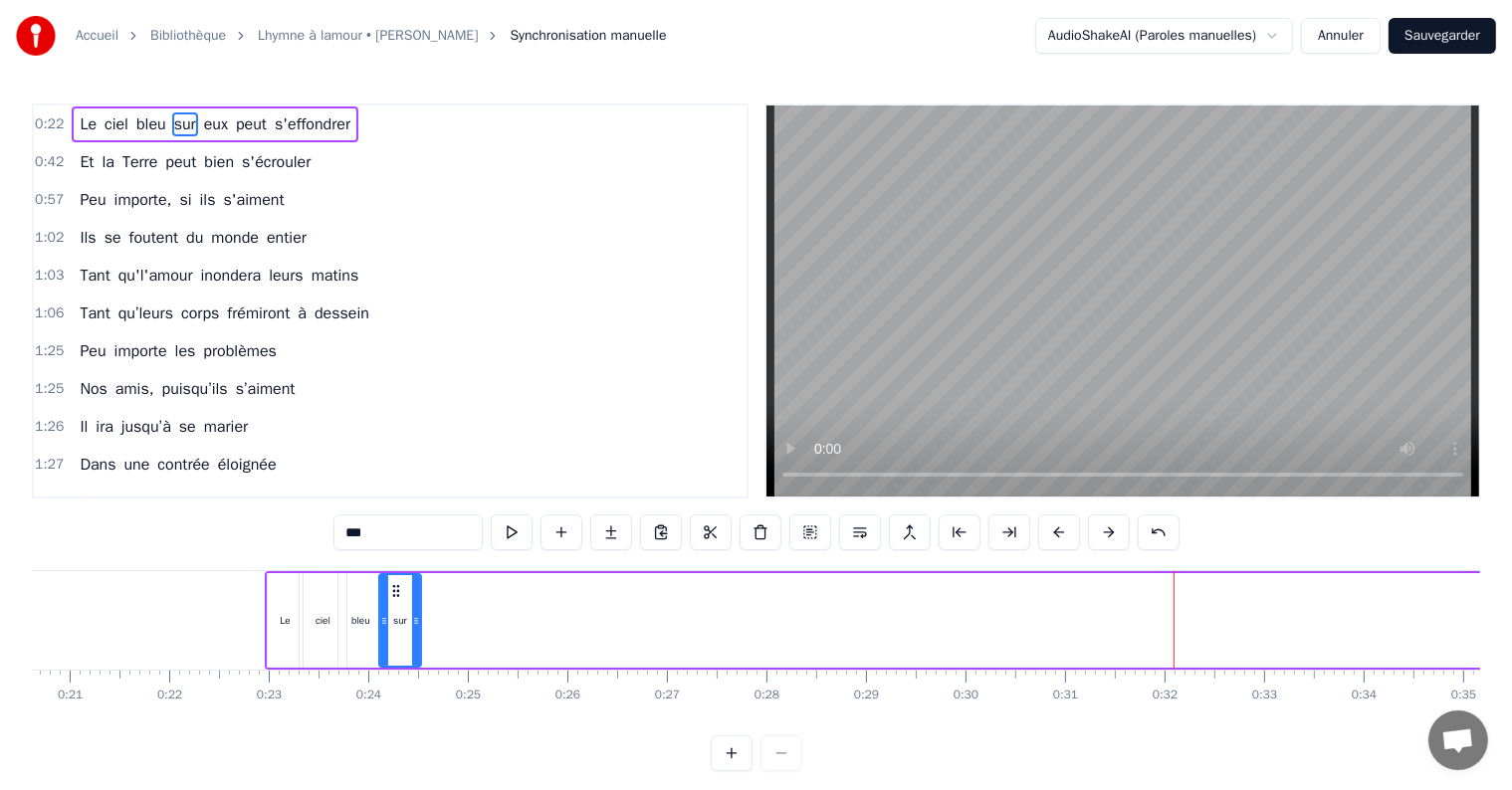 drag, startPoint x: 1174, startPoint y: 615, endPoint x: 417, endPoint y: 645, distance: 757.59422 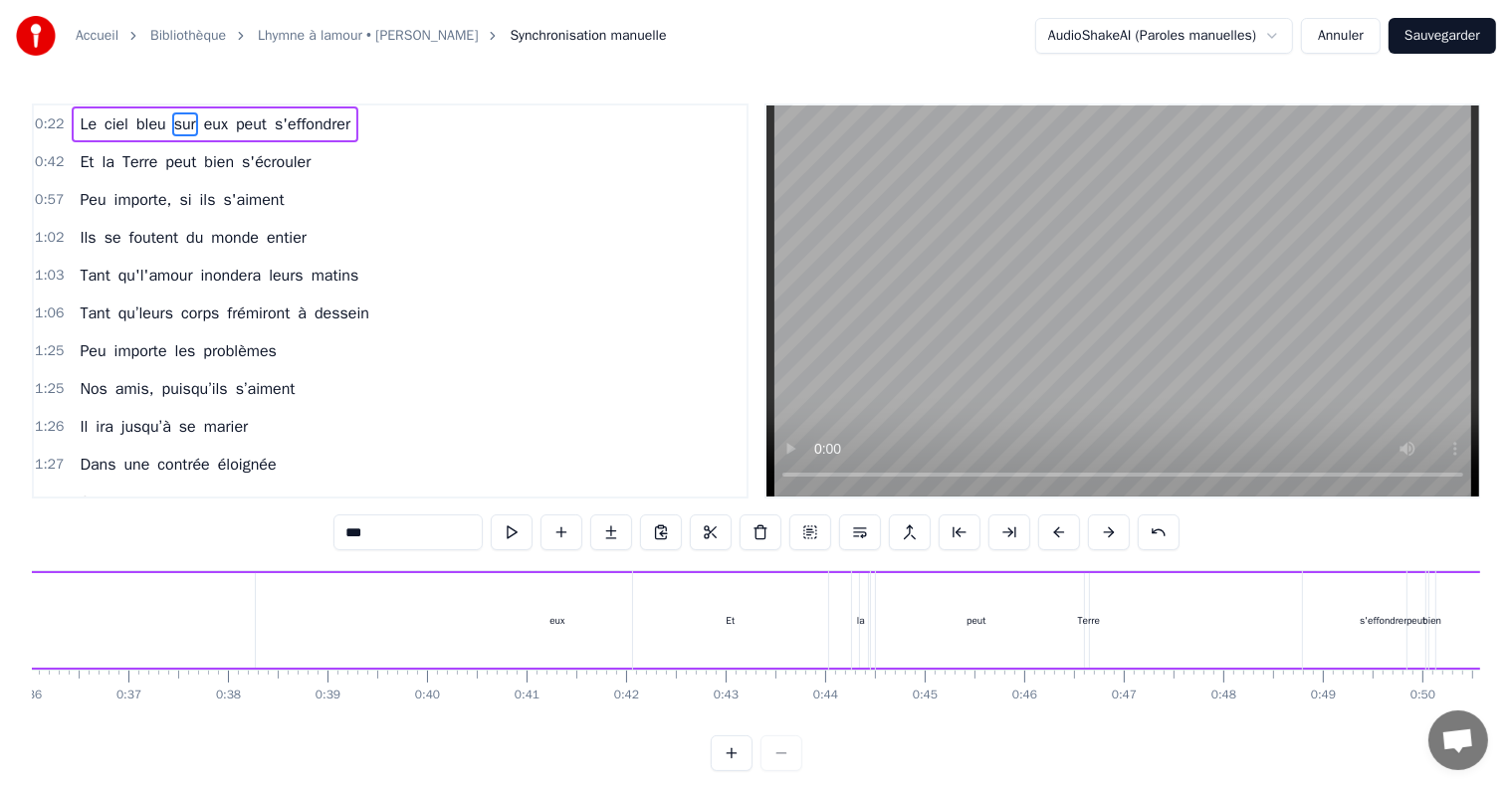 scroll, scrollTop: 0, scrollLeft: 3623, axis: horizontal 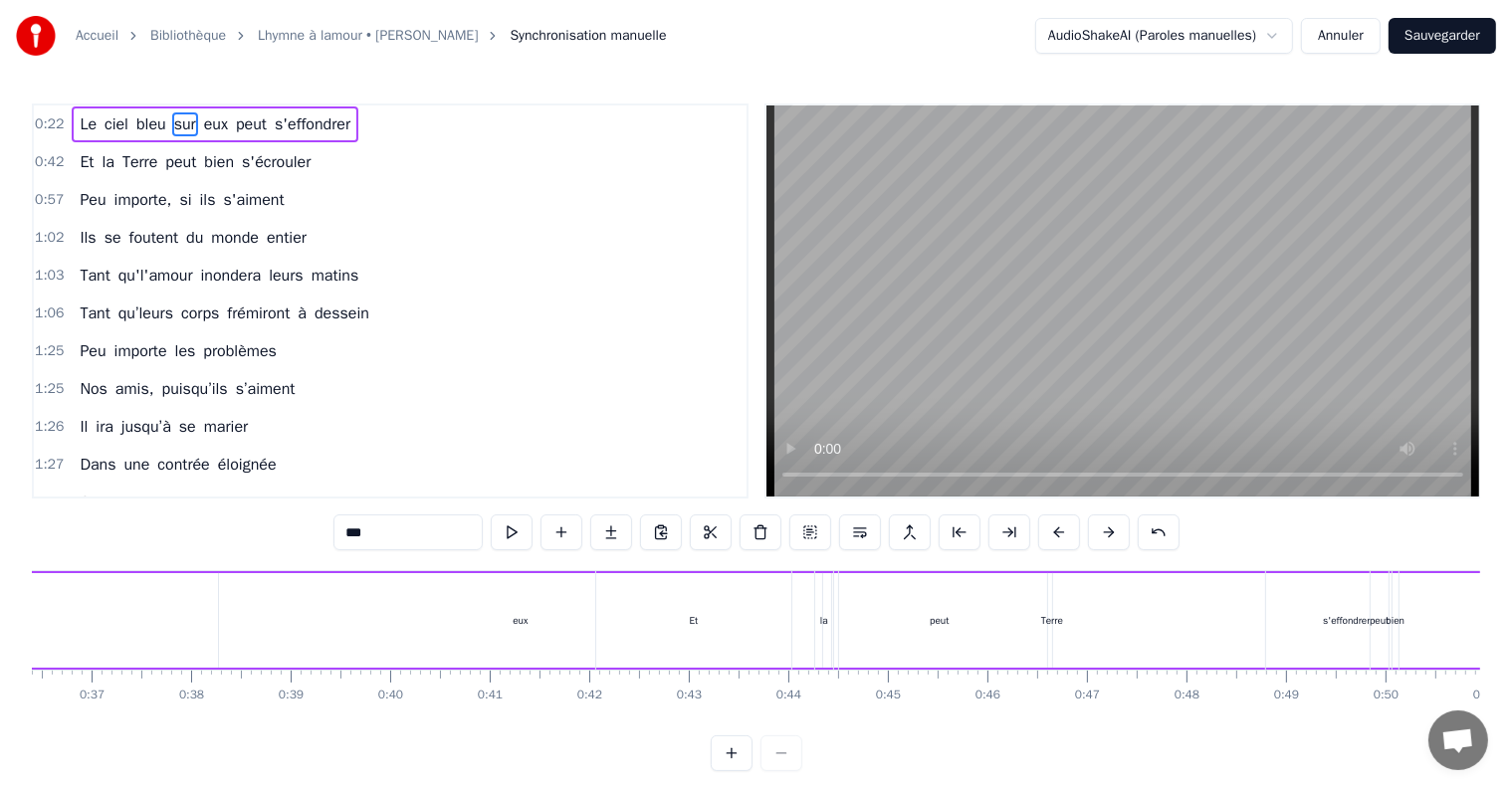 drag, startPoint x: 491, startPoint y: 579, endPoint x: 330, endPoint y: 585, distance: 161.11176 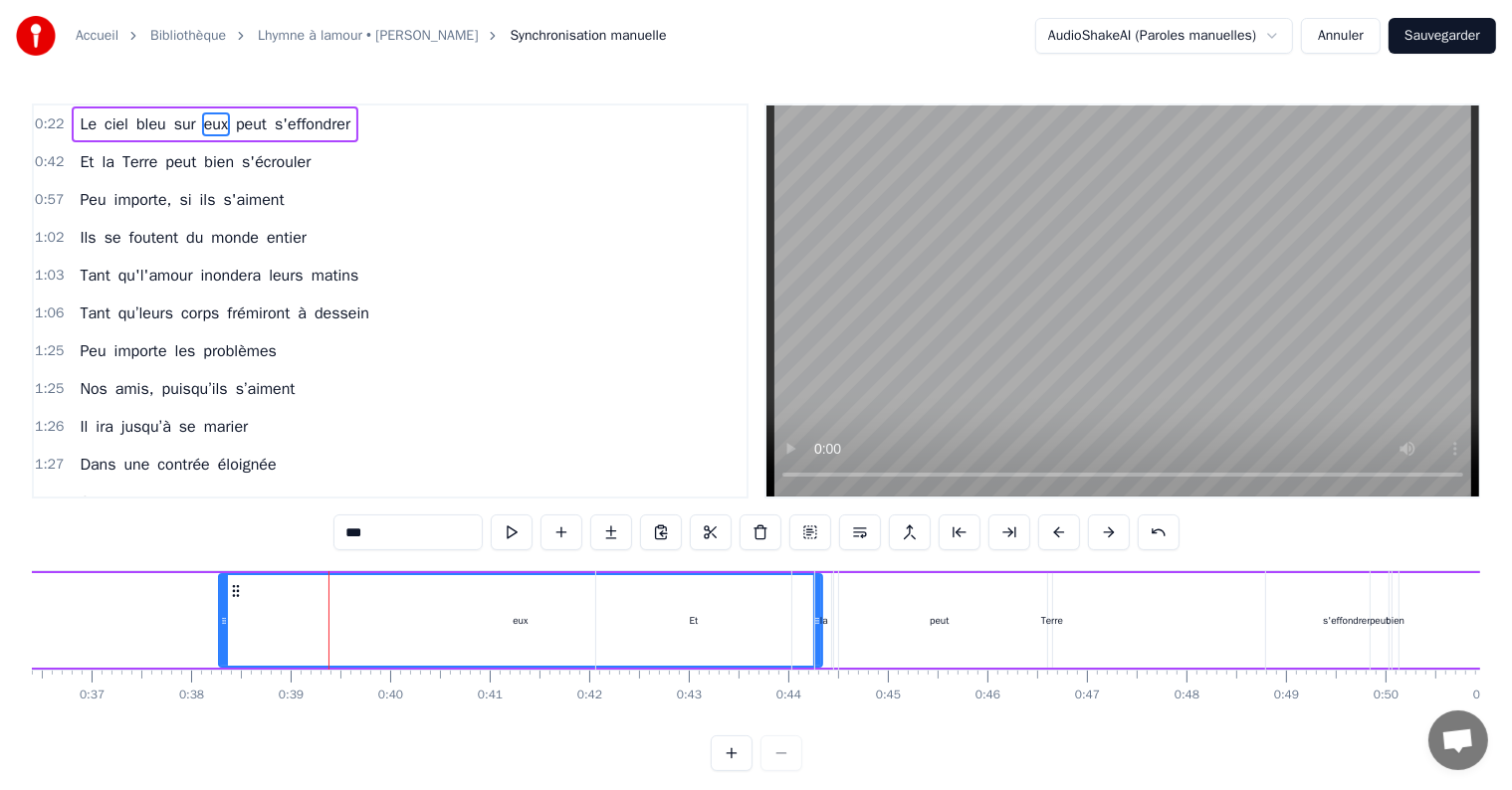 drag, startPoint x: 818, startPoint y: 609, endPoint x: 586, endPoint y: 609, distance: 232 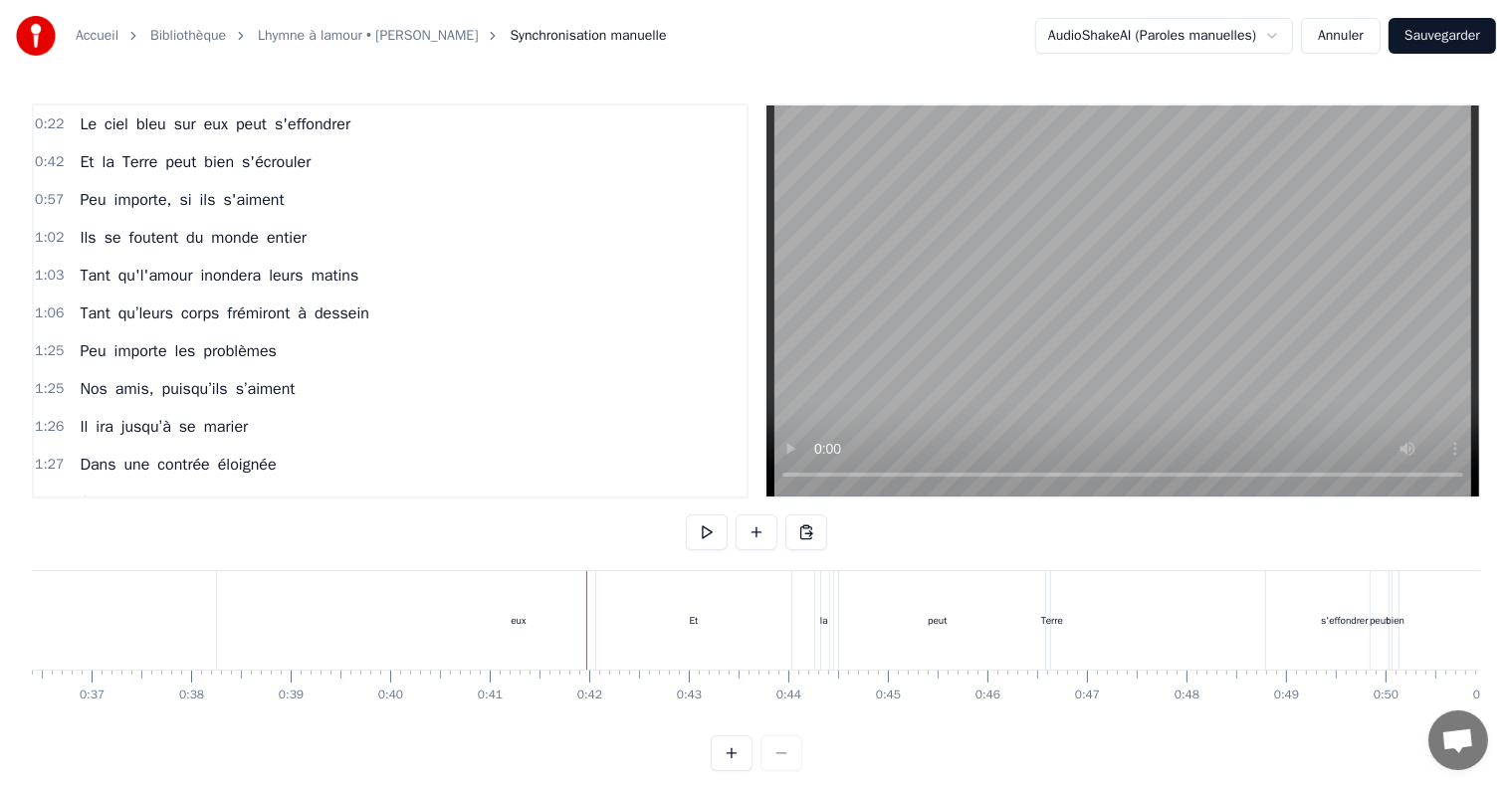 click on "eux" at bounding box center (519, 620) 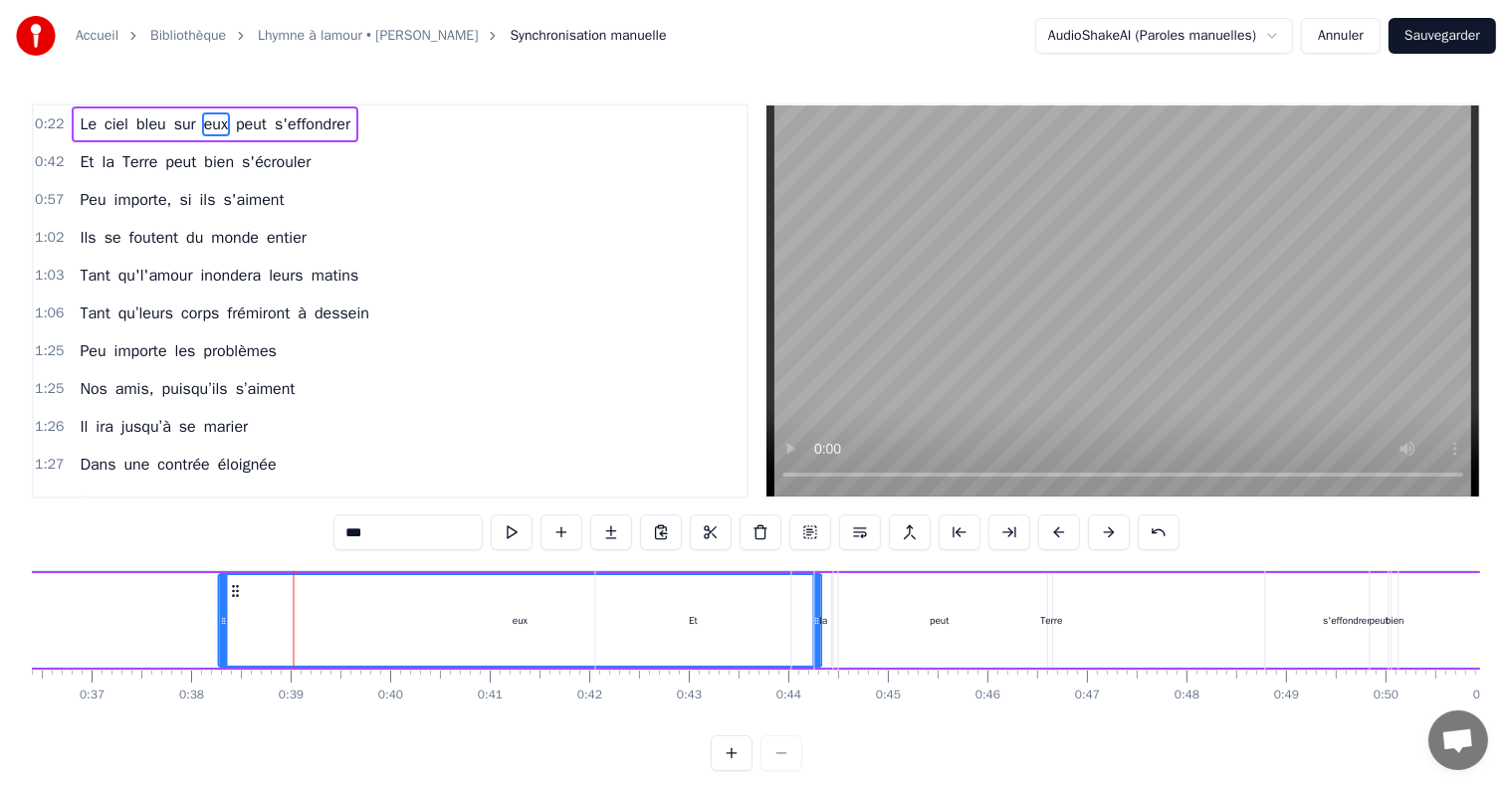 click 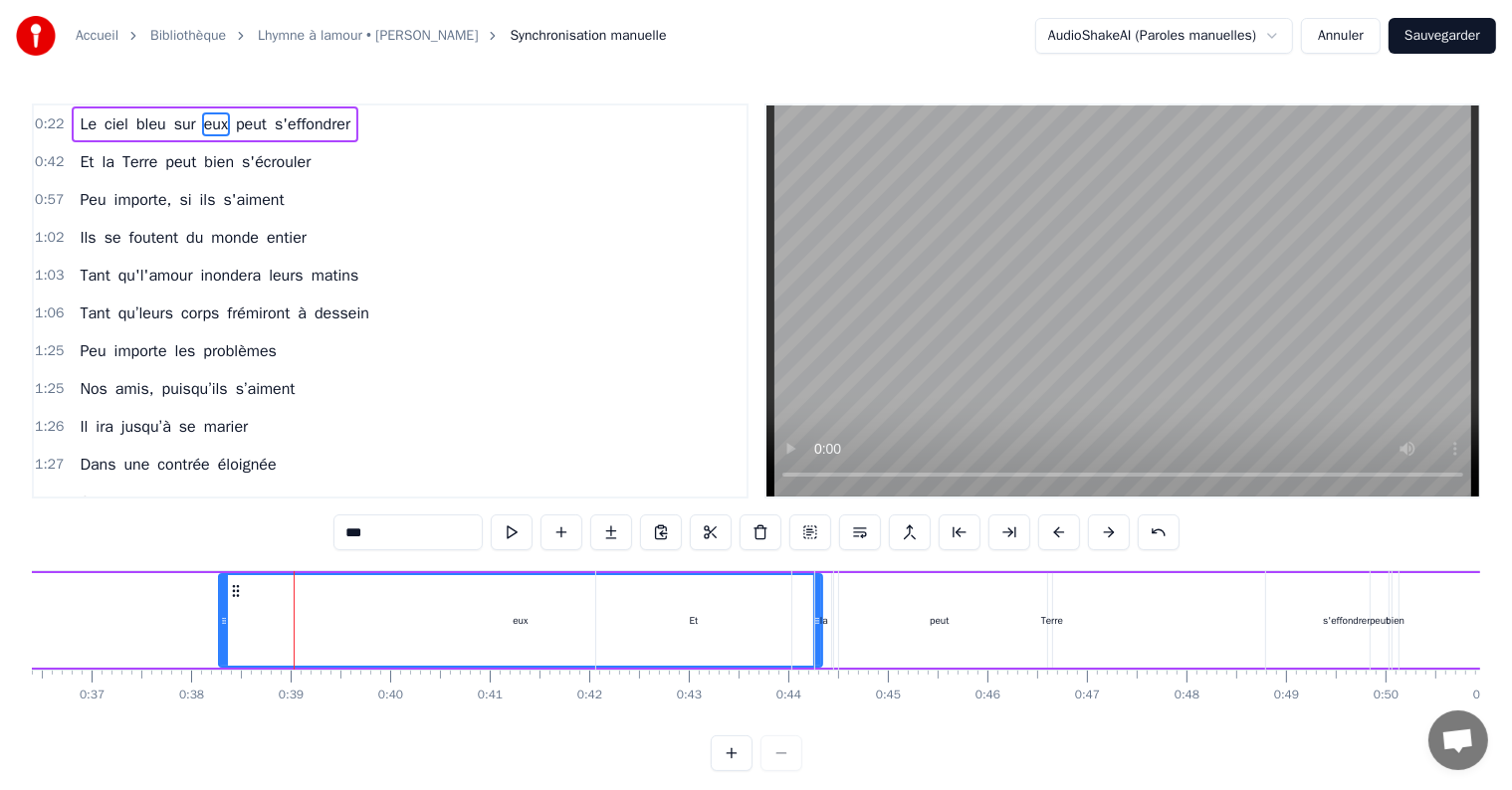 click 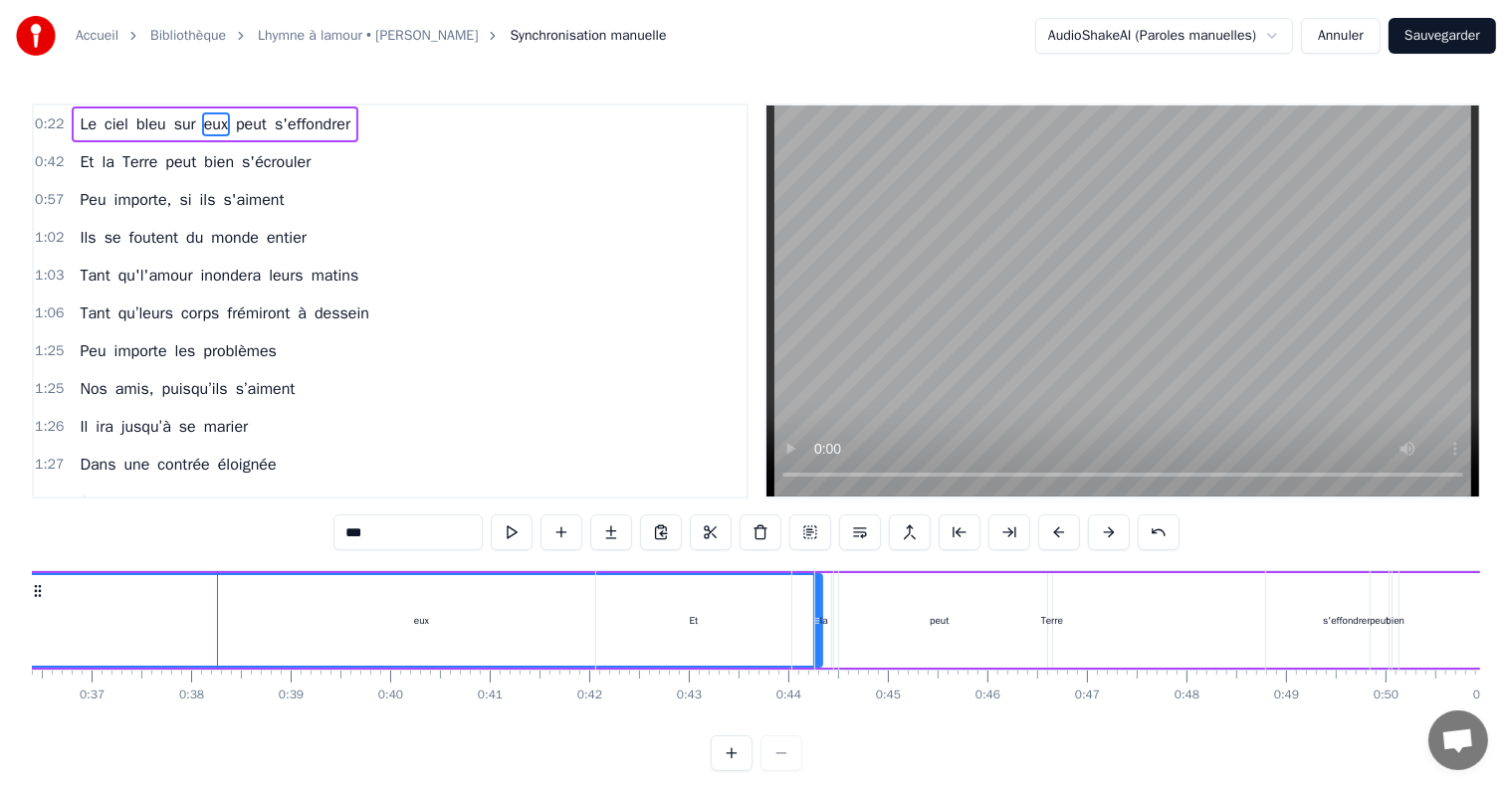 drag, startPoint x: 223, startPoint y: 621, endPoint x: 25, endPoint y: 616, distance: 198.0631 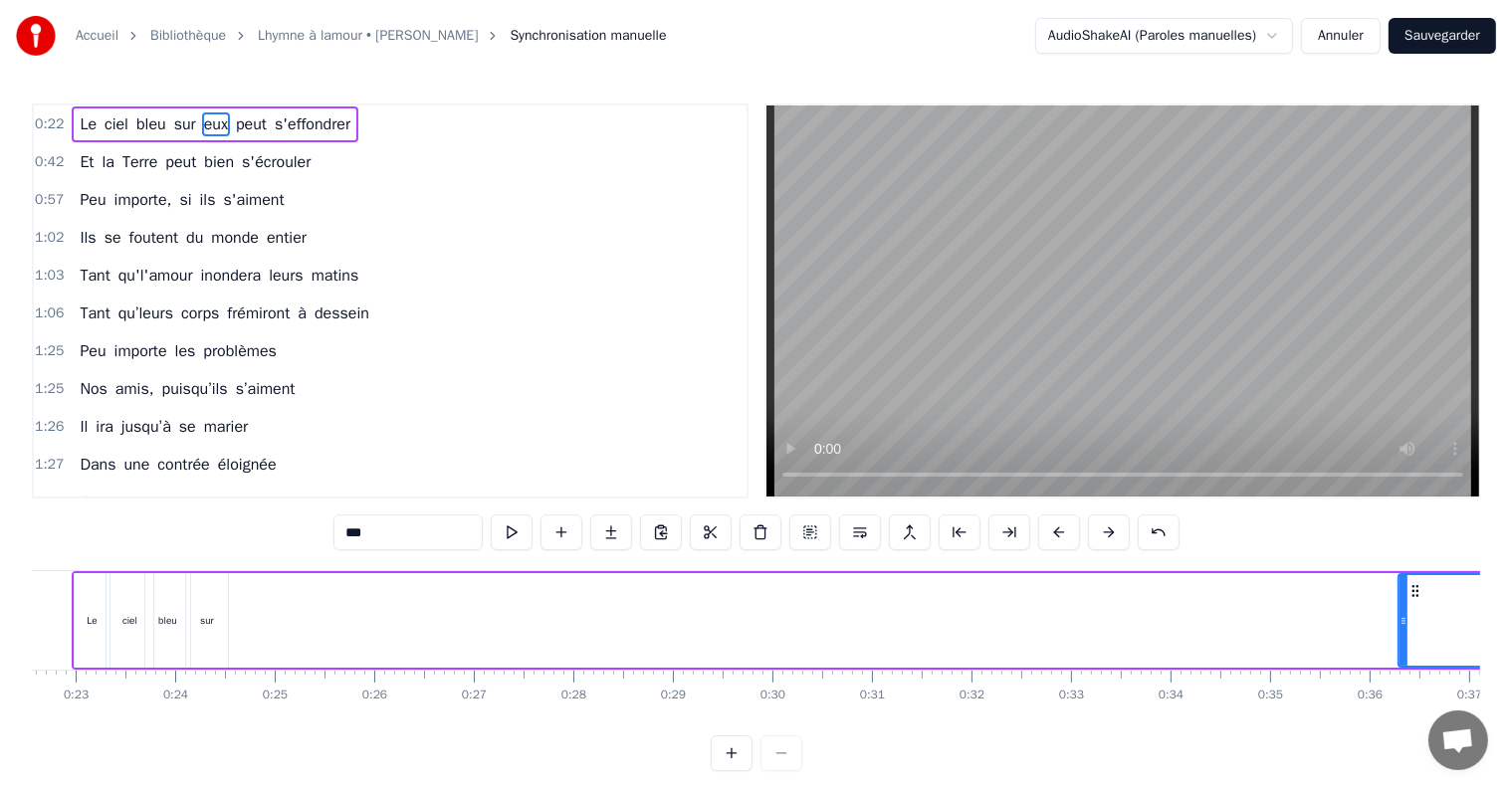 scroll, scrollTop: 0, scrollLeft: 2259, axis: horizontal 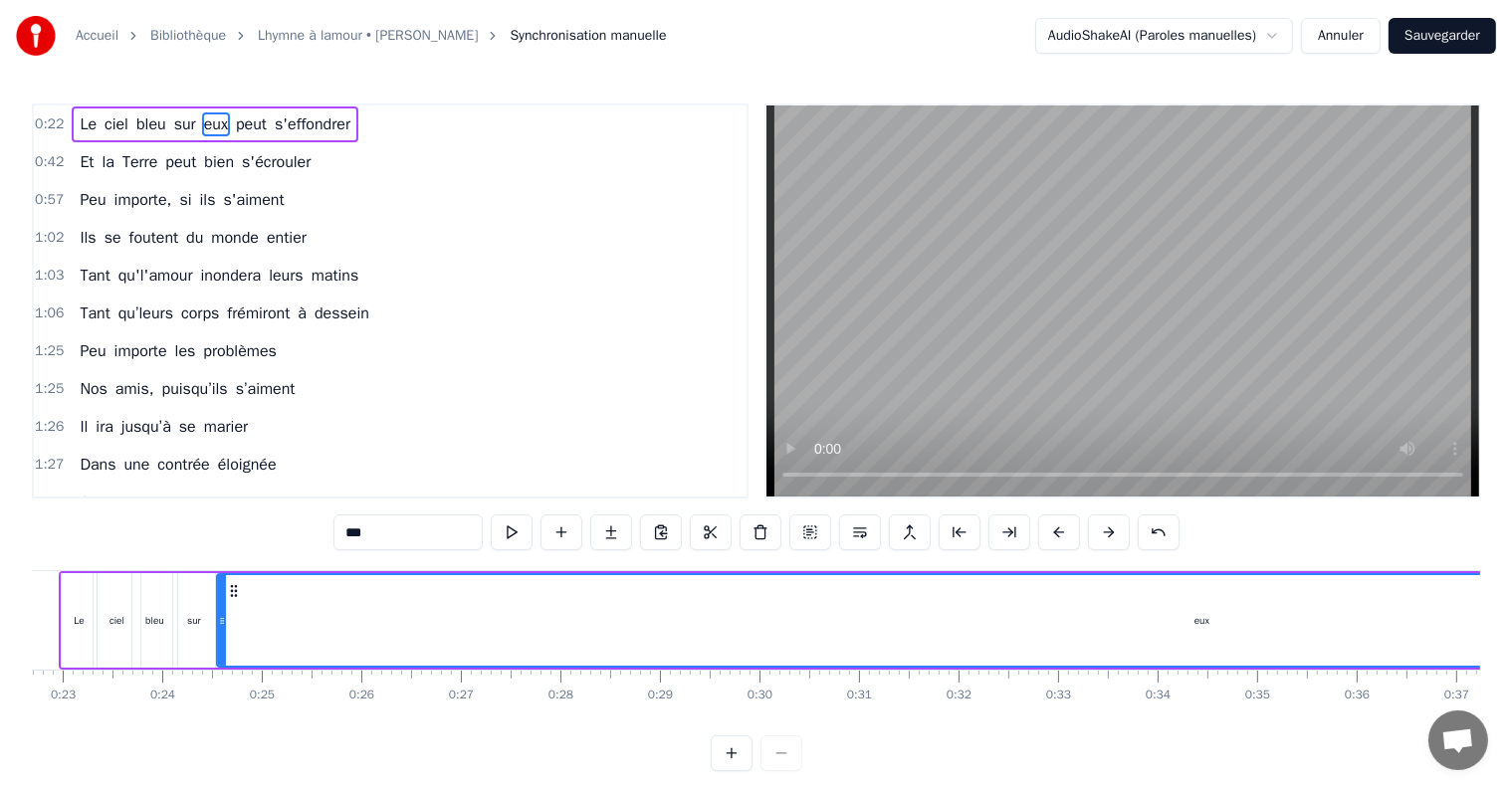 drag, startPoint x: 1390, startPoint y: 622, endPoint x: 221, endPoint y: 656, distance: 1169.4943 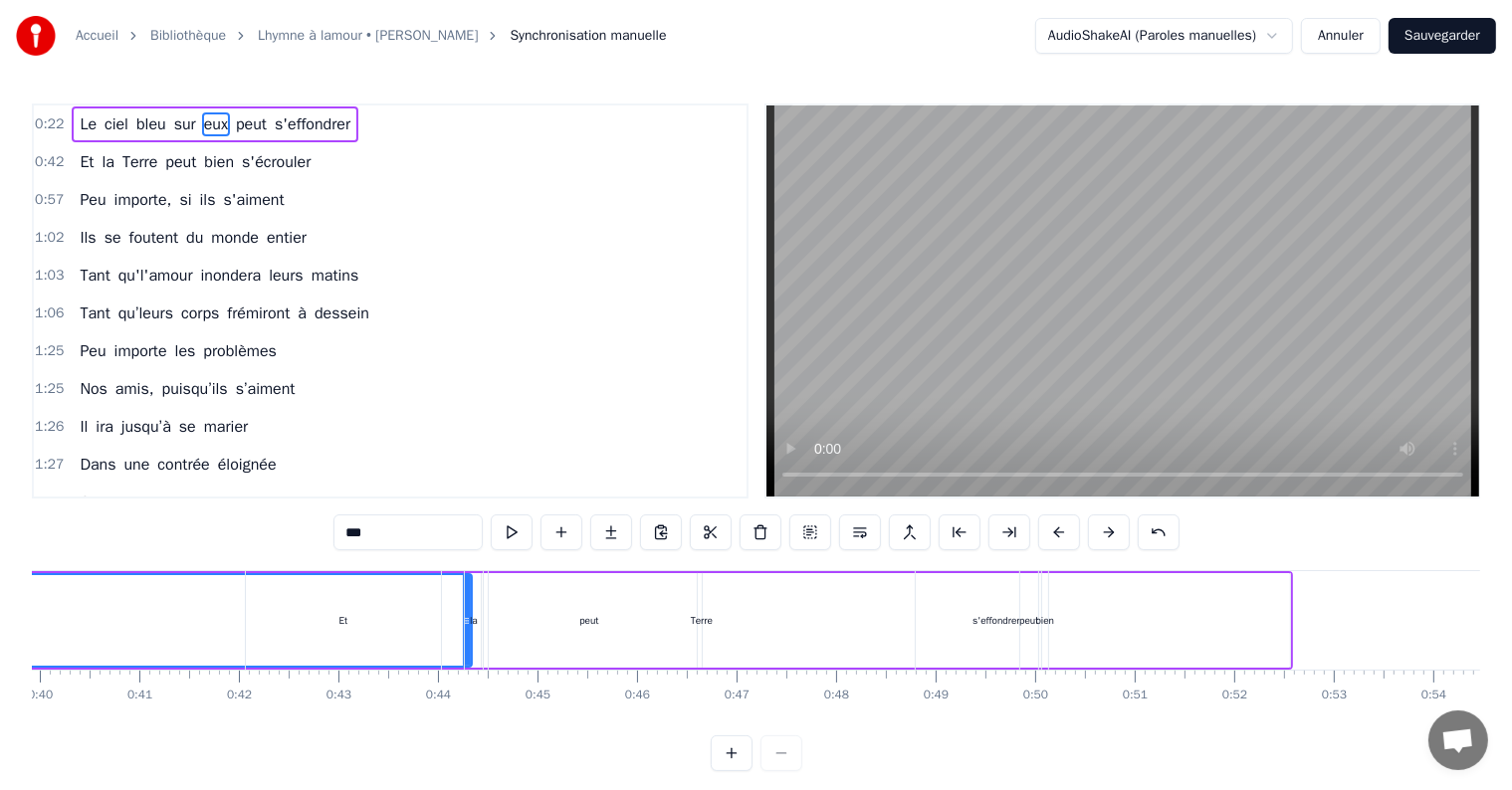 scroll, scrollTop: 0, scrollLeft: 3986, axis: horizontal 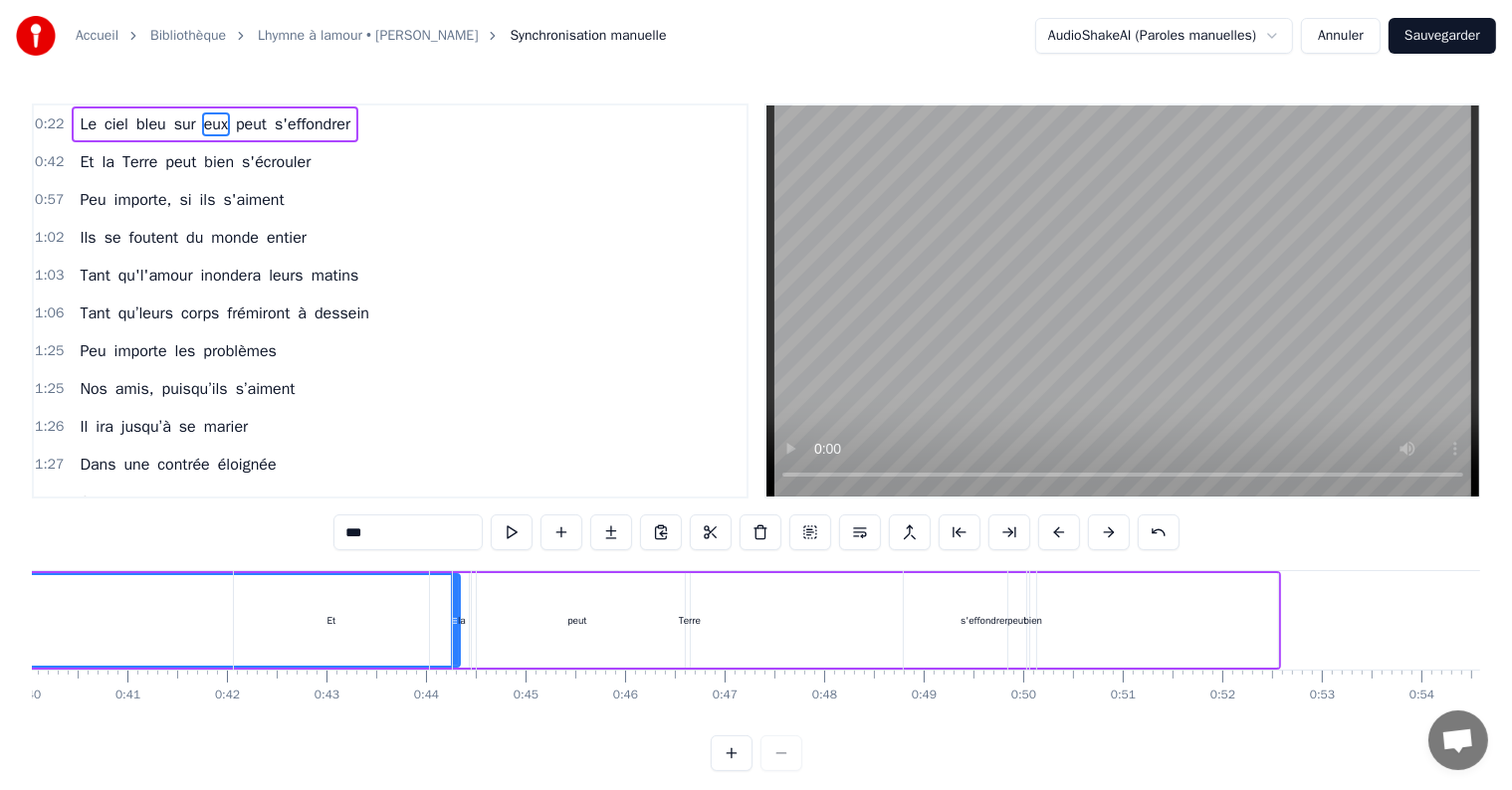 drag, startPoint x: 457, startPoint y: 630, endPoint x: 293, endPoint y: 623, distance: 164.14932 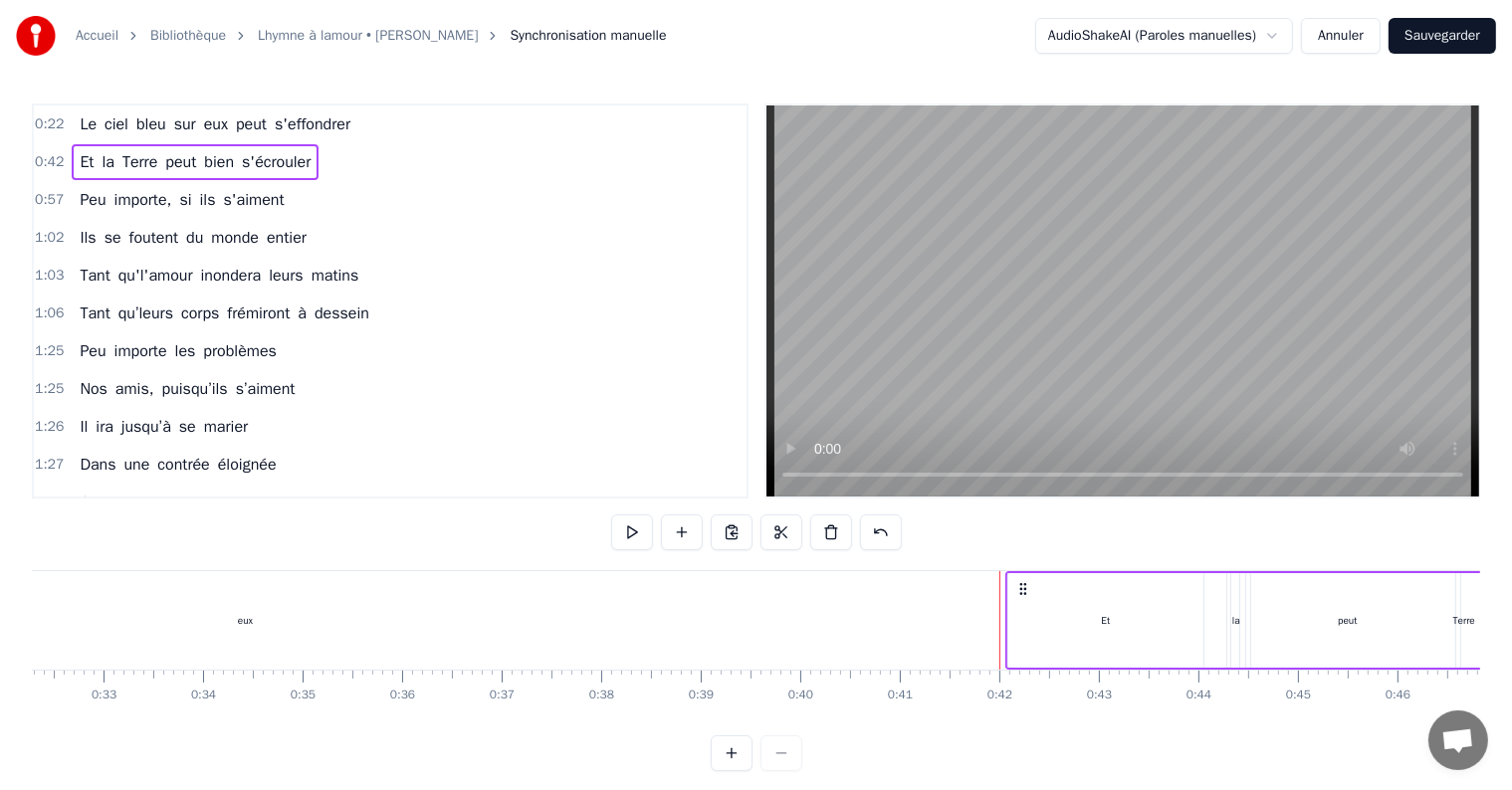 scroll, scrollTop: 0, scrollLeft: 3237, axis: horizontal 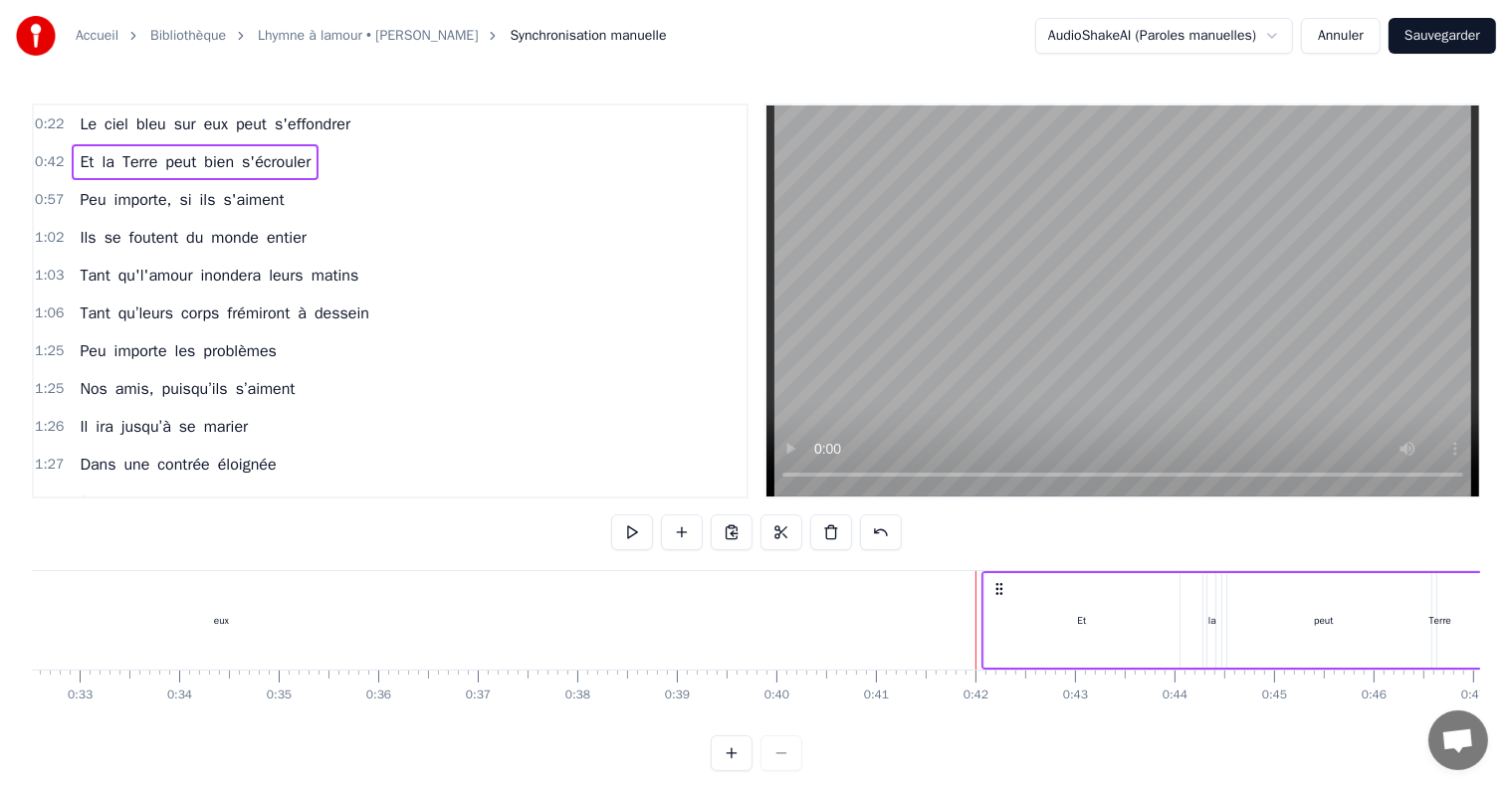 click on "eux" at bounding box center (221, 620) 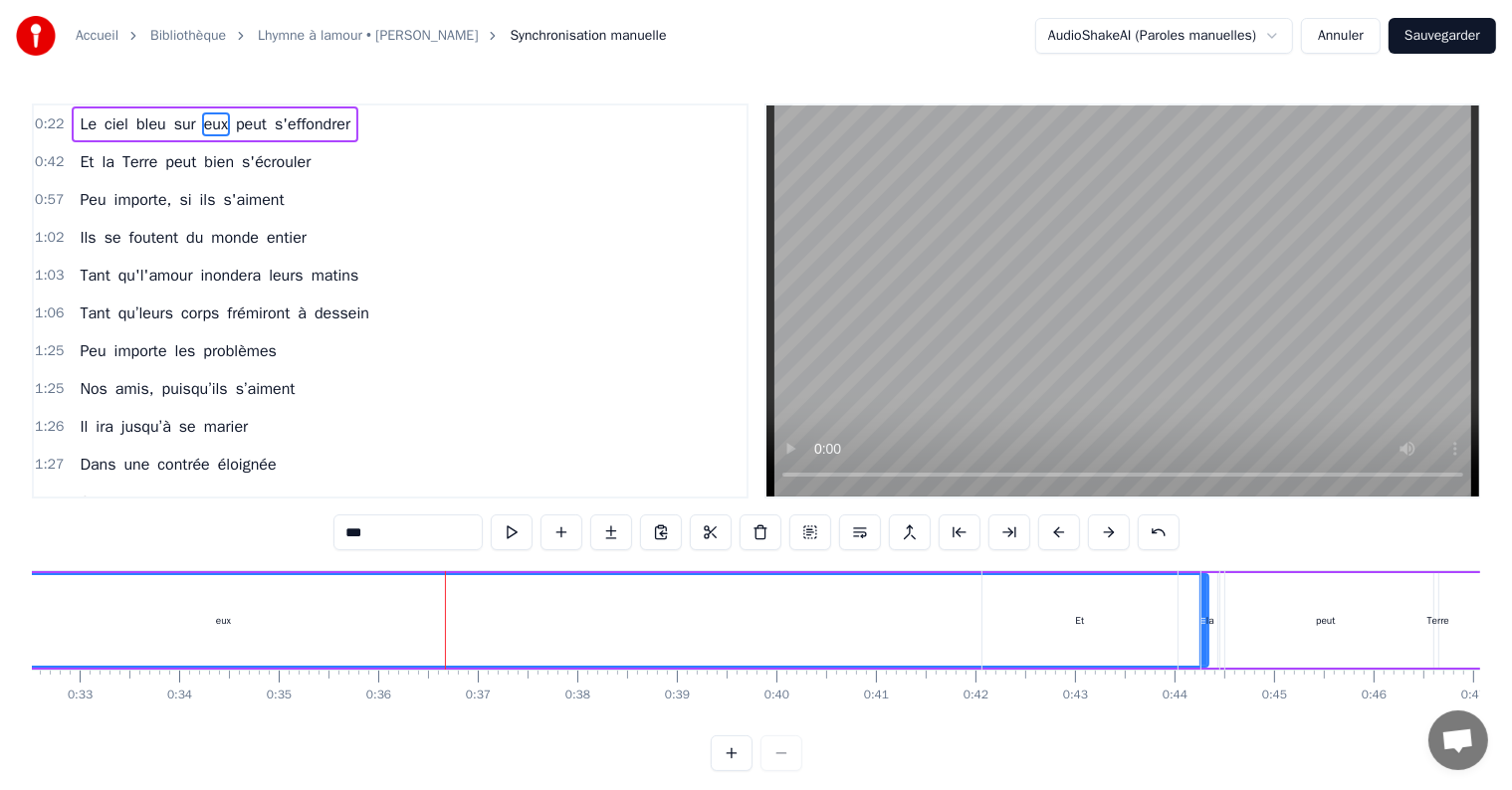 drag, startPoint x: 1031, startPoint y: 601, endPoint x: 1165, endPoint y: 613, distance: 134.53624 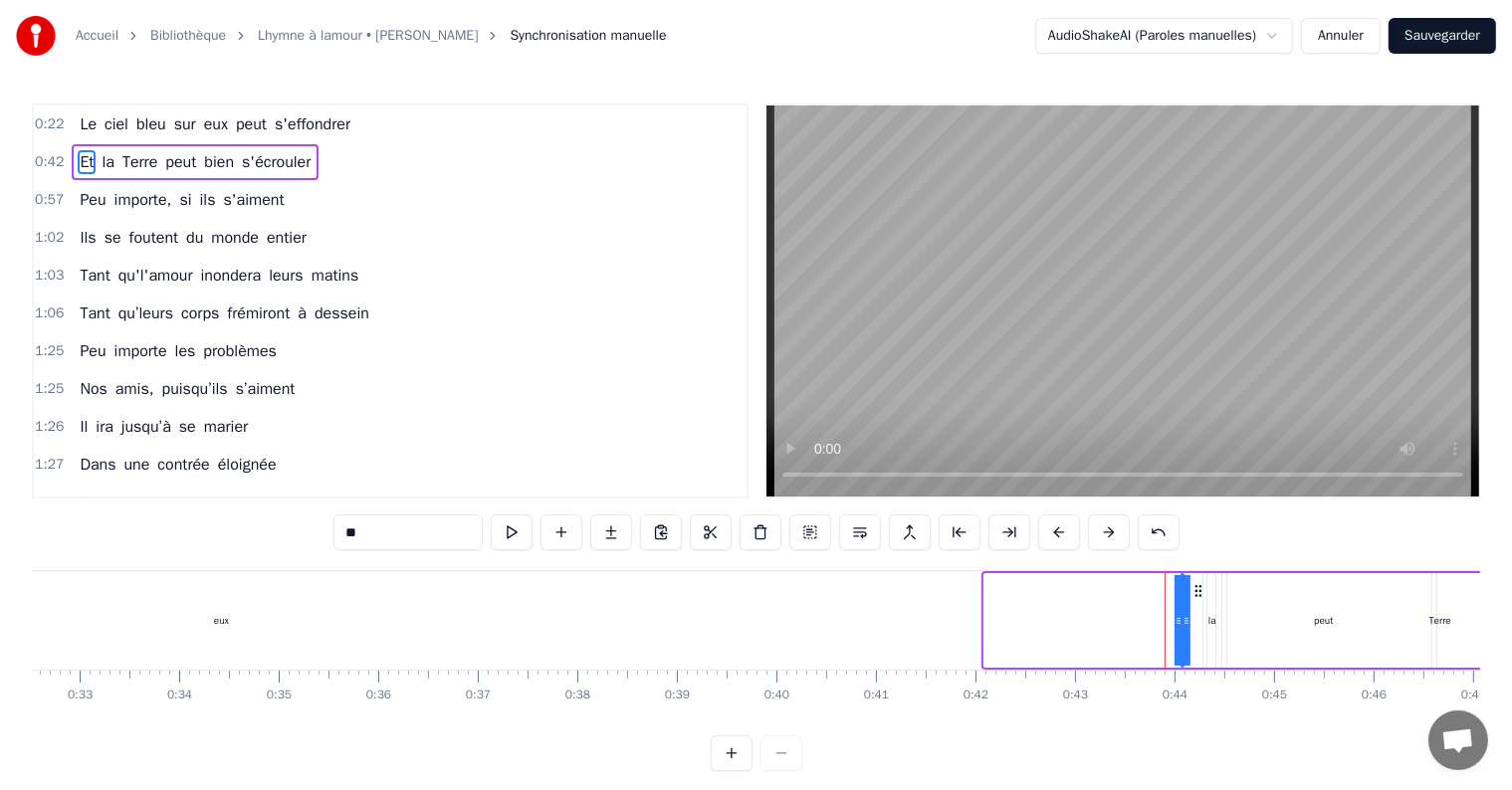 drag, startPoint x: 988, startPoint y: 622, endPoint x: 1234, endPoint y: 633, distance: 246.24581 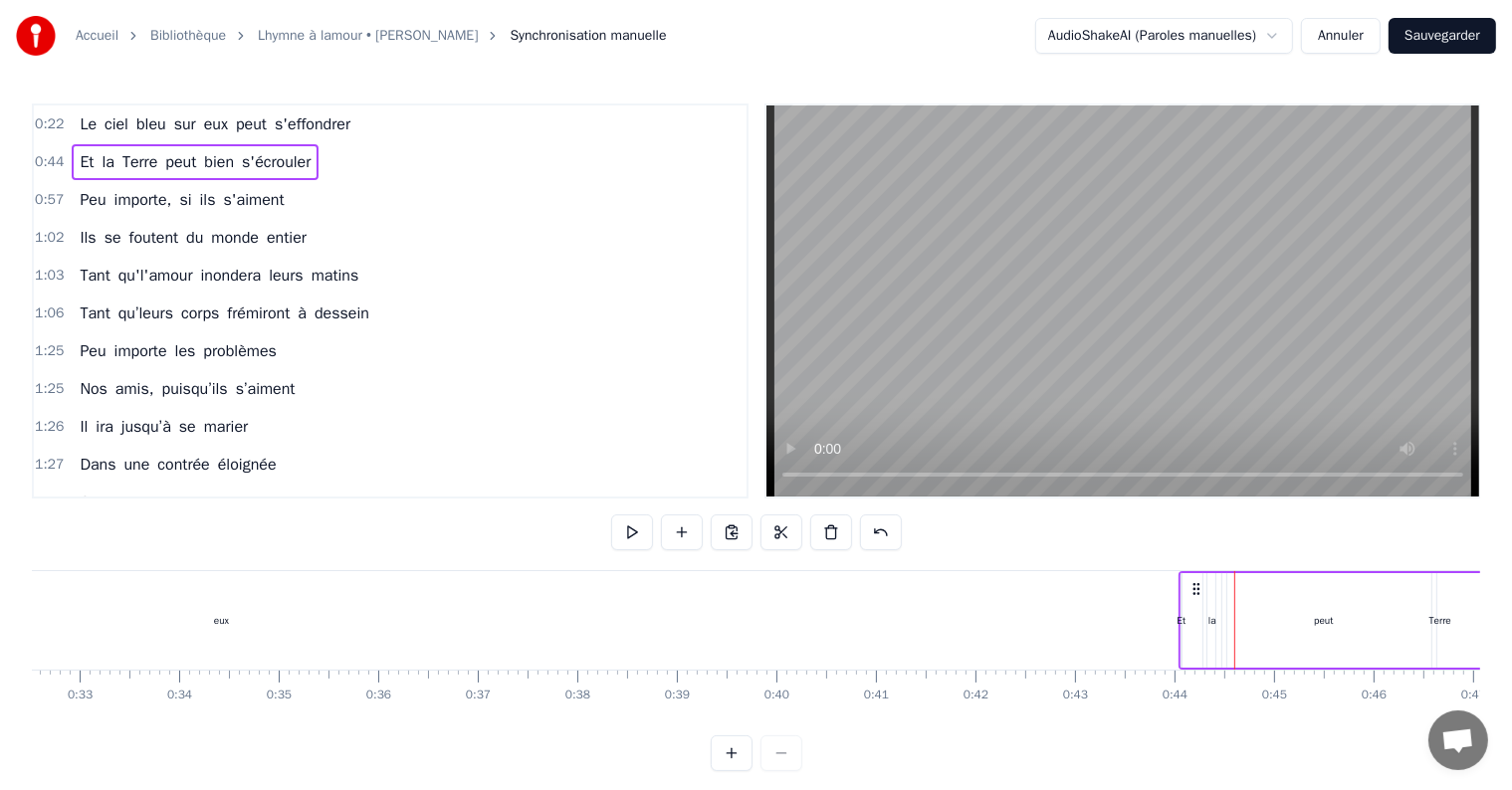 click on "eux" at bounding box center [221, 620] 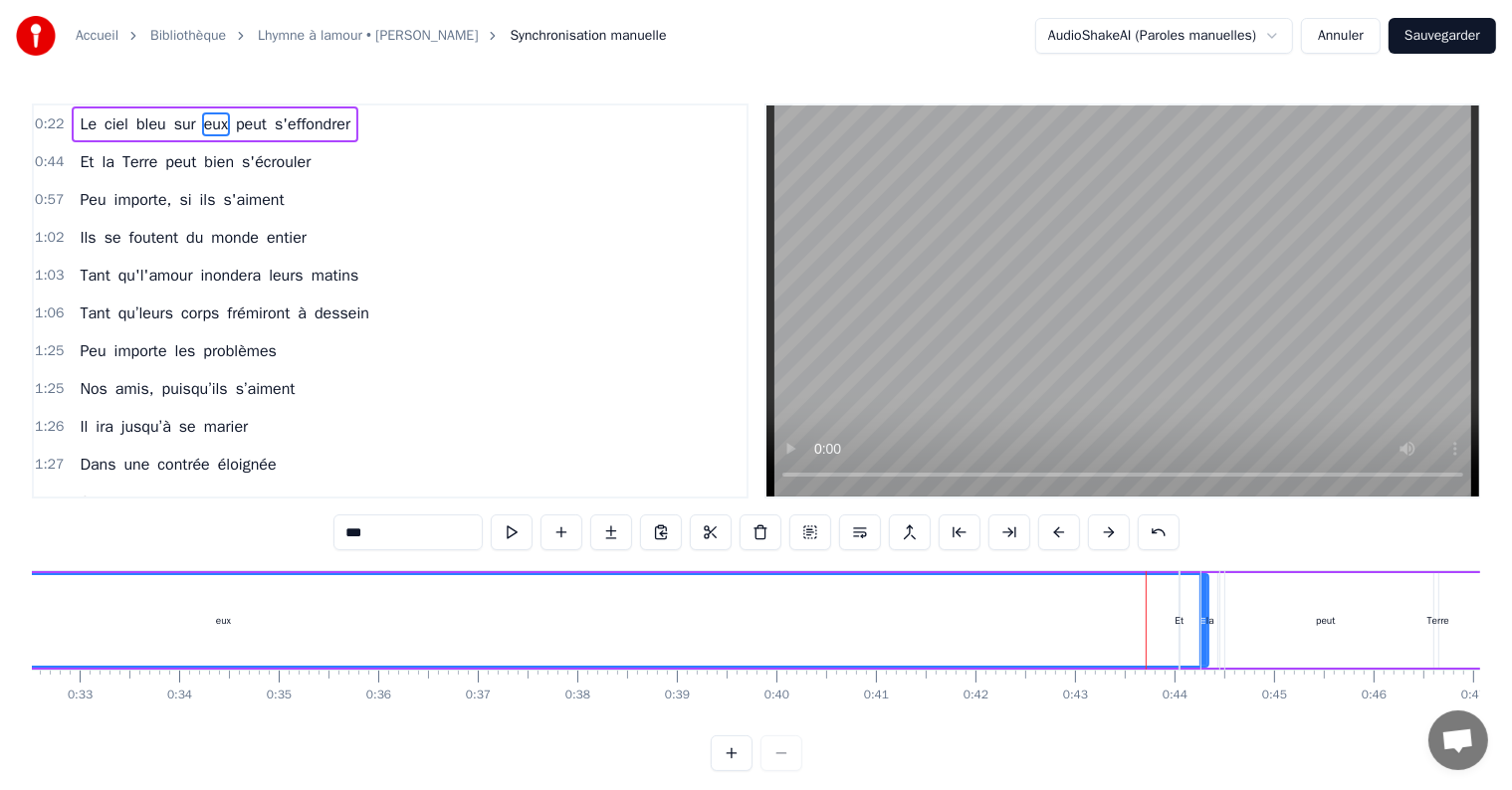 click on "la" at bounding box center [1210, 620] 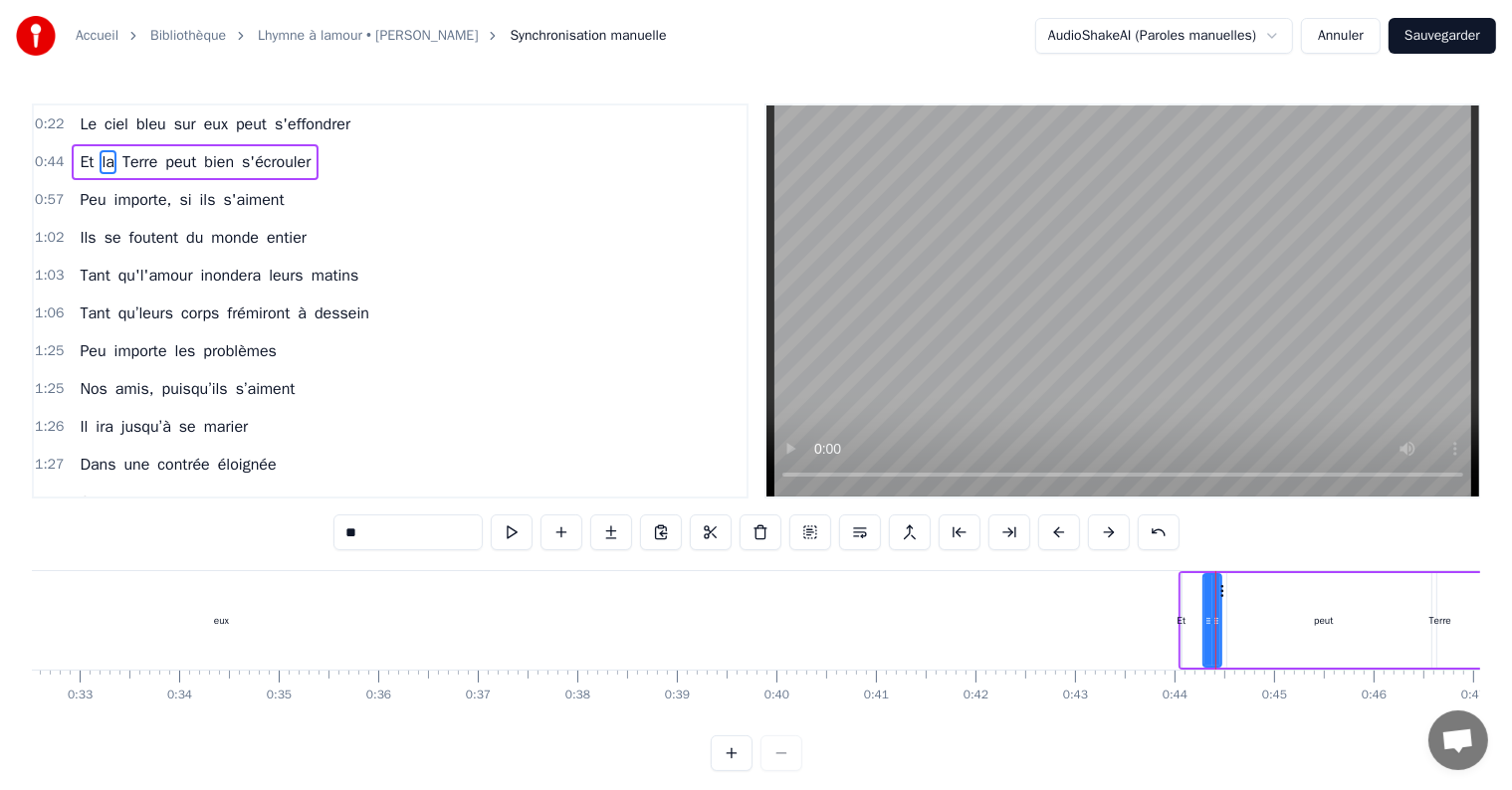 click on "Et la Terre peut bien s'écrouler" at bounding box center (1836, 620) 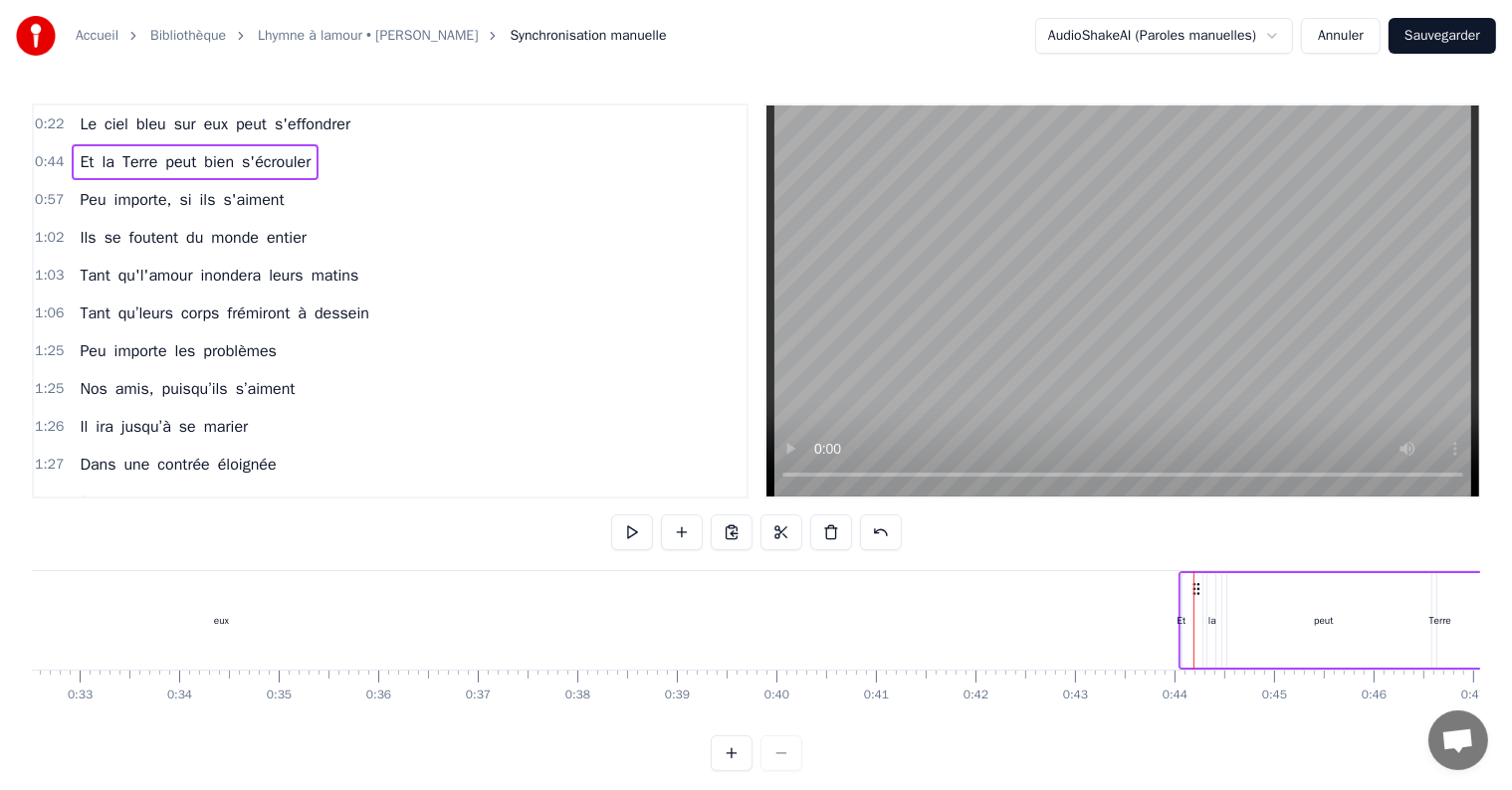 click on "eux" at bounding box center (221, 620) 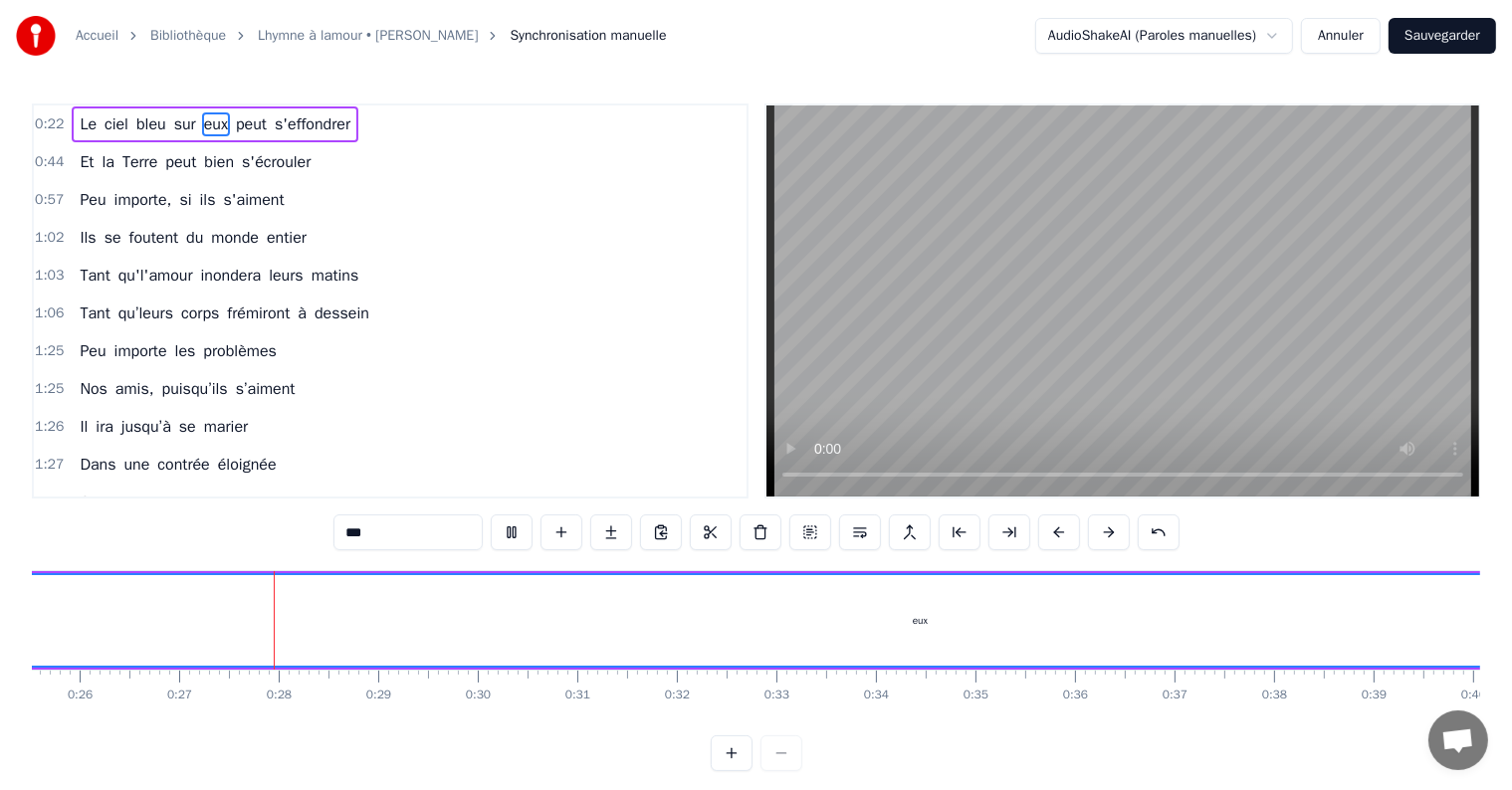 scroll, scrollTop: 0, scrollLeft: 2617, axis: horizontal 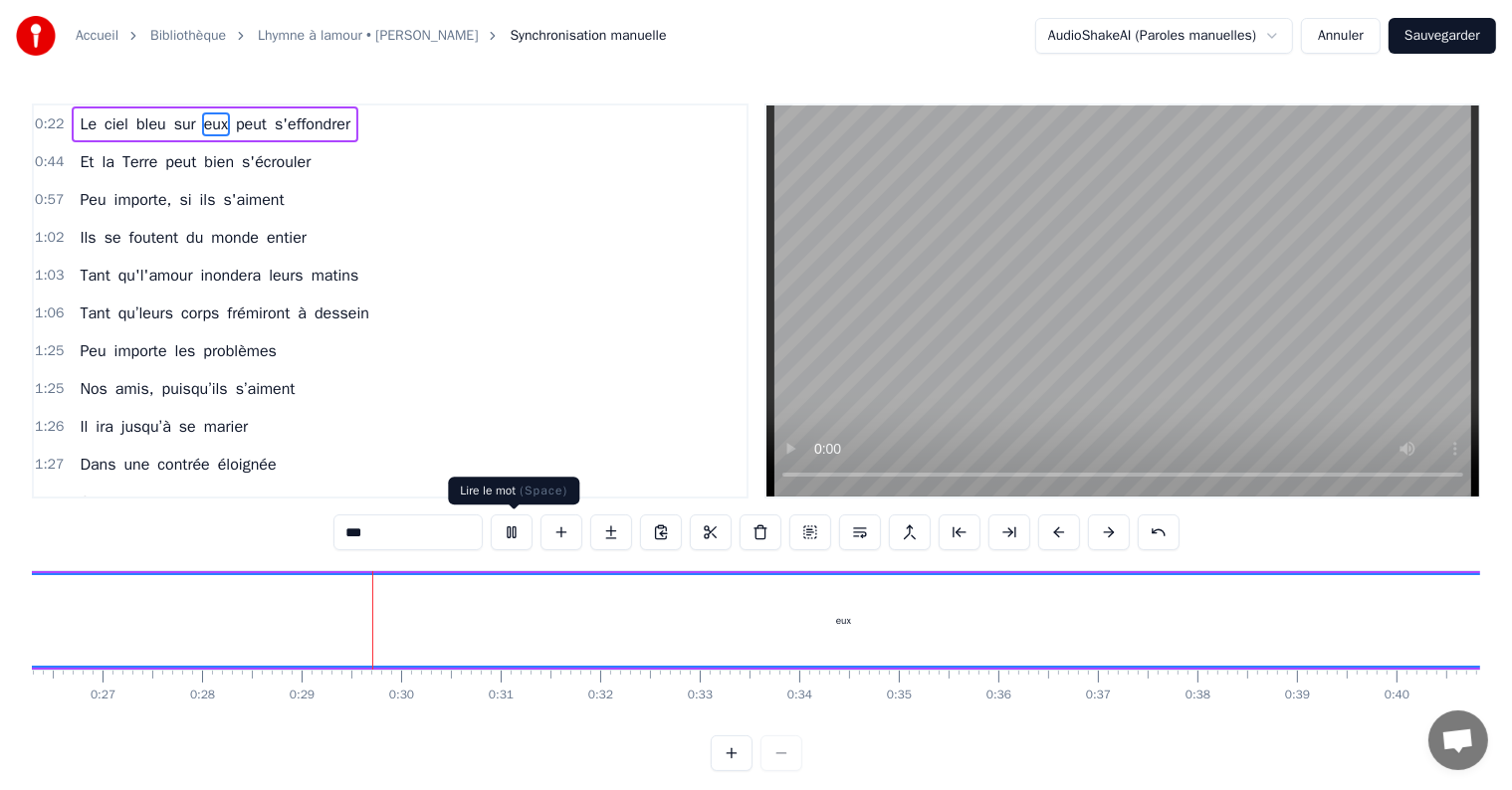 click at bounding box center [512, 532] 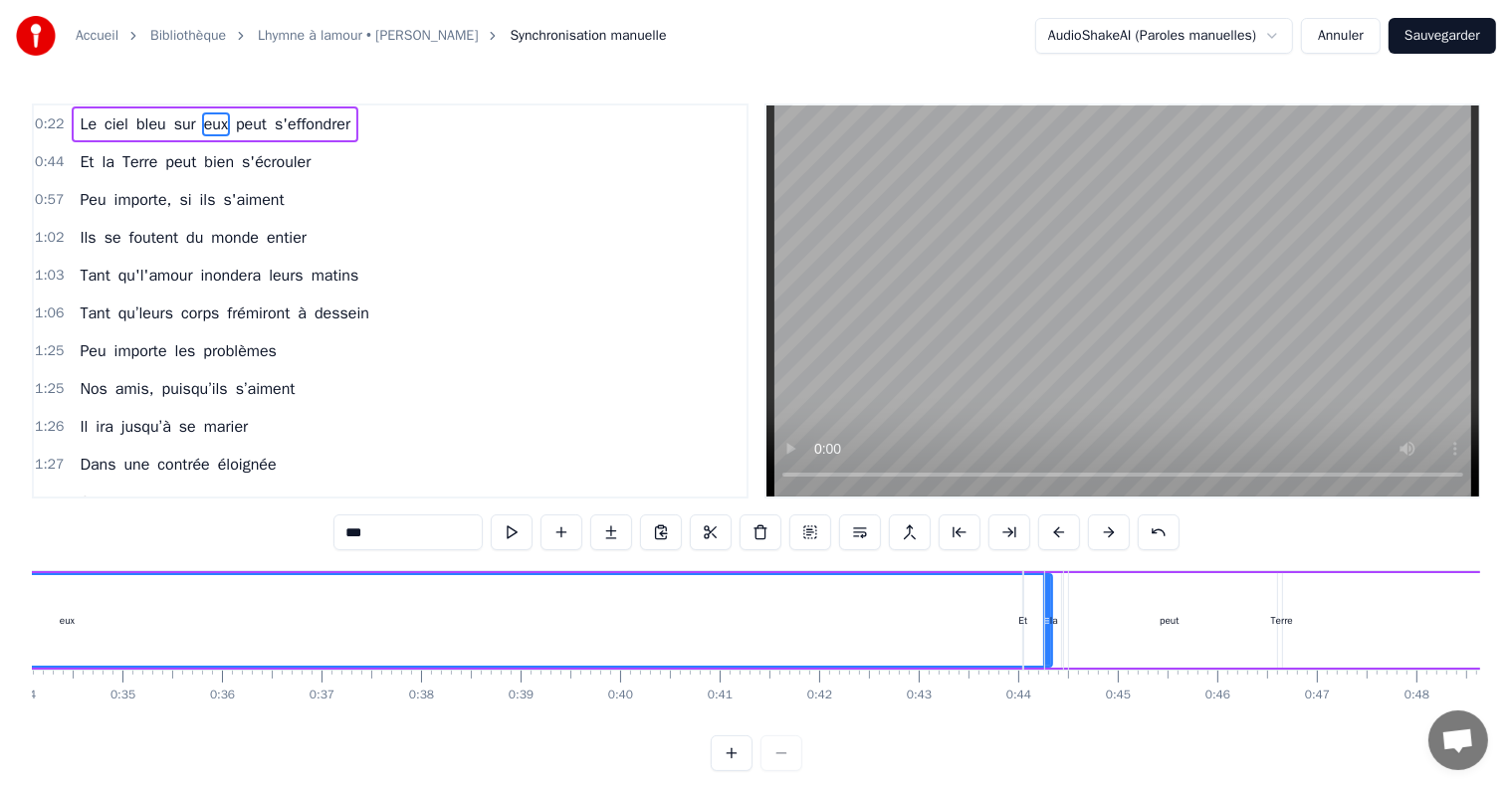 scroll, scrollTop: 0, scrollLeft: 3429, axis: horizontal 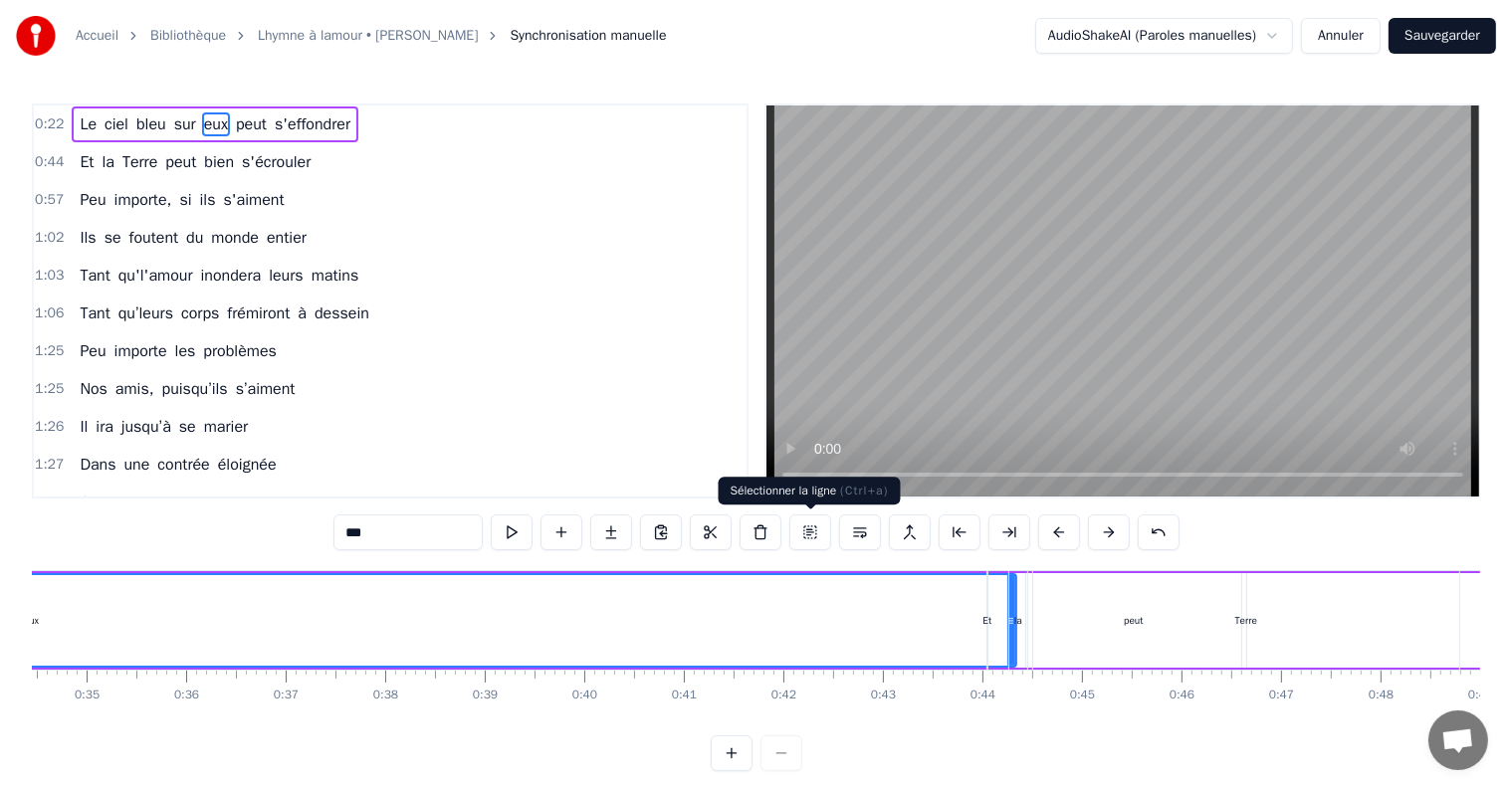 click at bounding box center [810, 532] 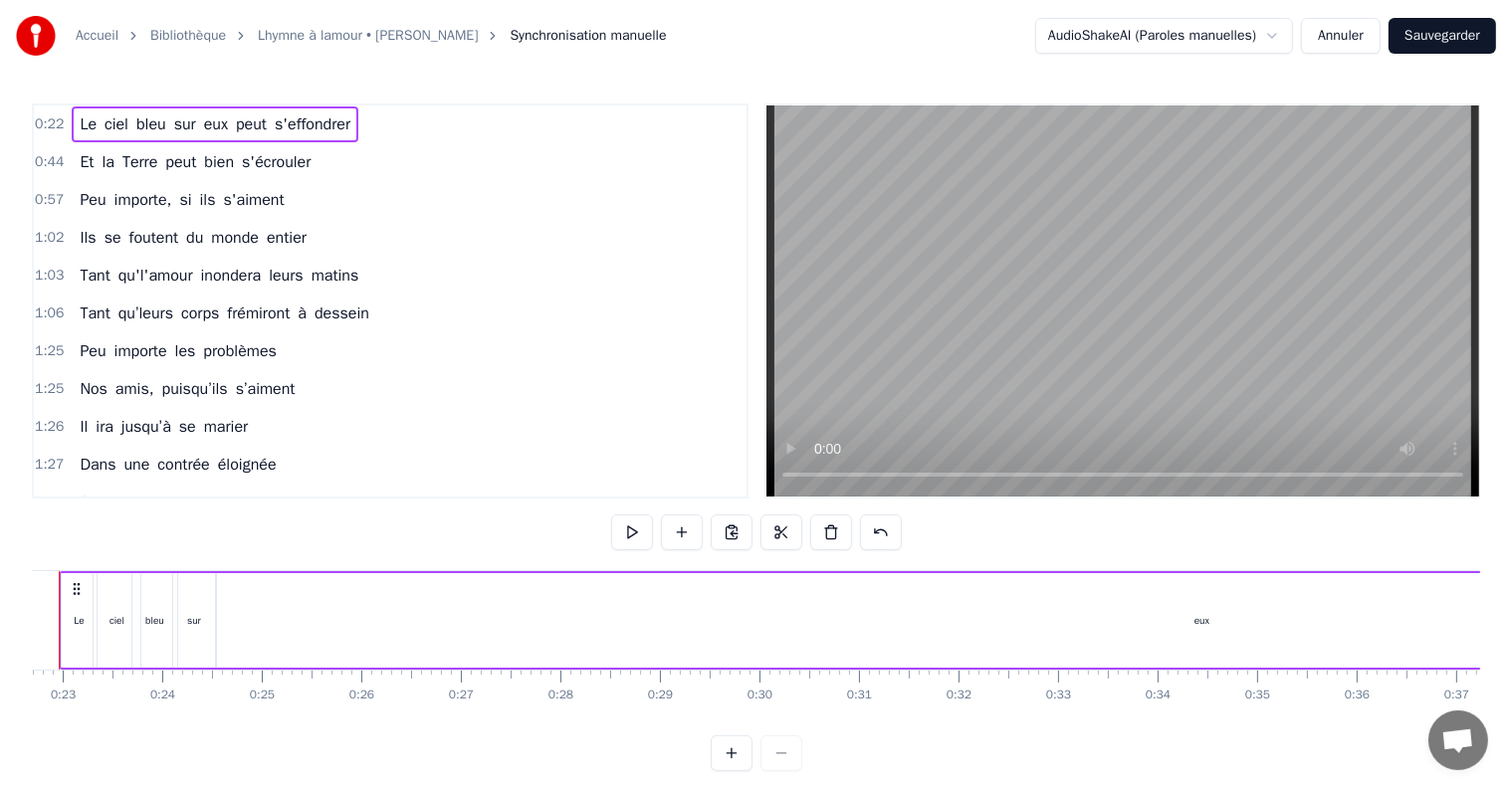 scroll, scrollTop: 0, scrollLeft: 2186, axis: horizontal 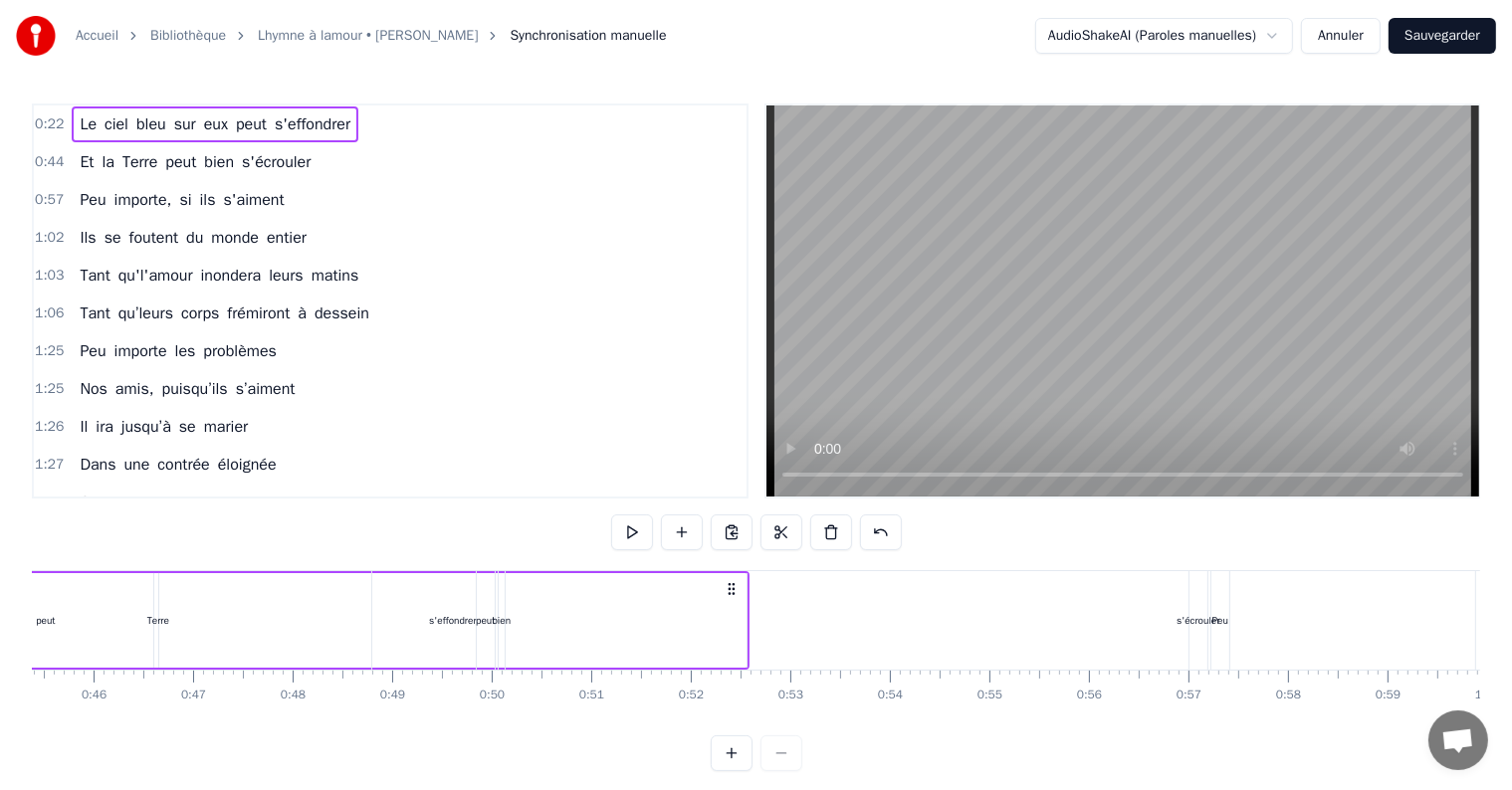 drag, startPoint x: 752, startPoint y: 628, endPoint x: 434, endPoint y: 630, distance: 318.00629 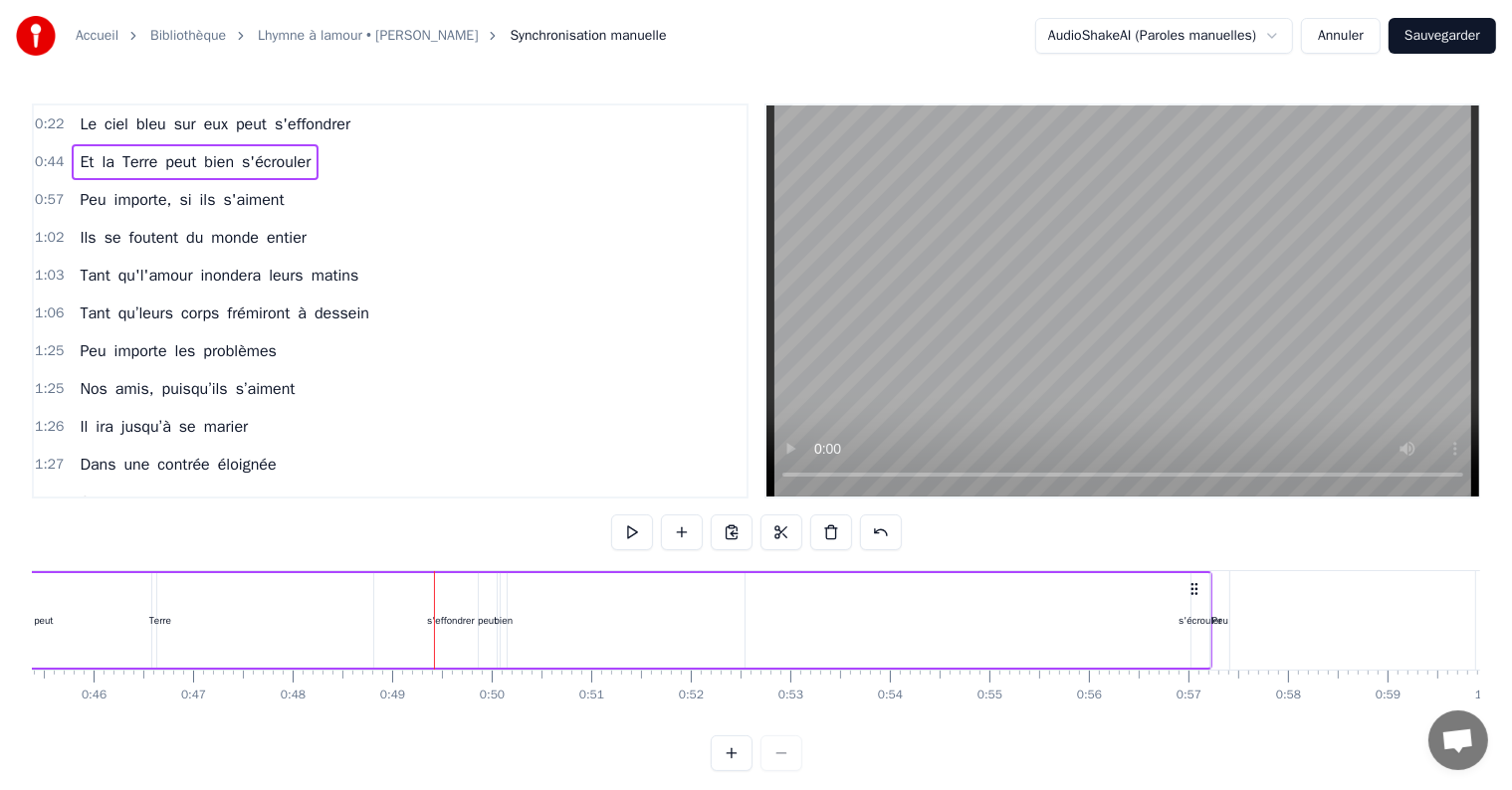 click on "Terre" at bounding box center (160, 620) 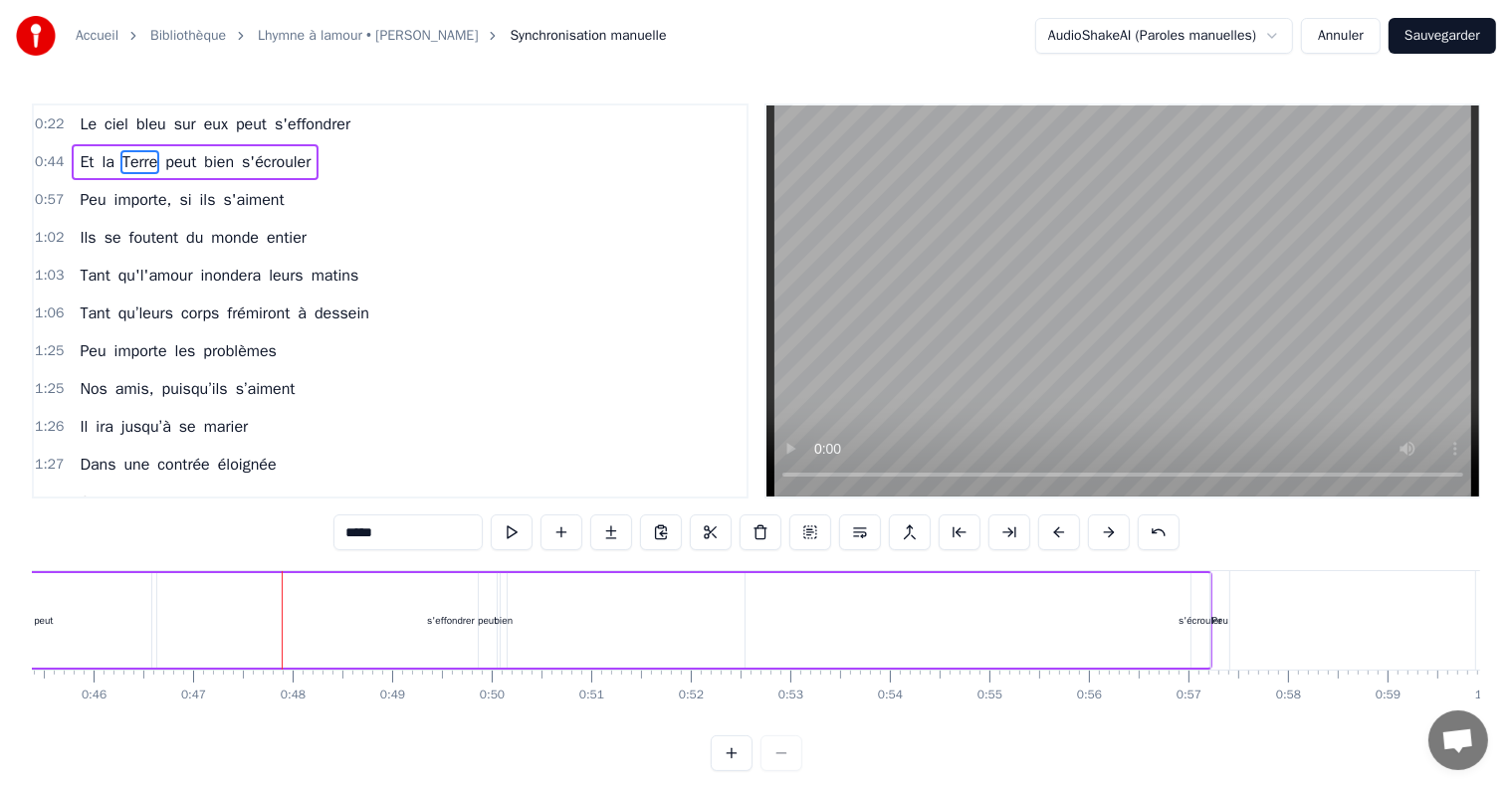 drag, startPoint x: 368, startPoint y: 623, endPoint x: 2, endPoint y: 613, distance: 366.13659 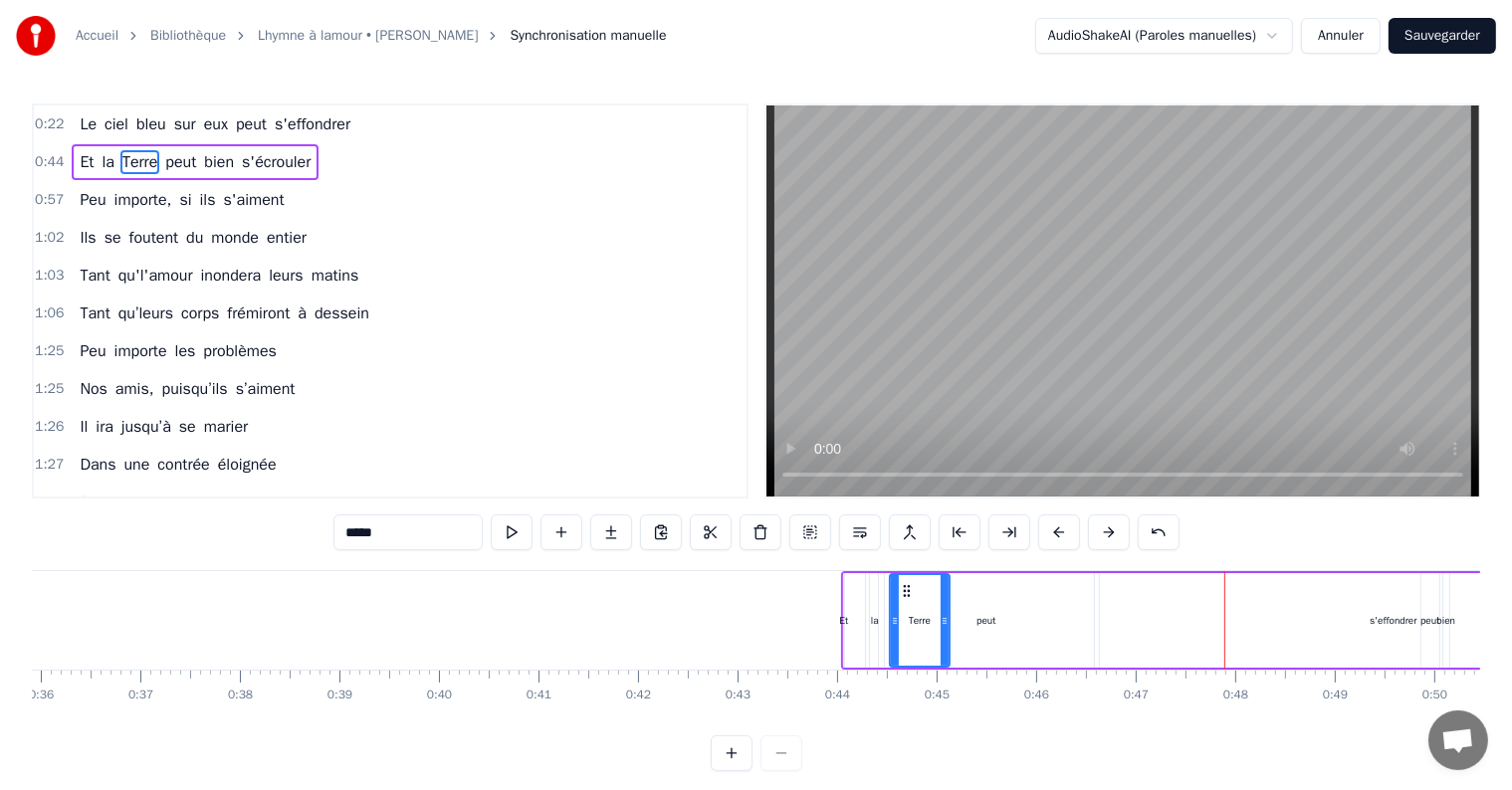 scroll, scrollTop: 0, scrollLeft: 3552, axis: horizontal 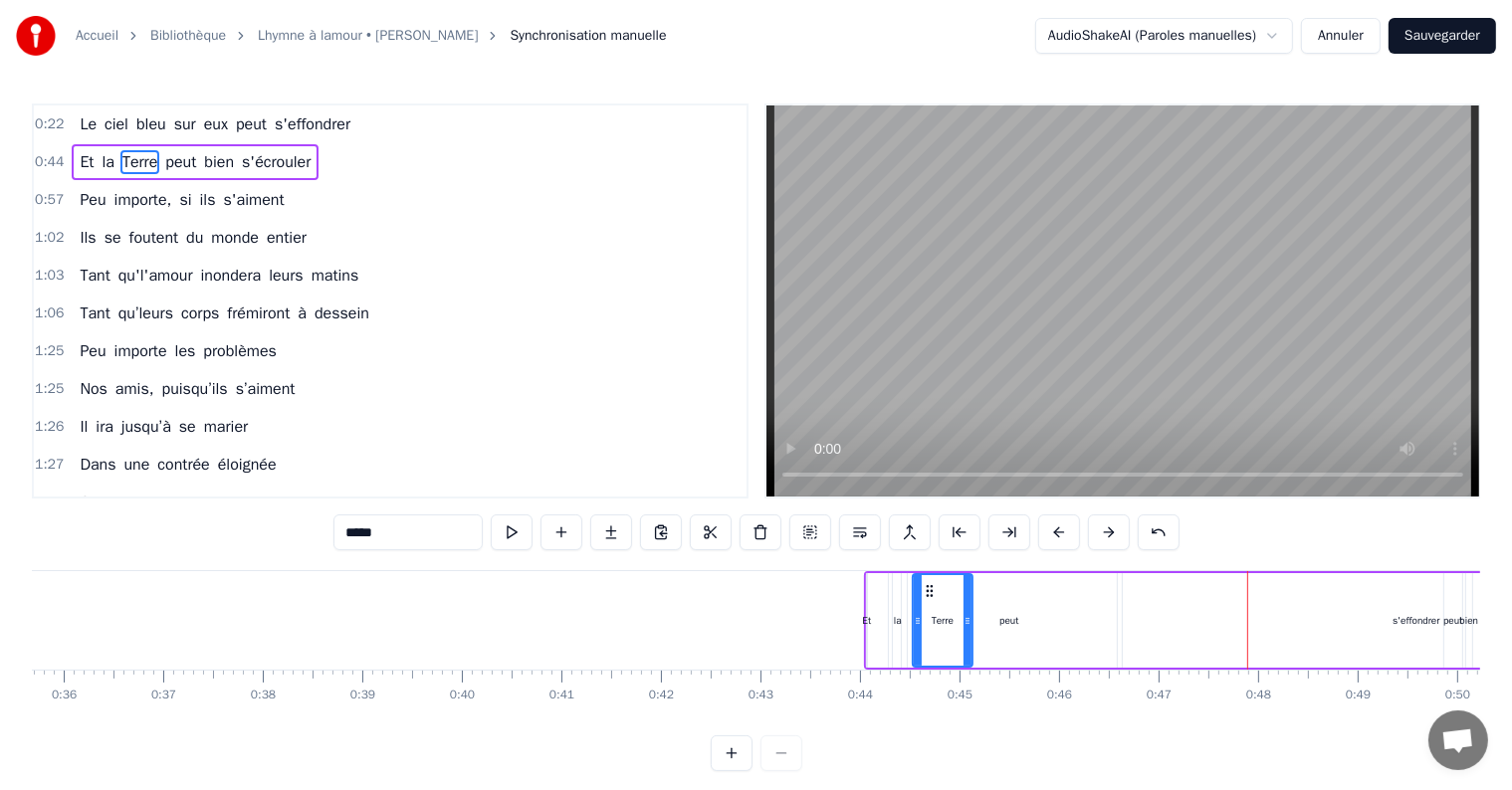 click on "eux" at bounding box center [-94, 620] 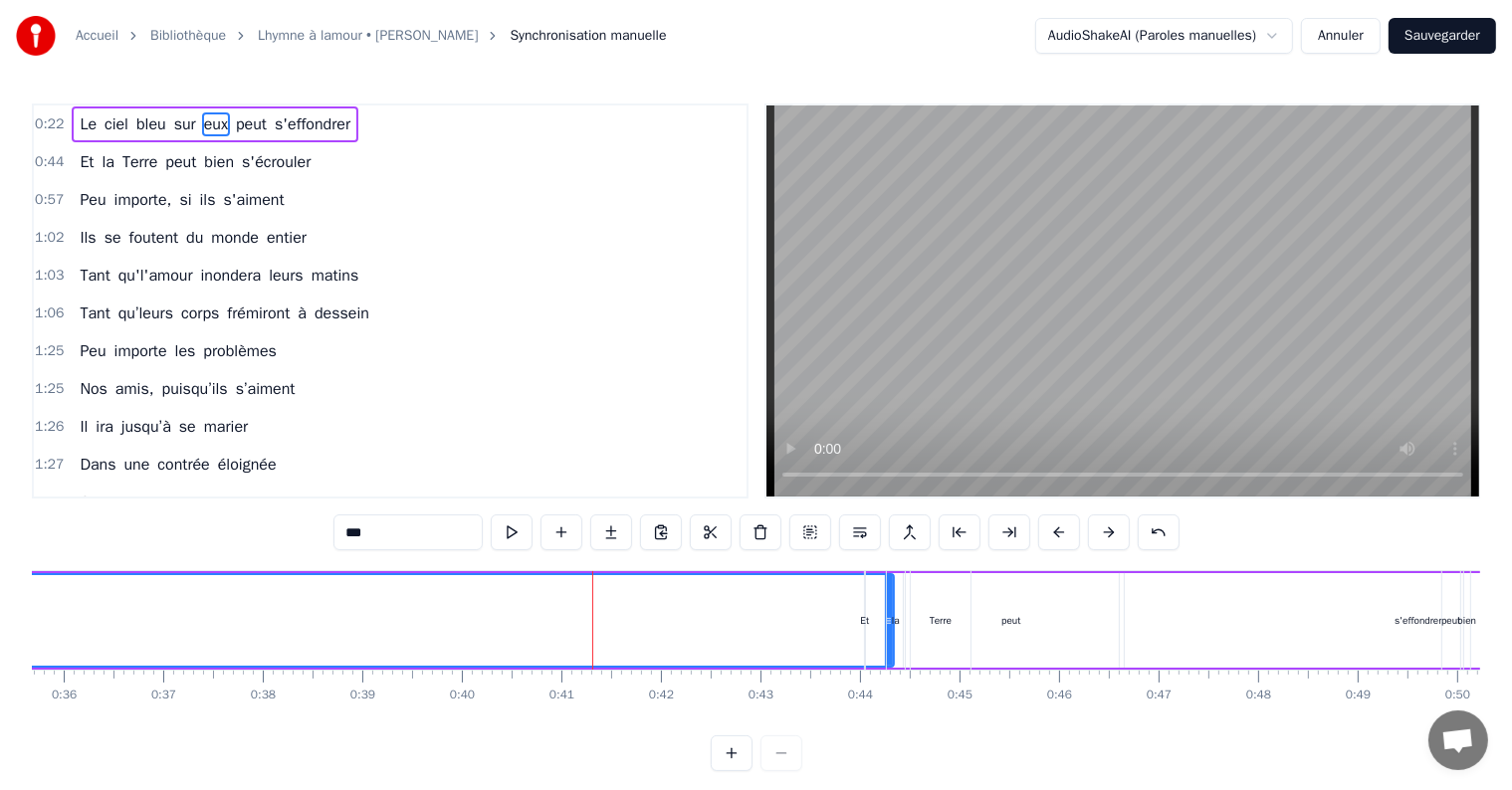 drag, startPoint x: 889, startPoint y: 626, endPoint x: 672, endPoint y: 611, distance: 217.51782 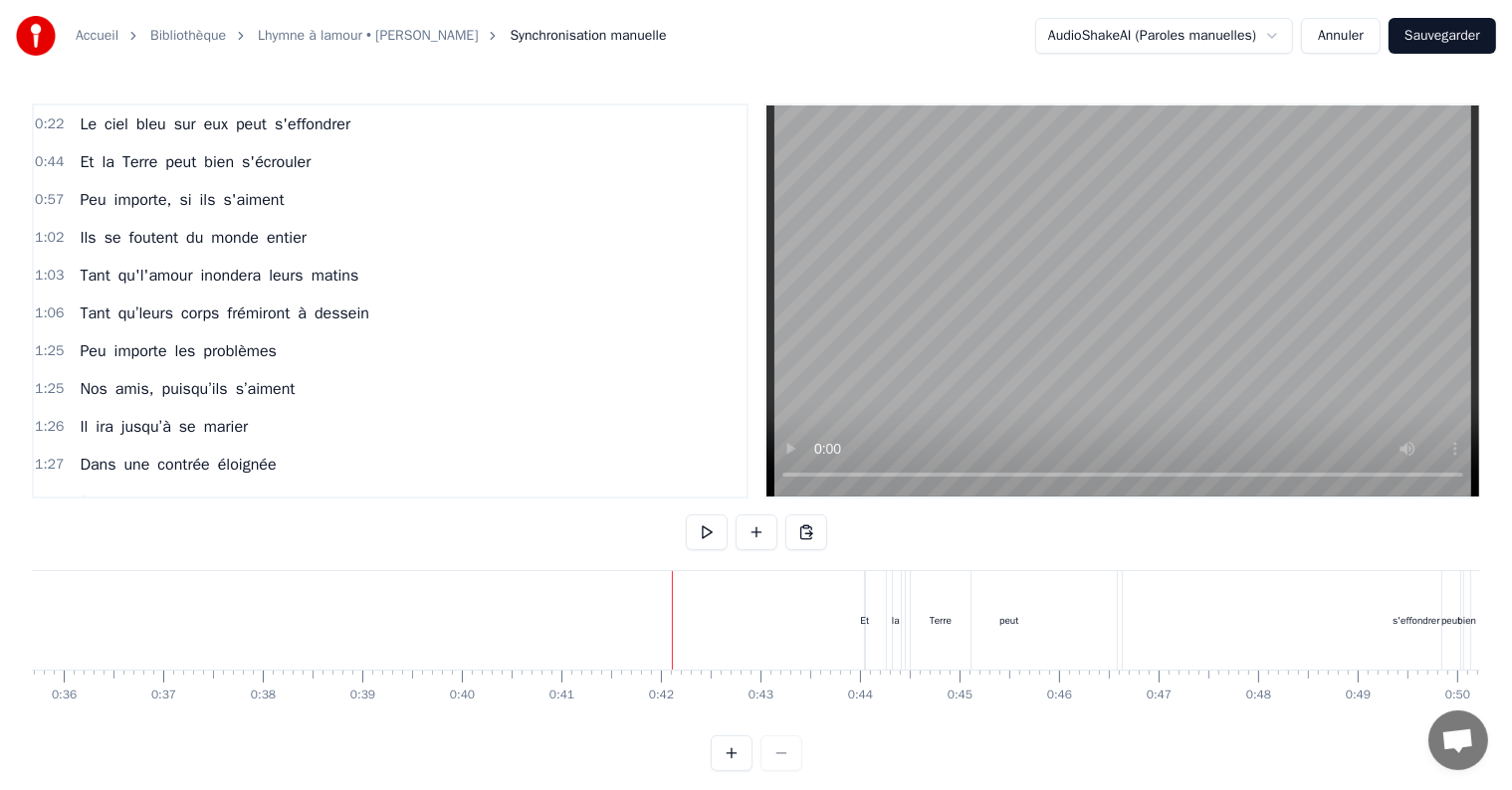 click on "eux" at bounding box center [-94, 620] 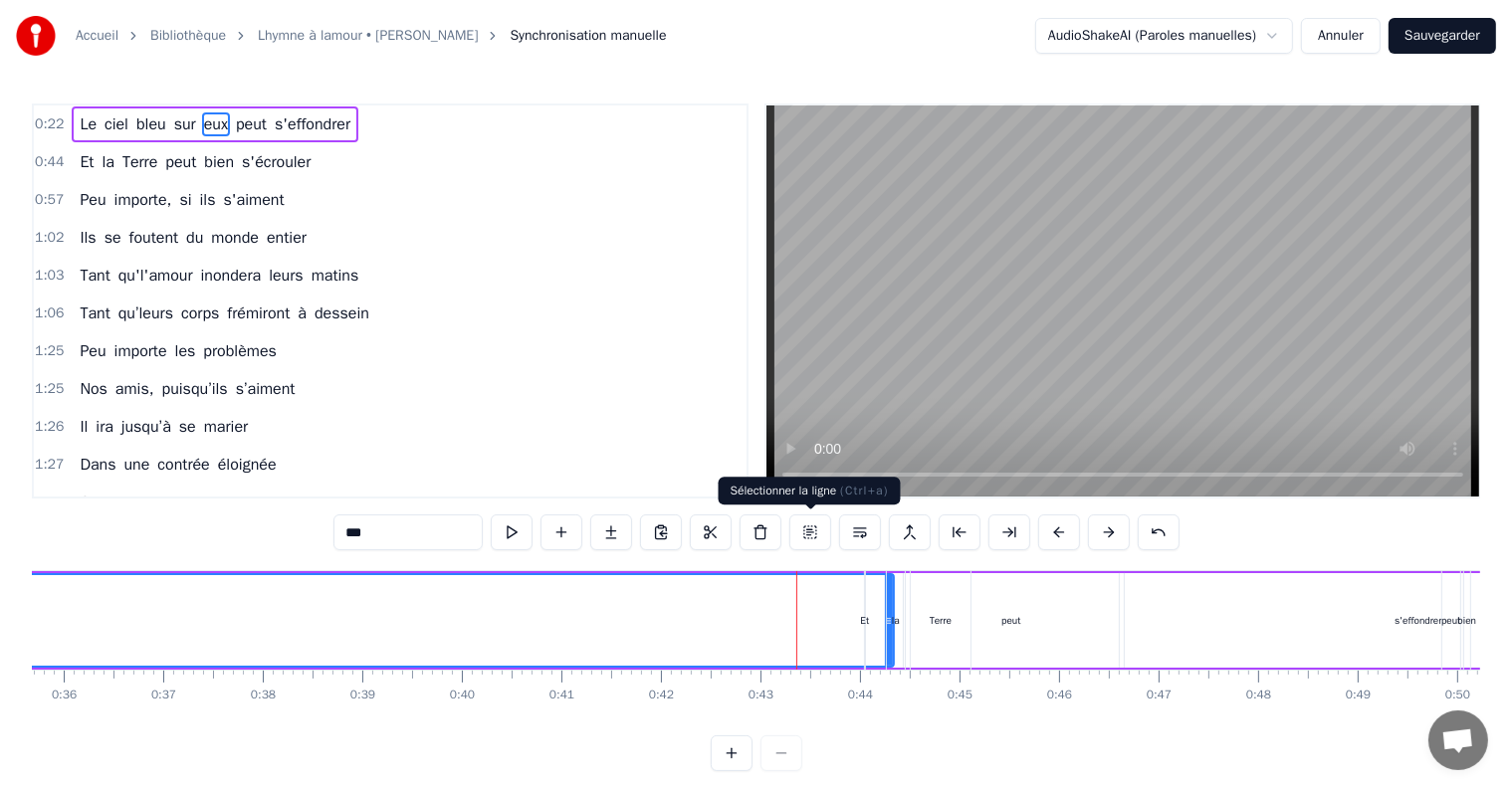 click at bounding box center [810, 532] 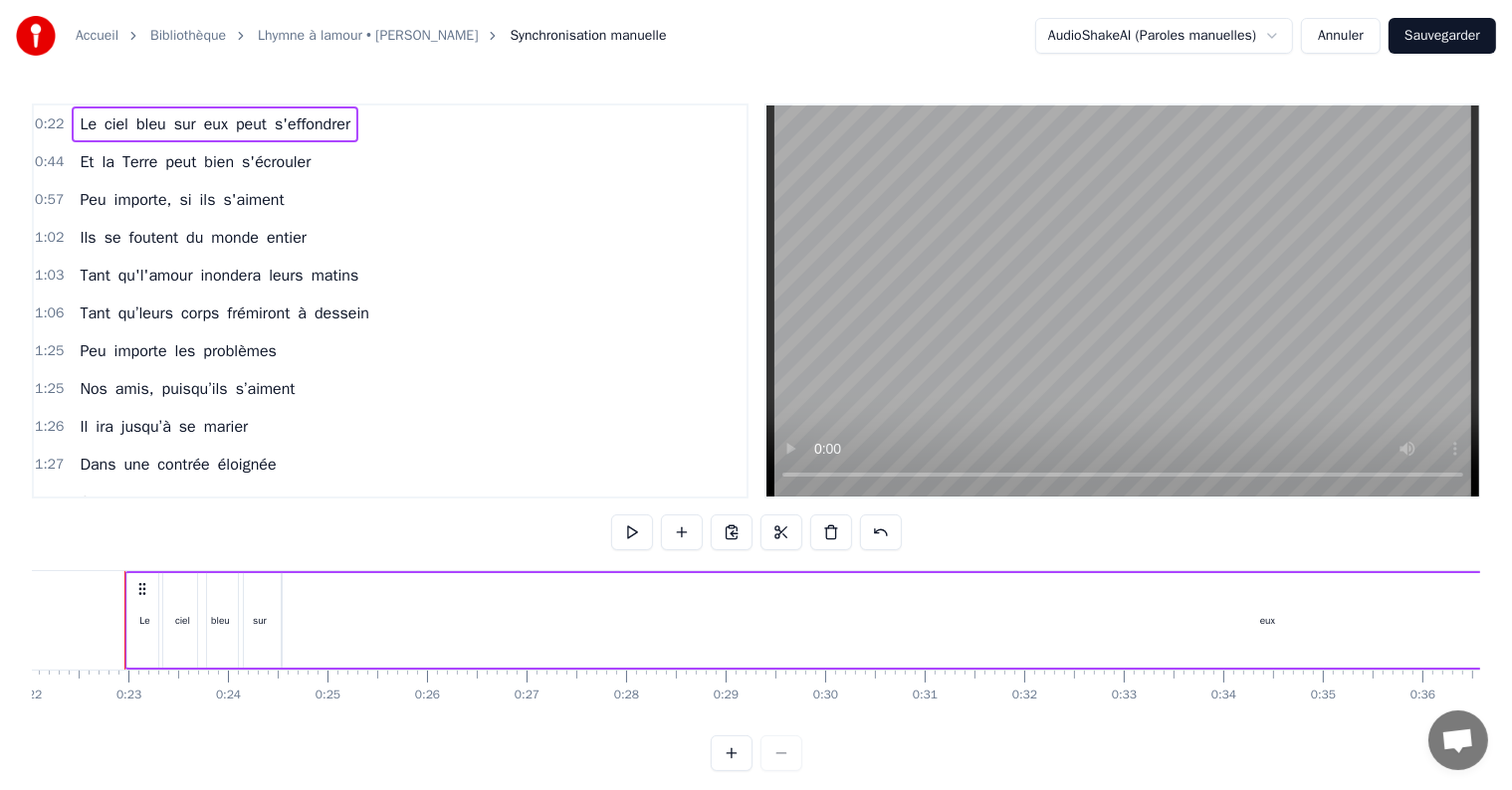 scroll, scrollTop: 0, scrollLeft: 2186, axis: horizontal 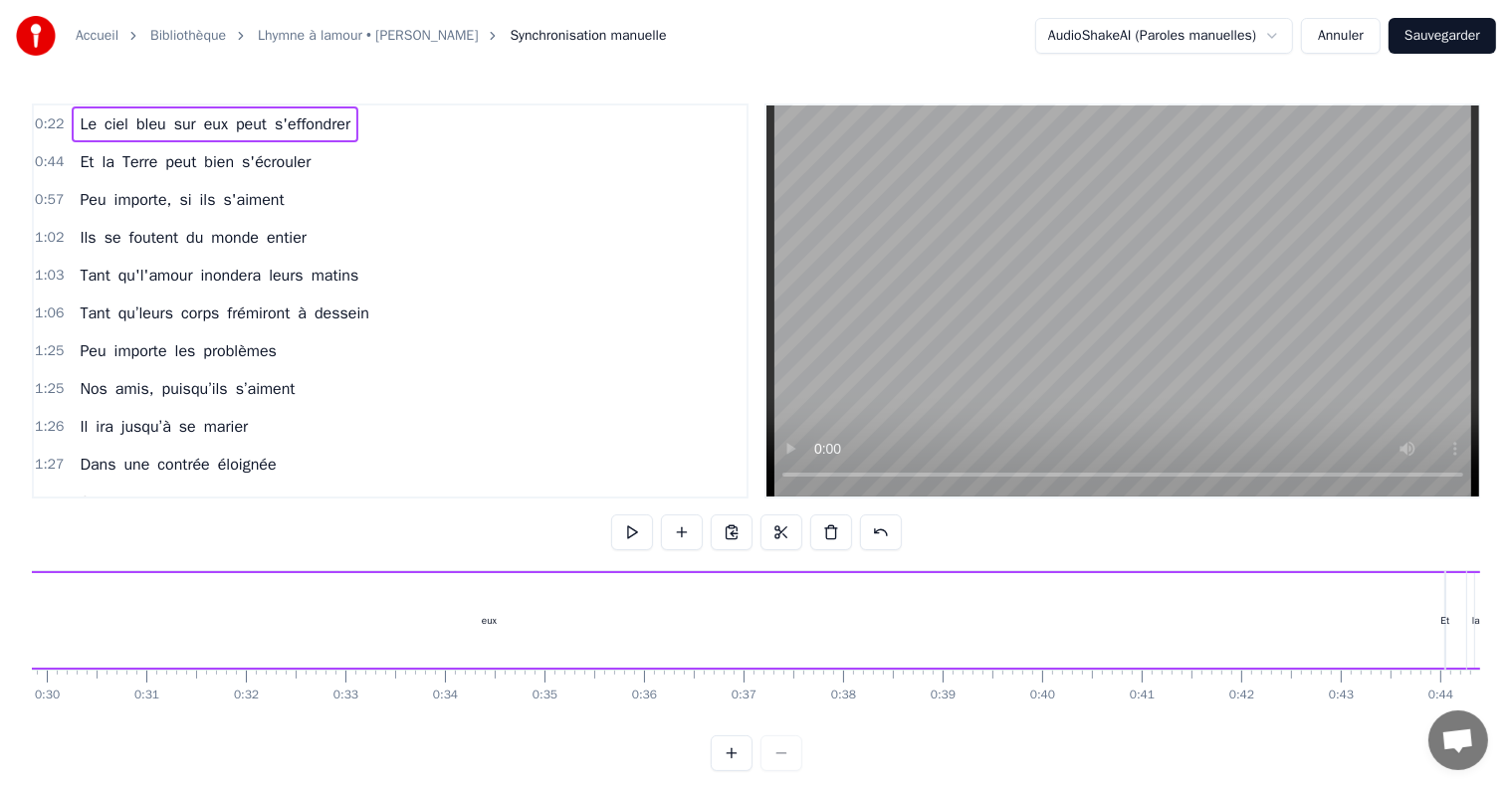 click on "eux" at bounding box center (489, 620) 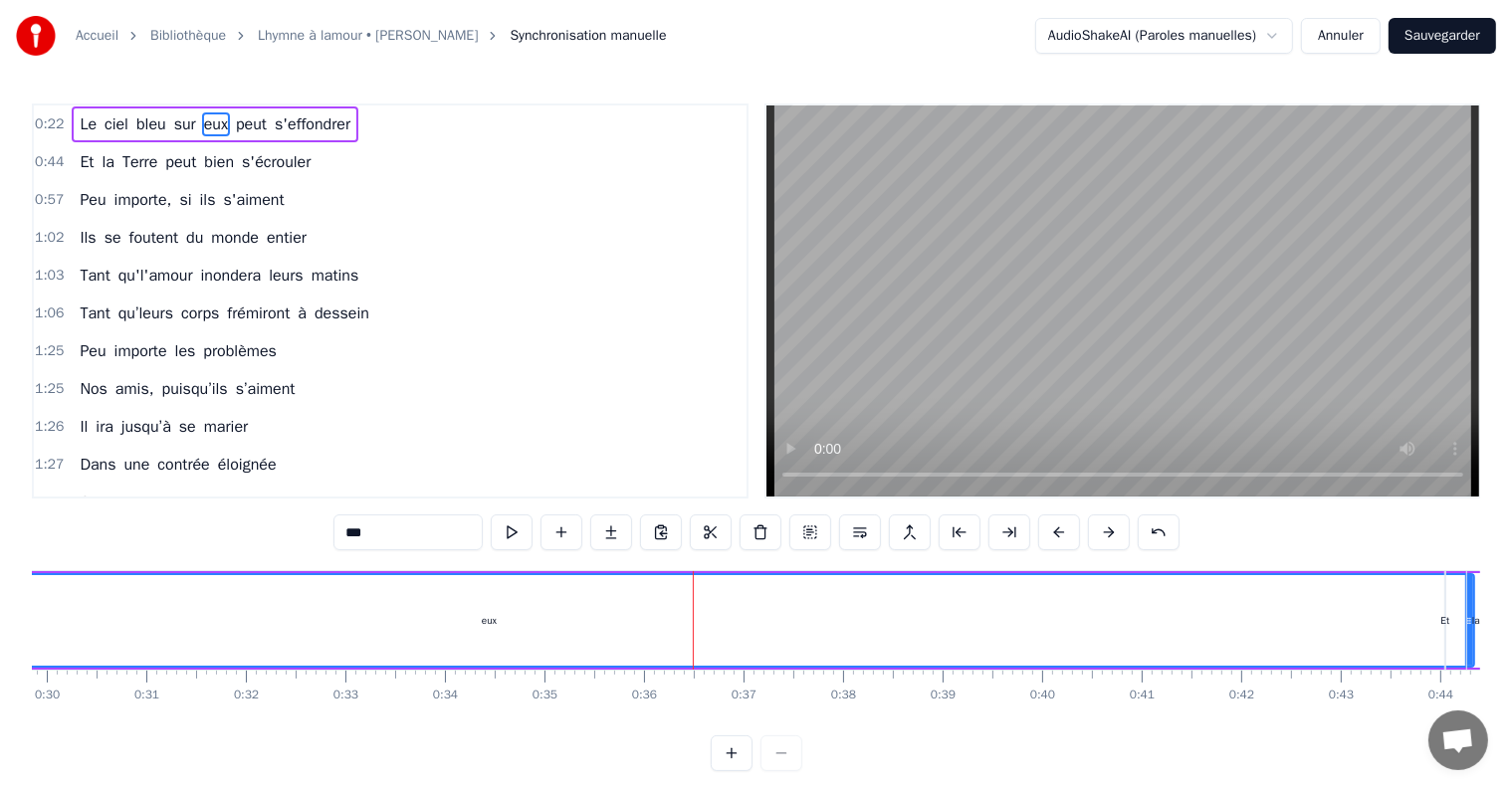 drag, startPoint x: 1466, startPoint y: 639, endPoint x: 1198, endPoint y: 627, distance: 268.26852 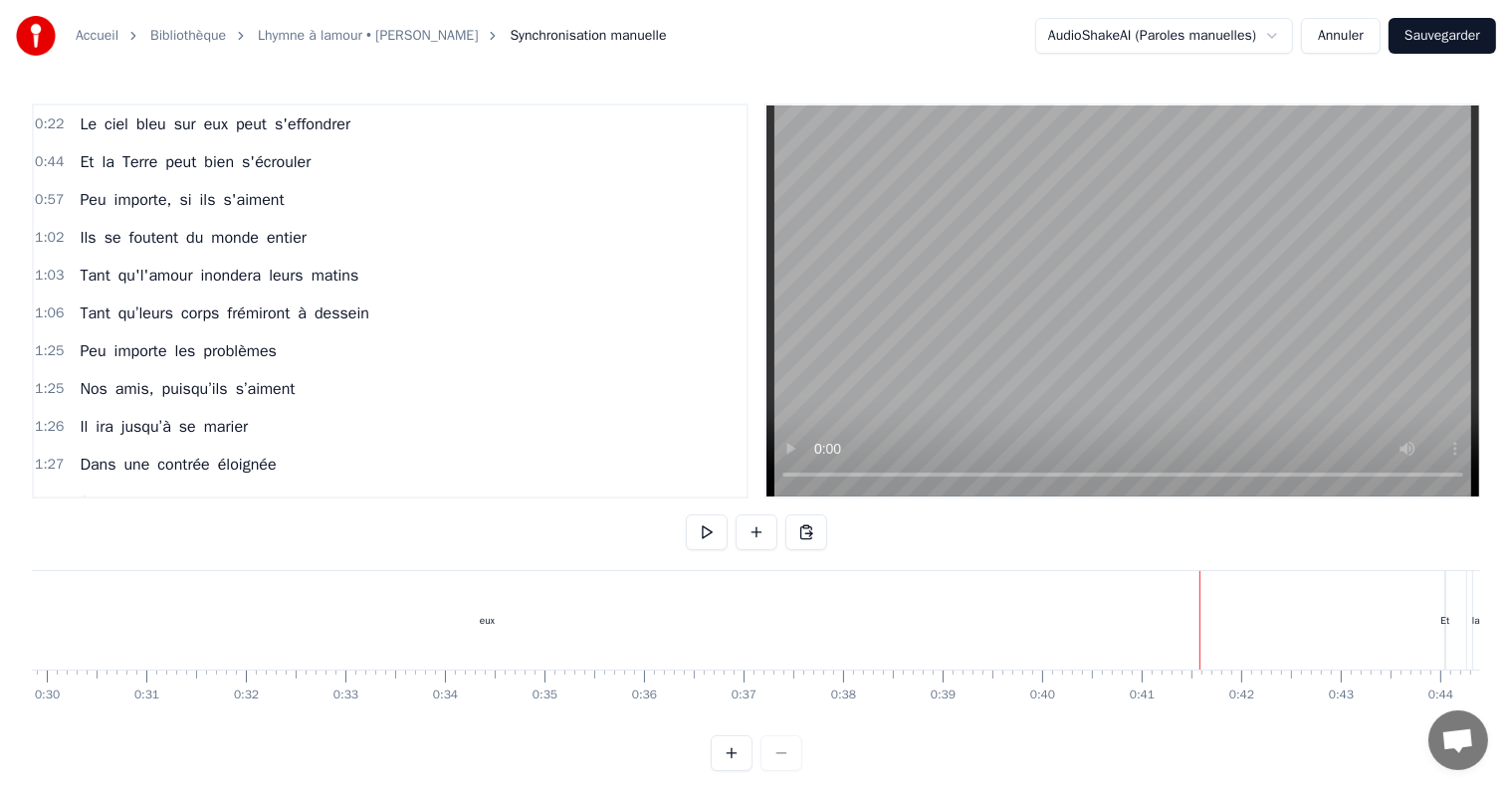 drag, startPoint x: 1444, startPoint y: 629, endPoint x: 1348, endPoint y: 629, distance: 96 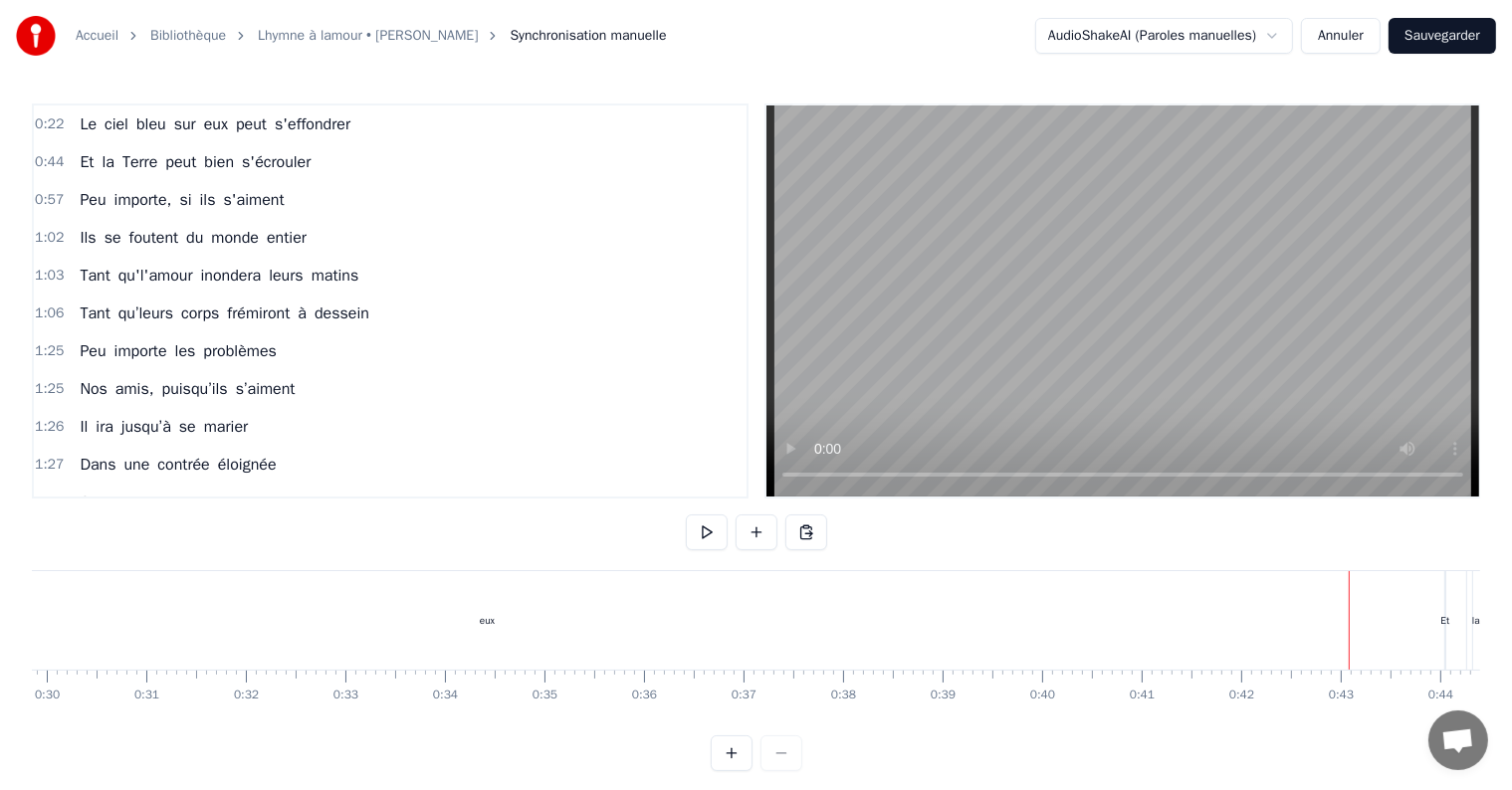 click on "eux" at bounding box center [487, 620] 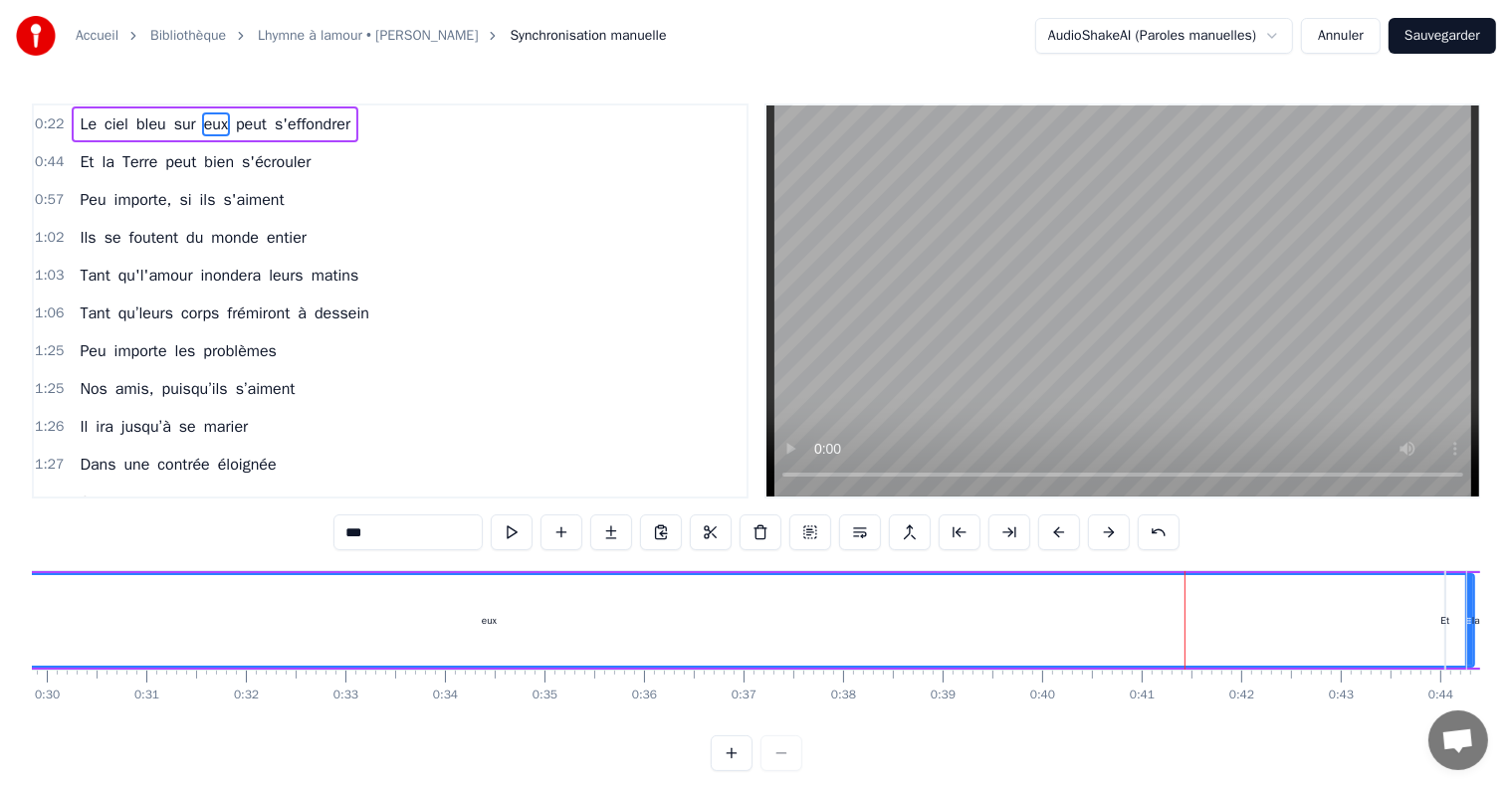 drag, startPoint x: 1469, startPoint y: 573, endPoint x: 1361, endPoint y: 565, distance: 108.29589 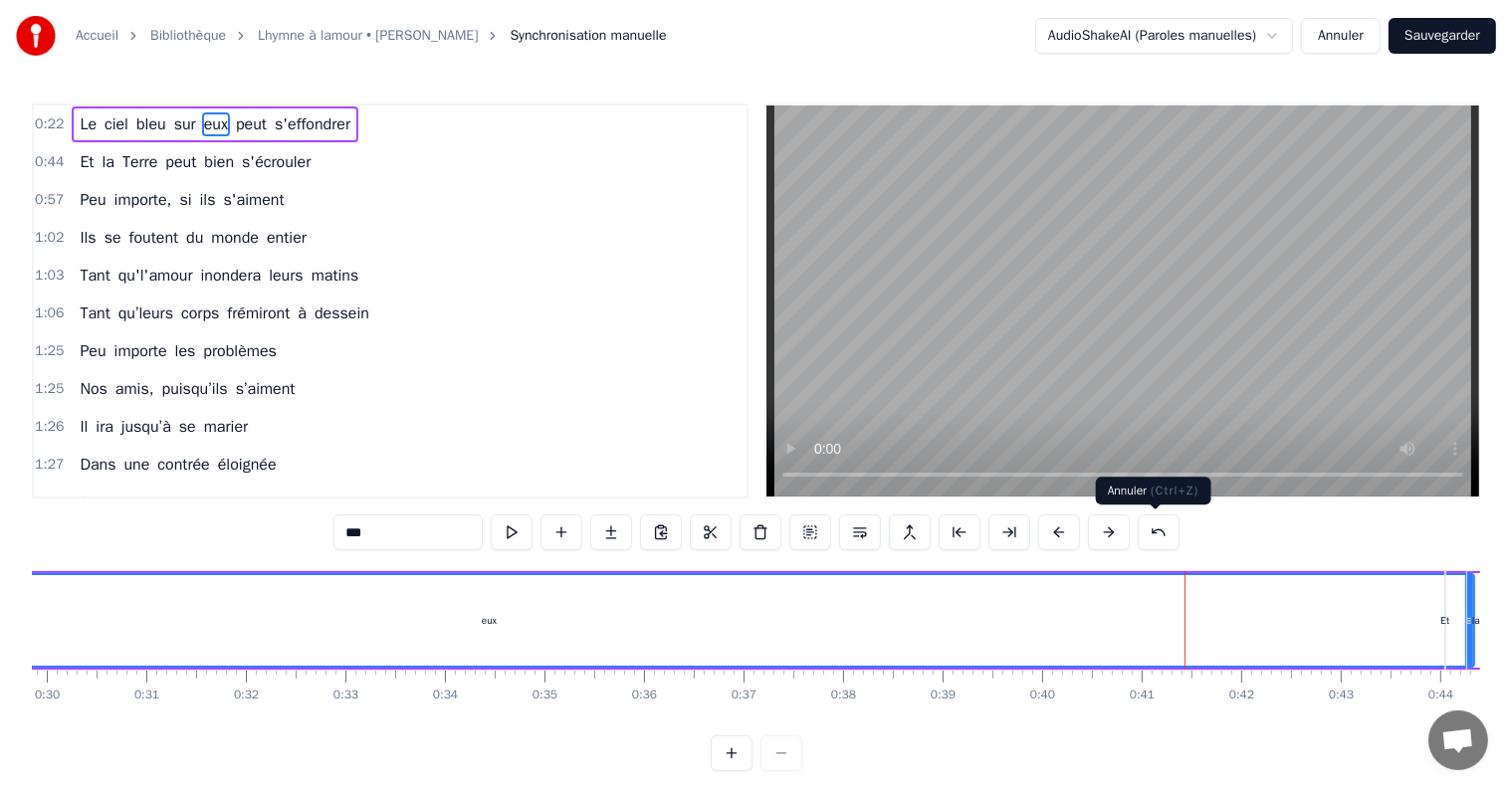 click at bounding box center (1159, 532) 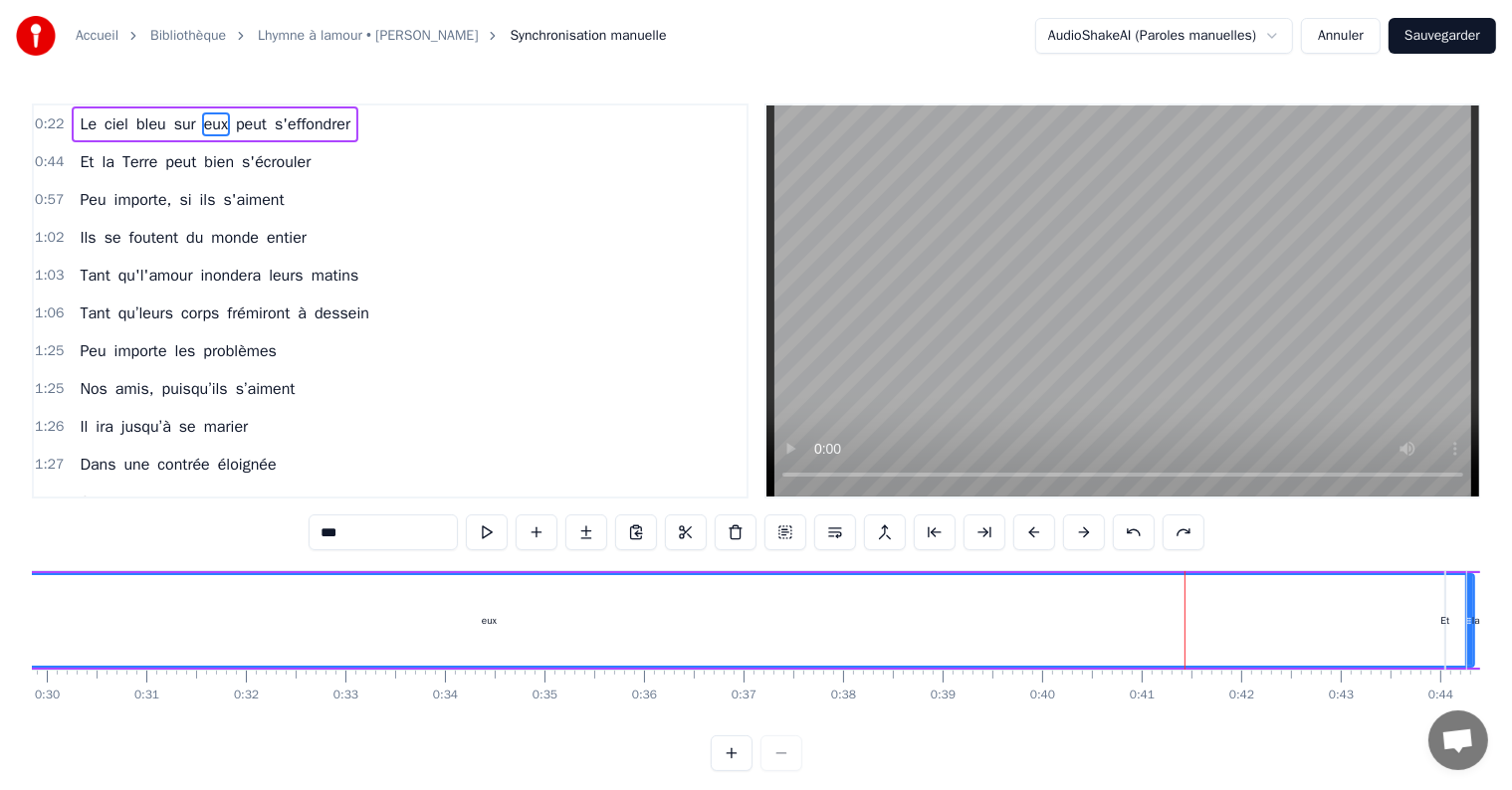 click at bounding box center [1134, 532] 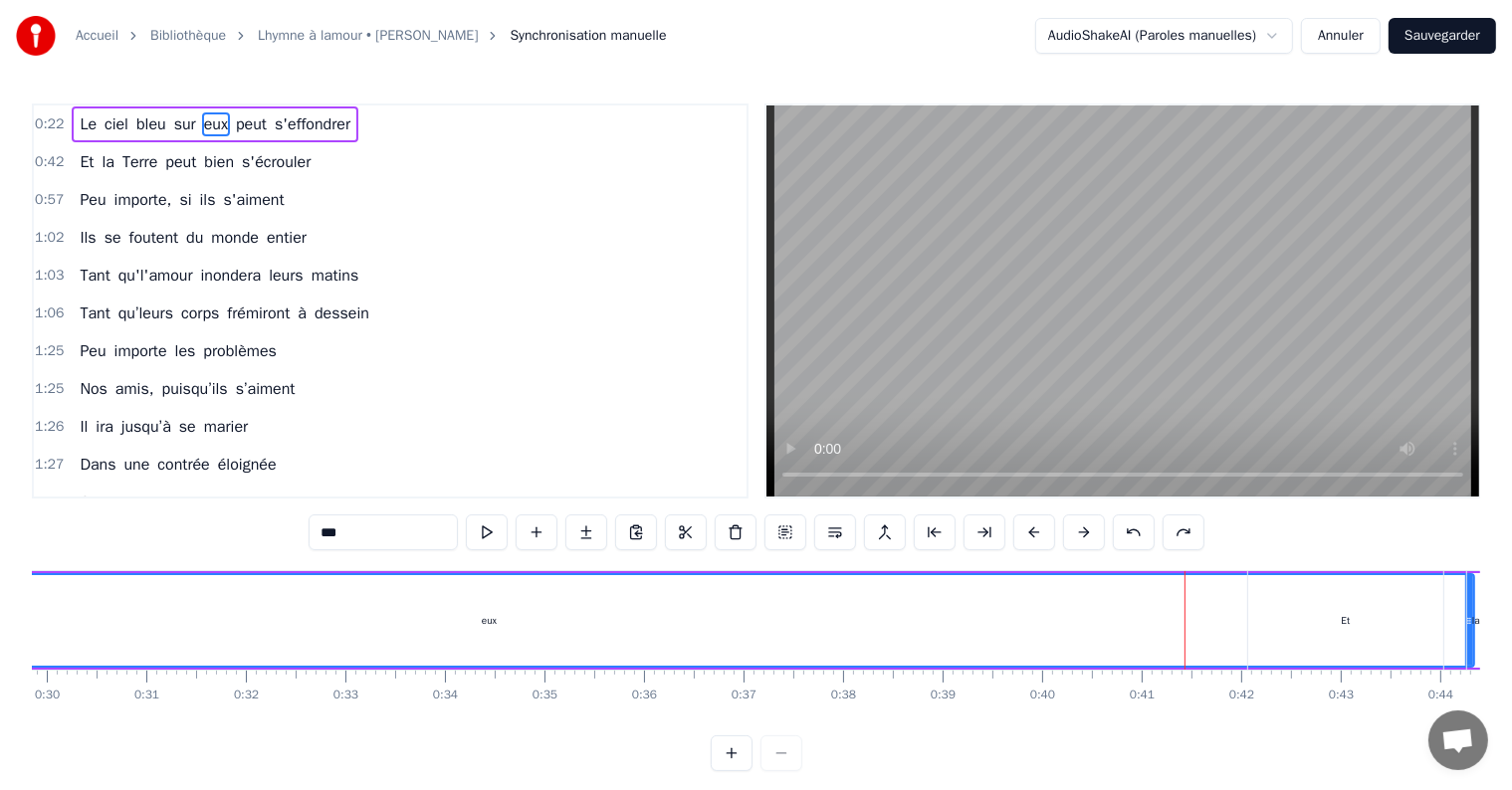 click at bounding box center (1134, 532) 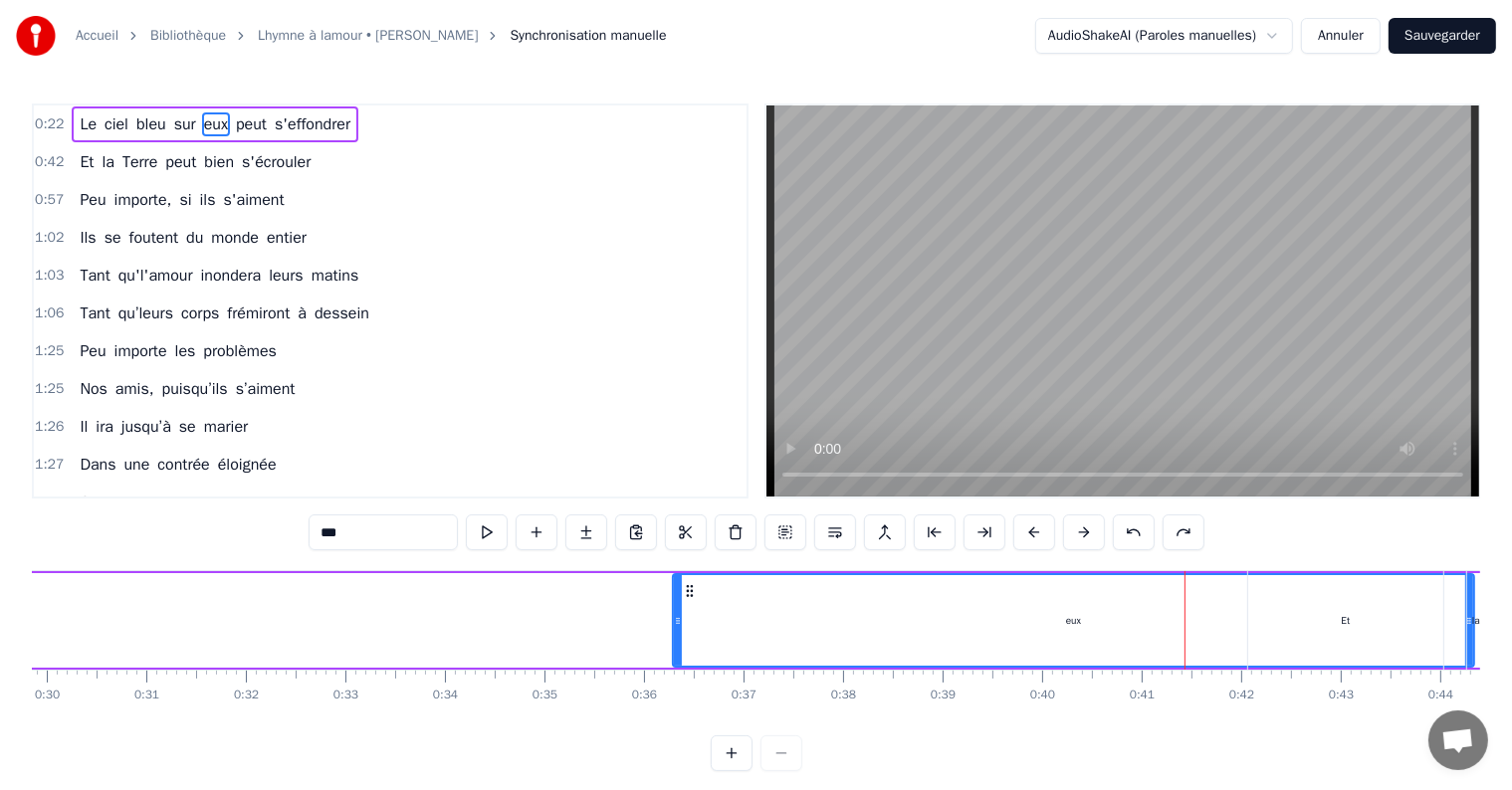 click at bounding box center [1134, 532] 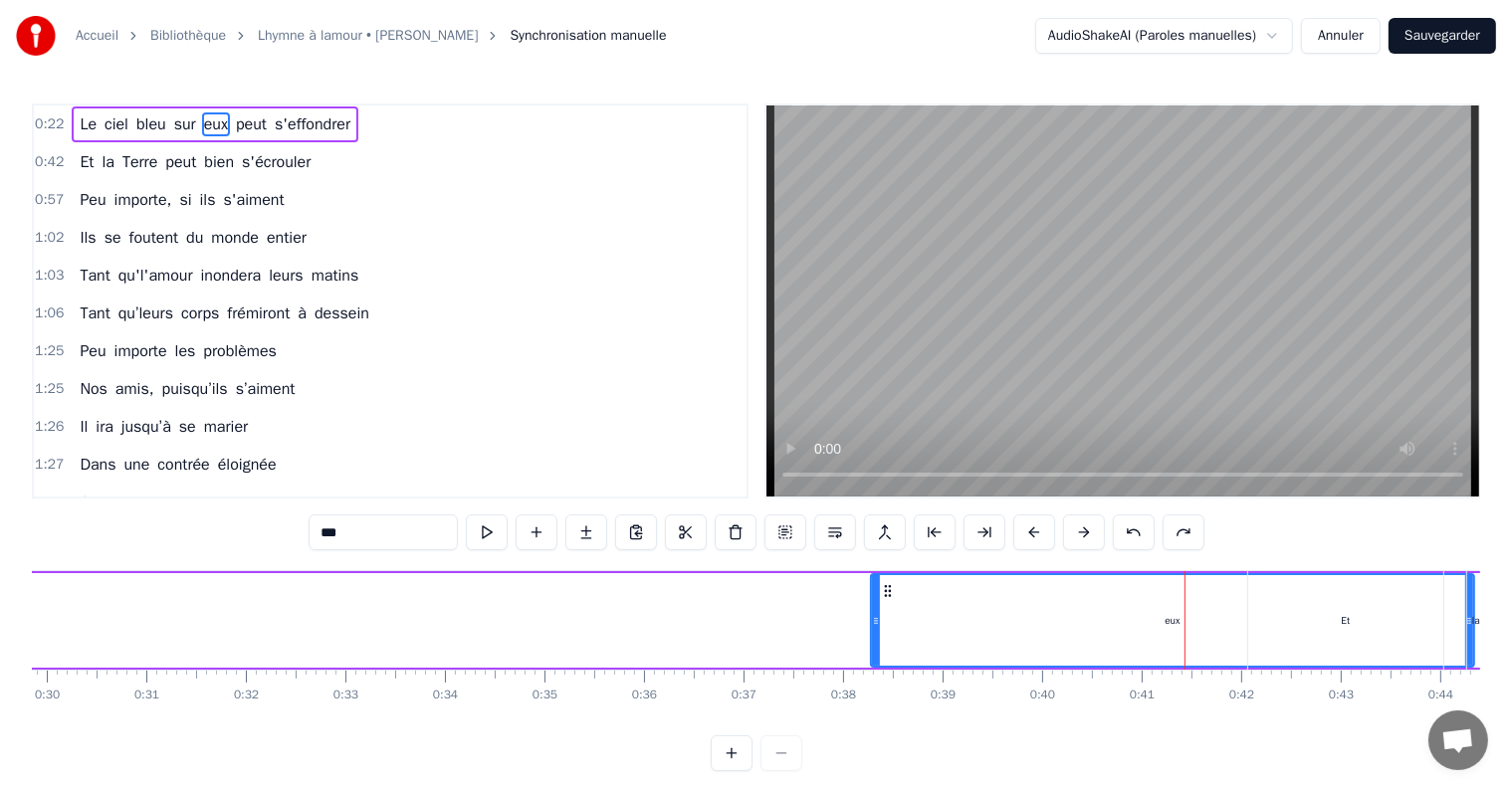 click at bounding box center [1134, 532] 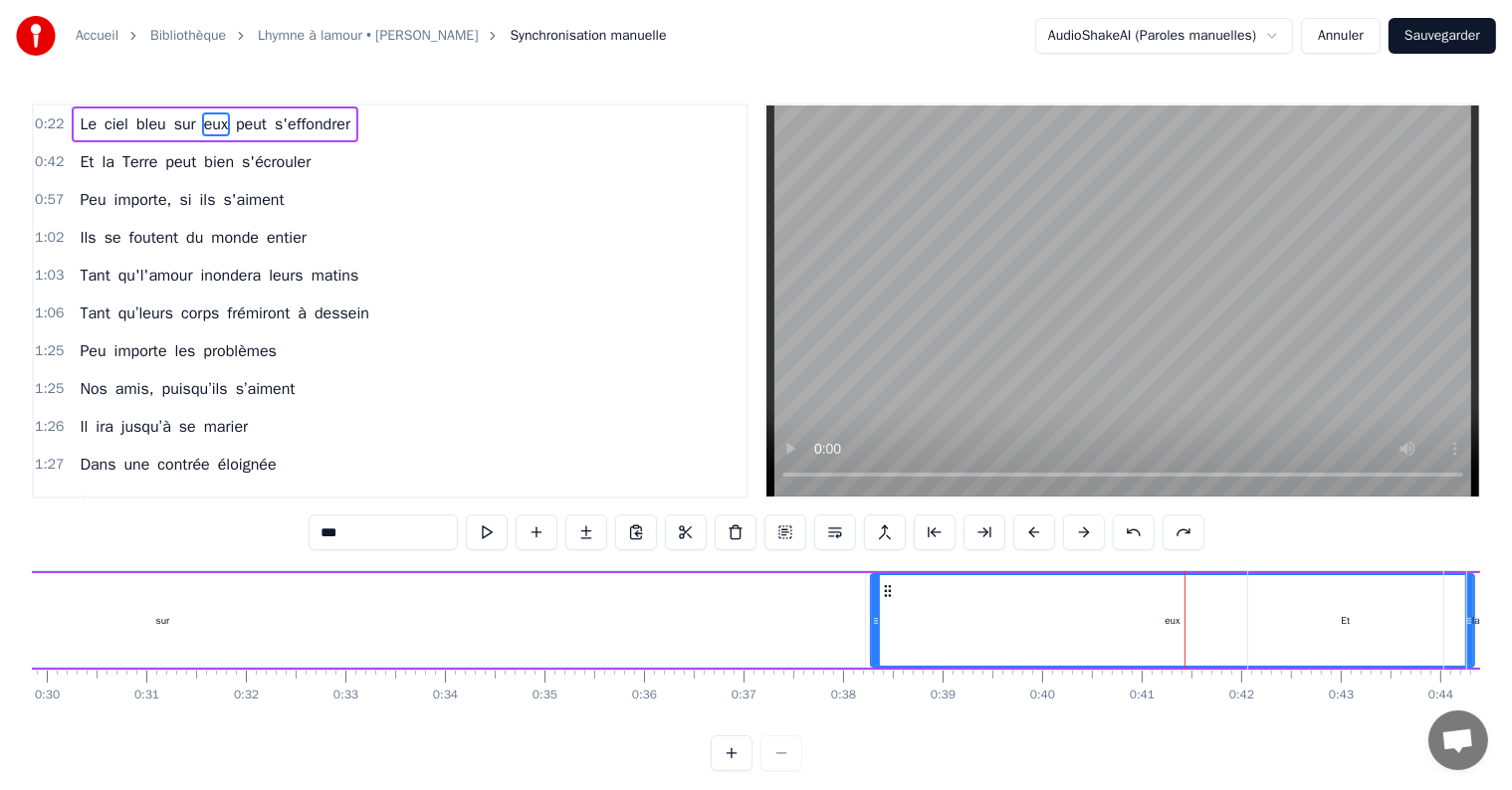 click at bounding box center [1134, 532] 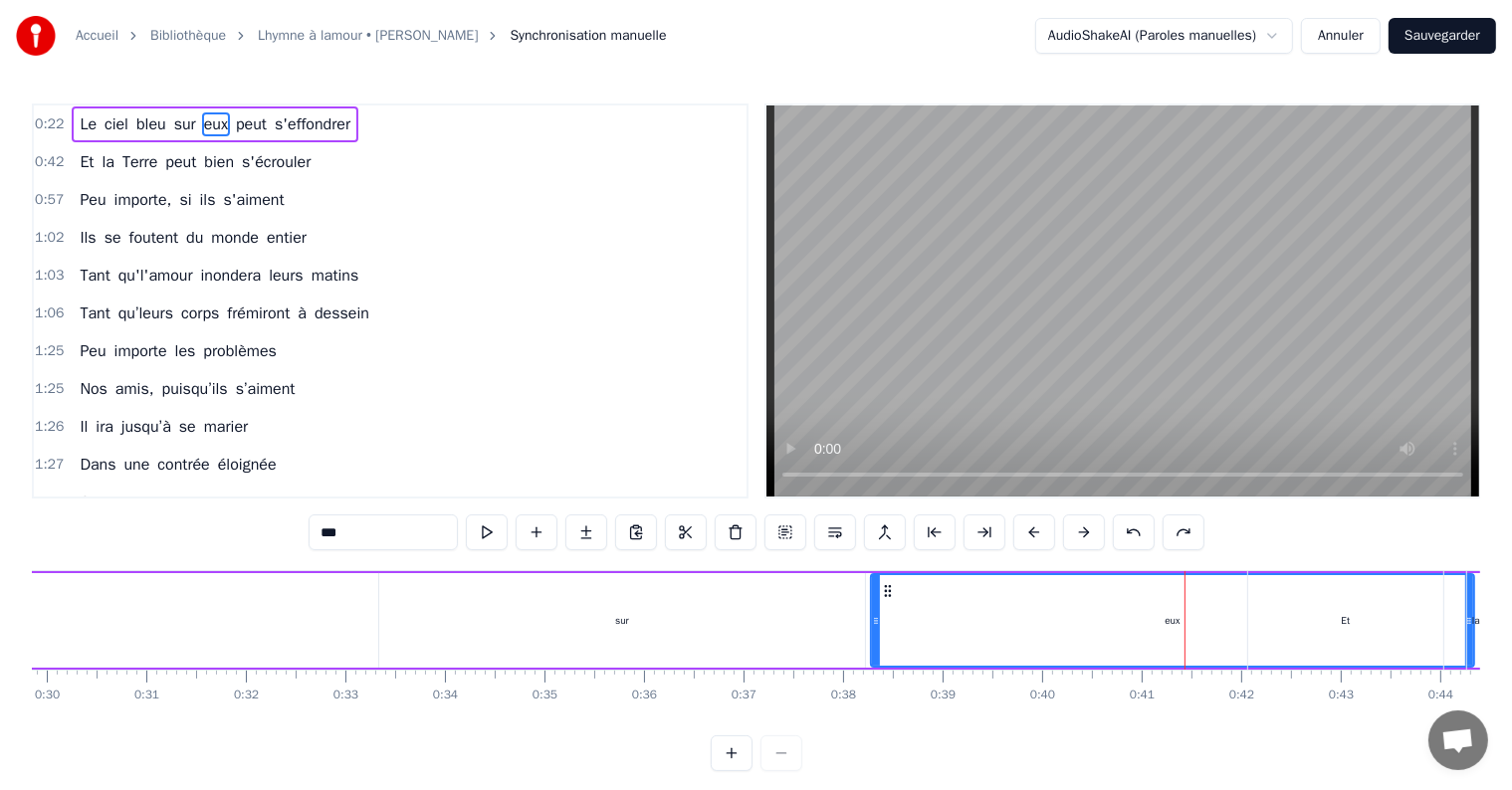 click at bounding box center (1134, 532) 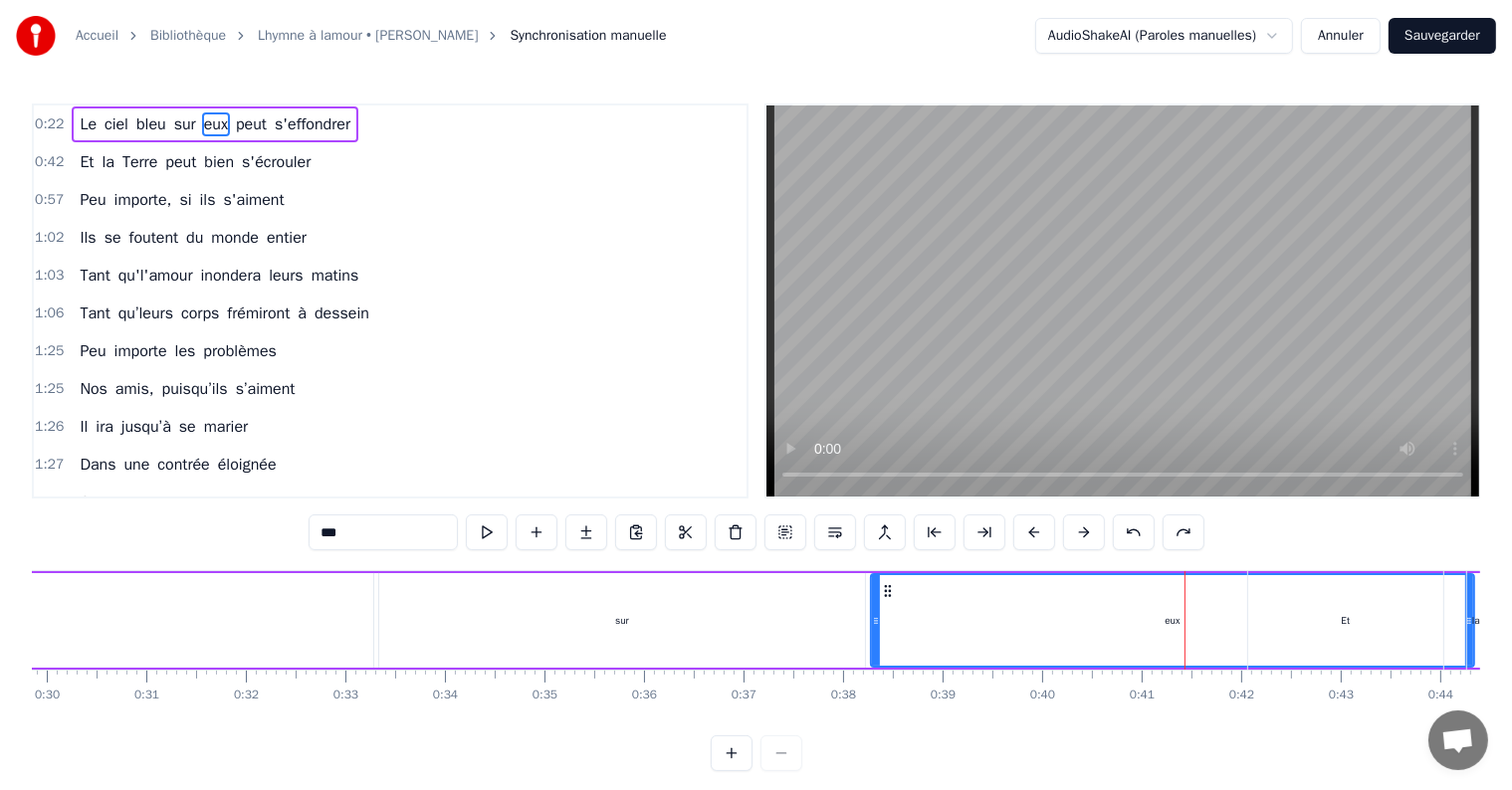 click at bounding box center [1134, 532] 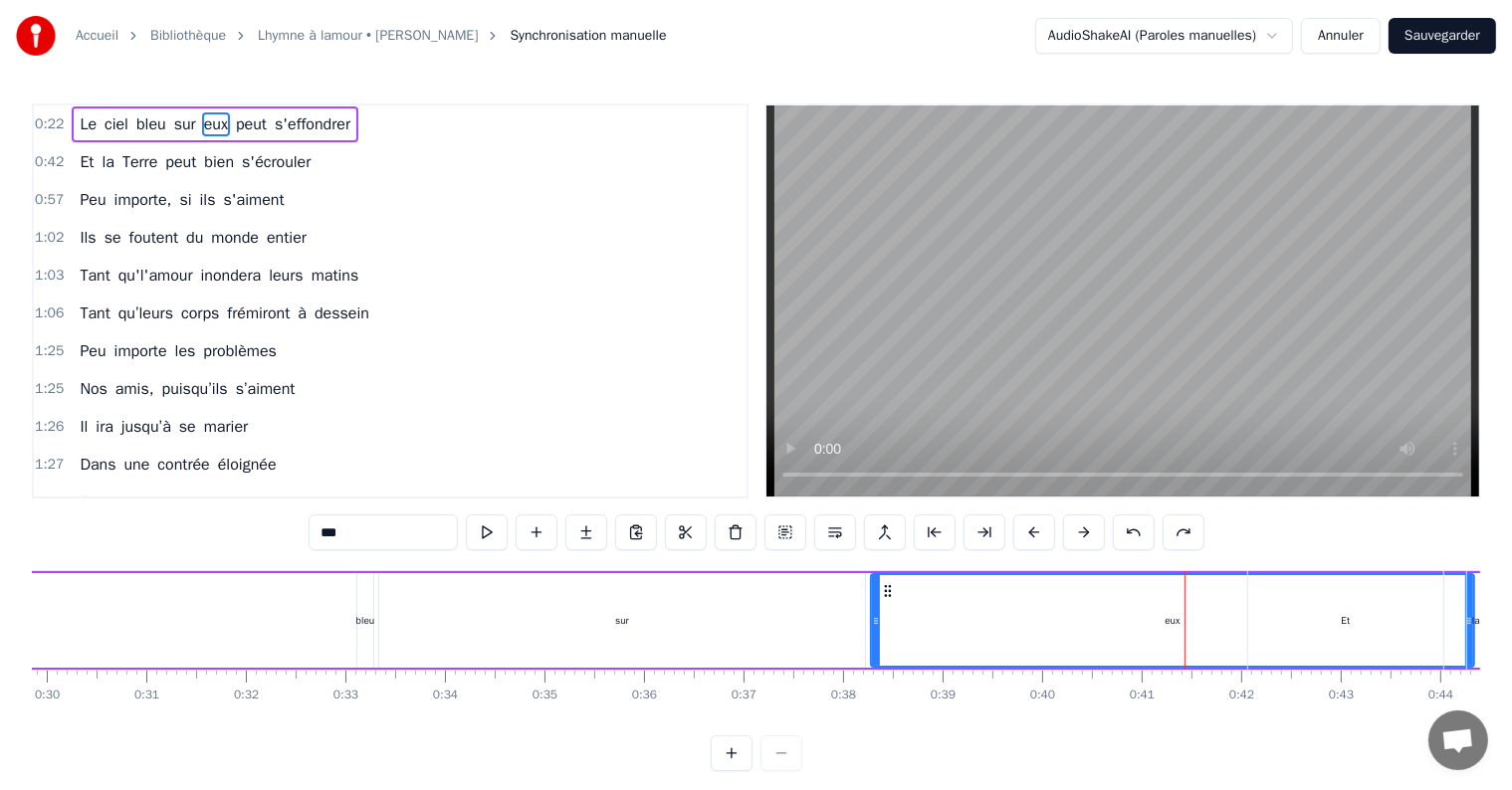 click at bounding box center [1134, 532] 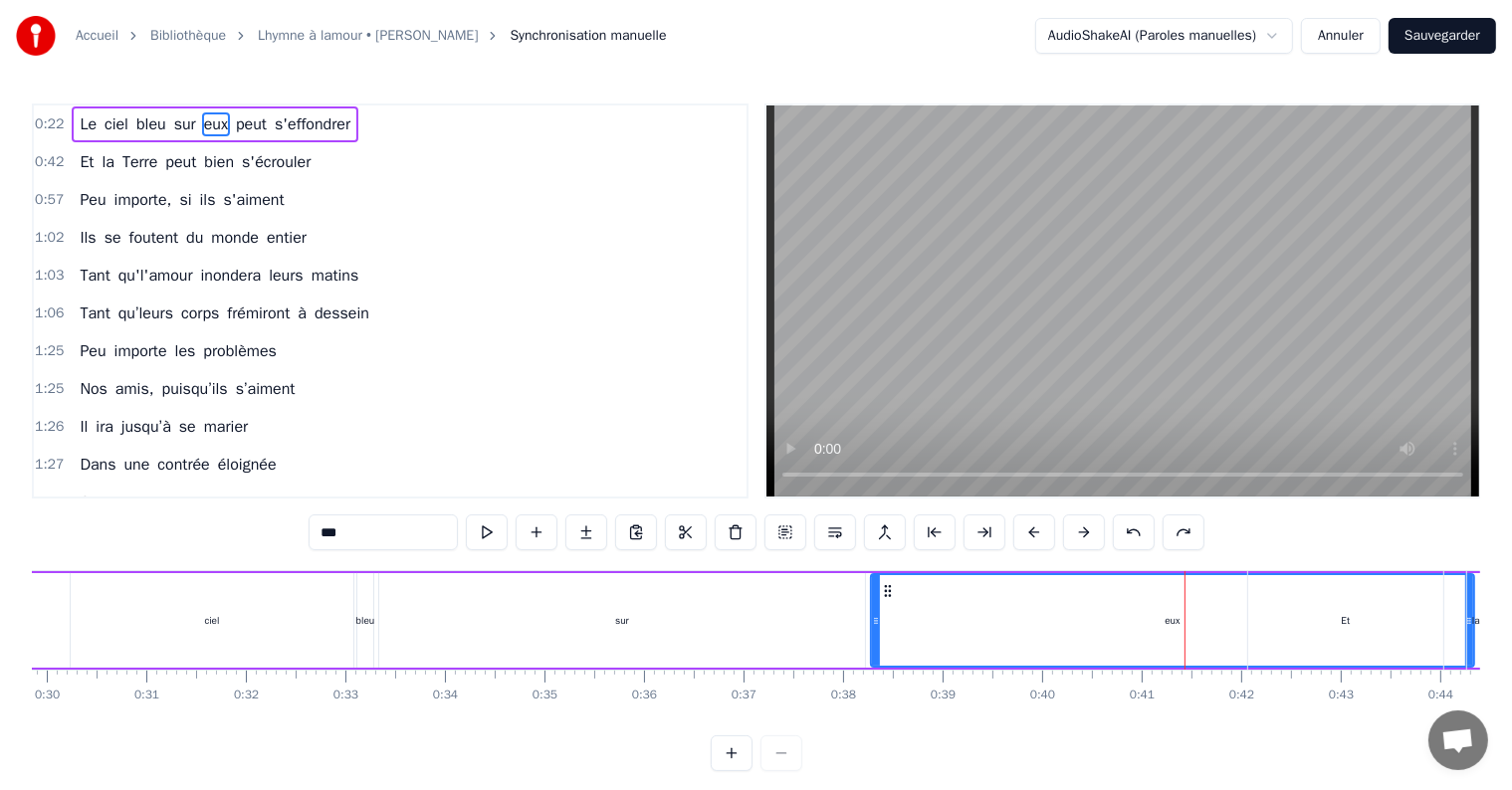 click at bounding box center (1134, 532) 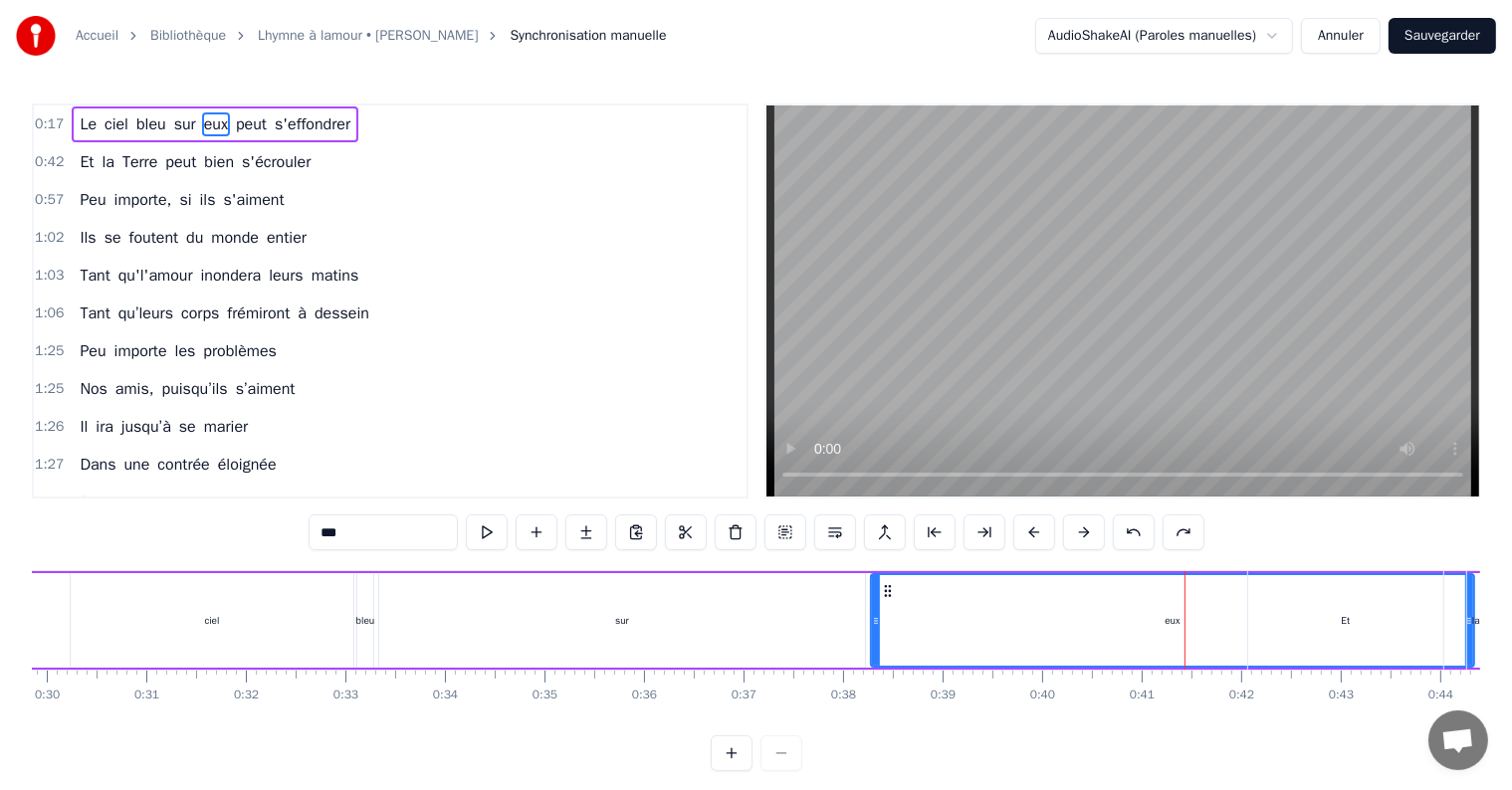 click at bounding box center (1134, 532) 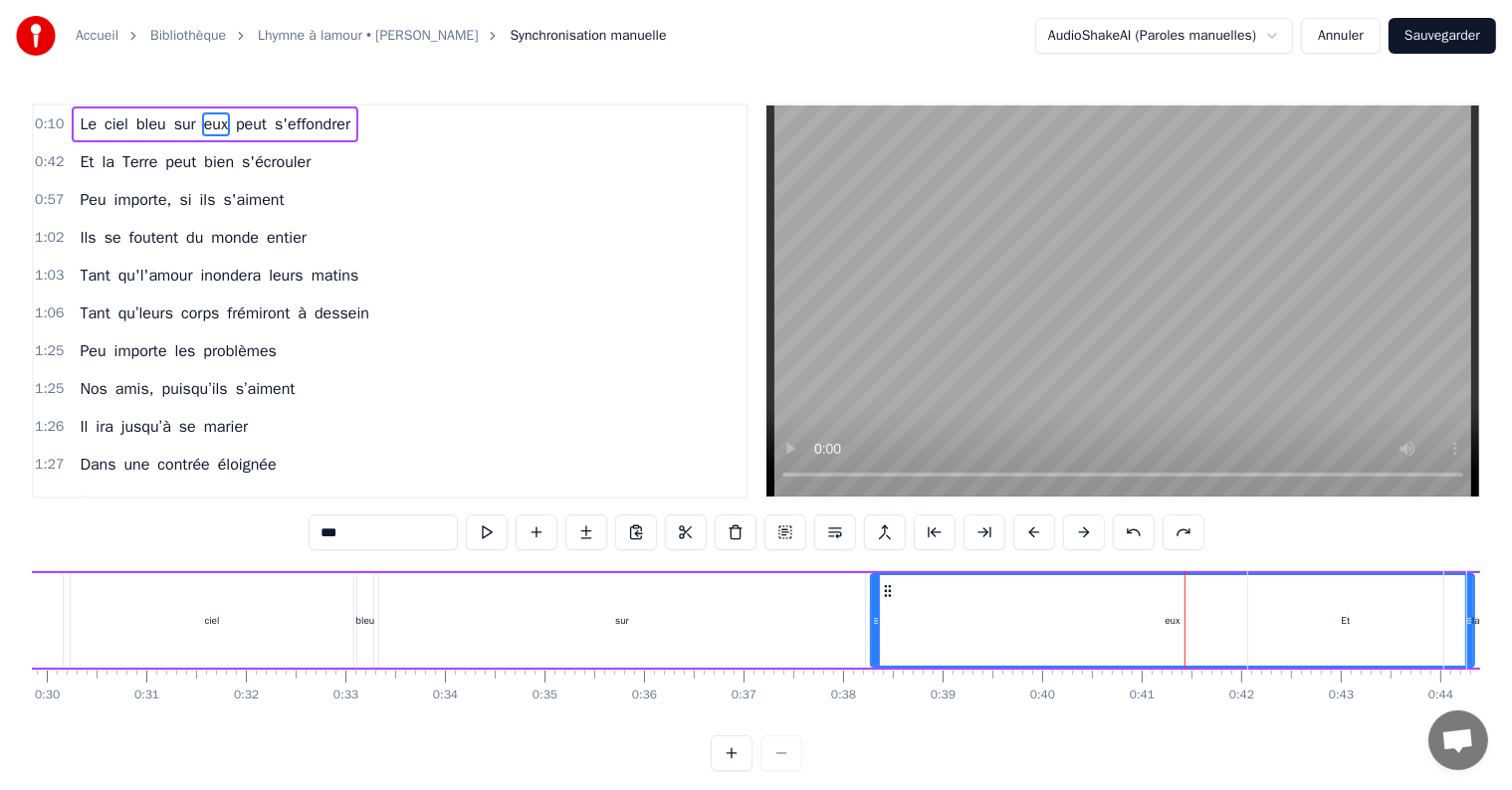 click at bounding box center (1134, 532) 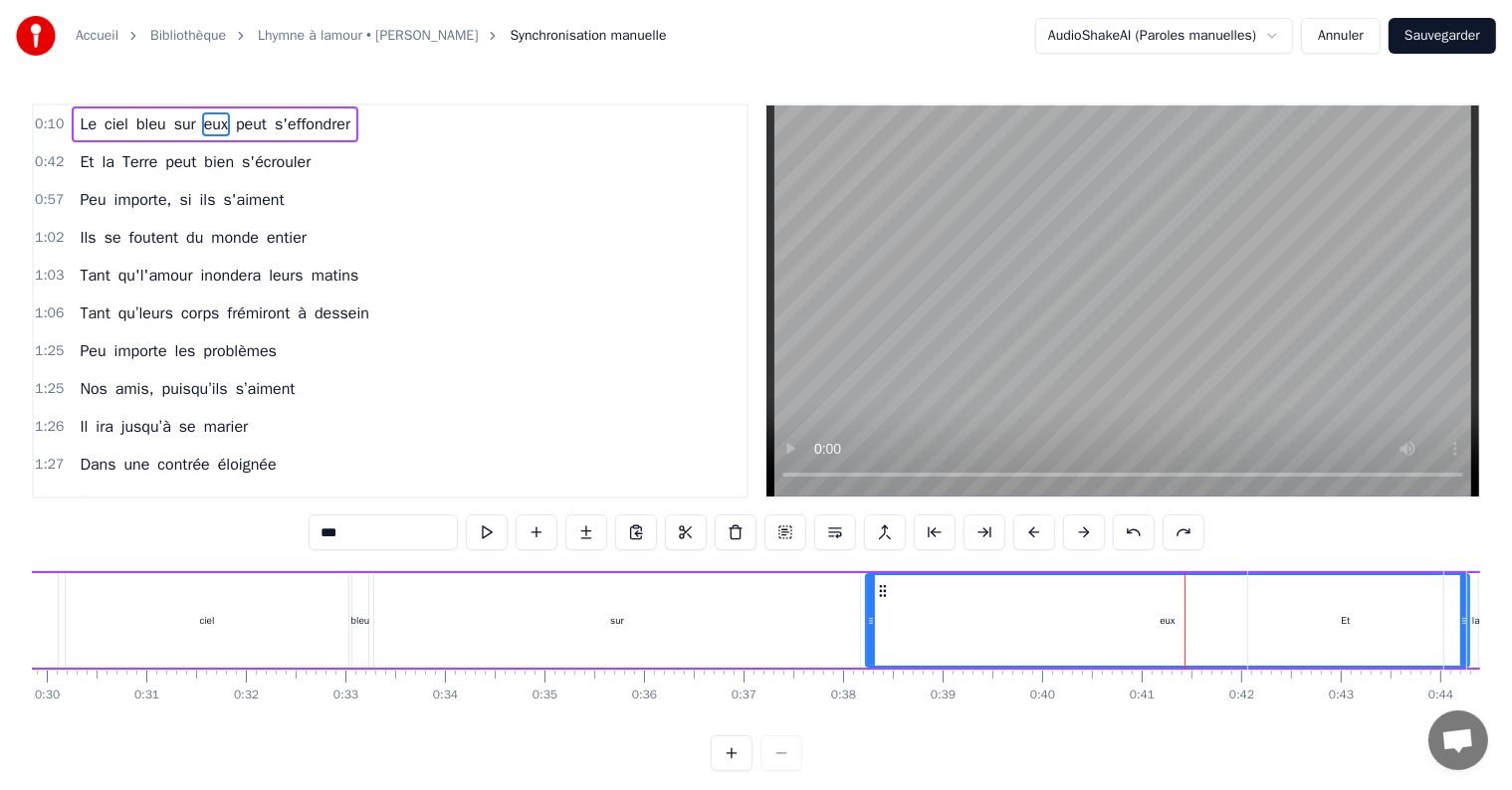 click at bounding box center (1134, 532) 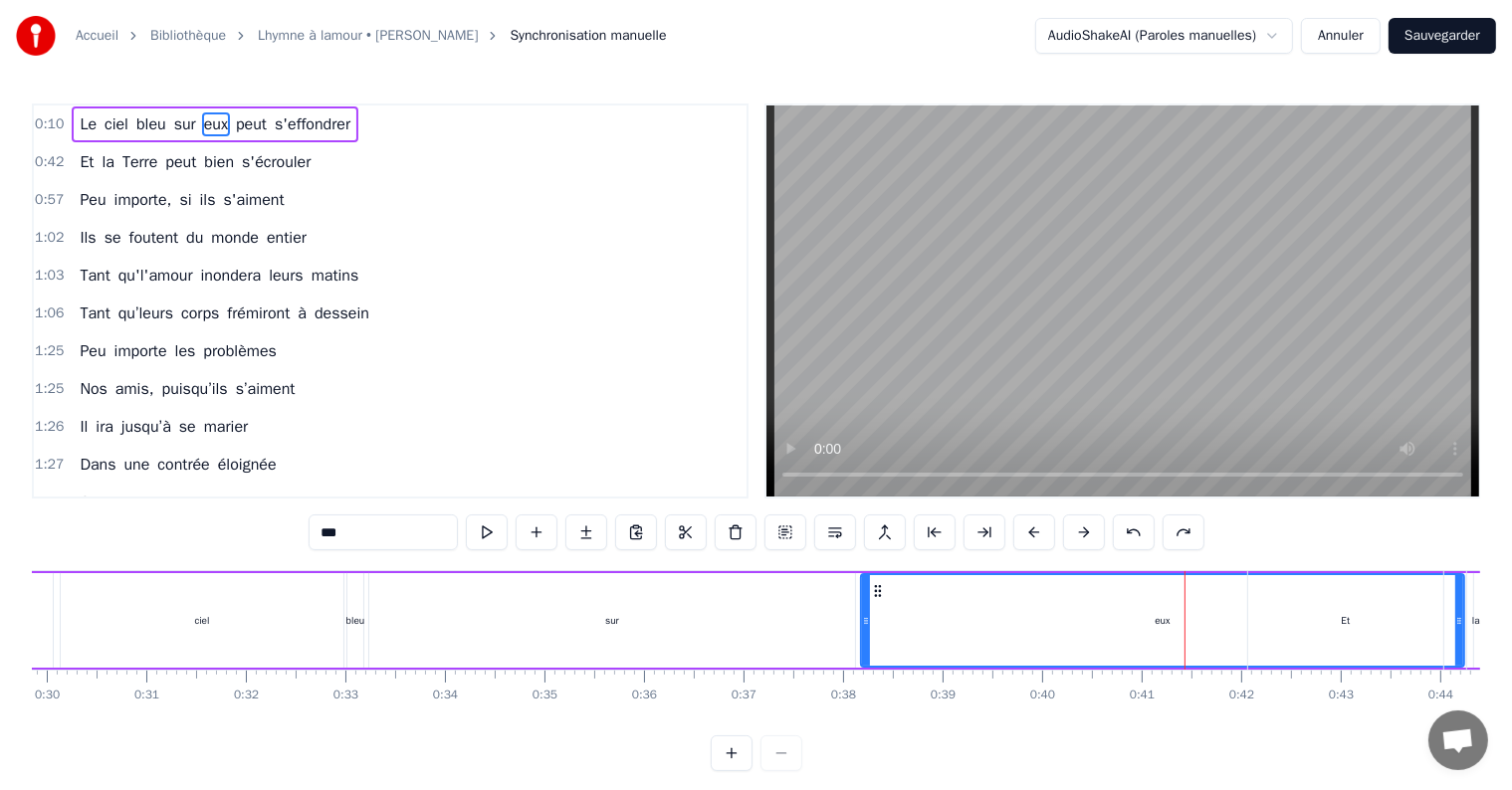 click at bounding box center [1134, 532] 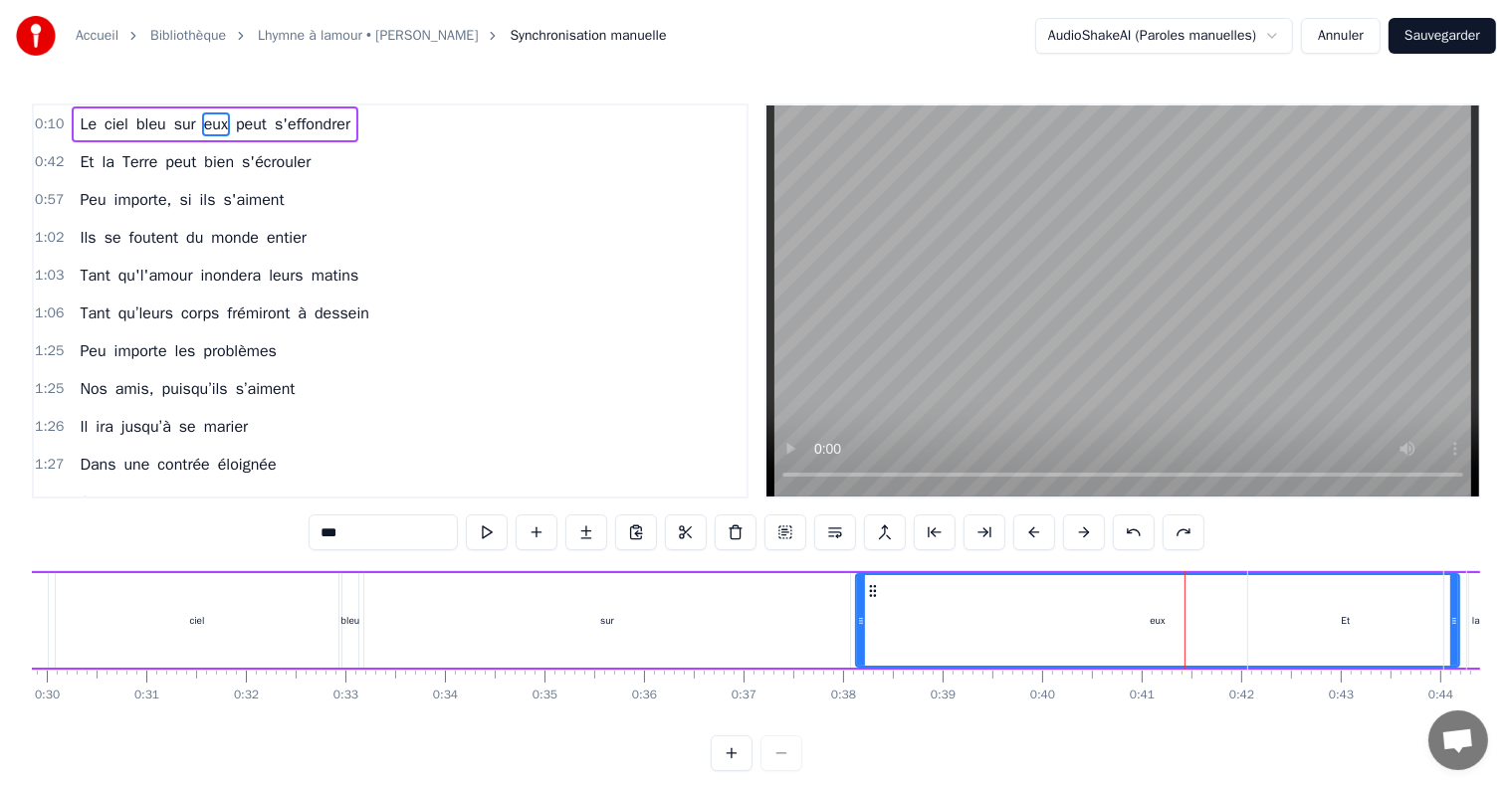 click at bounding box center [1134, 532] 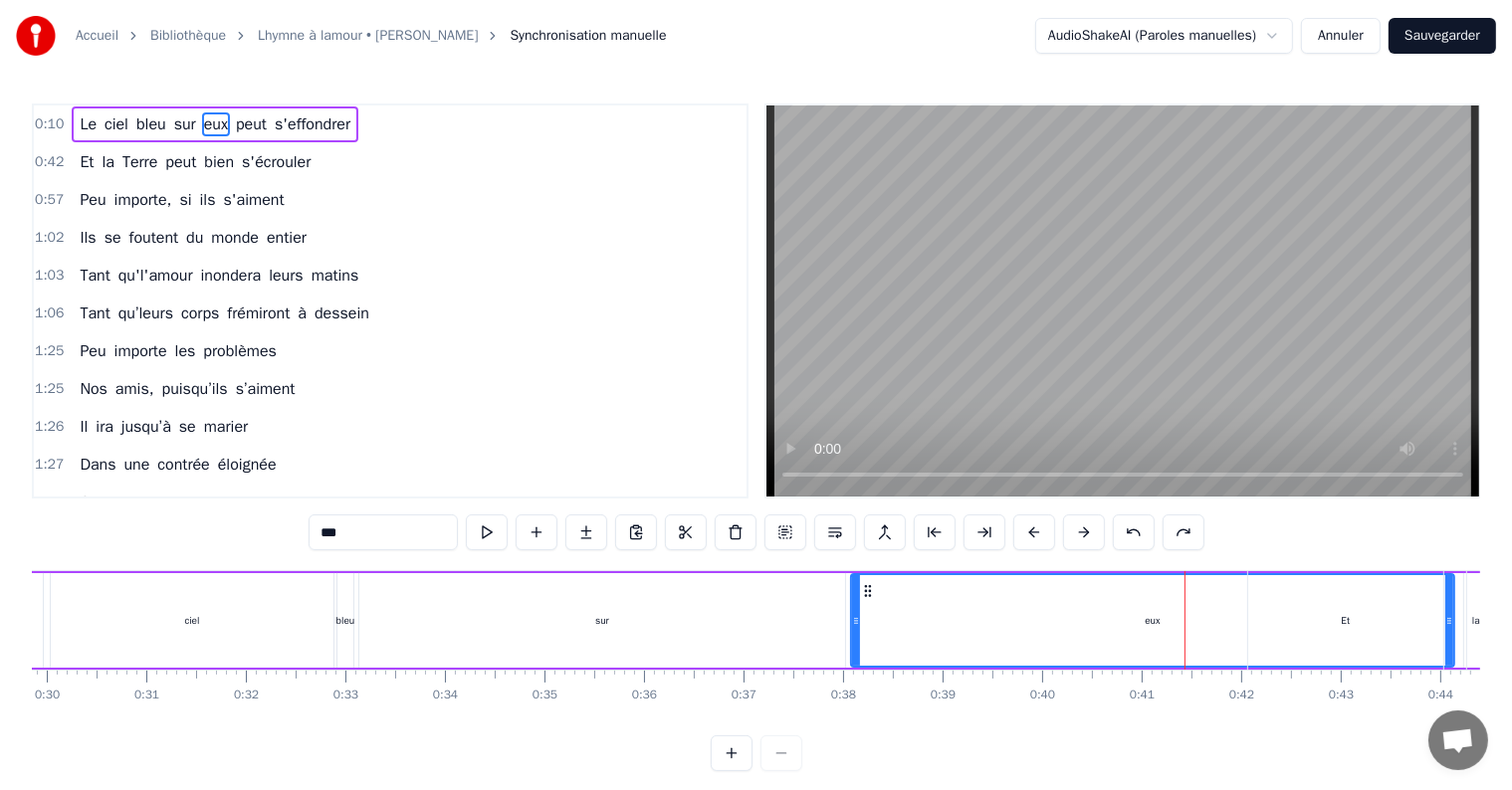 click at bounding box center [1134, 532] 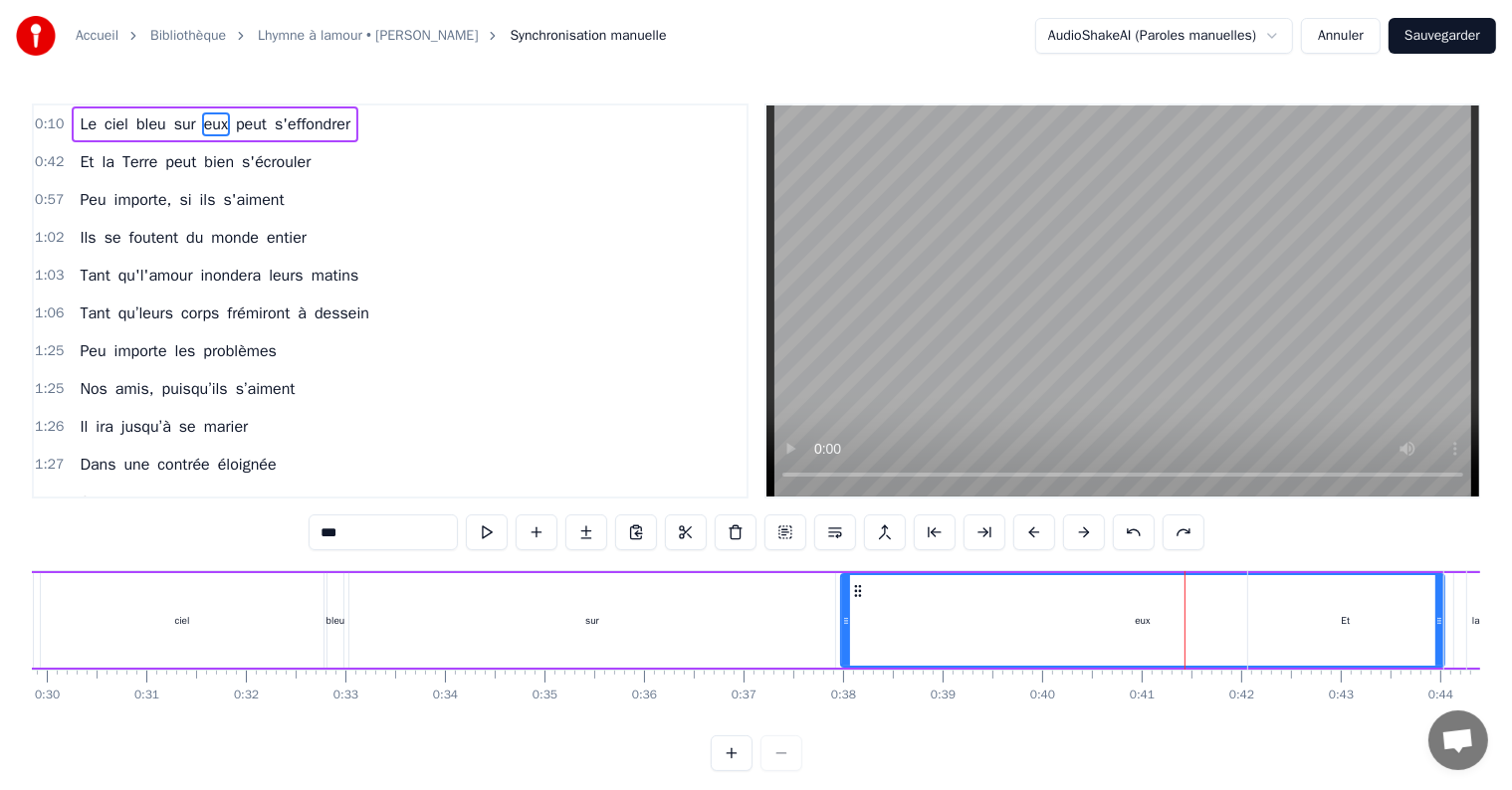 click at bounding box center (1134, 532) 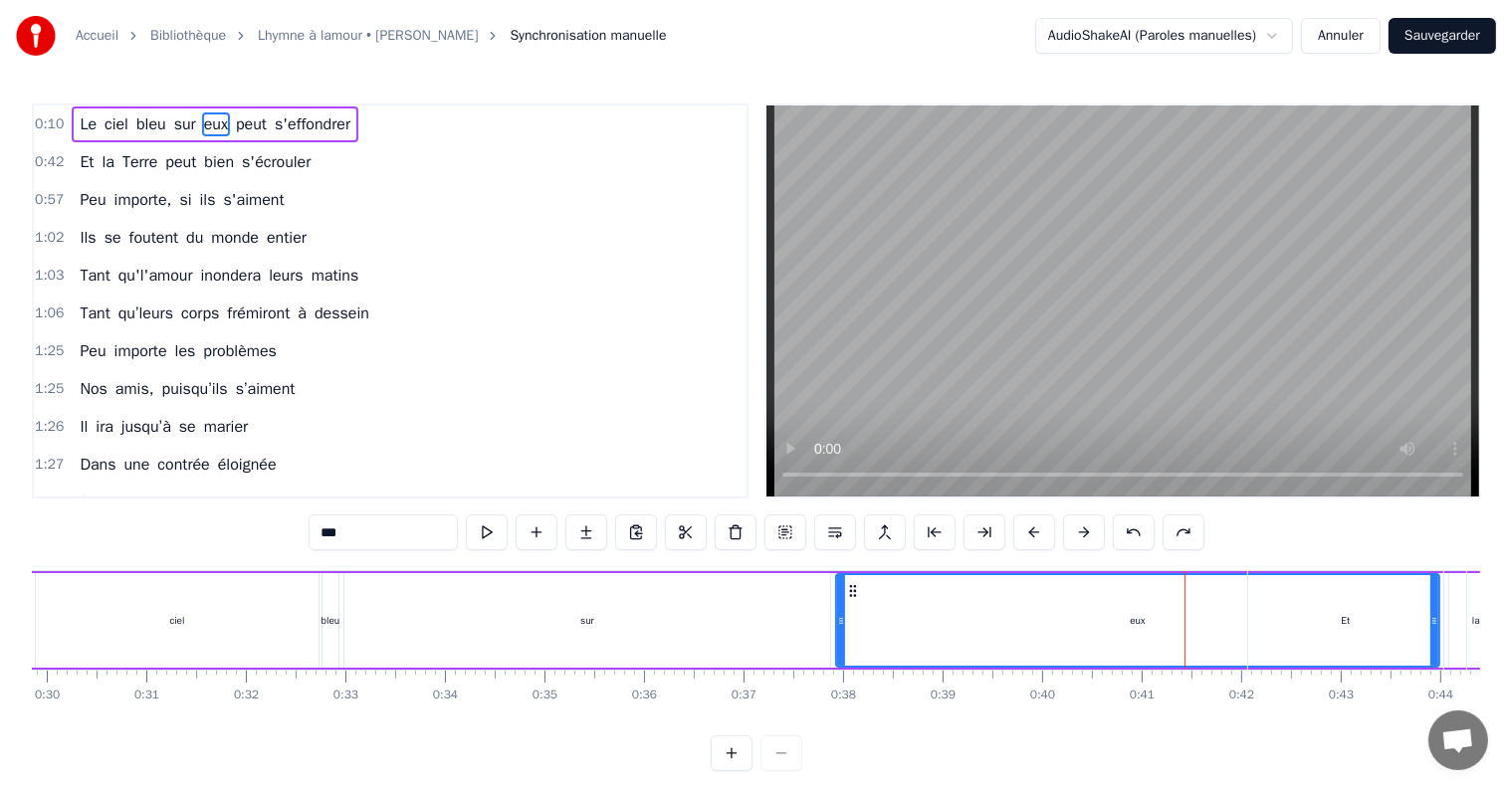 click at bounding box center [1134, 532] 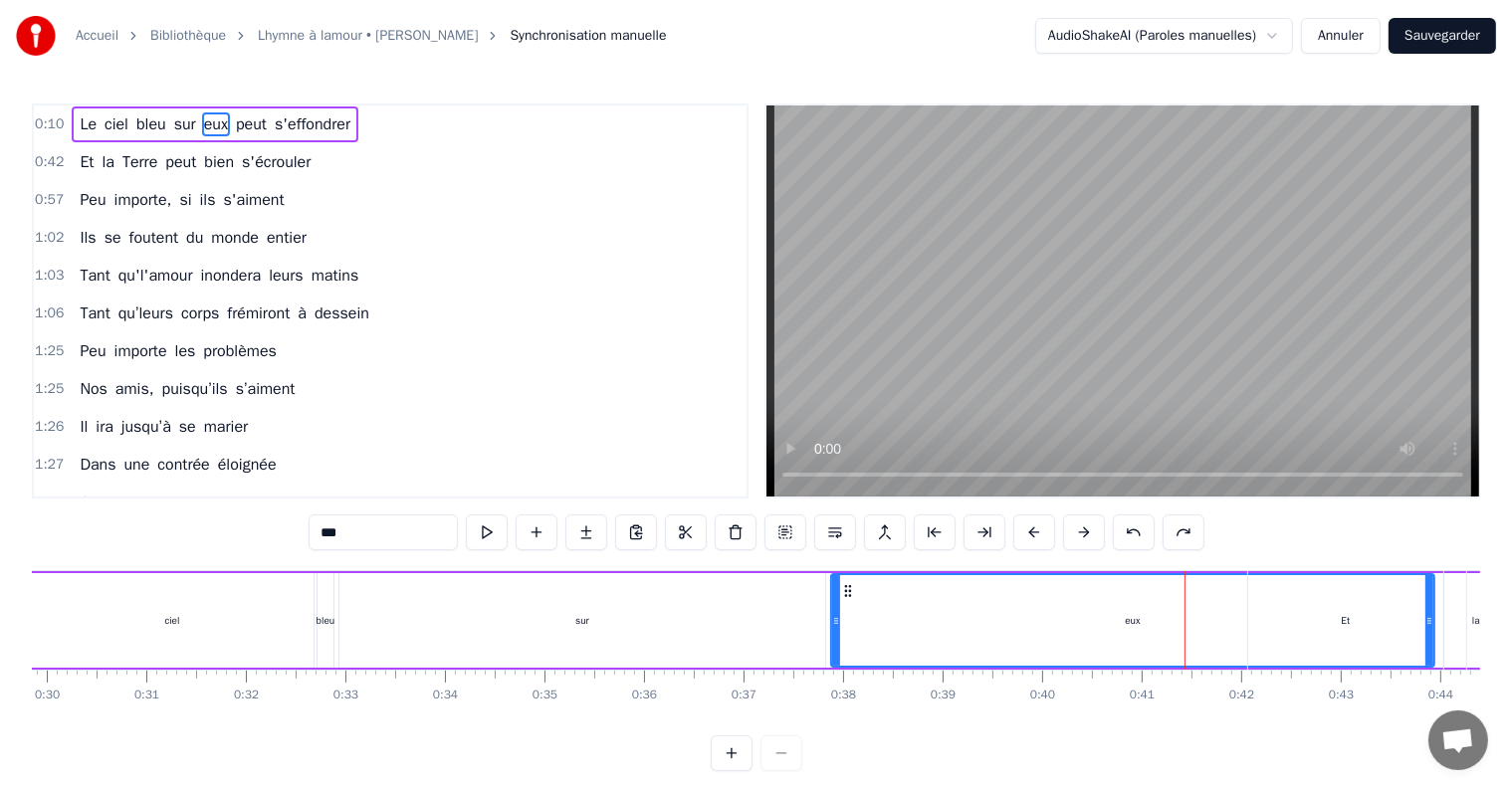 click at bounding box center [1134, 532] 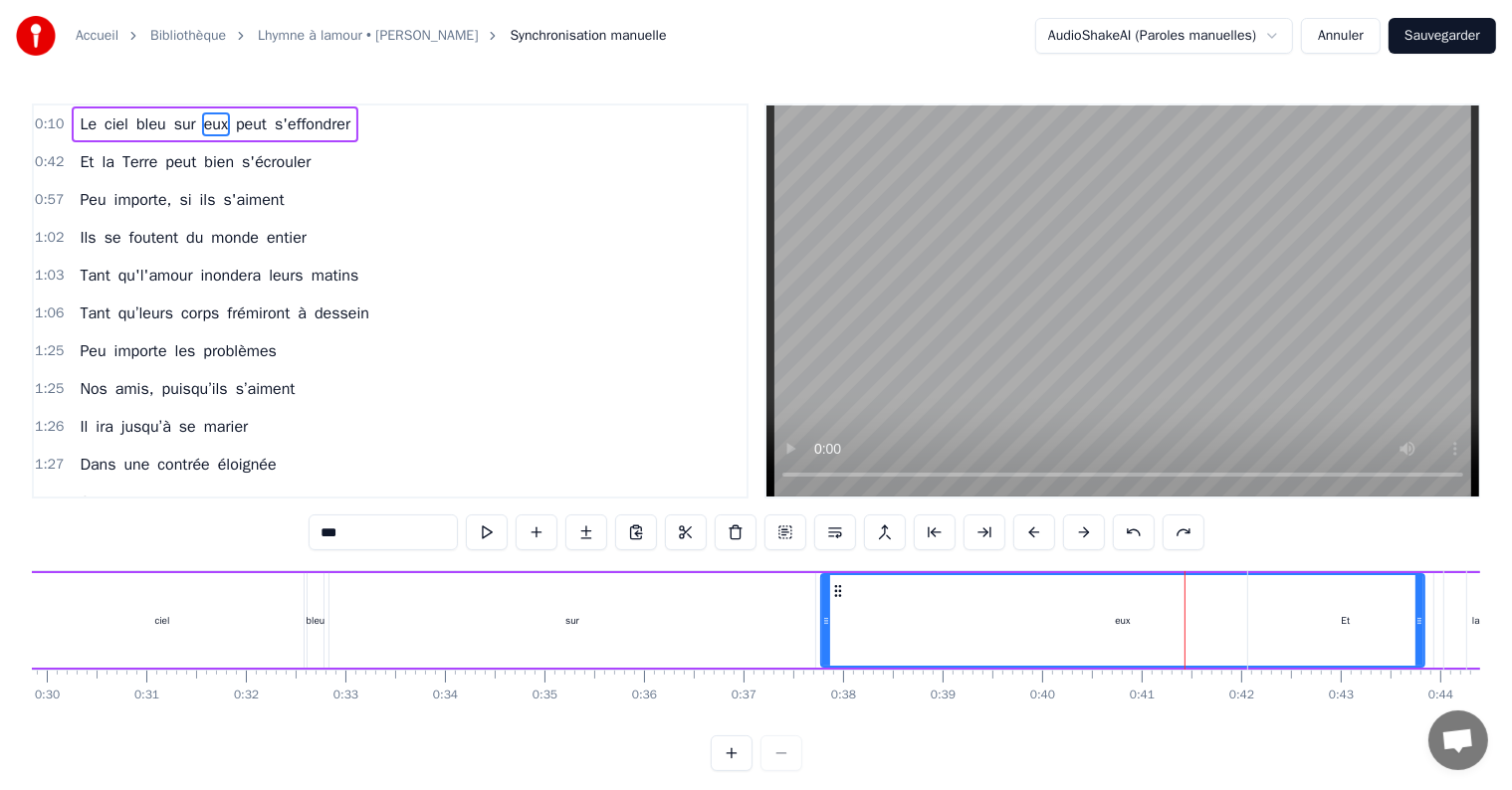 click at bounding box center (1134, 532) 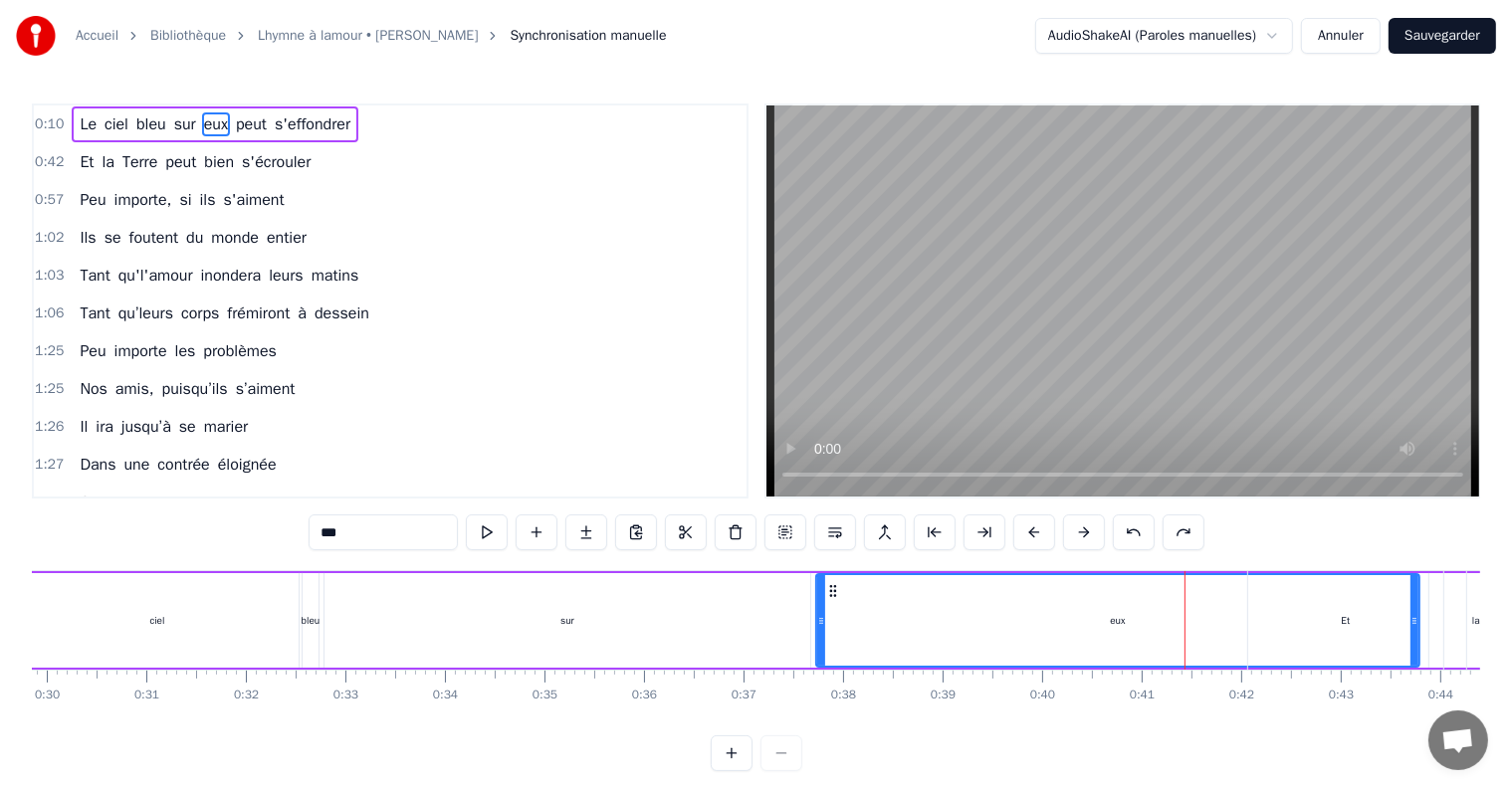 click at bounding box center (1134, 532) 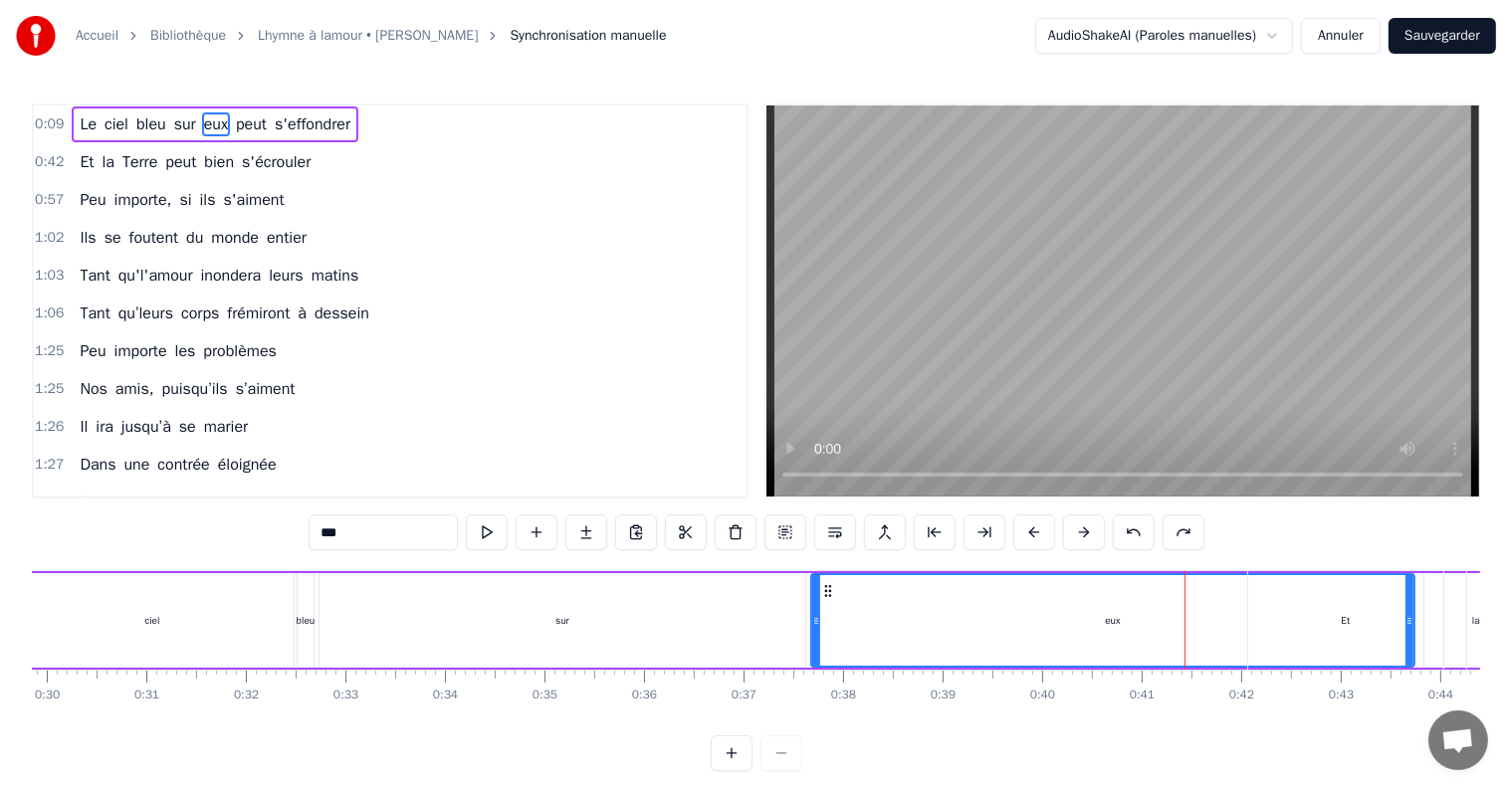 click at bounding box center [1134, 532] 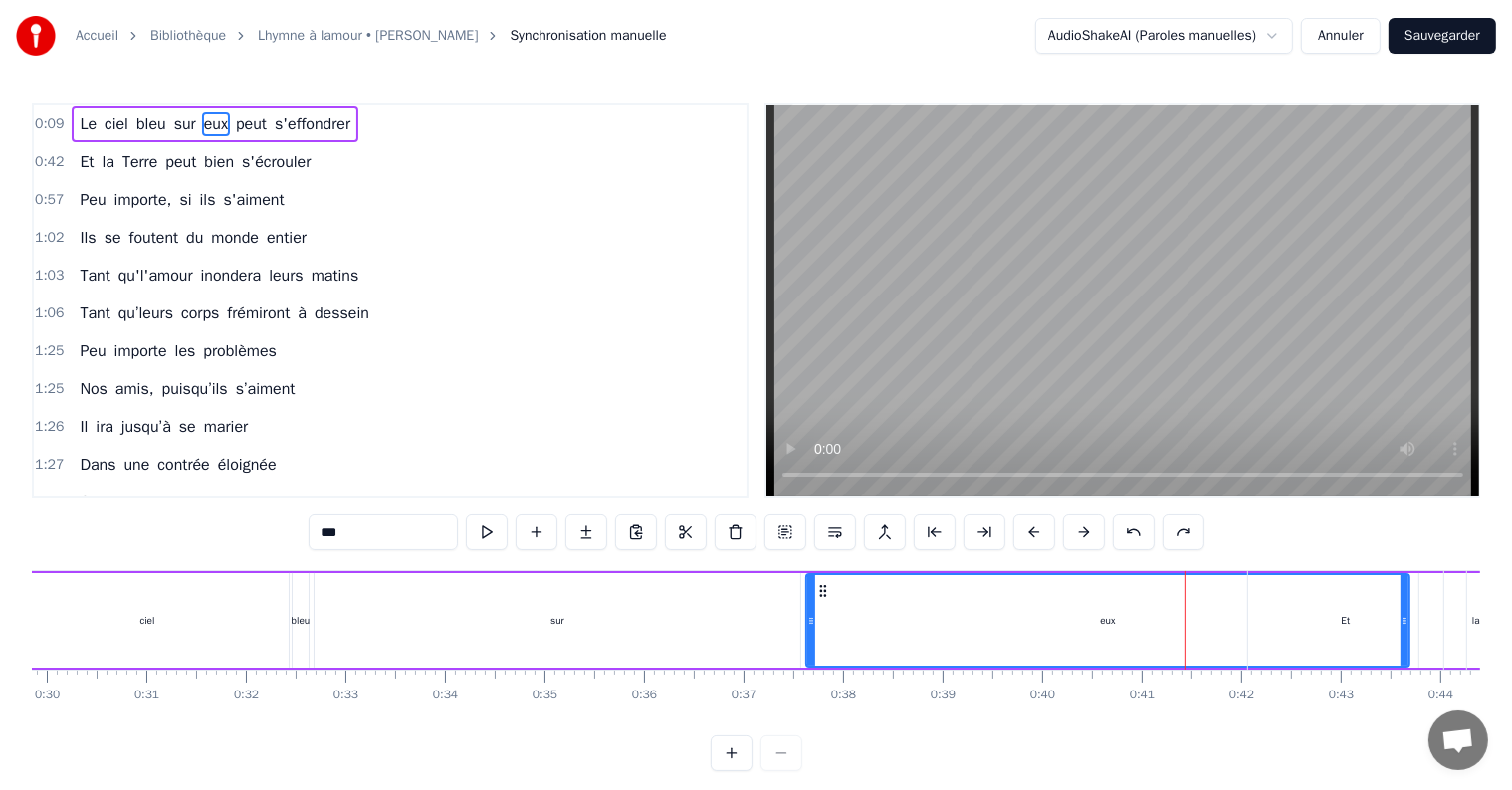 click at bounding box center [1134, 532] 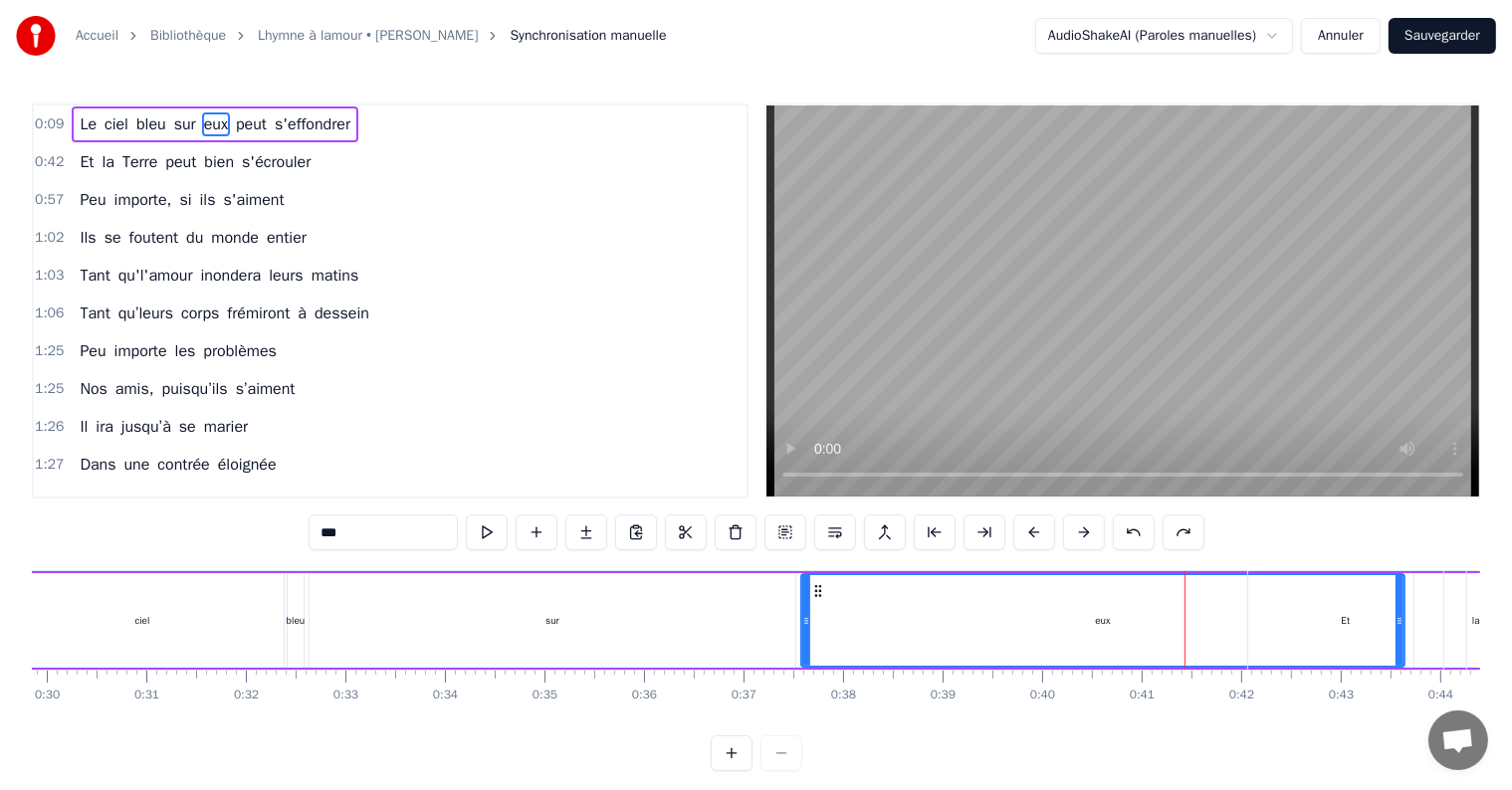click at bounding box center (1134, 532) 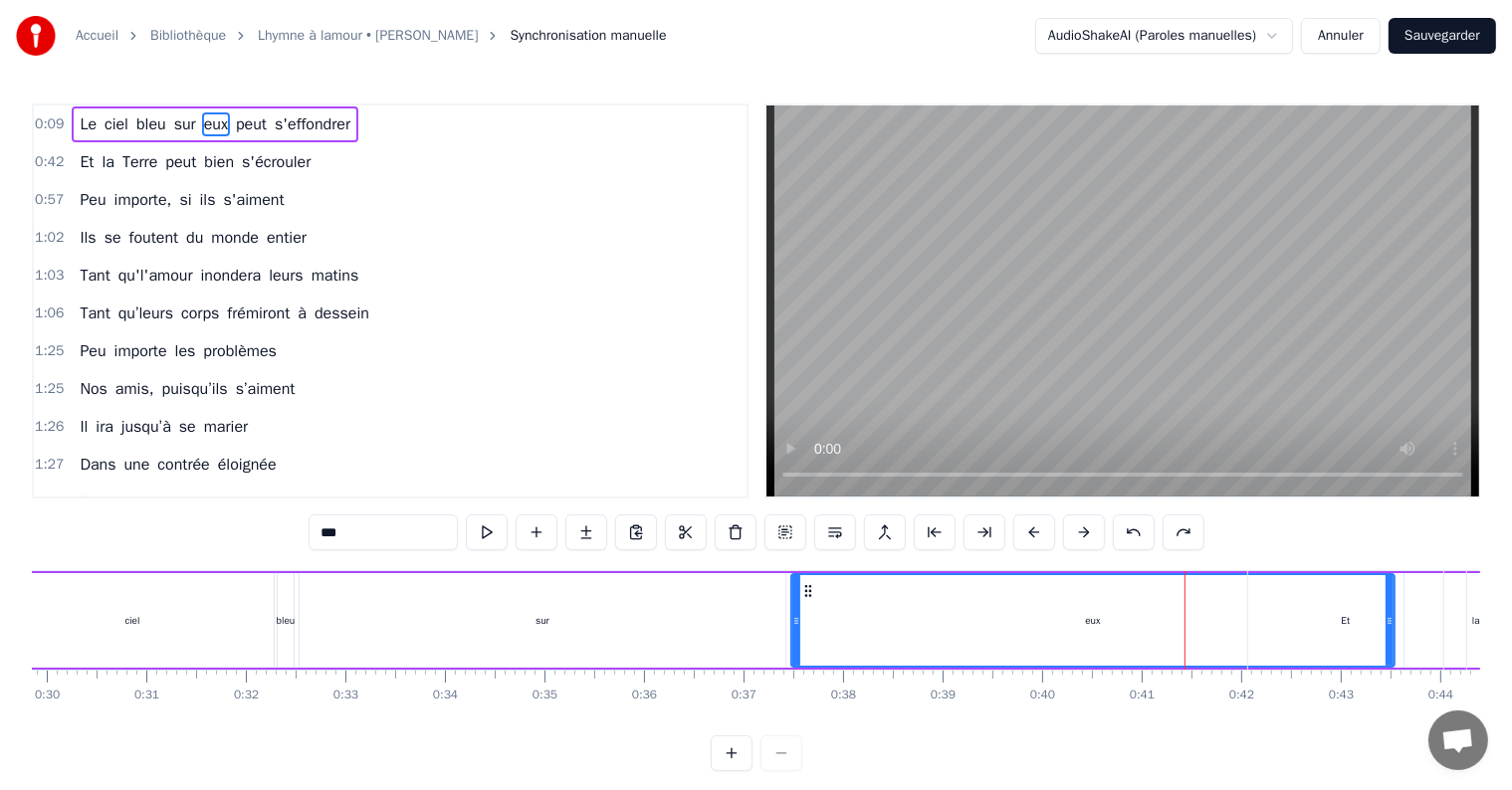 click at bounding box center [1134, 532] 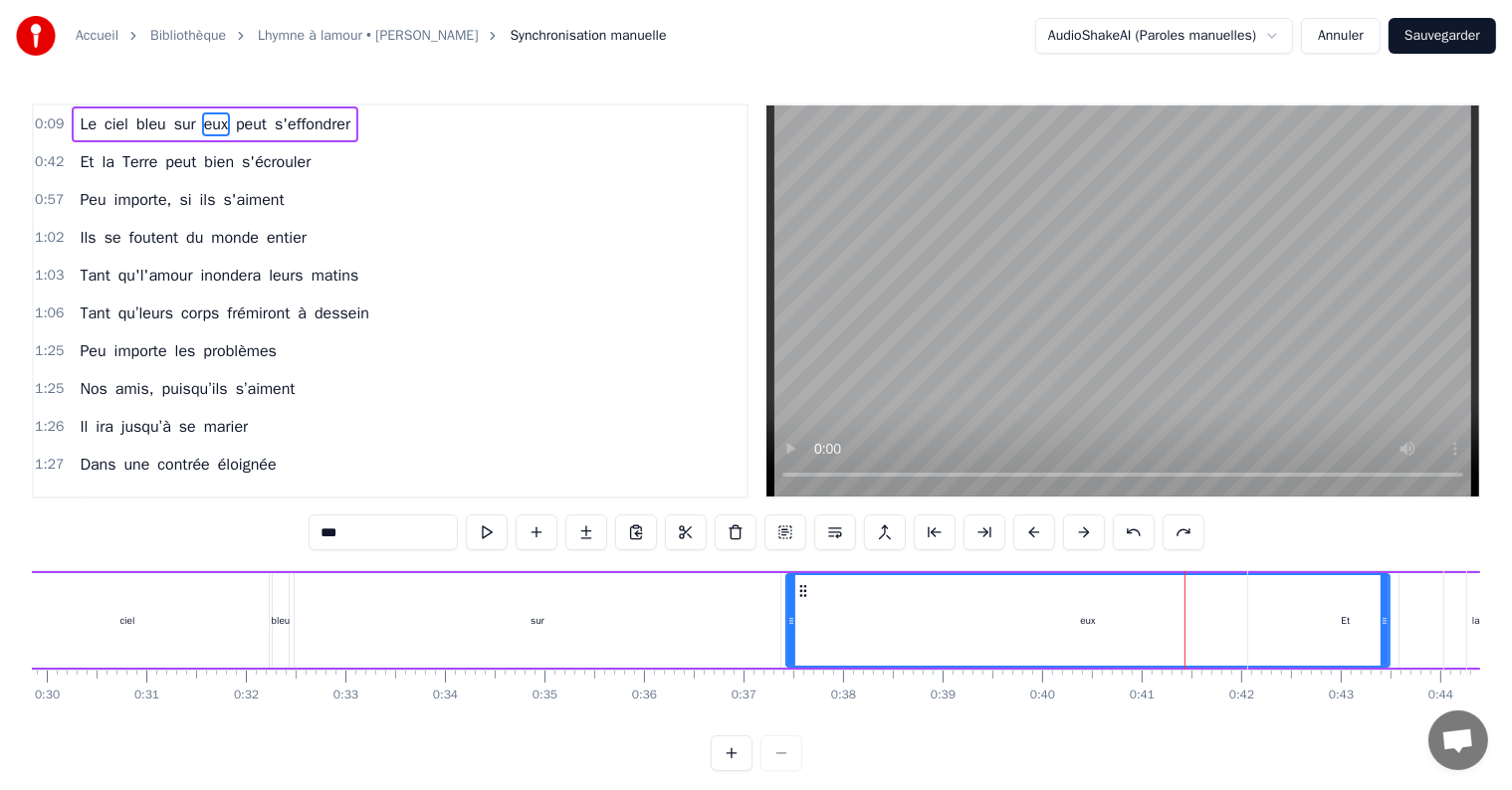 click at bounding box center [1134, 532] 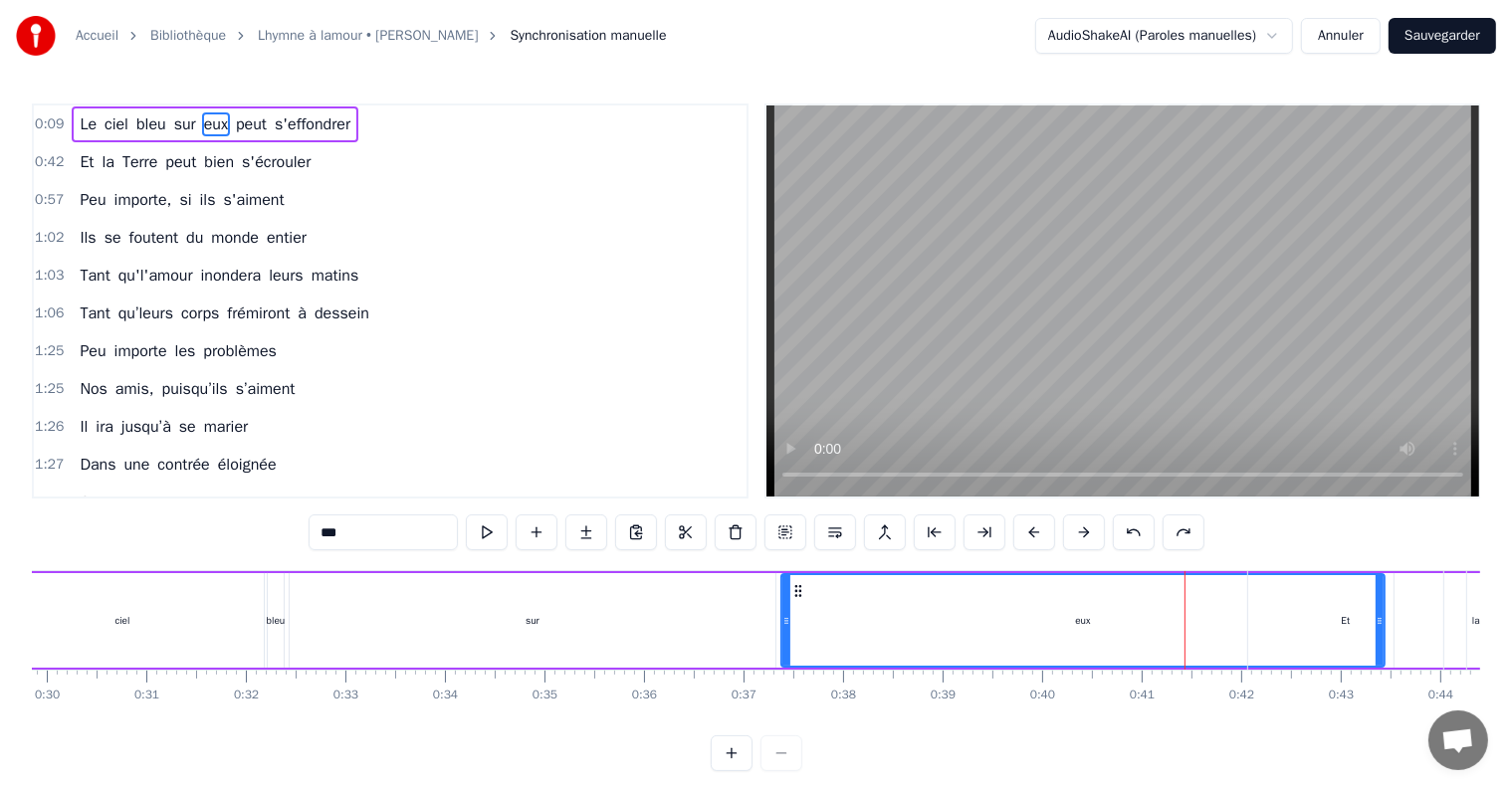 click at bounding box center [1134, 532] 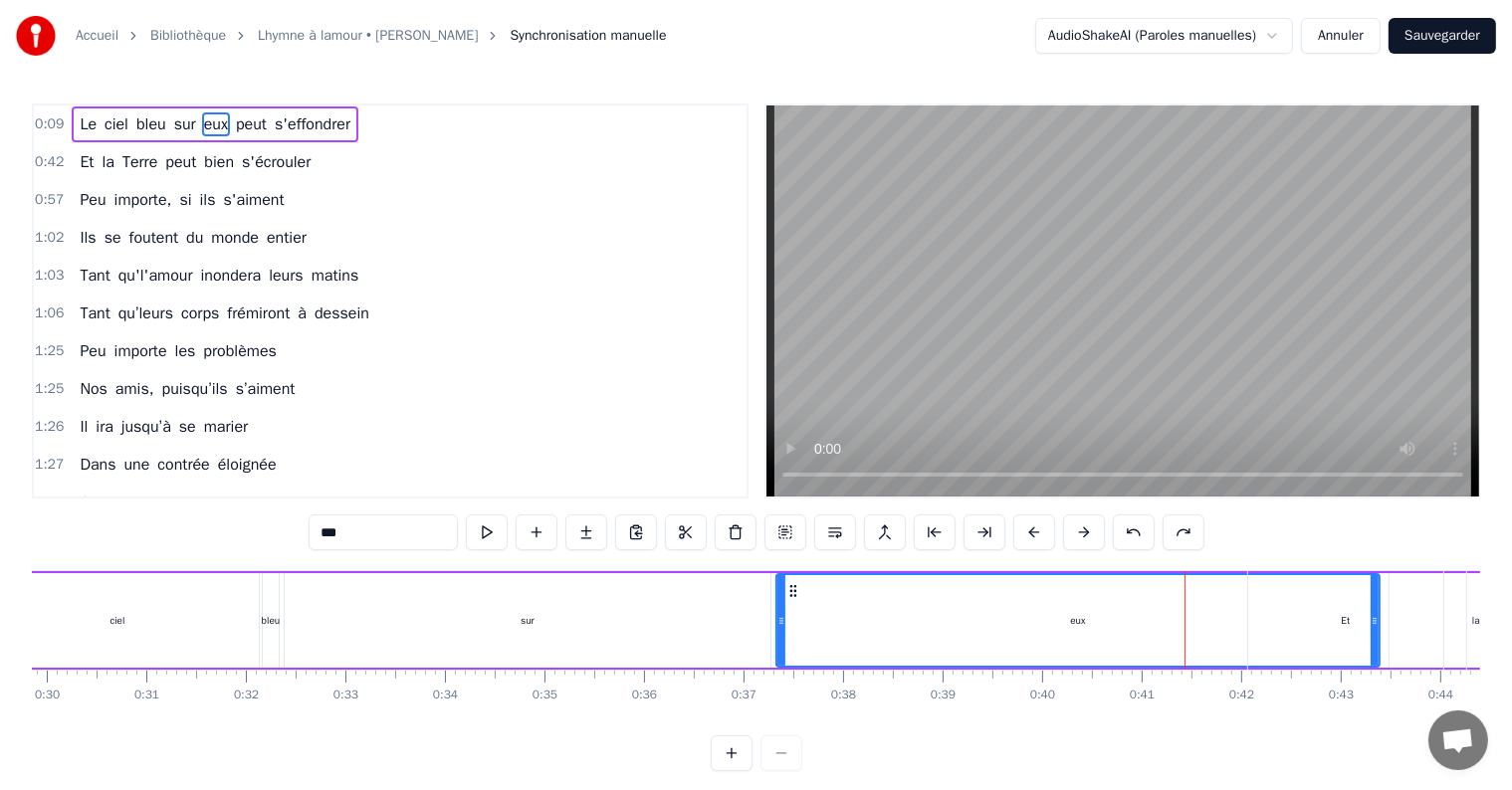 click at bounding box center (1134, 532) 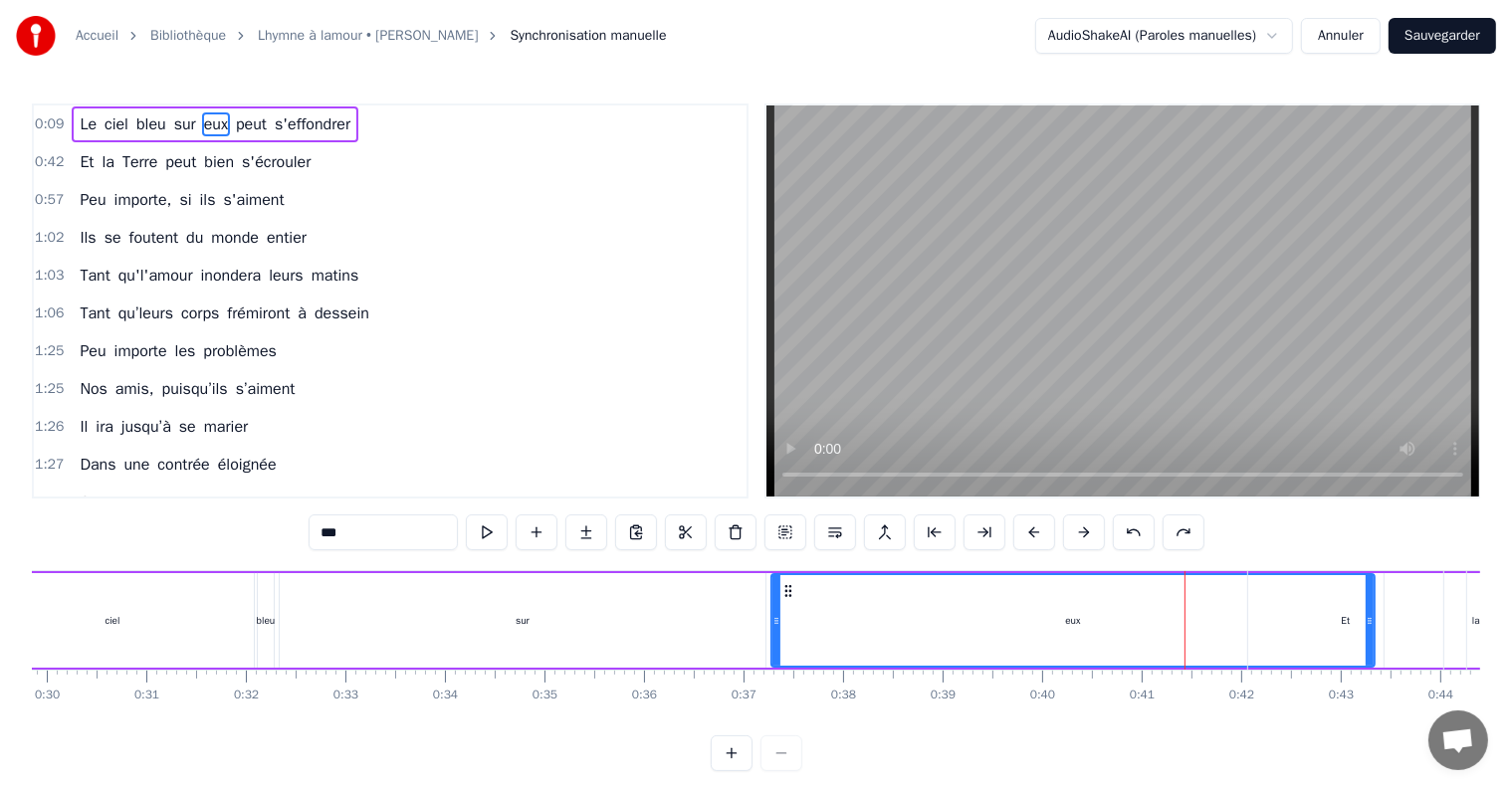 click at bounding box center [1134, 532] 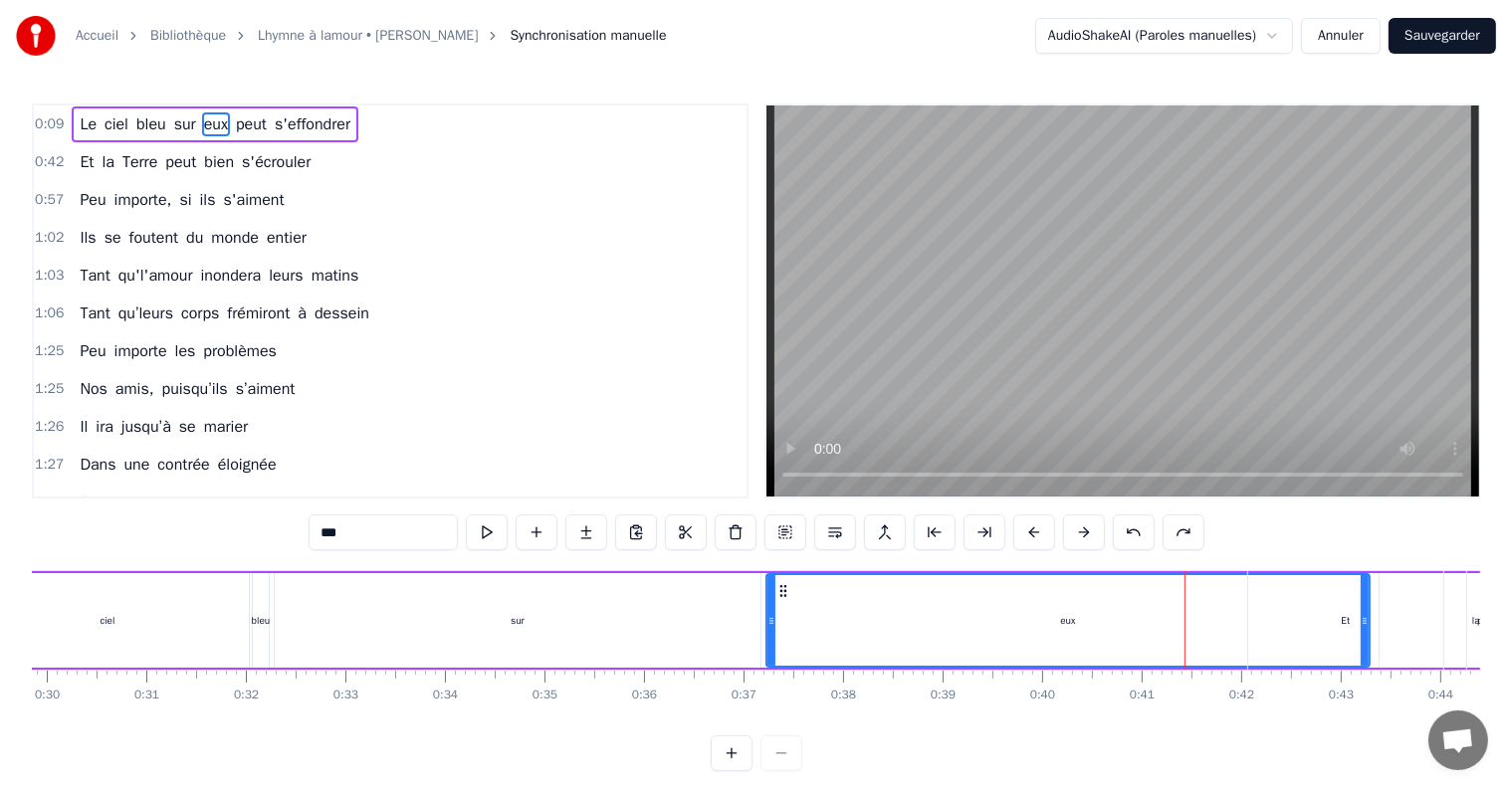 click at bounding box center (1134, 532) 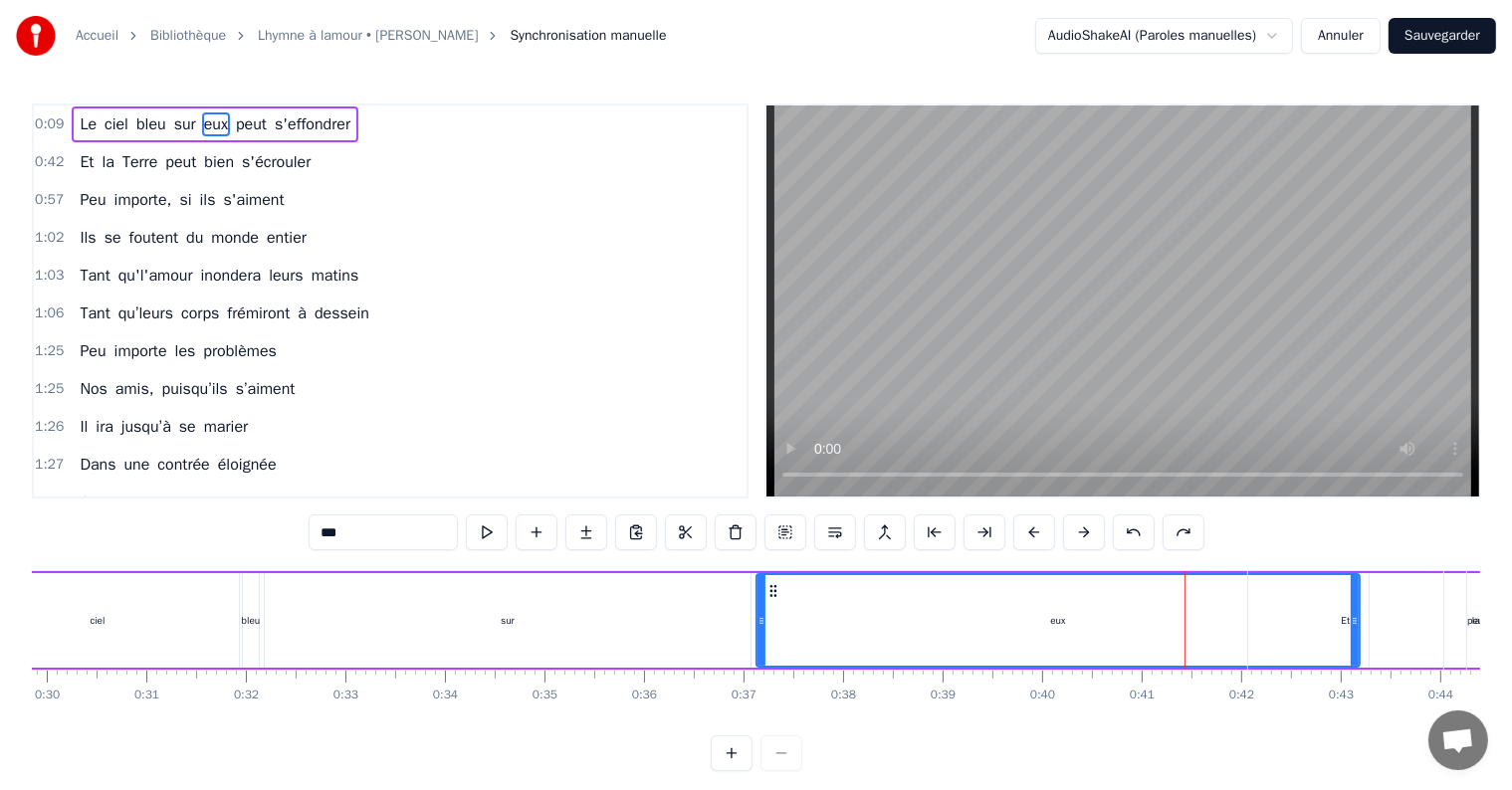 click at bounding box center [1134, 532] 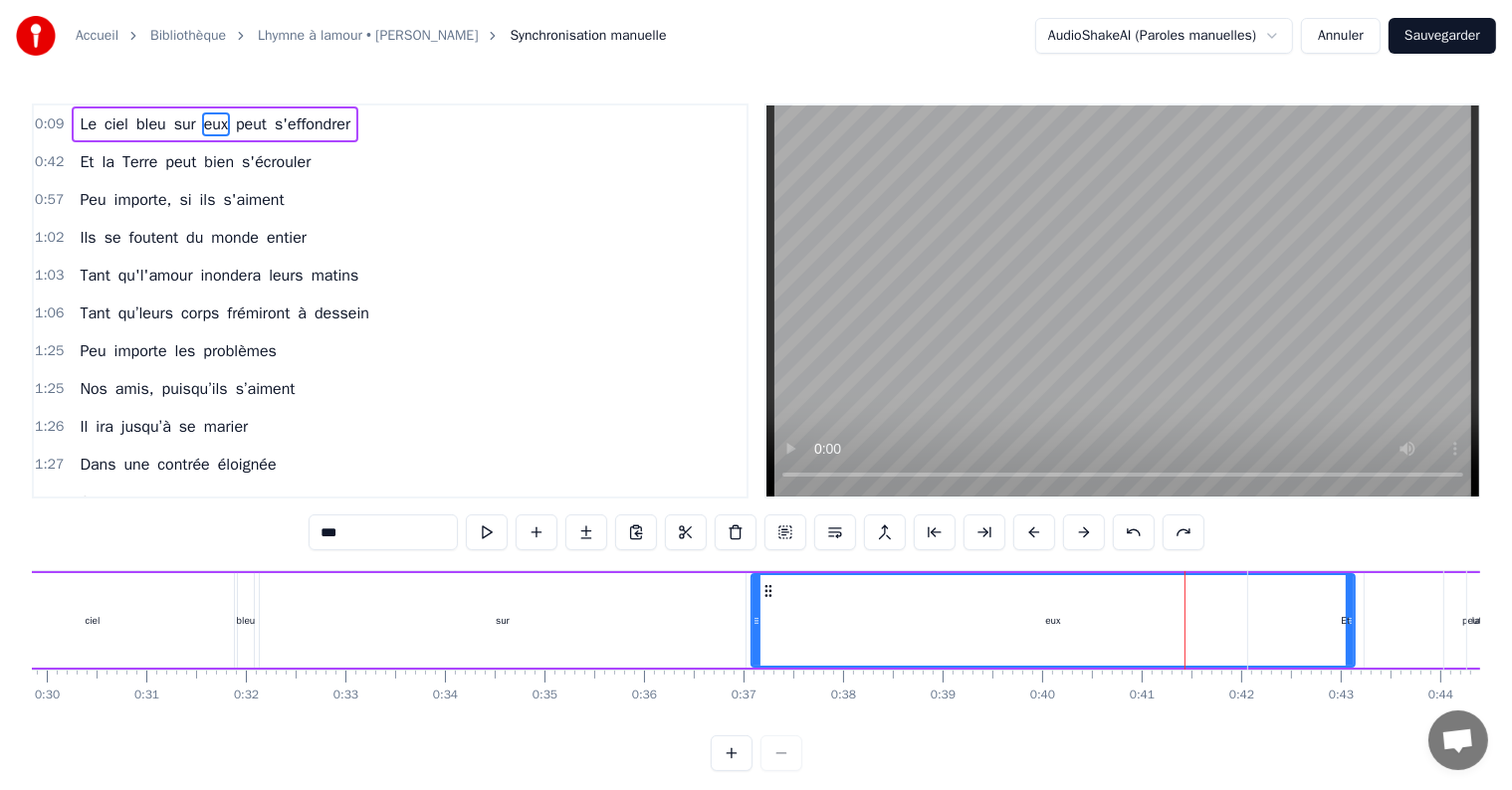click at bounding box center (1134, 532) 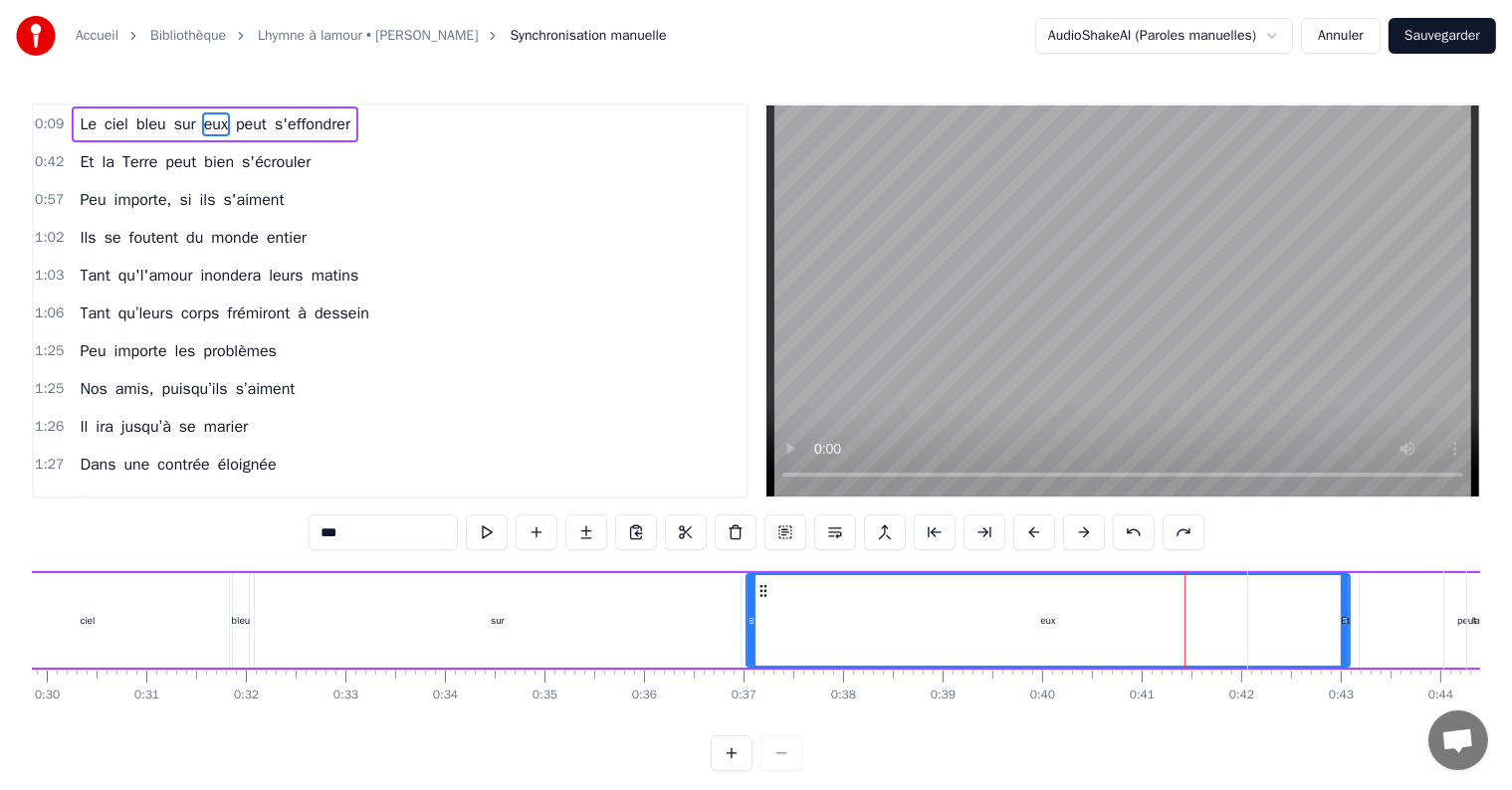 click at bounding box center (1134, 532) 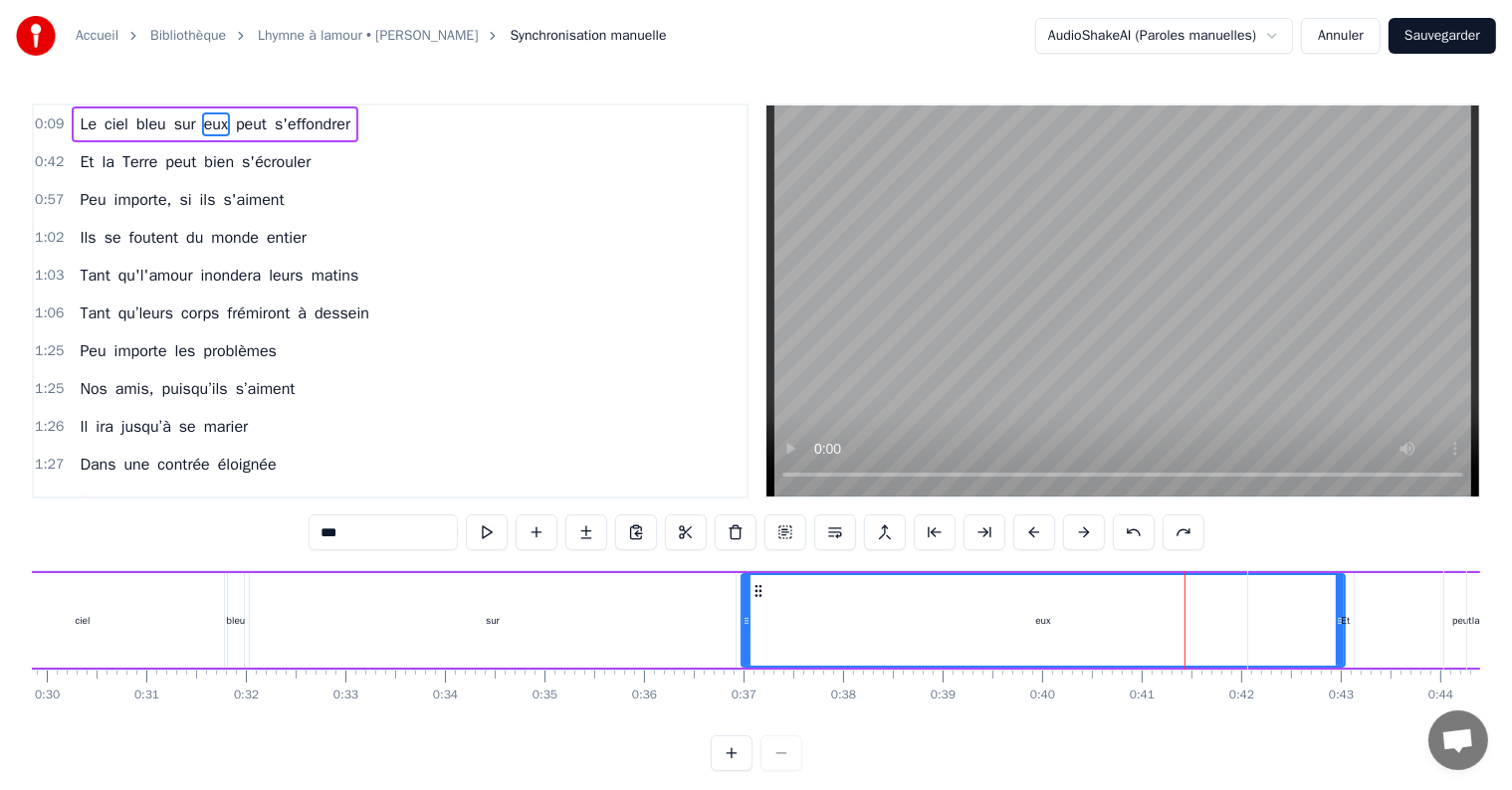 click at bounding box center [1134, 532] 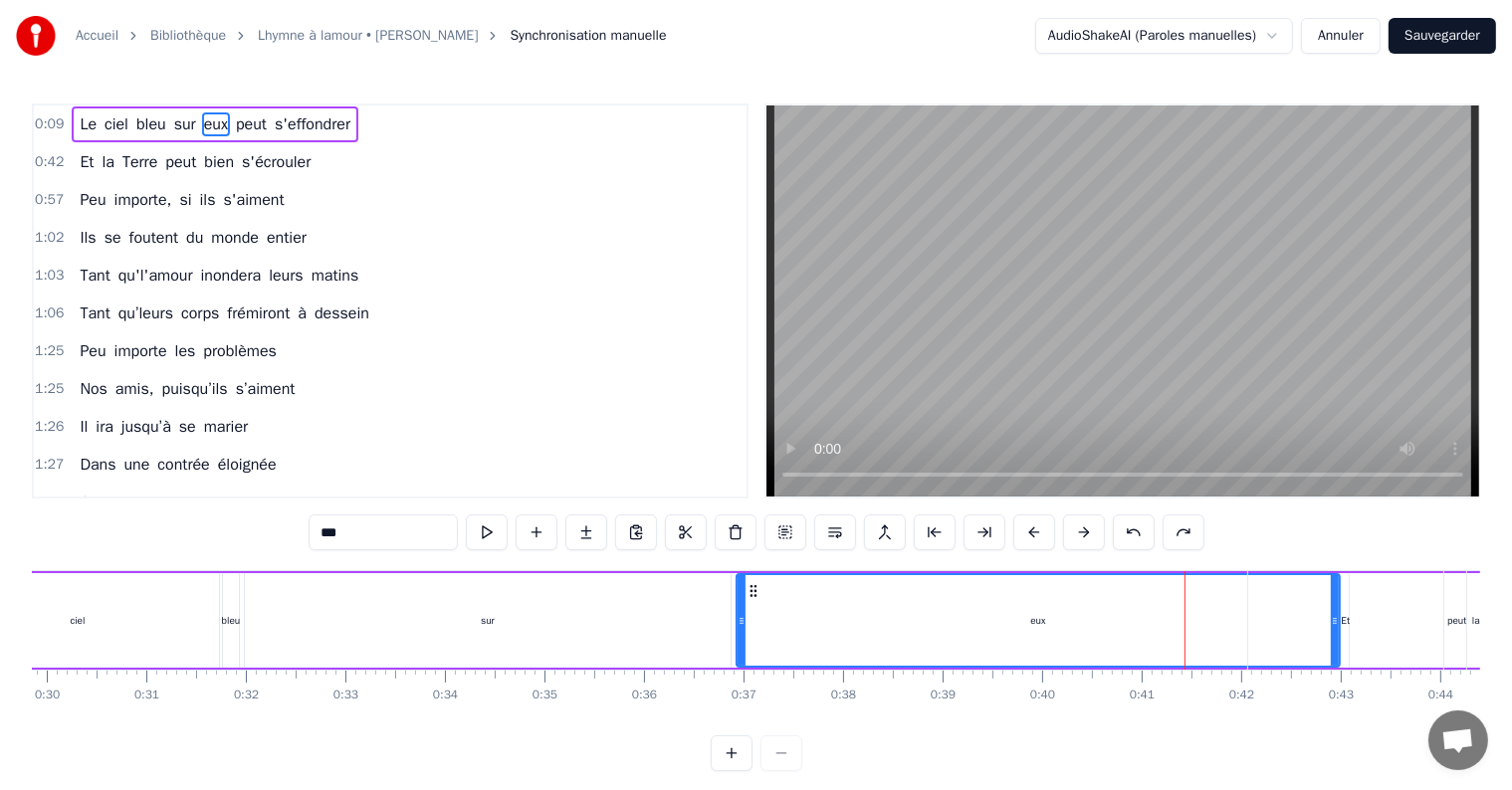 click at bounding box center [1134, 532] 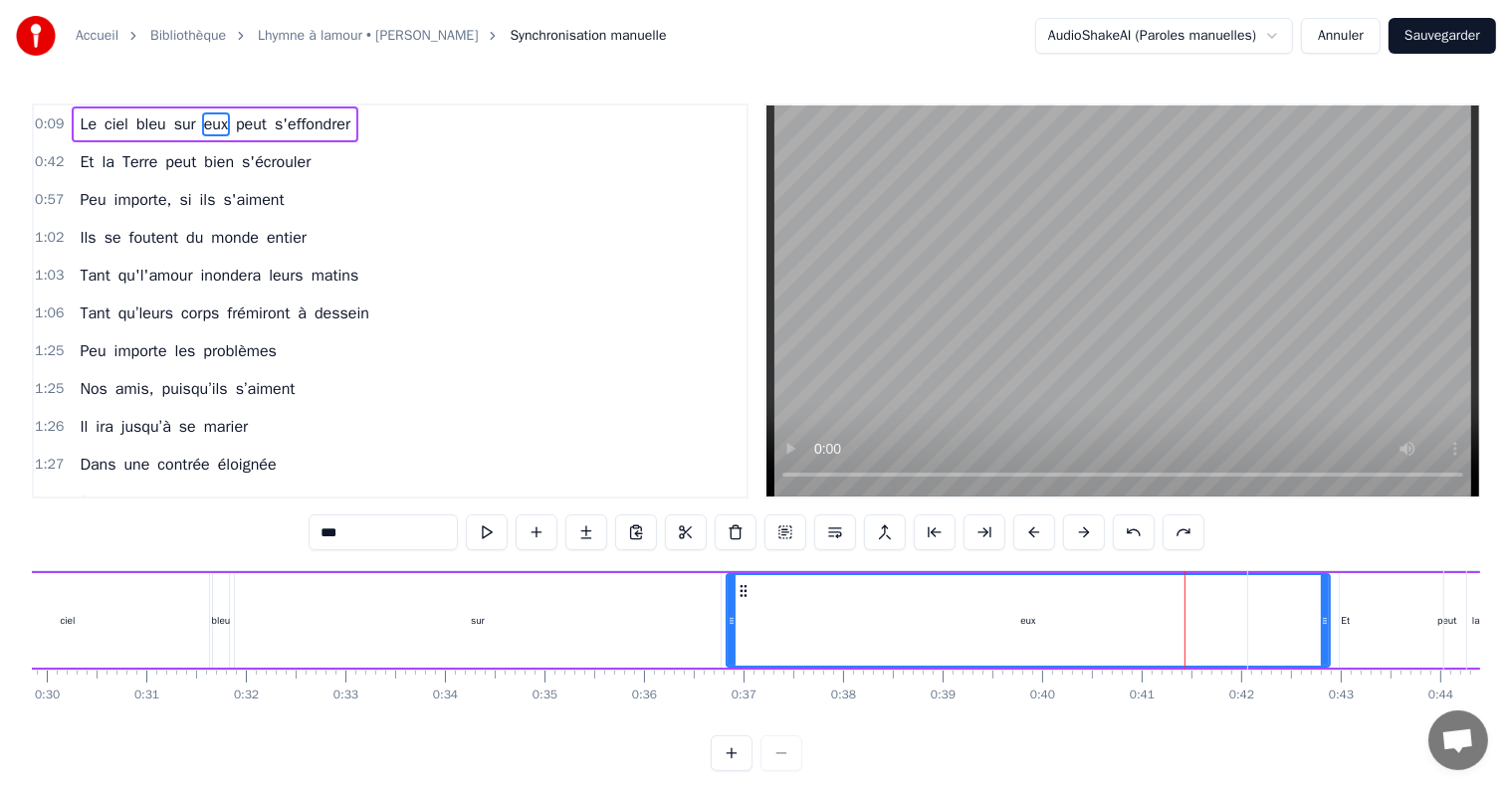 click at bounding box center [1134, 532] 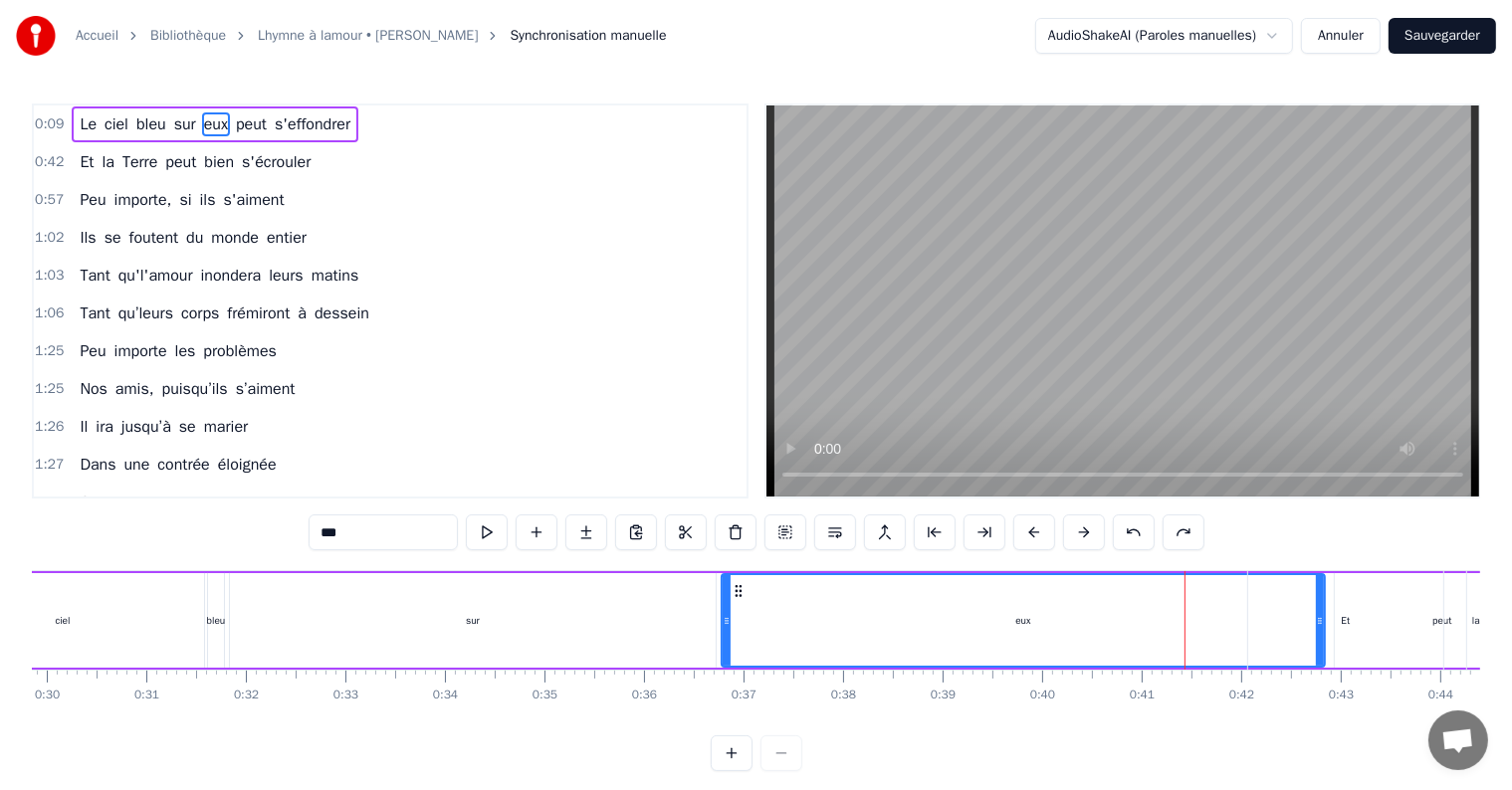 click at bounding box center (1134, 532) 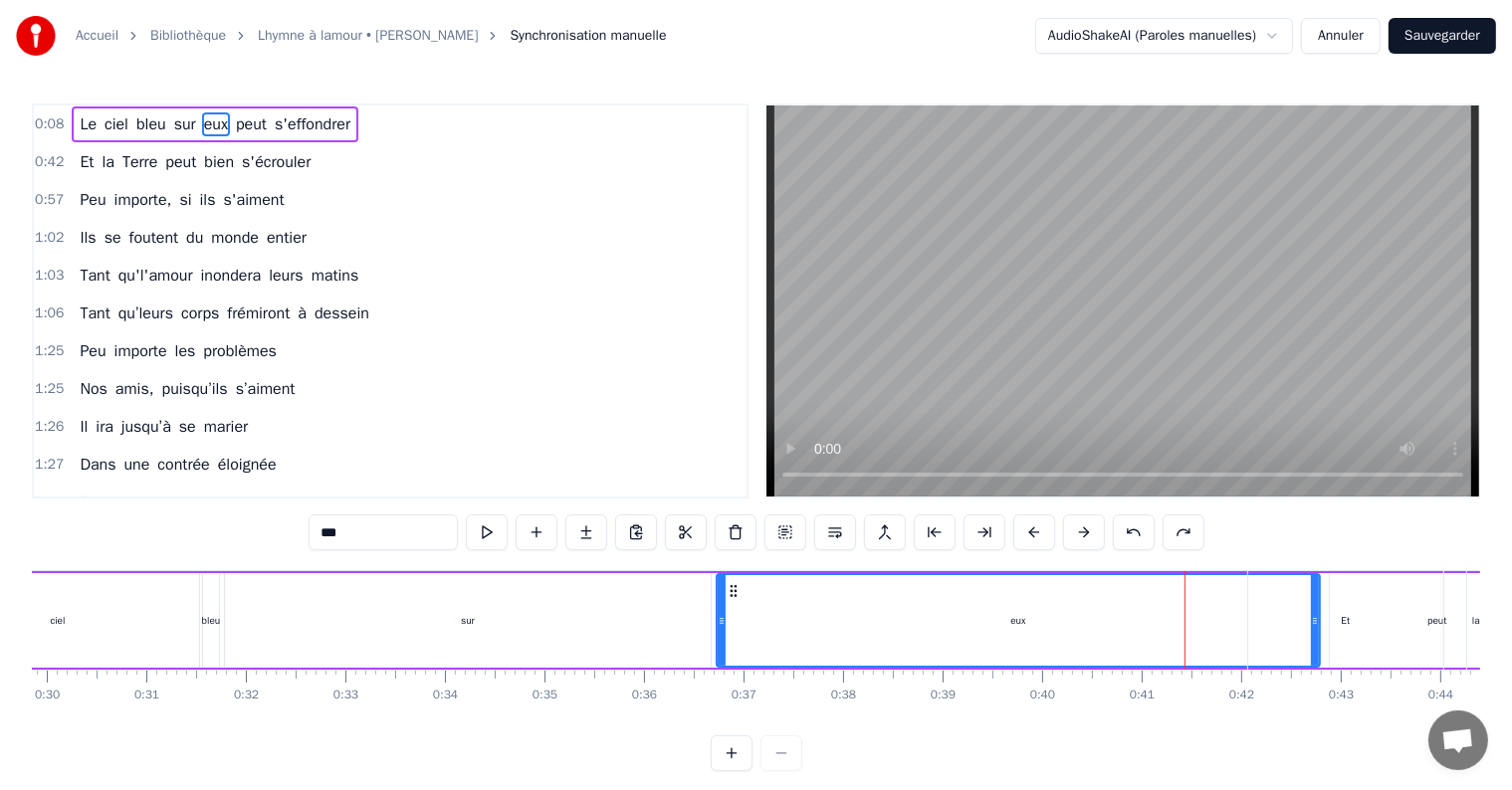 click at bounding box center (1134, 532) 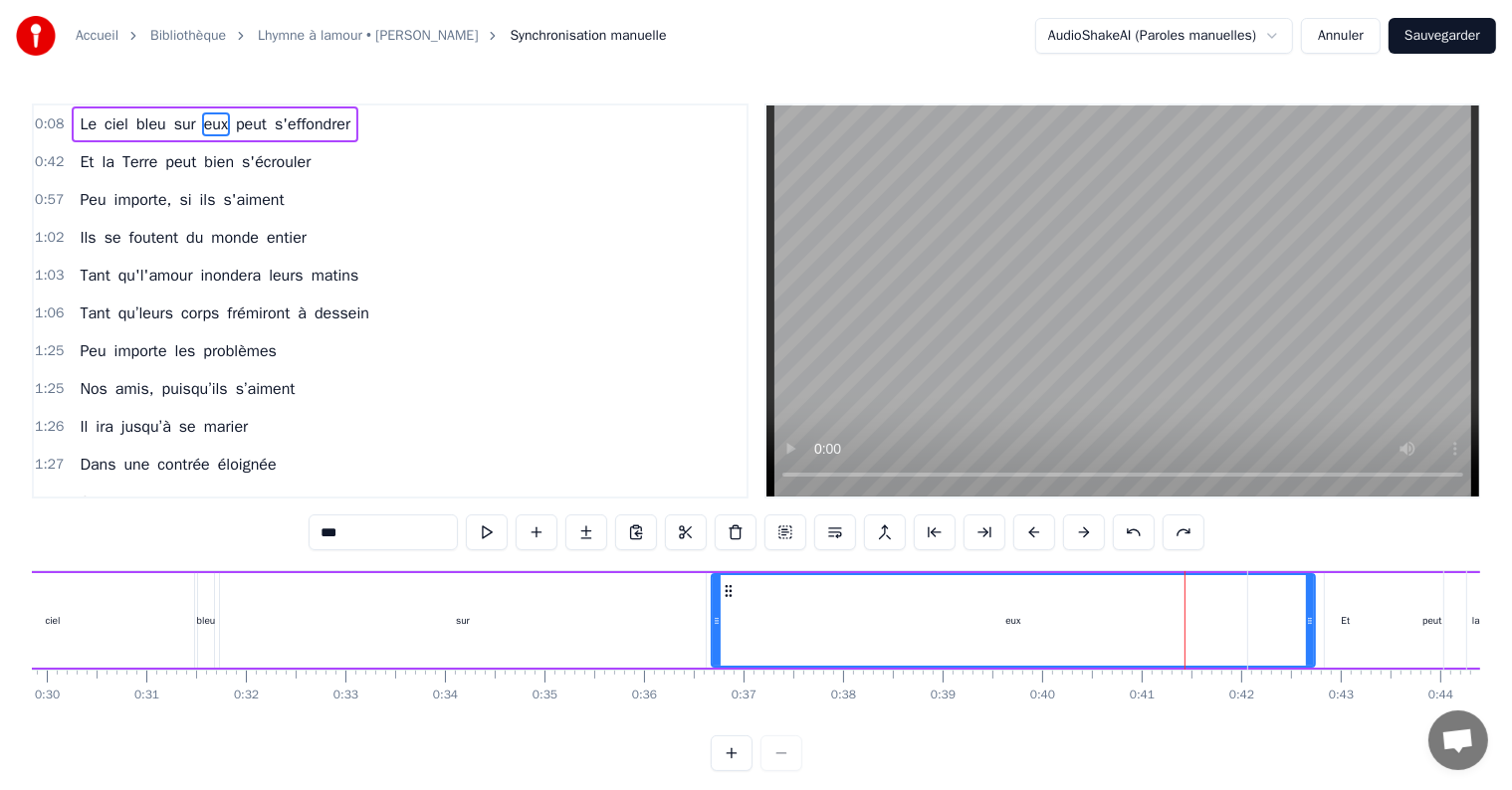 click at bounding box center [1134, 532] 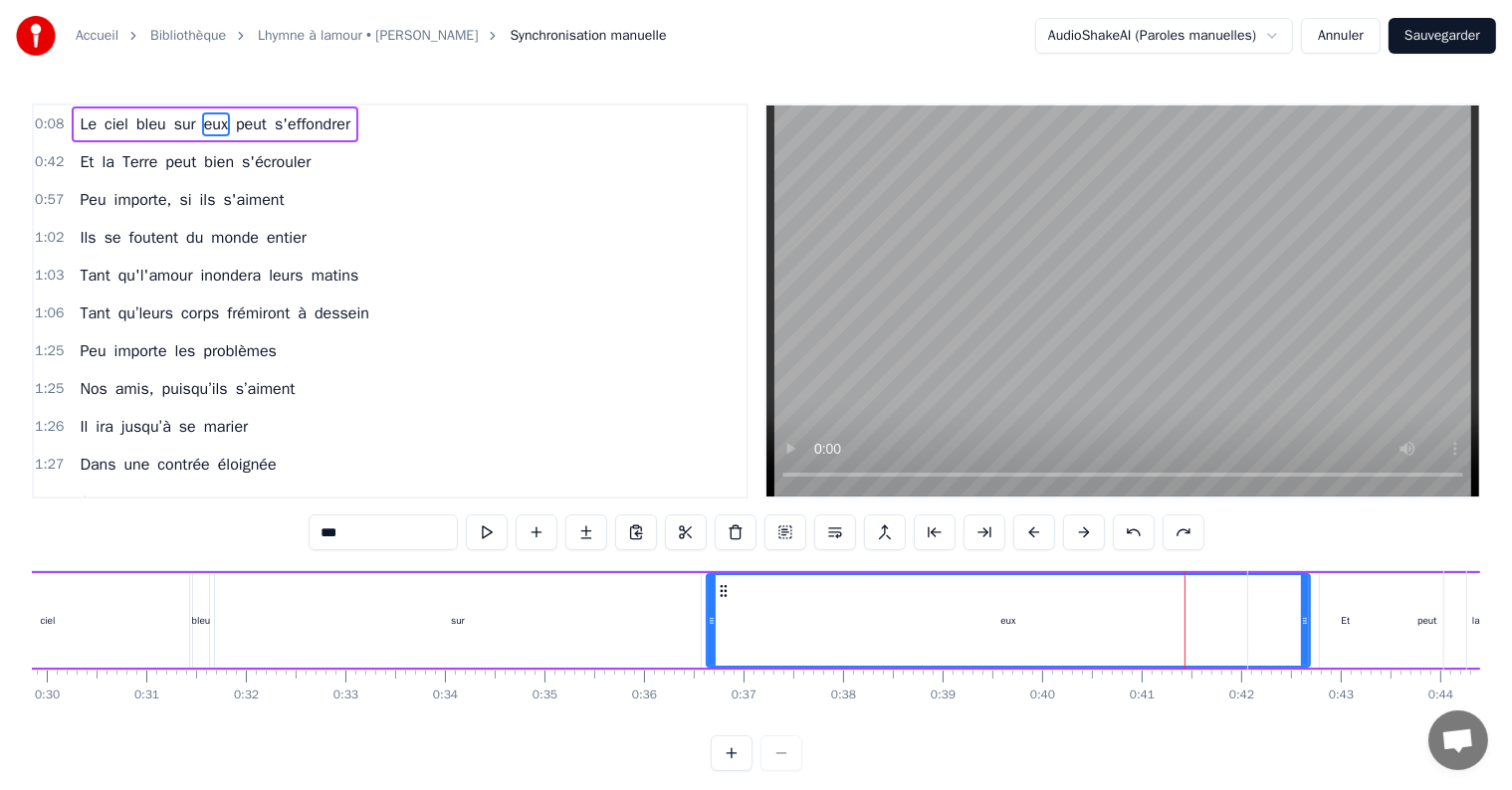 click at bounding box center [1134, 532] 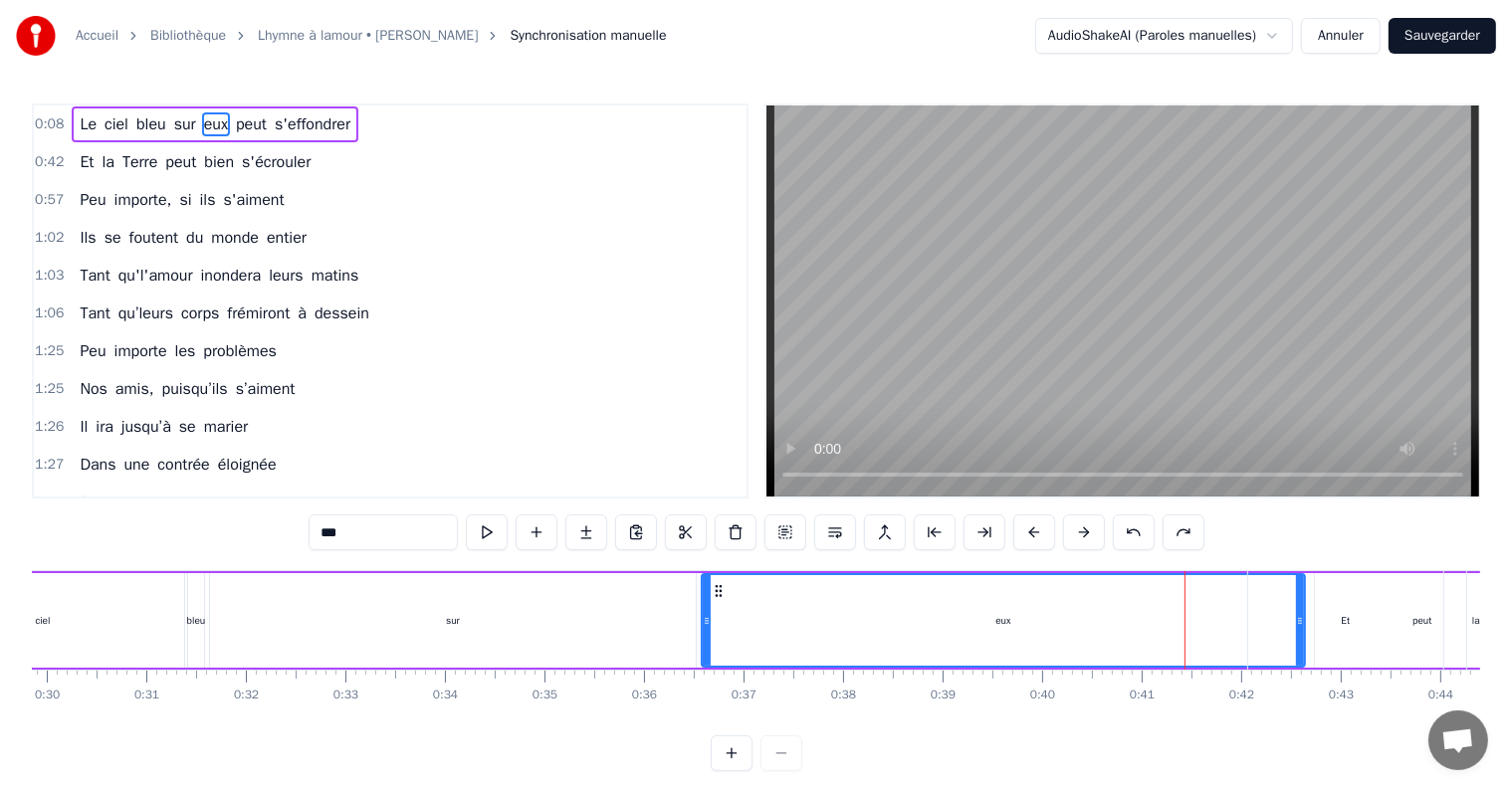click at bounding box center (1134, 532) 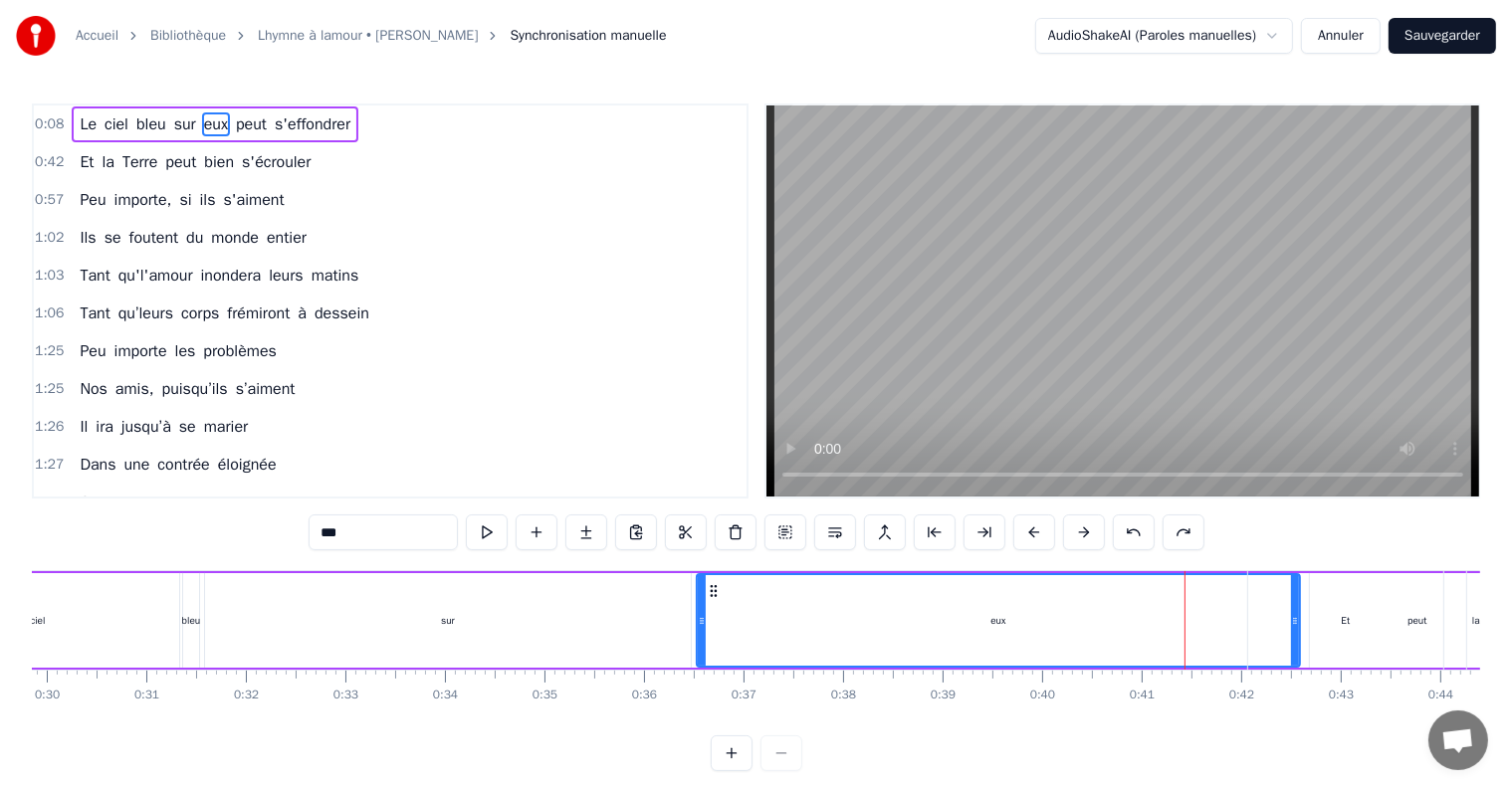 click at bounding box center [1134, 532] 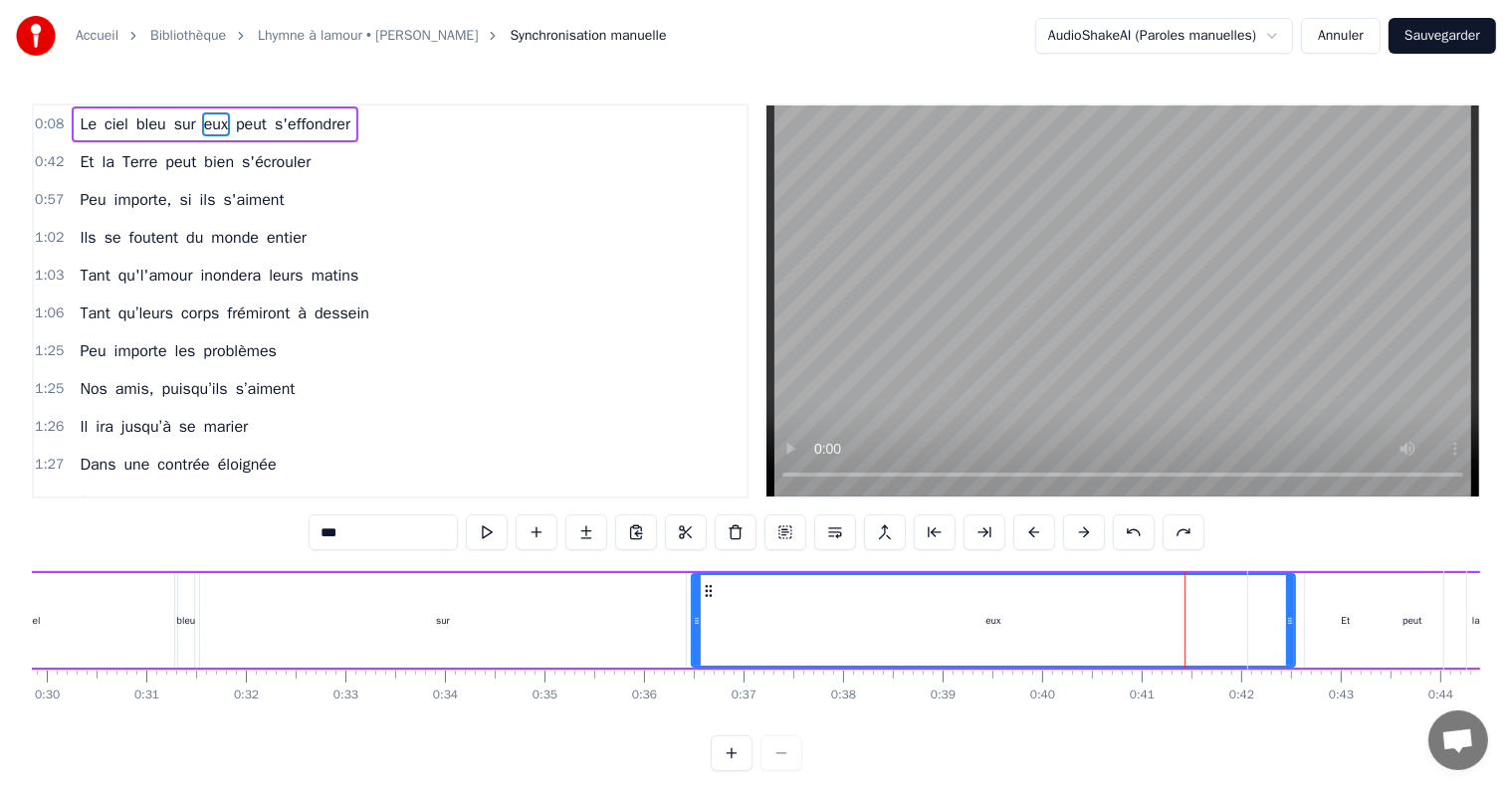 click at bounding box center [1134, 532] 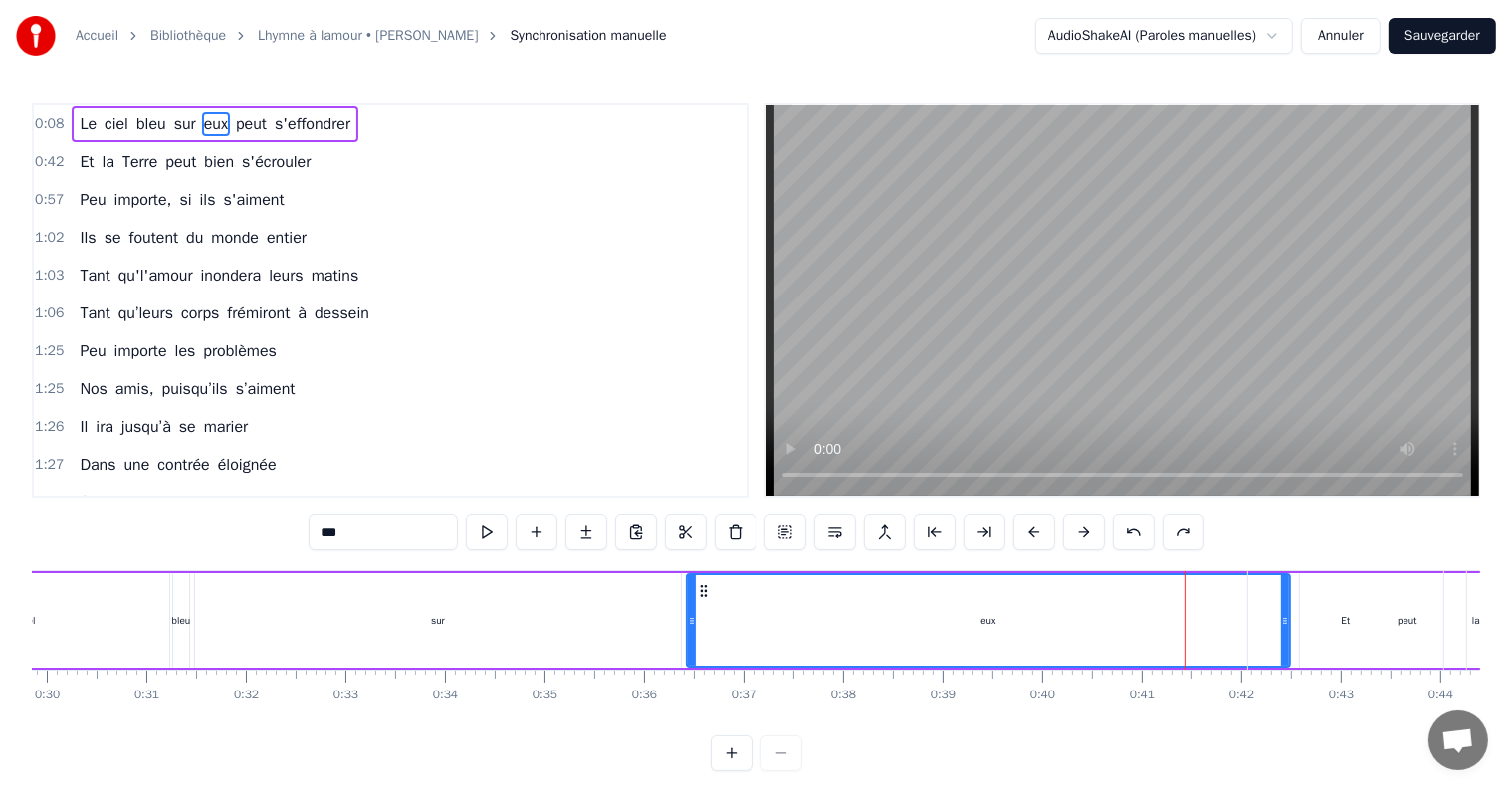 click at bounding box center (1134, 532) 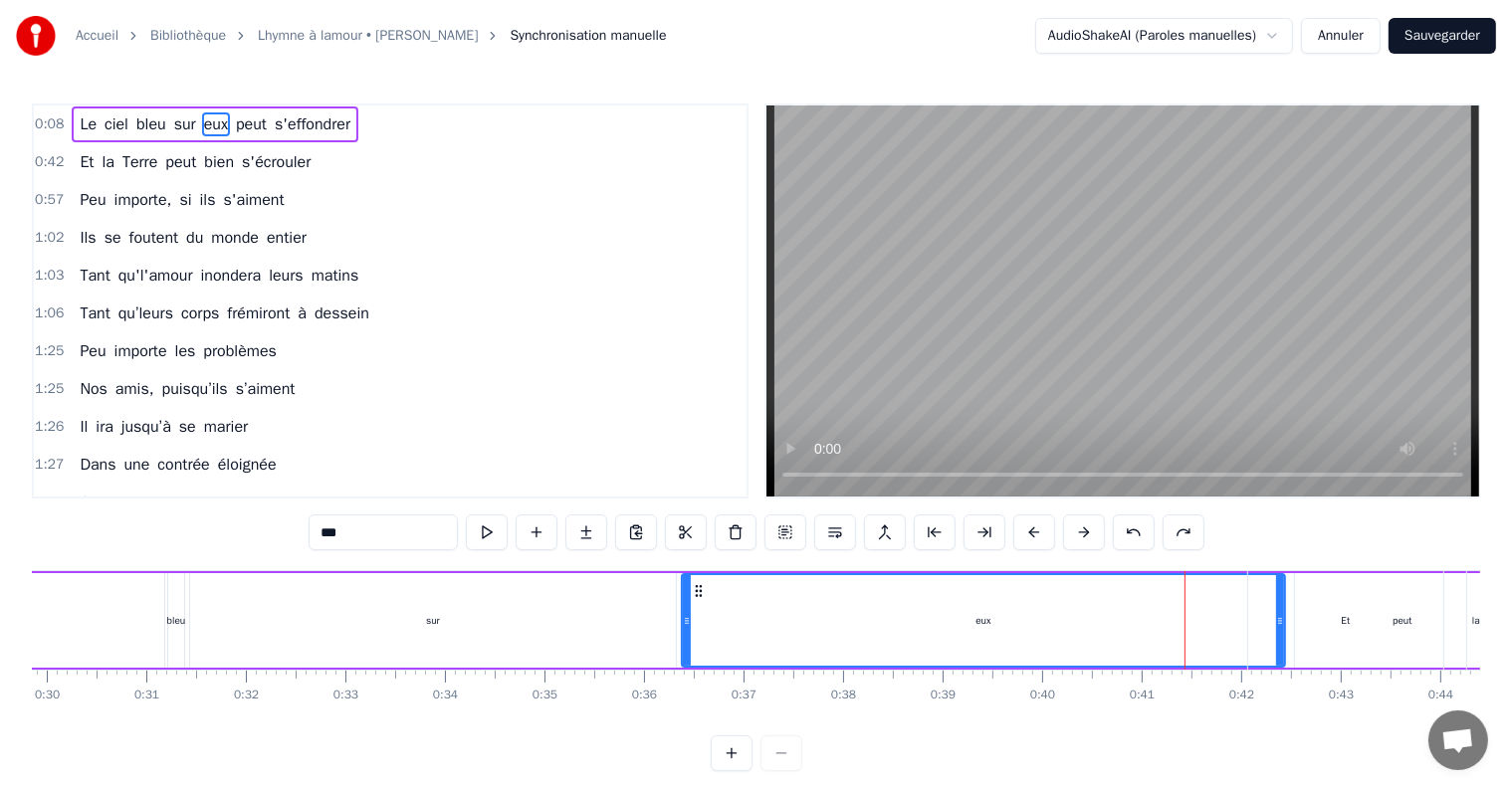 click at bounding box center (1134, 532) 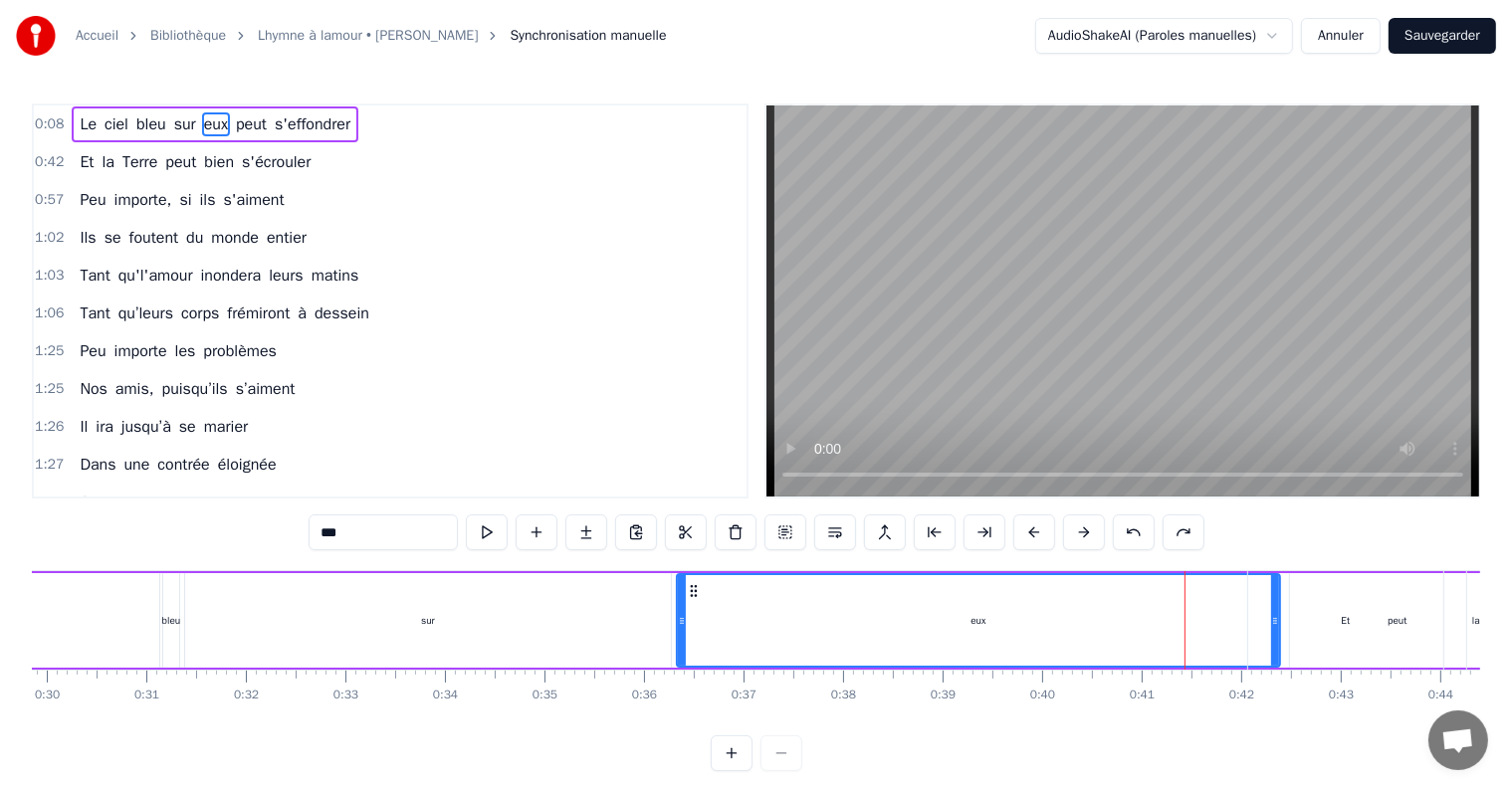 click at bounding box center (1134, 532) 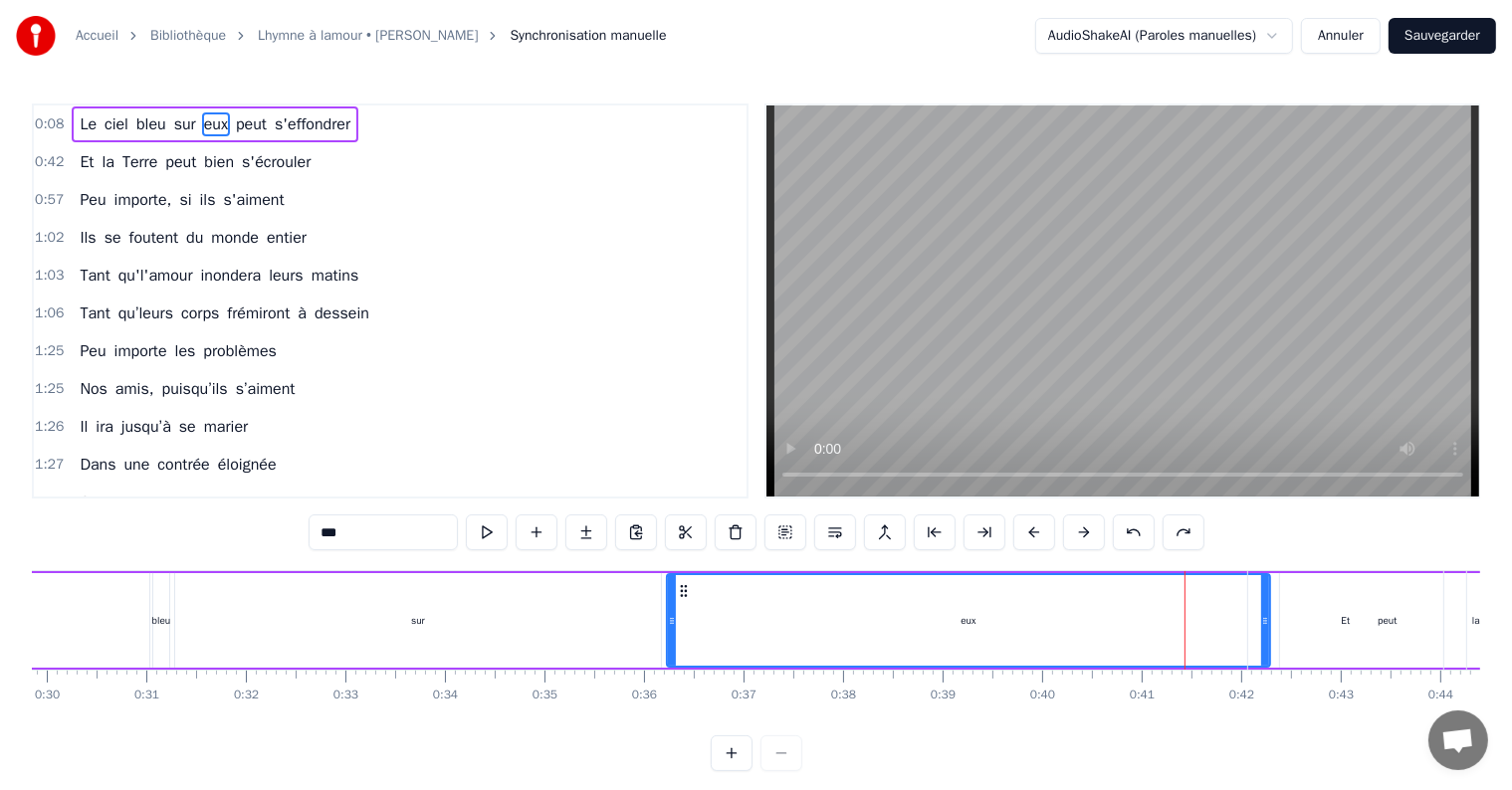 click at bounding box center [1134, 532] 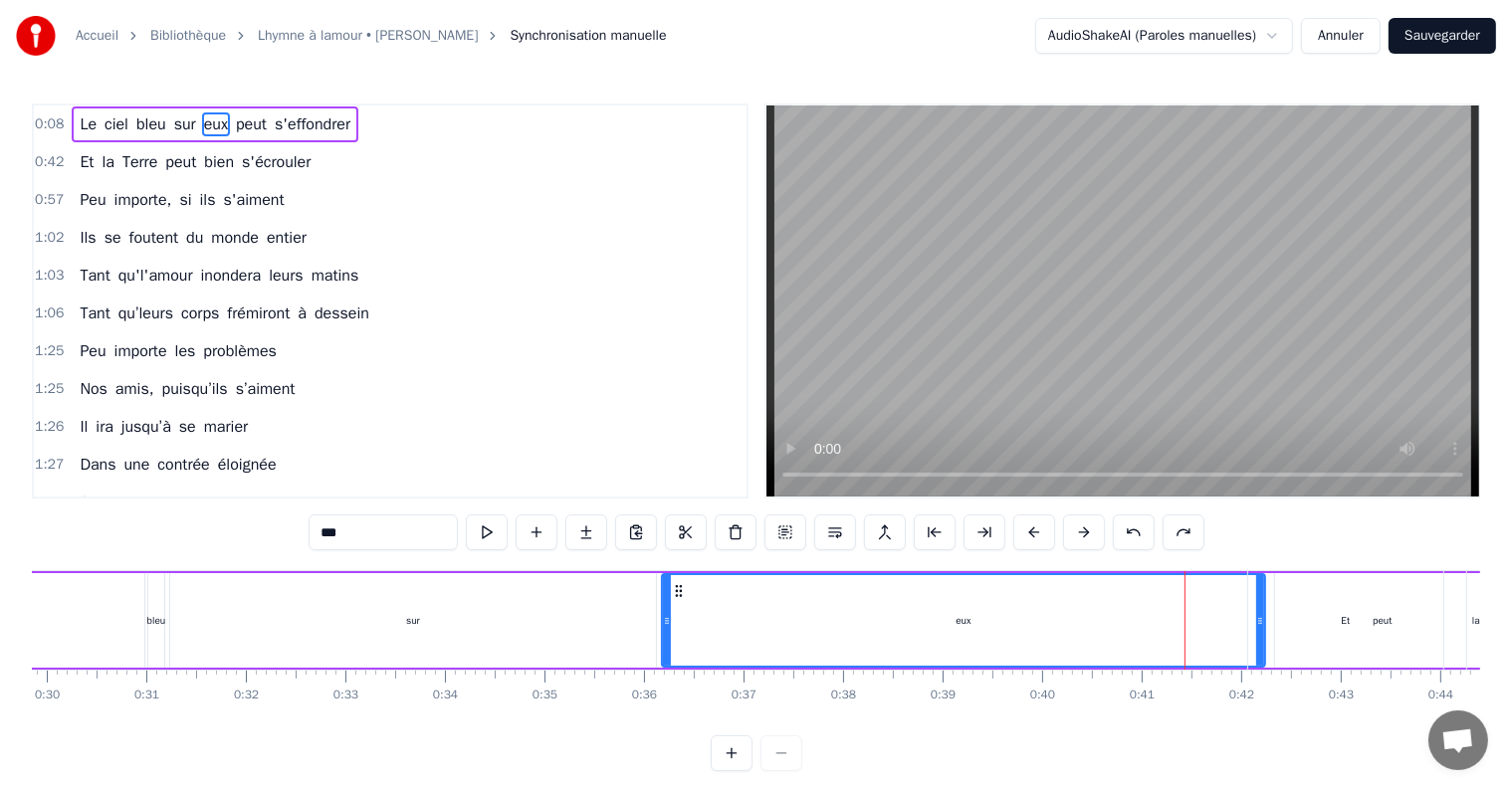 click at bounding box center [1134, 532] 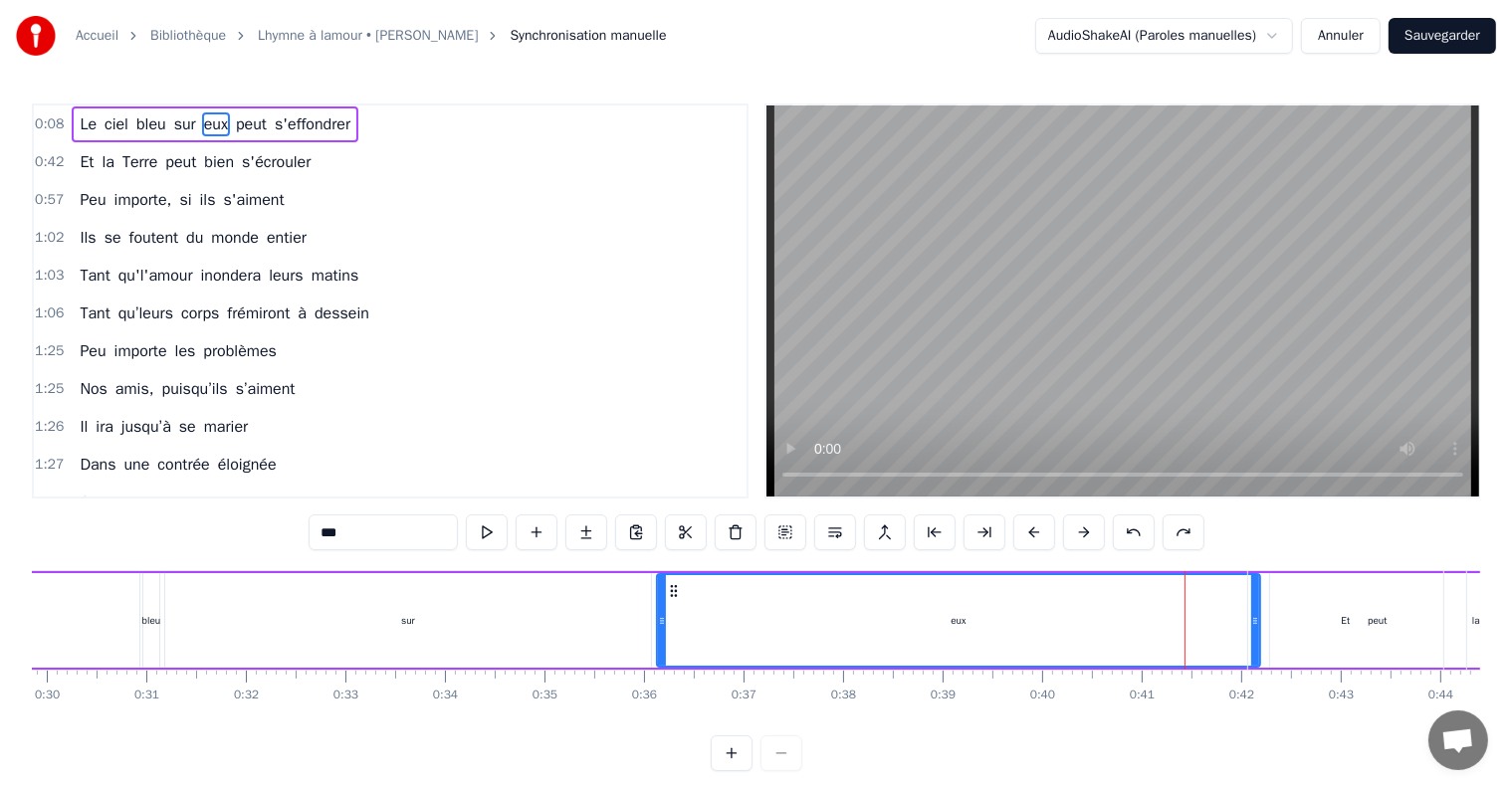 click at bounding box center (1134, 532) 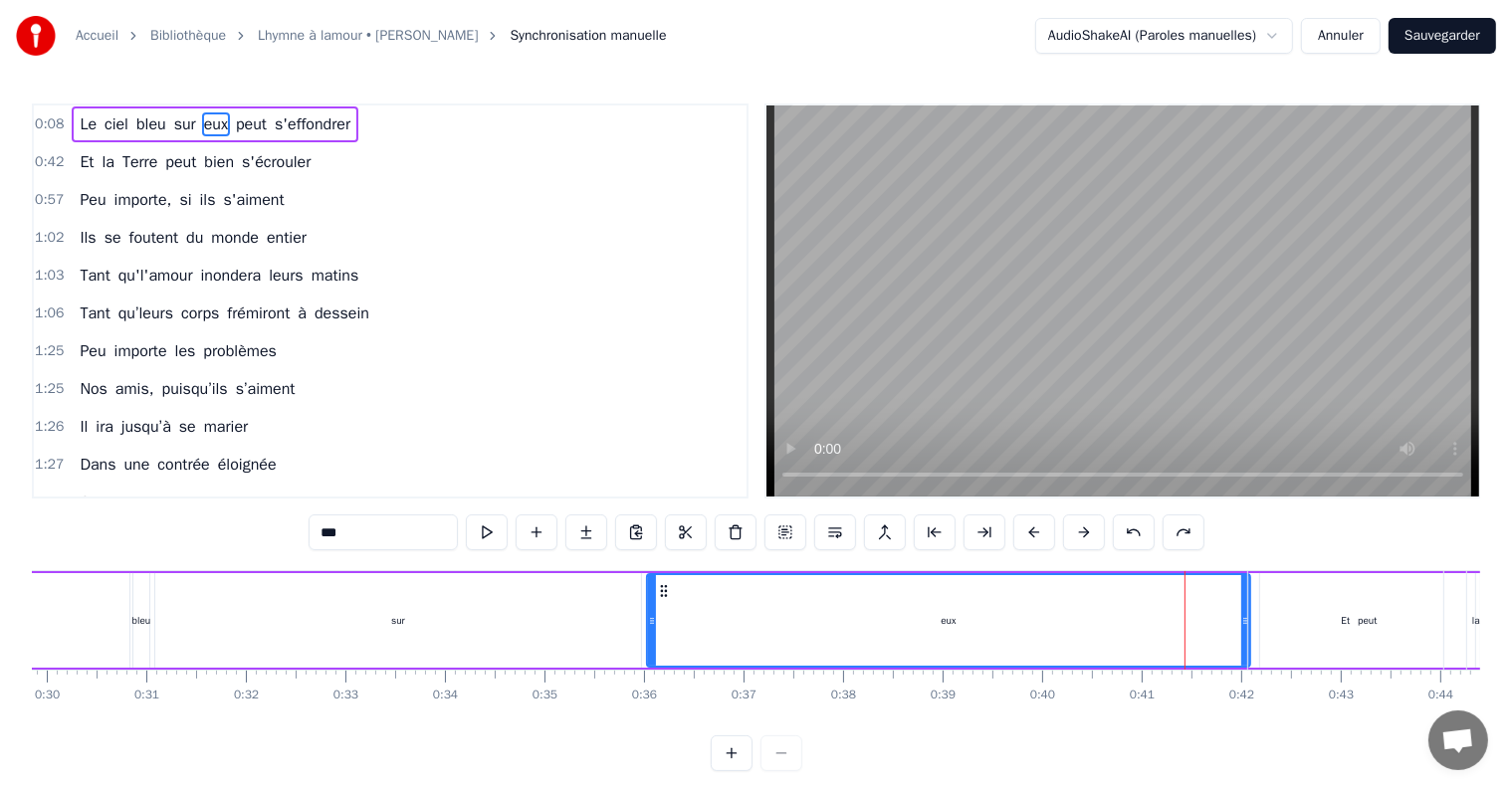 click at bounding box center [1134, 532] 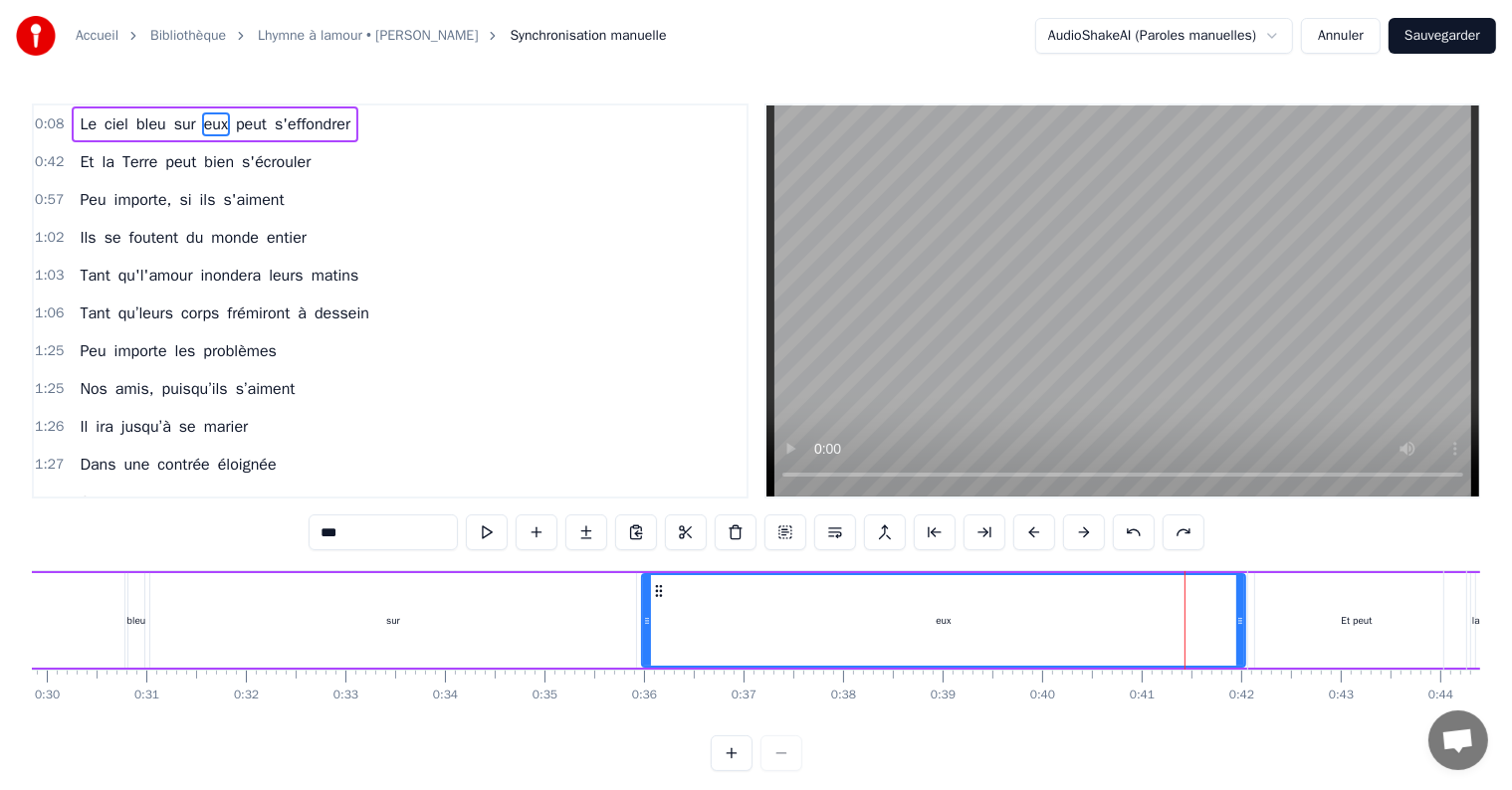click at bounding box center [1134, 532] 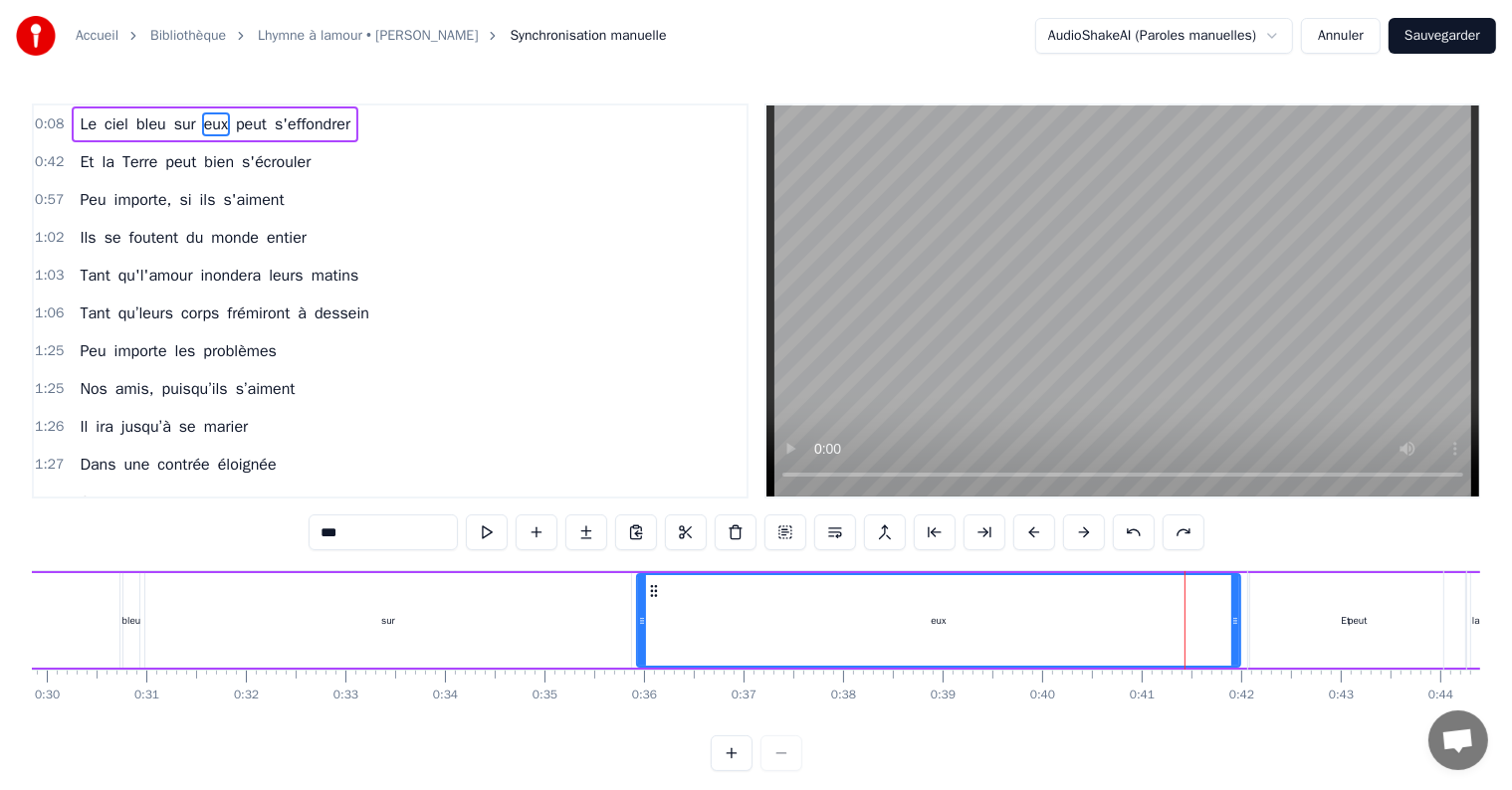 click at bounding box center [1134, 532] 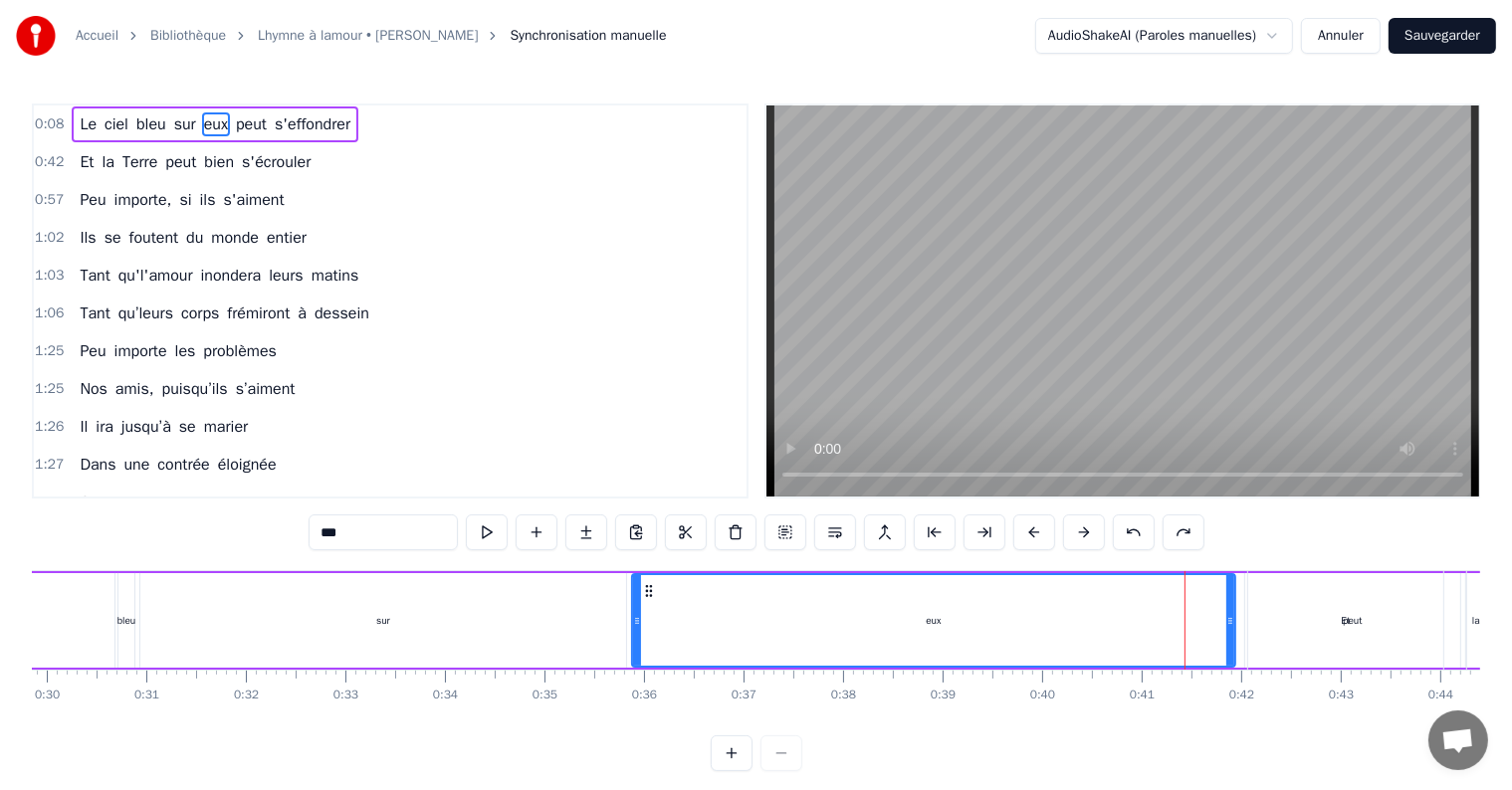 click at bounding box center [1134, 532] 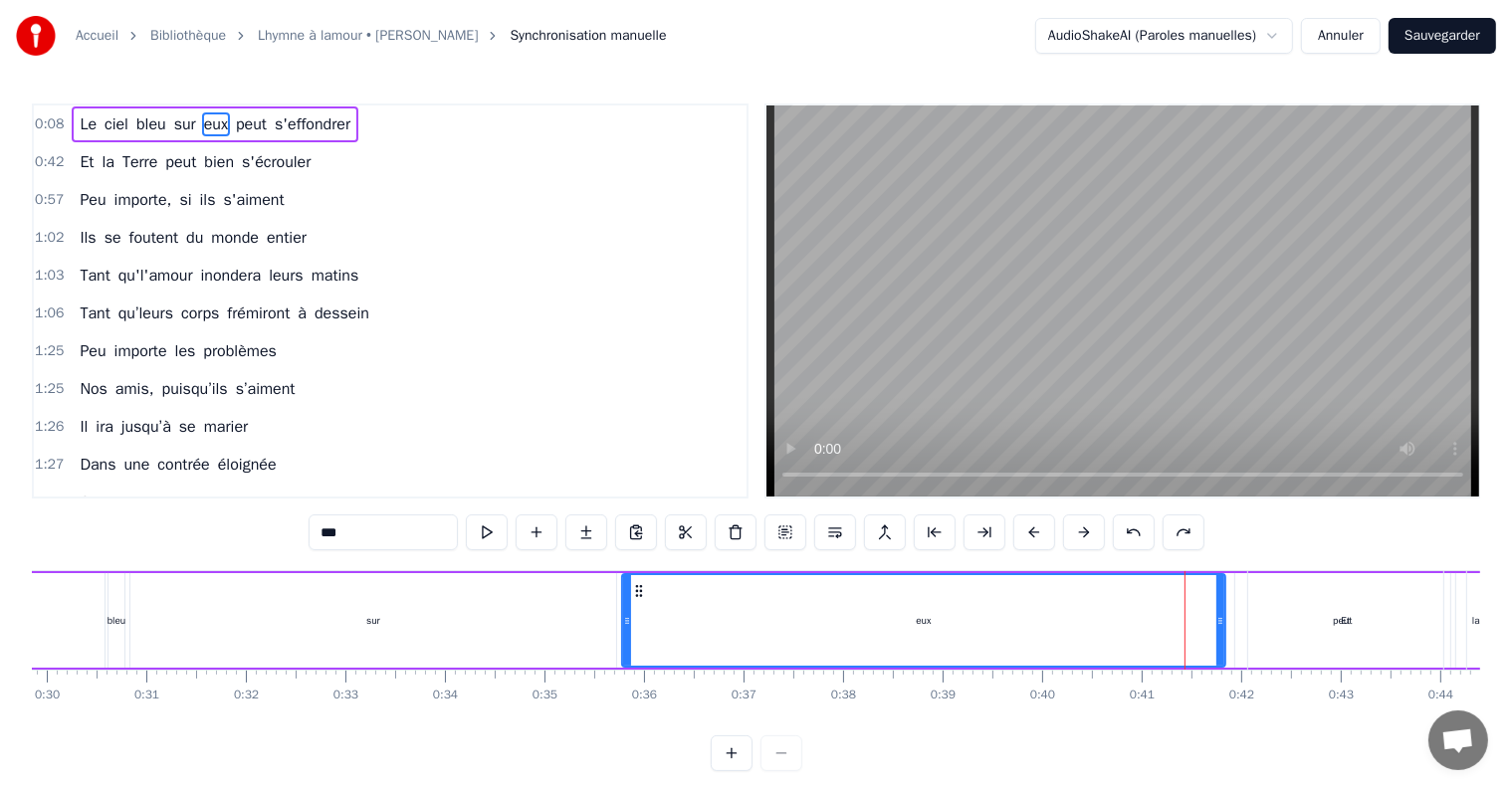click at bounding box center [1134, 532] 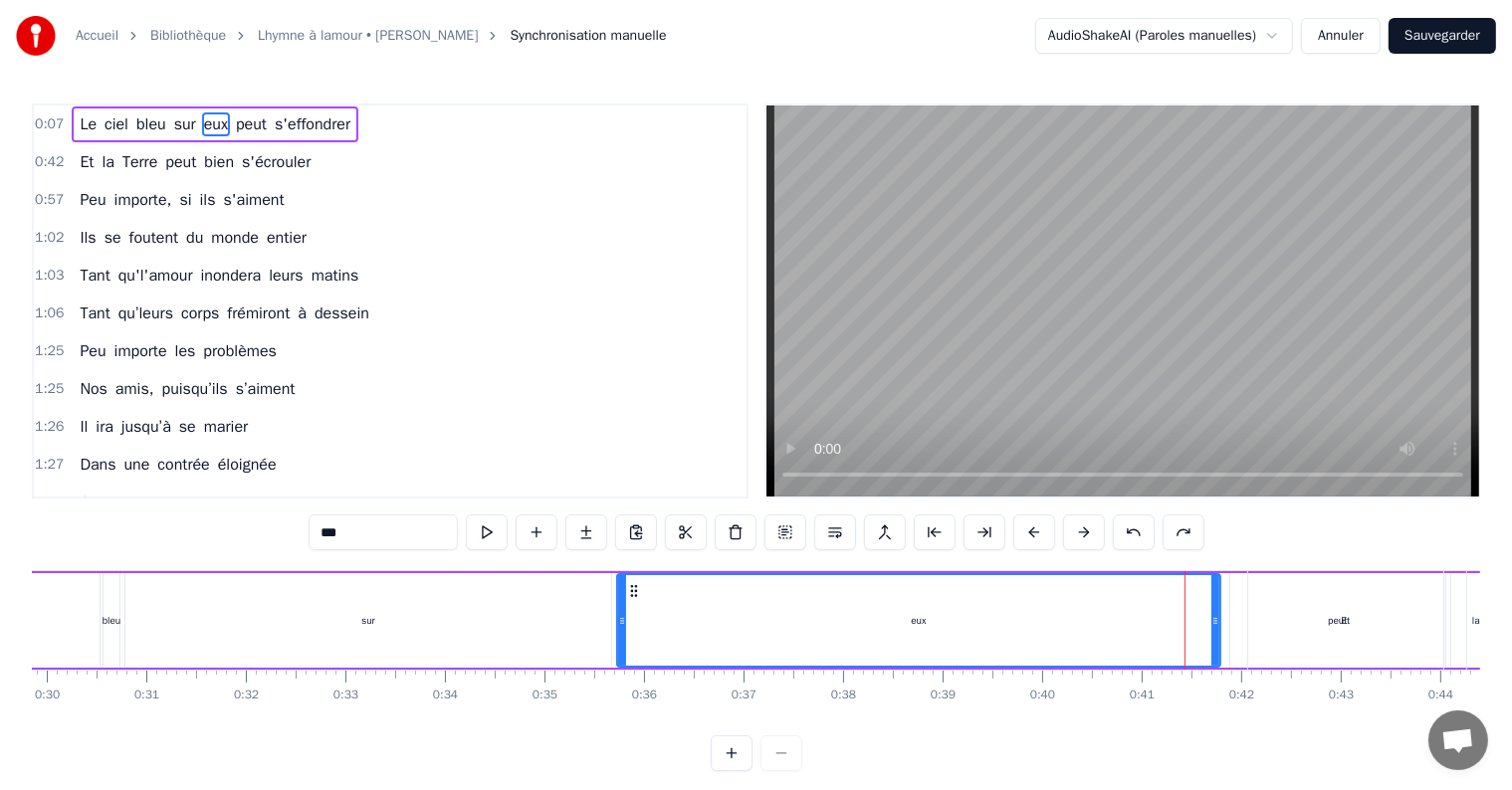 click at bounding box center [1134, 532] 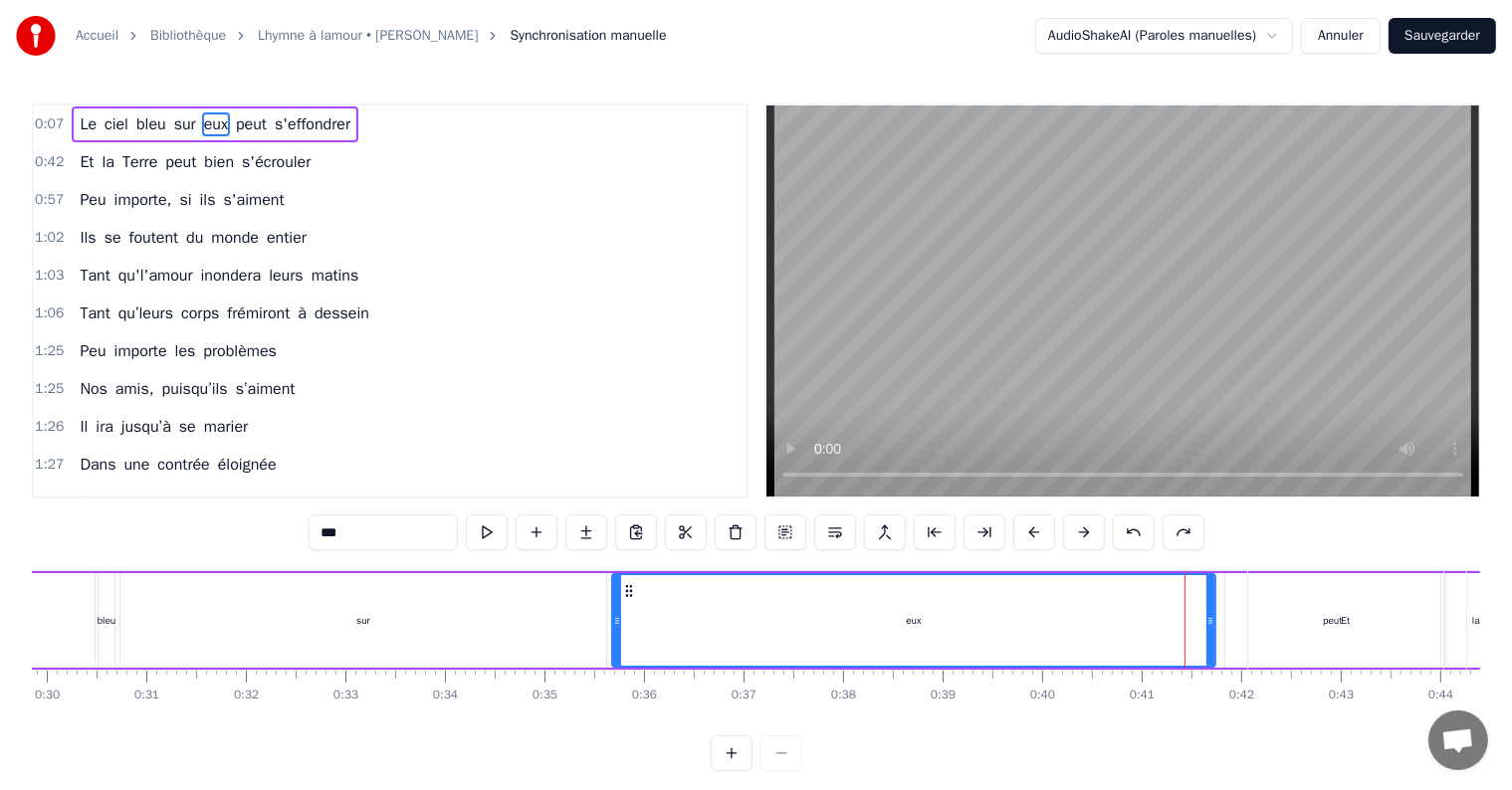 click at bounding box center (1134, 532) 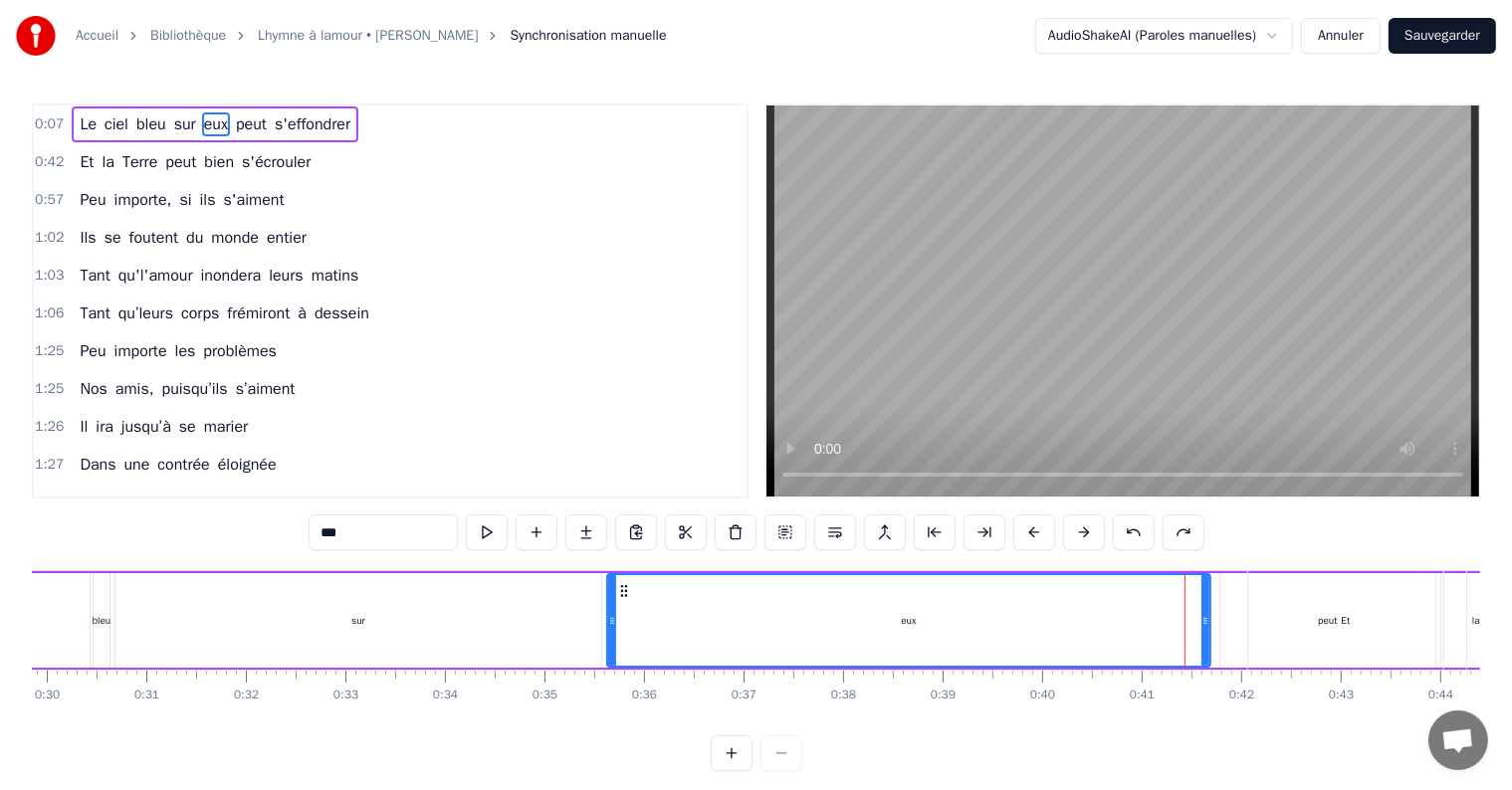 click at bounding box center (1134, 532) 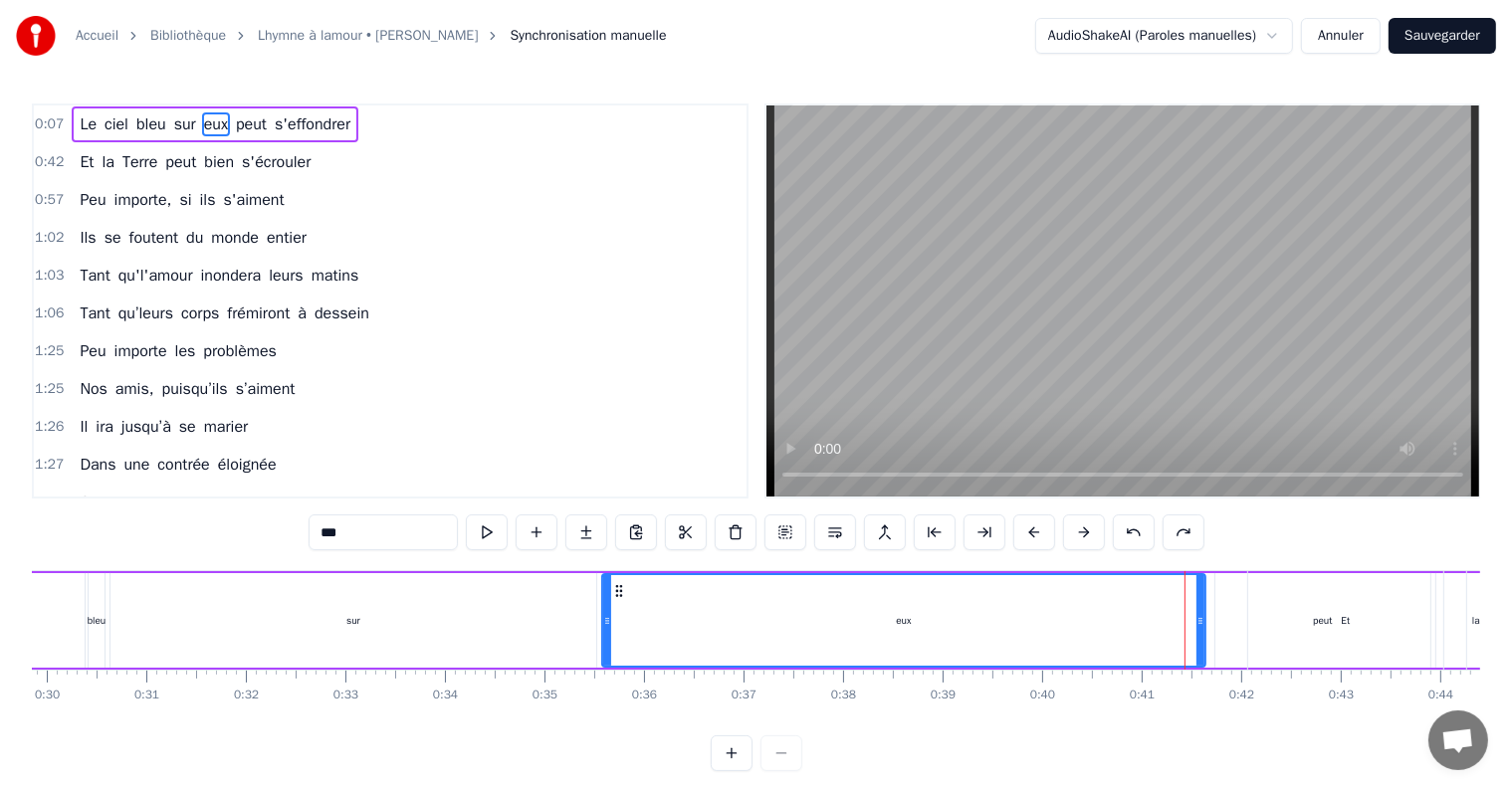 click at bounding box center [1134, 532] 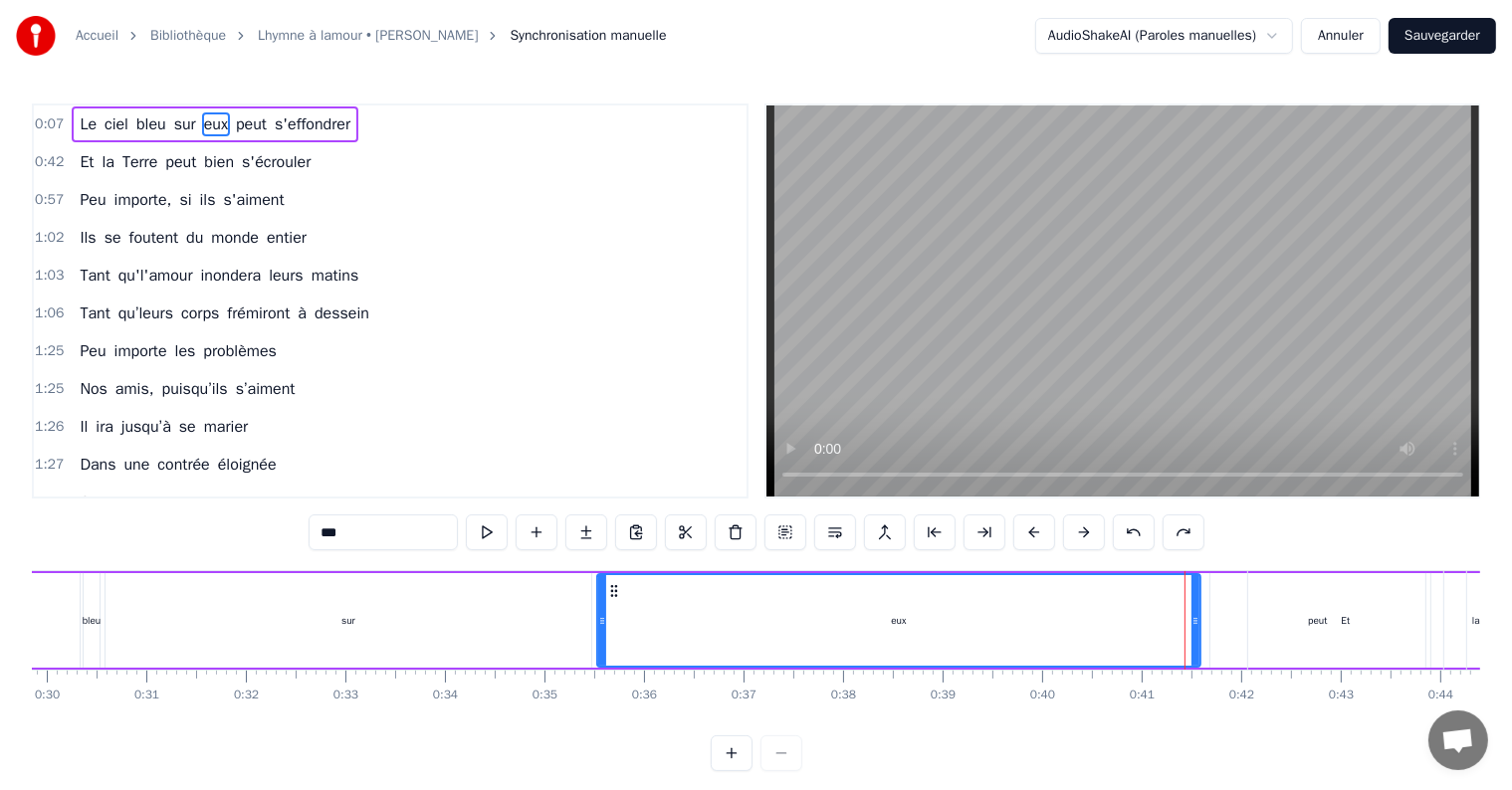 click at bounding box center [1134, 532] 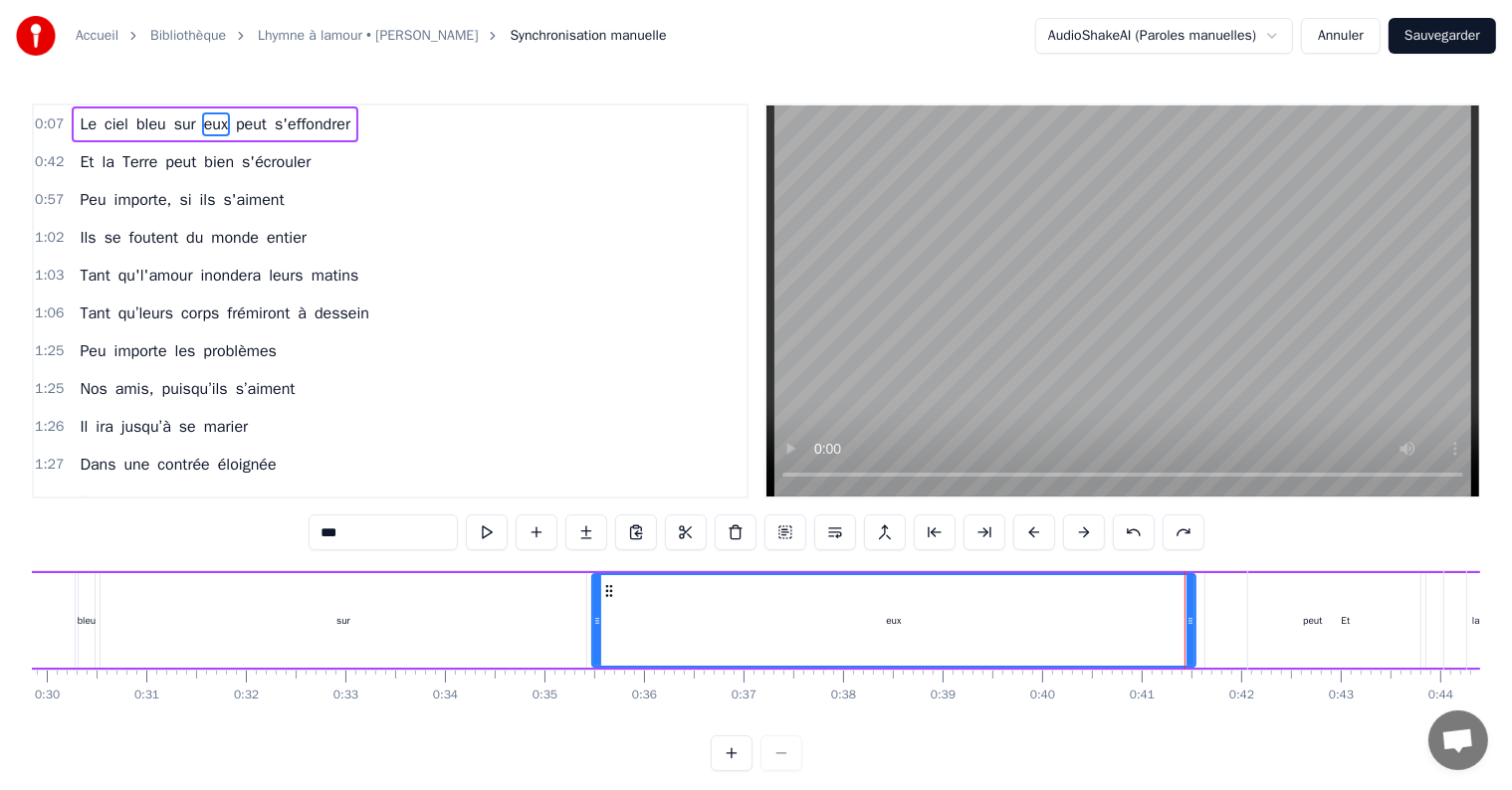 click at bounding box center [1134, 532] 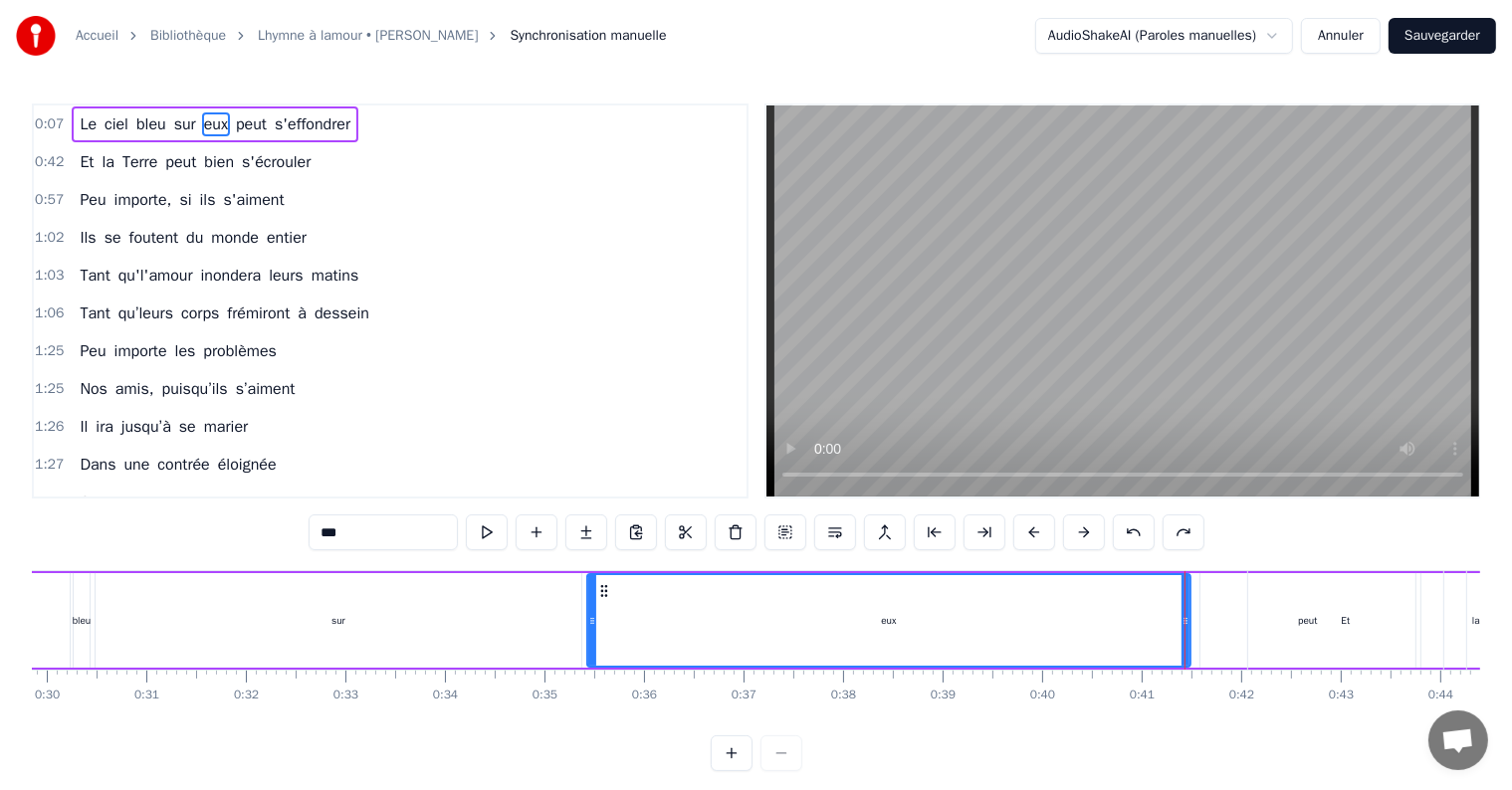 click at bounding box center [1134, 532] 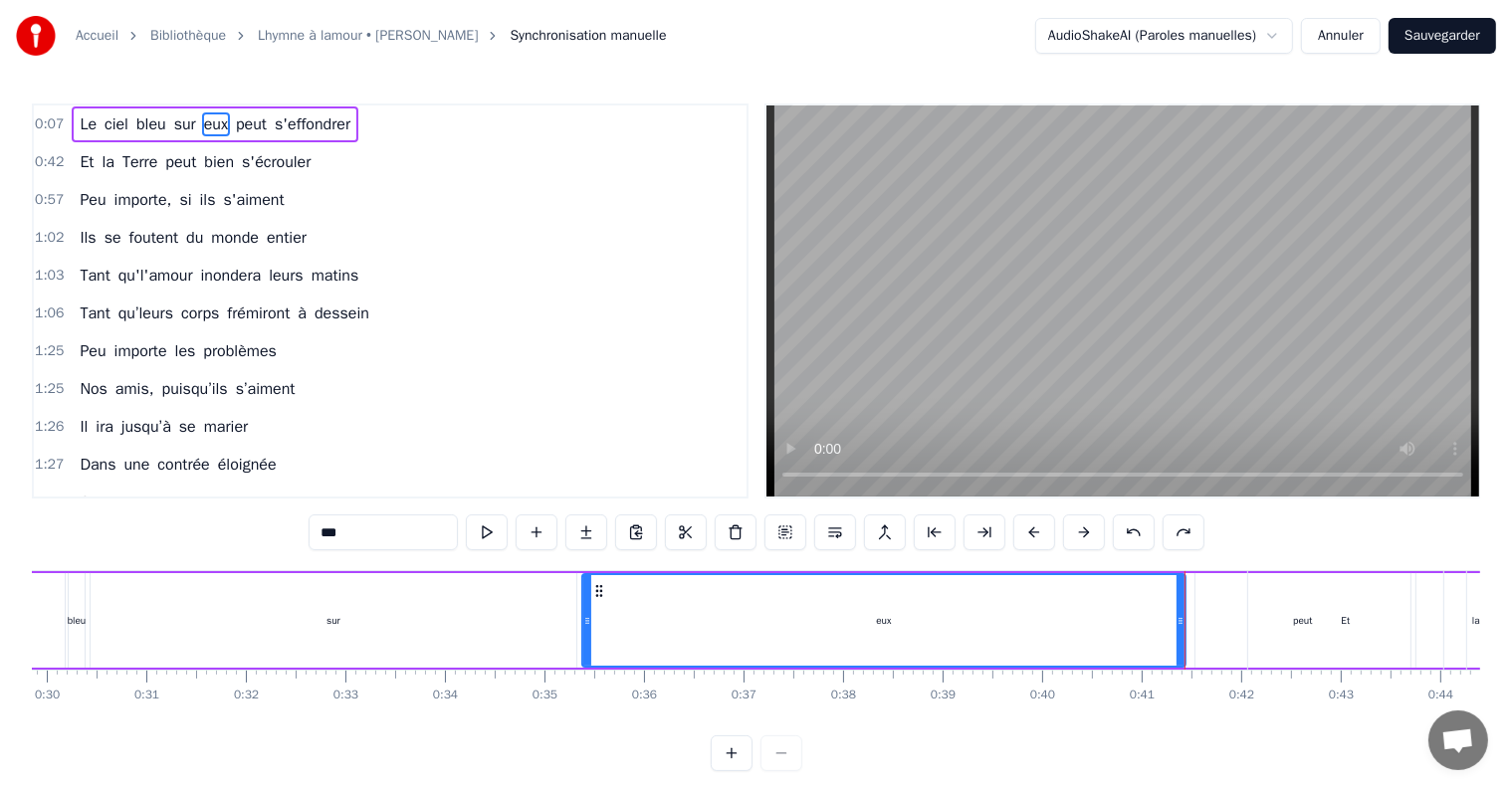 click at bounding box center (1134, 532) 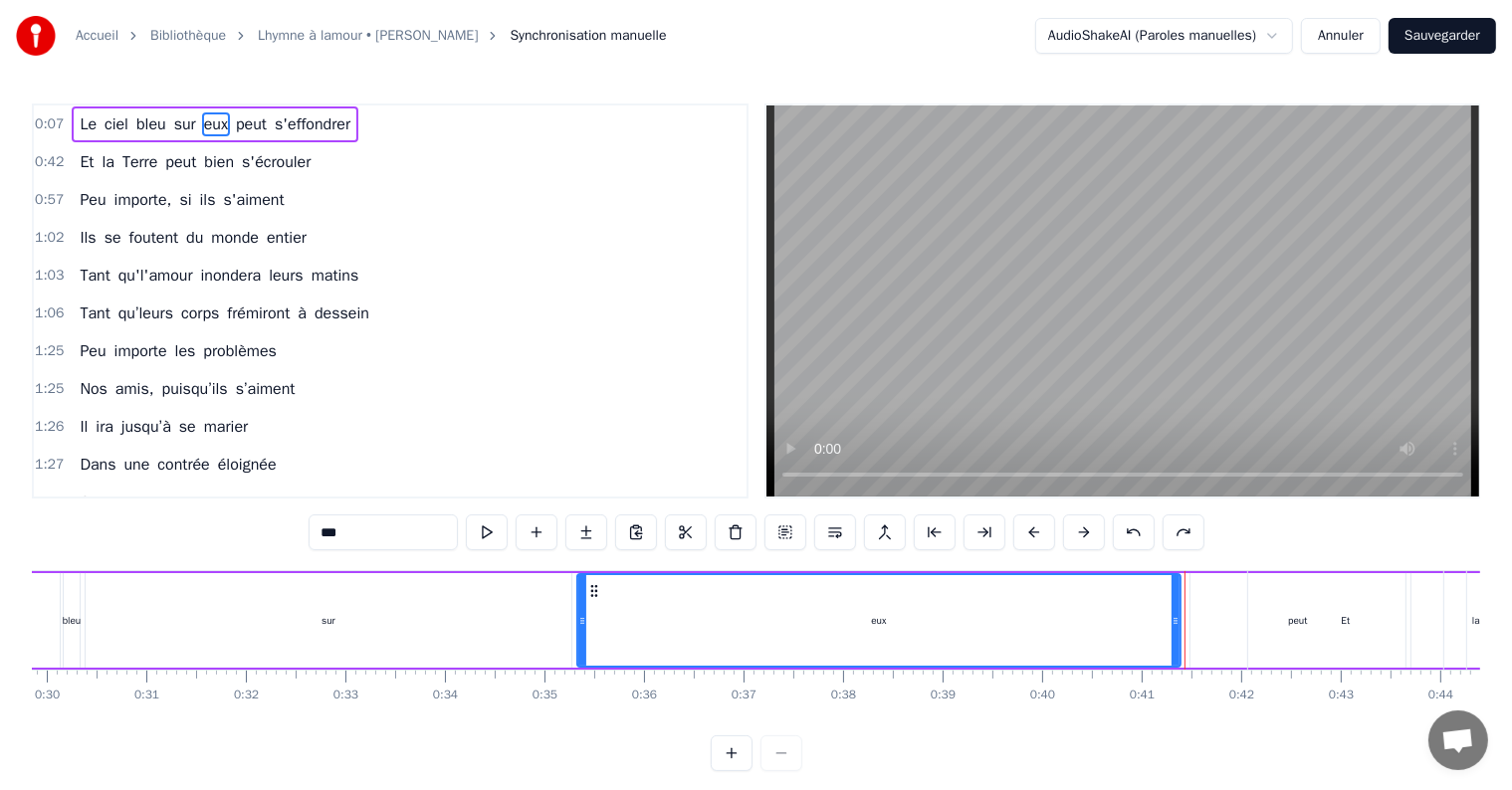 click at bounding box center (1134, 532) 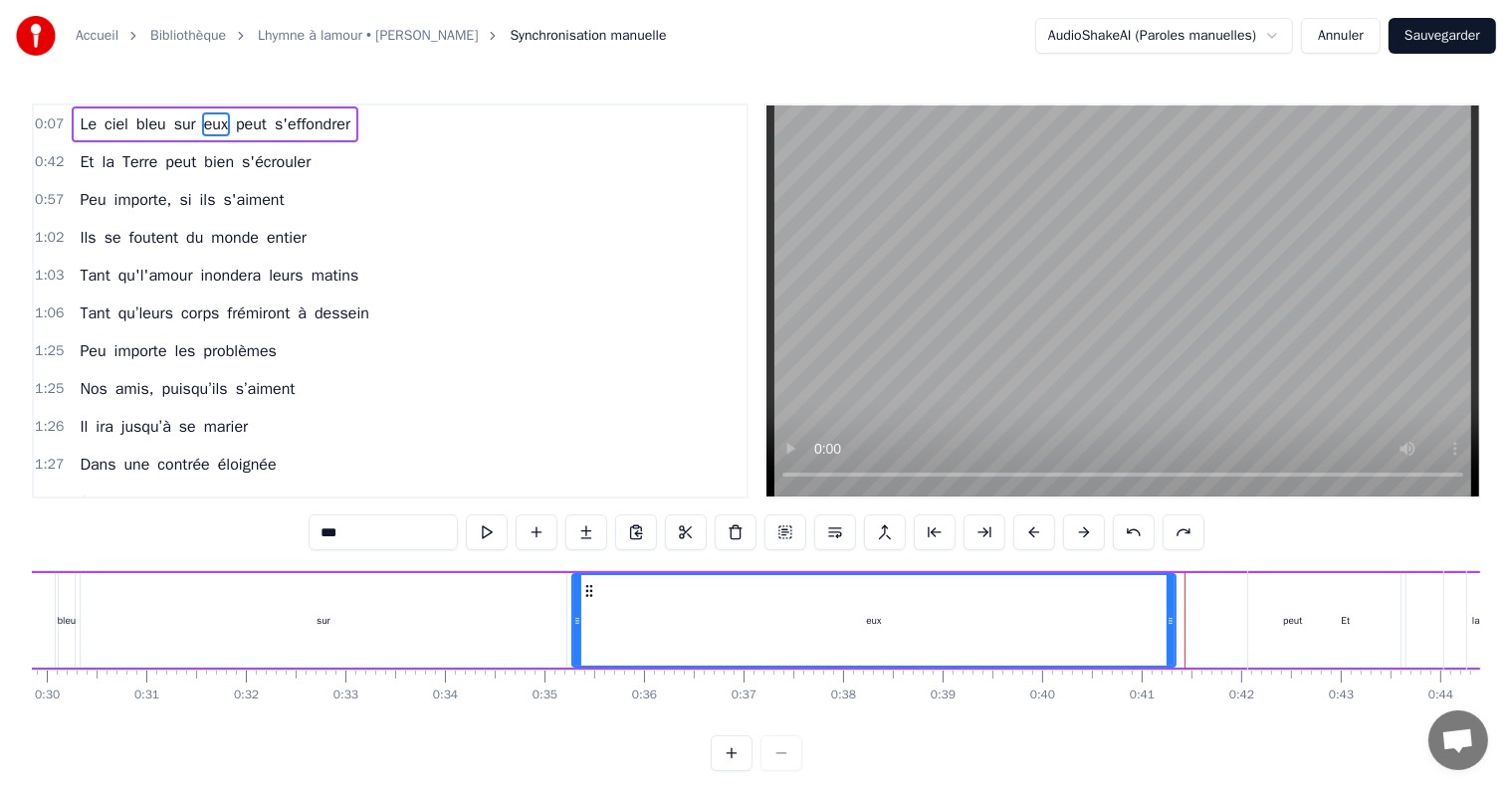 click at bounding box center (1134, 532) 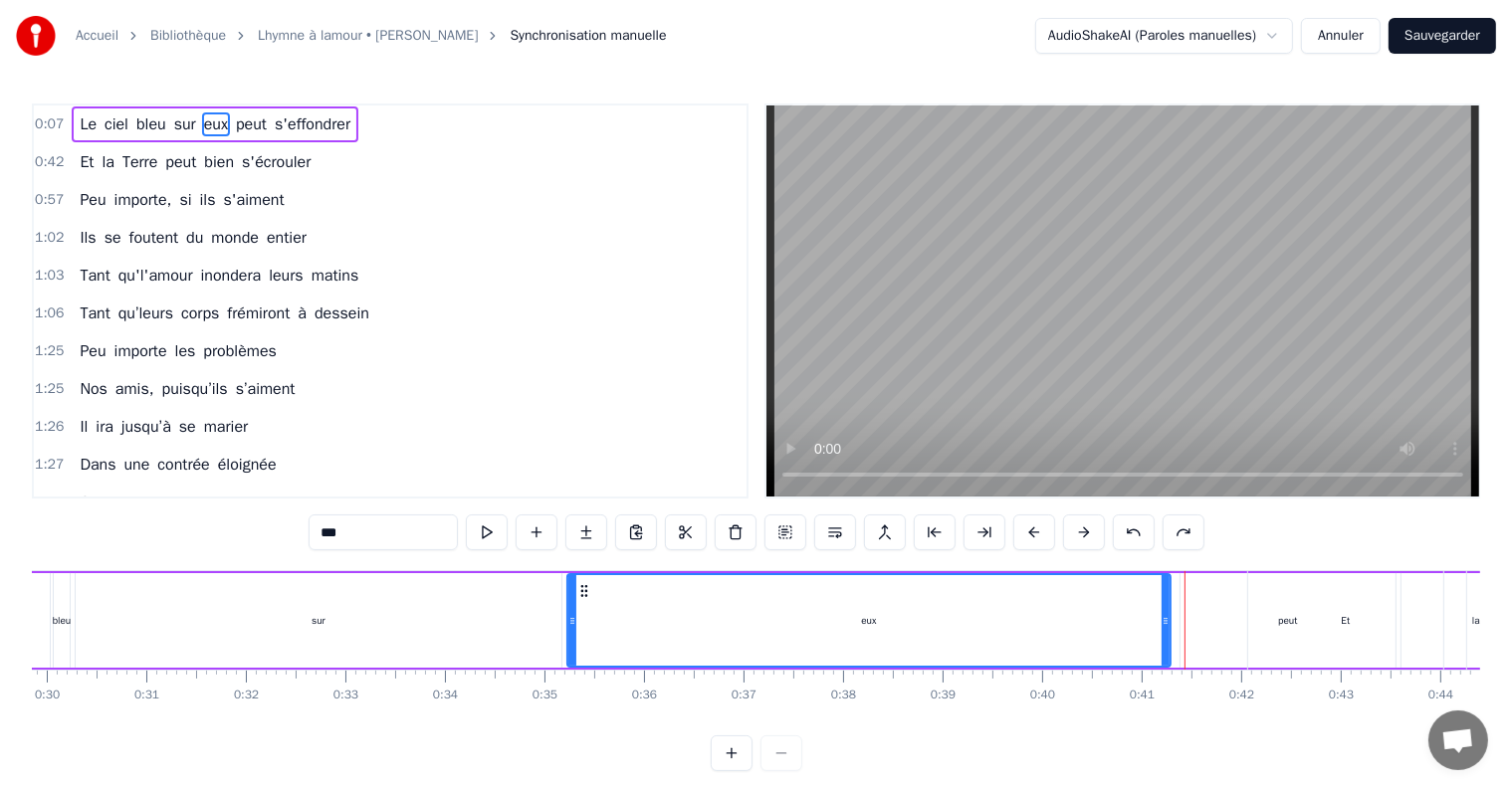 click at bounding box center (1134, 532) 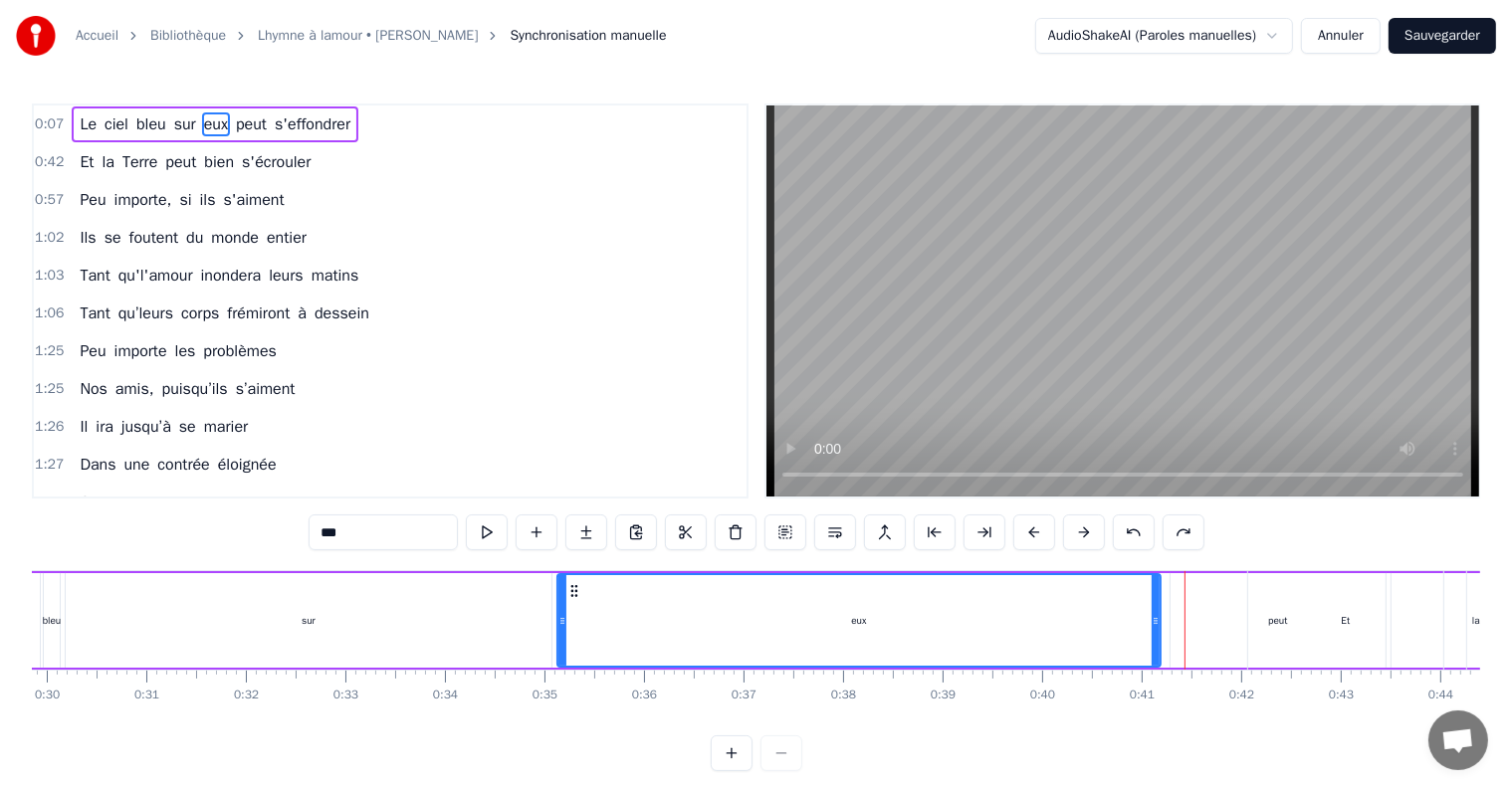 click at bounding box center [1134, 532] 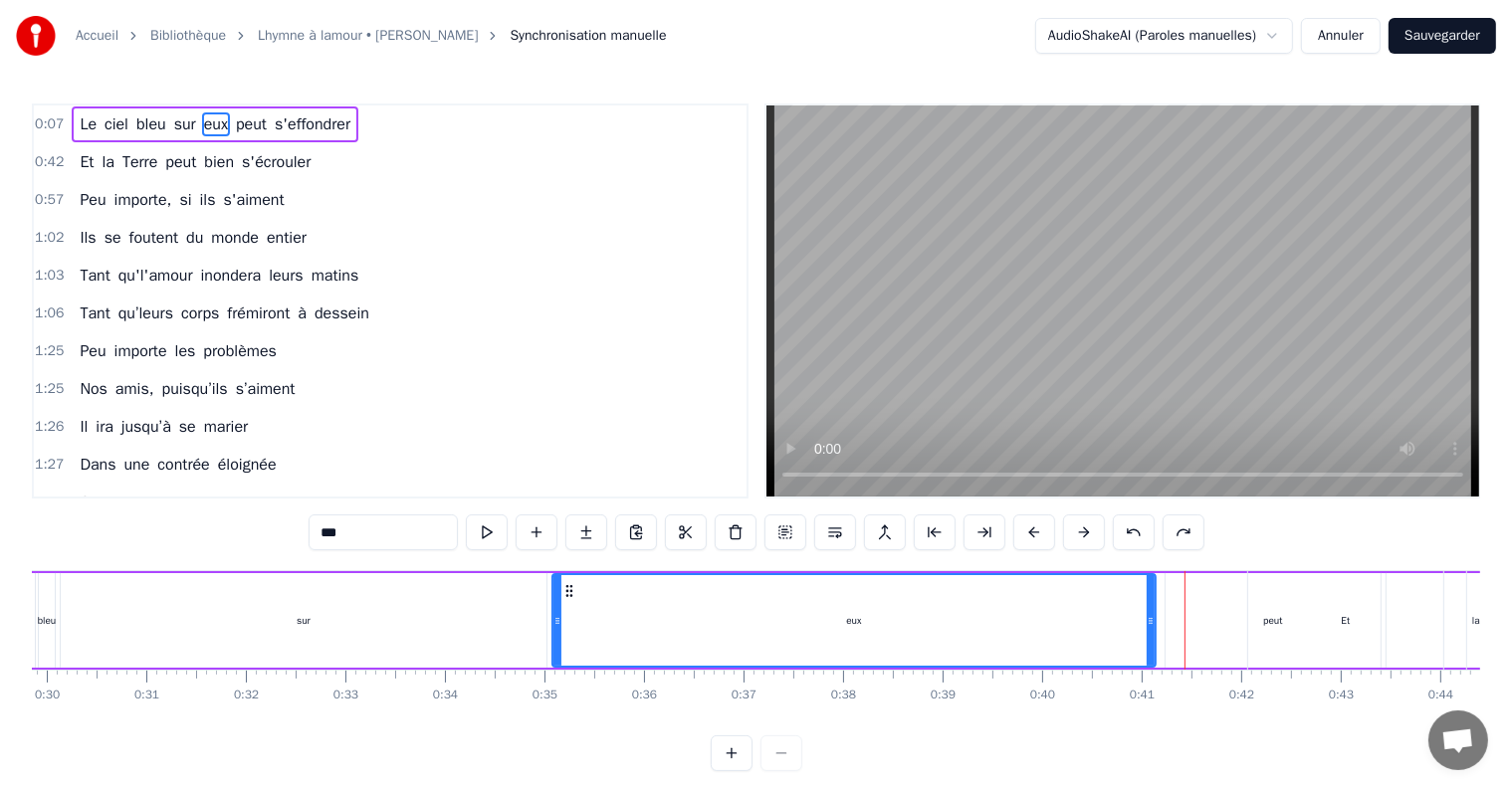 click at bounding box center (1134, 532) 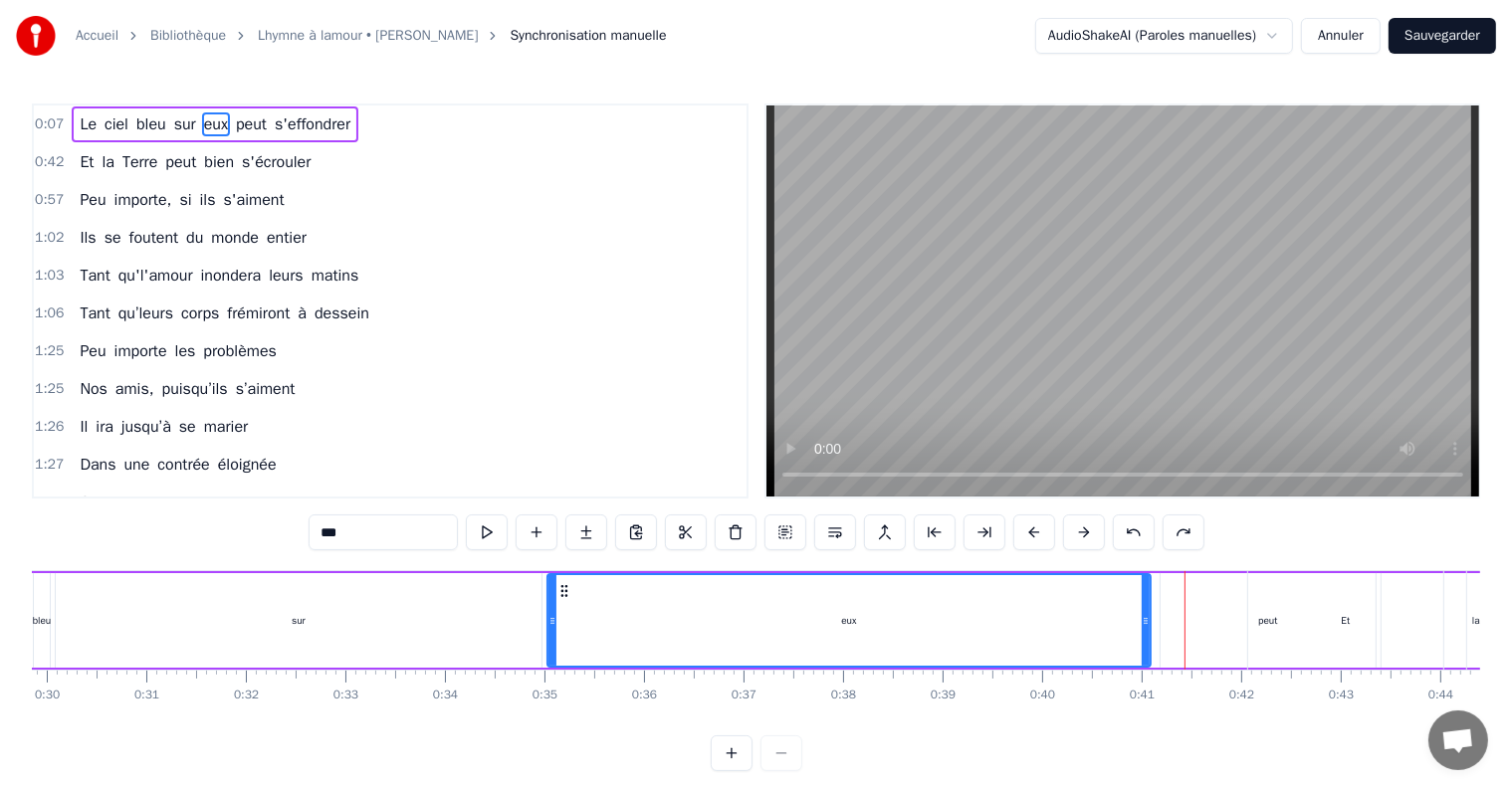click at bounding box center (1134, 532) 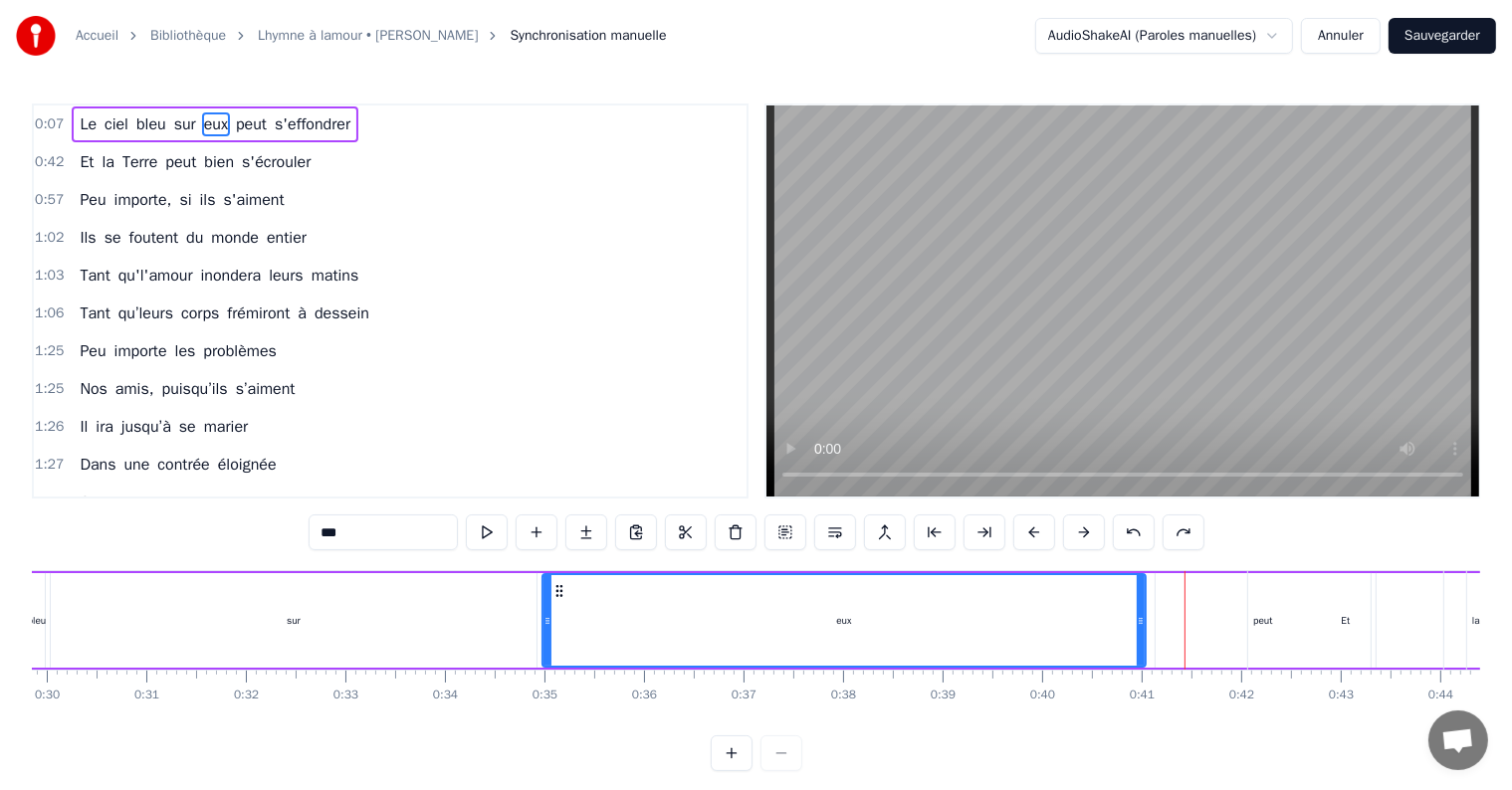 click at bounding box center (1134, 532) 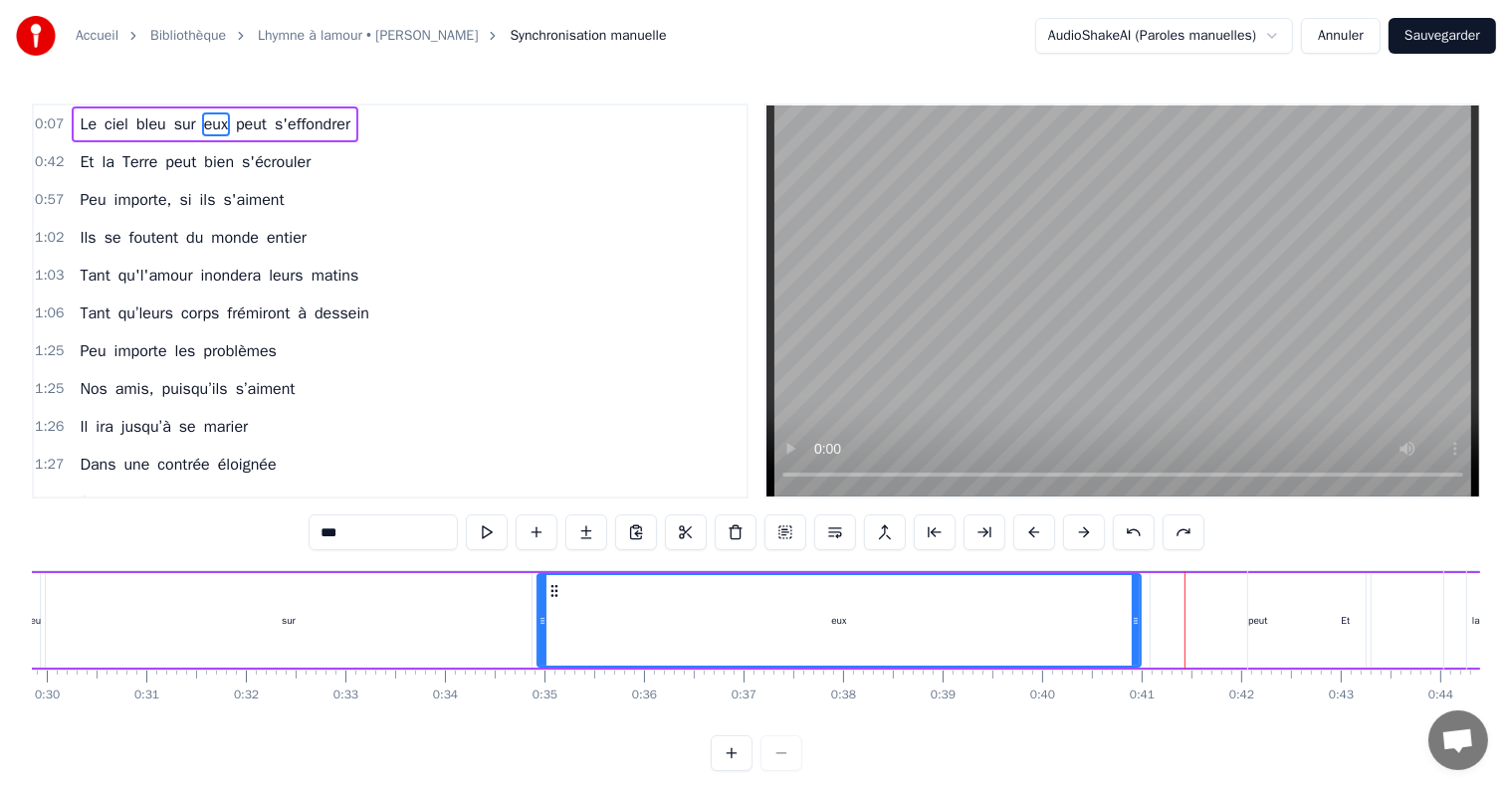 click at bounding box center [1134, 532] 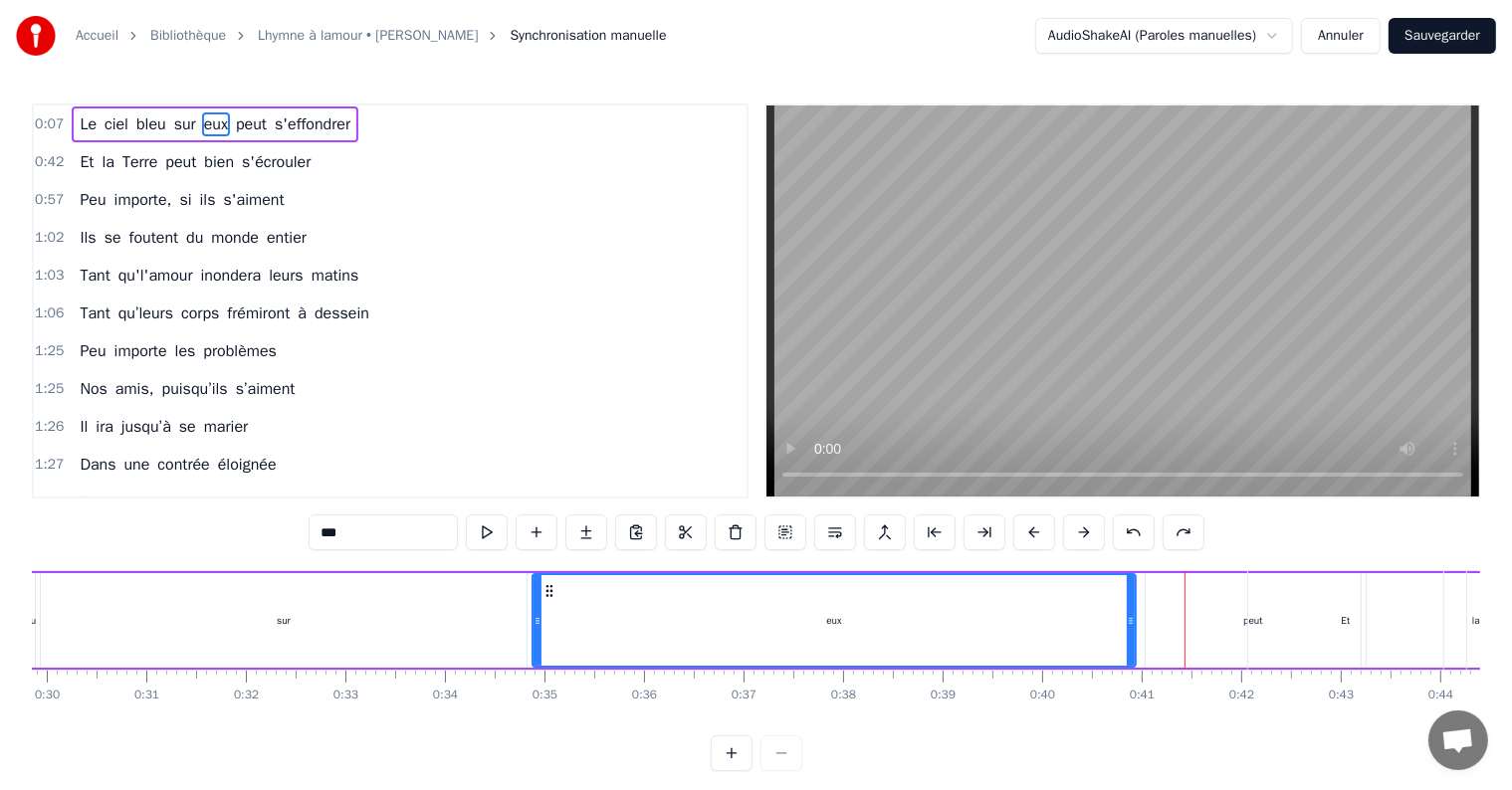 click at bounding box center (1134, 532) 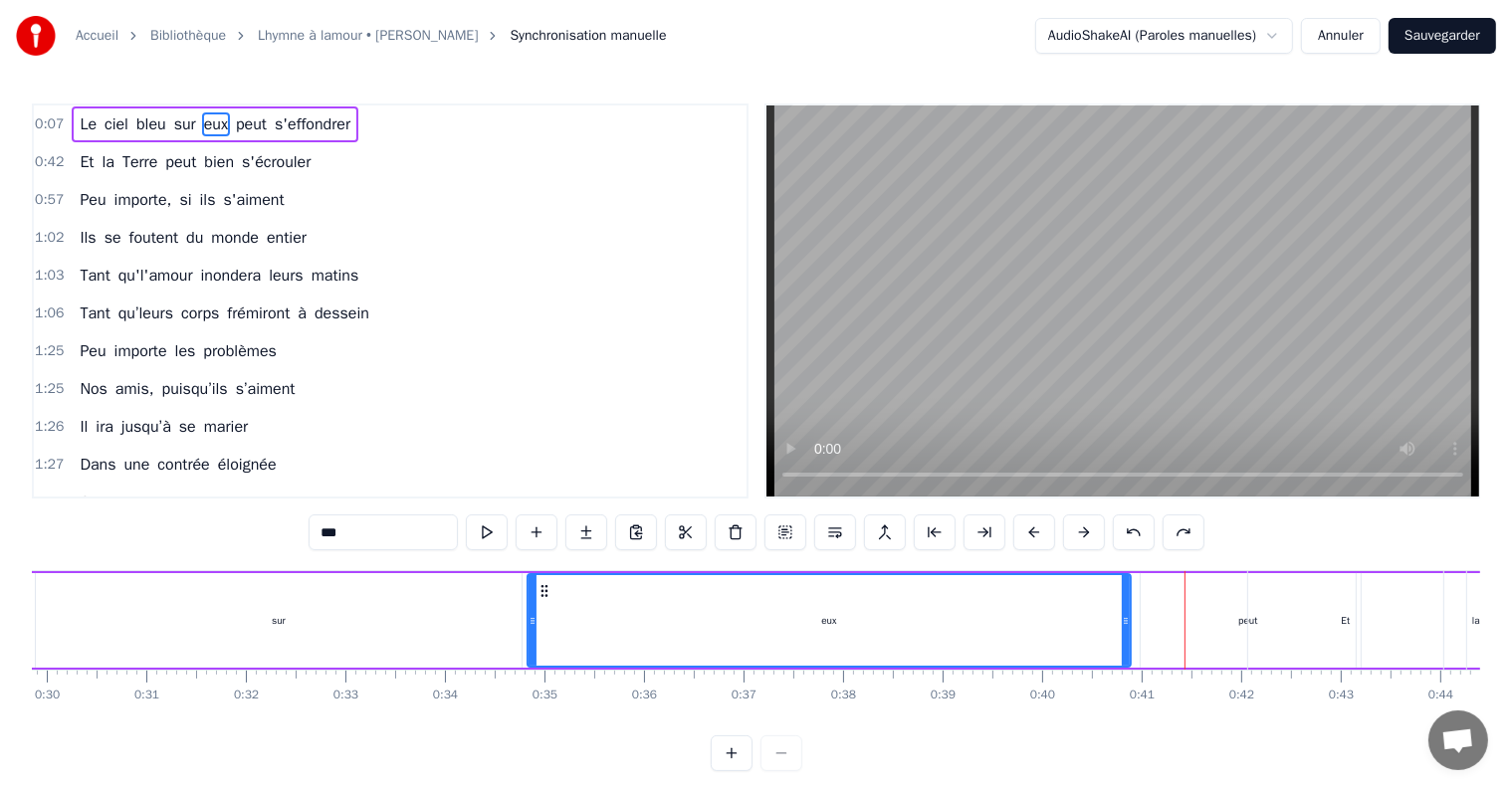 click at bounding box center (1134, 532) 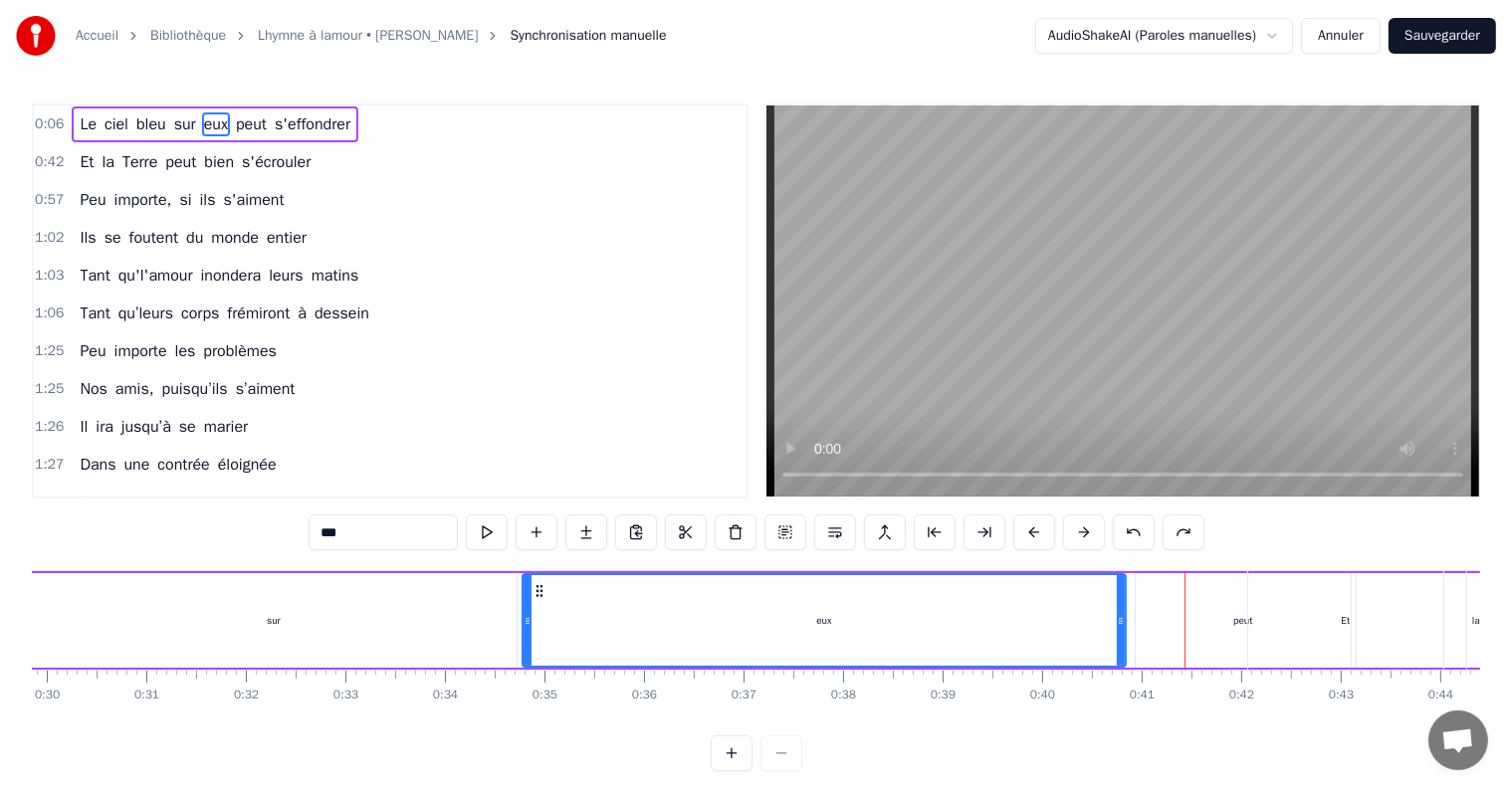 click at bounding box center [1134, 532] 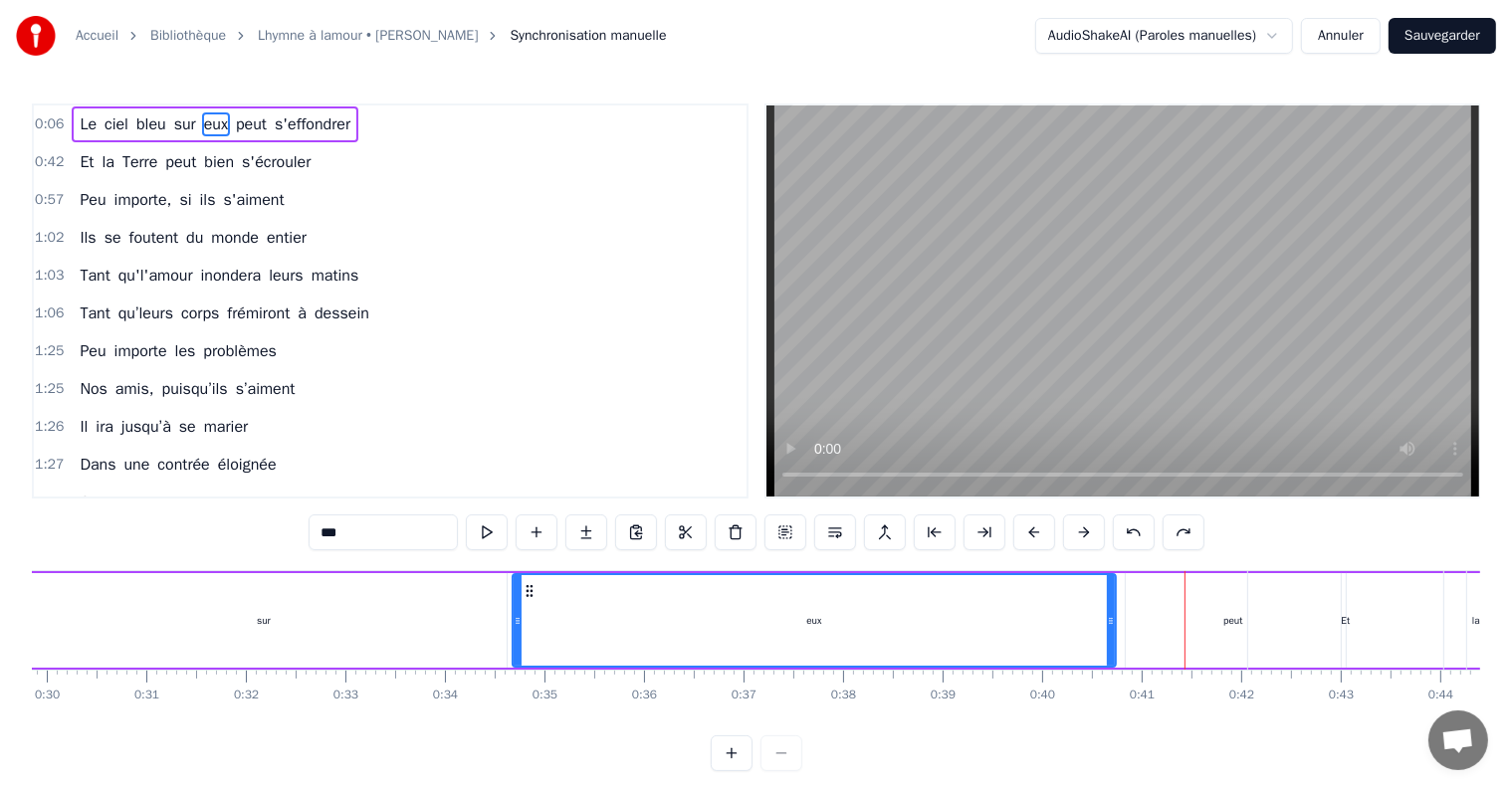 click at bounding box center [1134, 532] 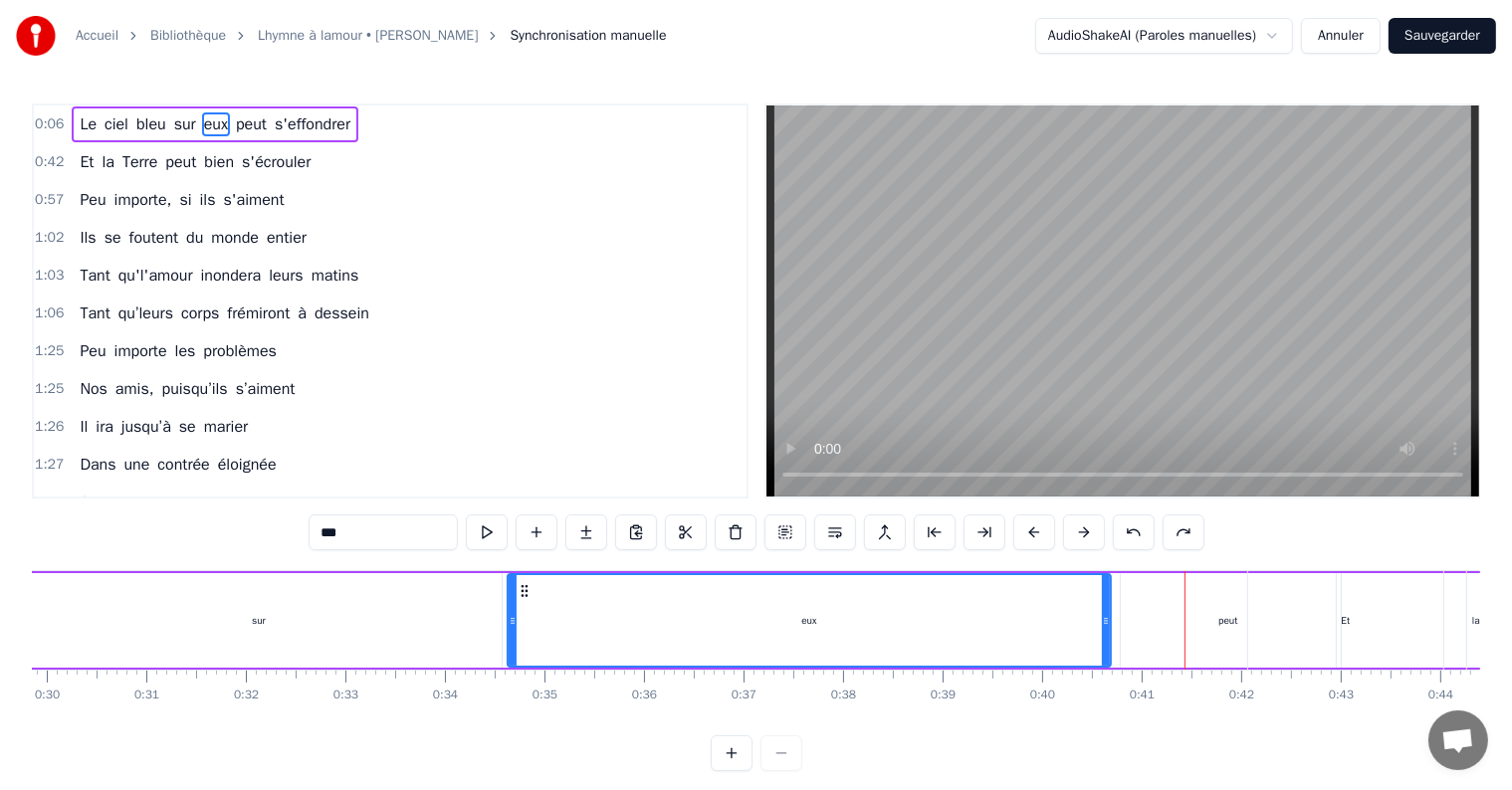 click at bounding box center (1134, 532) 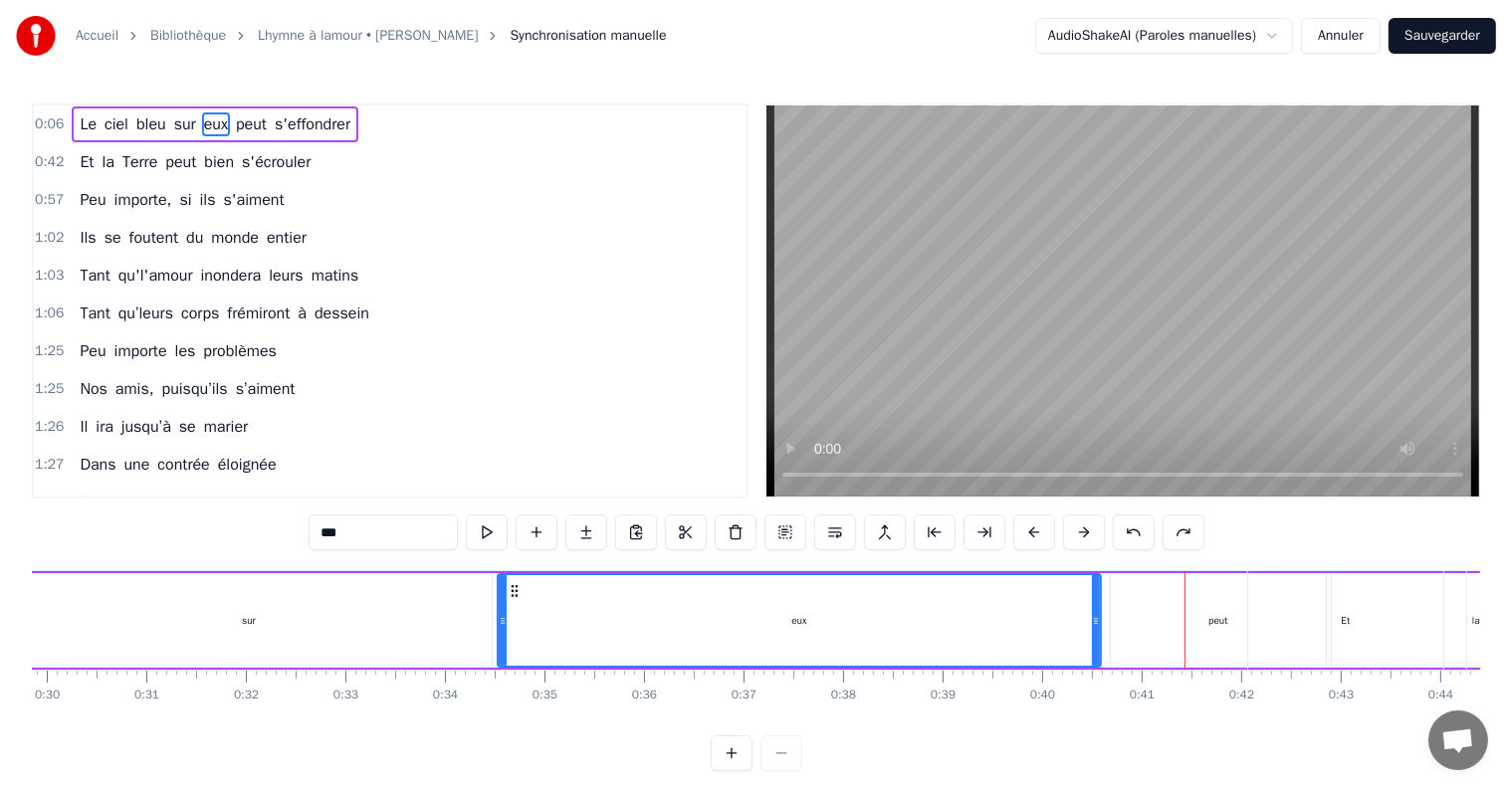 click at bounding box center [1134, 532] 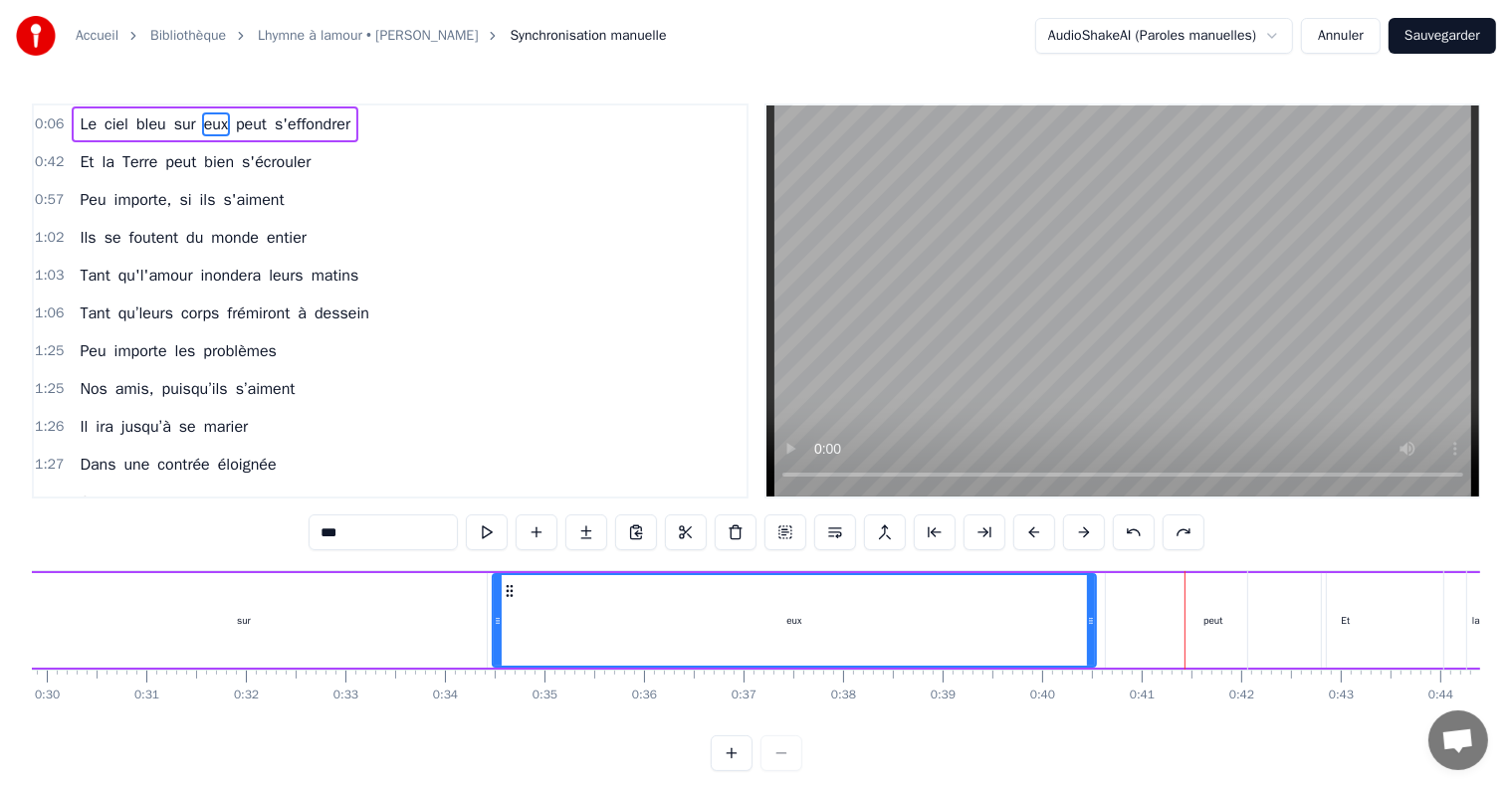 click at bounding box center (1134, 532) 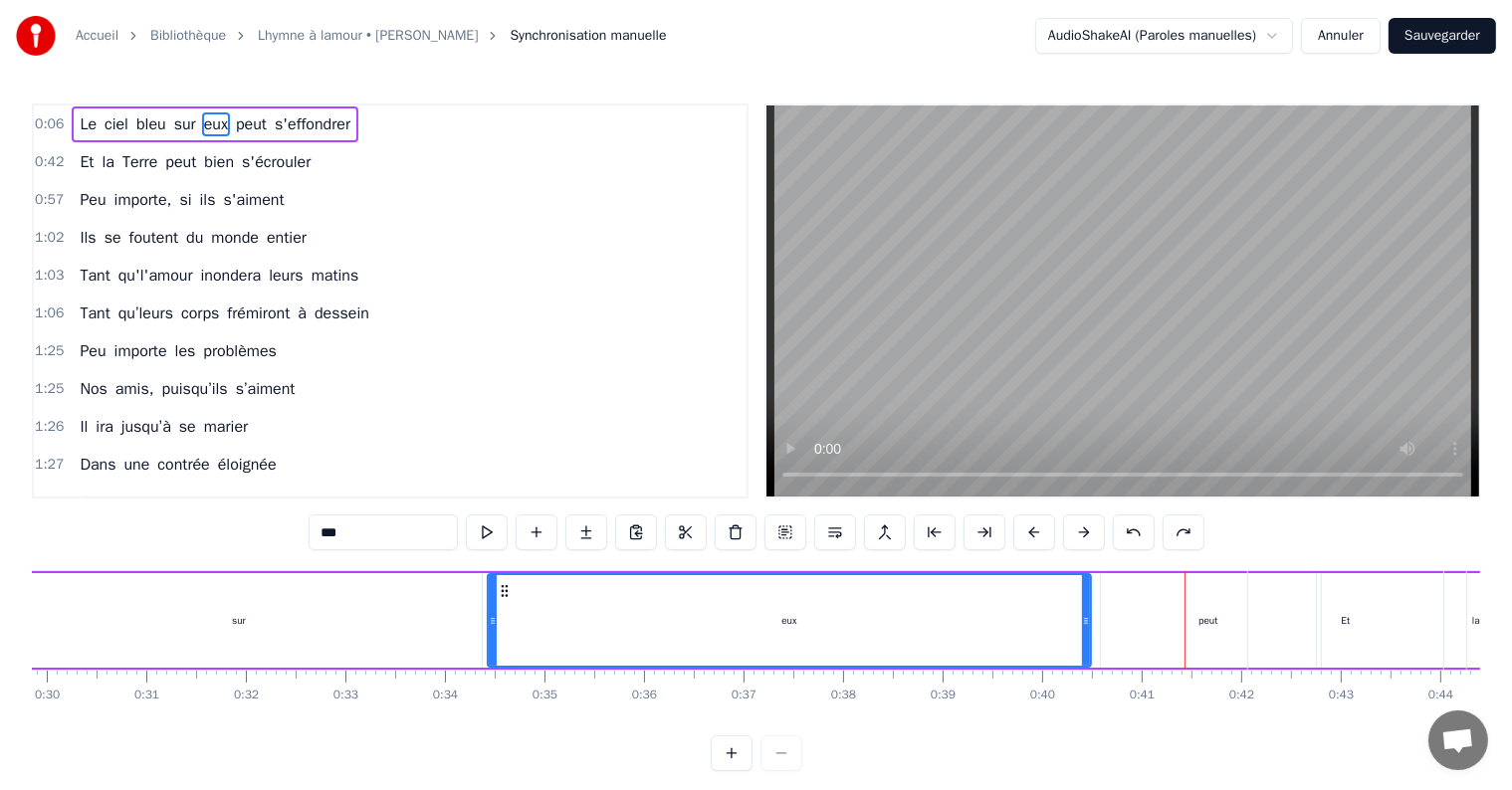 click at bounding box center (1134, 532) 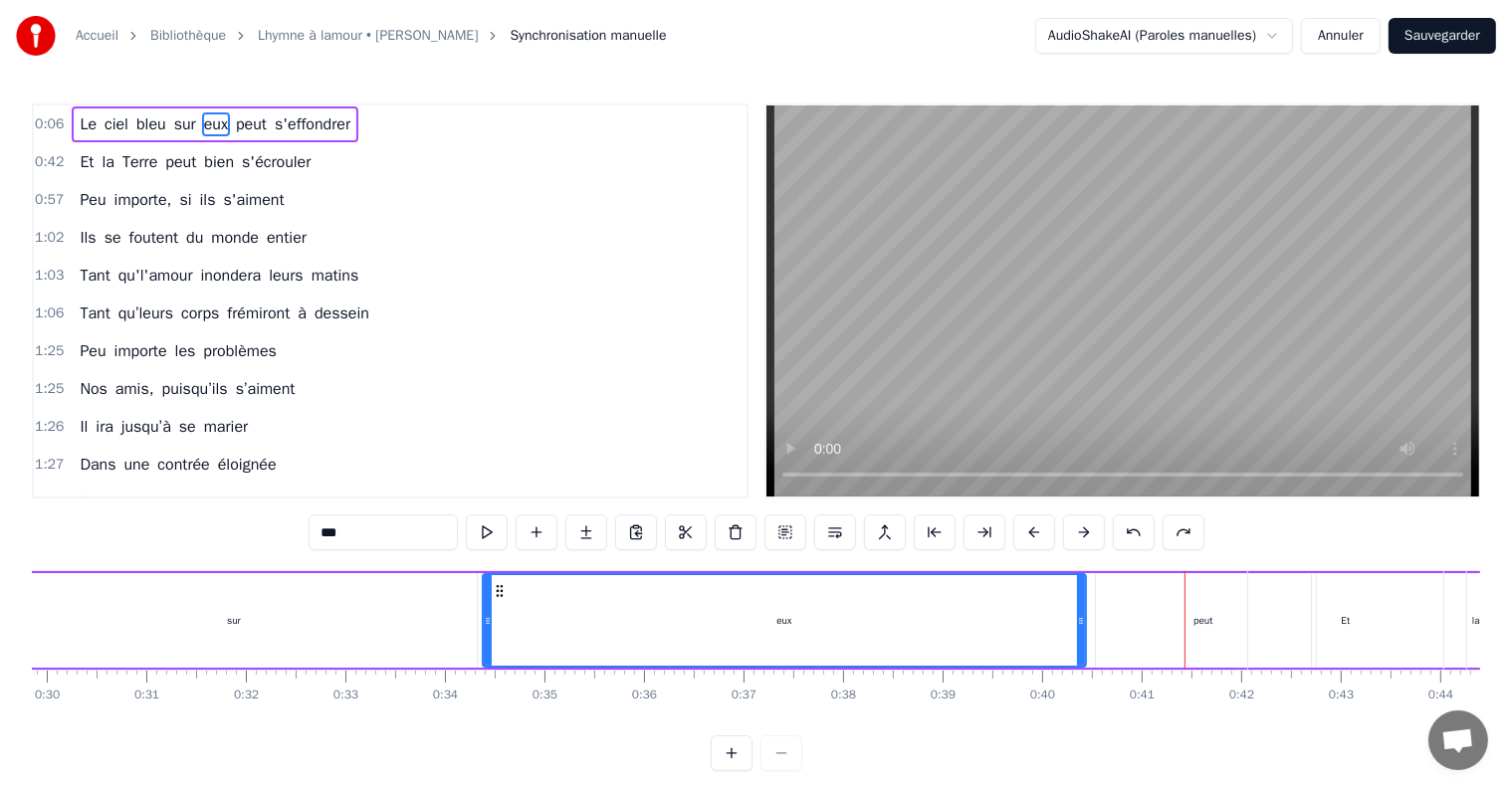 click at bounding box center [1134, 532] 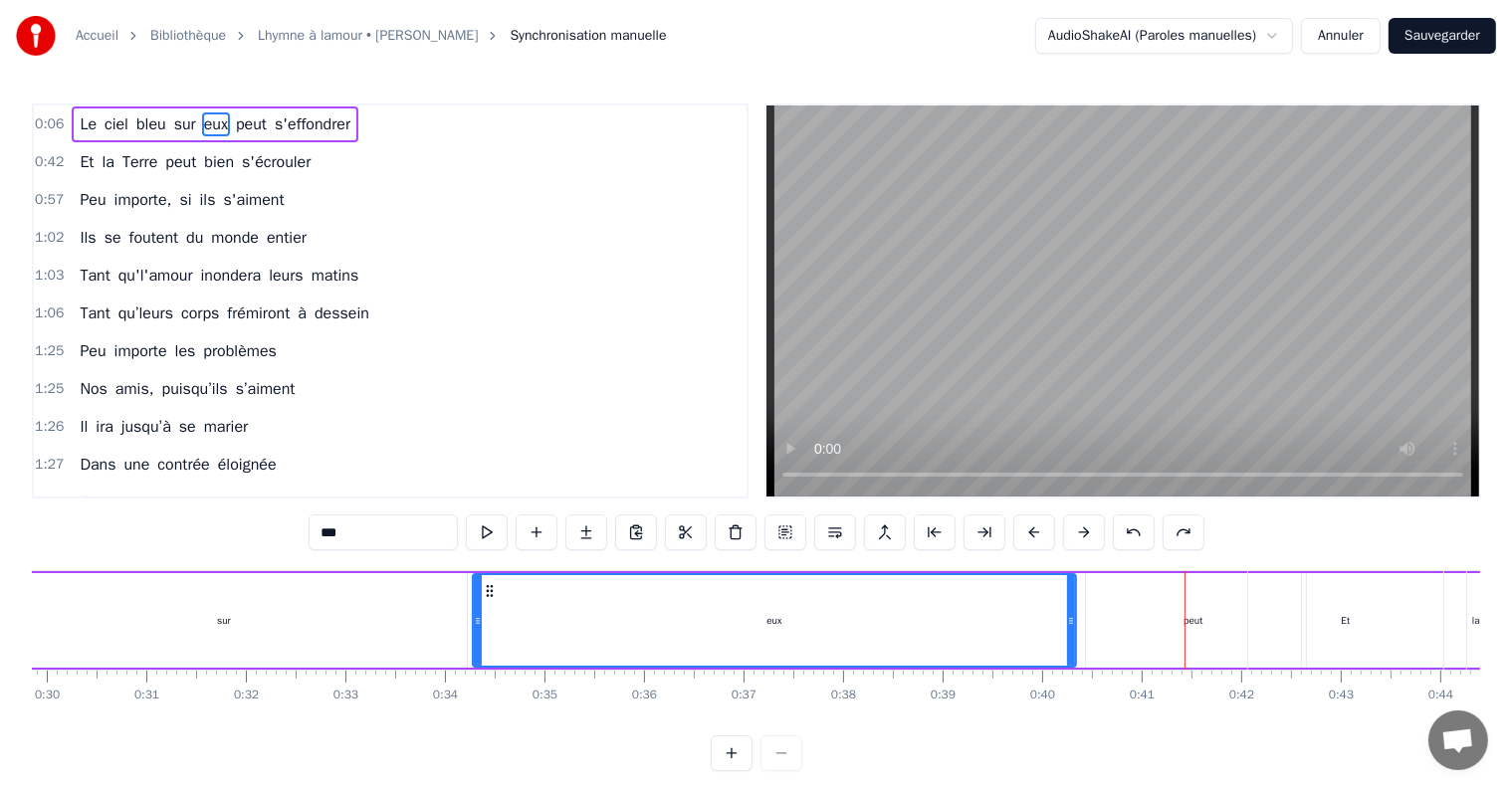 click at bounding box center [1134, 532] 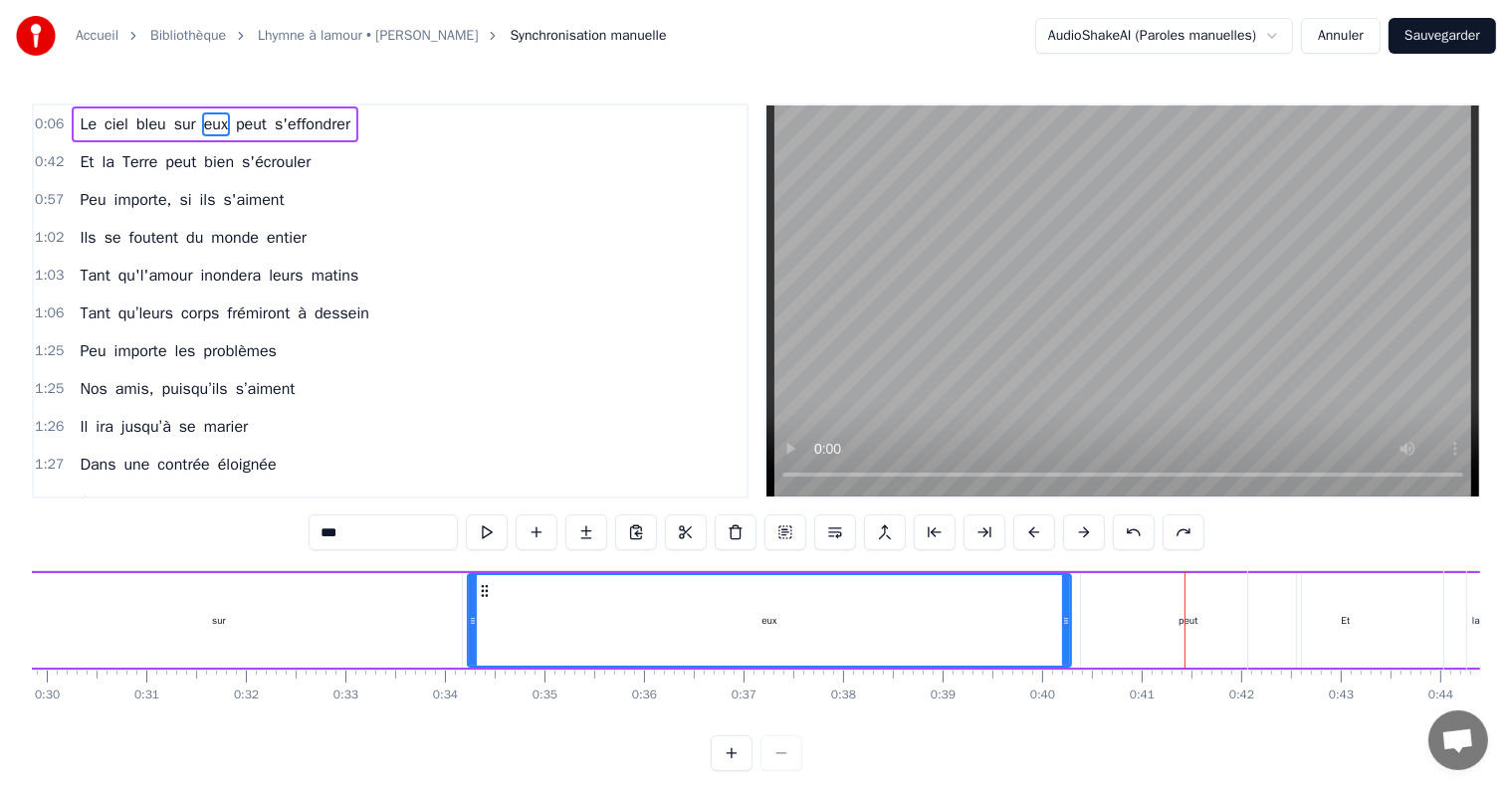 click at bounding box center (1134, 532) 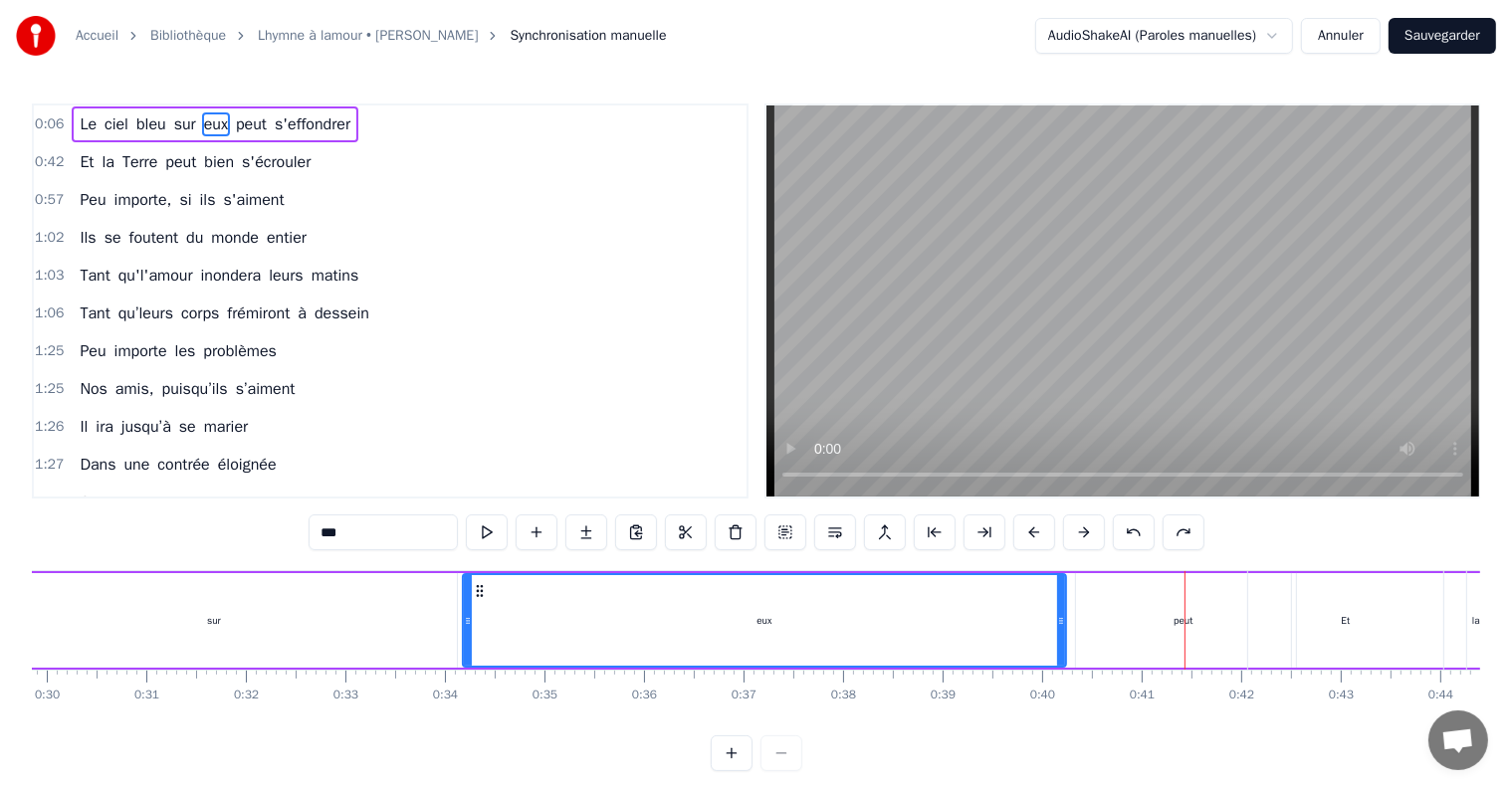 click at bounding box center [1134, 532] 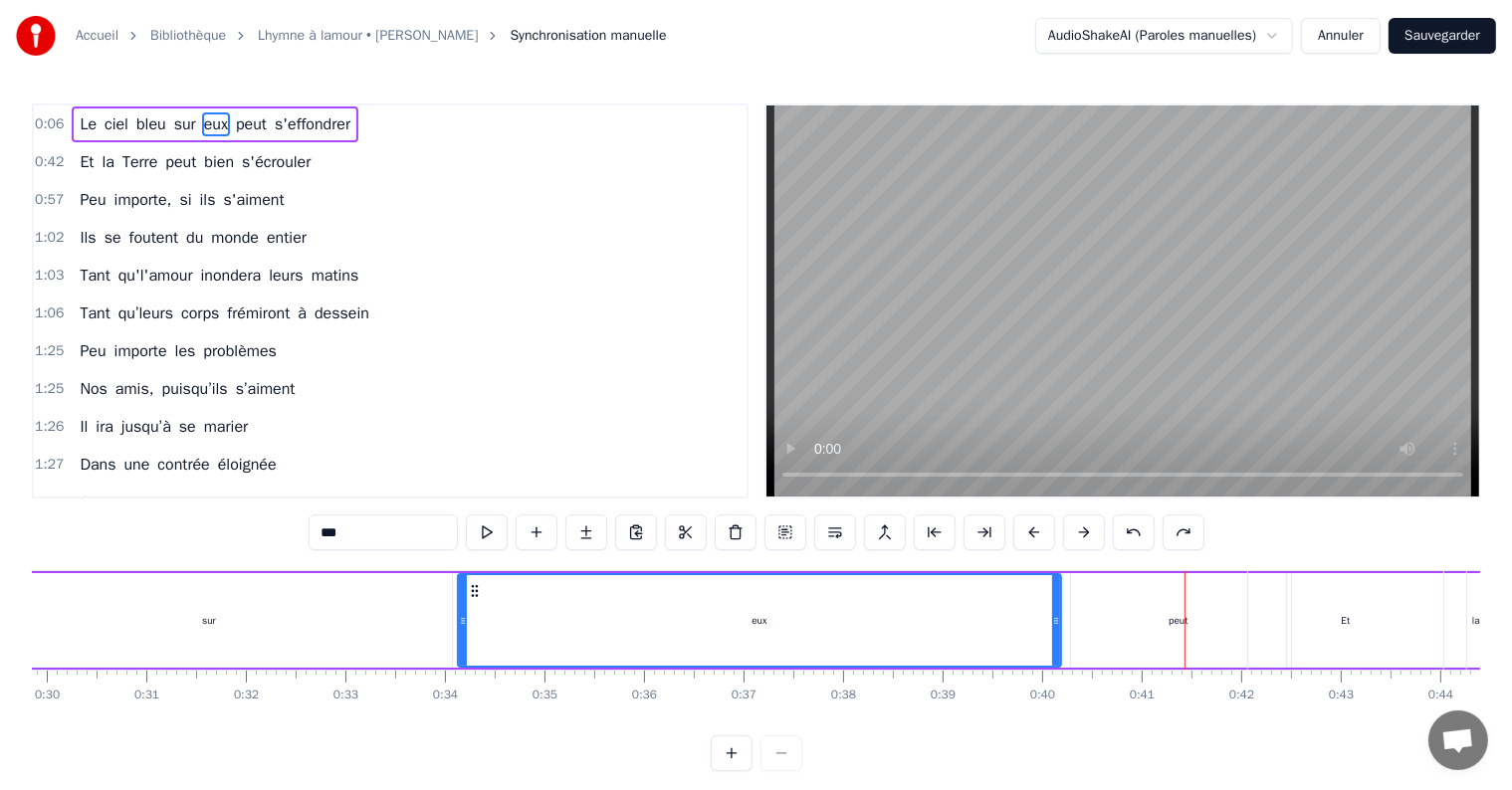 click at bounding box center [1134, 532] 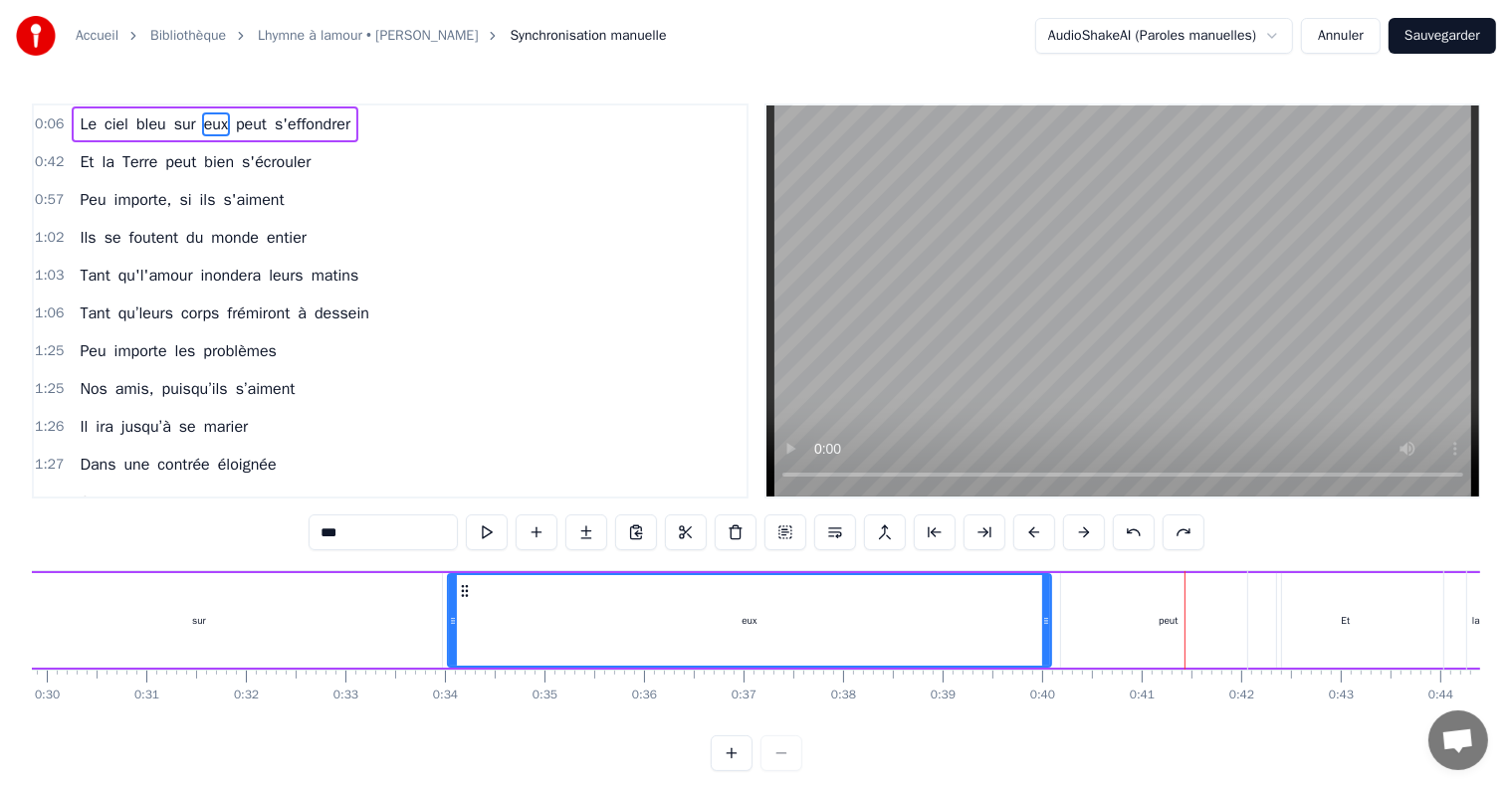 click at bounding box center [1134, 532] 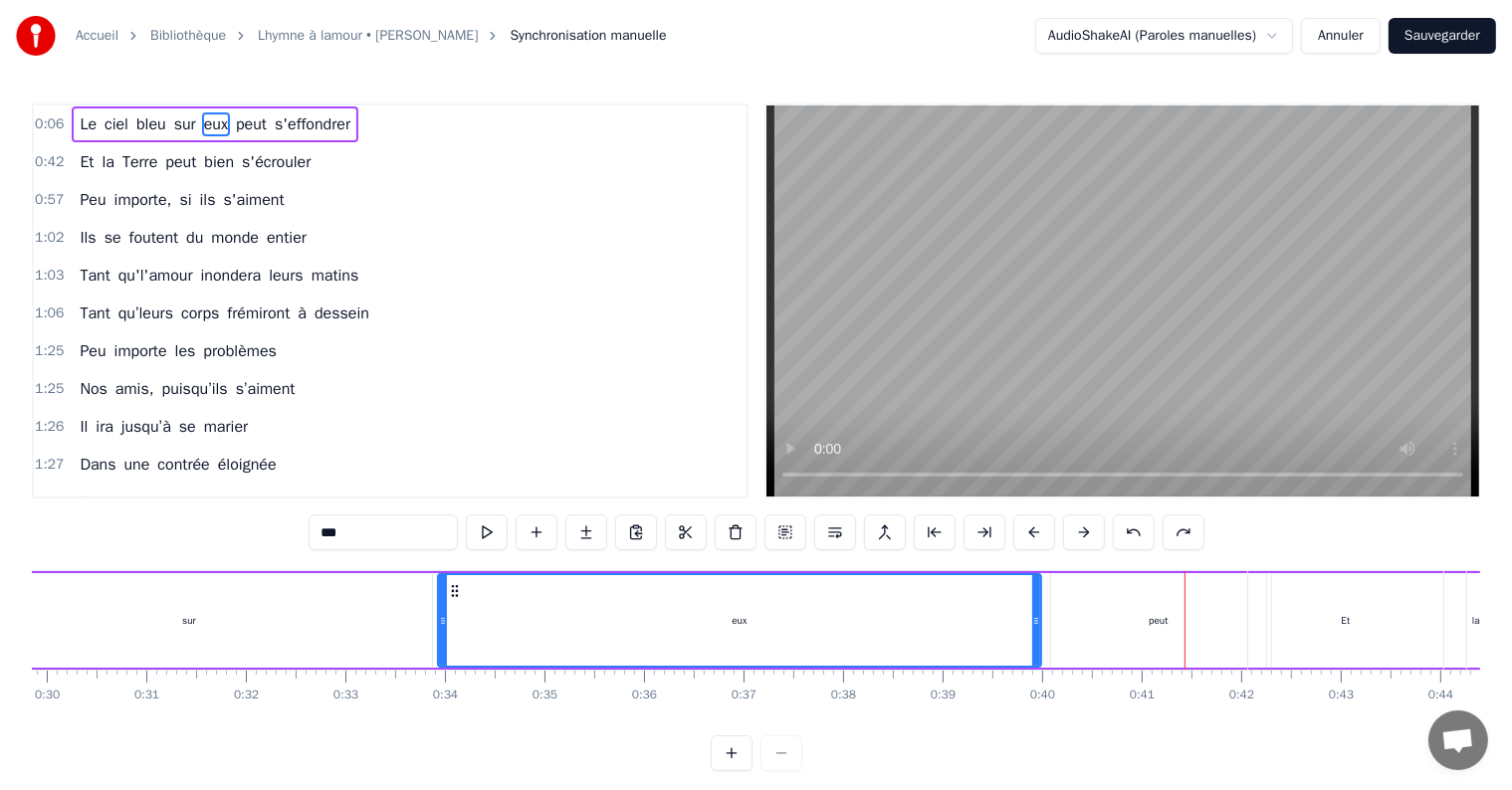 click at bounding box center [1134, 532] 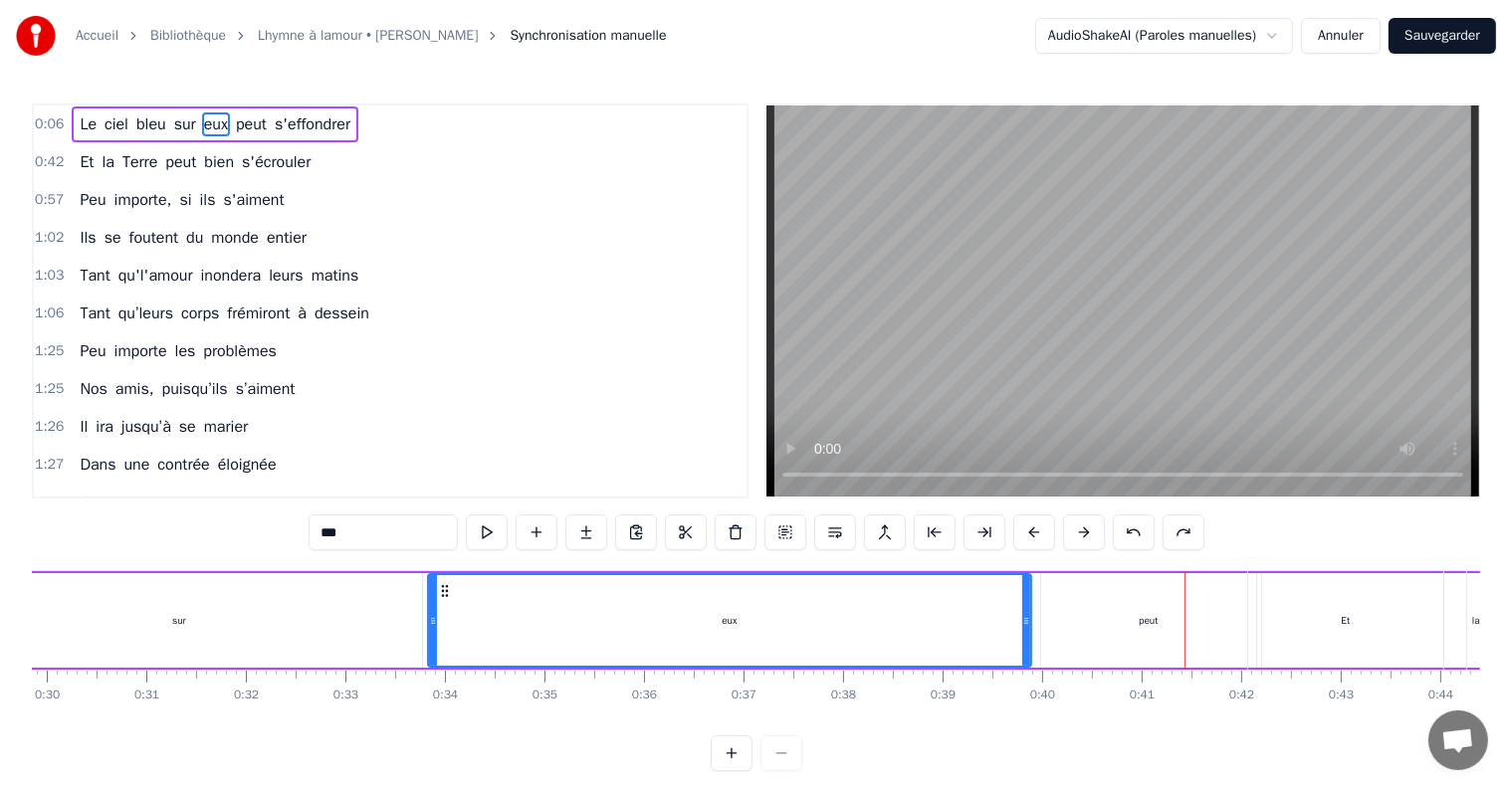 click at bounding box center (1134, 532) 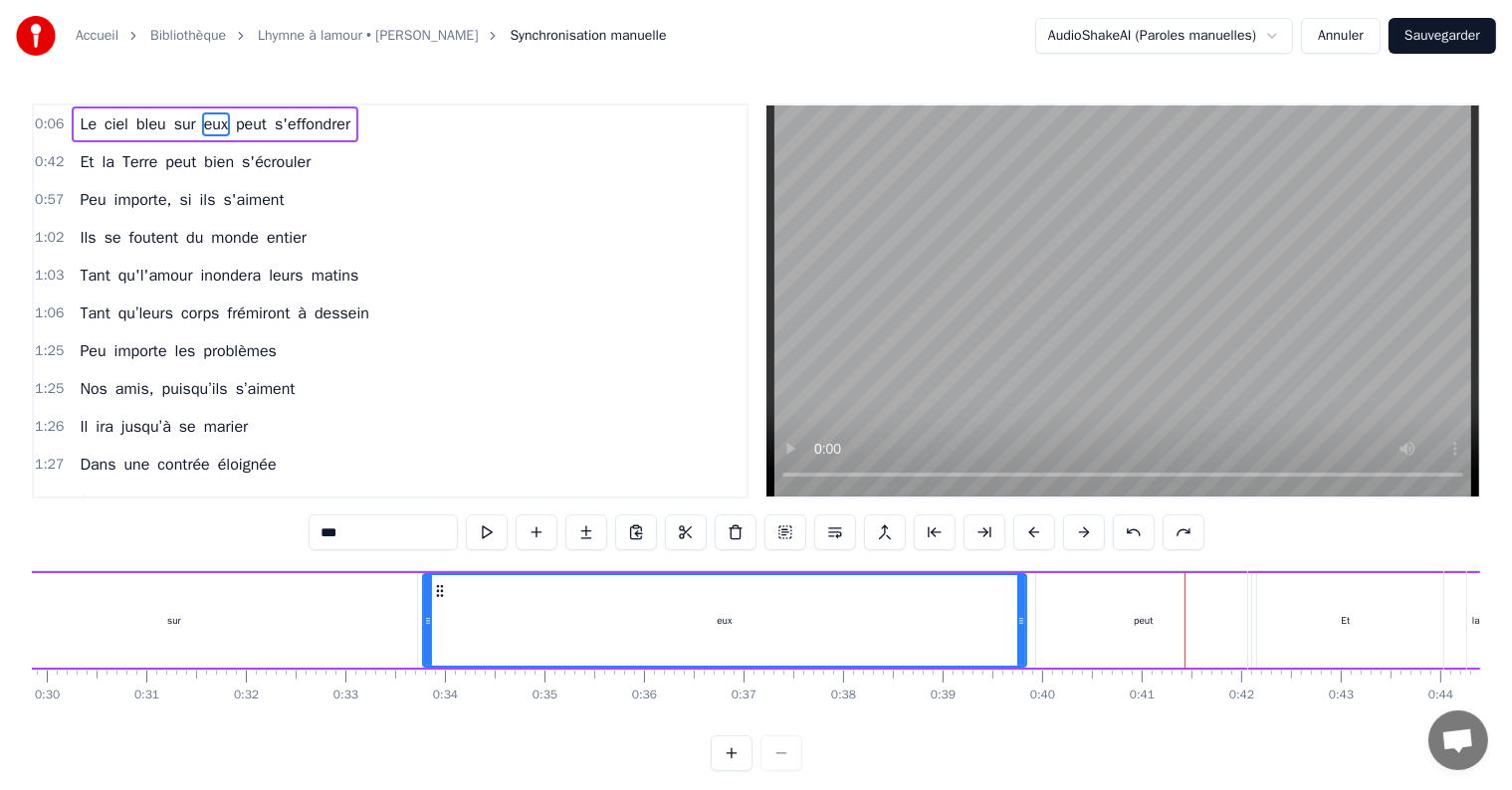 click at bounding box center [1134, 532] 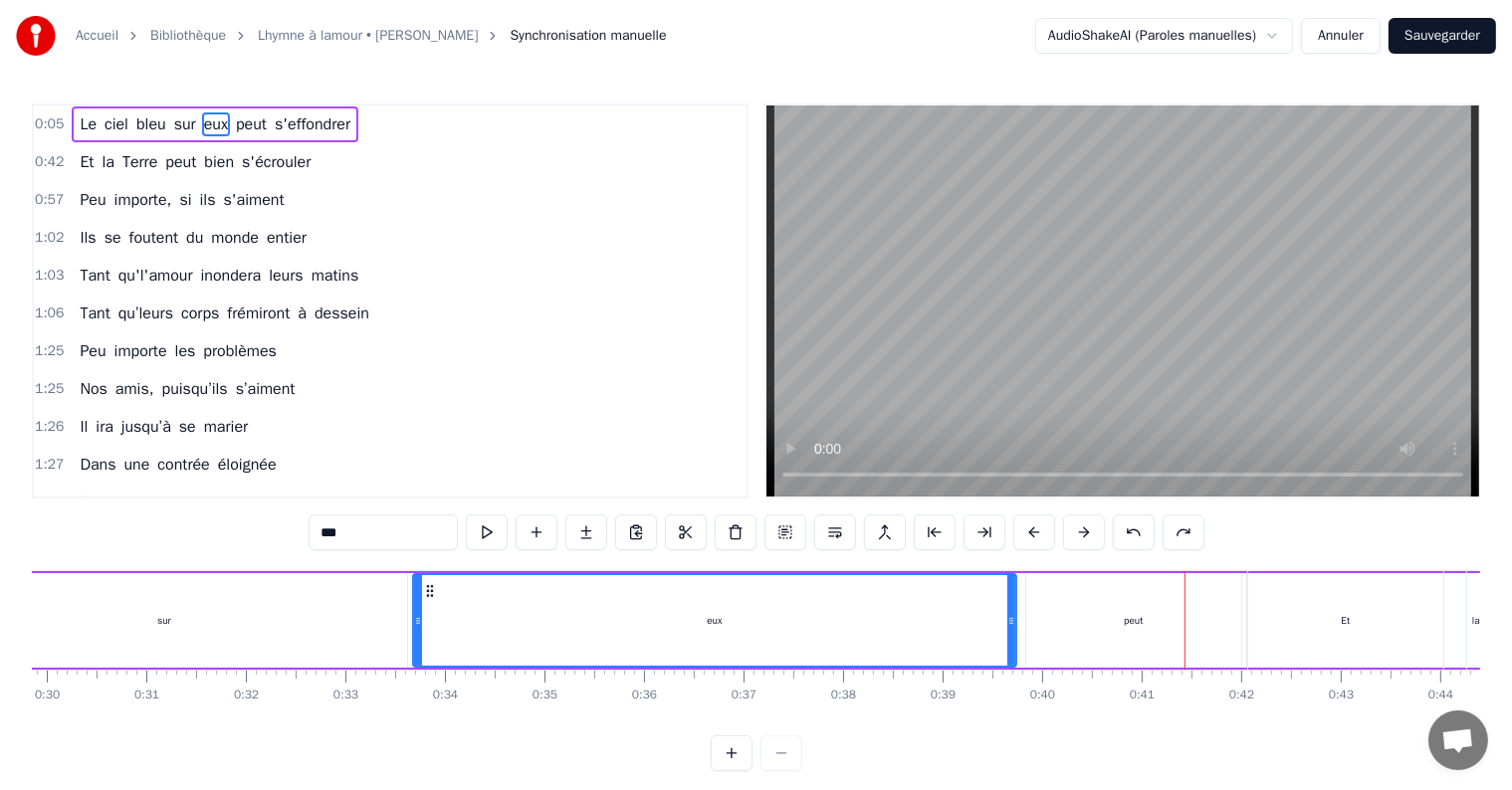 click at bounding box center [1134, 532] 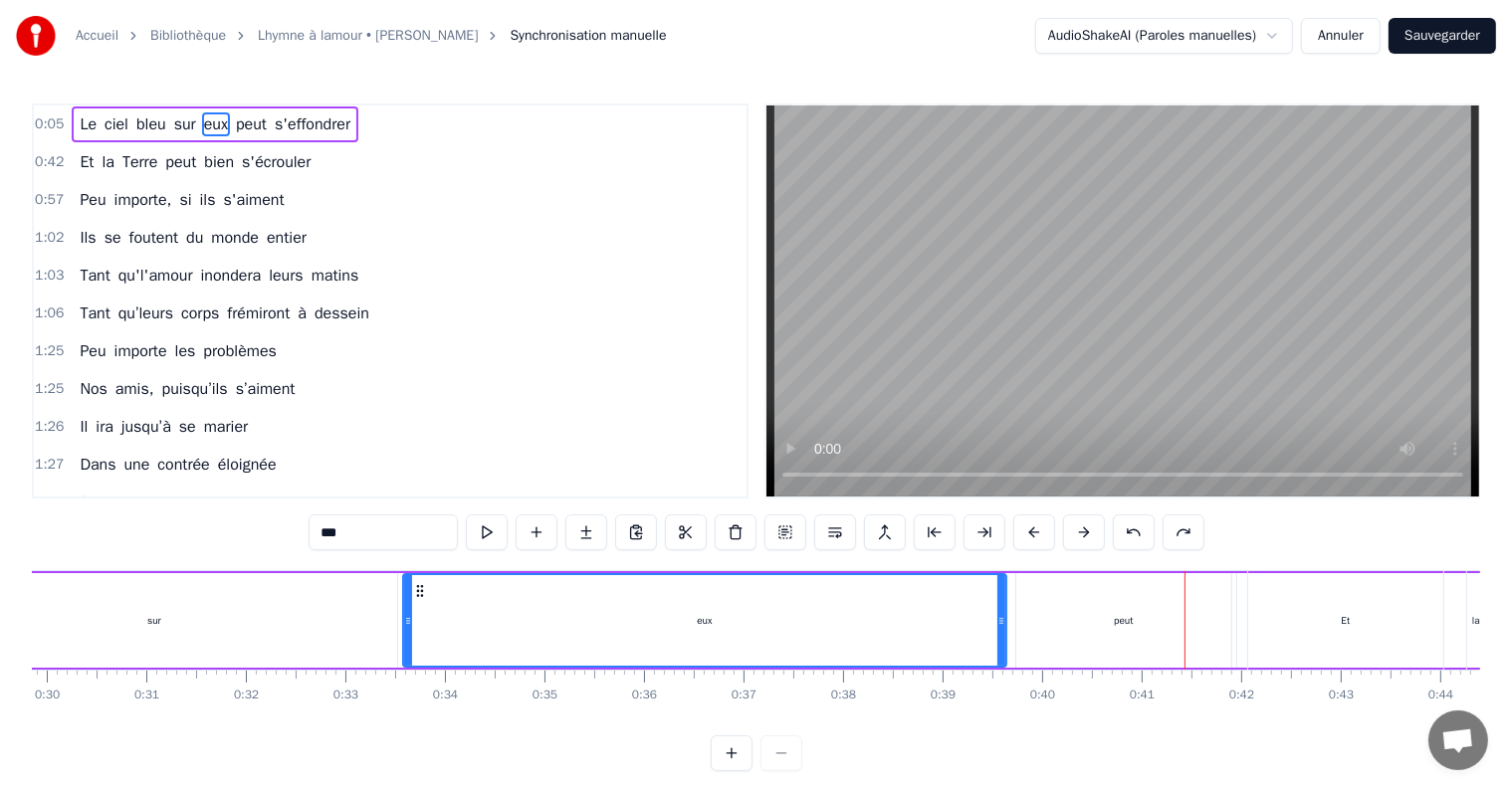 click at bounding box center [1134, 532] 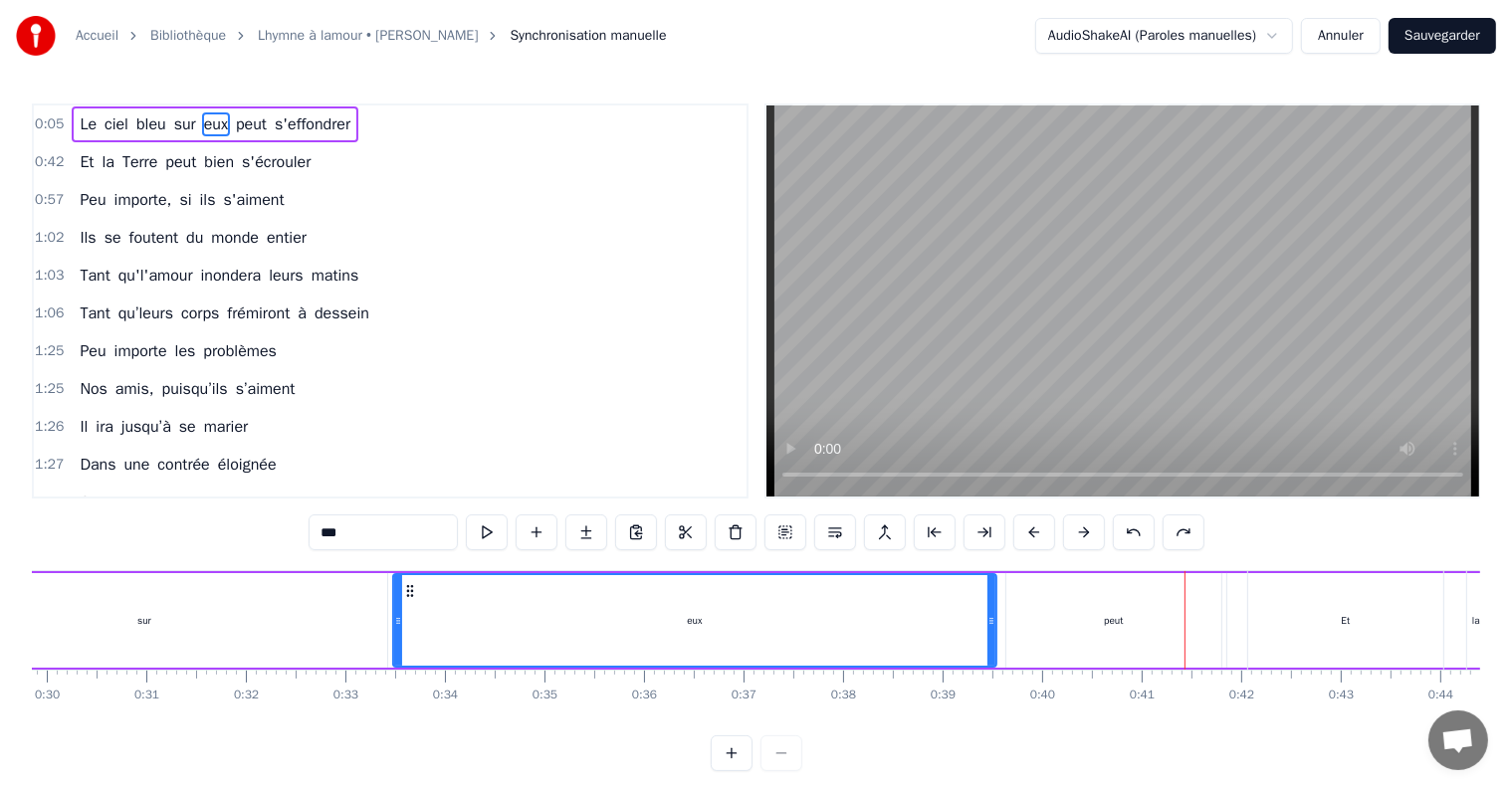 click at bounding box center (1134, 532) 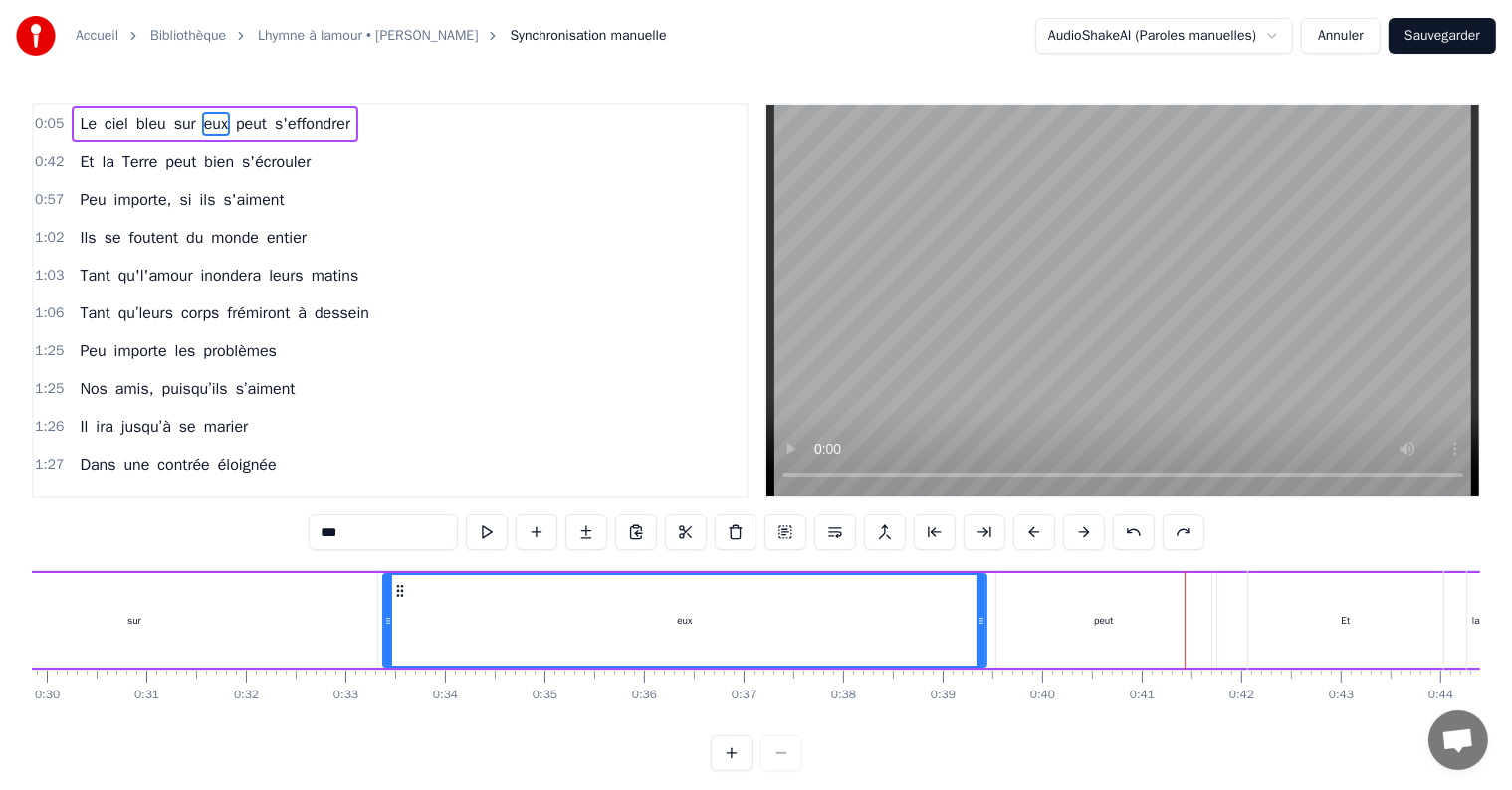 click at bounding box center (1134, 532) 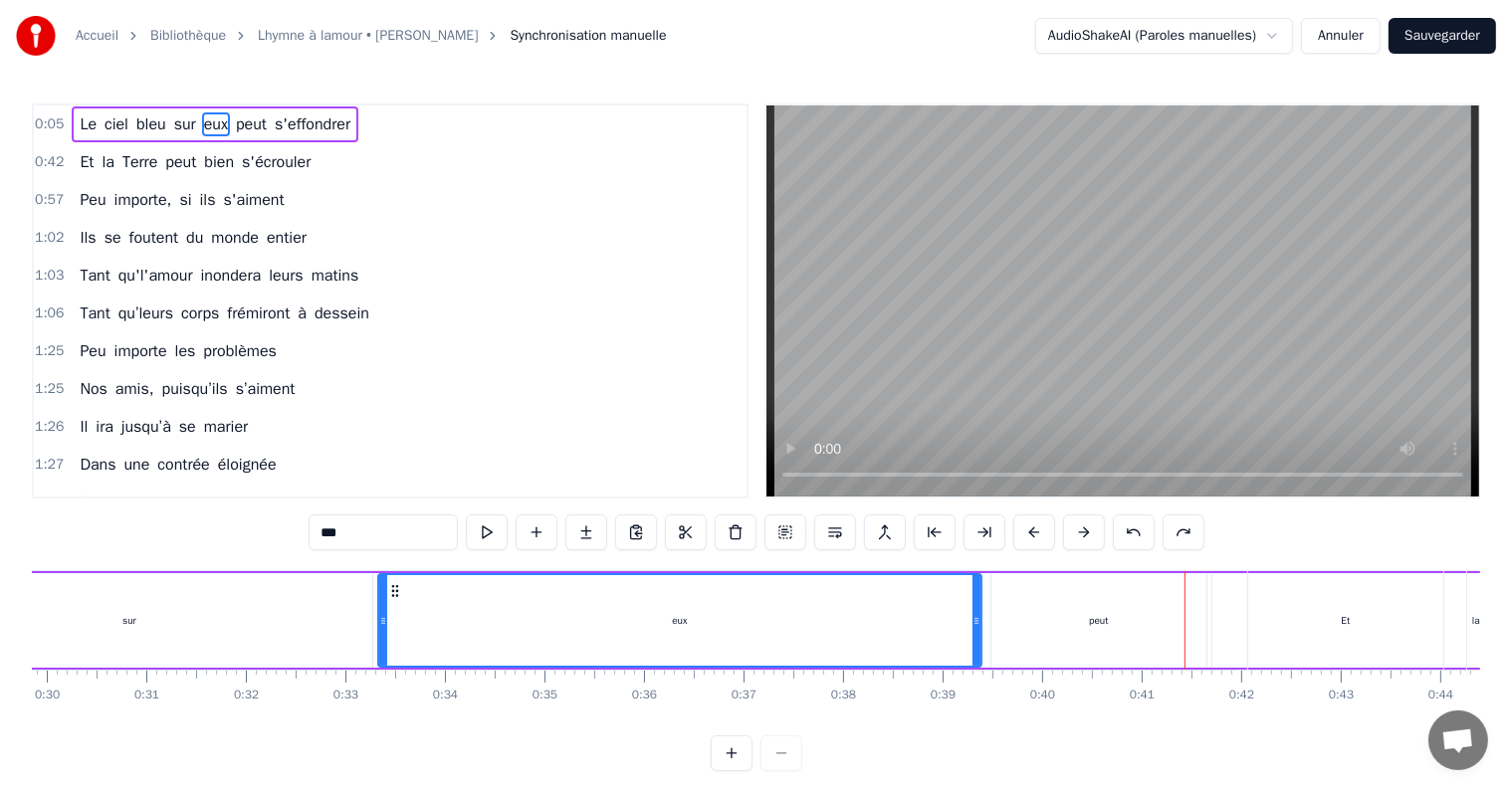 click at bounding box center [1134, 532] 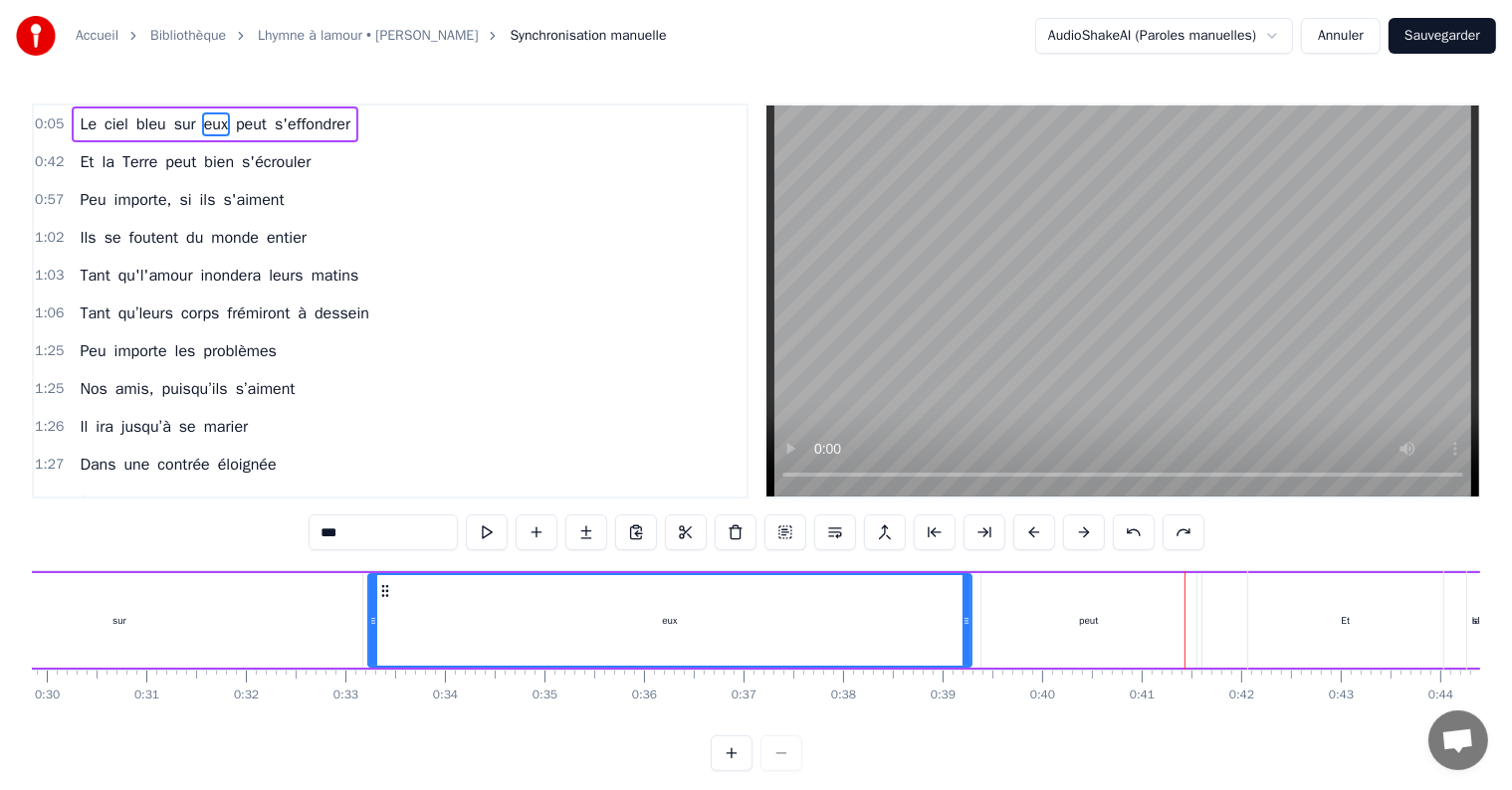 click at bounding box center [1134, 532] 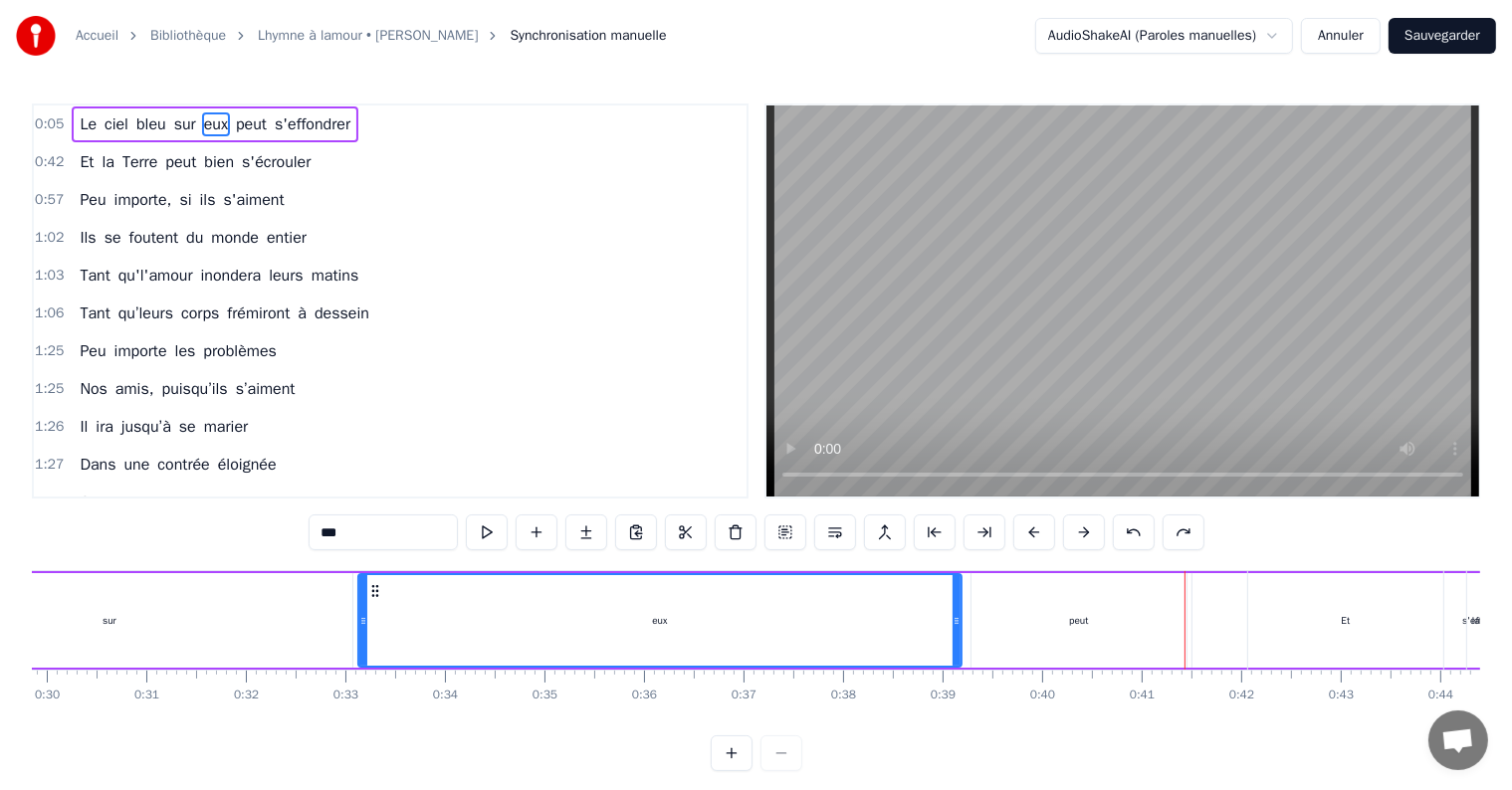 click at bounding box center [1134, 532] 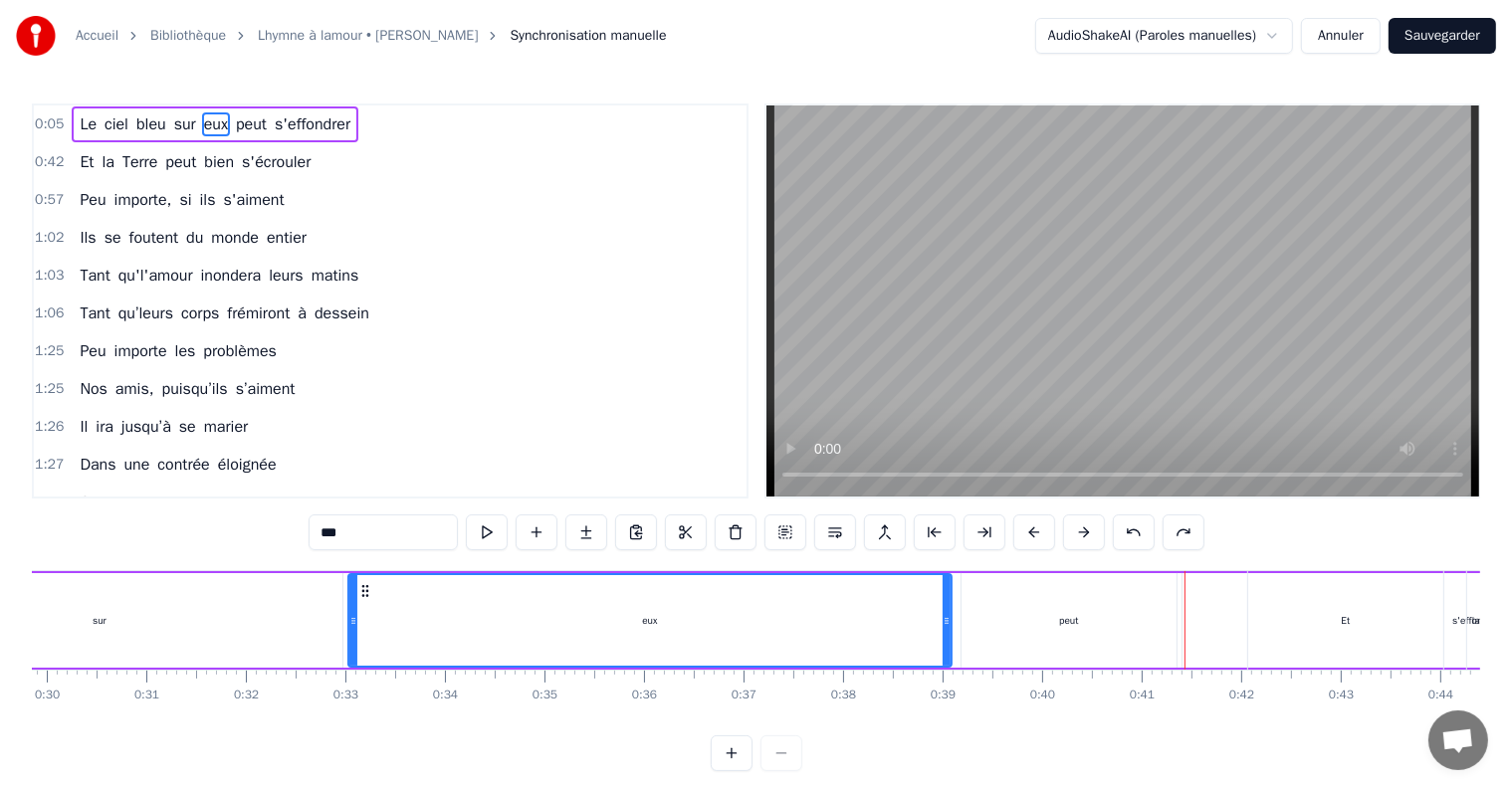 click at bounding box center [1134, 532] 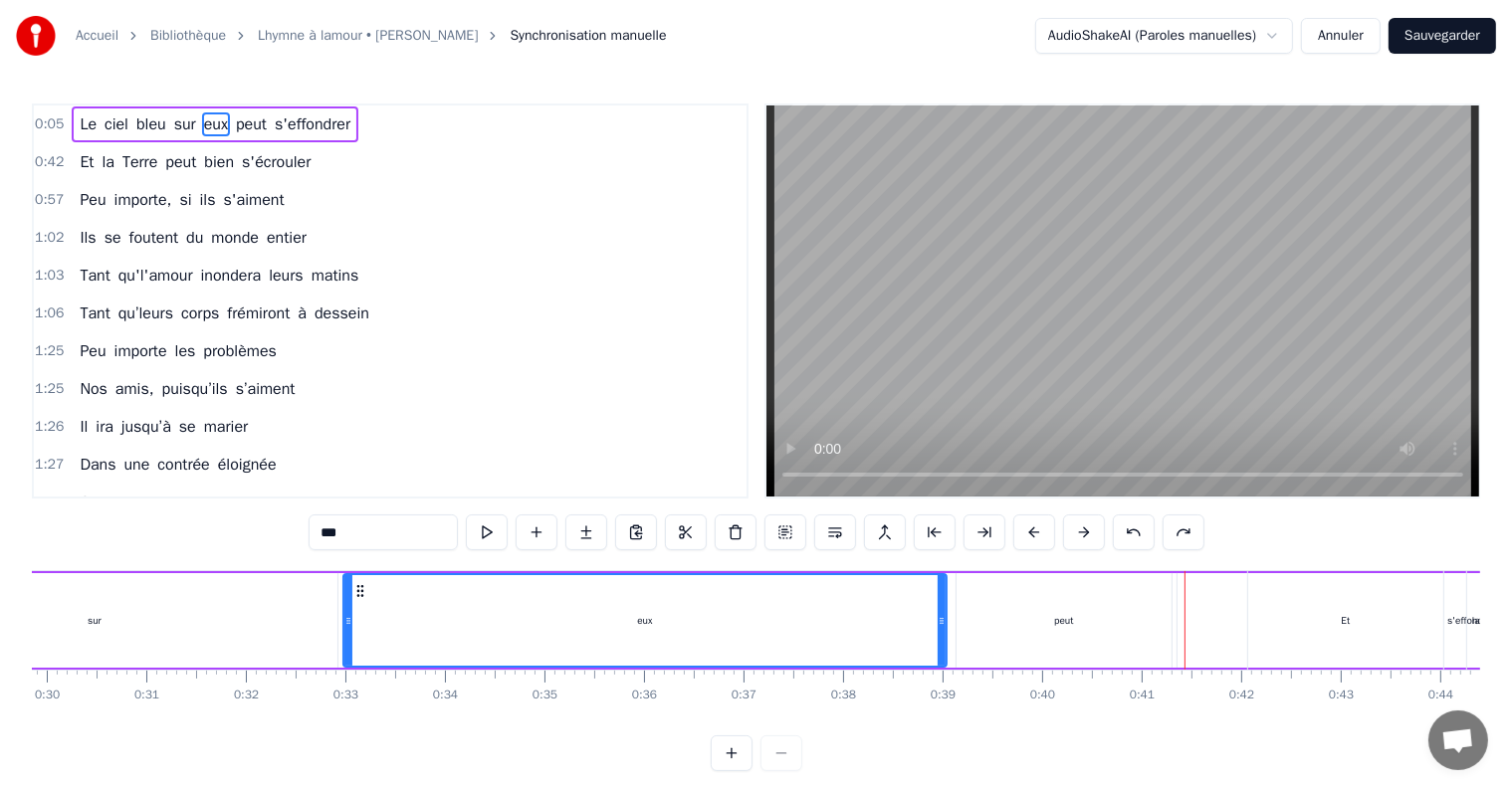 click at bounding box center [1134, 532] 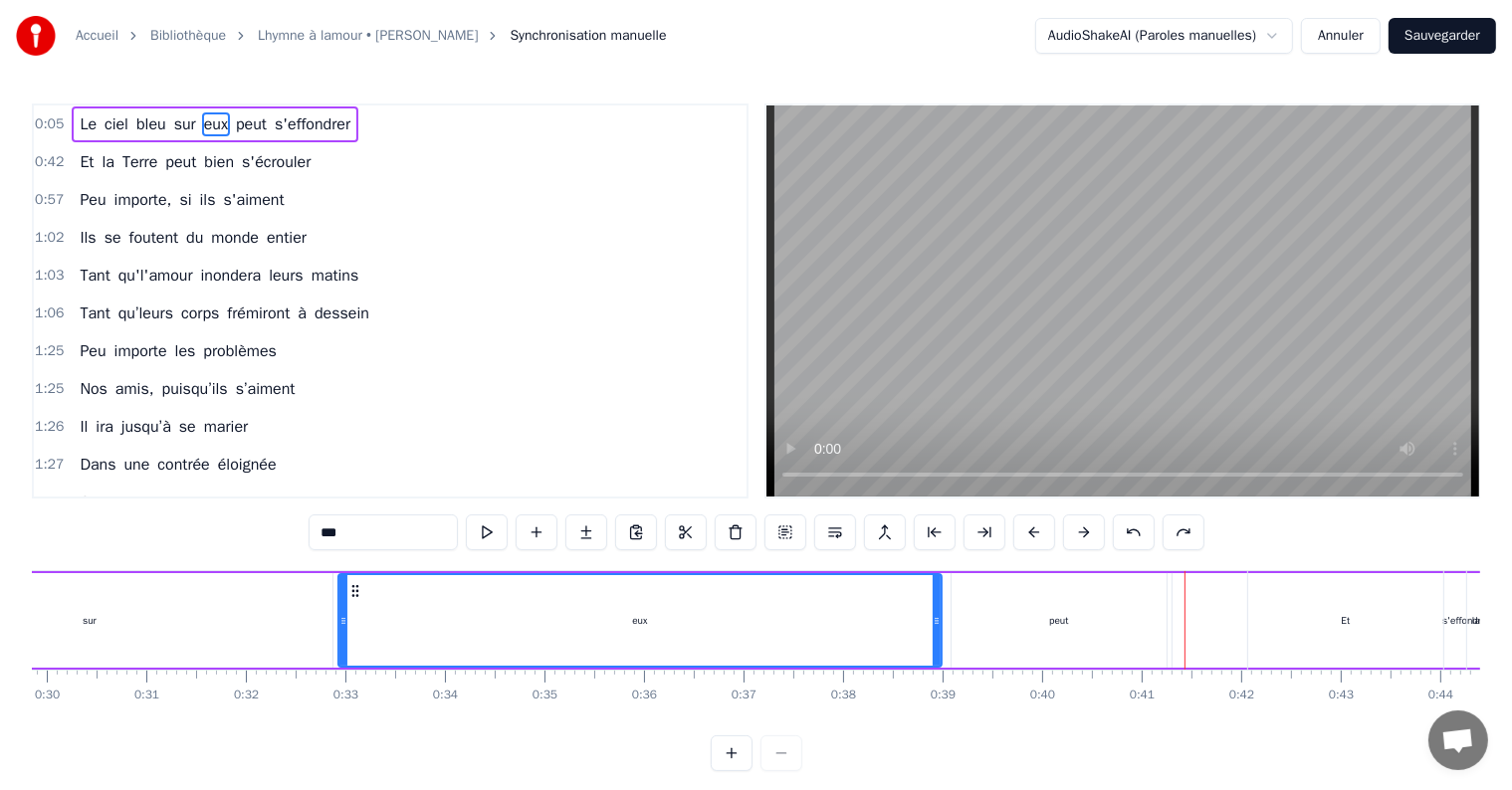click at bounding box center [1134, 532] 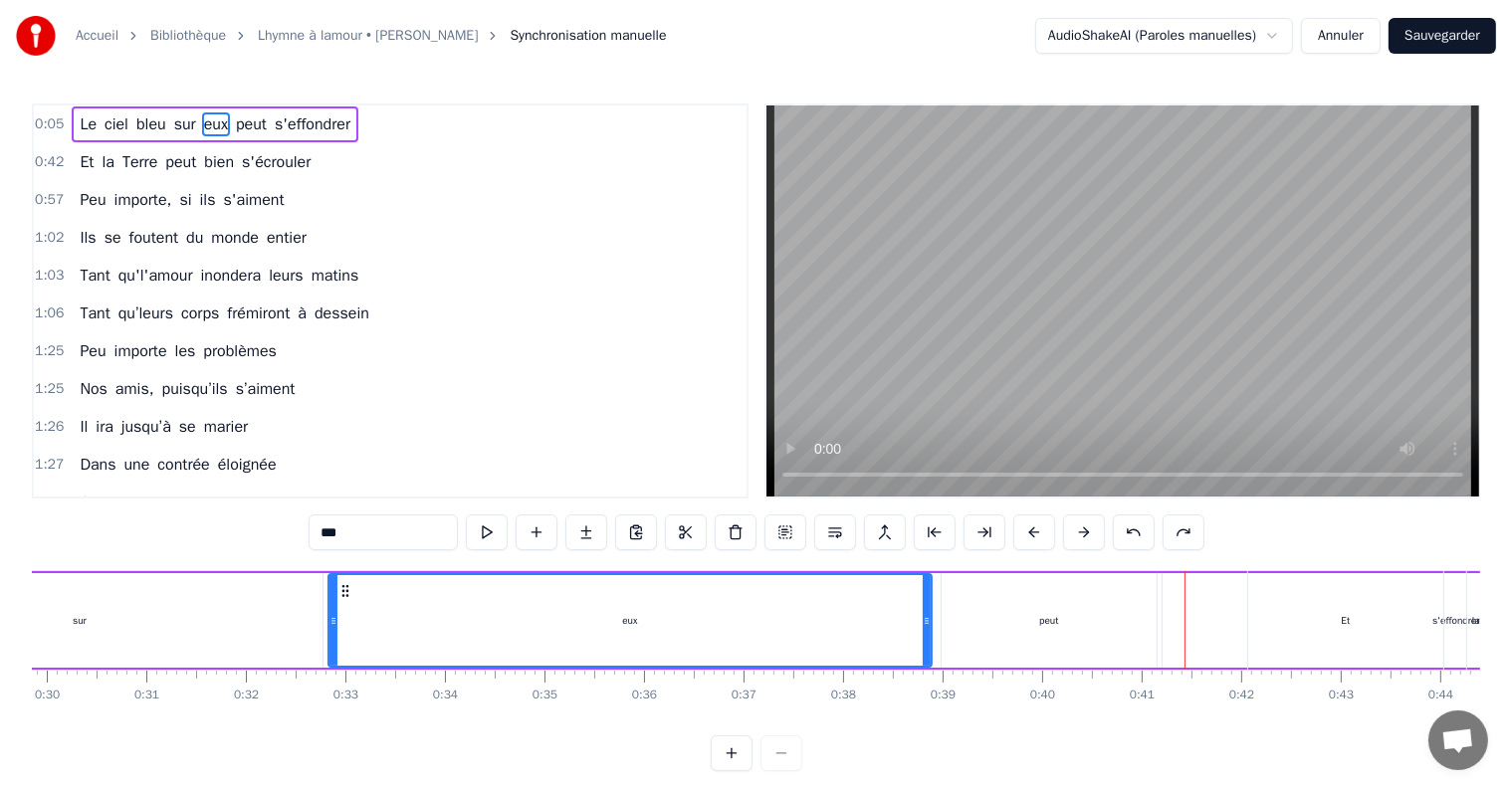 click at bounding box center [1134, 532] 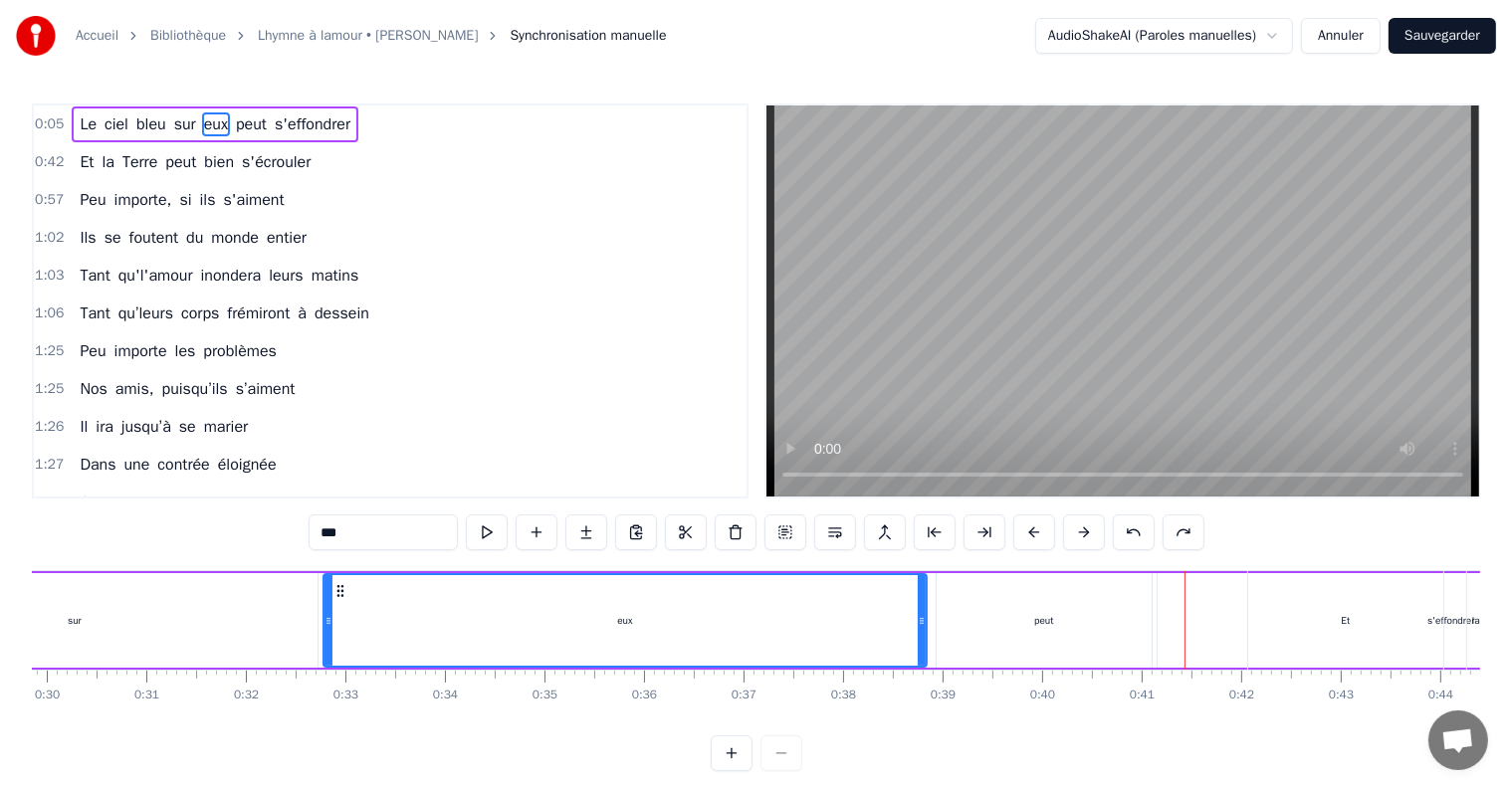 click at bounding box center [1134, 532] 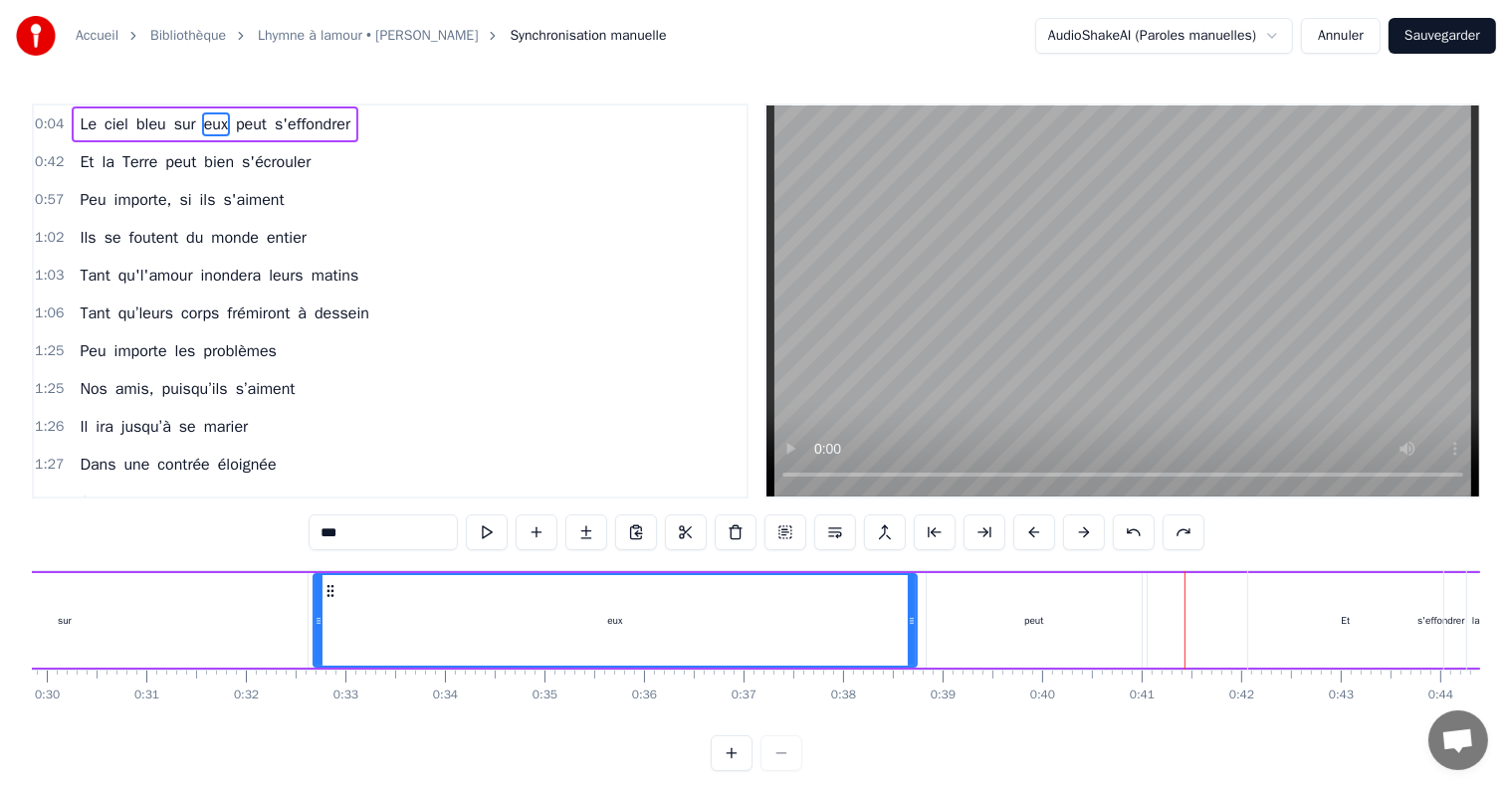 click at bounding box center (1134, 532) 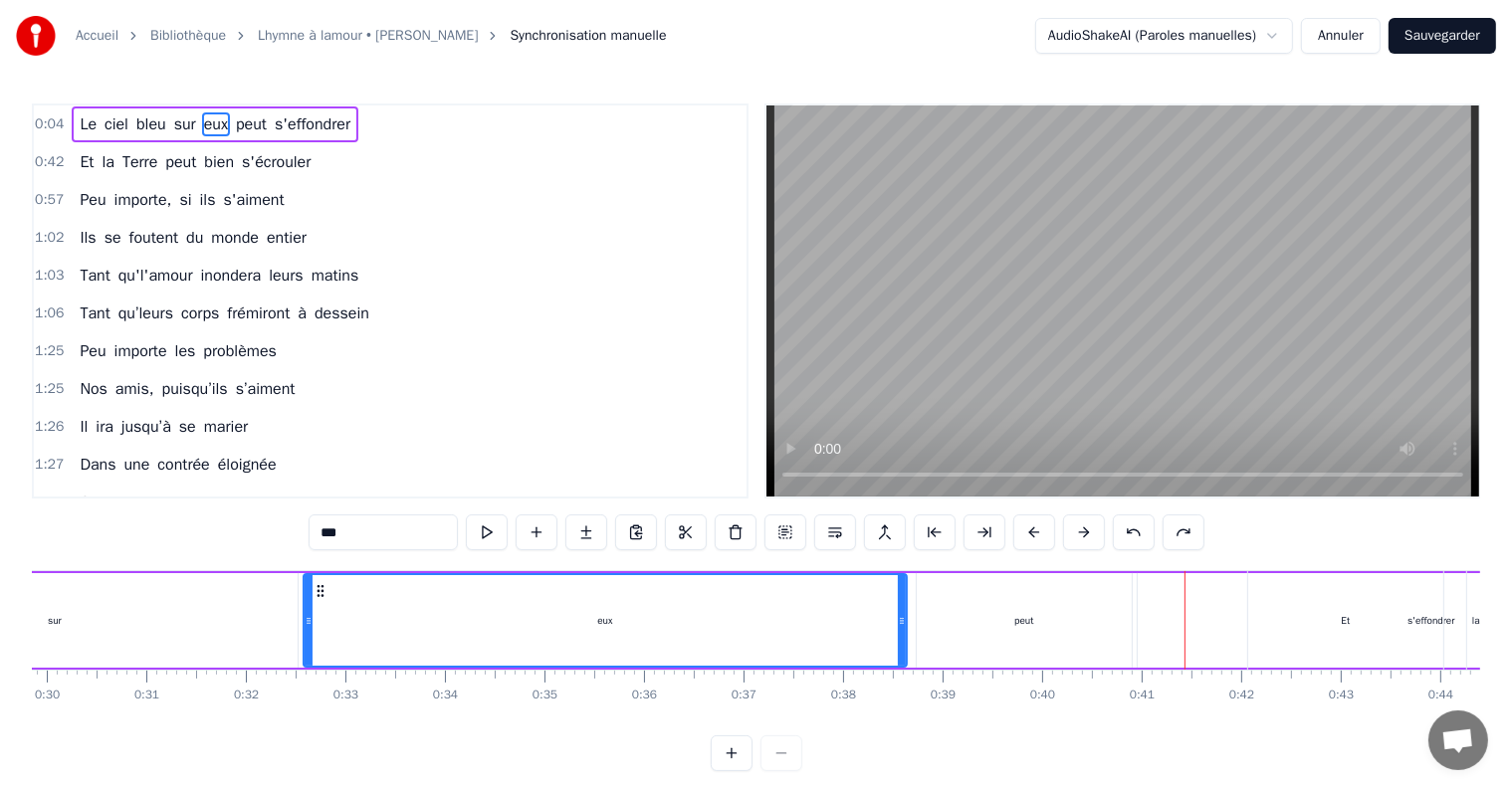 click at bounding box center (1134, 532) 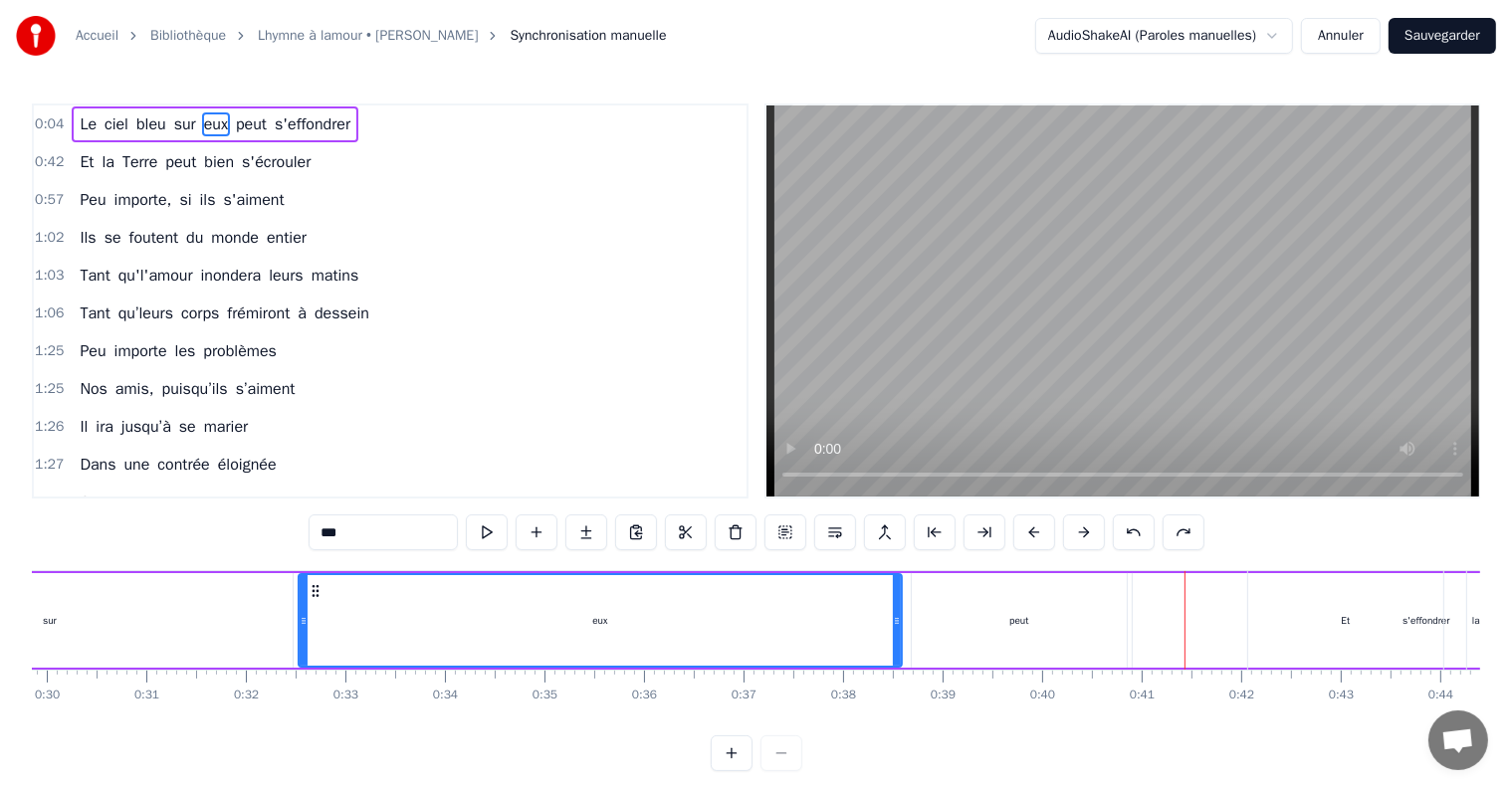 click at bounding box center (1134, 532) 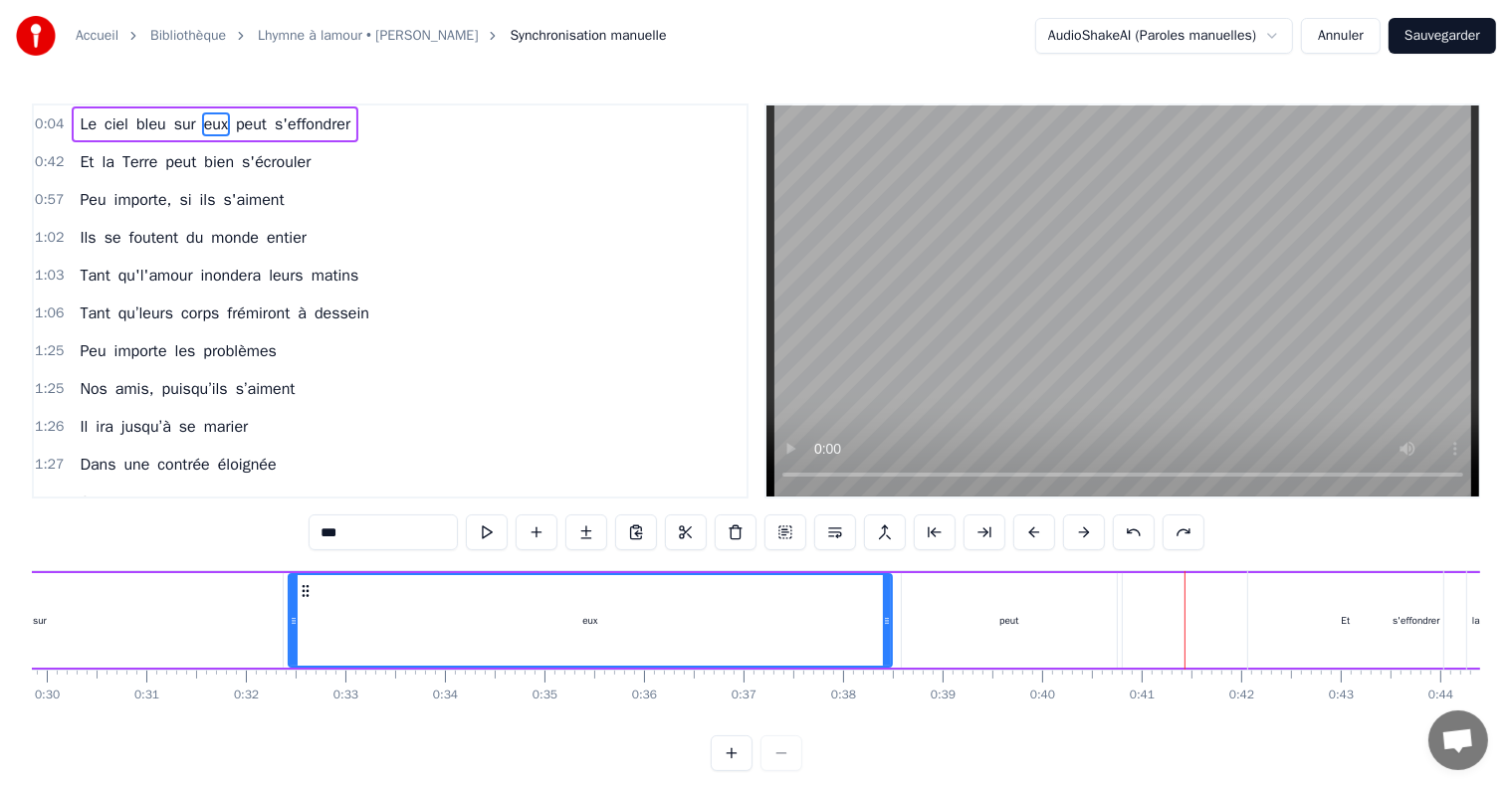 click at bounding box center (1134, 532) 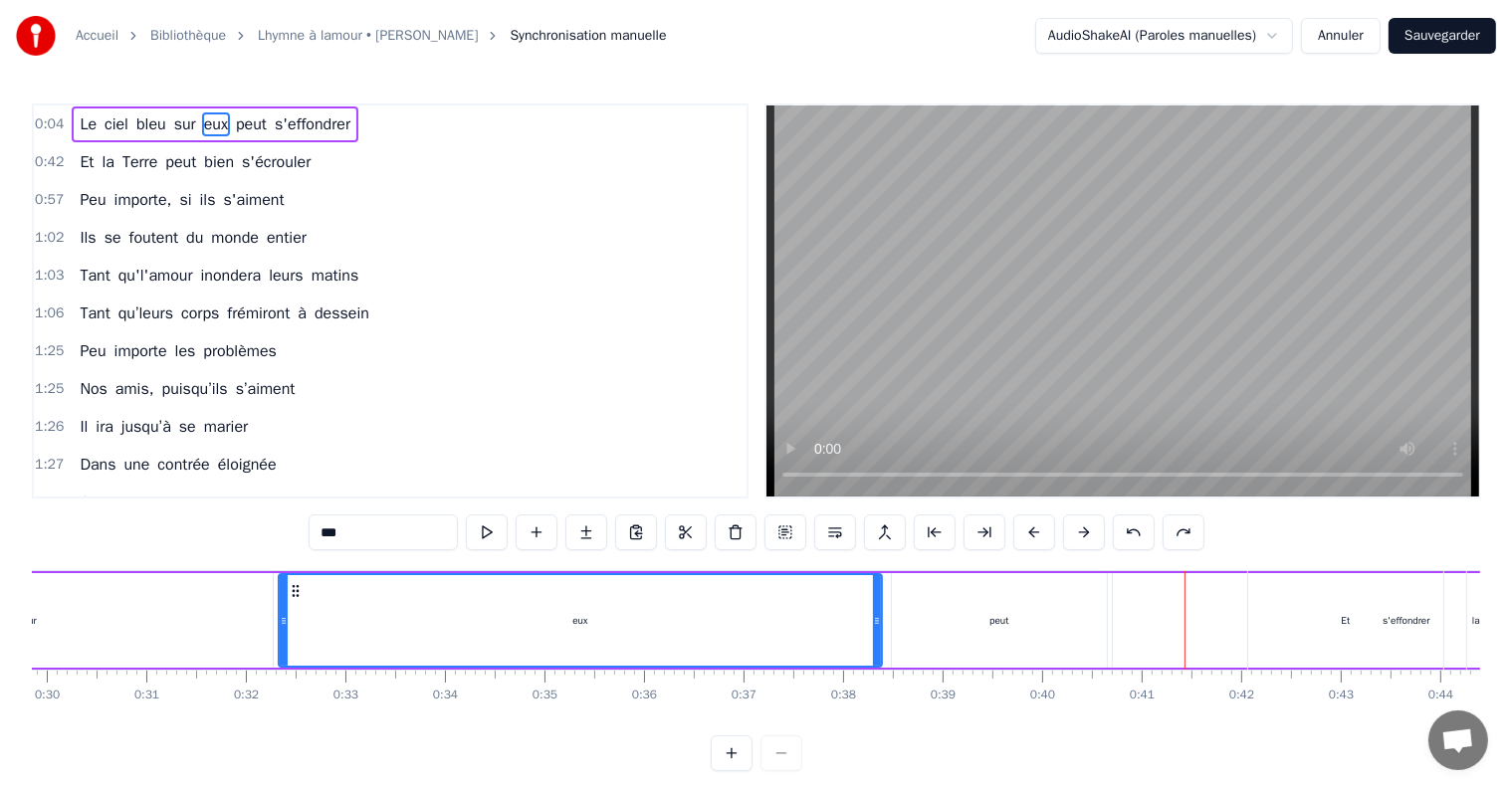 click at bounding box center (1134, 532) 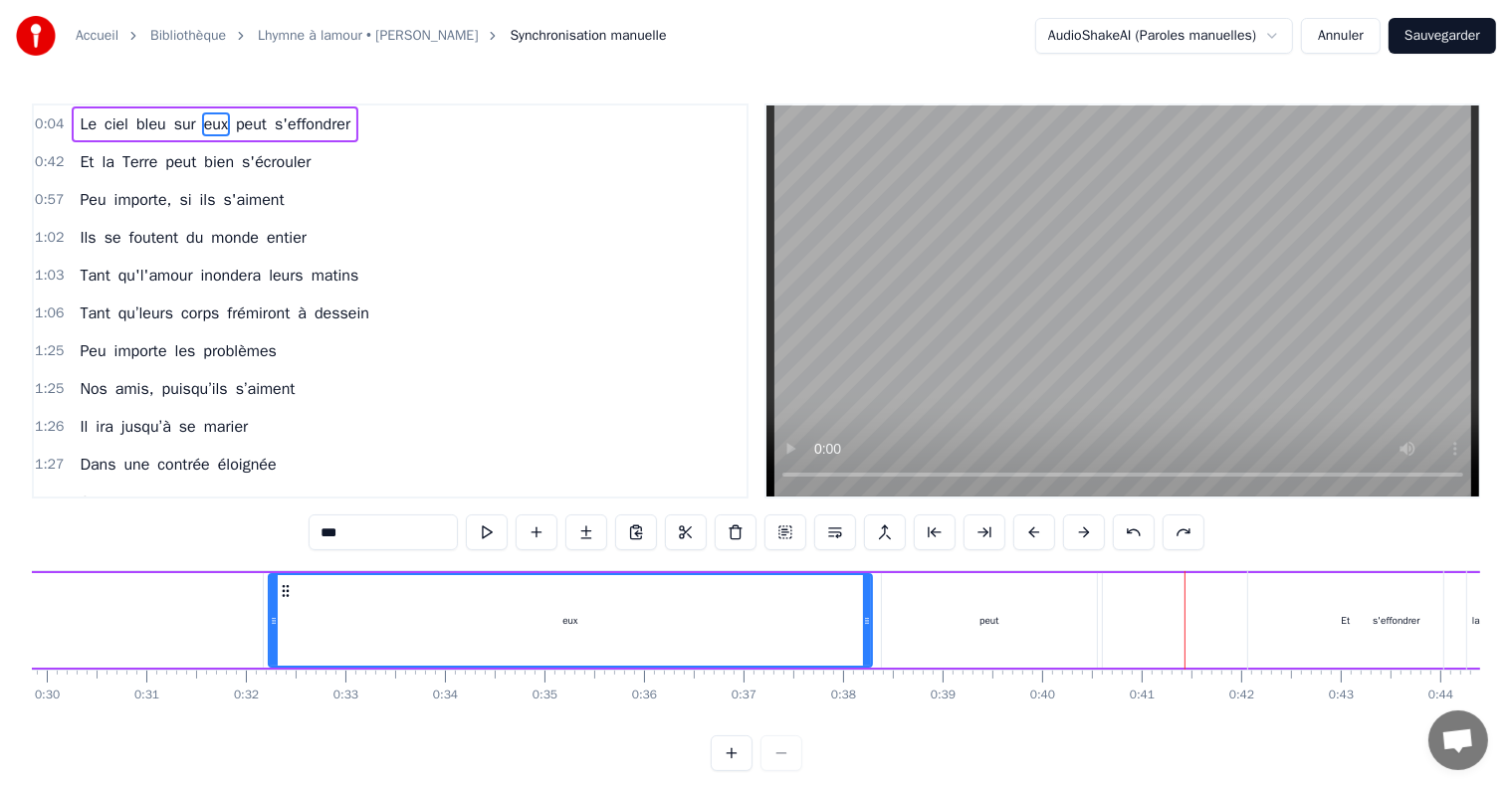 click at bounding box center (1134, 532) 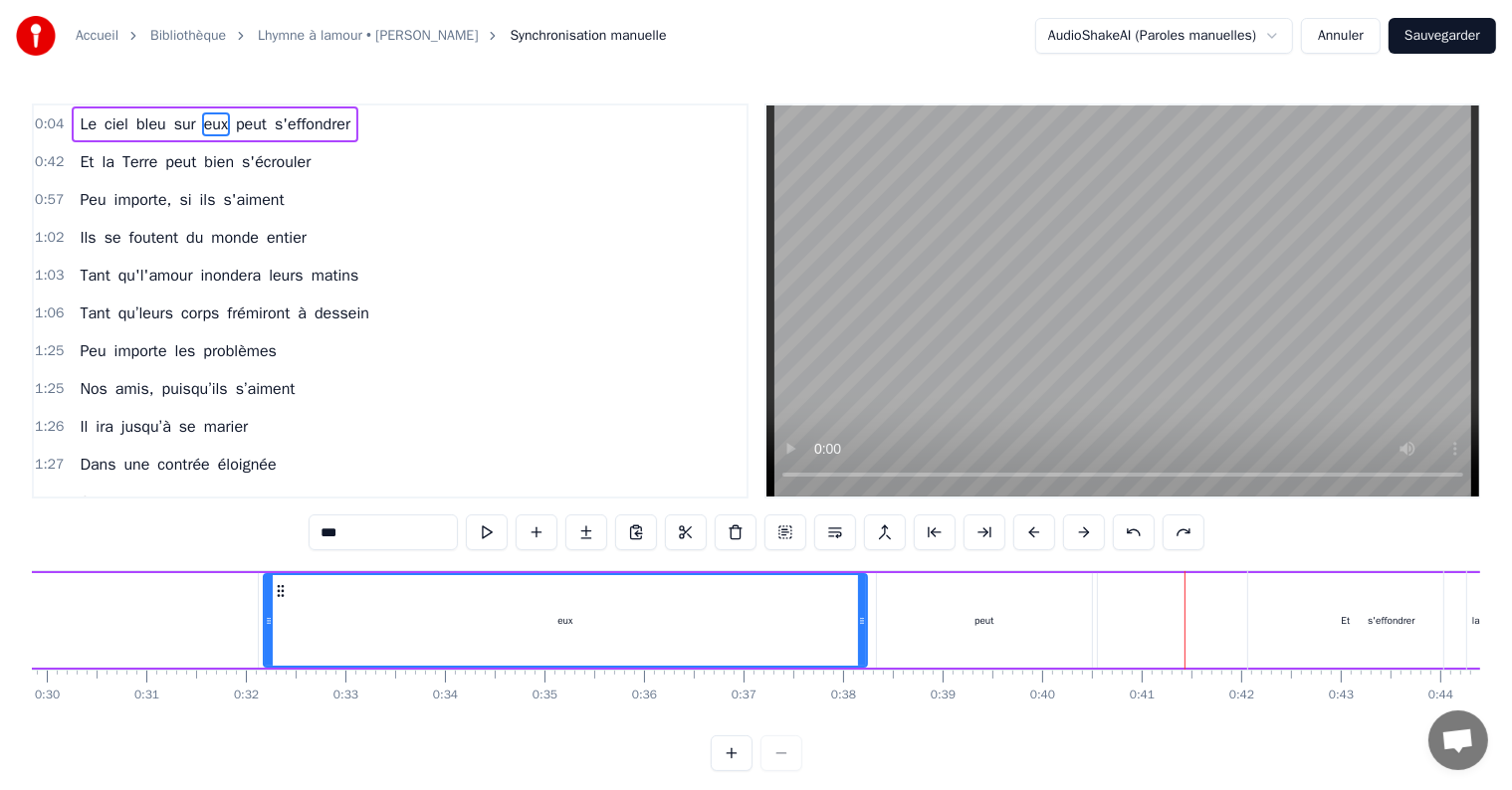 click at bounding box center [1134, 532] 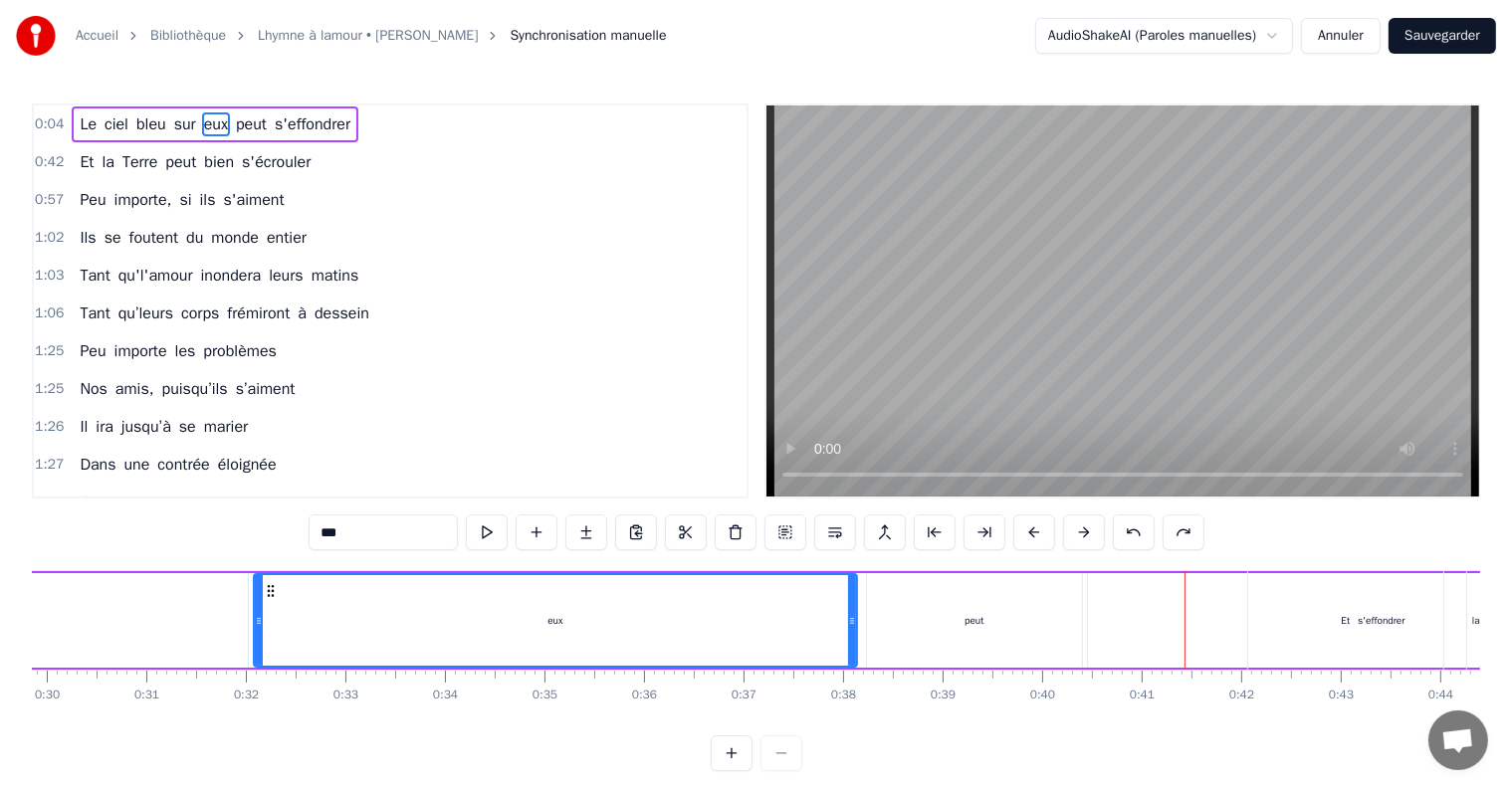 click at bounding box center [1134, 532] 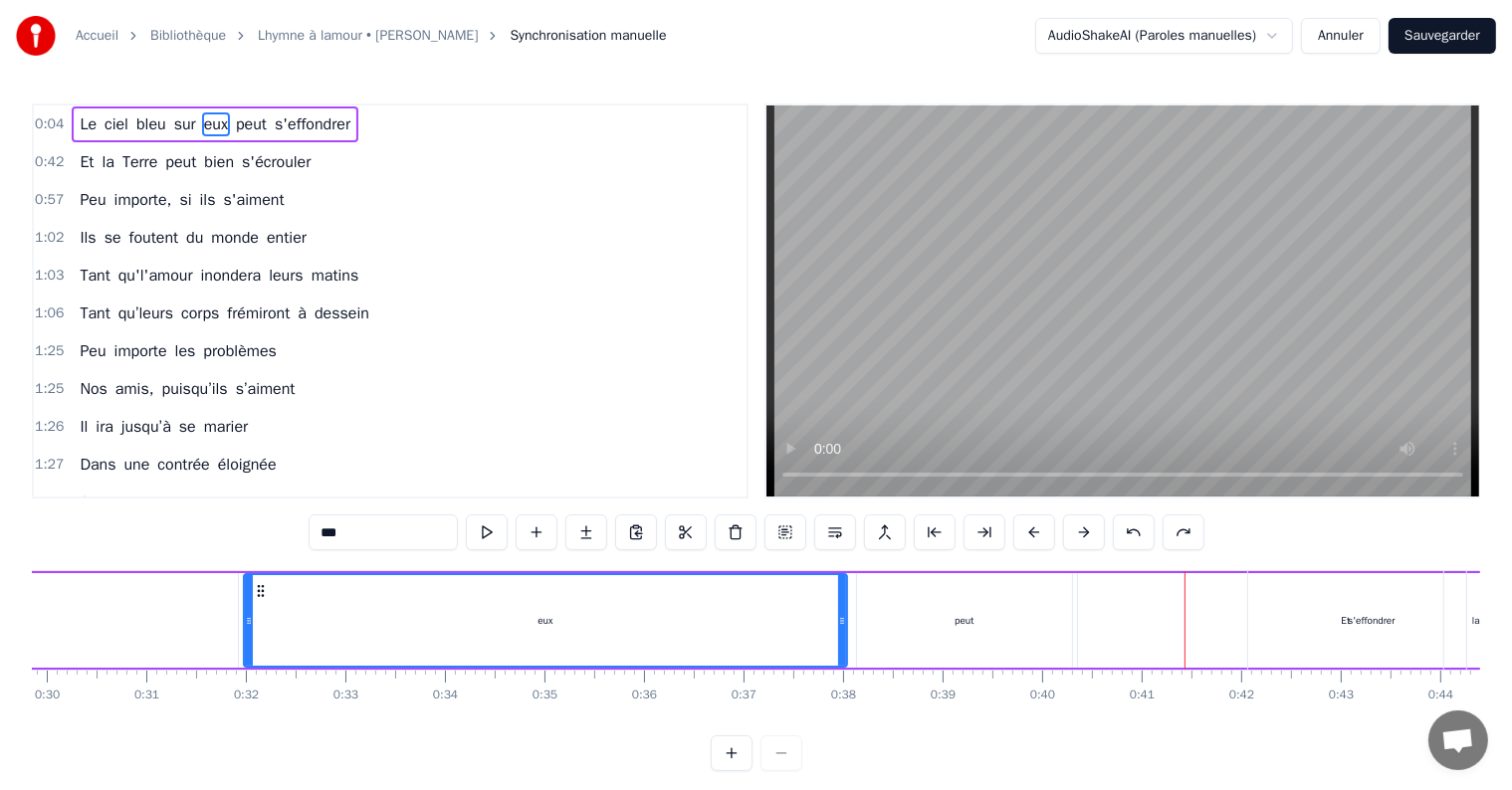 click at bounding box center [1134, 532] 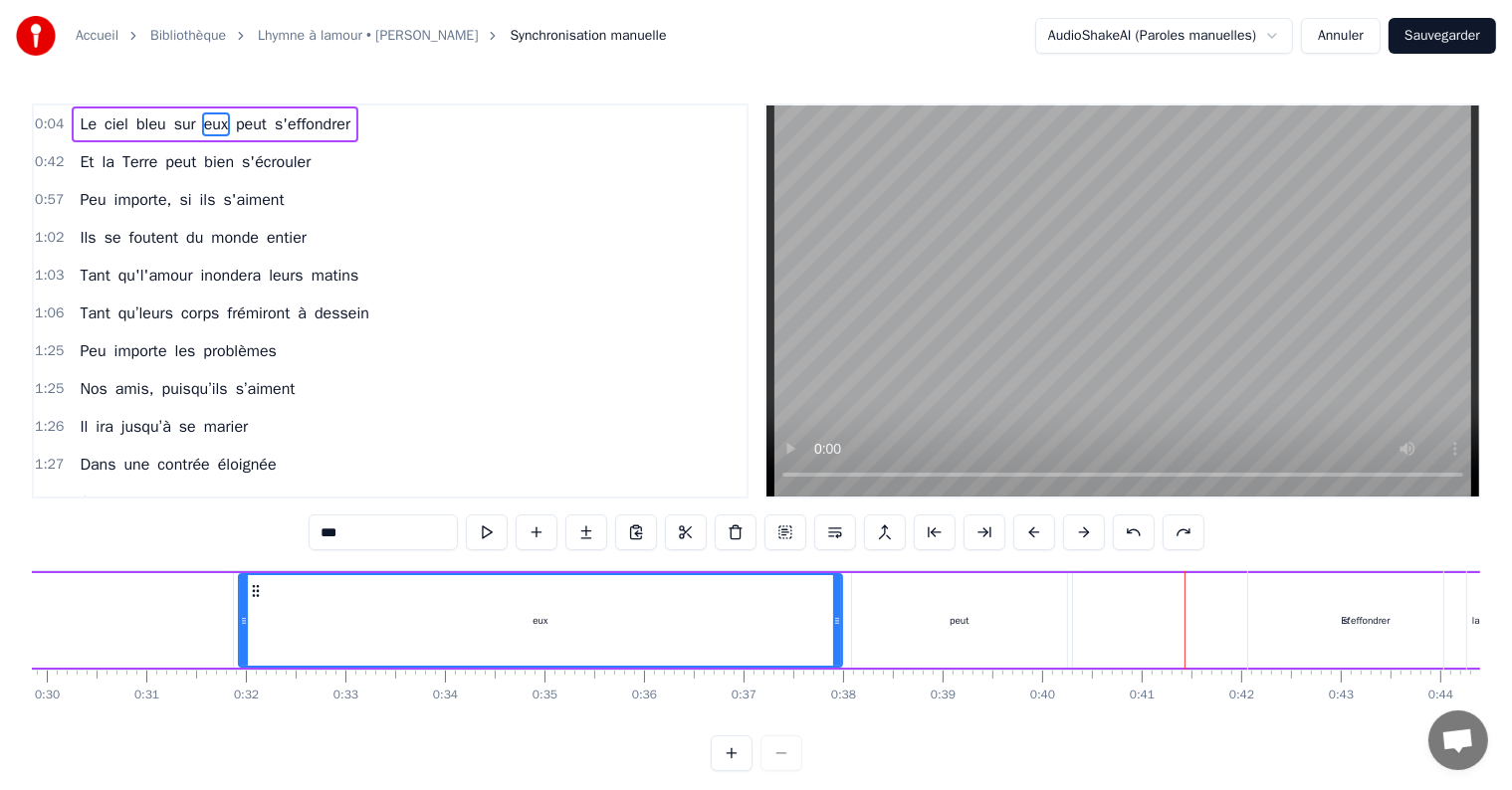 click at bounding box center (1134, 532) 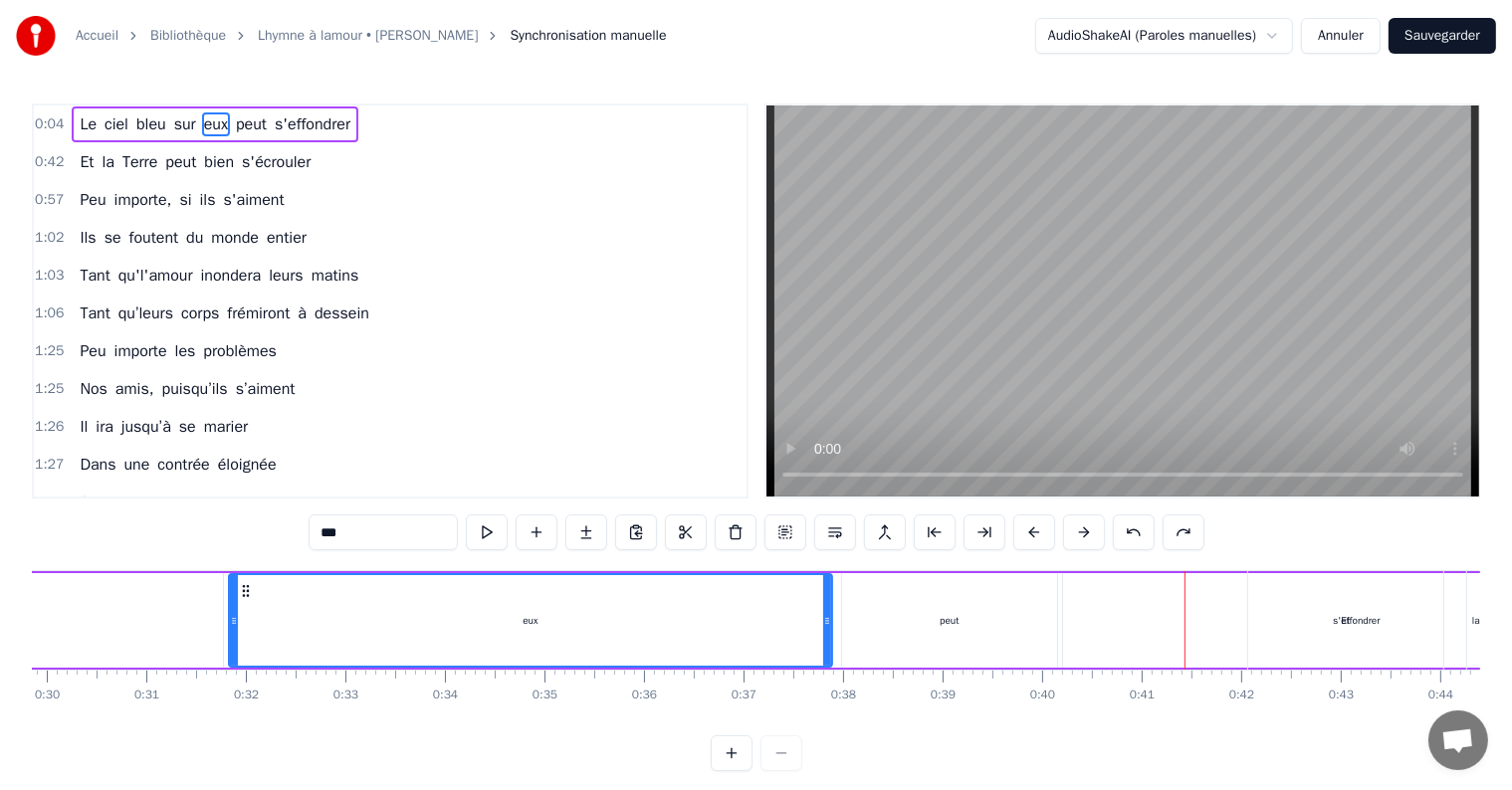 click at bounding box center [1134, 532] 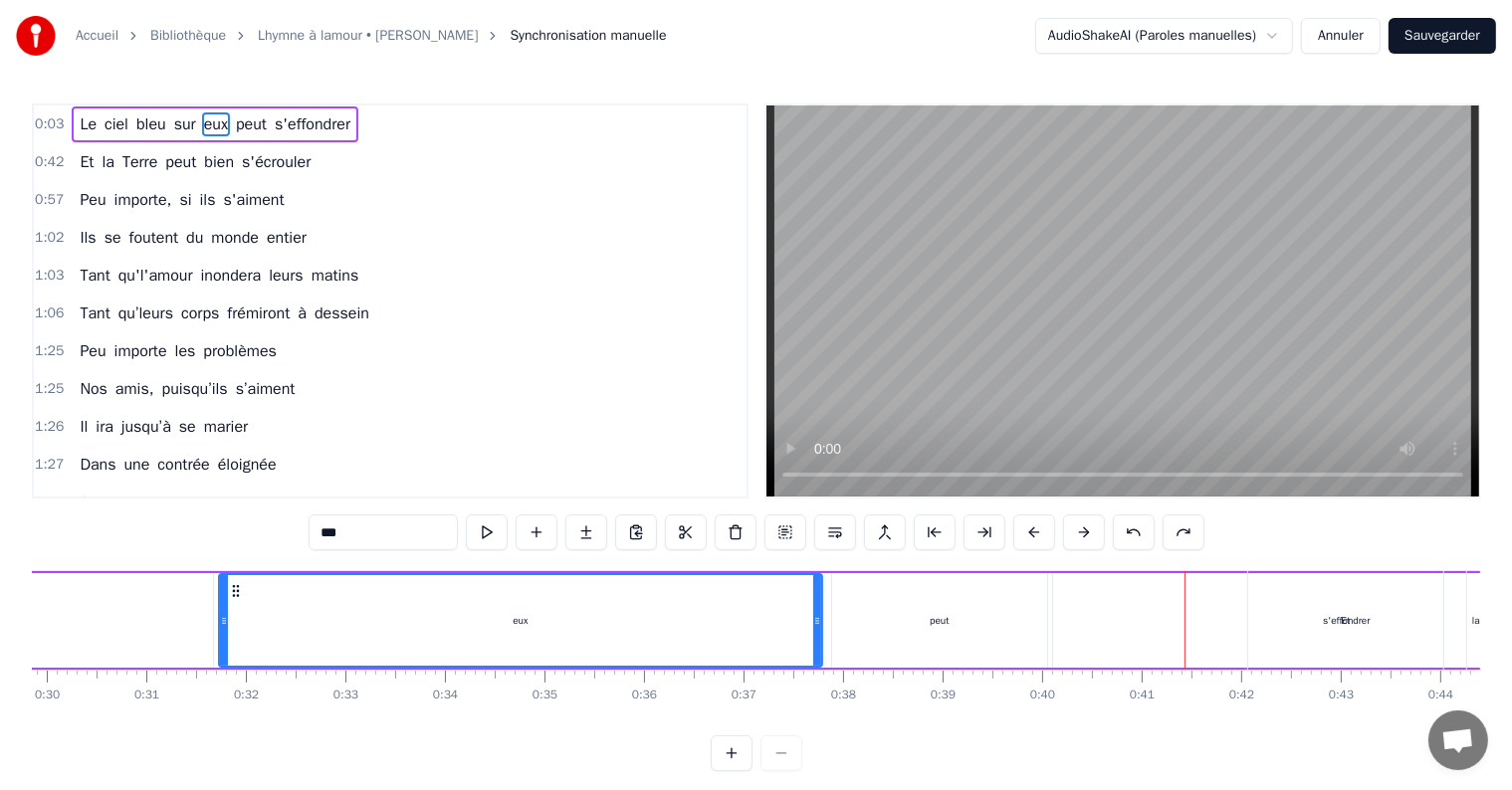 click at bounding box center (1134, 532) 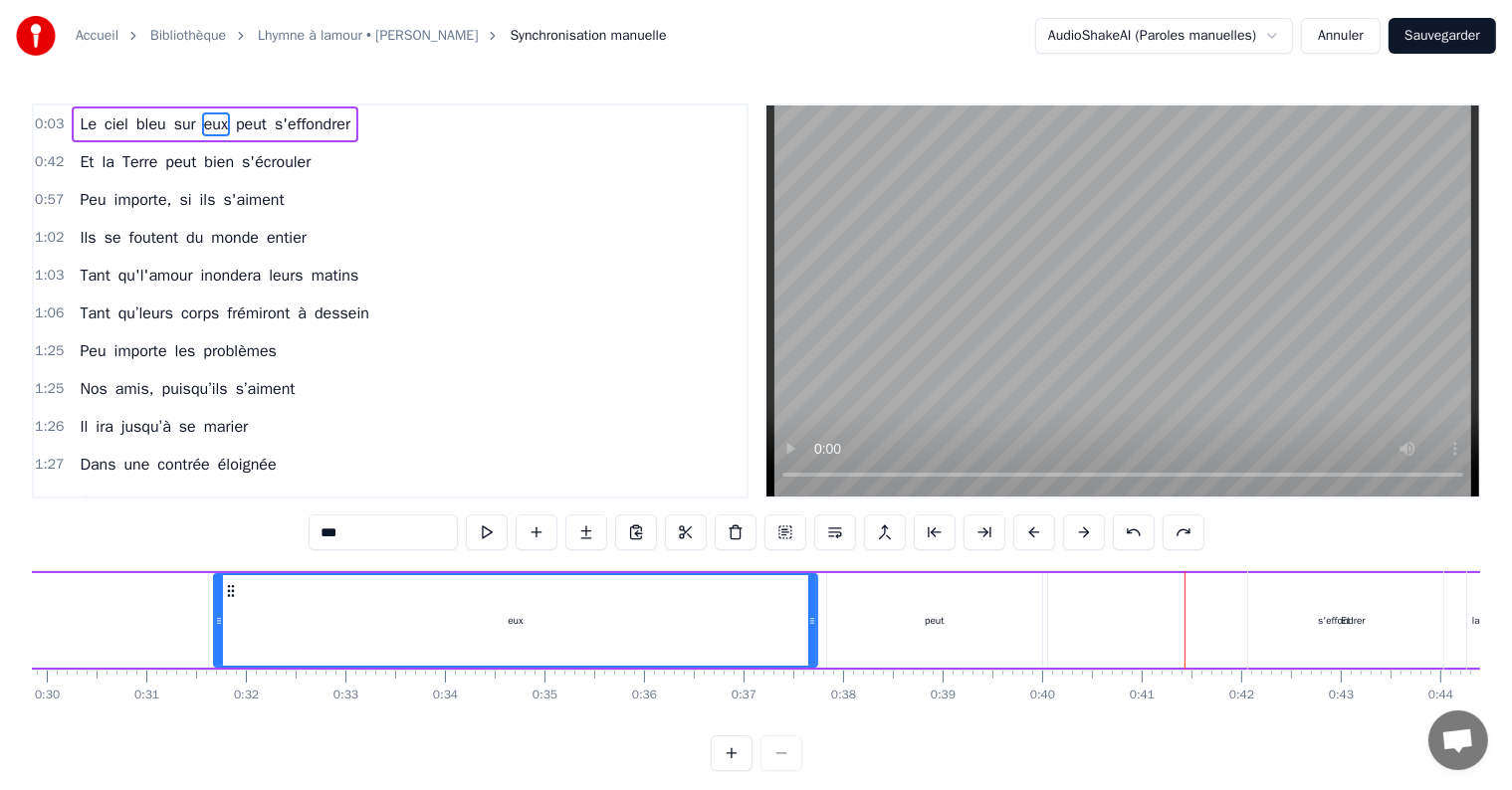 click at bounding box center [1134, 532] 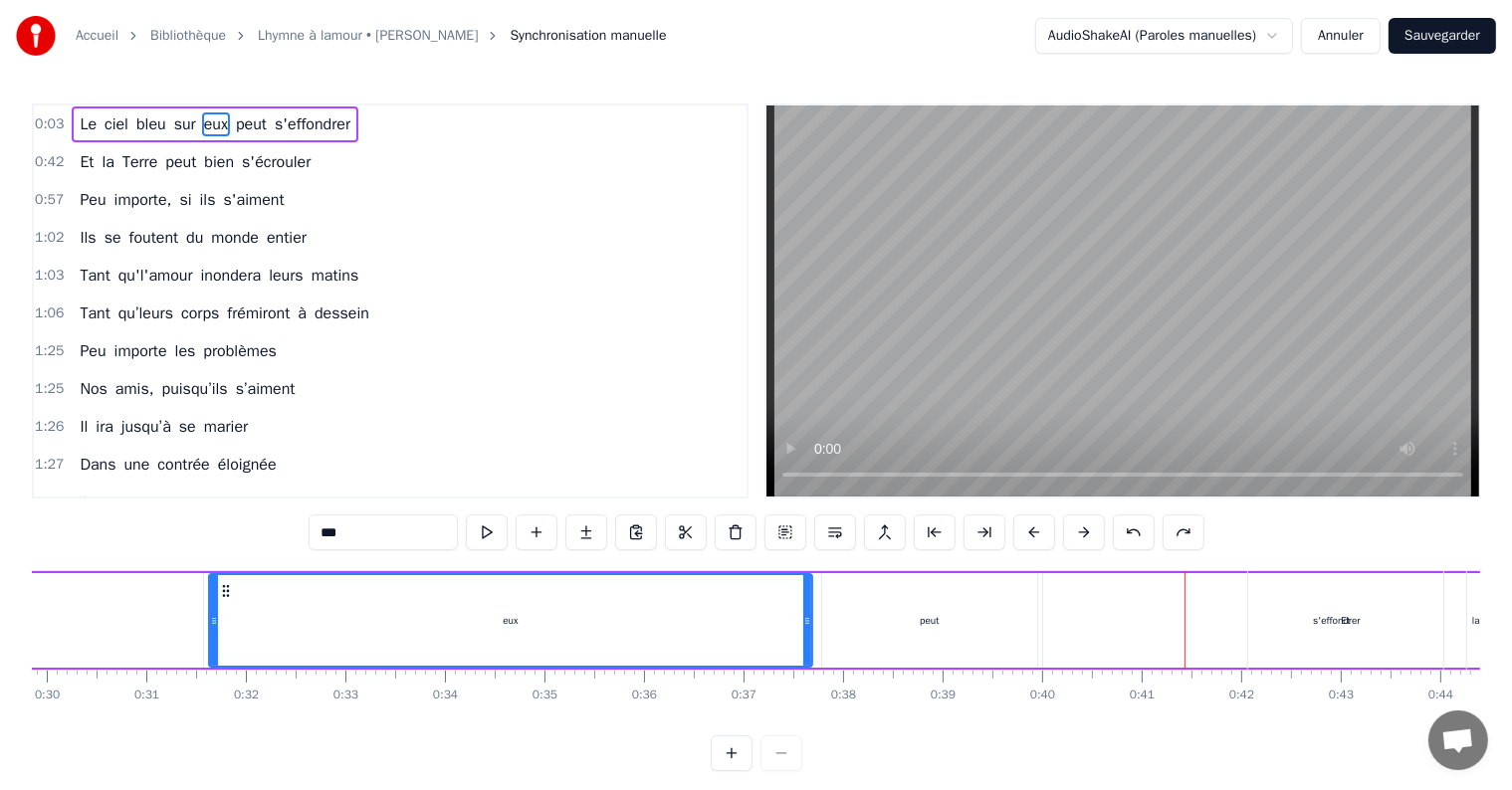 click at bounding box center (1134, 532) 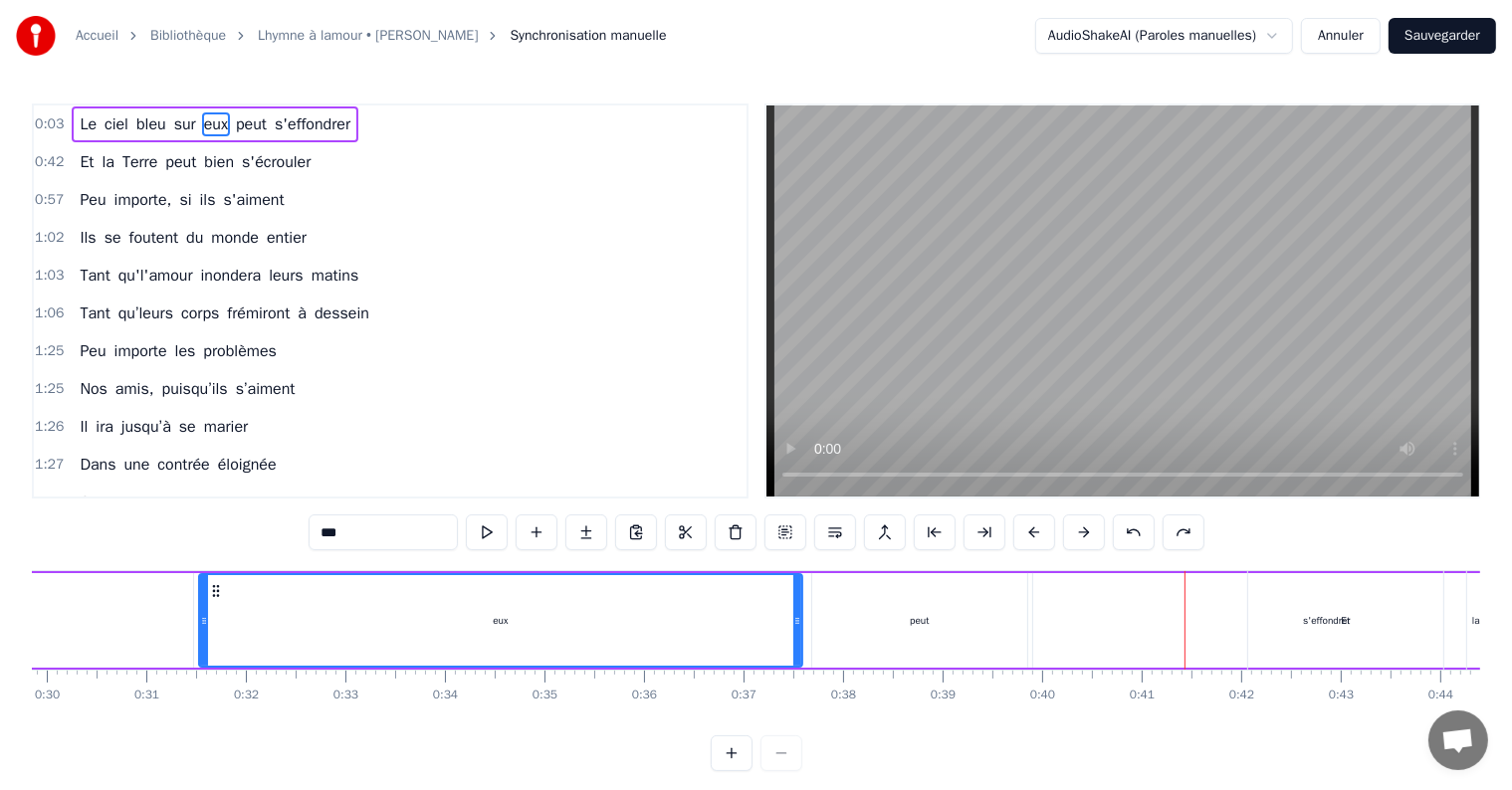 click at bounding box center [1134, 532] 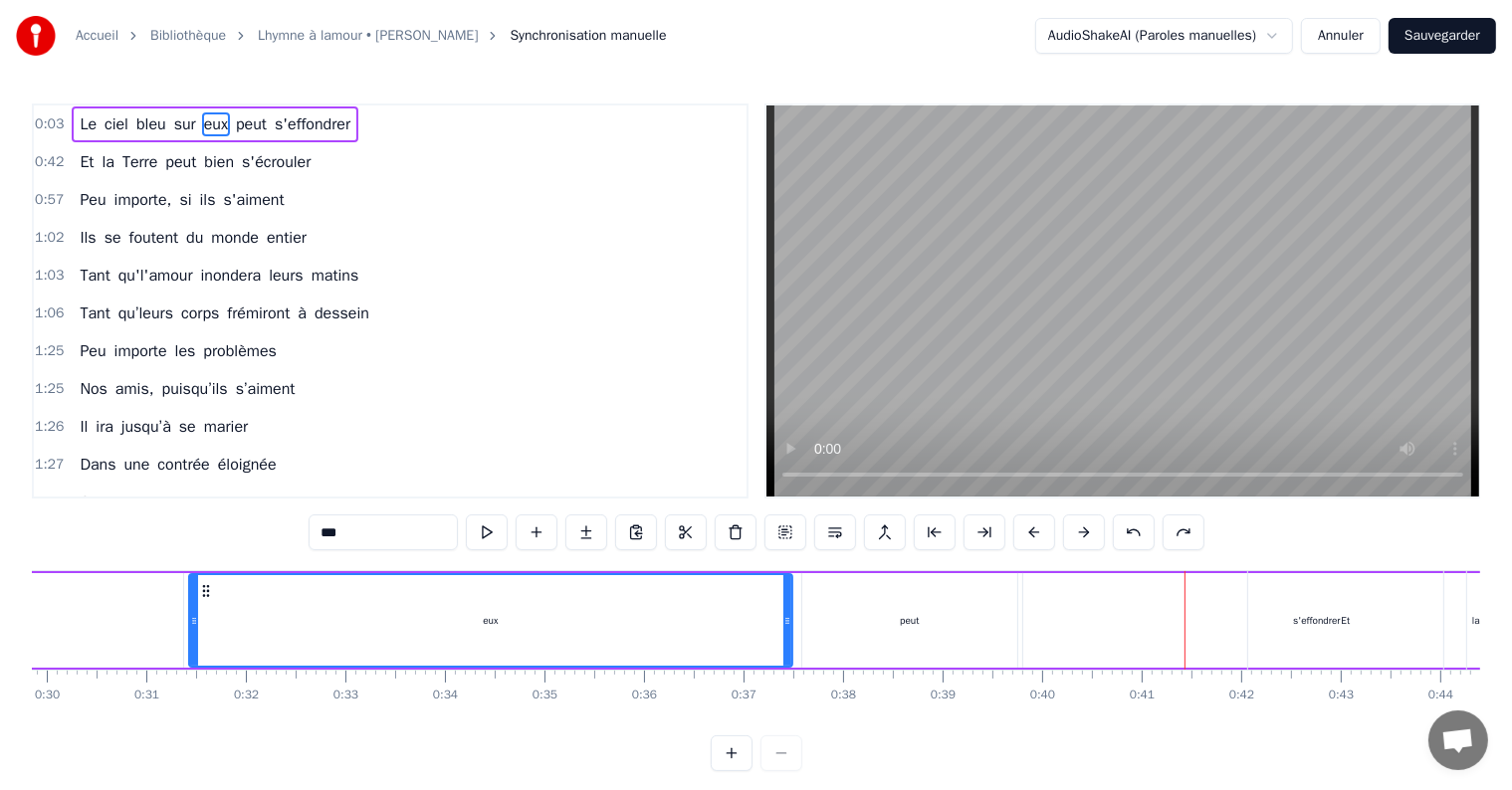 click at bounding box center (1134, 532) 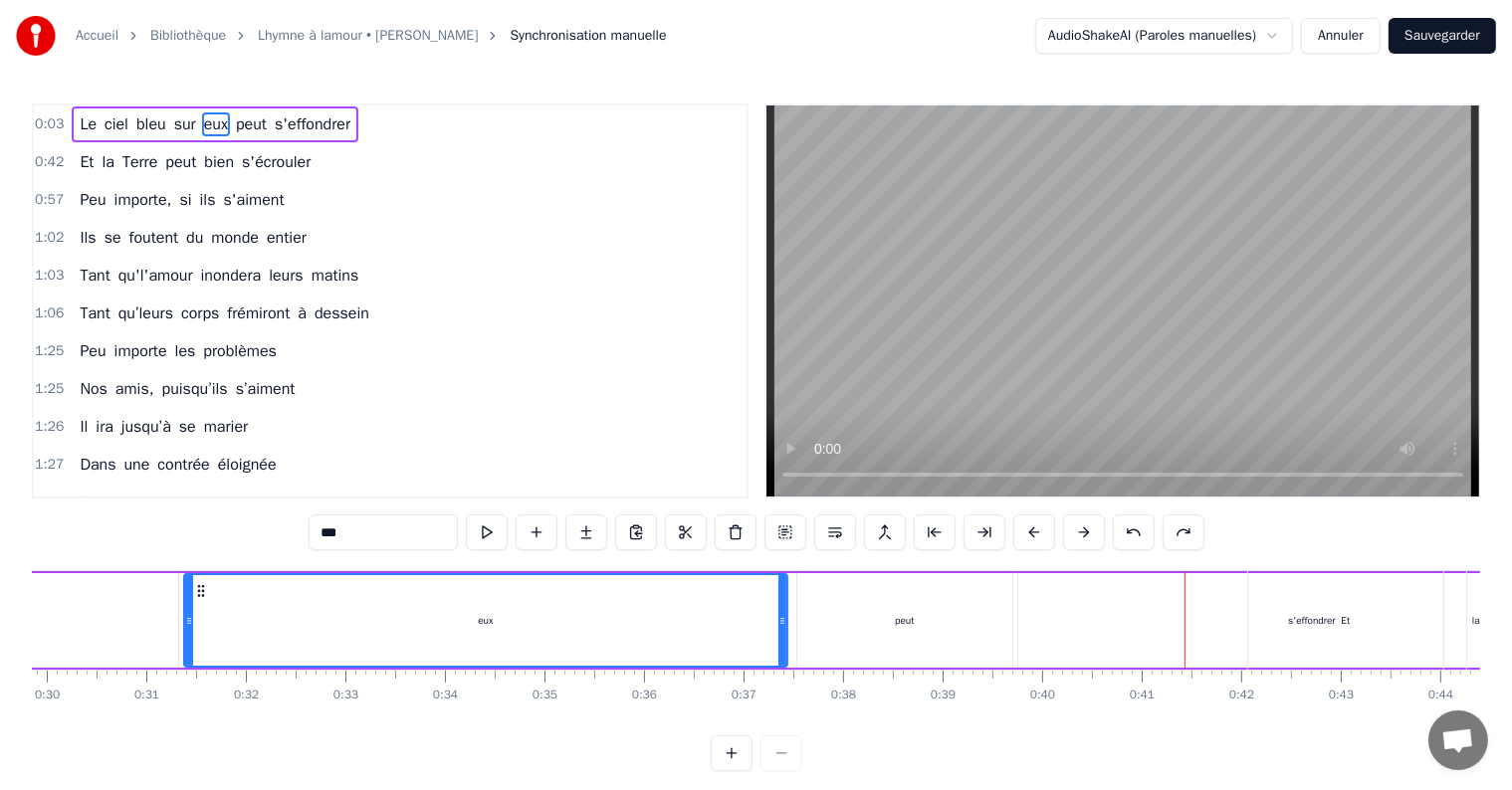click at bounding box center (1134, 532) 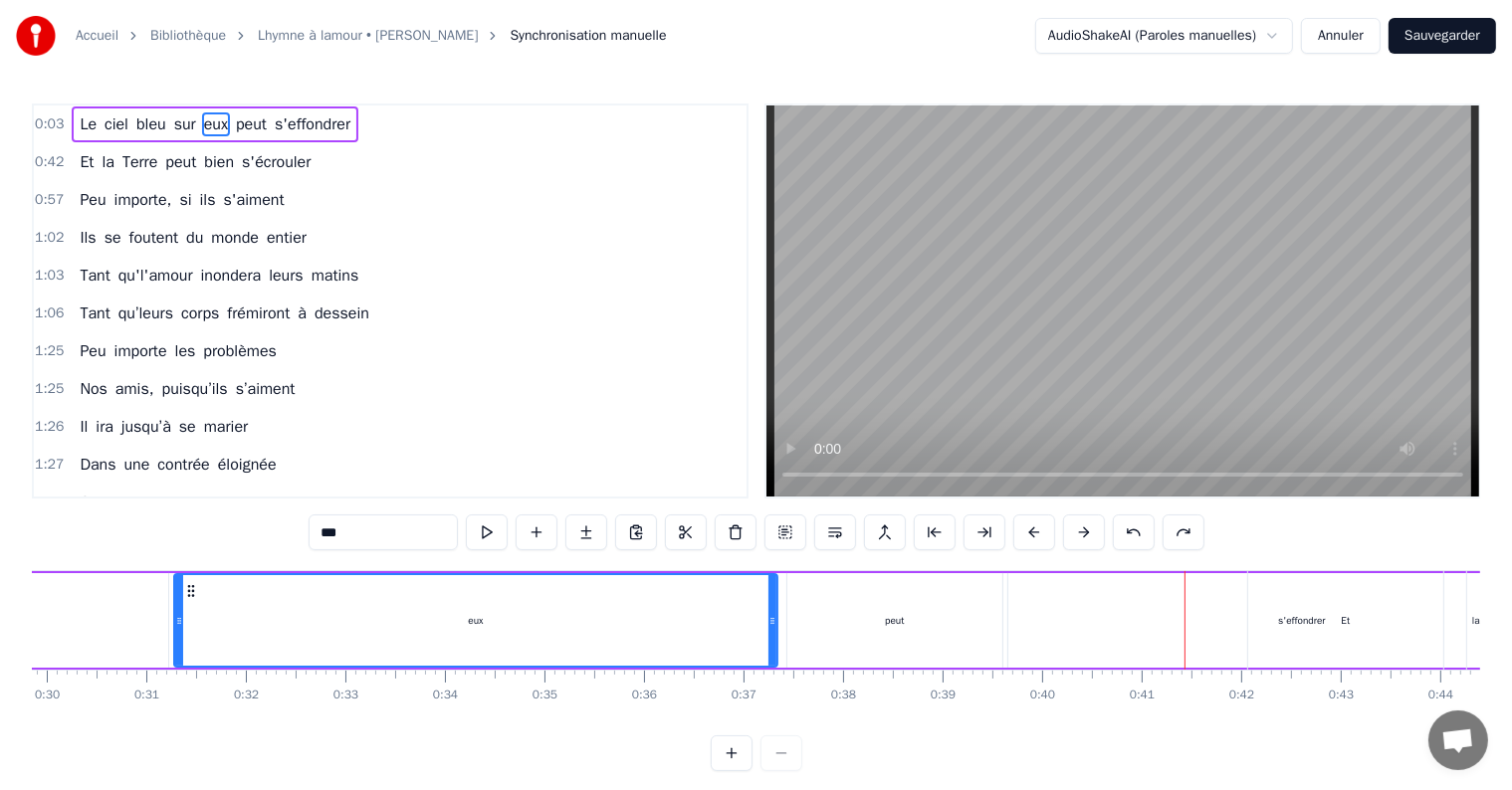 click at bounding box center [1134, 532] 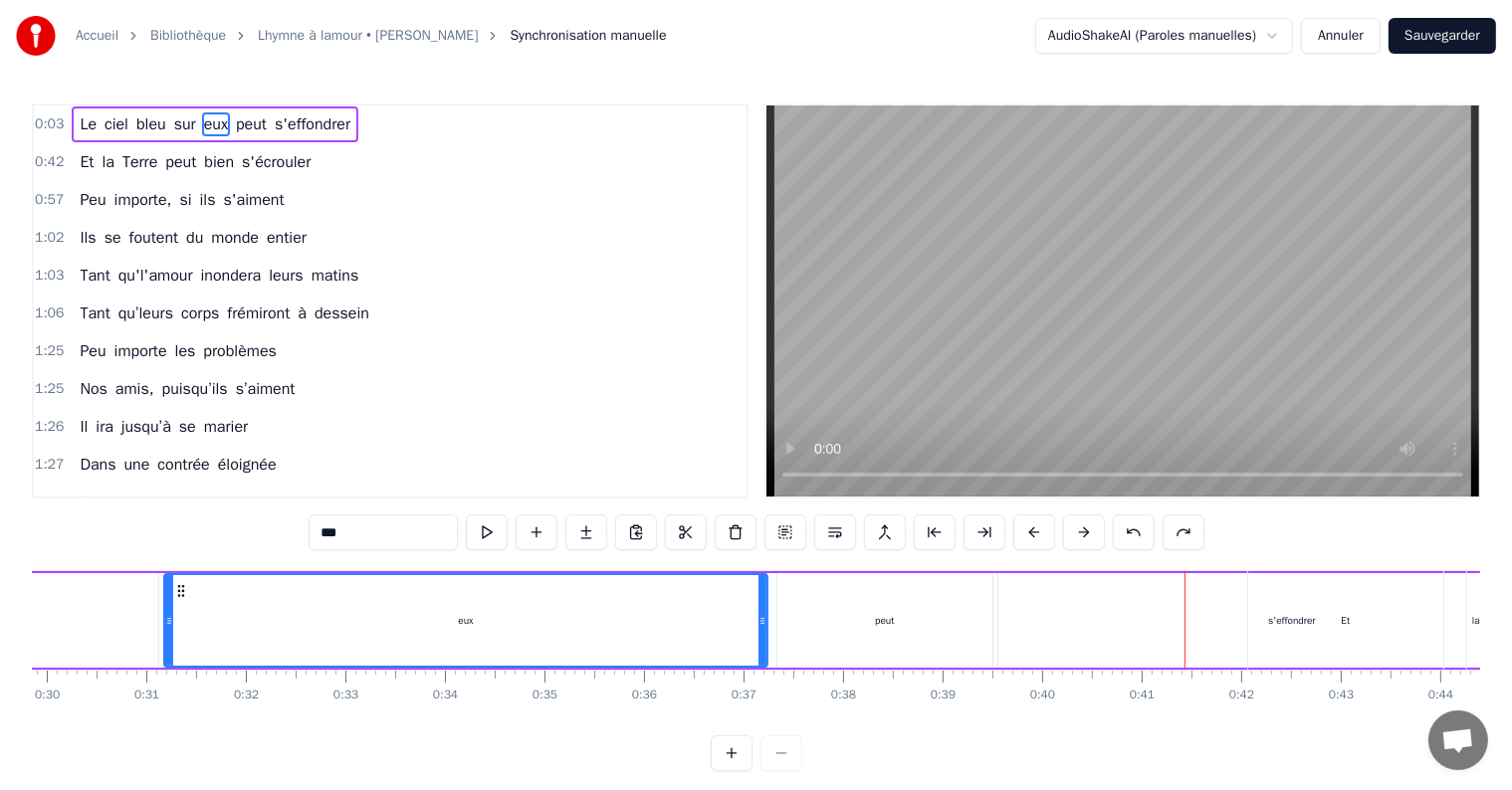 click at bounding box center [1134, 532] 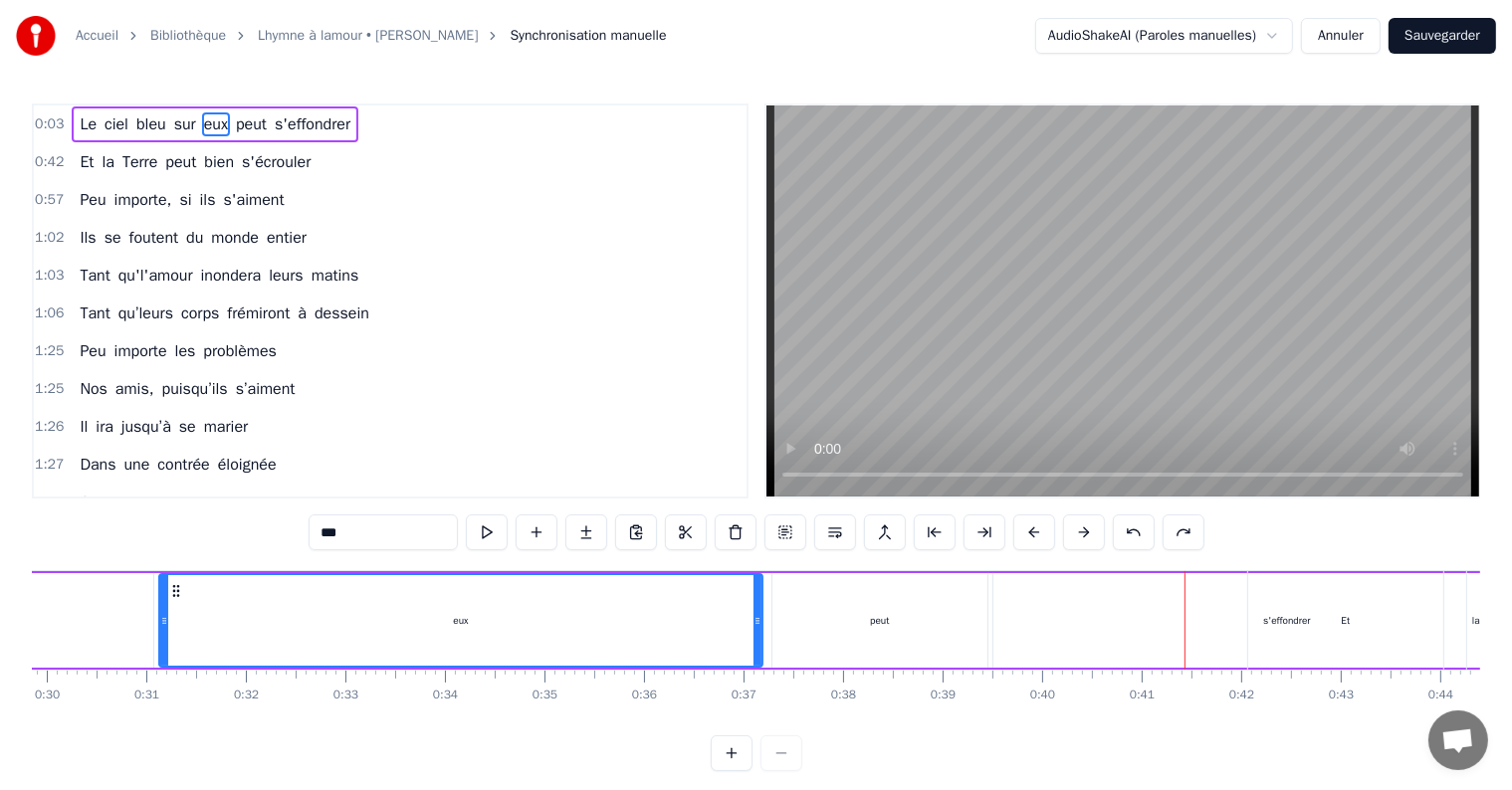 click at bounding box center (1134, 532) 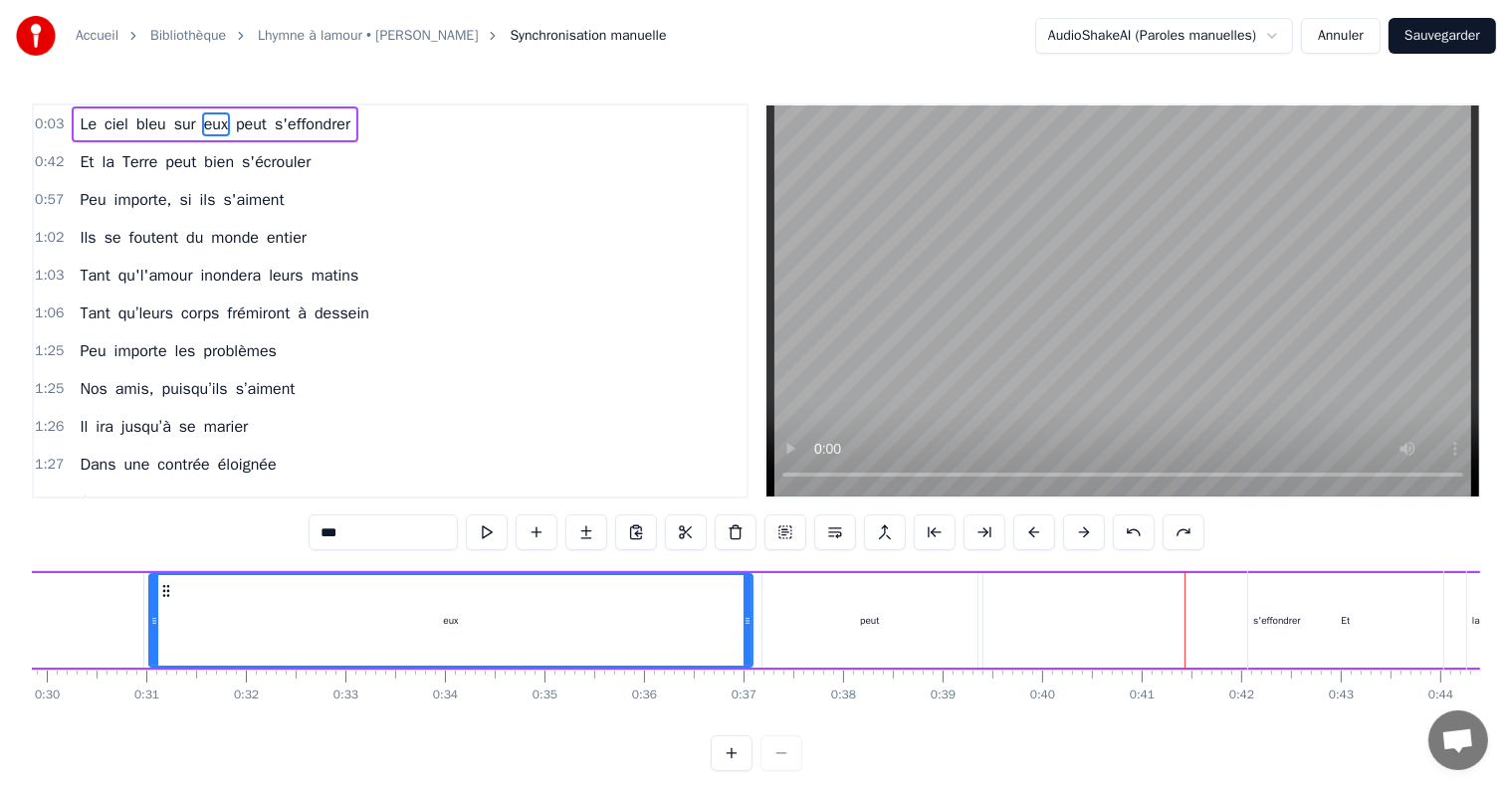 click at bounding box center (1134, 532) 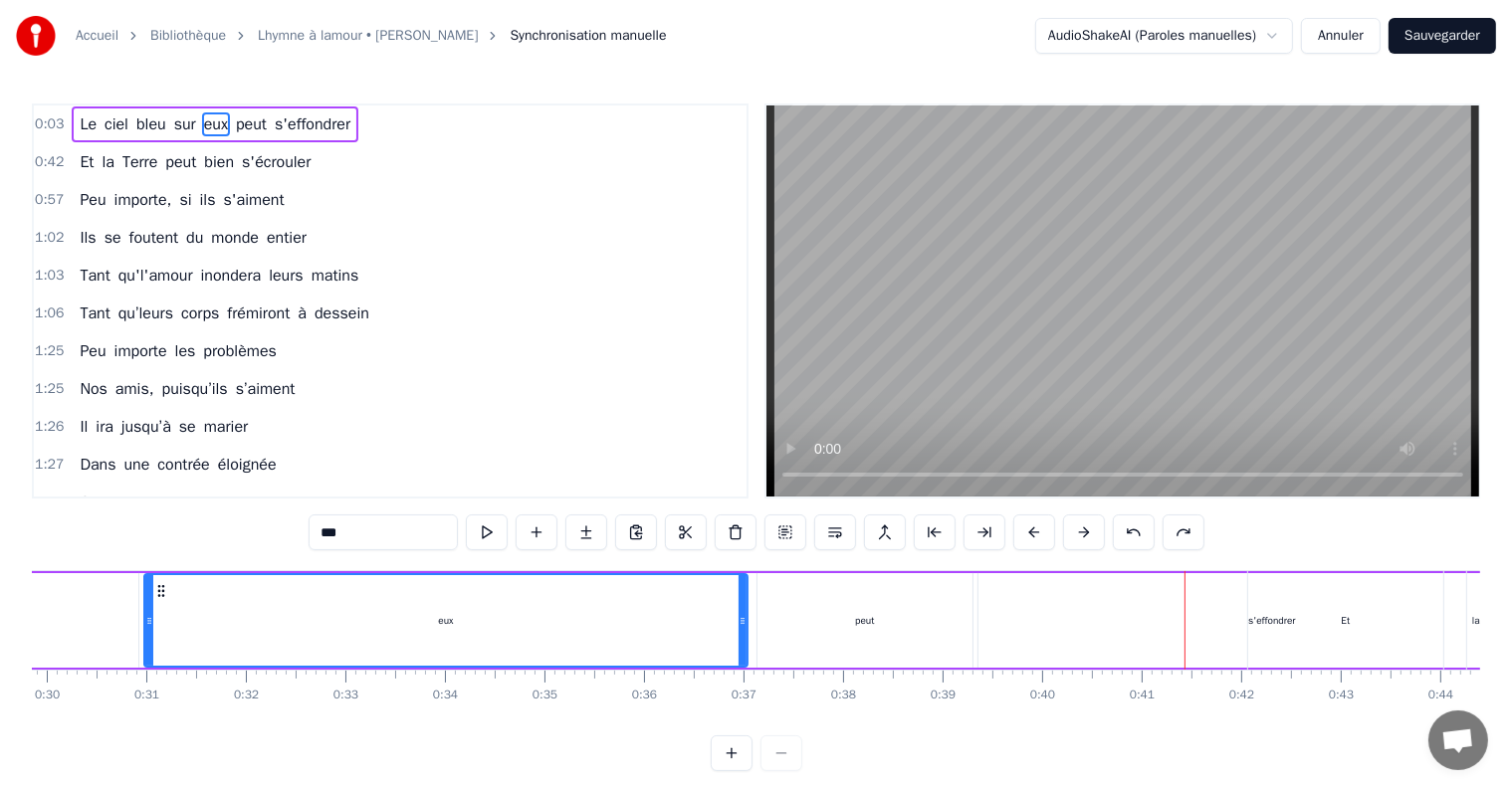 click at bounding box center (1134, 532) 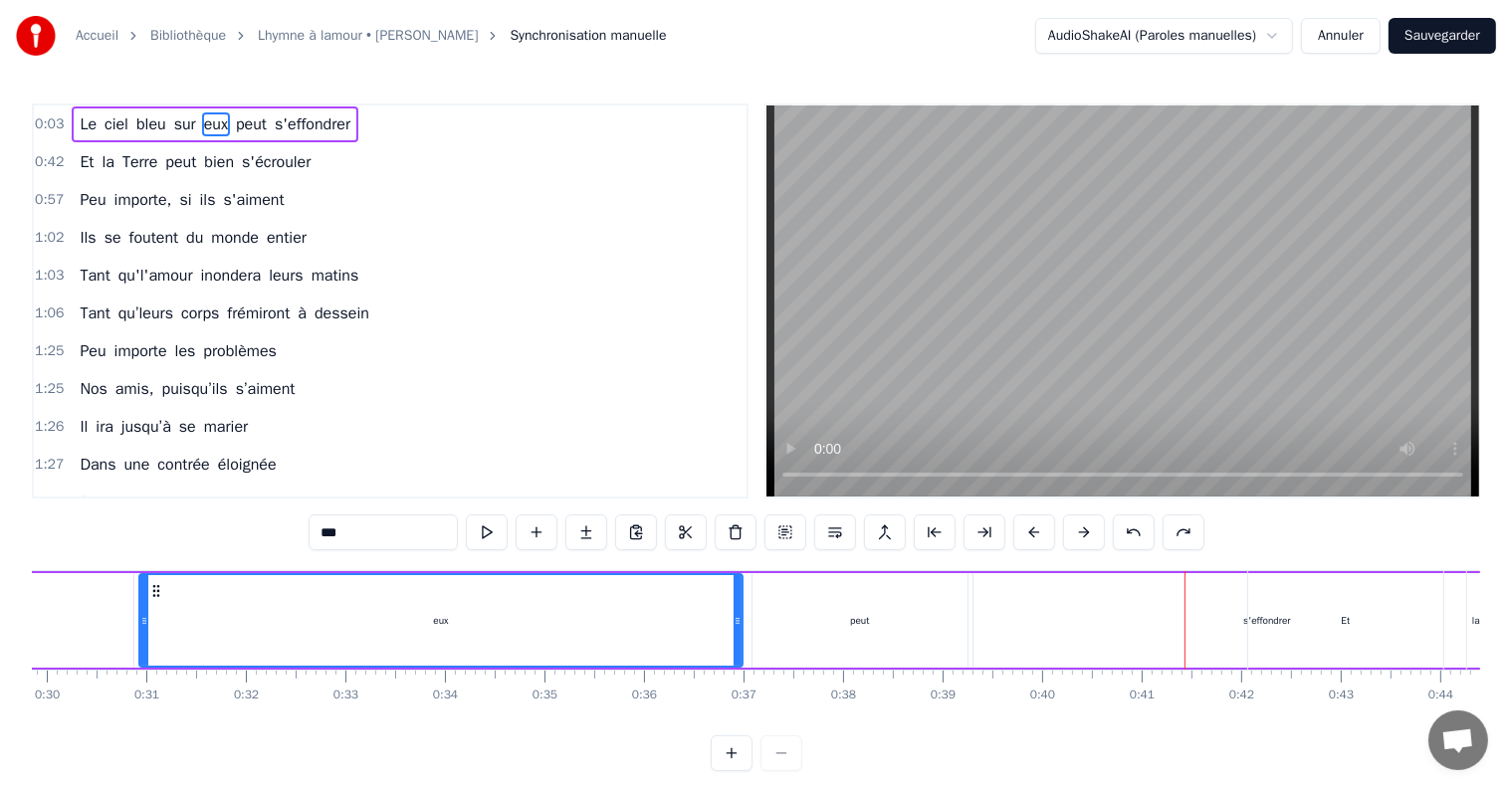 click at bounding box center (1134, 532) 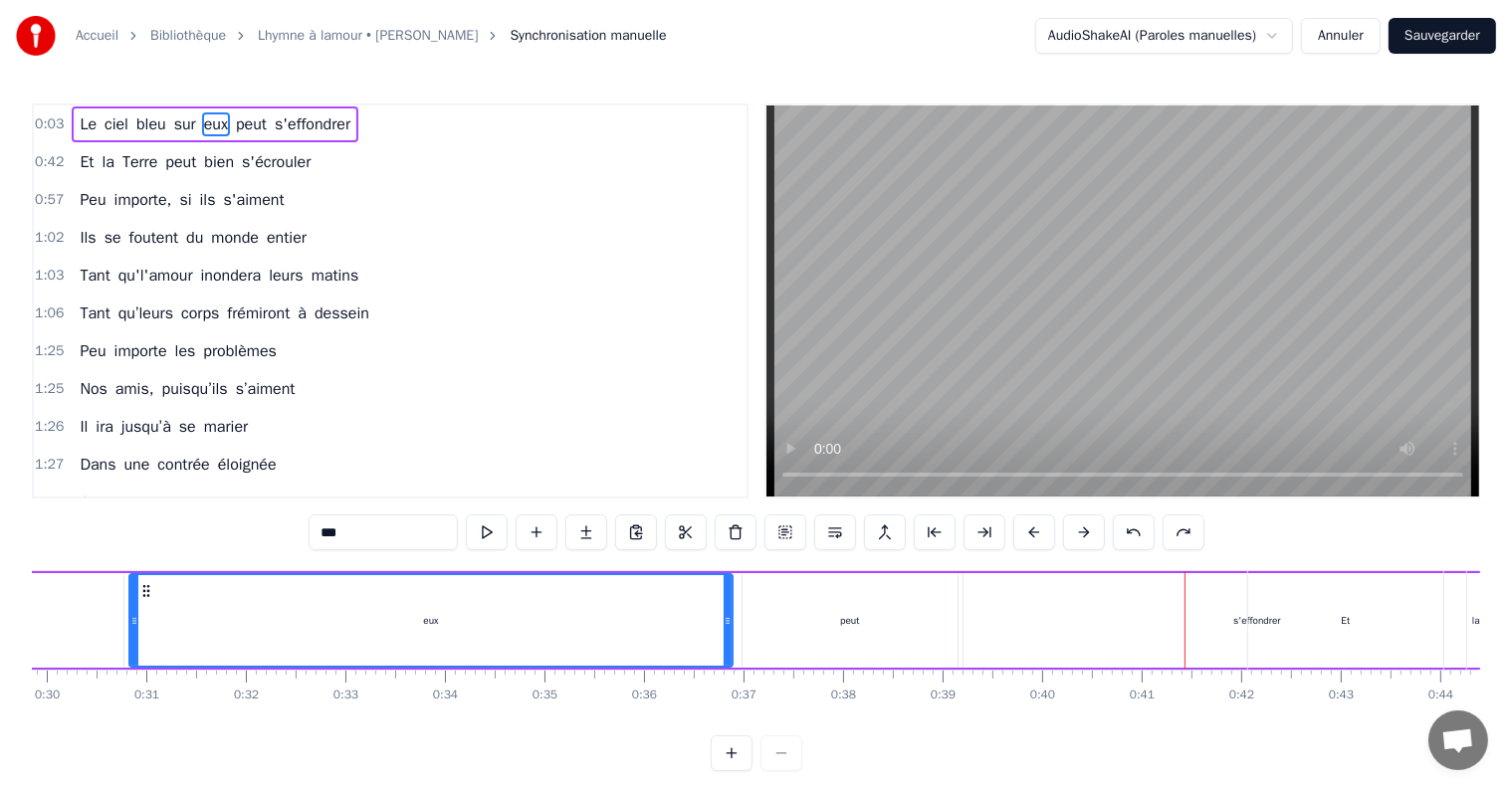 click at bounding box center [1134, 532] 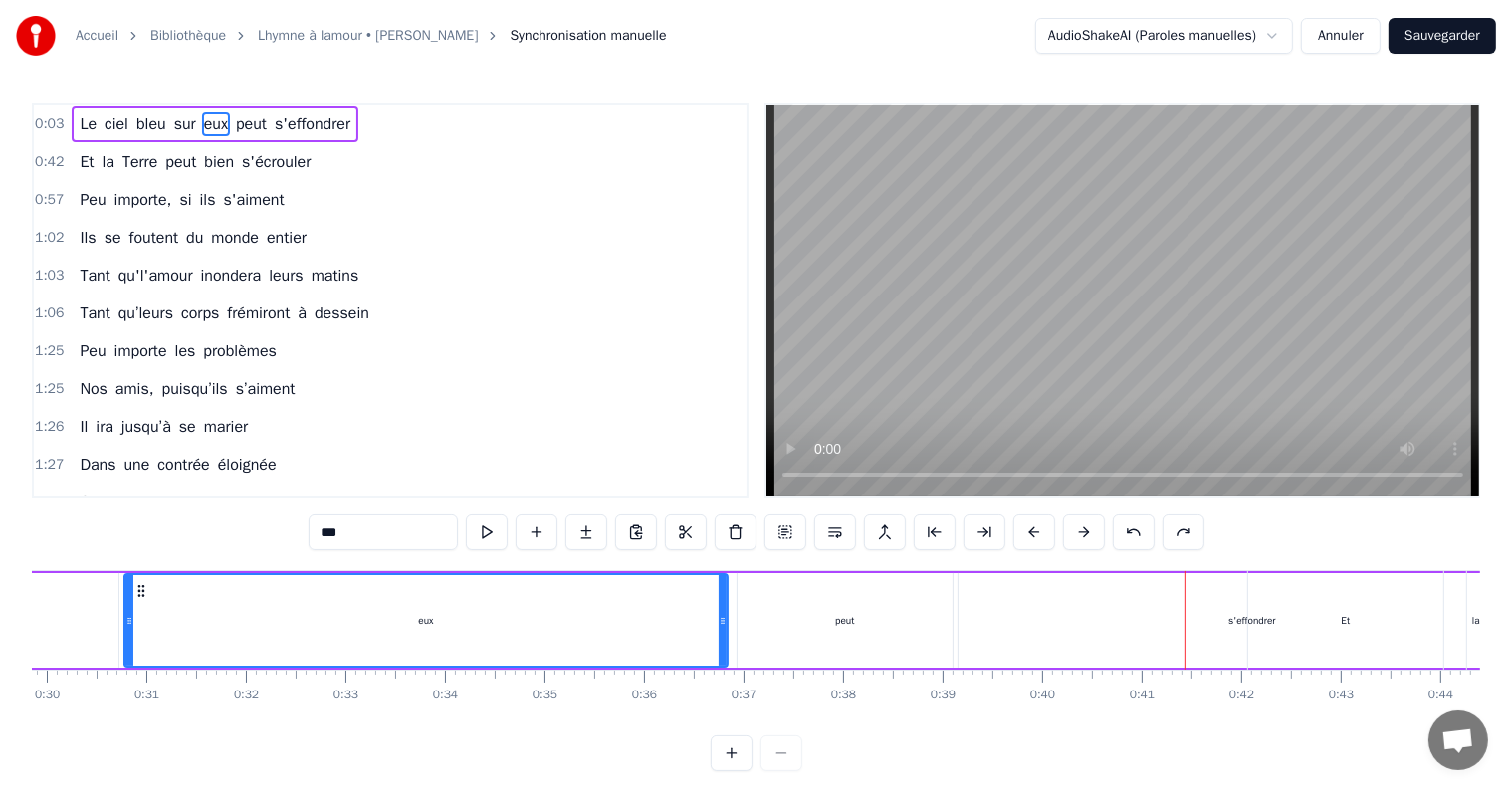 click at bounding box center (1134, 532) 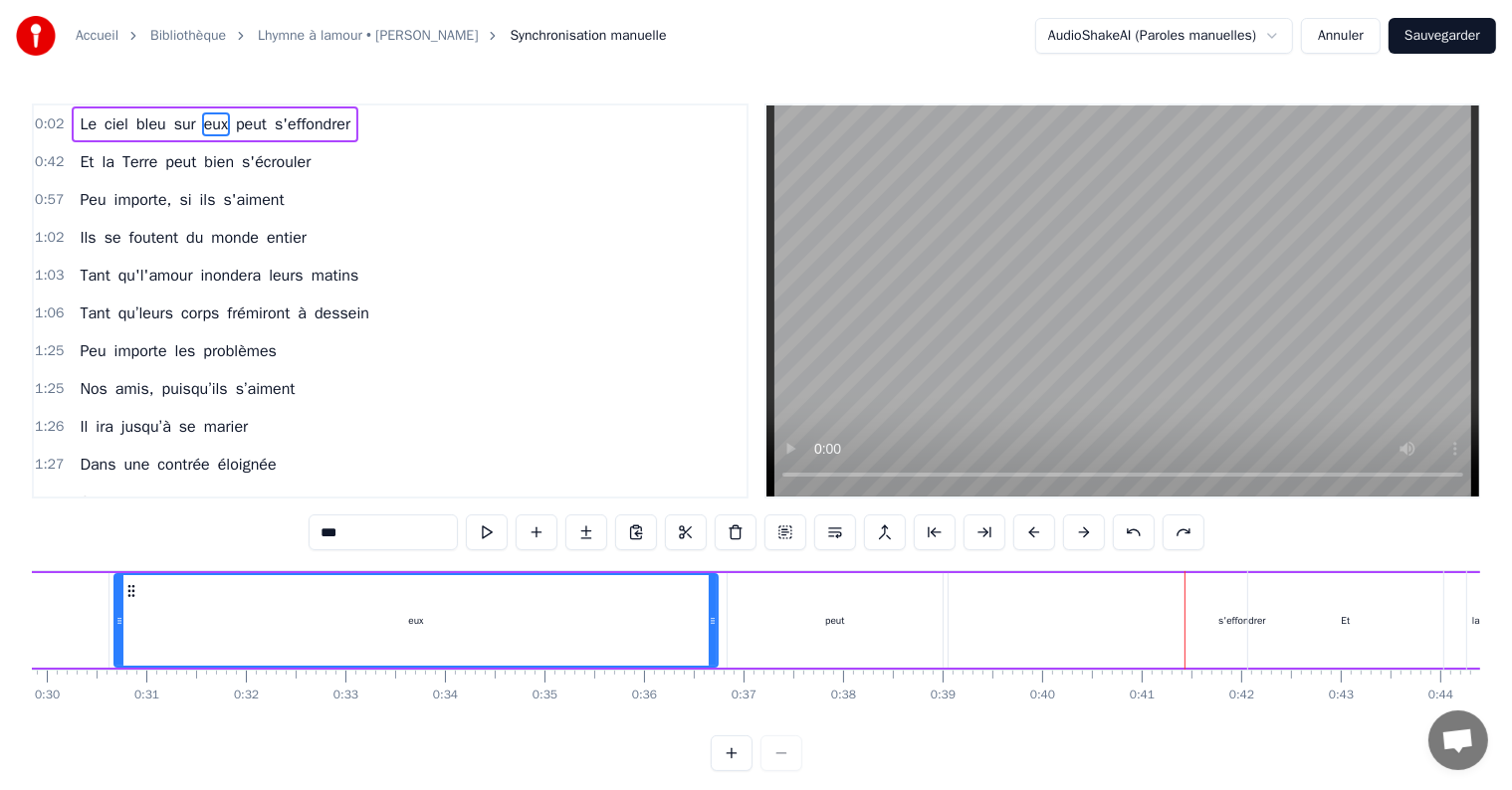 click at bounding box center [1134, 532] 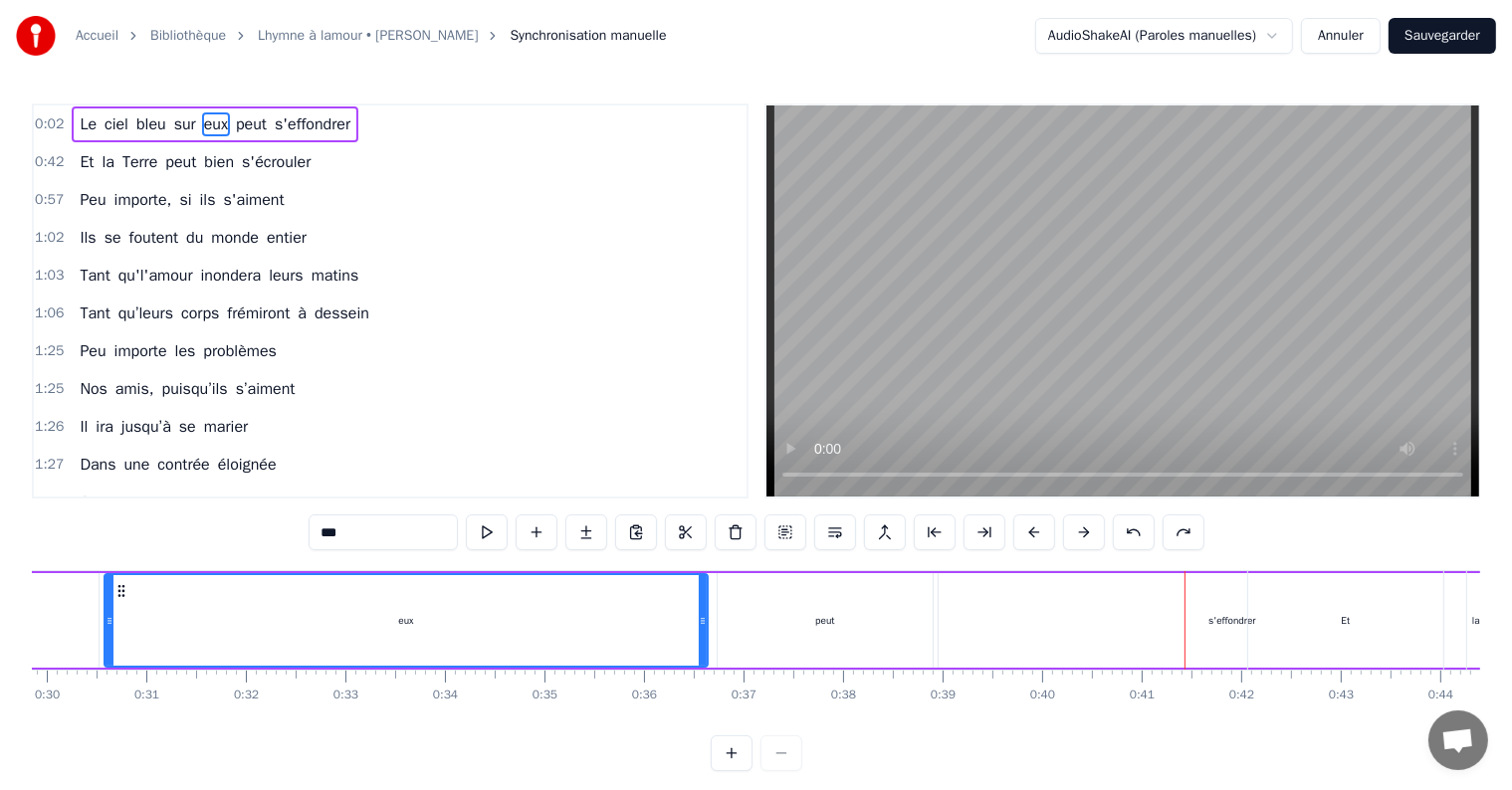 click at bounding box center [1134, 532] 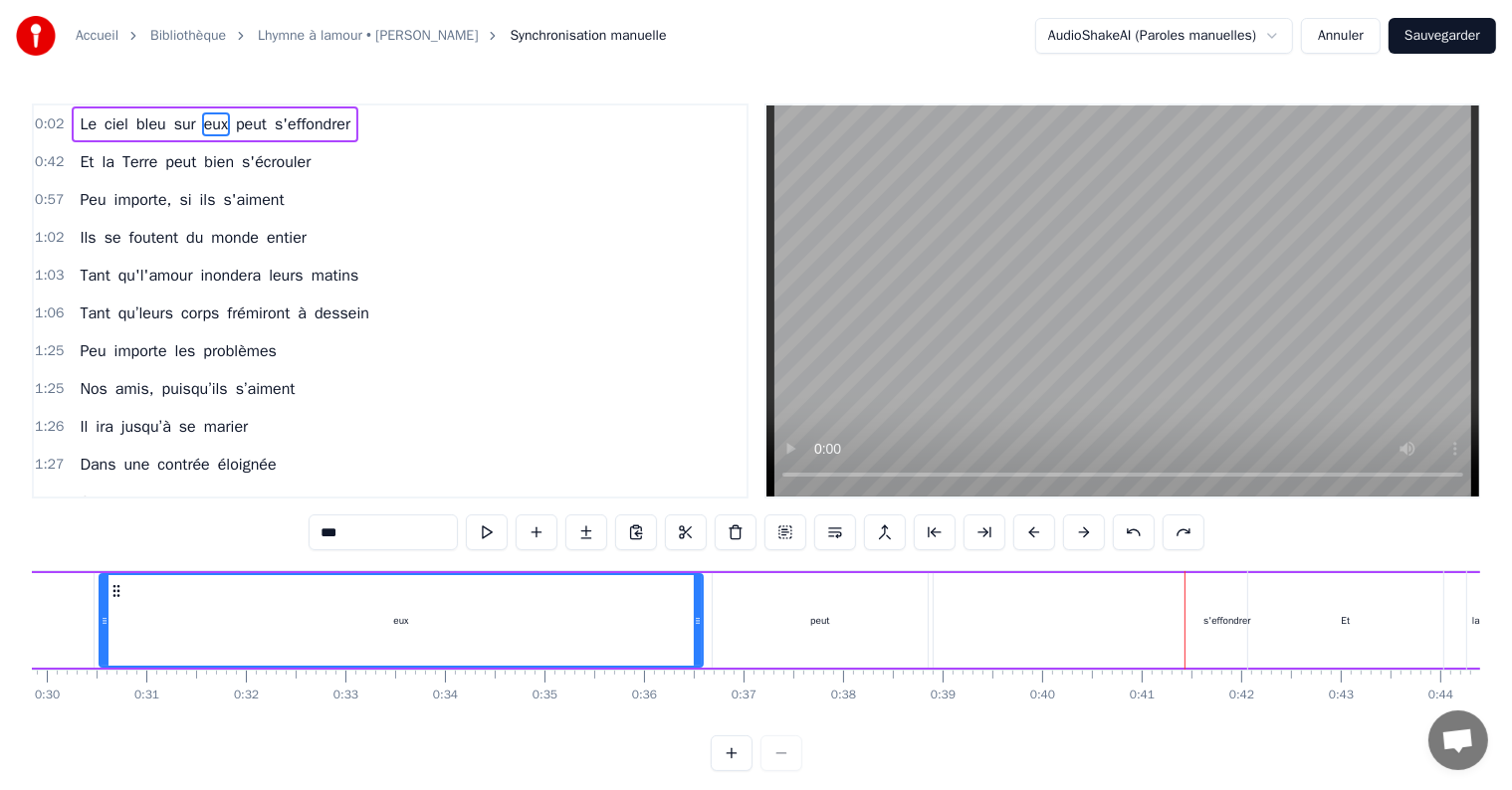 click at bounding box center [1134, 532] 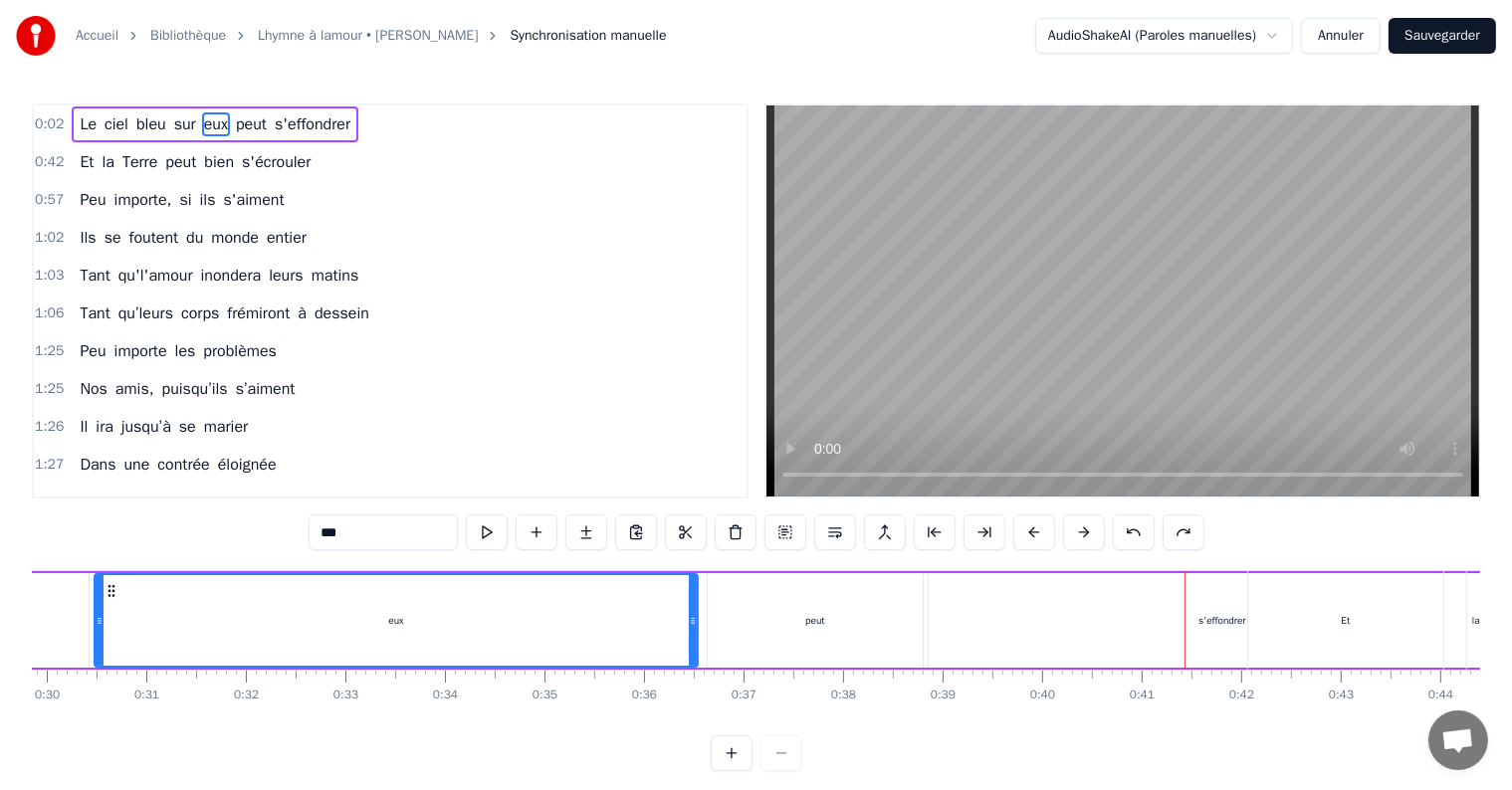 click at bounding box center [1134, 532] 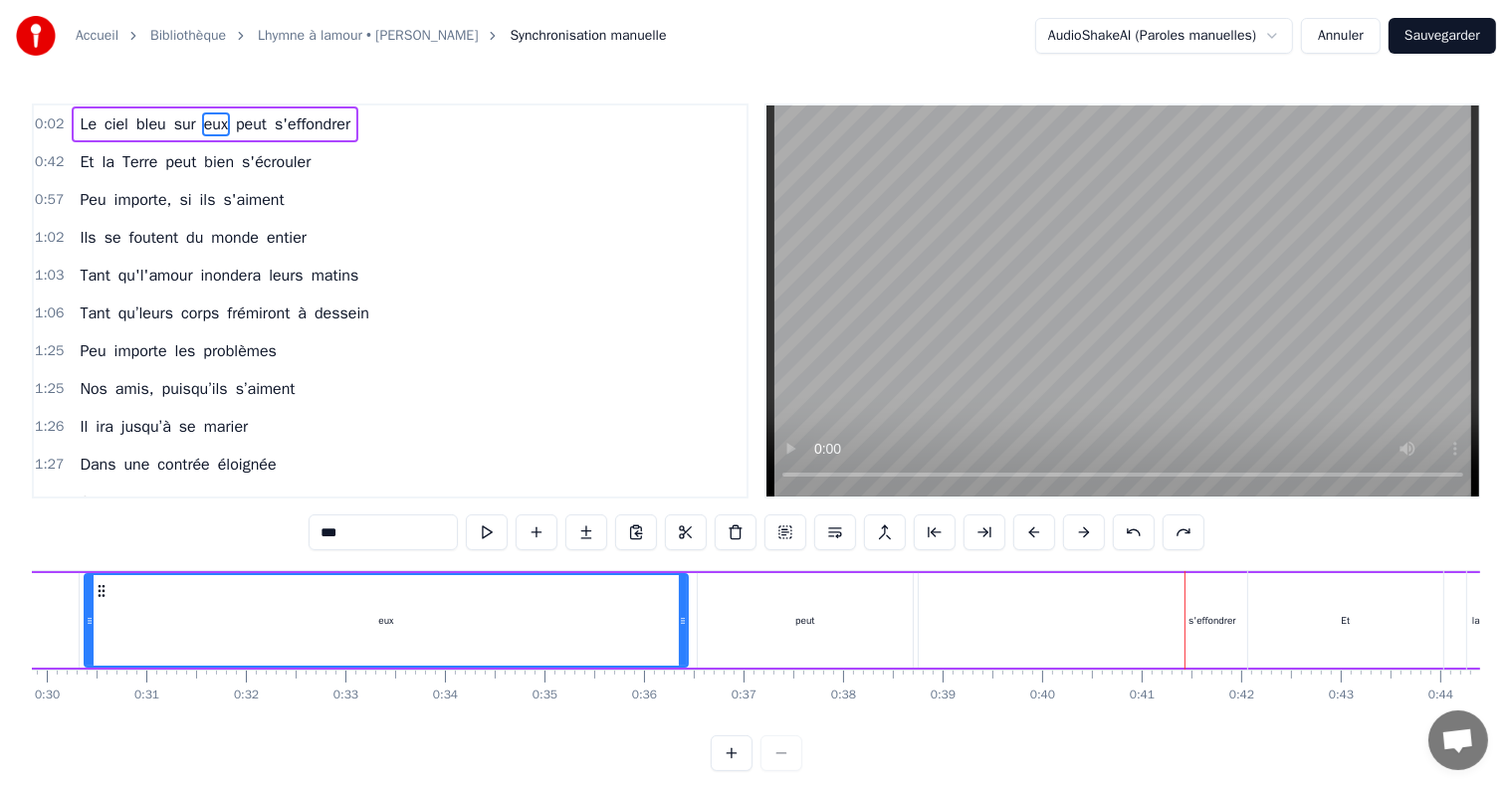click at bounding box center [1134, 532] 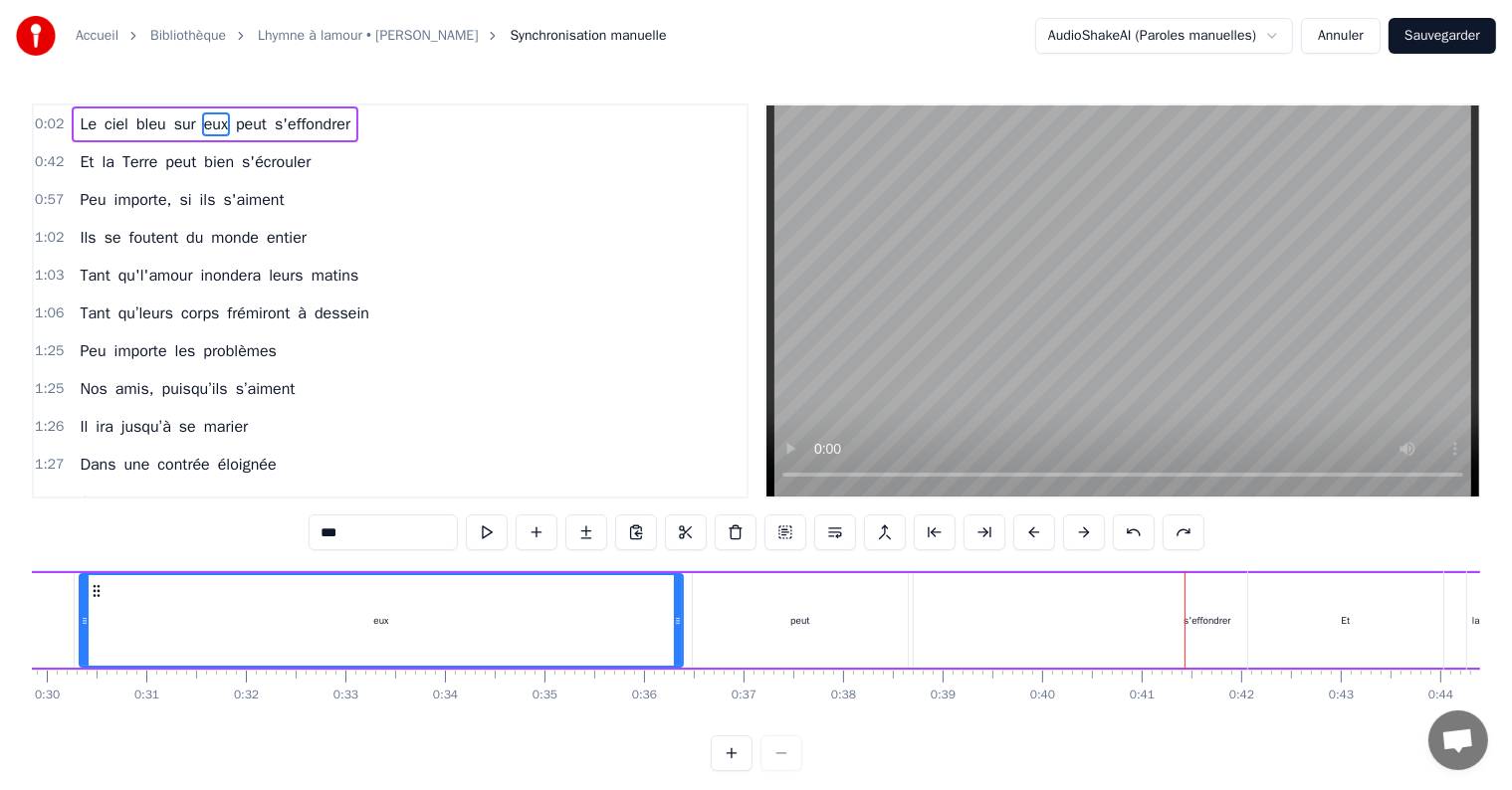 click at bounding box center [1134, 532] 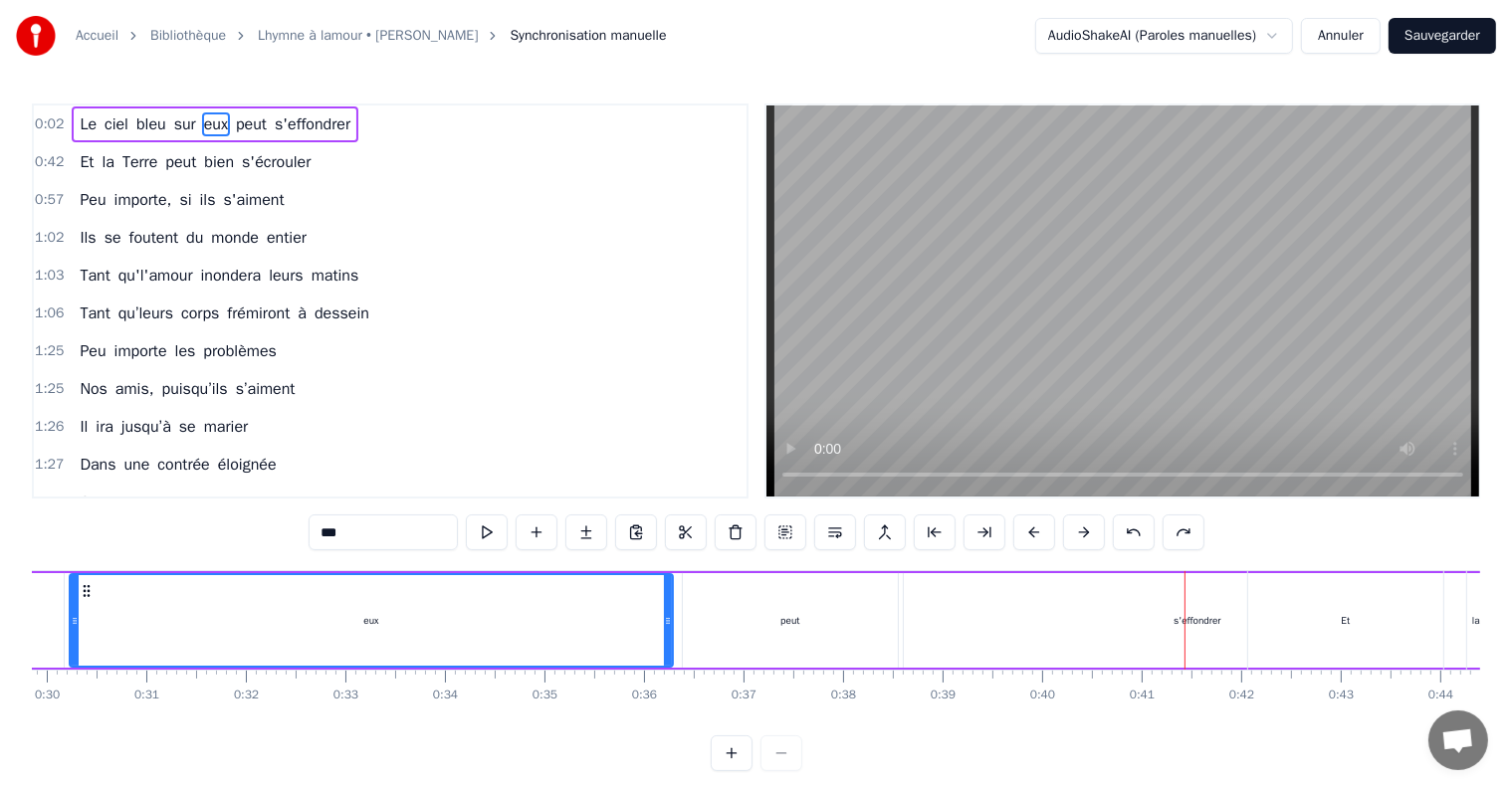 click at bounding box center [1134, 532] 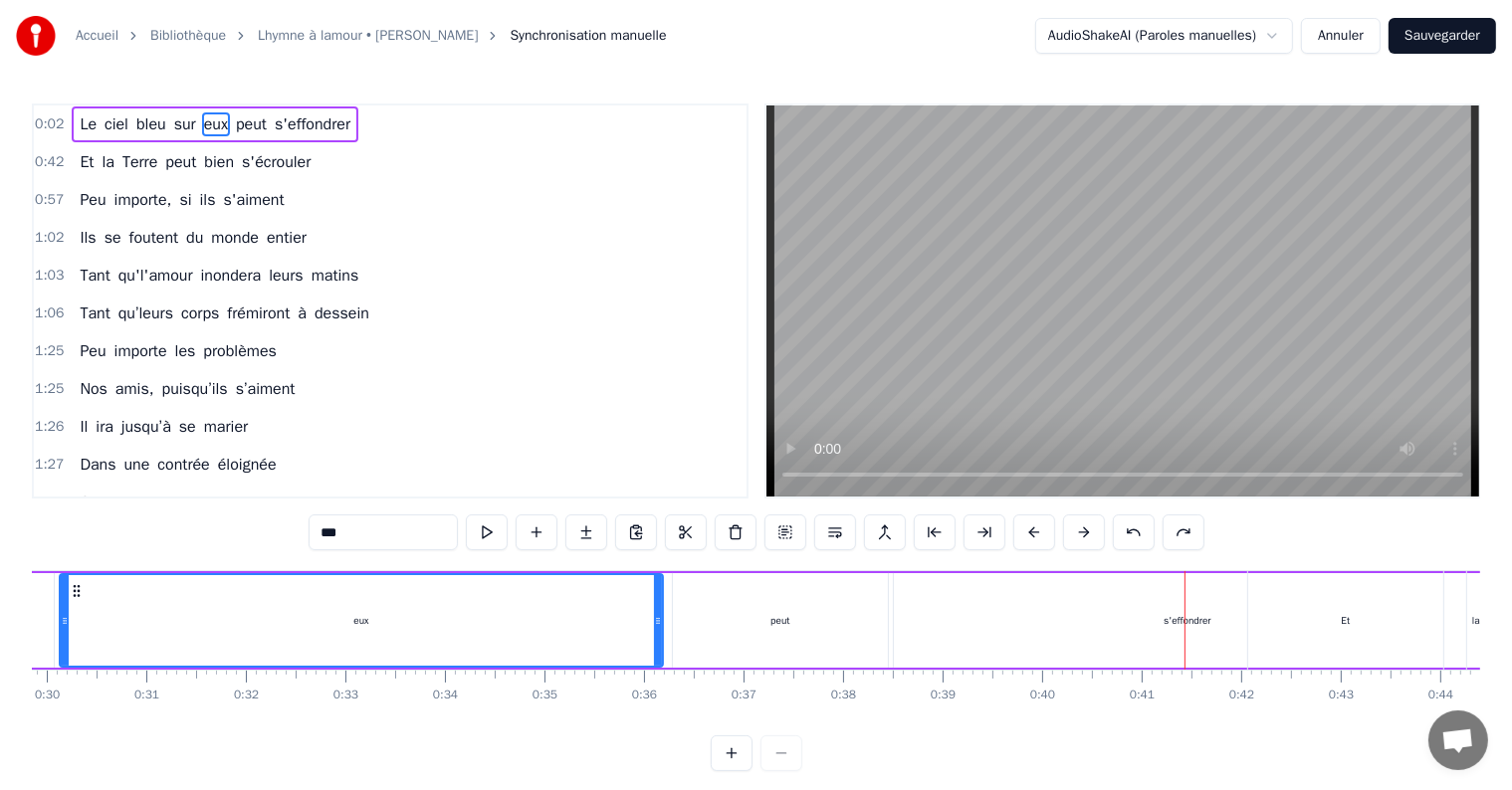 click at bounding box center (1134, 532) 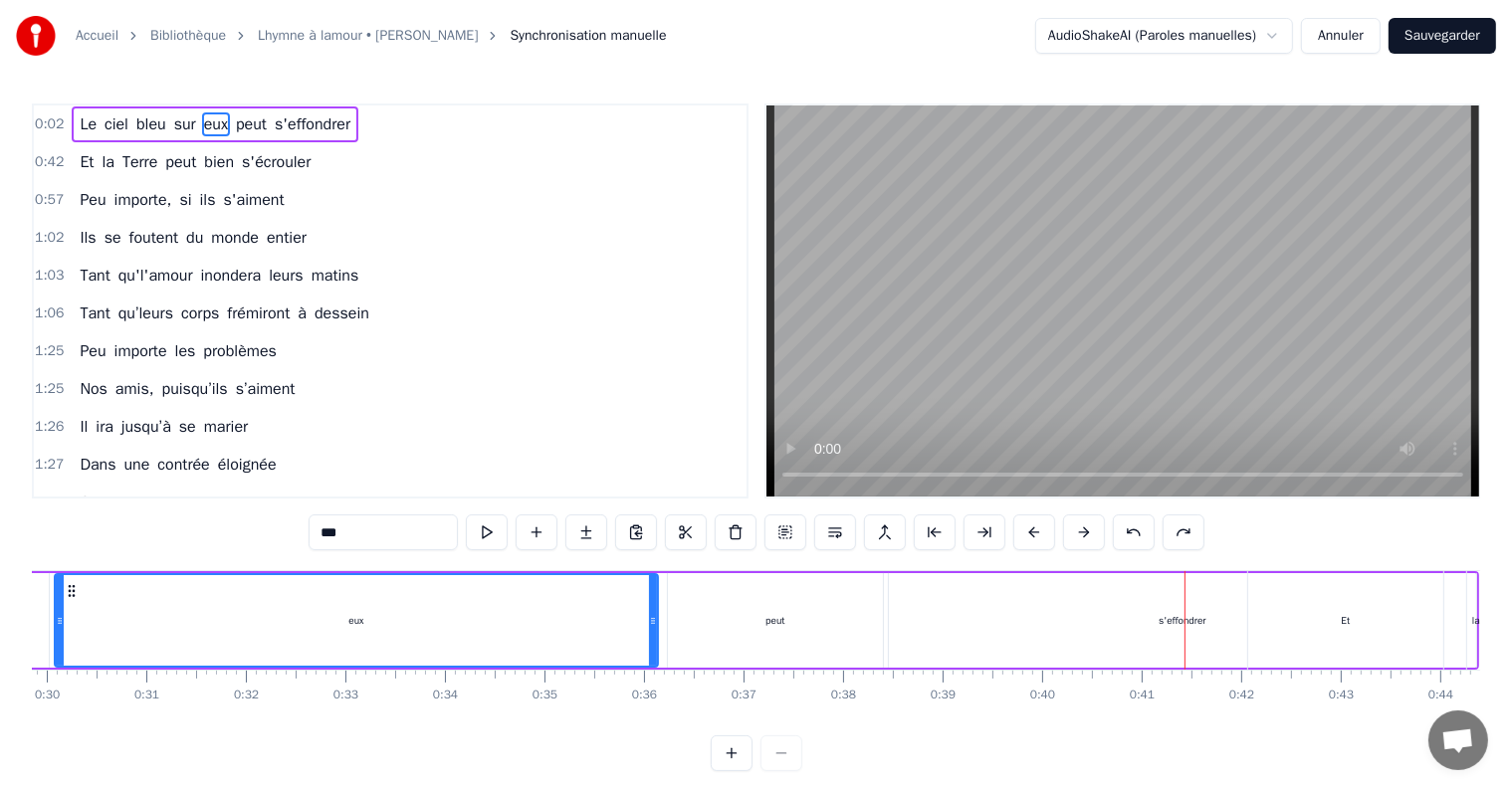 click at bounding box center [1134, 532] 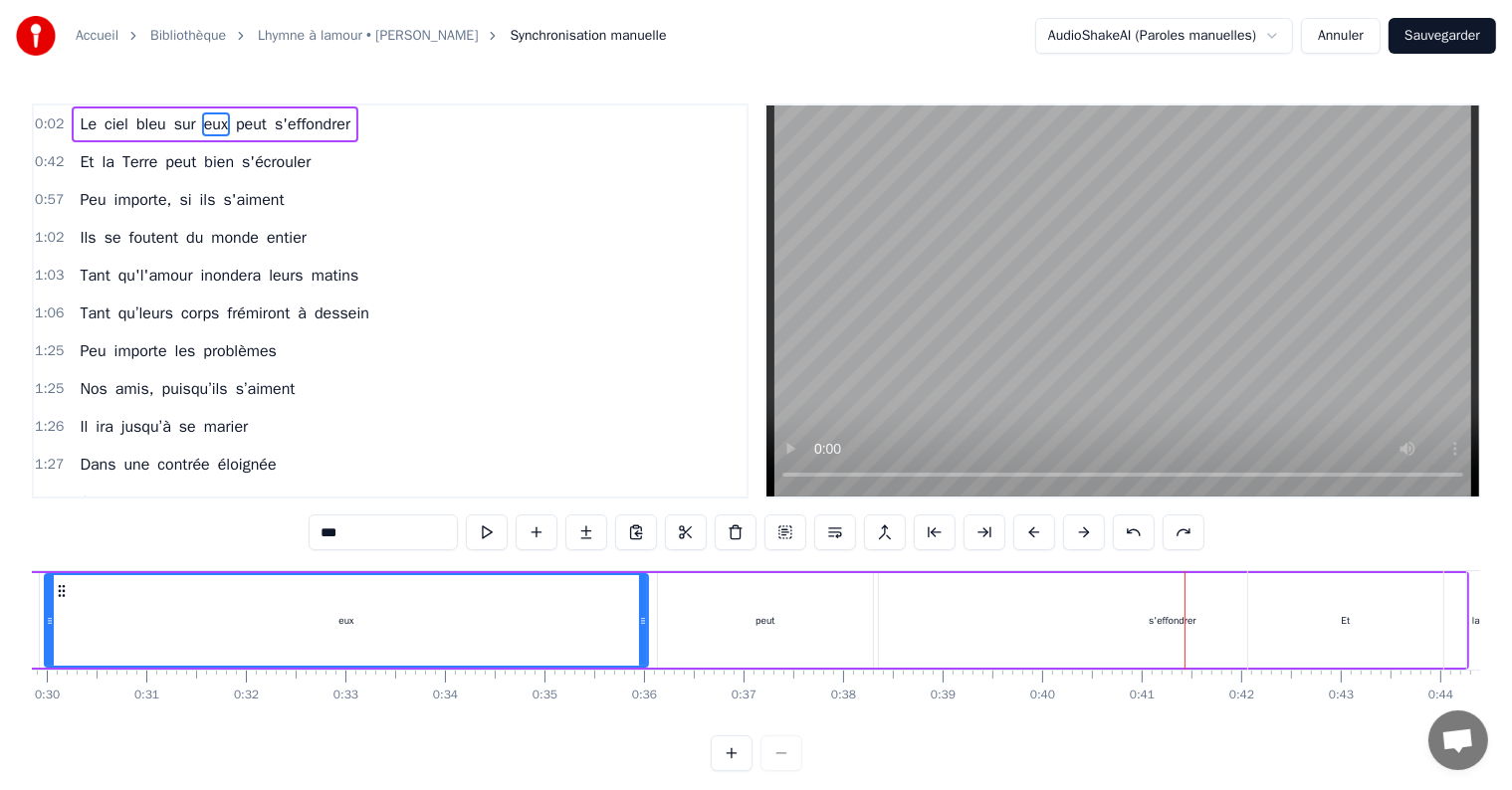 click at bounding box center (1134, 532) 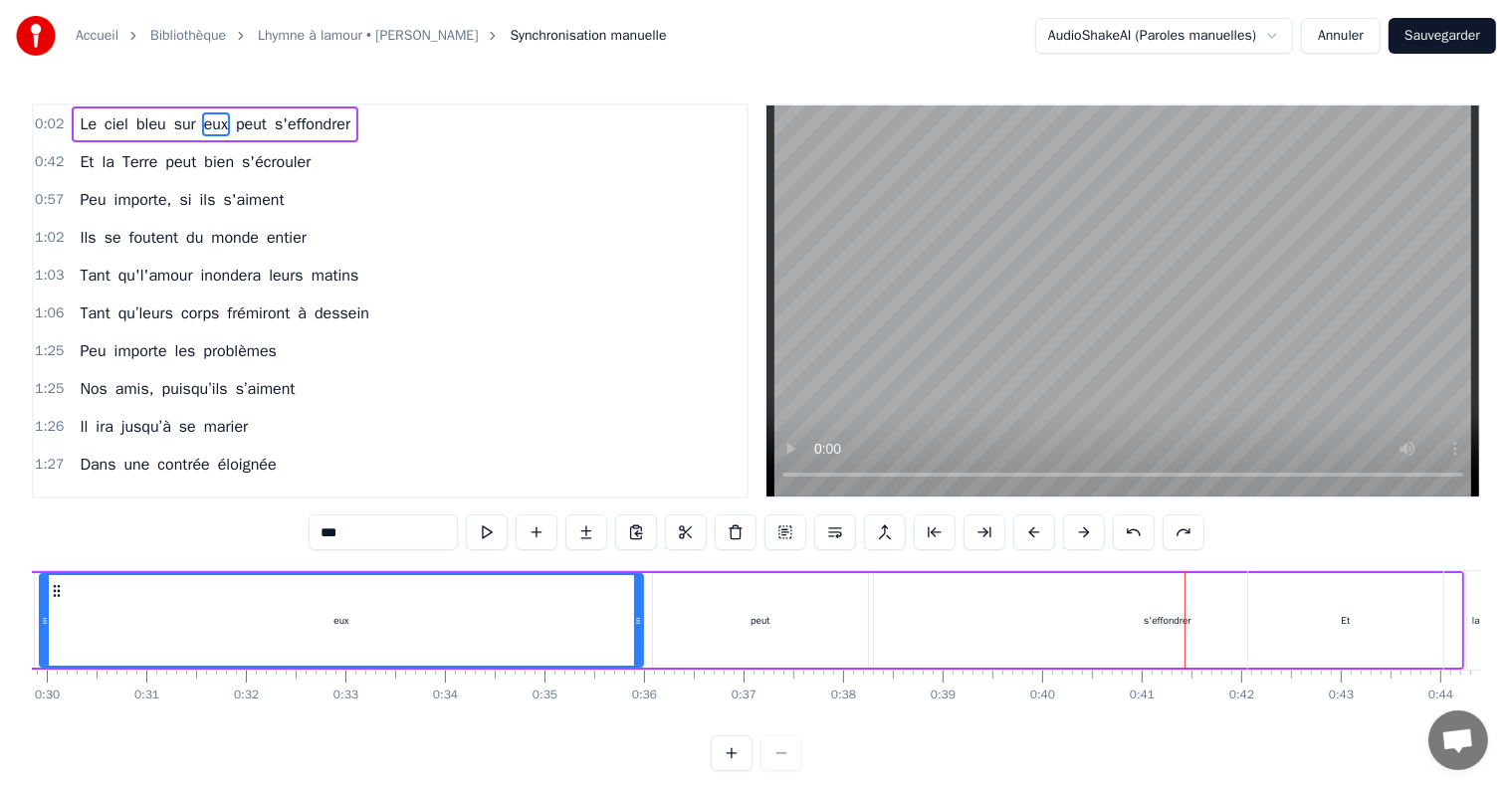 click at bounding box center (1134, 532) 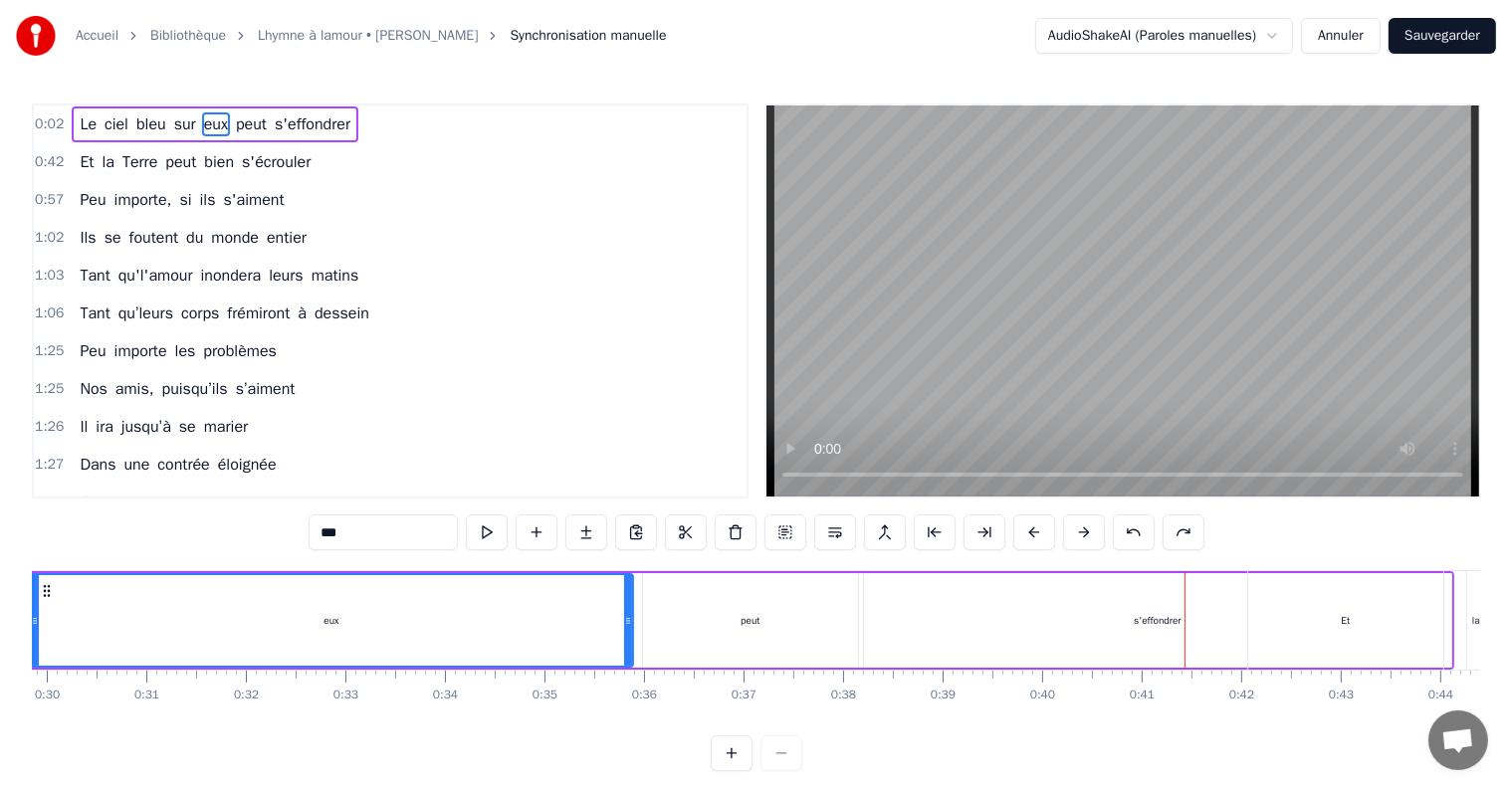 click at bounding box center [1134, 532] 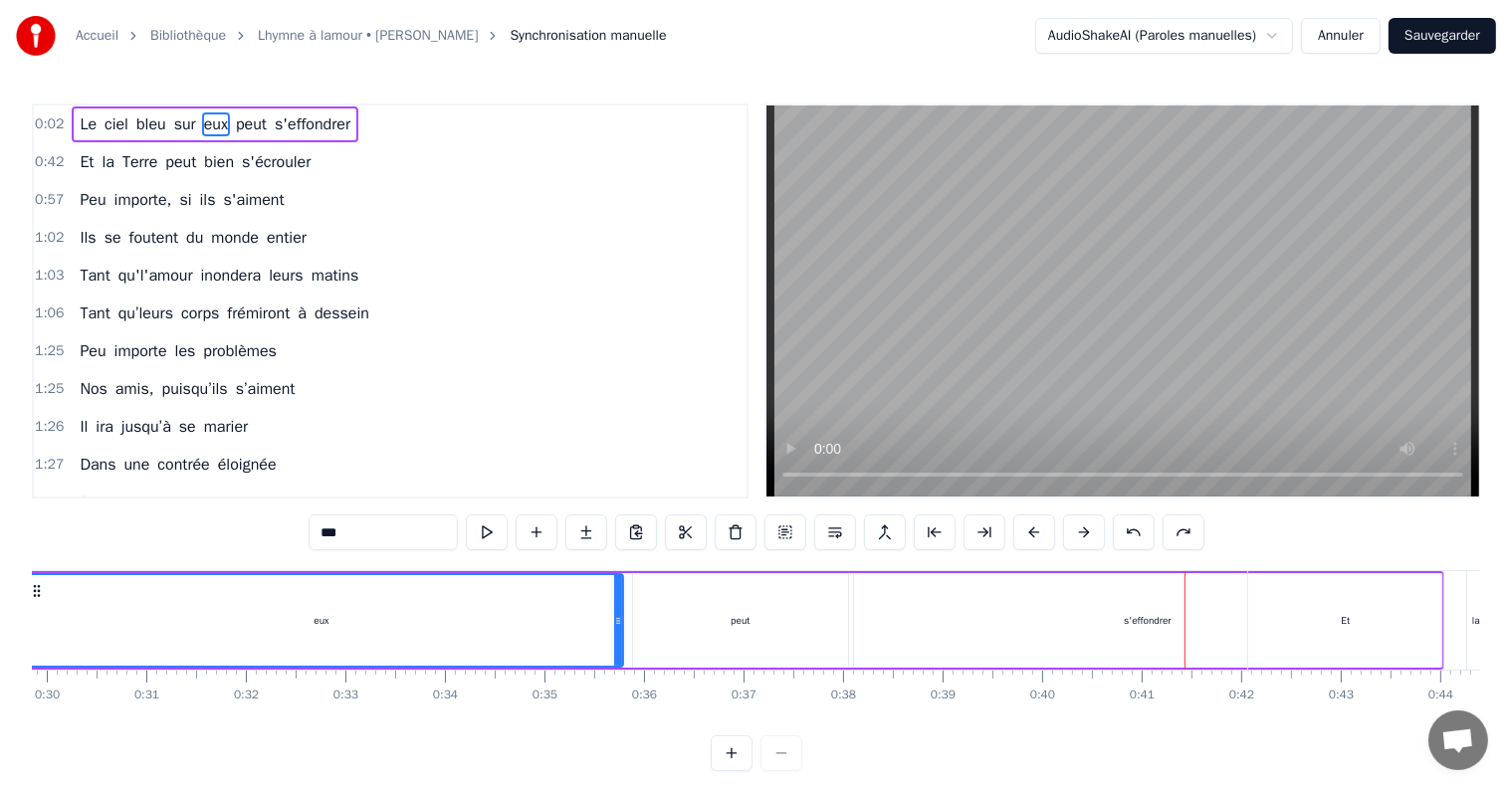 click at bounding box center (1134, 532) 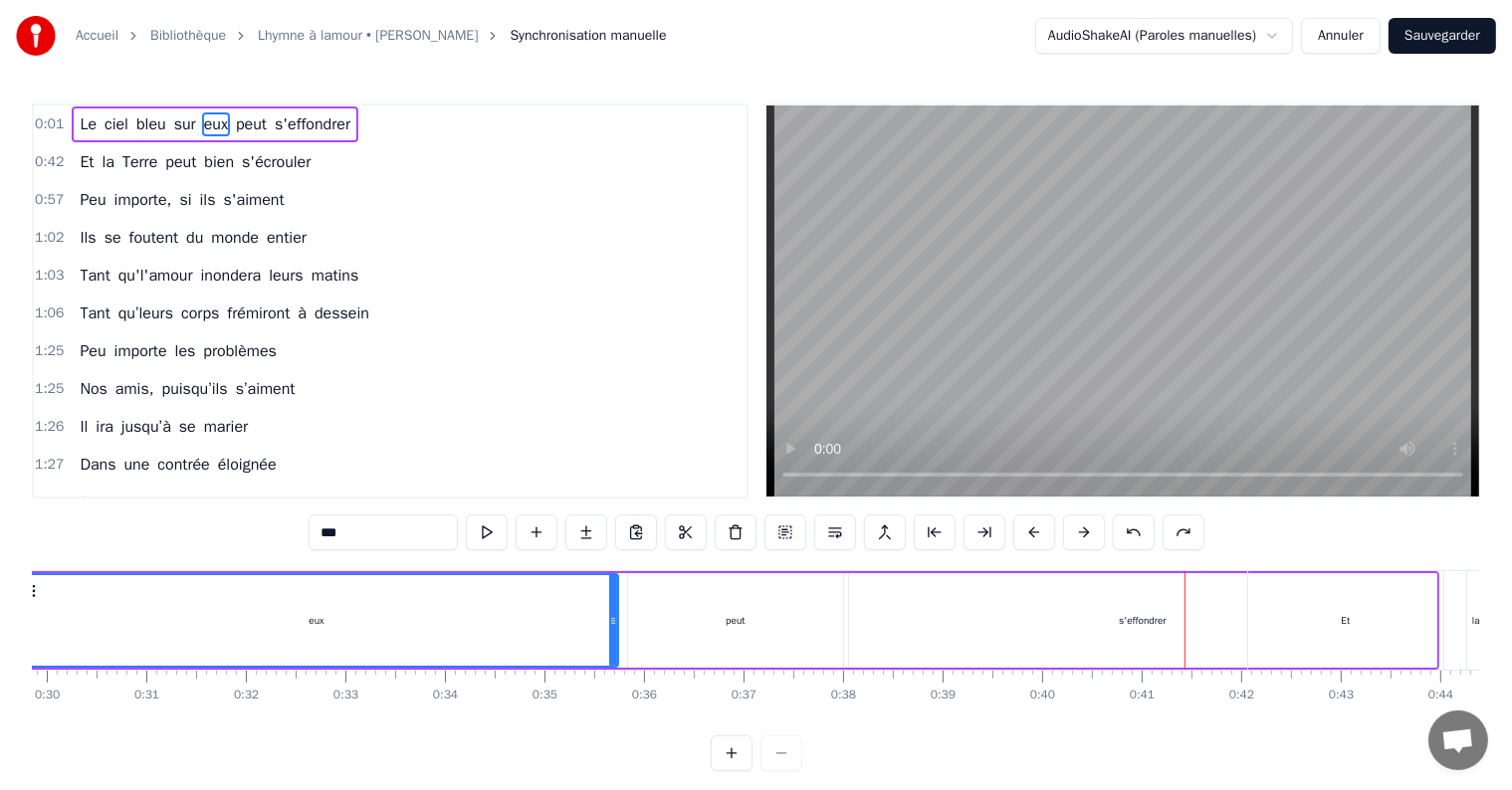 click at bounding box center (1134, 532) 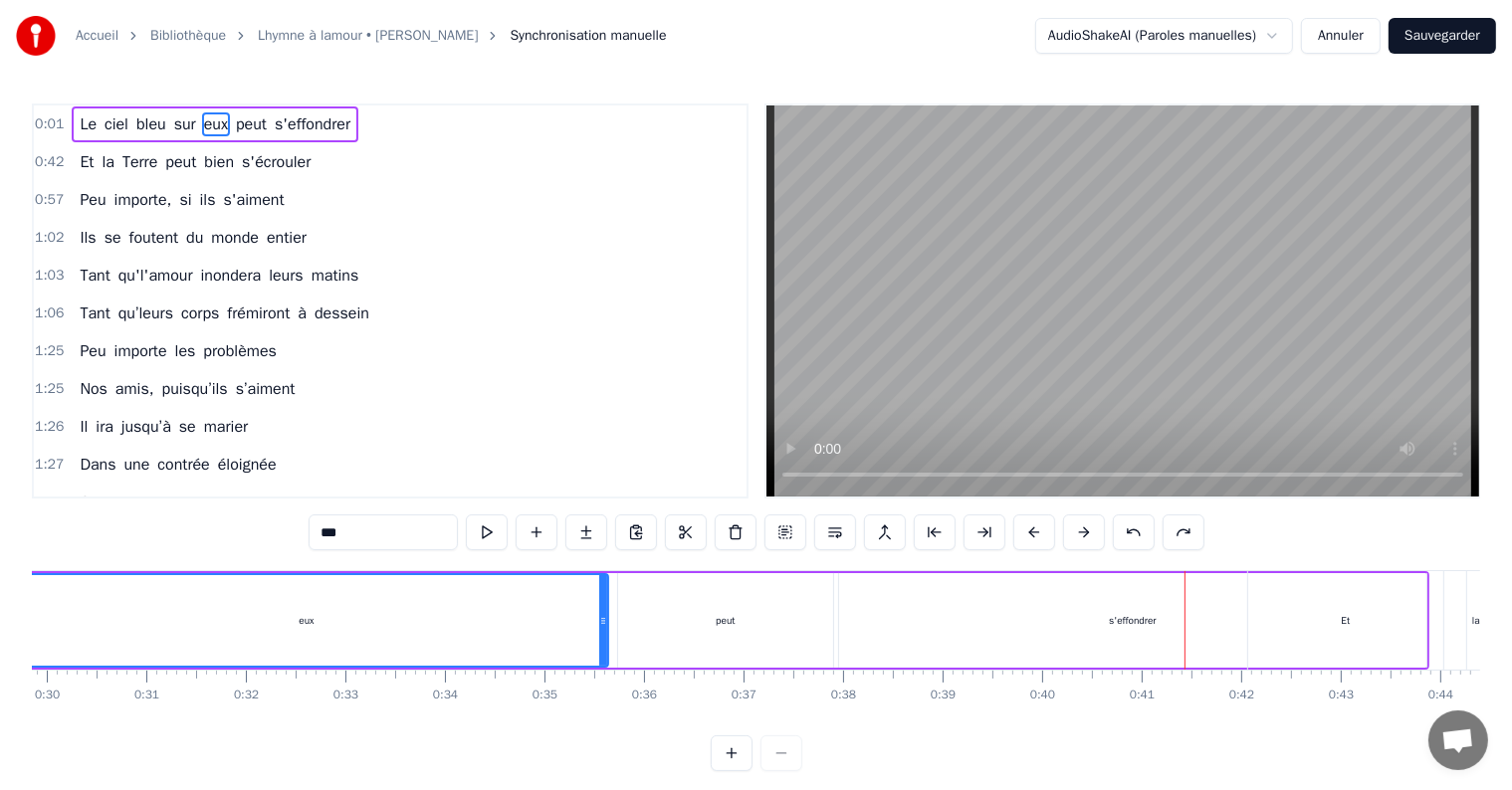 click at bounding box center (1134, 532) 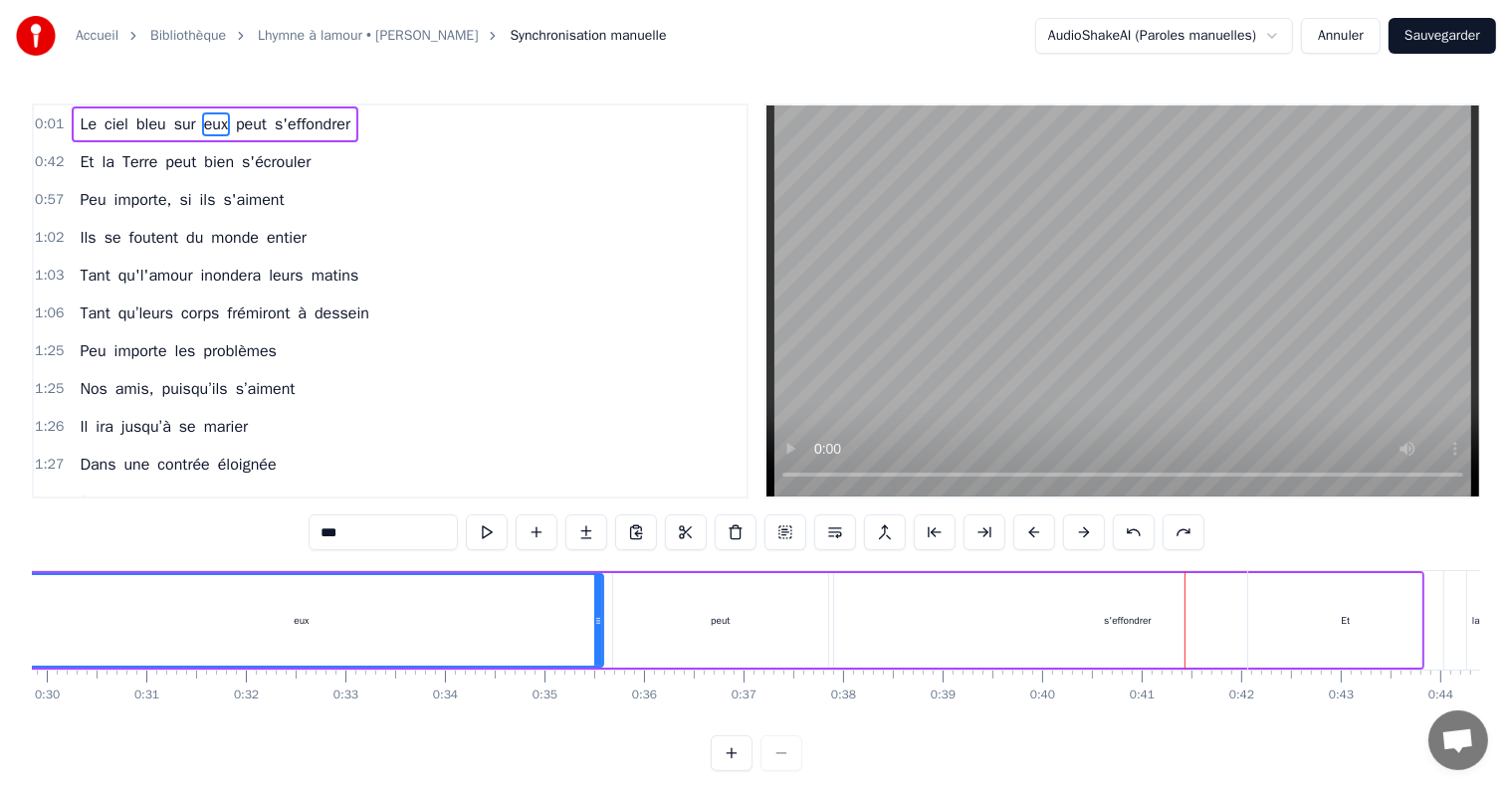 click at bounding box center (1134, 532) 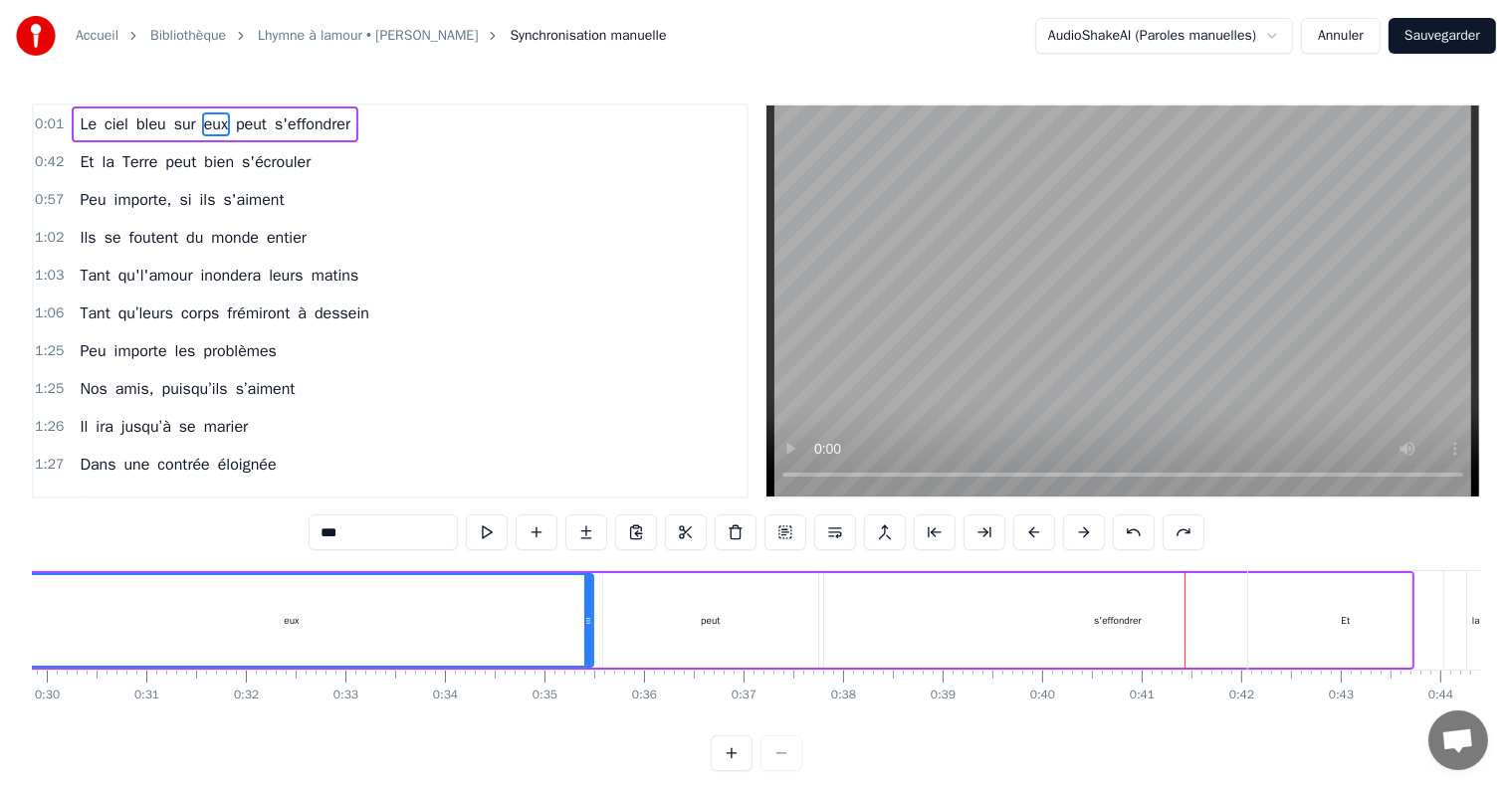 click at bounding box center [1134, 532] 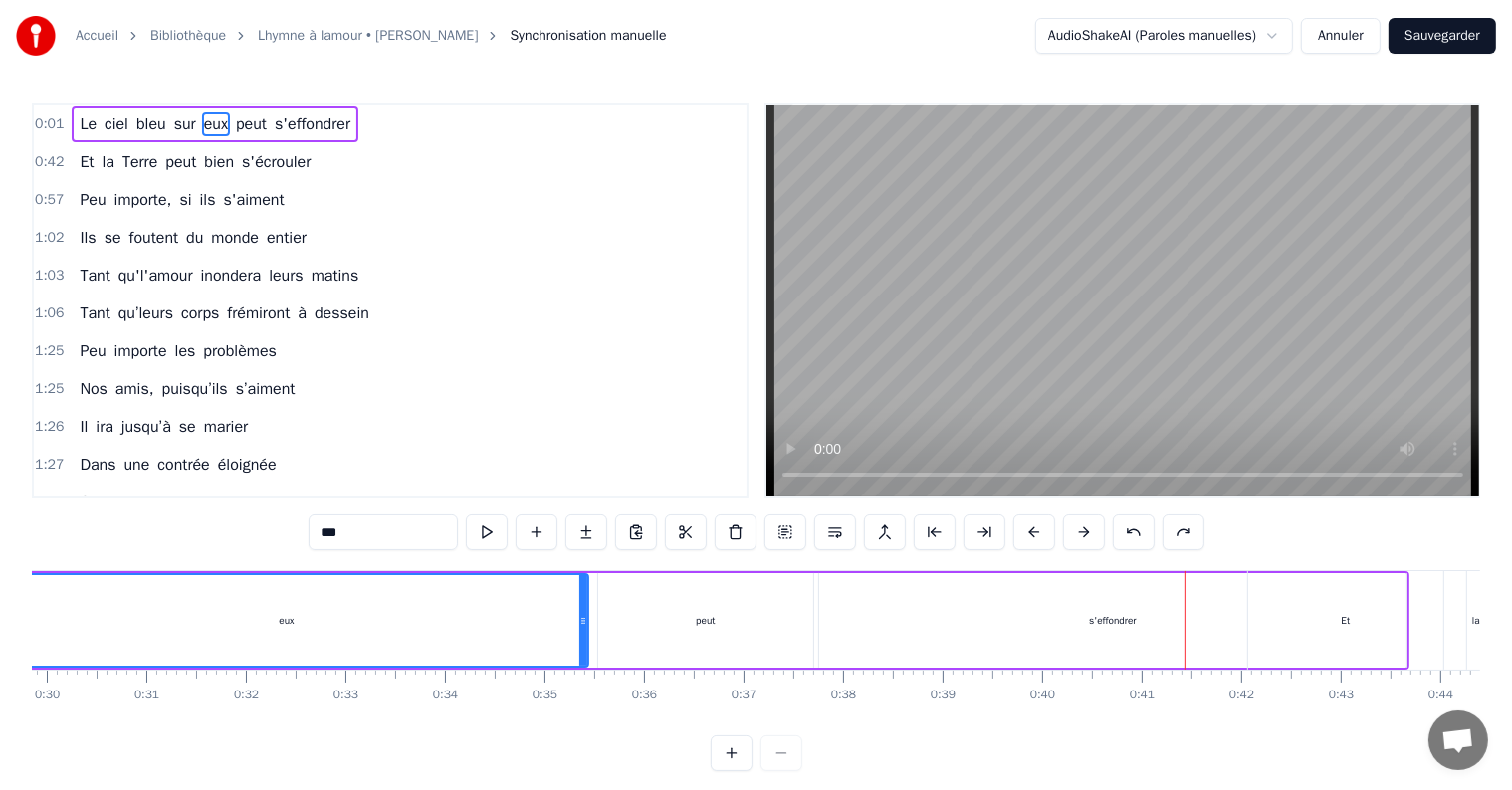 click at bounding box center [1134, 532] 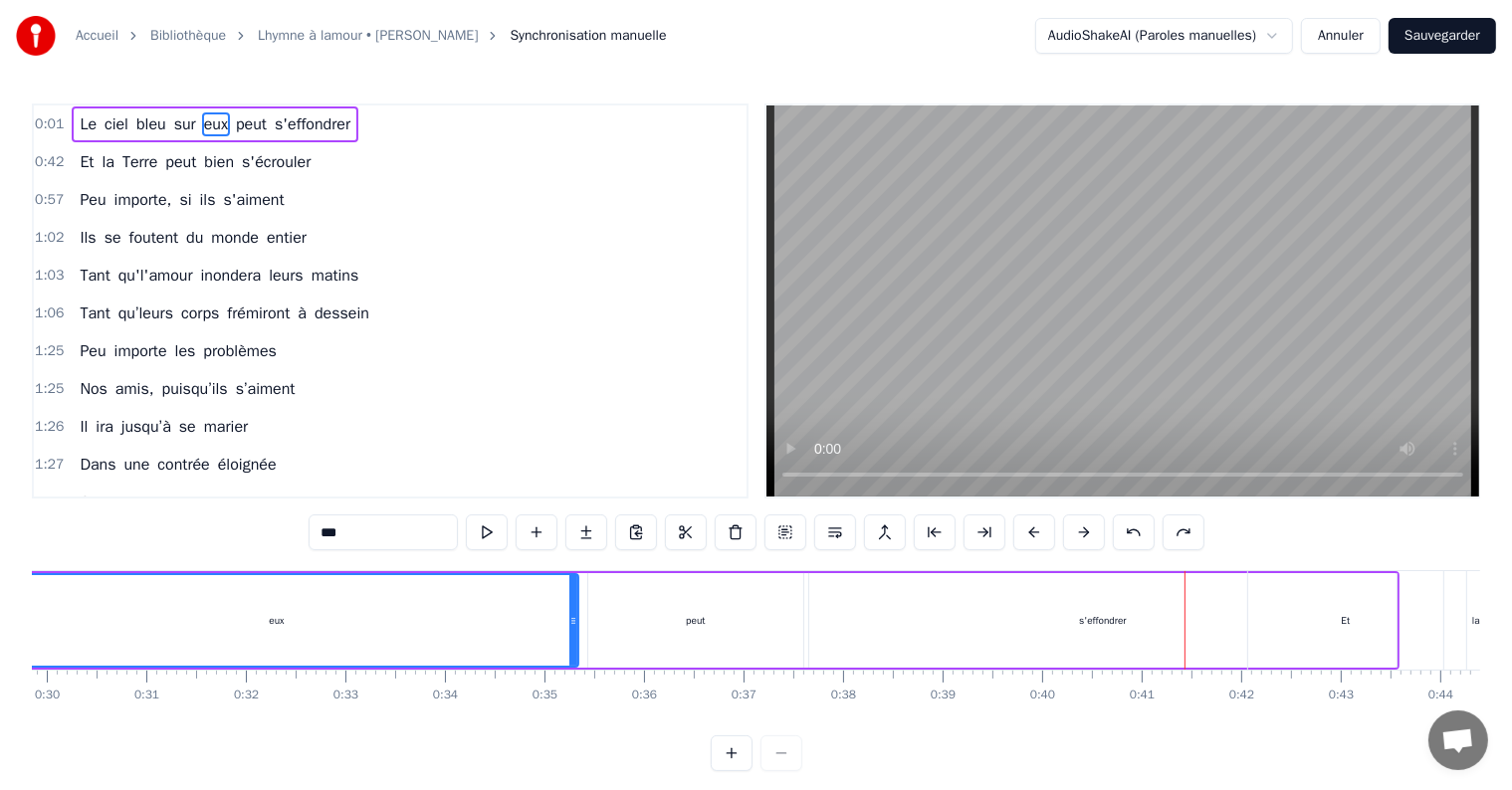 click at bounding box center (1134, 532) 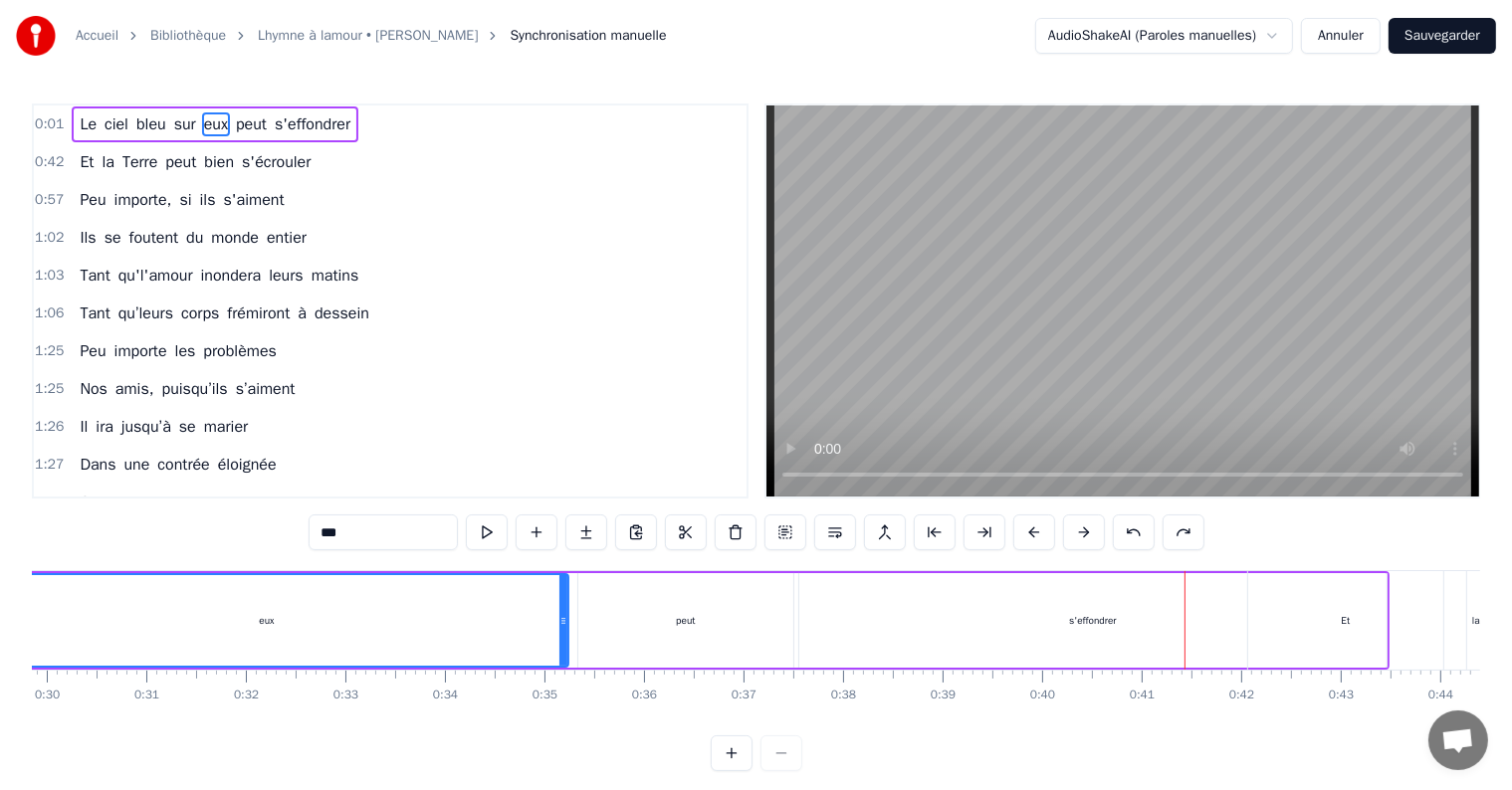 click at bounding box center [1134, 532] 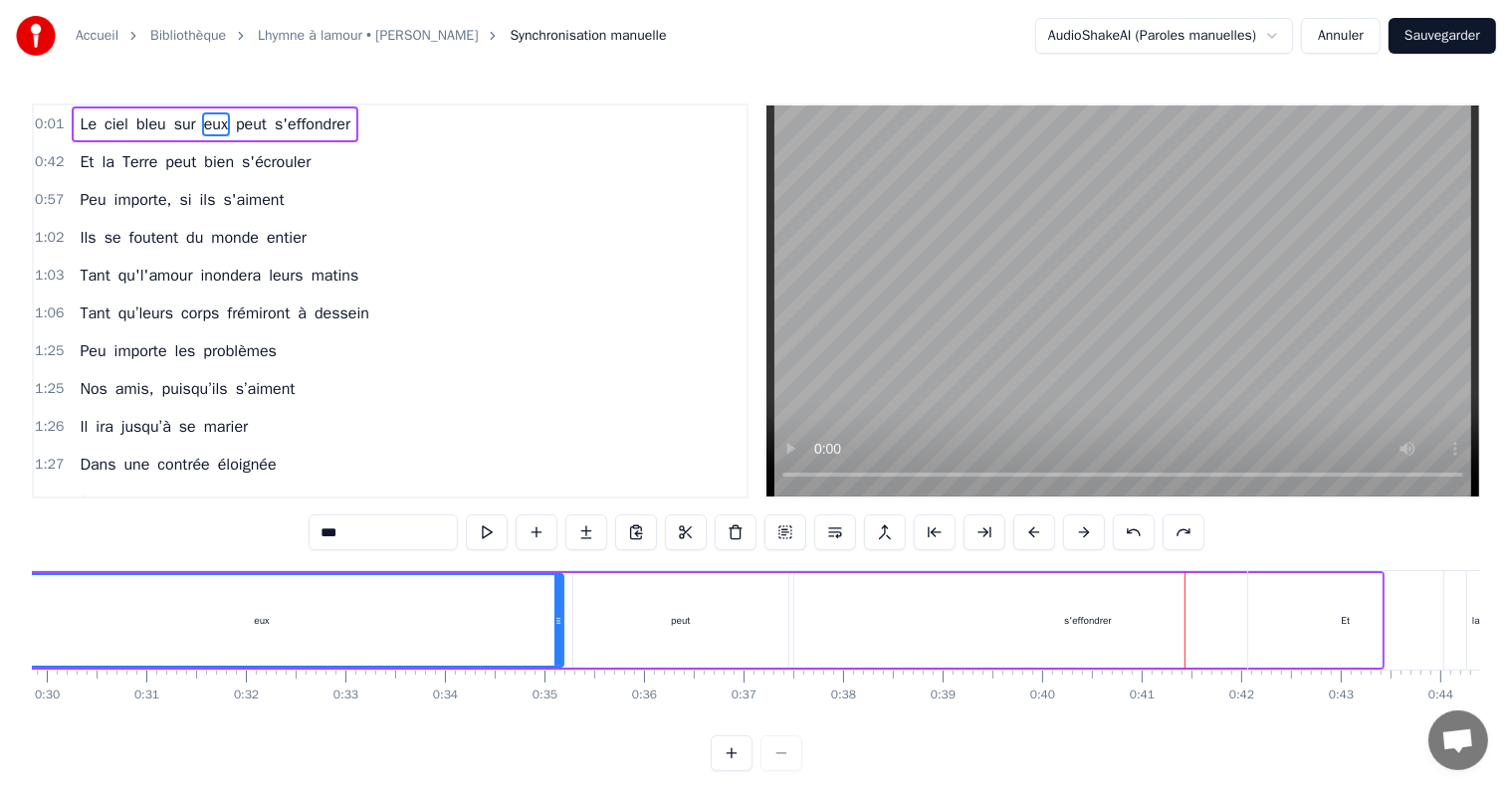 click at bounding box center [1134, 532] 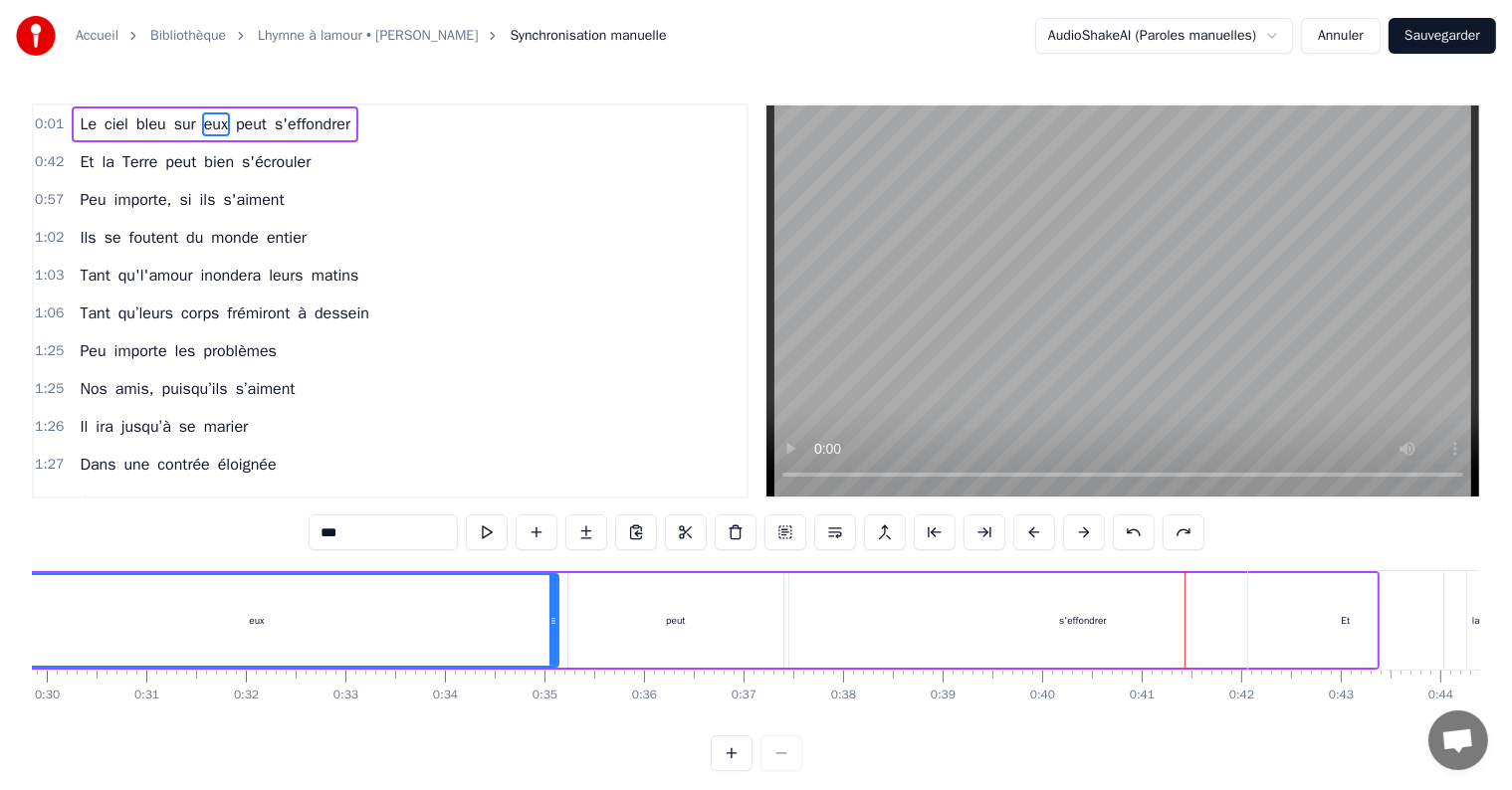 click at bounding box center [1134, 532] 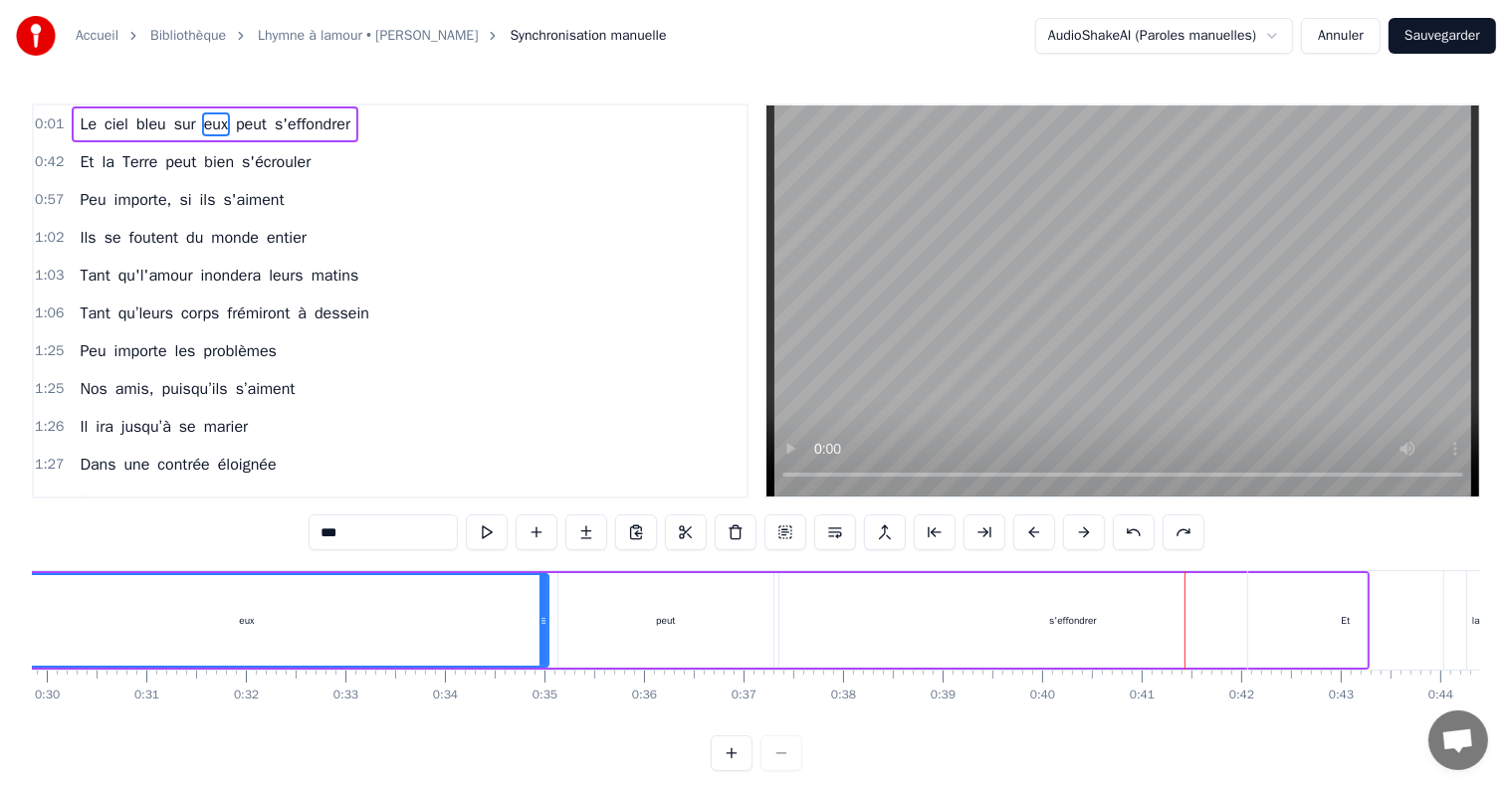 click at bounding box center (1134, 532) 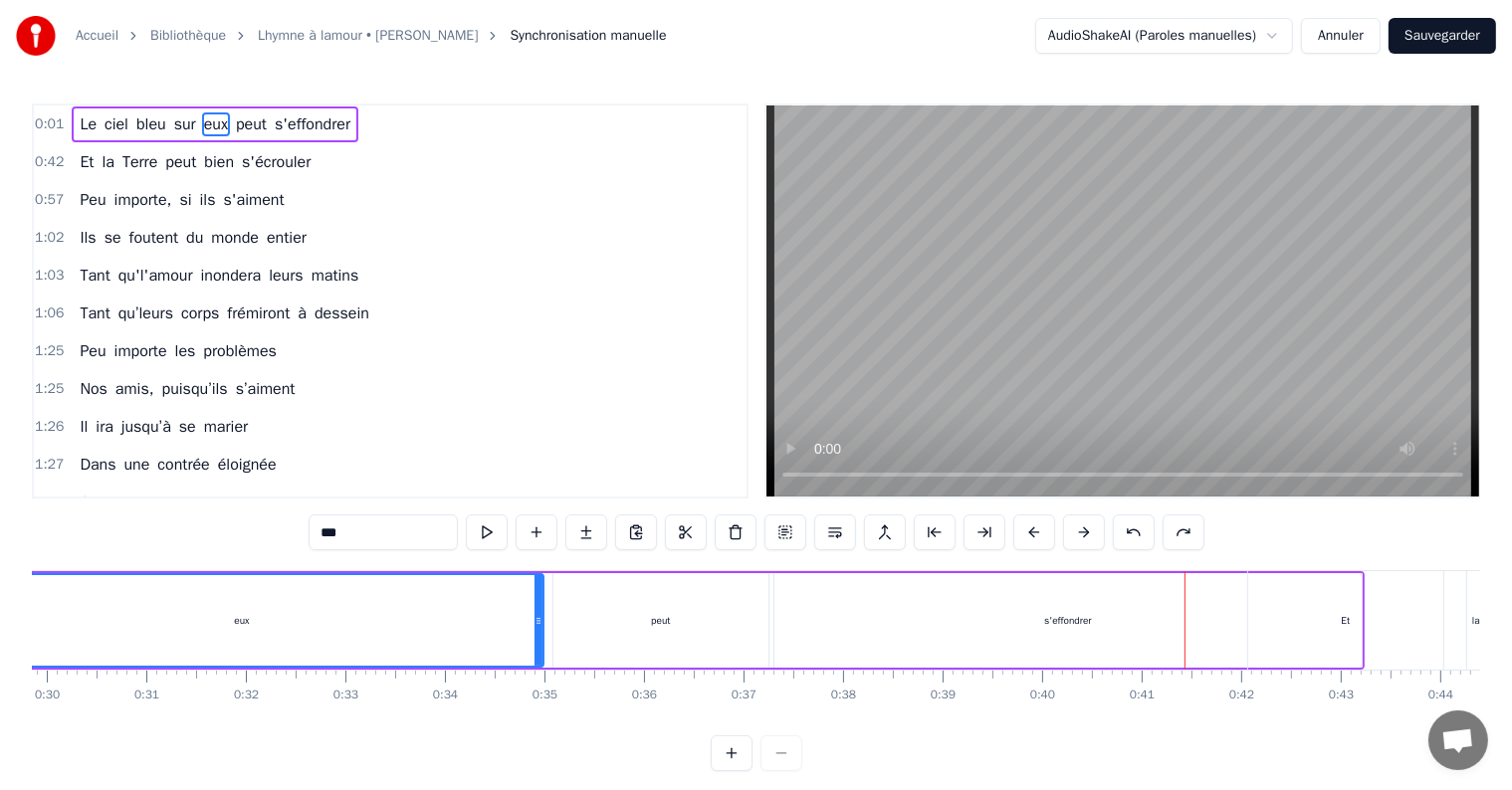 click at bounding box center (1134, 532) 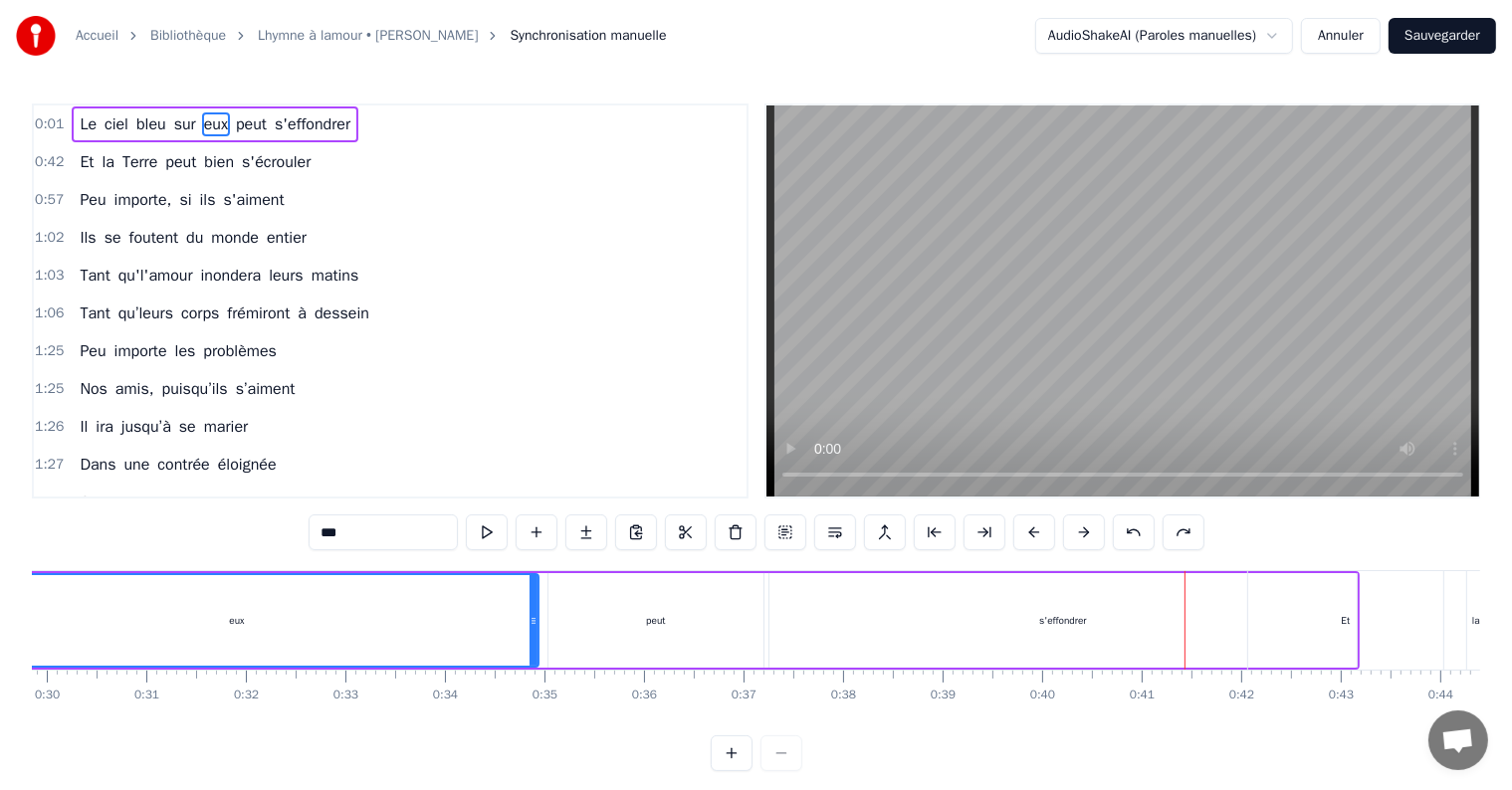 click at bounding box center (1134, 532) 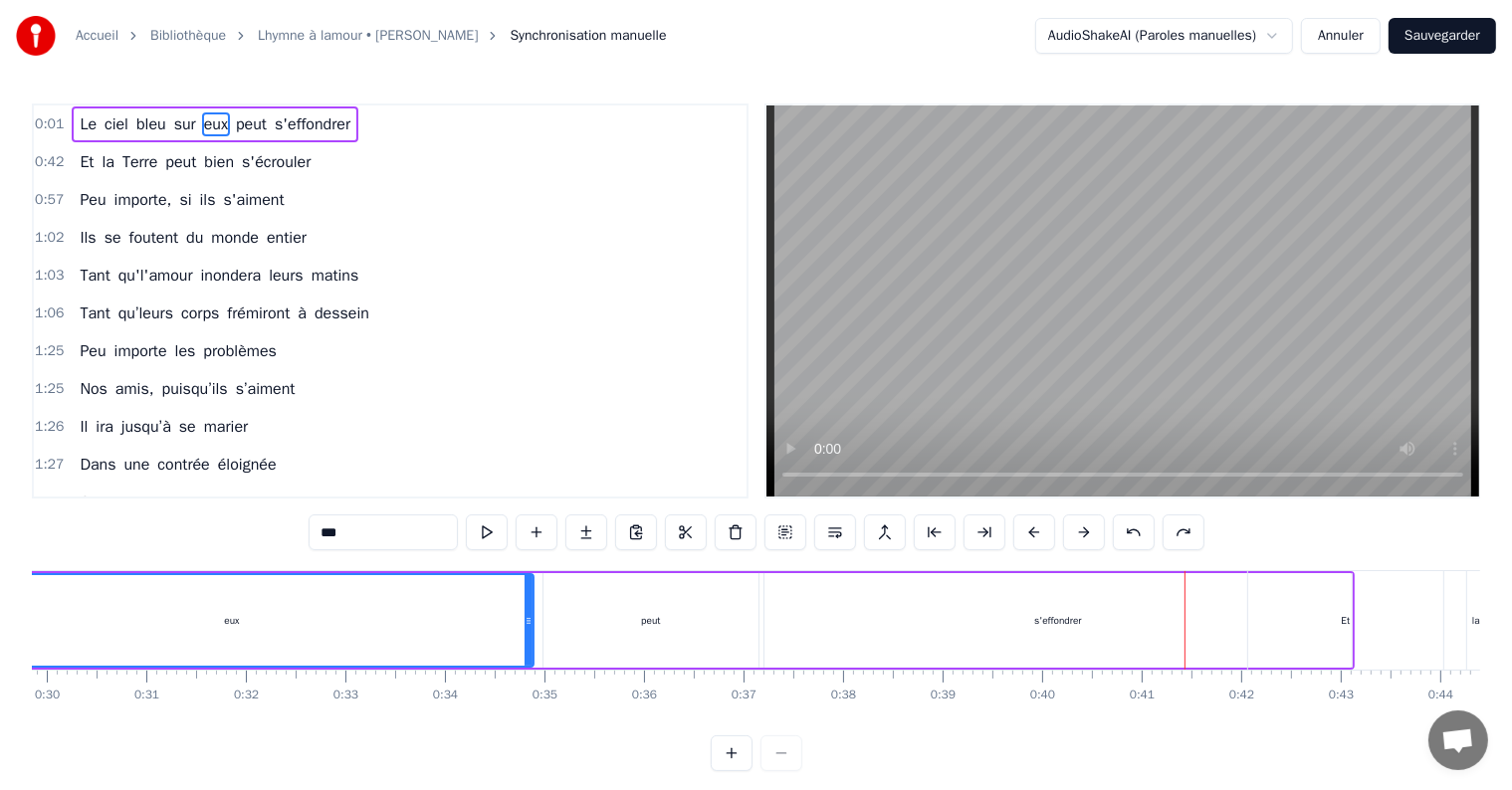 click at bounding box center [1134, 532] 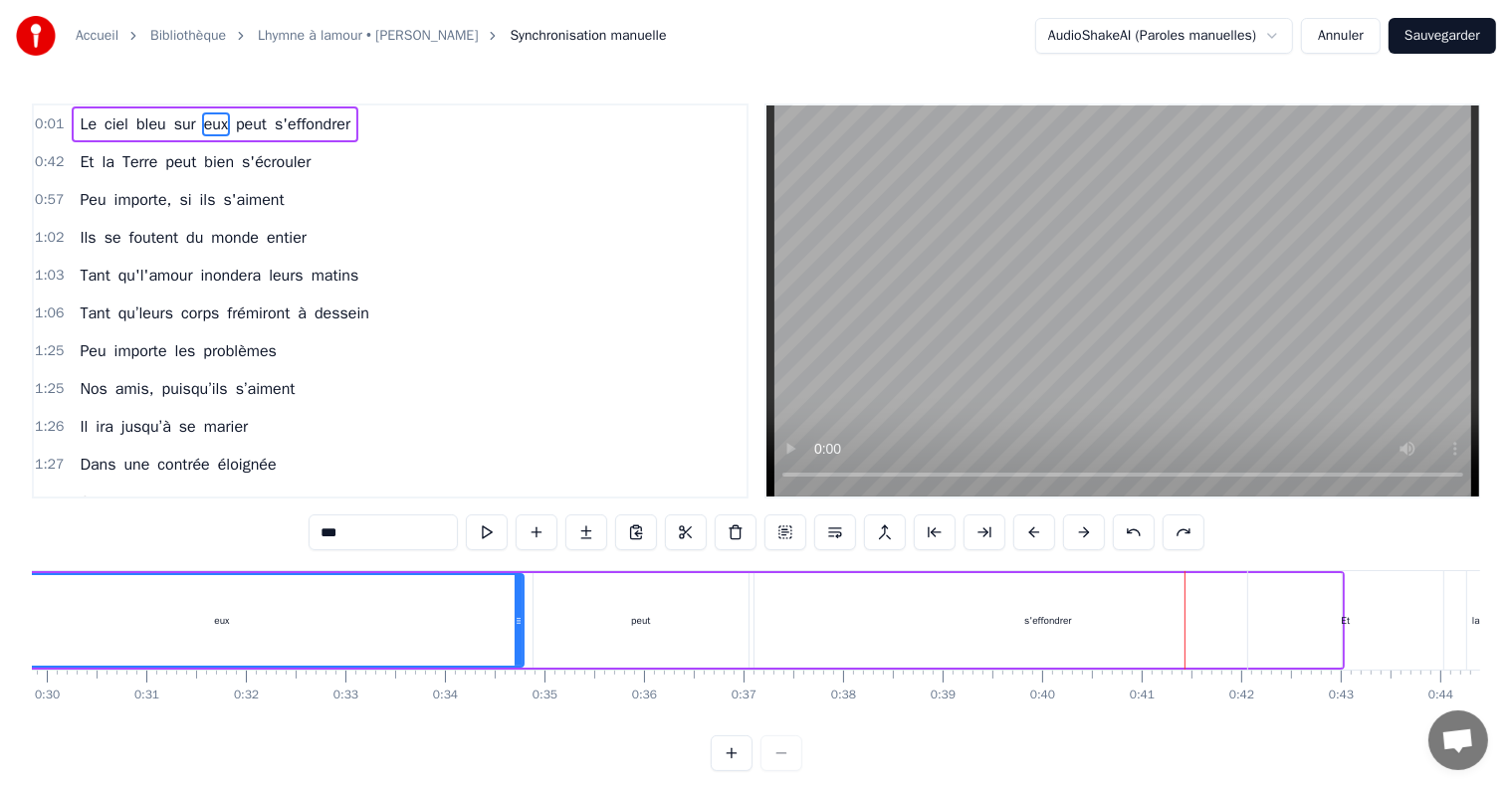 click at bounding box center [1134, 532] 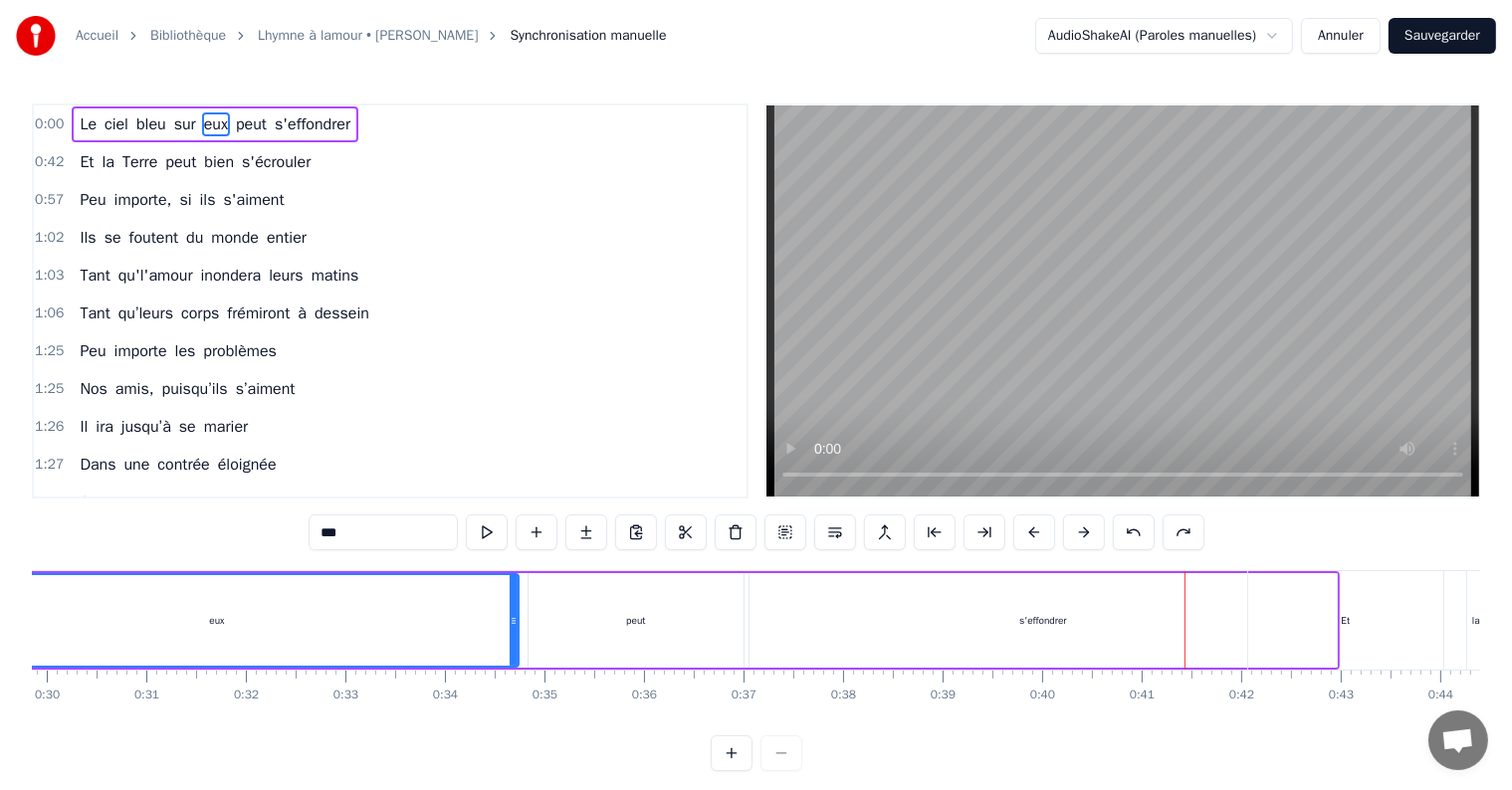 click at bounding box center [1134, 532] 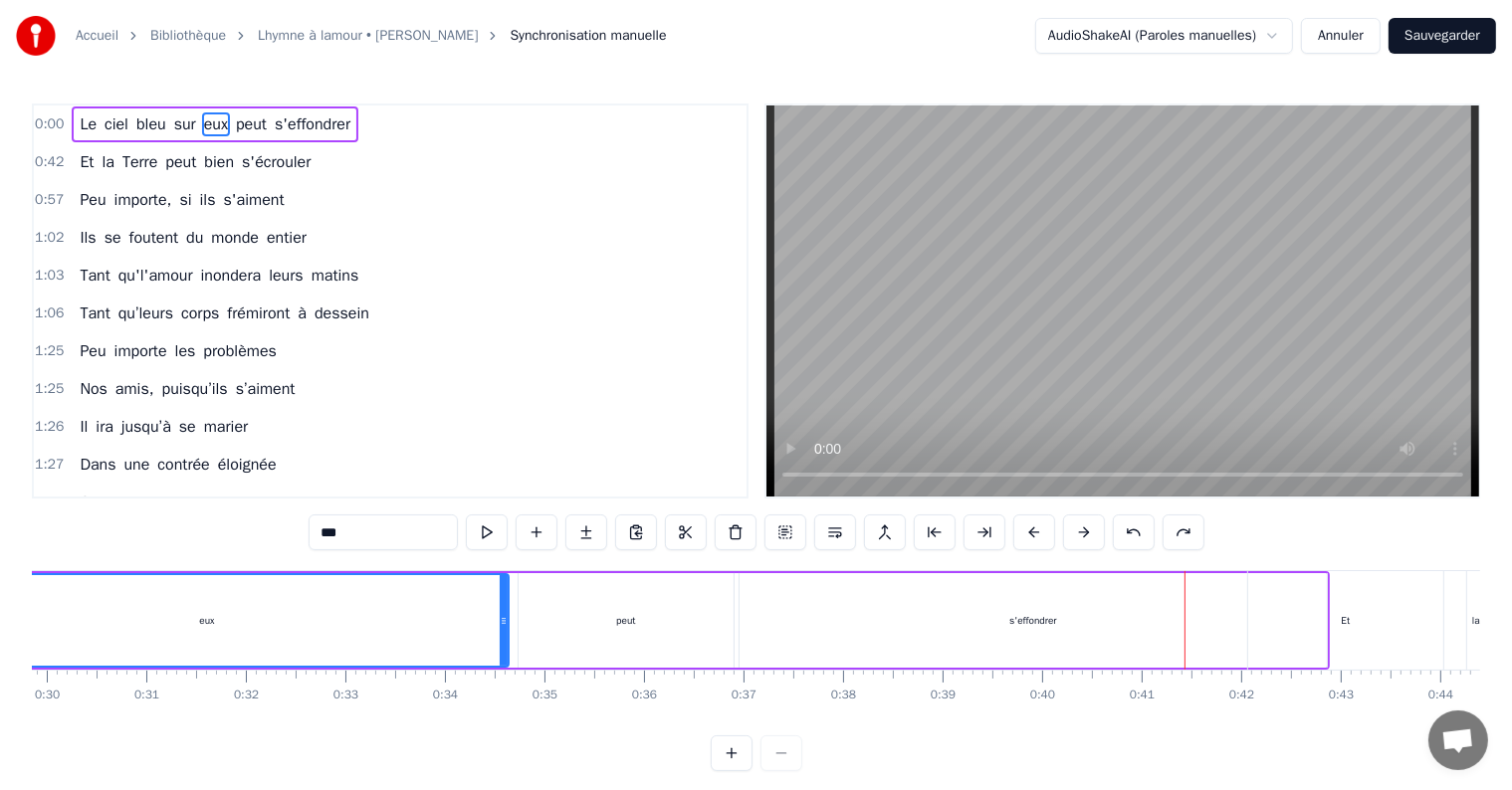 click at bounding box center [1134, 532] 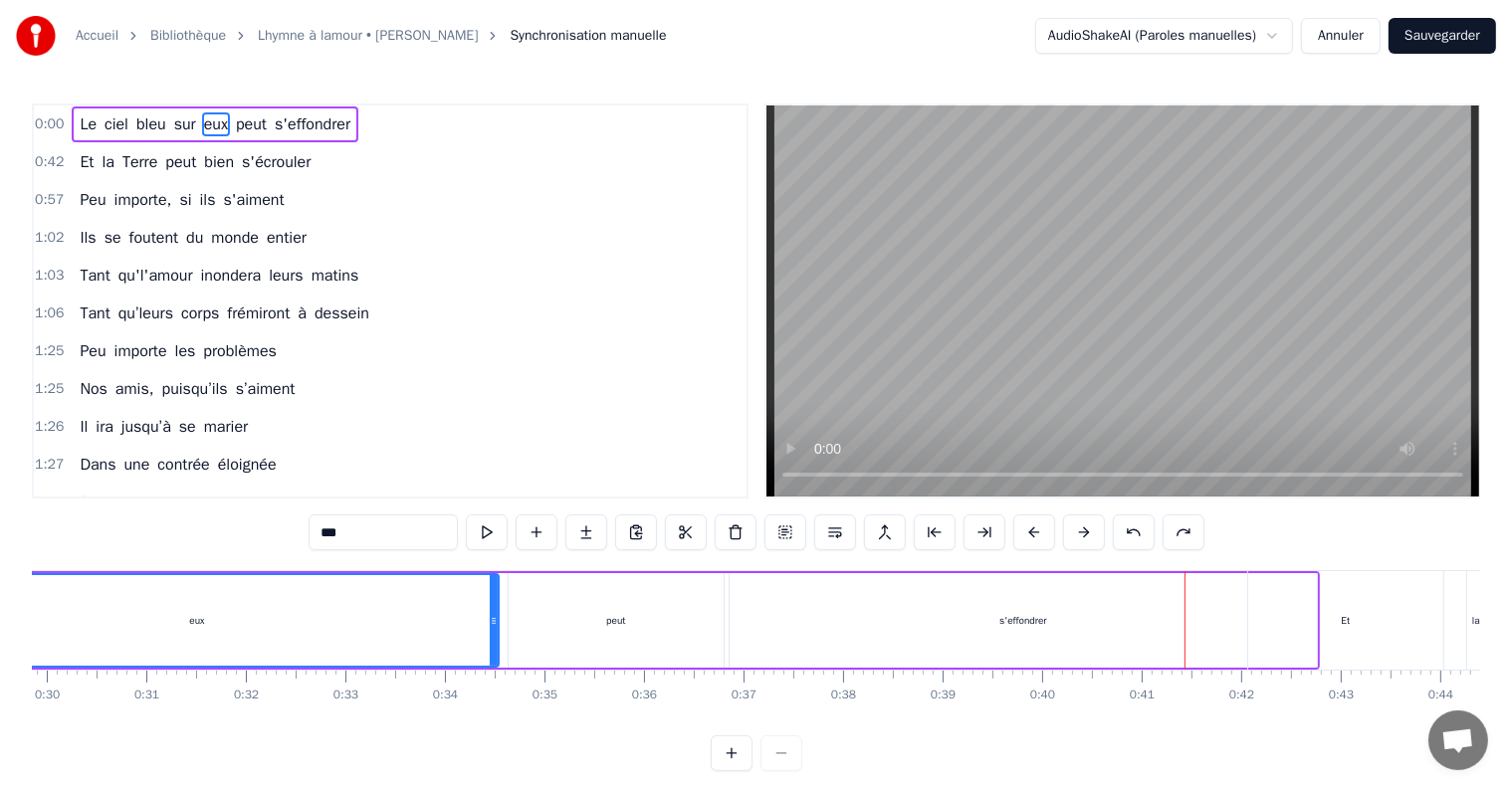 click at bounding box center (1134, 532) 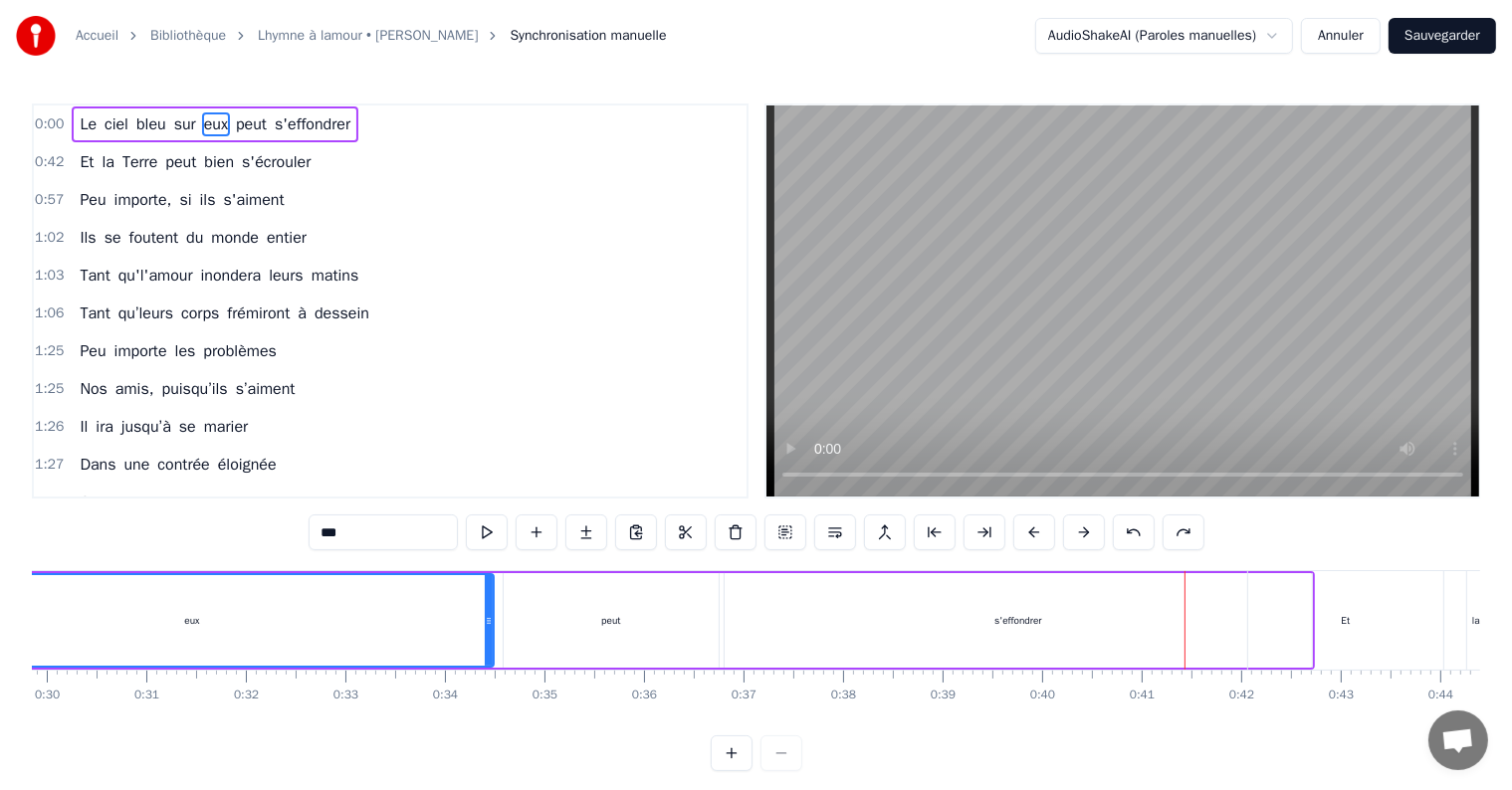 click at bounding box center [1134, 532] 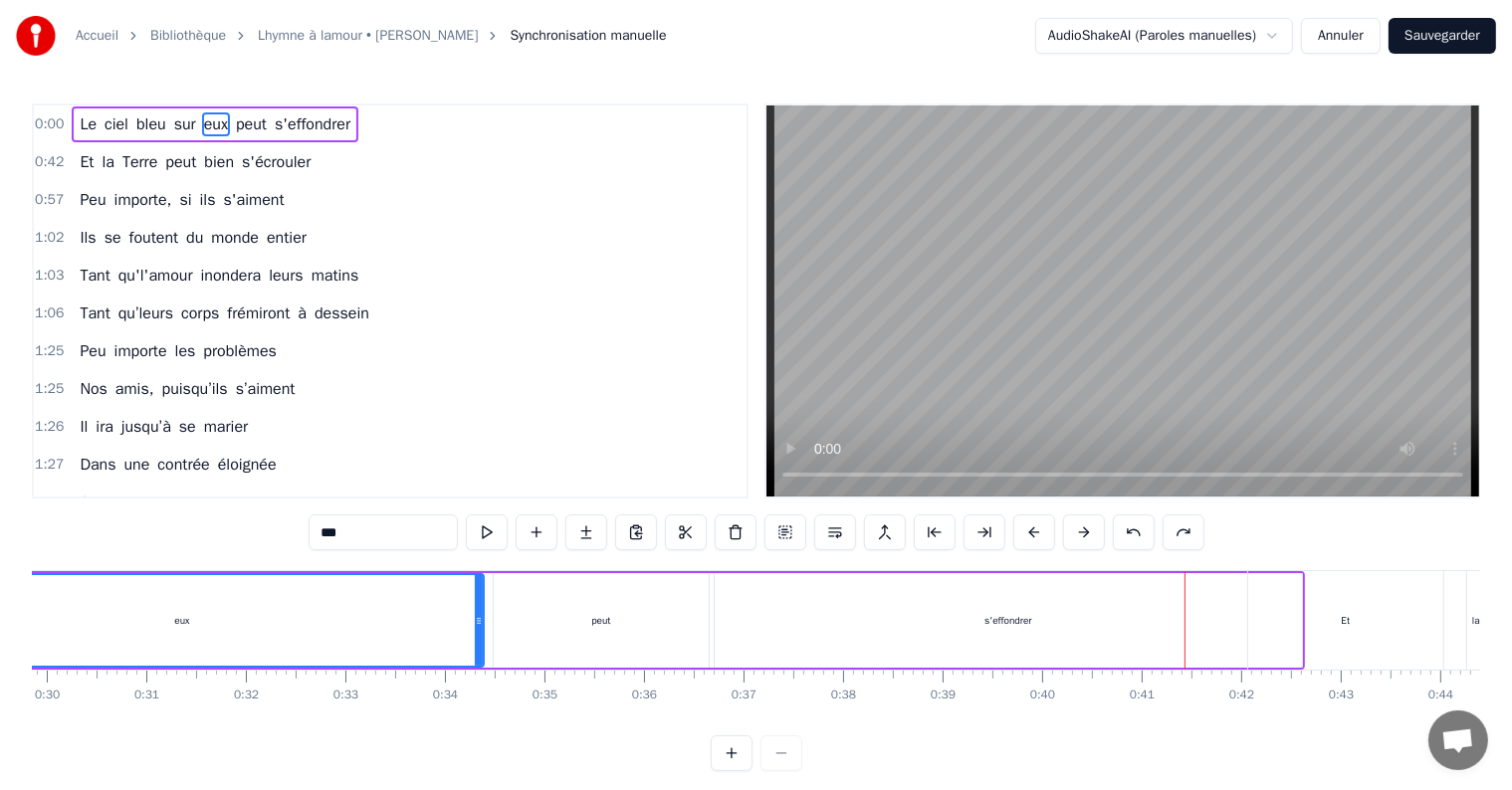 click at bounding box center (1134, 532) 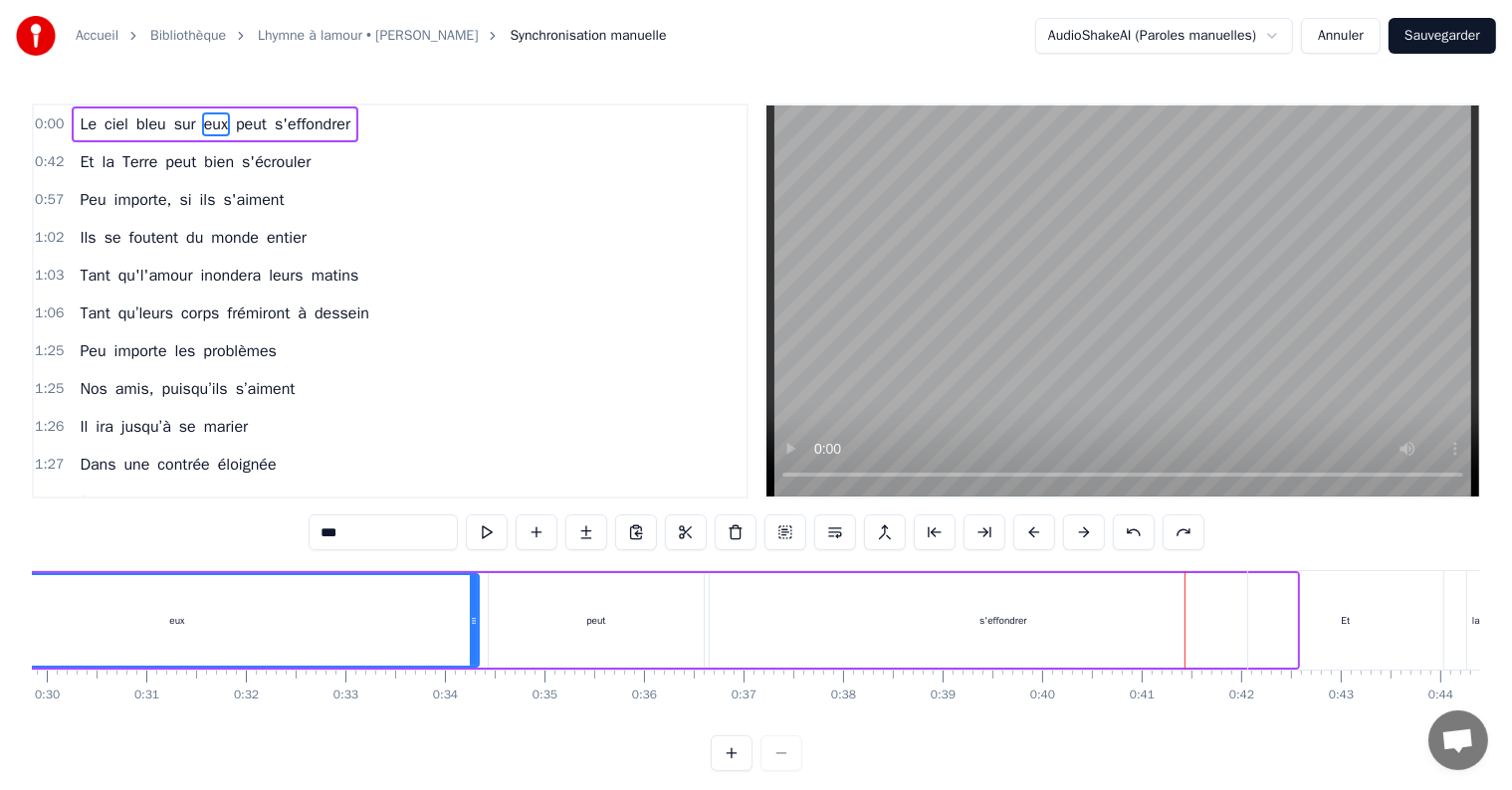 click at bounding box center [1134, 532] 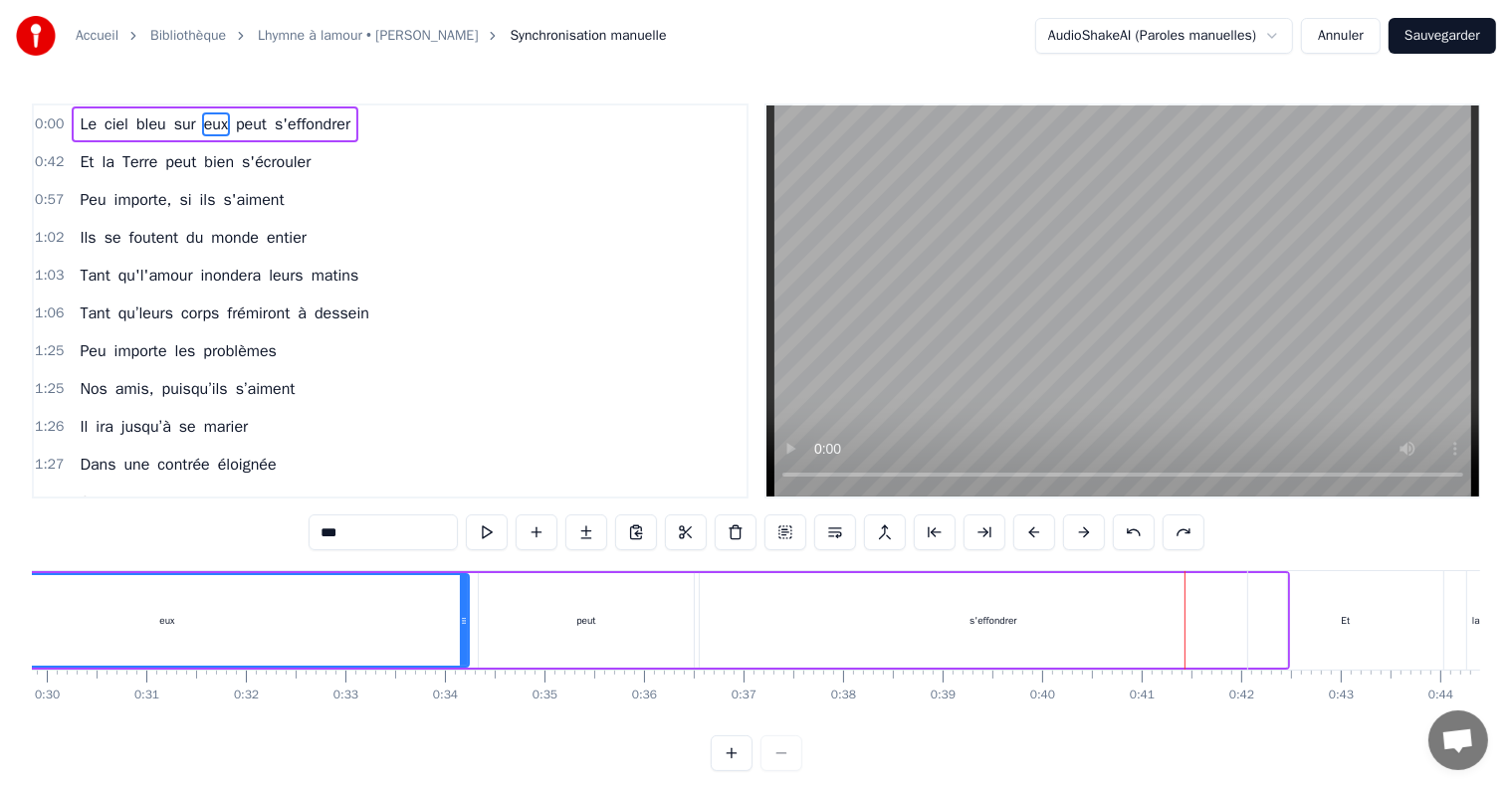 click at bounding box center [1134, 532] 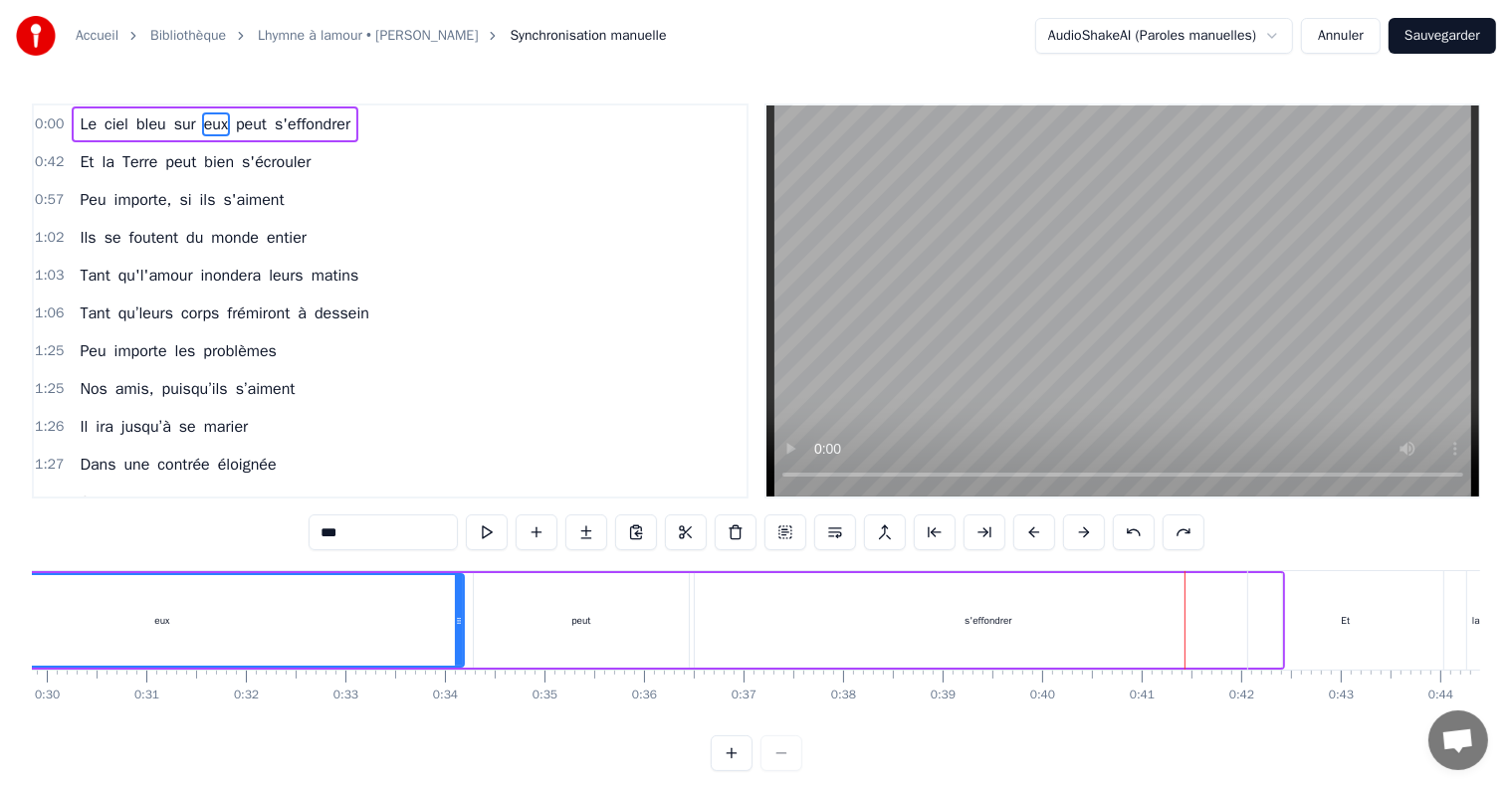 click at bounding box center (1134, 532) 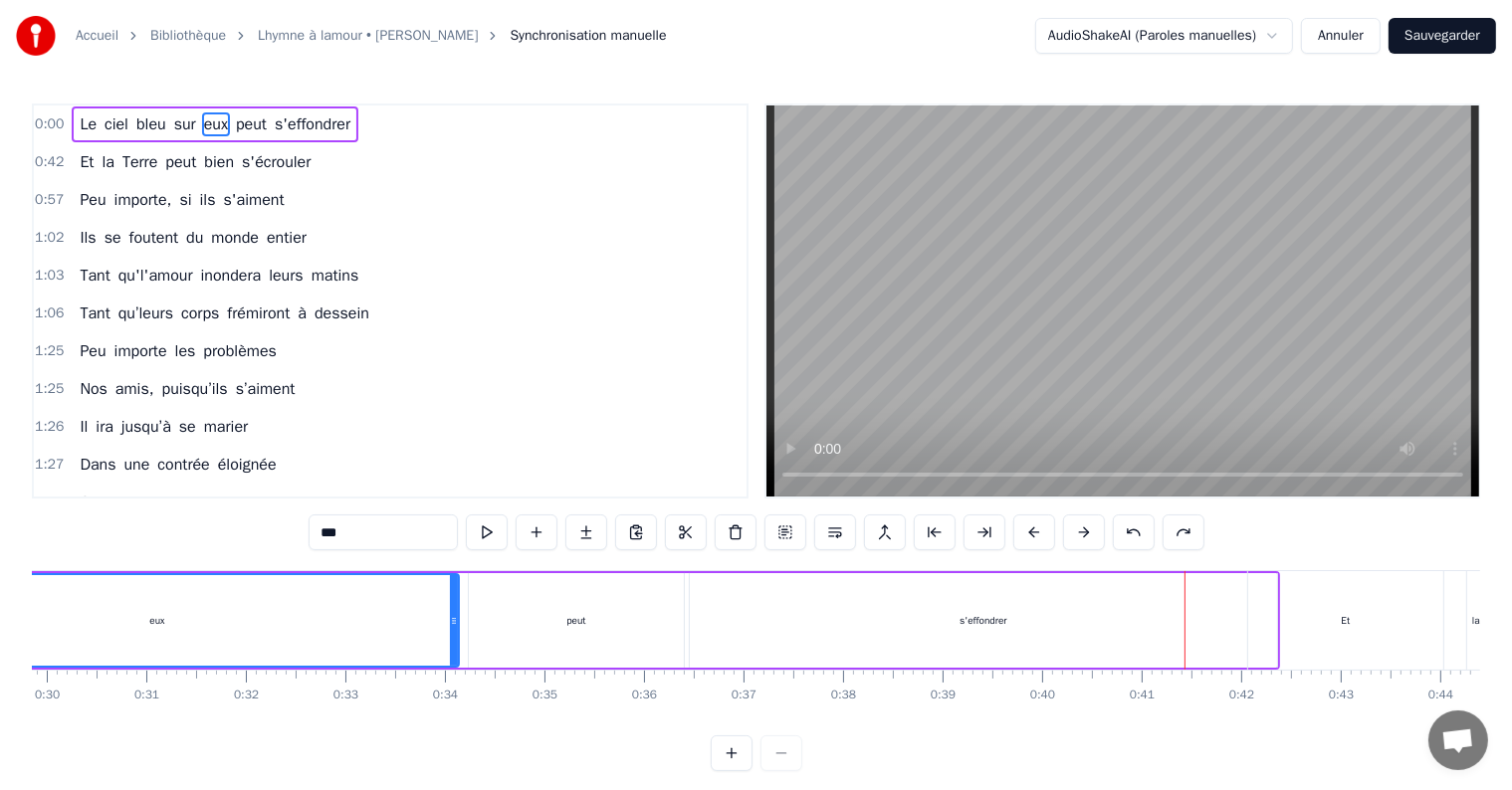 click at bounding box center [1134, 532] 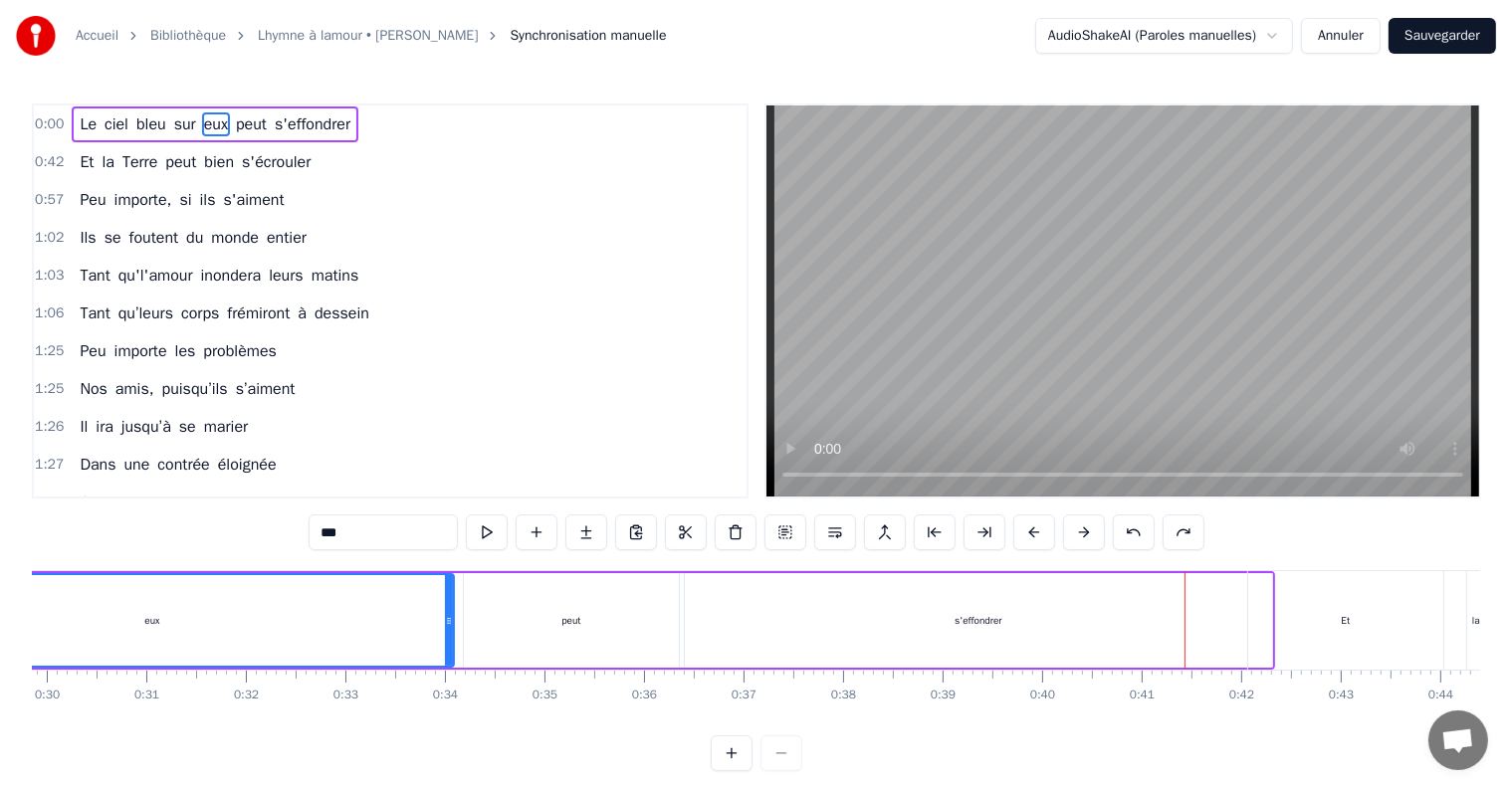 click at bounding box center (1134, 532) 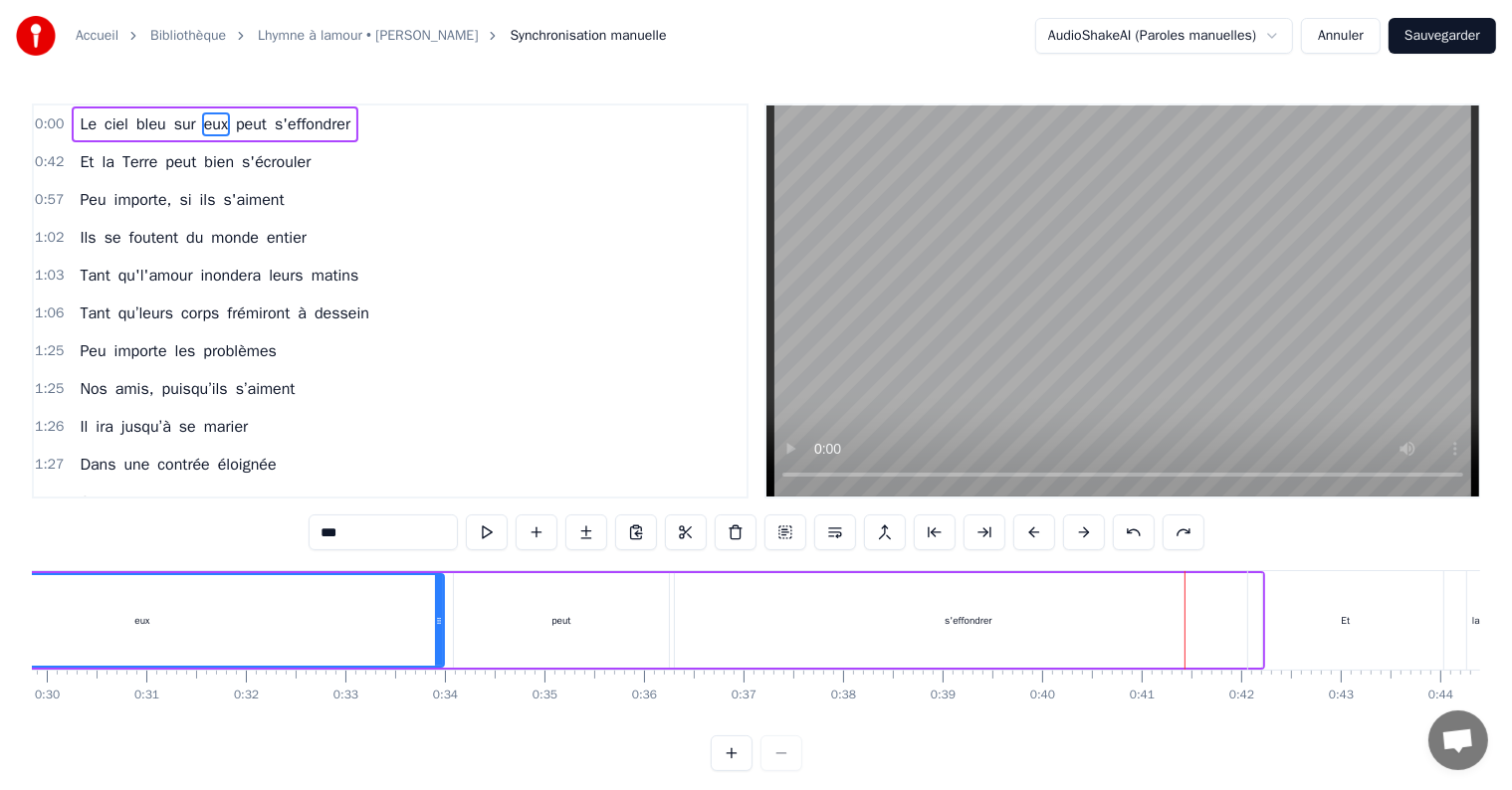 click at bounding box center [1134, 532] 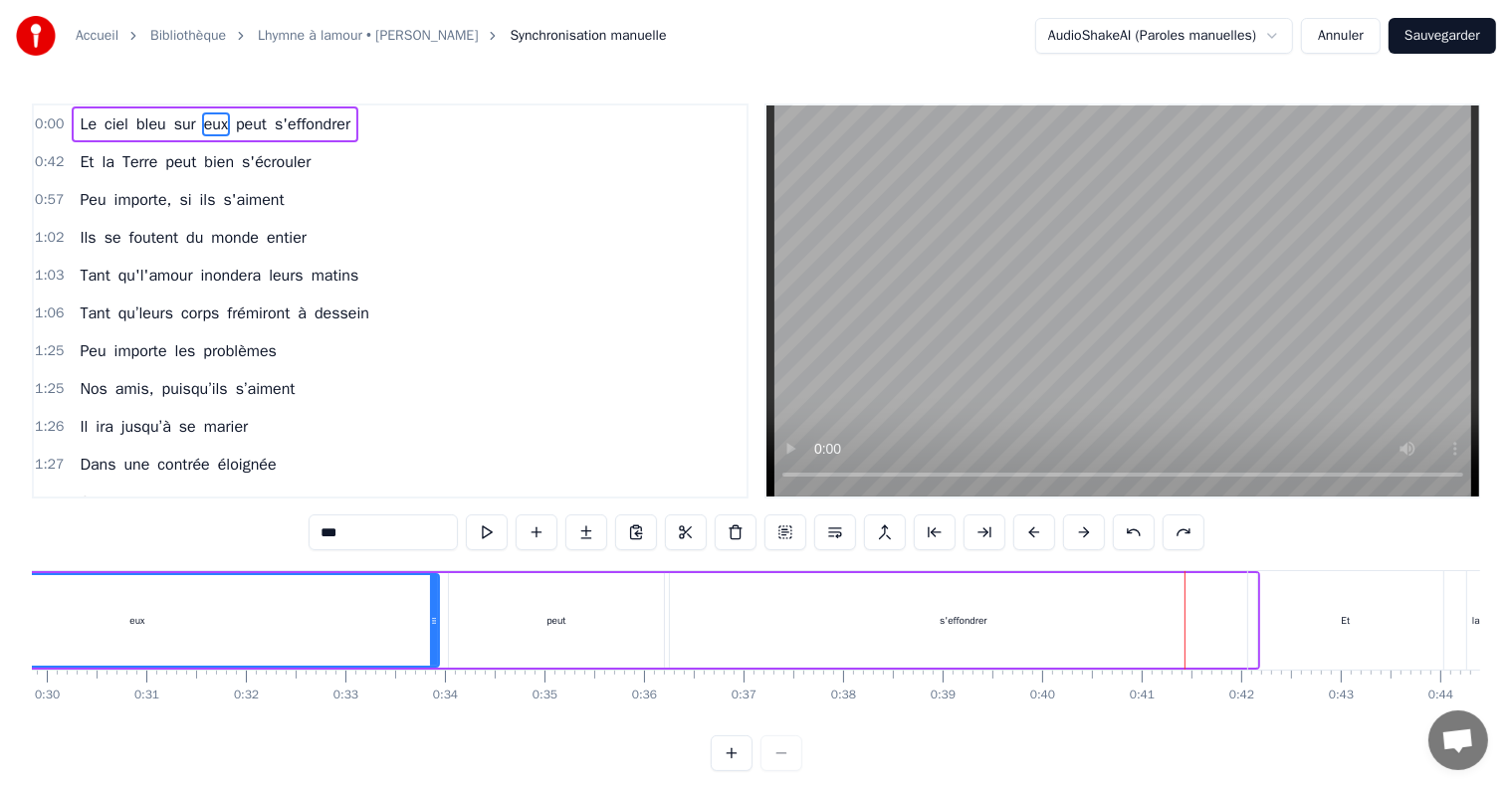 click at bounding box center (1134, 532) 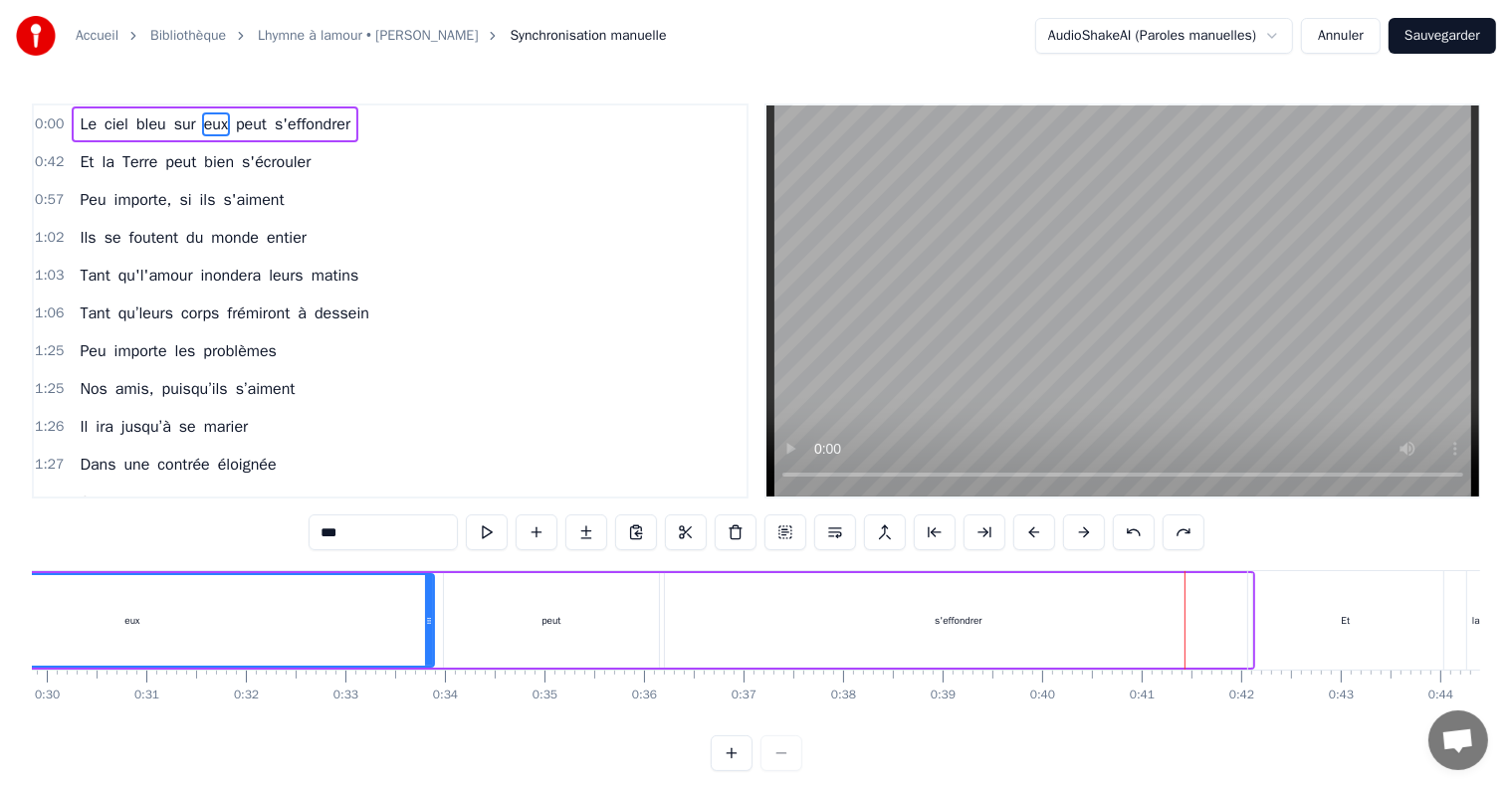 click at bounding box center [1134, 532] 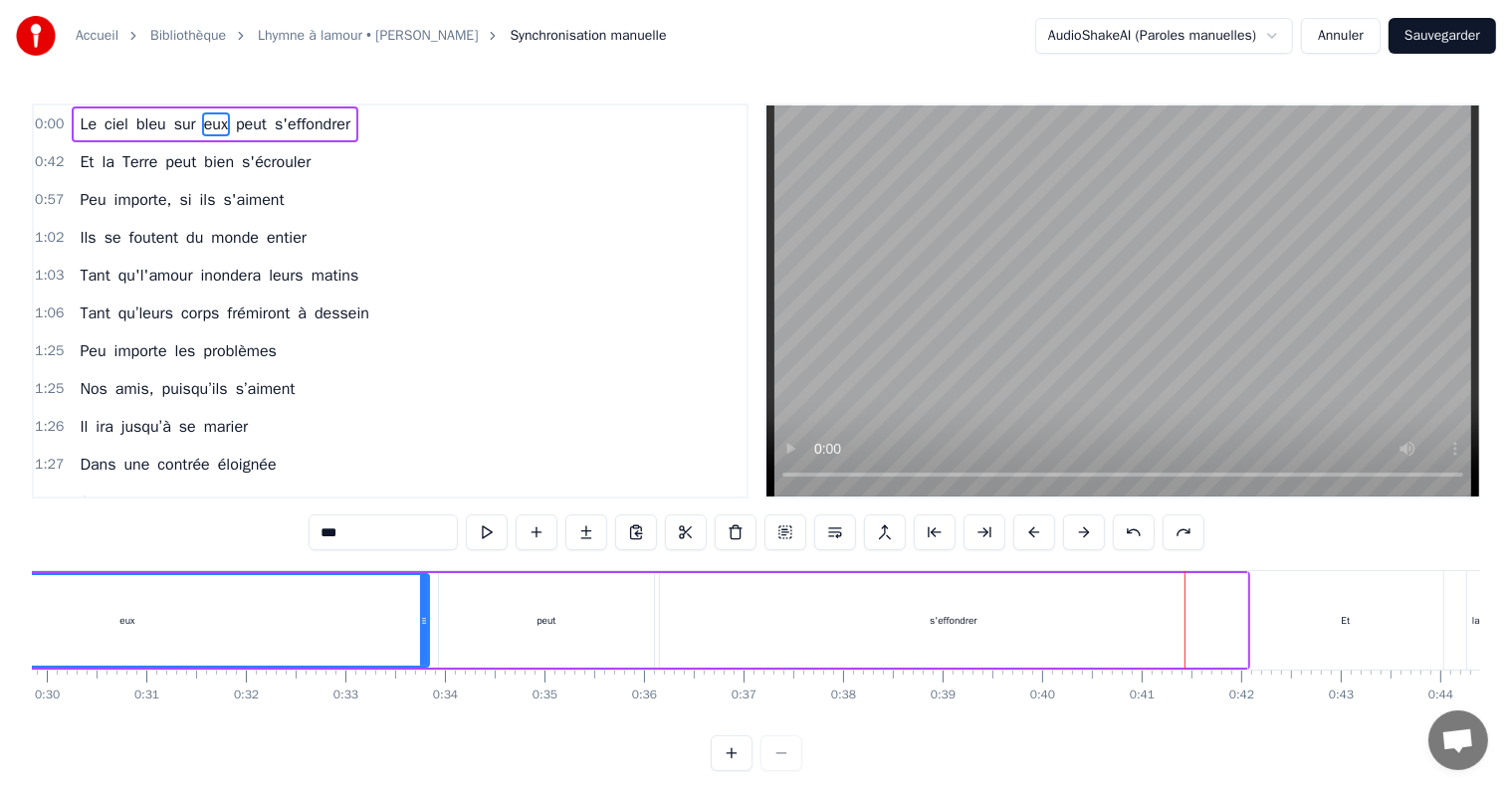 click at bounding box center (1134, 532) 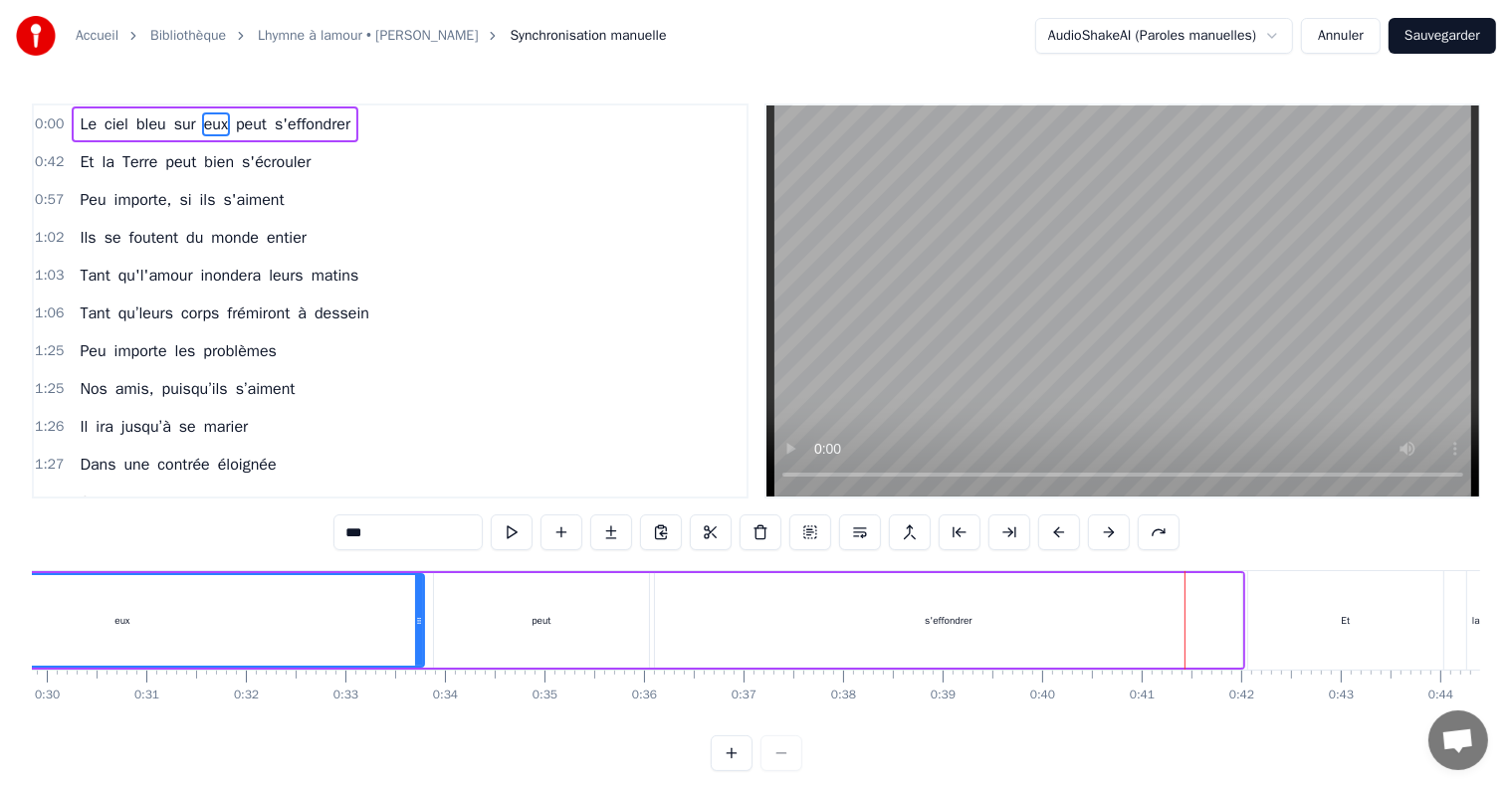 click at bounding box center [1159, 532] 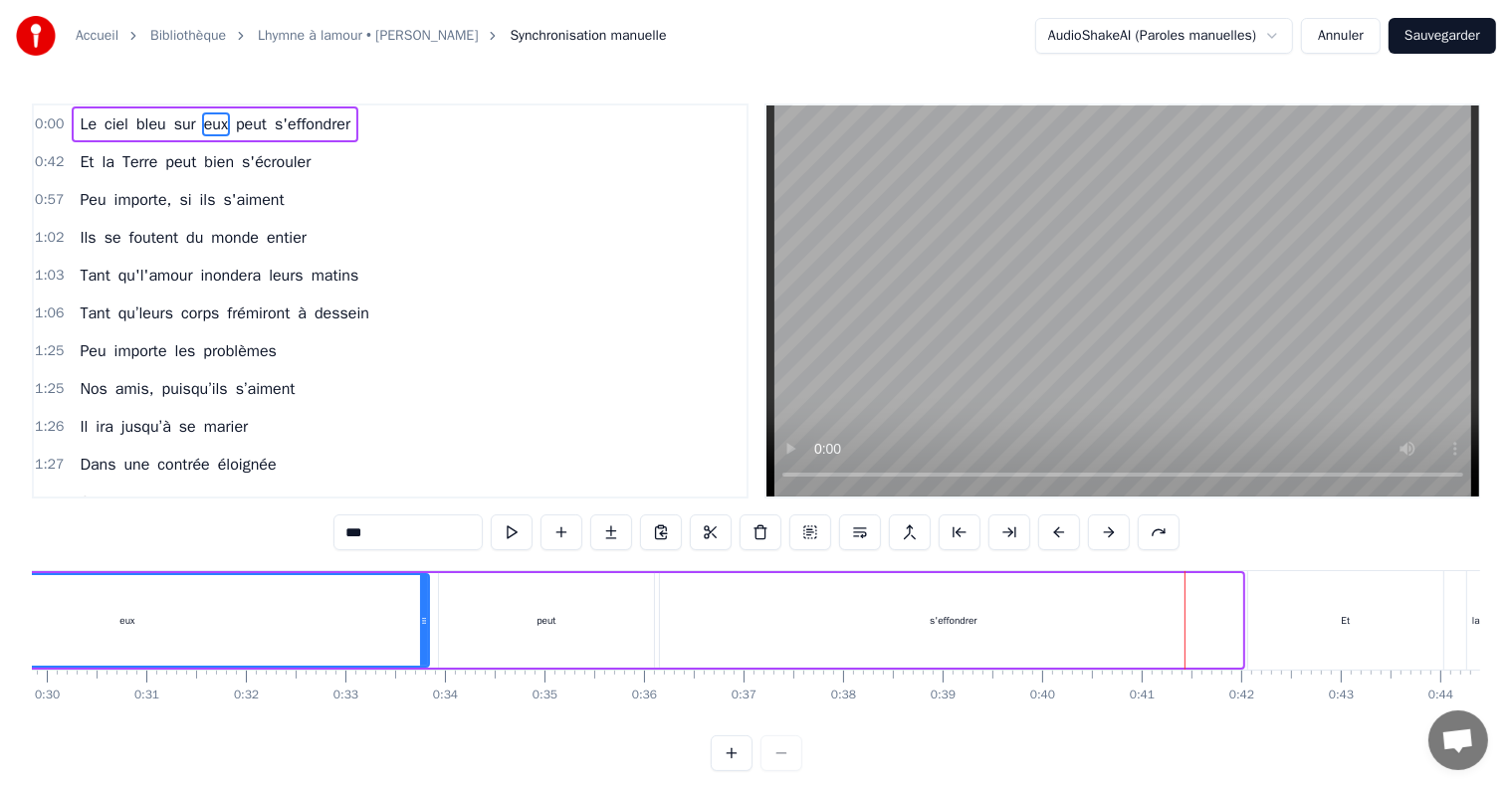 click at bounding box center (1159, 532) 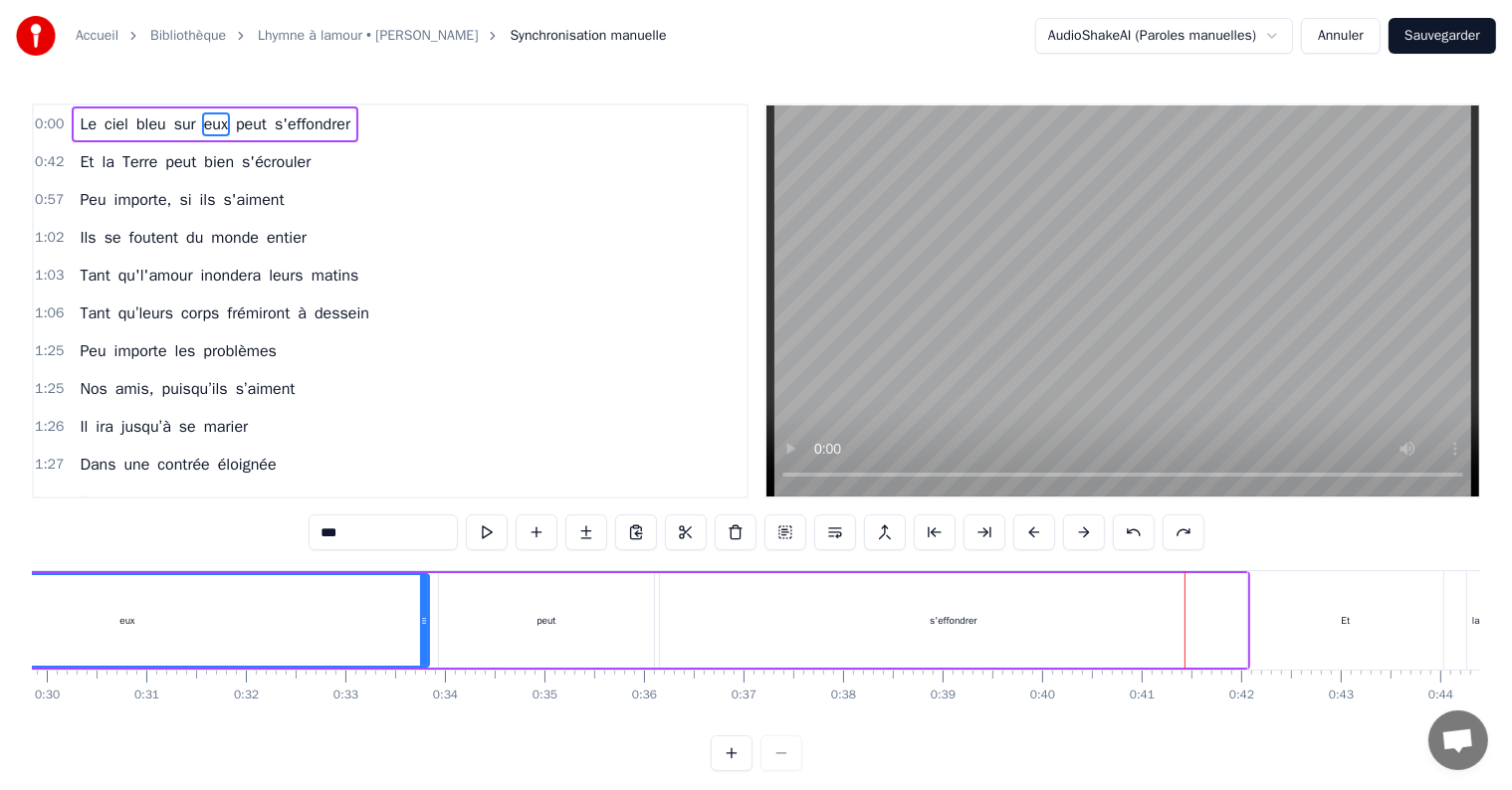click at bounding box center [1134, 532] 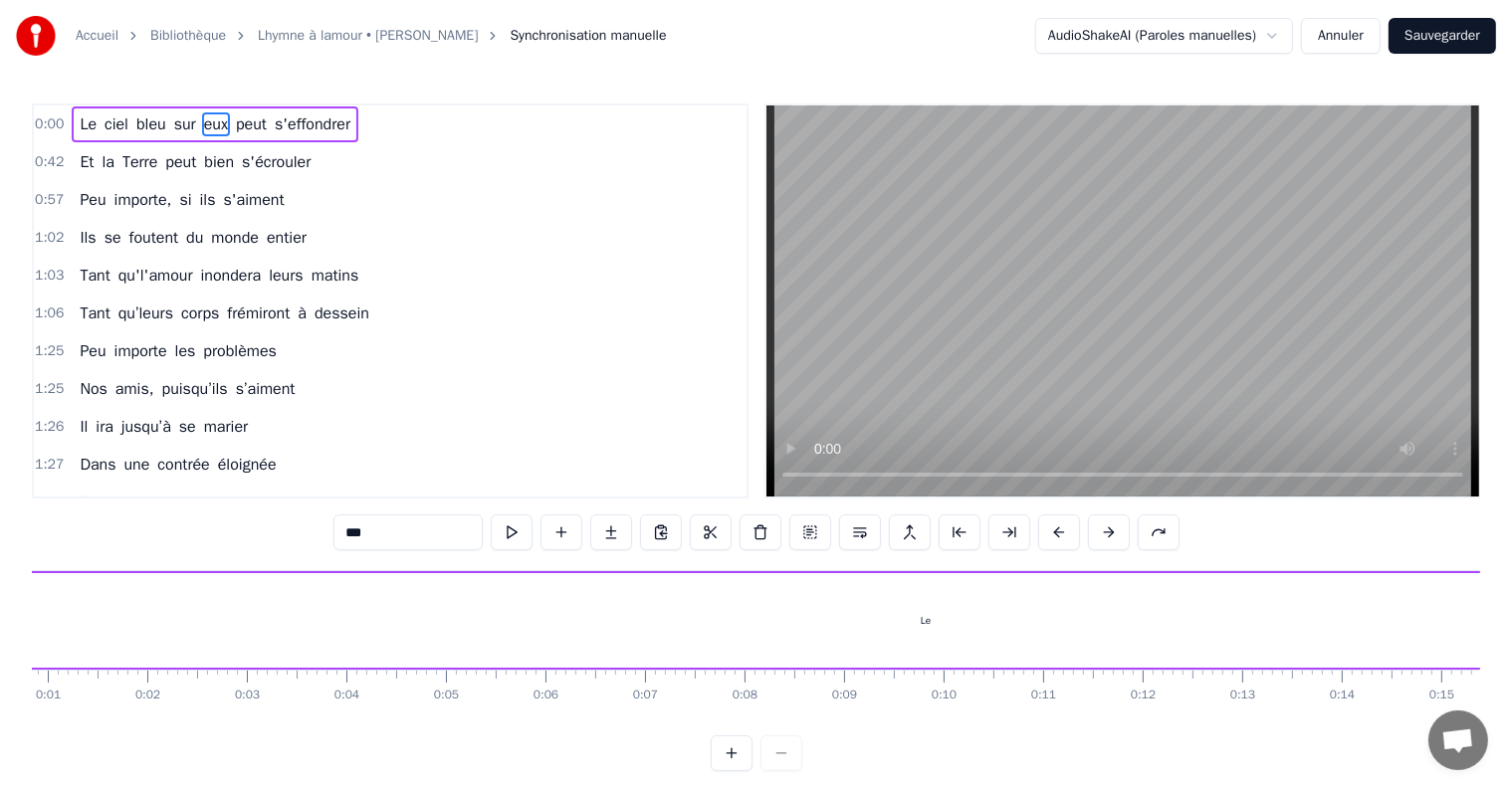 scroll, scrollTop: 0, scrollLeft: 0, axis: both 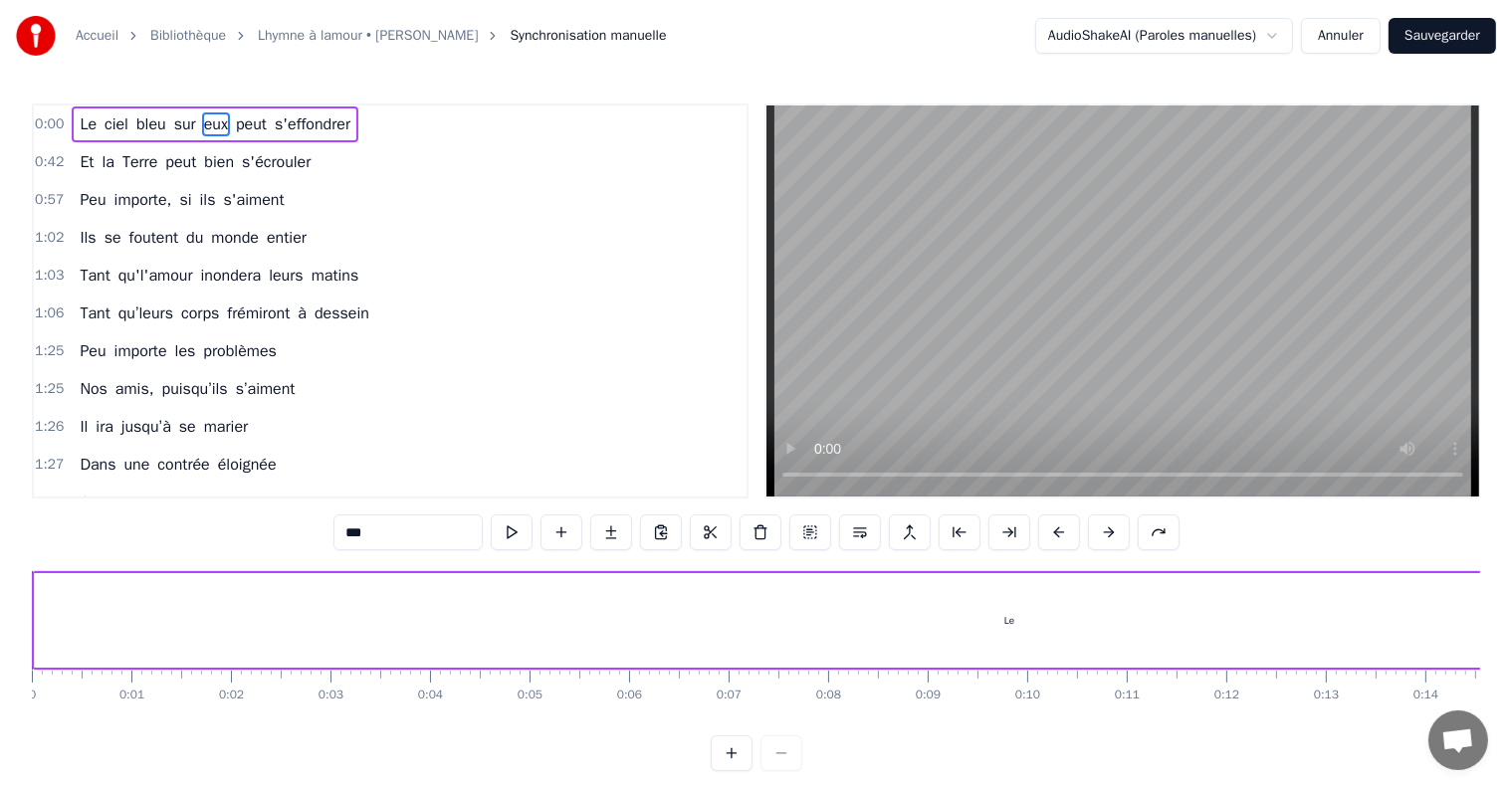 click on "Le" at bounding box center (1009, 620) 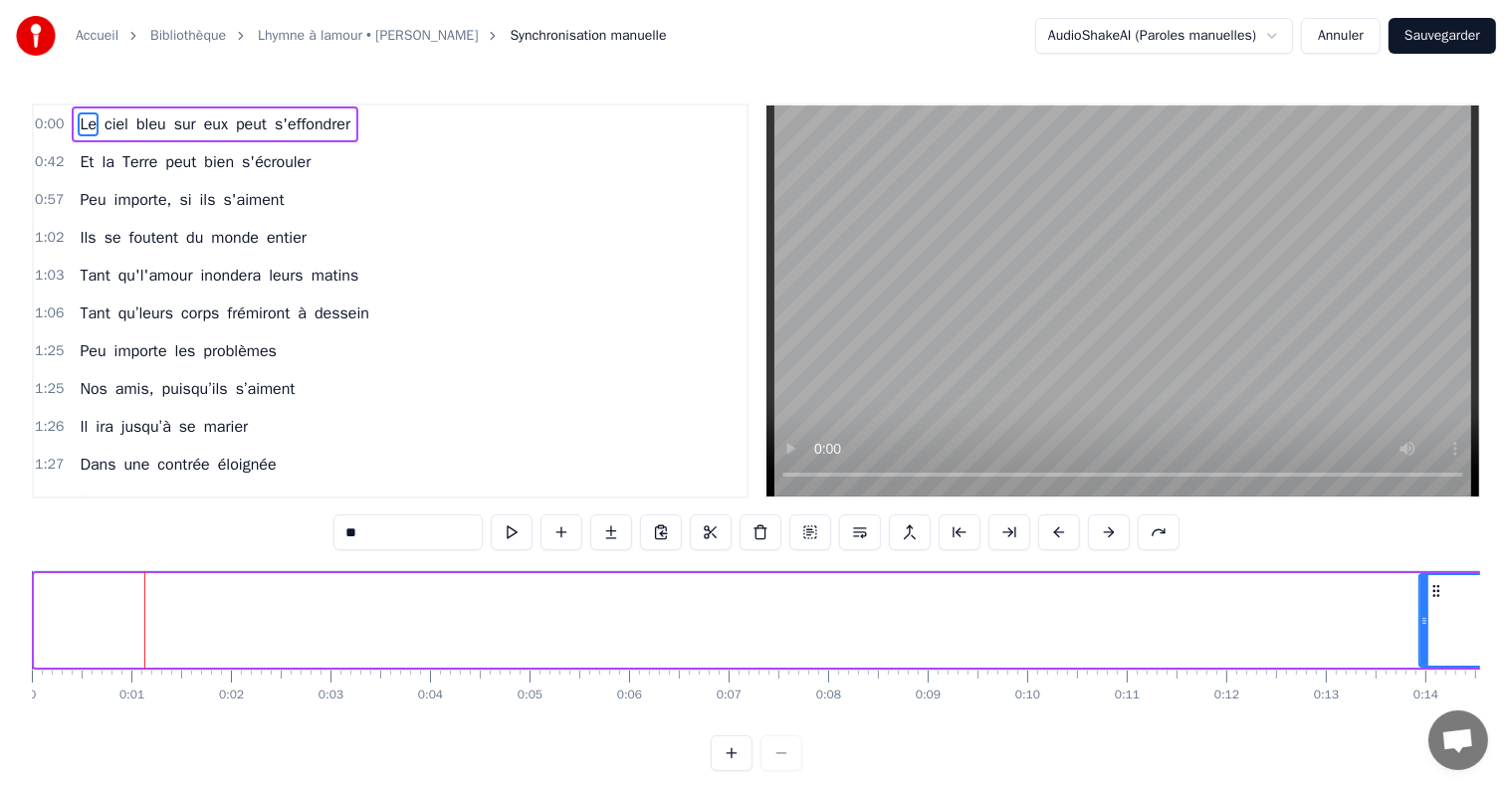 drag, startPoint x: 36, startPoint y: 608, endPoint x: 1420, endPoint y: 680, distance: 1385.8716 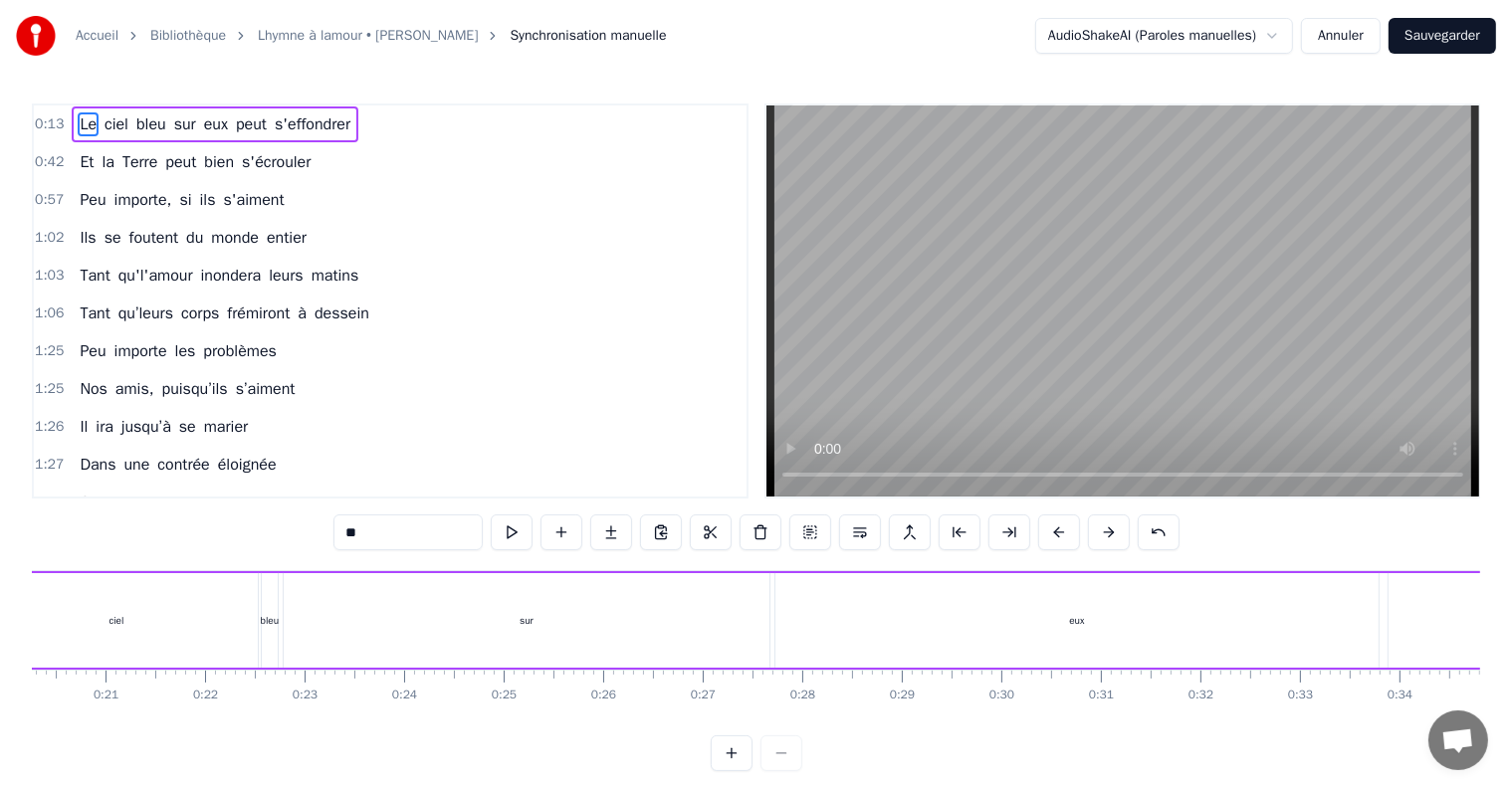 scroll, scrollTop: 0, scrollLeft: 1775, axis: horizontal 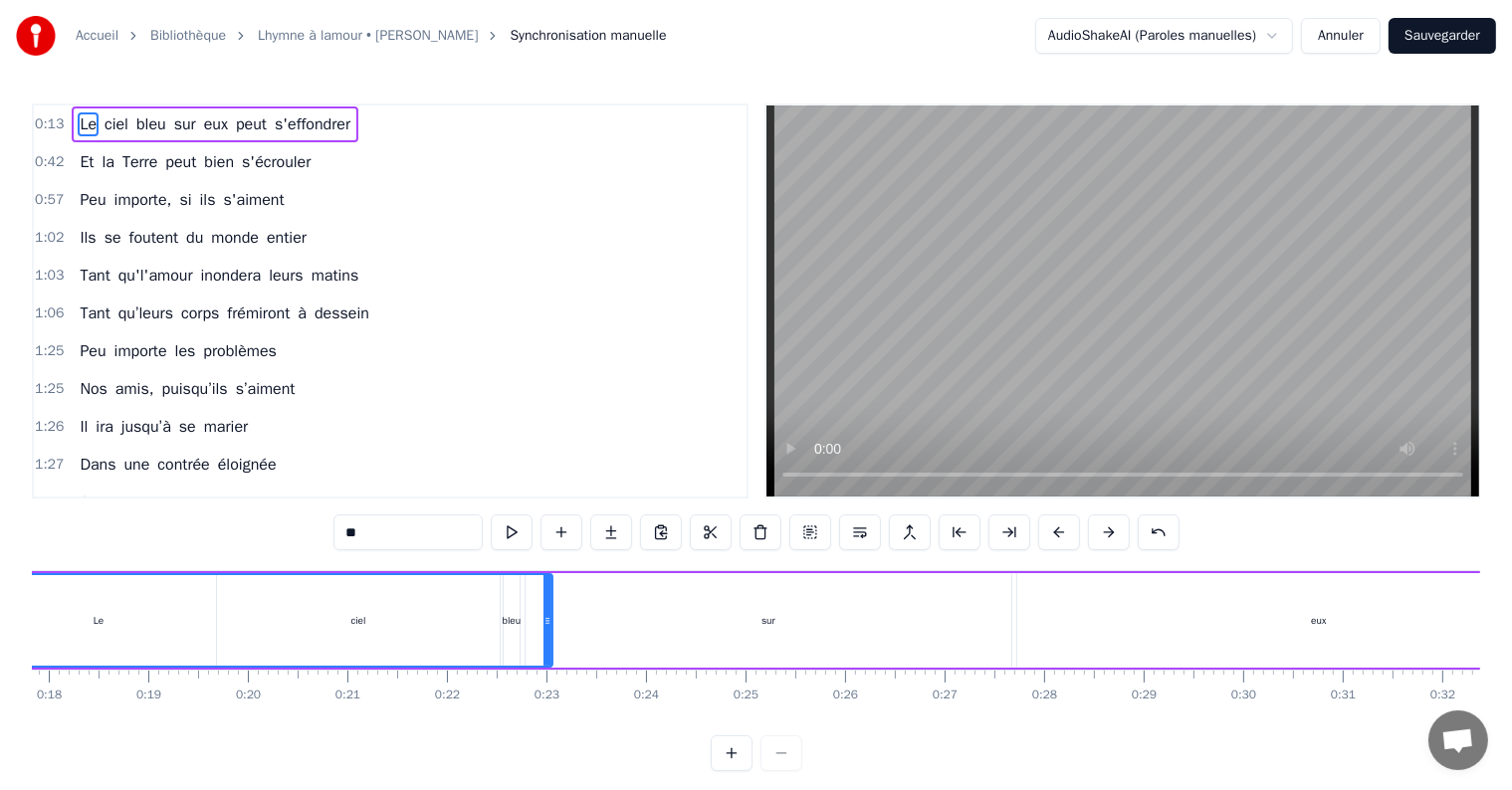 drag, startPoint x: 205, startPoint y: 622, endPoint x: 548, endPoint y: 653, distance: 344.39803 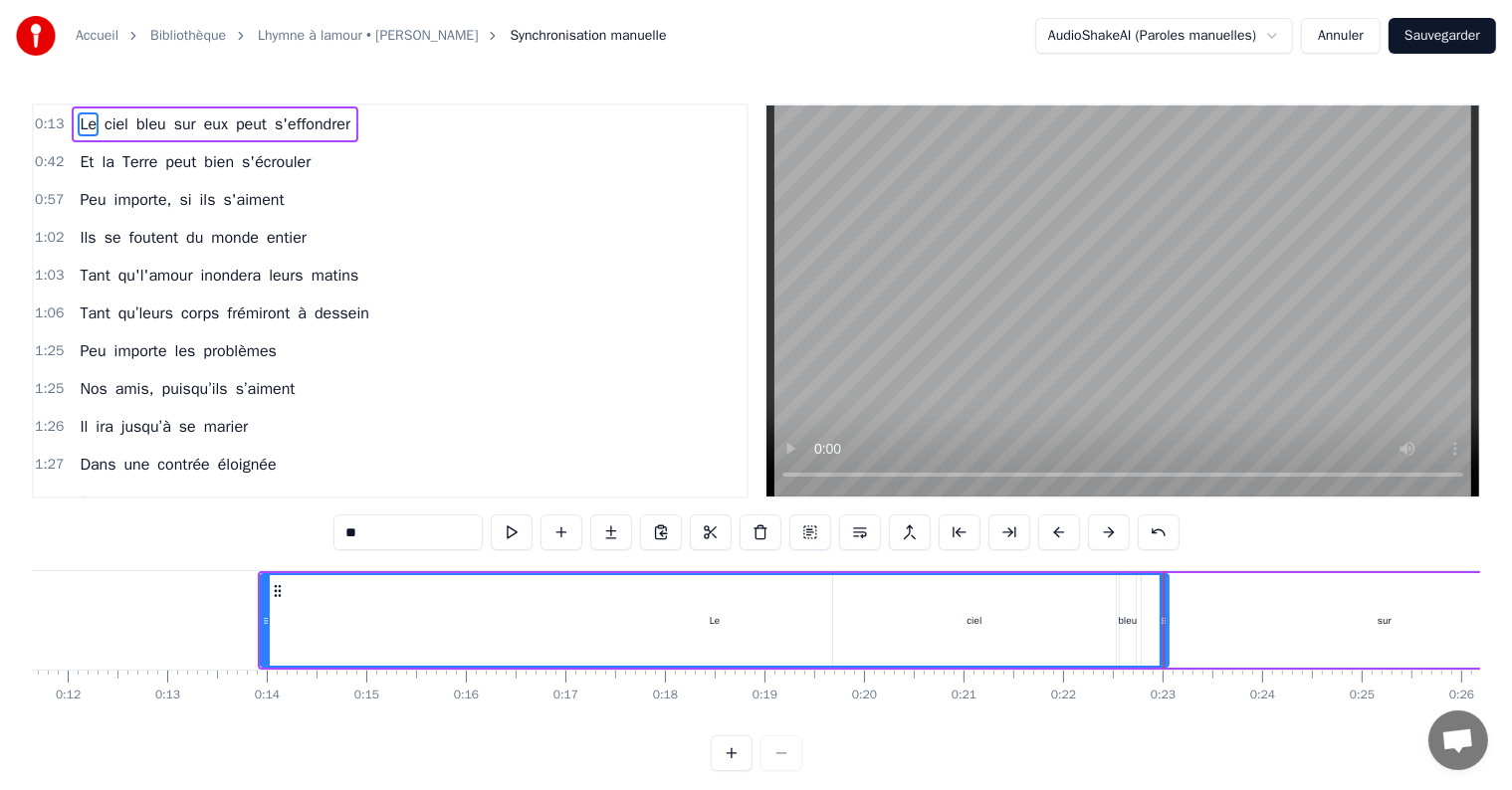 scroll, scrollTop: 0, scrollLeft: 1135, axis: horizontal 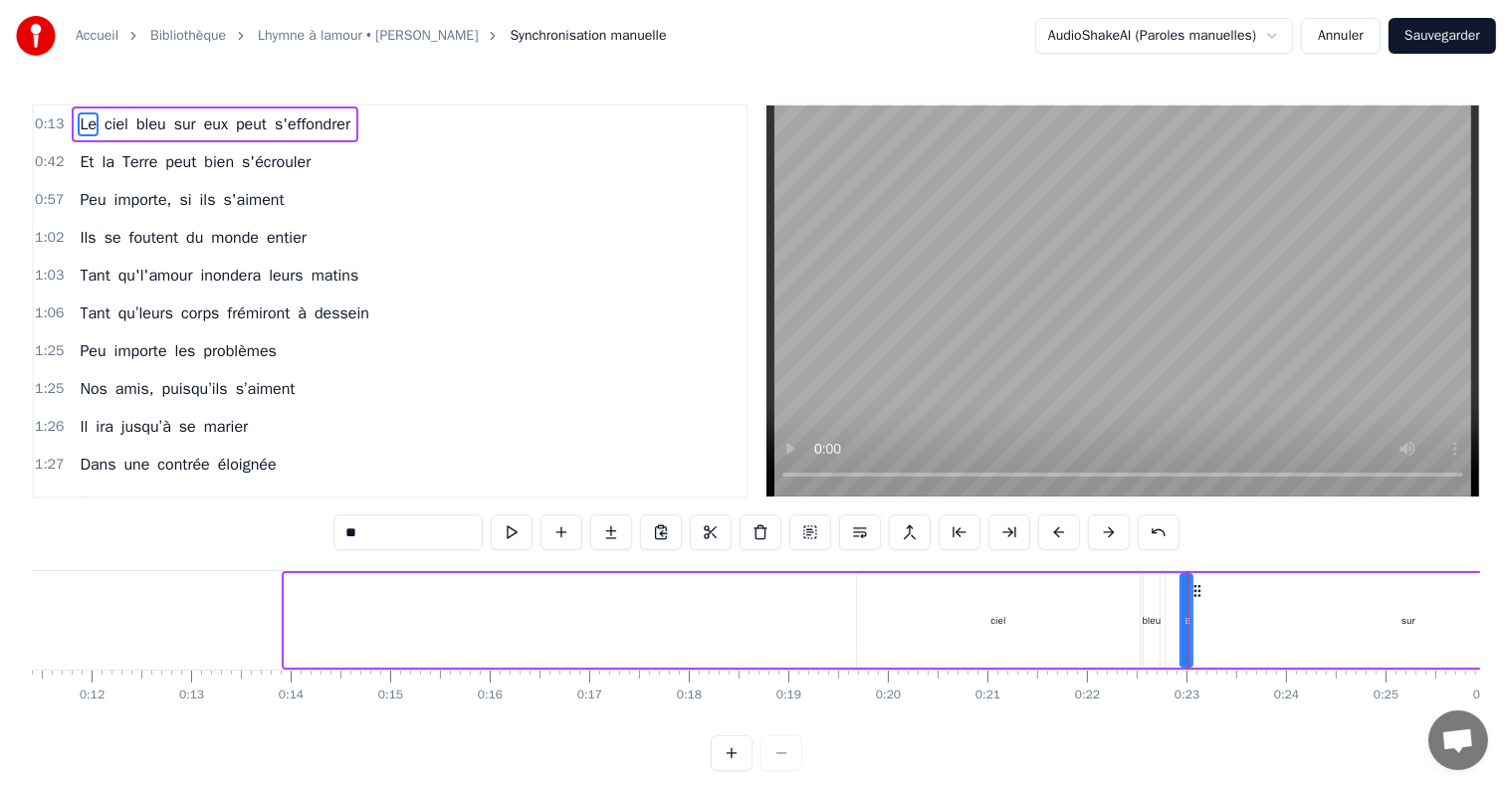 drag, startPoint x: 286, startPoint y: 614, endPoint x: 1182, endPoint y: 641, distance: 896.4067 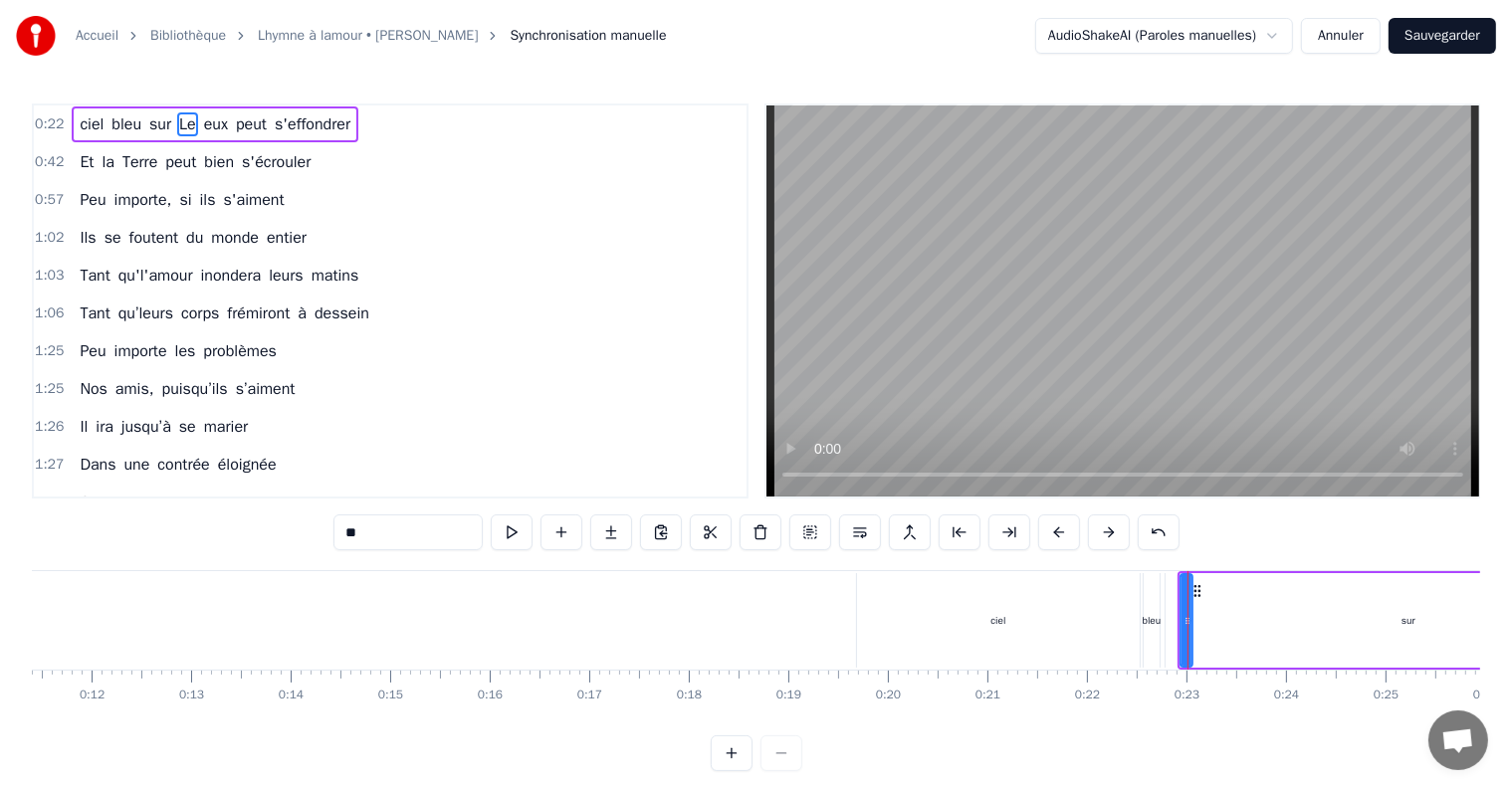 click on "ciel" at bounding box center [998, 620] 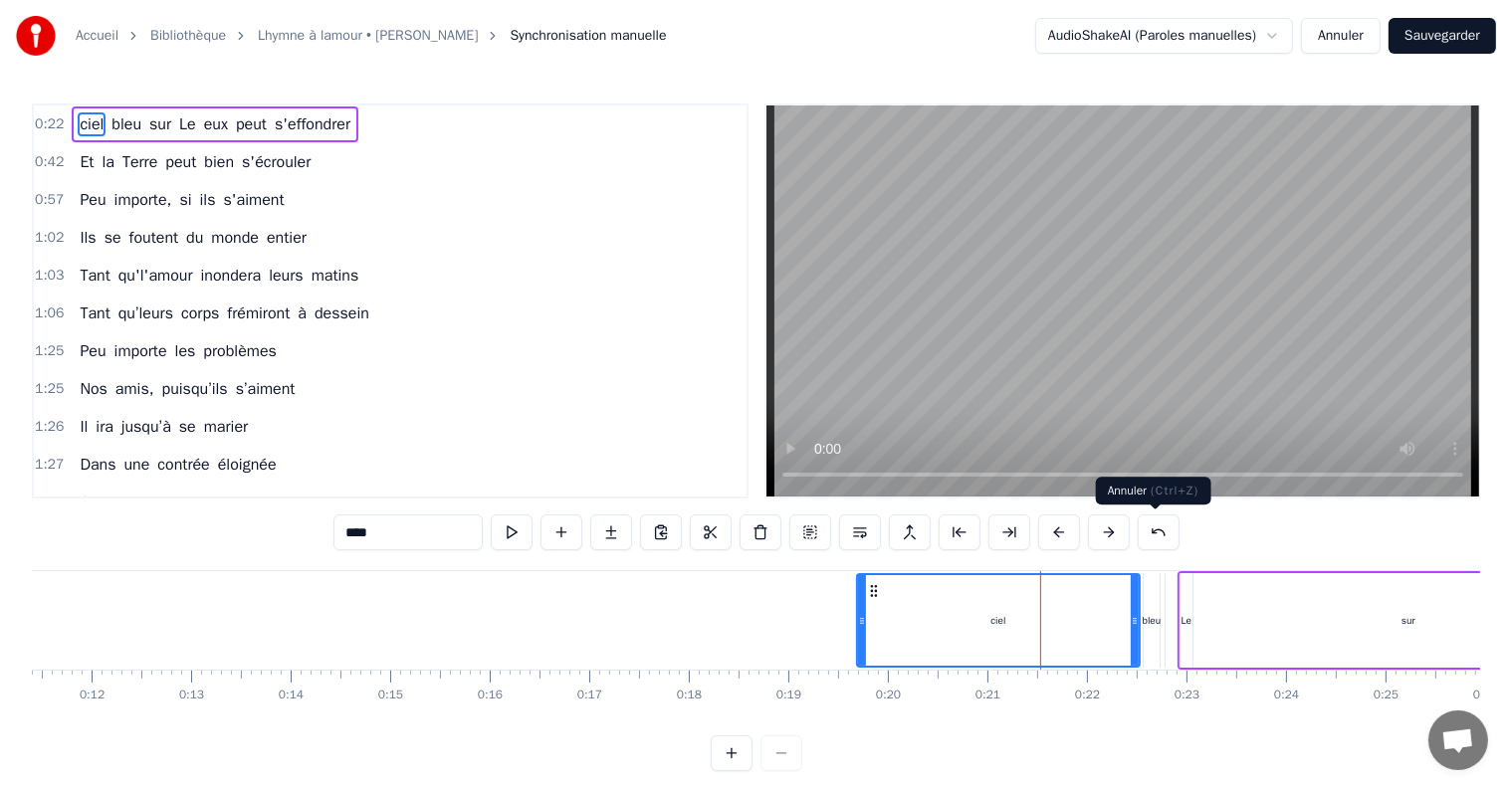 click at bounding box center [1159, 532] 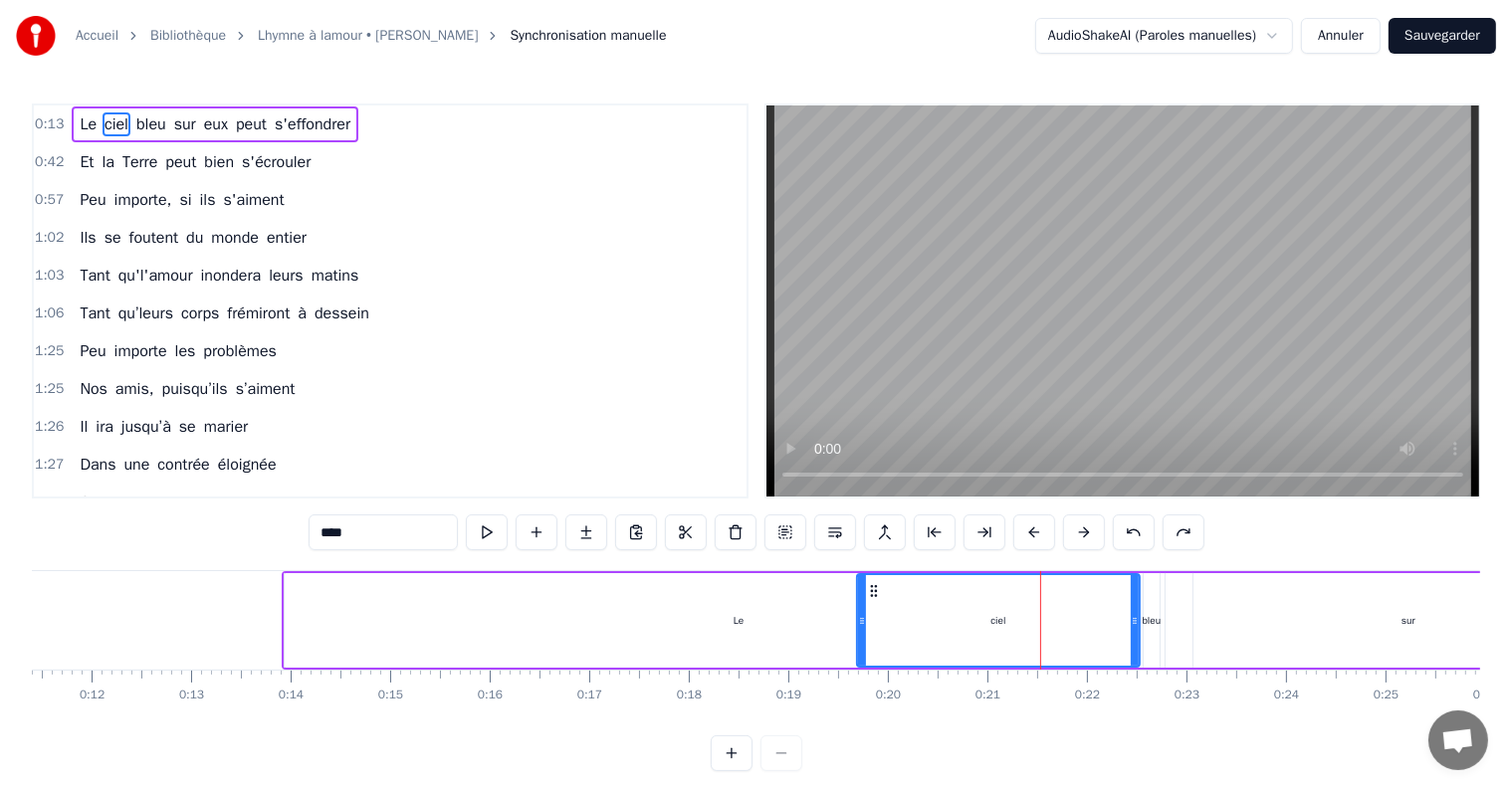 click on "****" at bounding box center [756, 532] 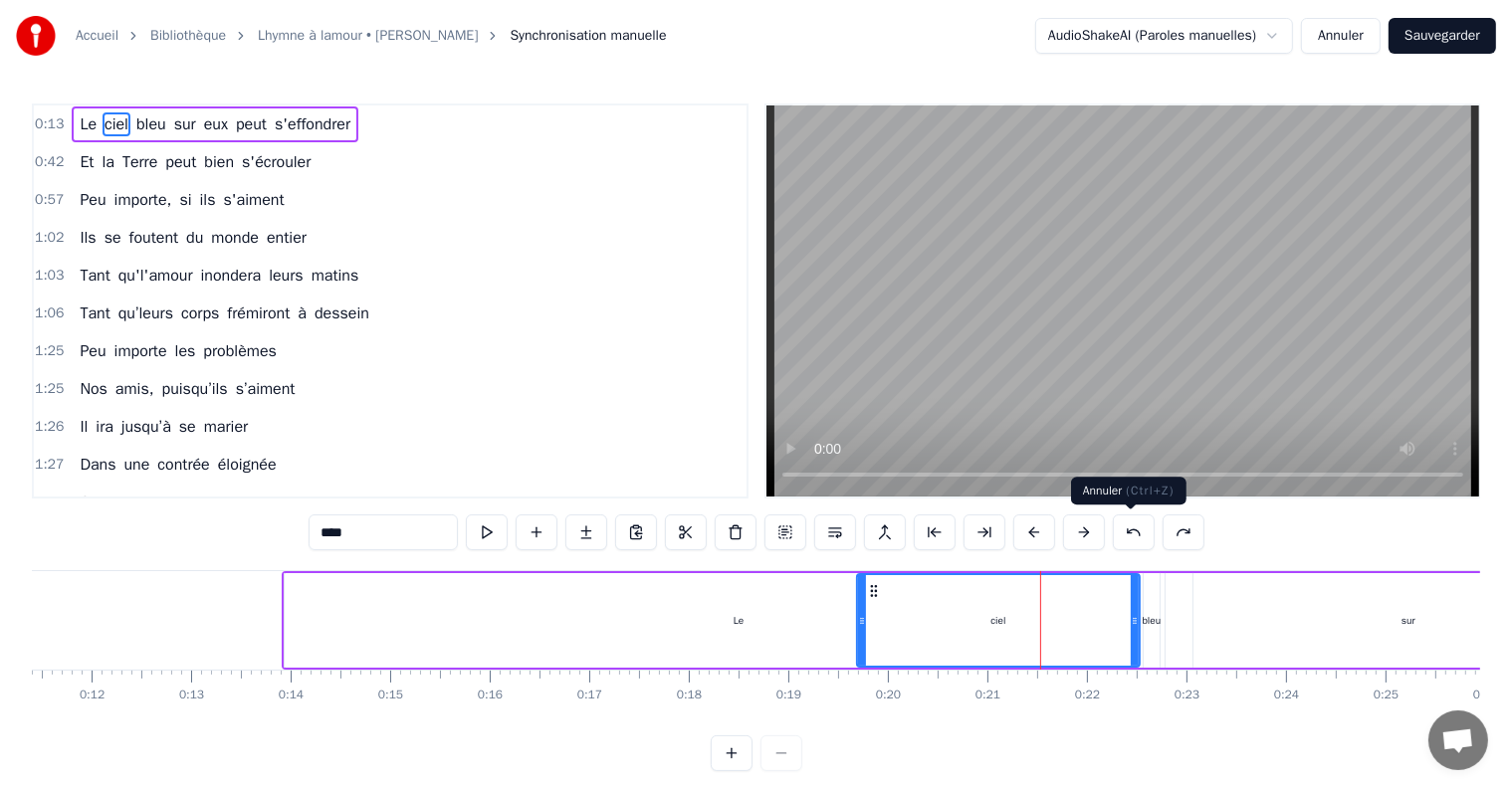 click at bounding box center [1134, 532] 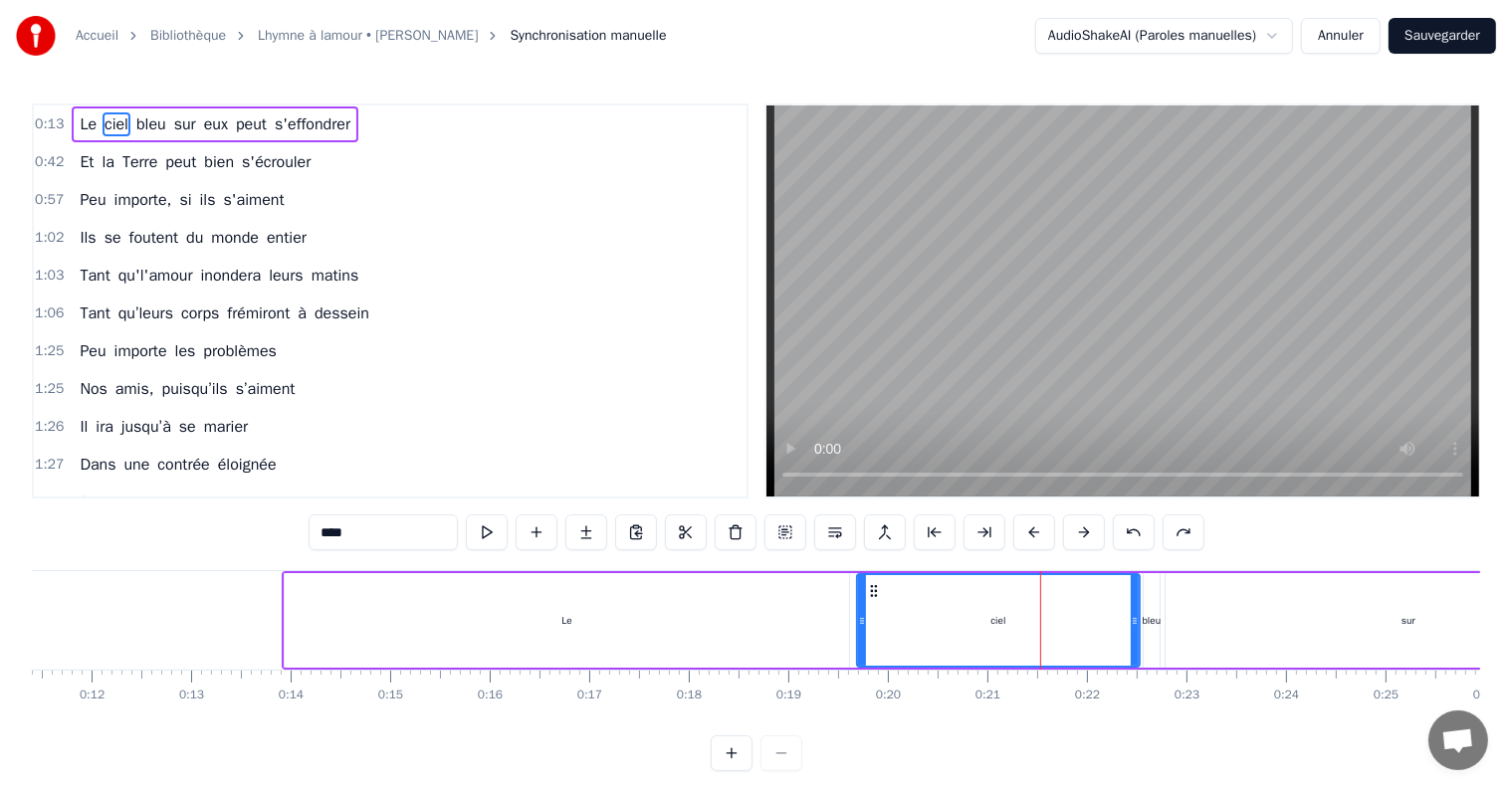 click at bounding box center [1134, 532] 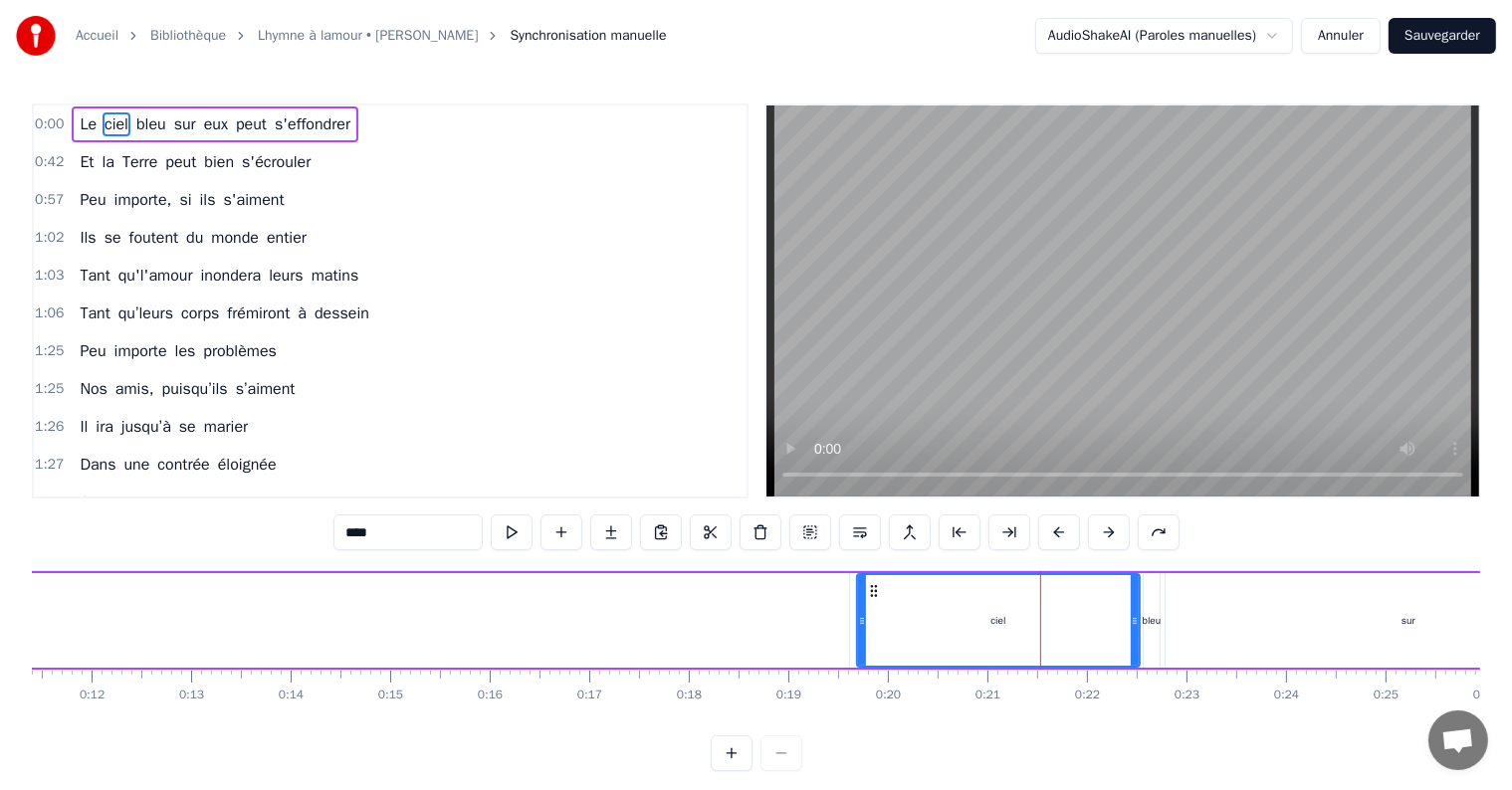 click at bounding box center [1159, 532] 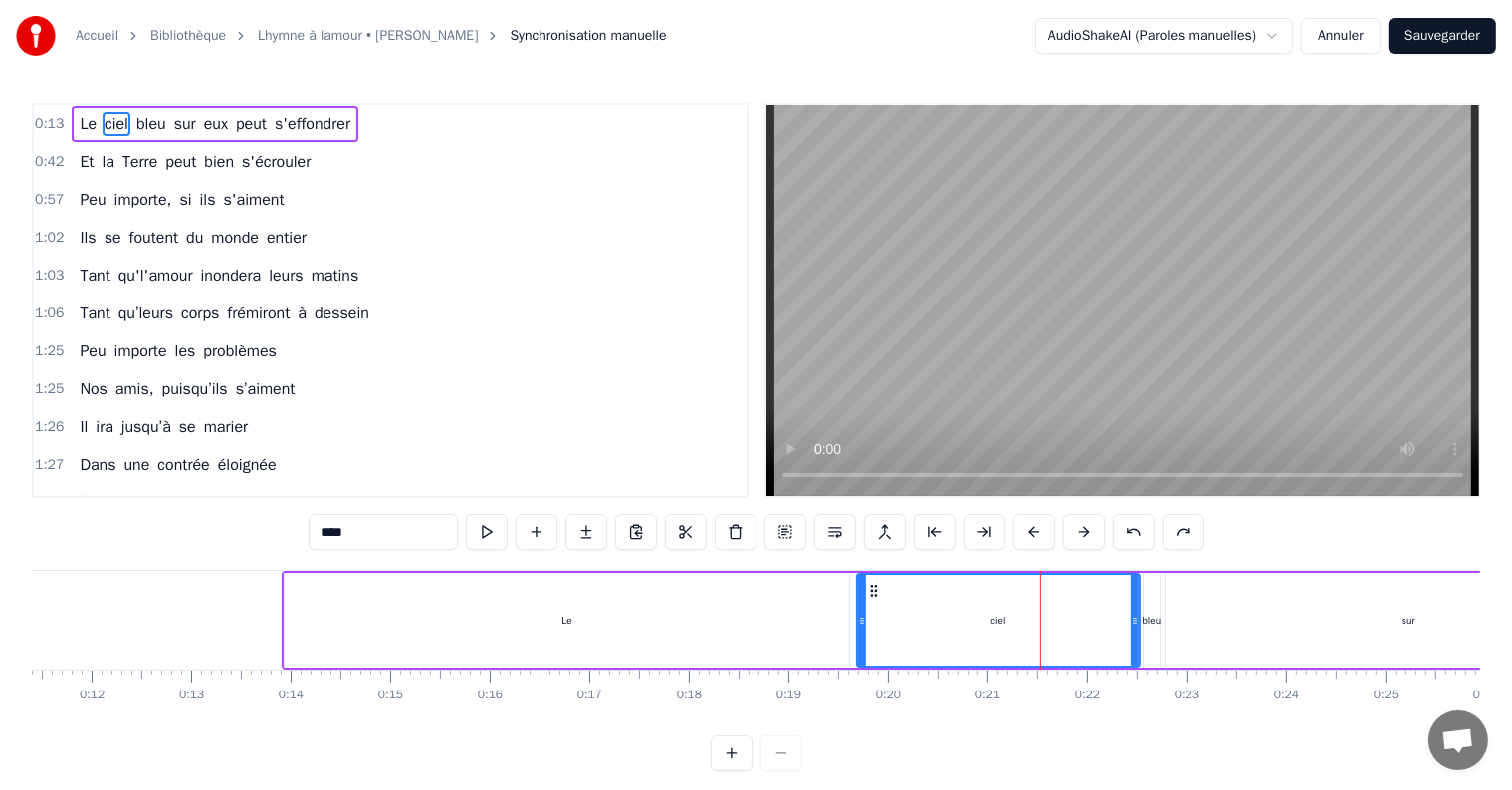 click at bounding box center [1134, 532] 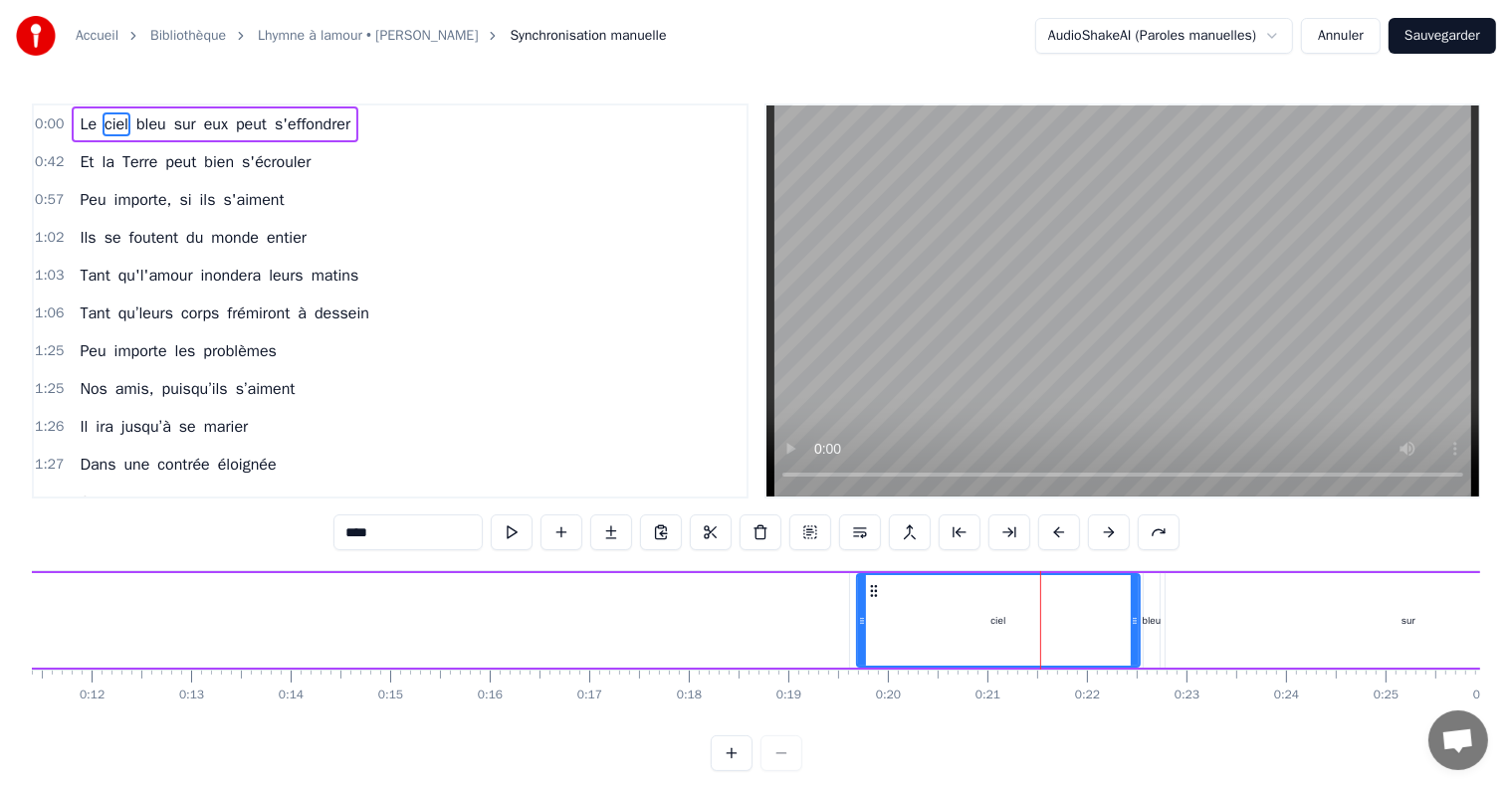 click at bounding box center (1159, 532) 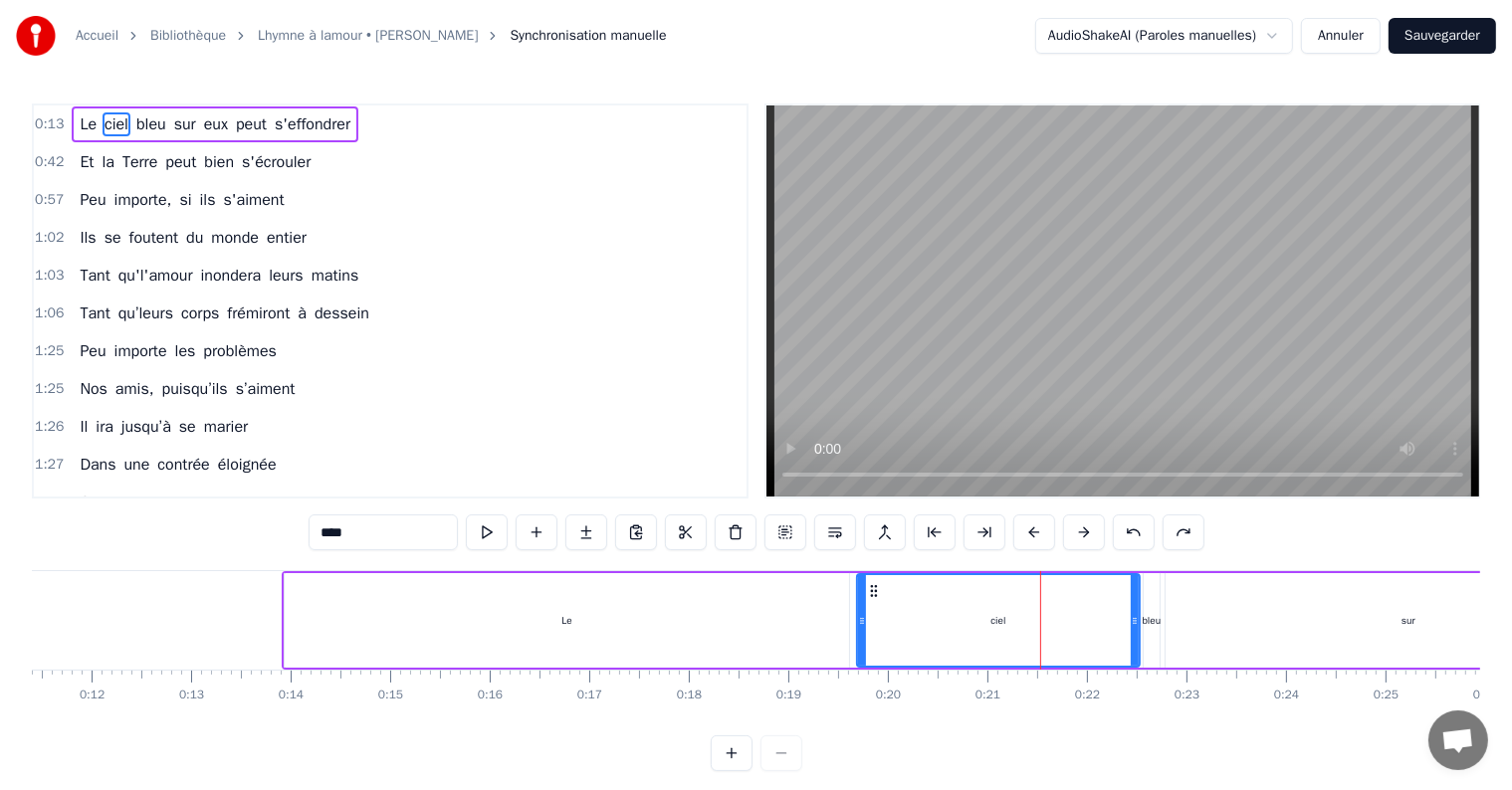click at bounding box center (1134, 532) 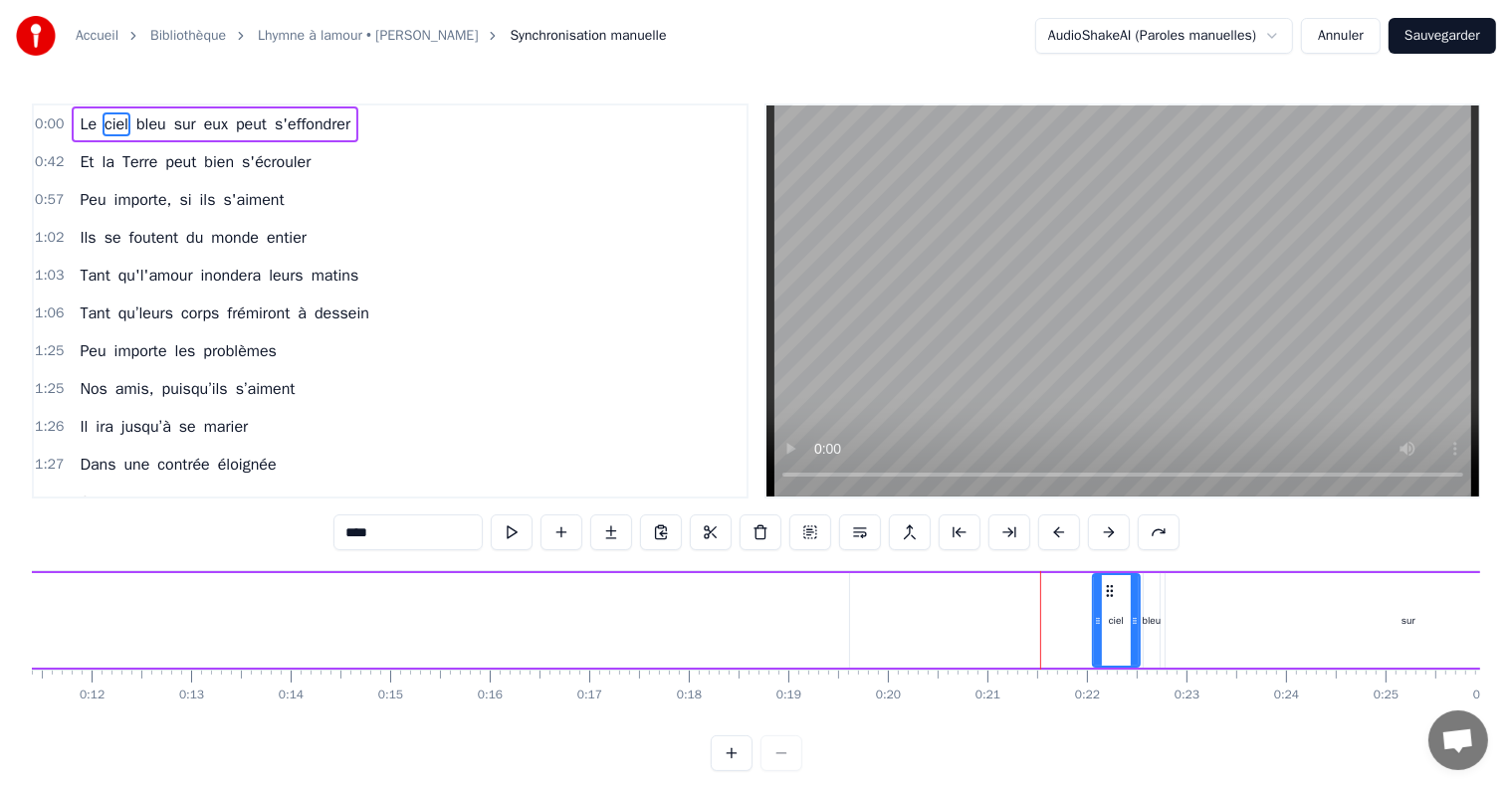 drag, startPoint x: 859, startPoint y: 620, endPoint x: 1095, endPoint y: 635, distance: 236.47621 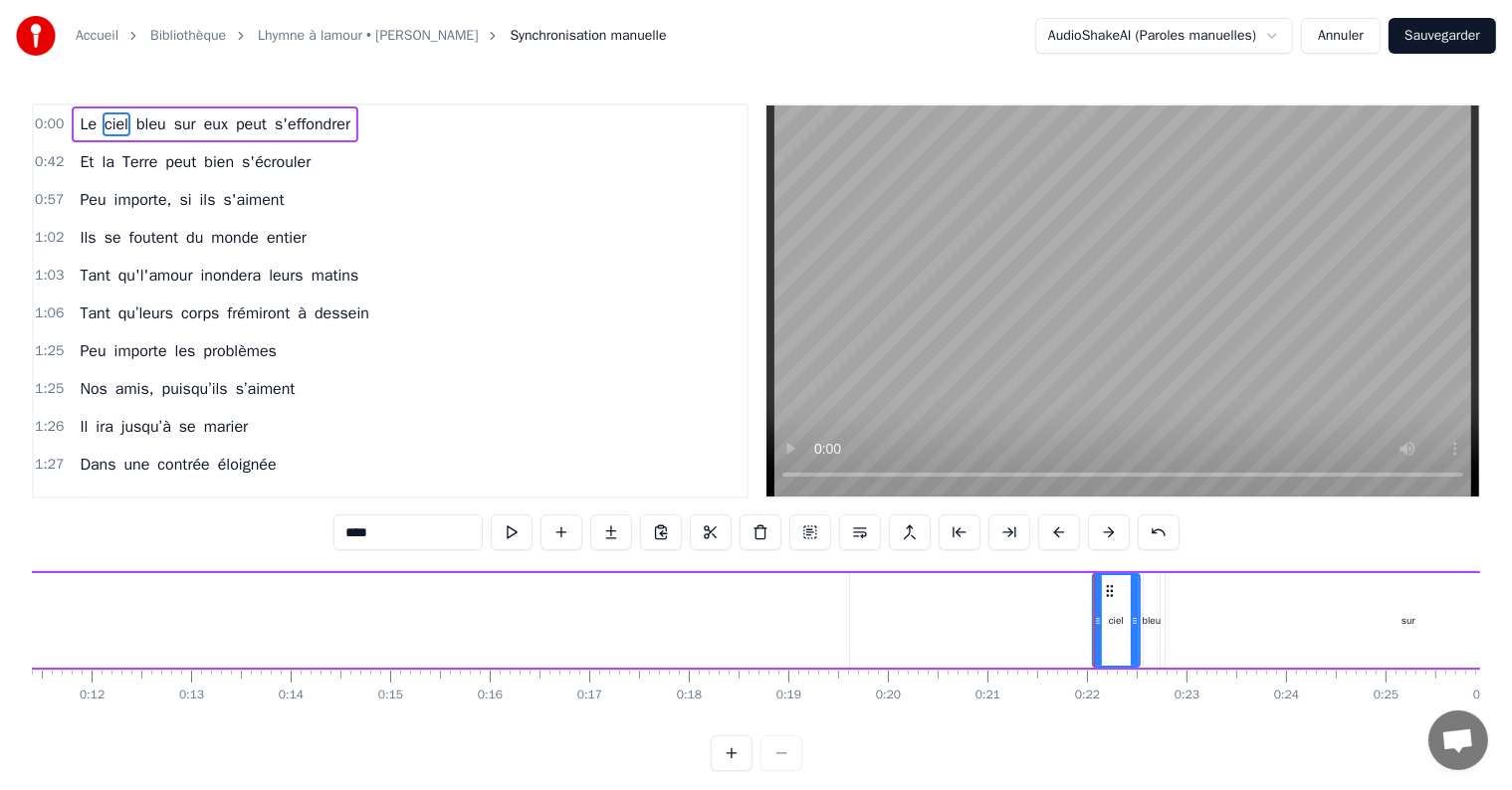 click on "sur" at bounding box center [1408, 620] 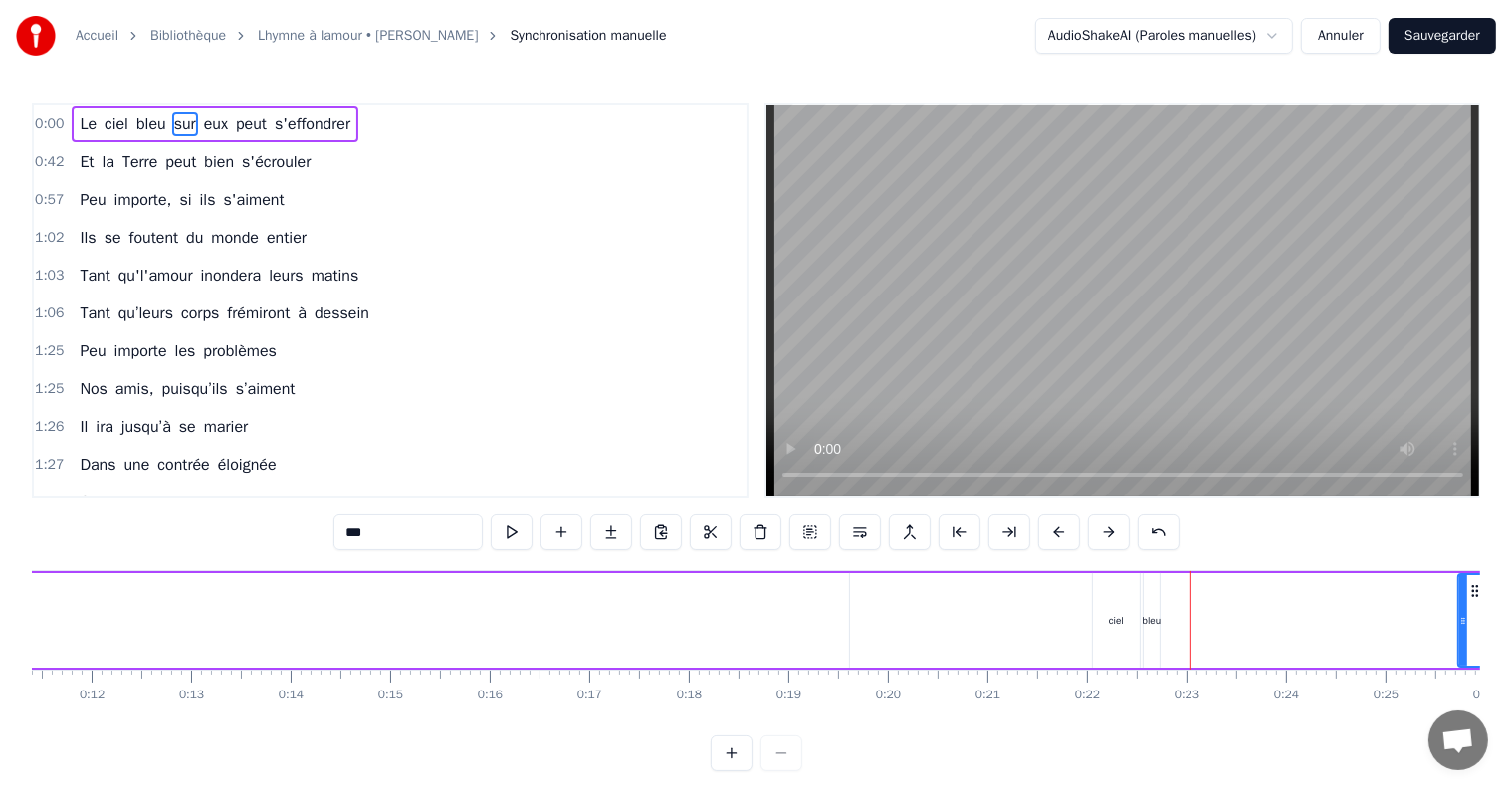 drag, startPoint x: 1170, startPoint y: 625, endPoint x: 1462, endPoint y: 631, distance: 292.06164 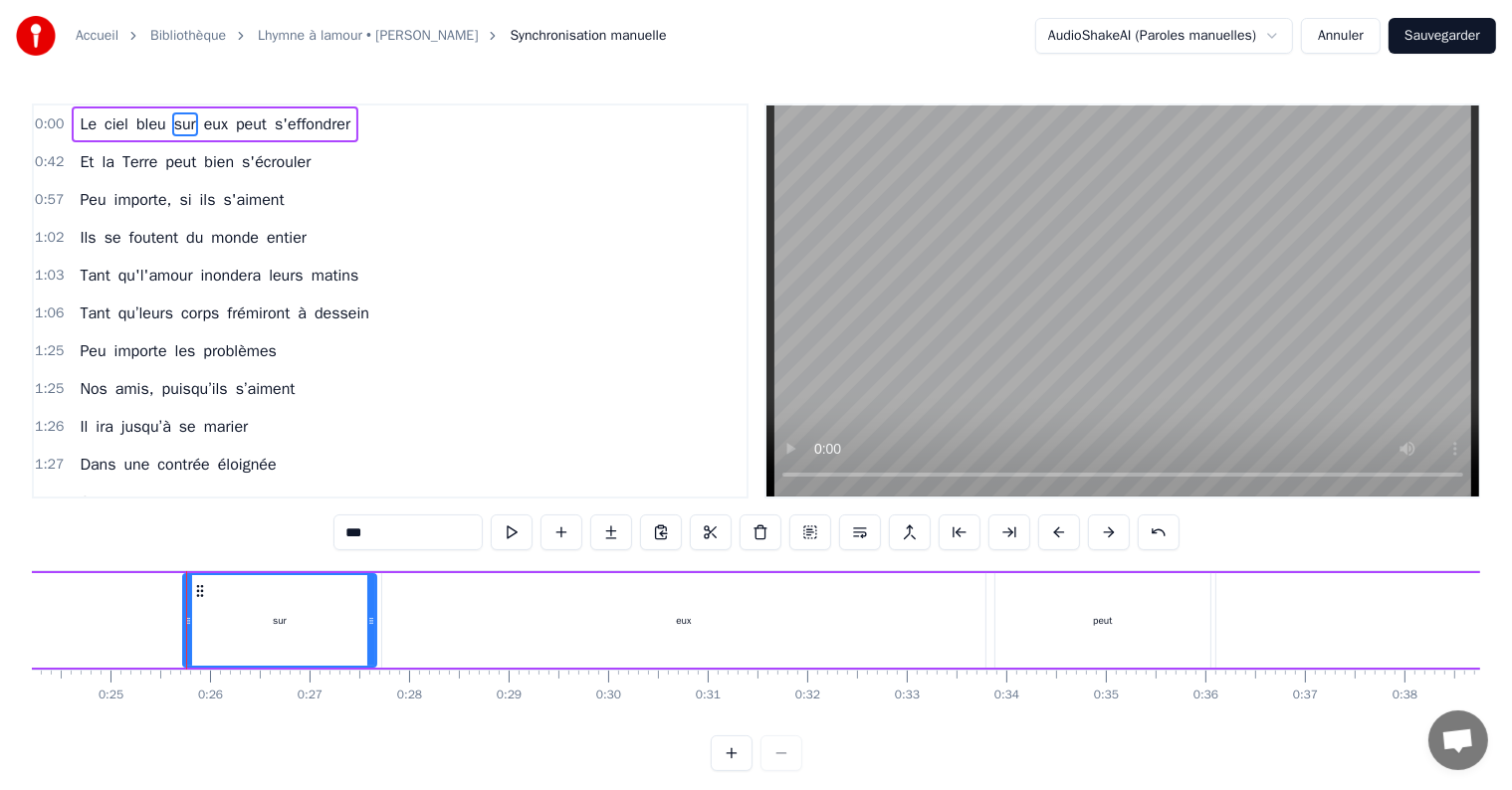 scroll, scrollTop: 0, scrollLeft: 2465, axis: horizontal 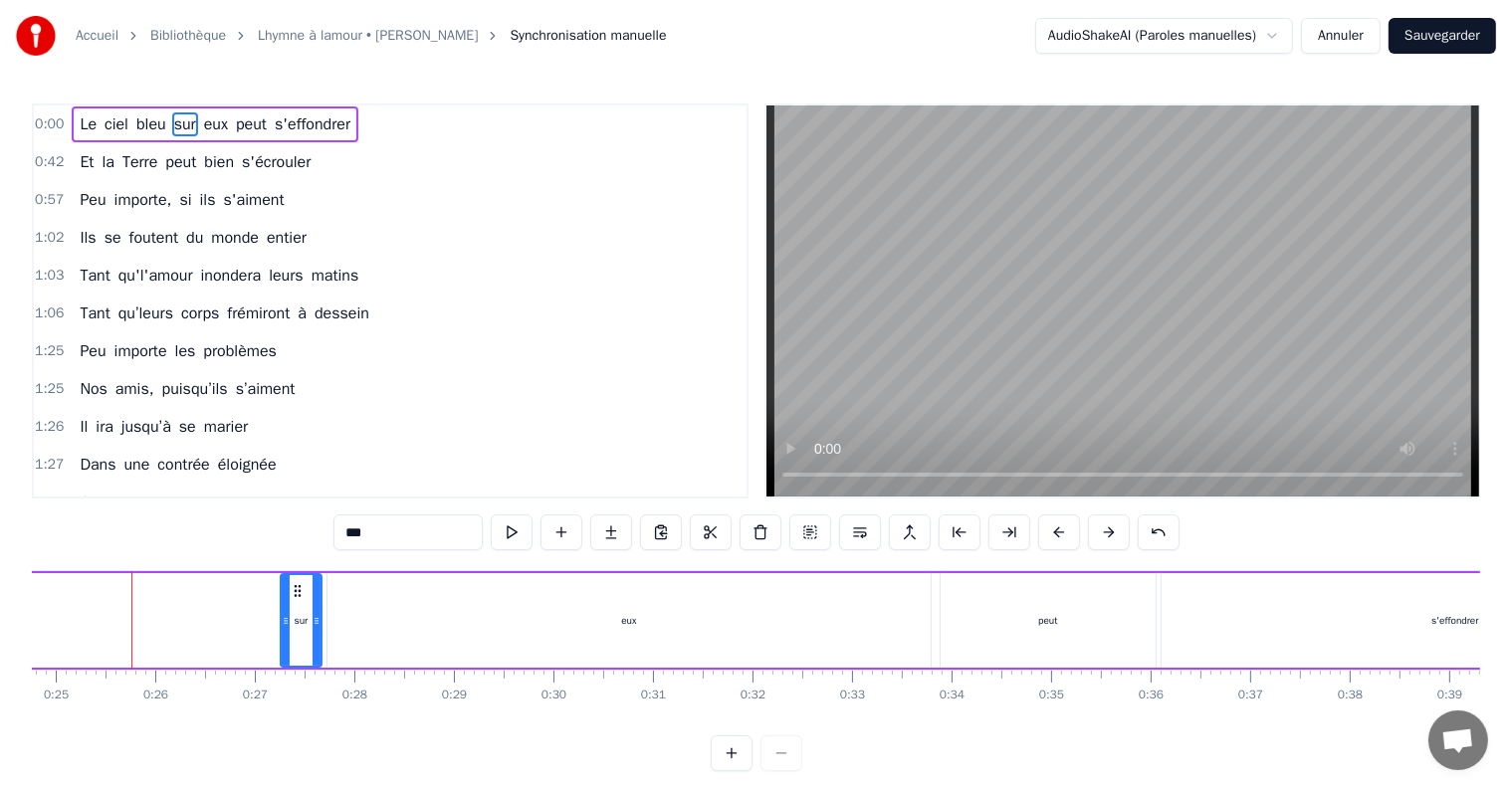 drag, startPoint x: 134, startPoint y: 602, endPoint x: 287, endPoint y: 597, distance: 153.08168 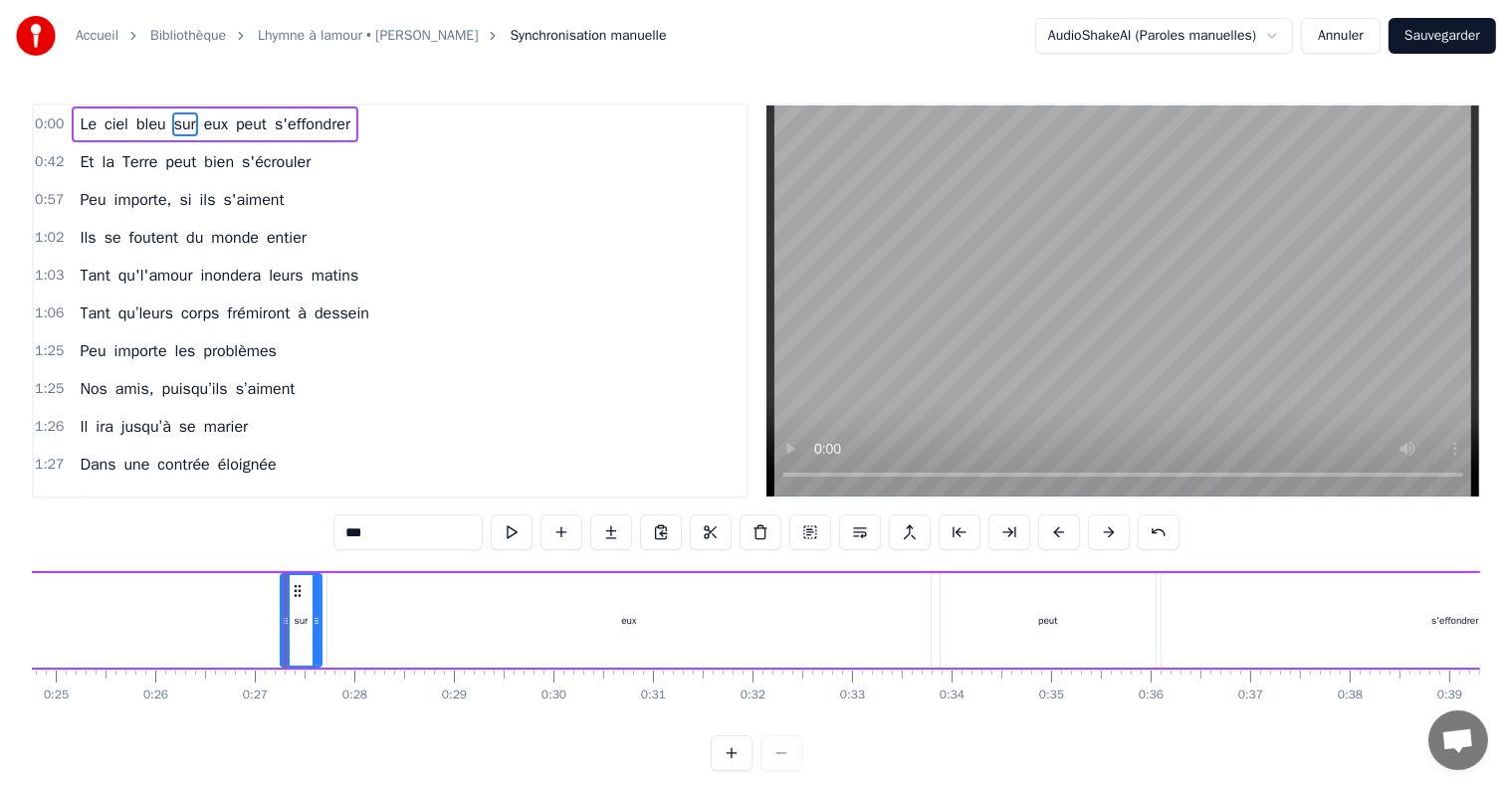 click on "eux" at bounding box center (629, 620) 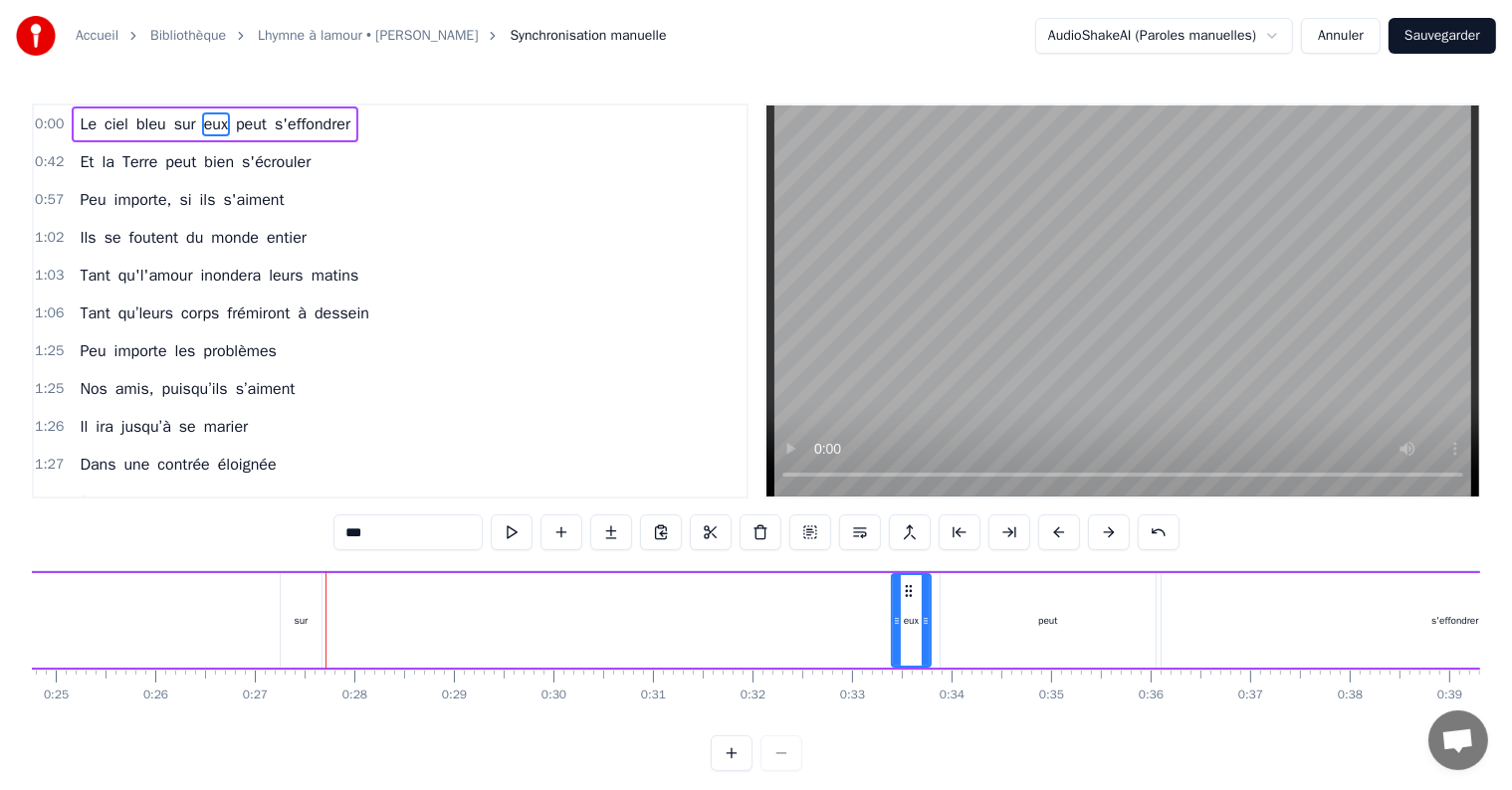 drag, startPoint x: 333, startPoint y: 605, endPoint x: 898, endPoint y: 607, distance: 565.00354 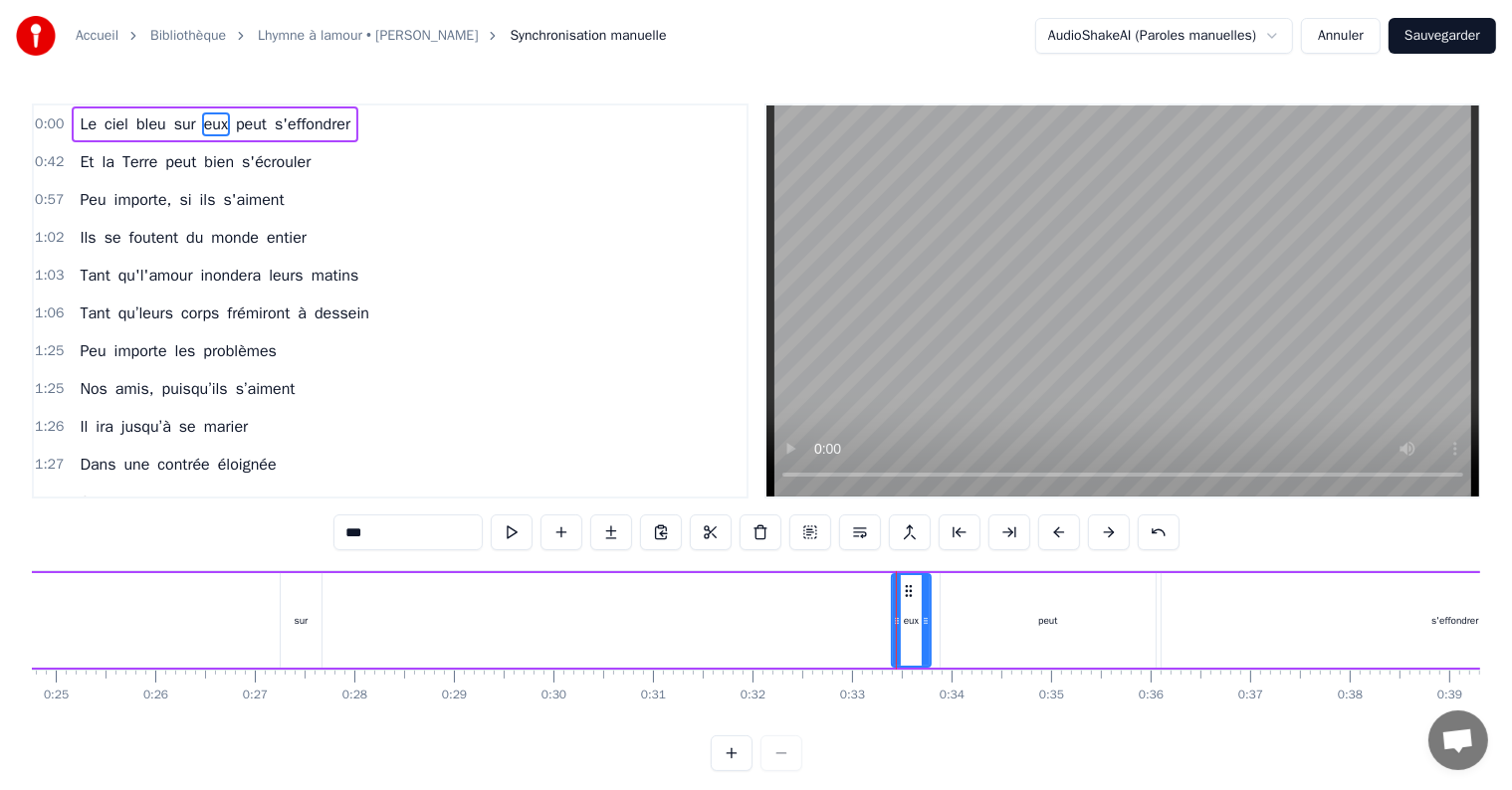 click on "sur" at bounding box center [301, 620] 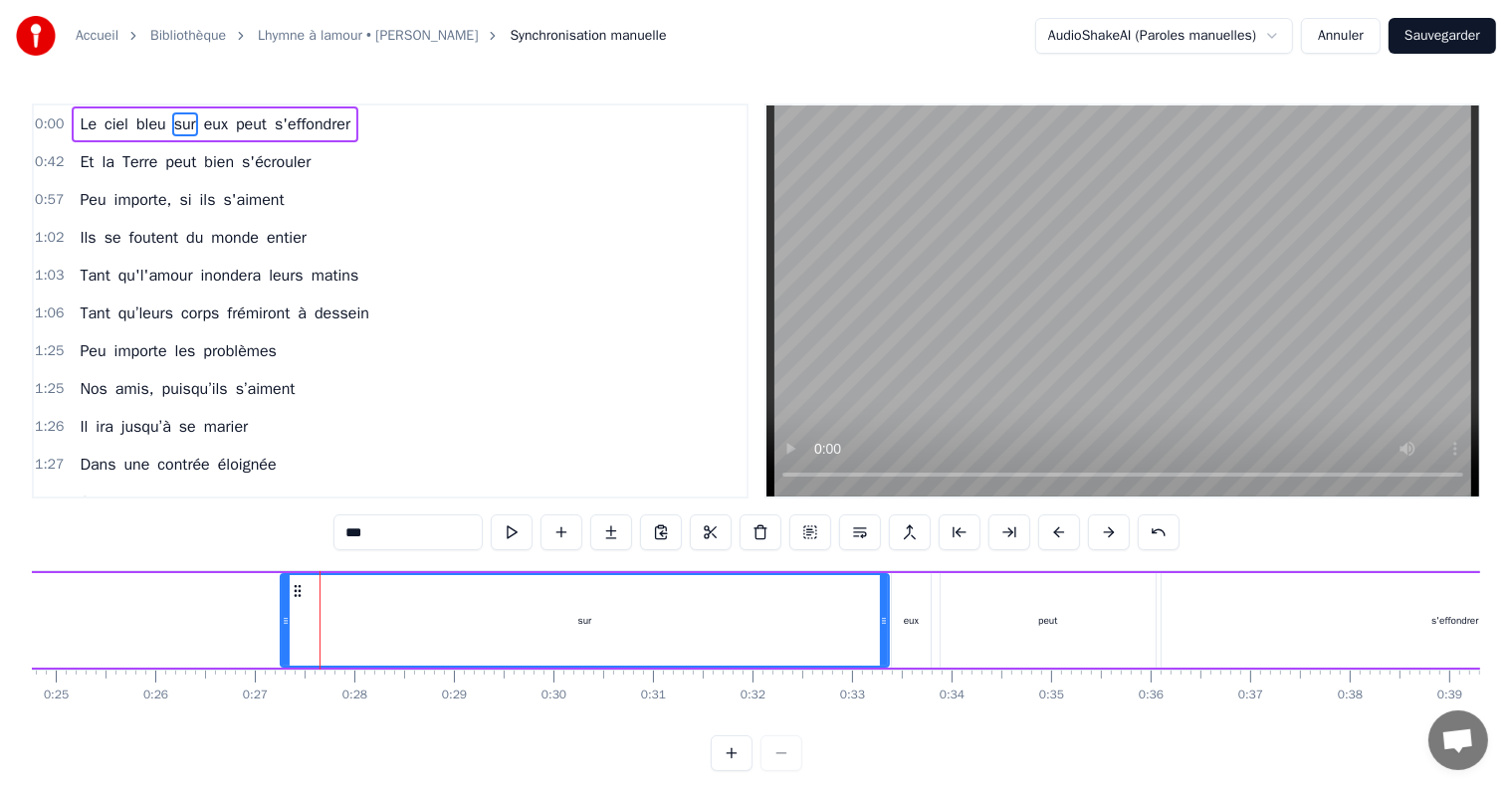 drag, startPoint x: 318, startPoint y: 619, endPoint x: 886, endPoint y: 641, distance: 568.4259 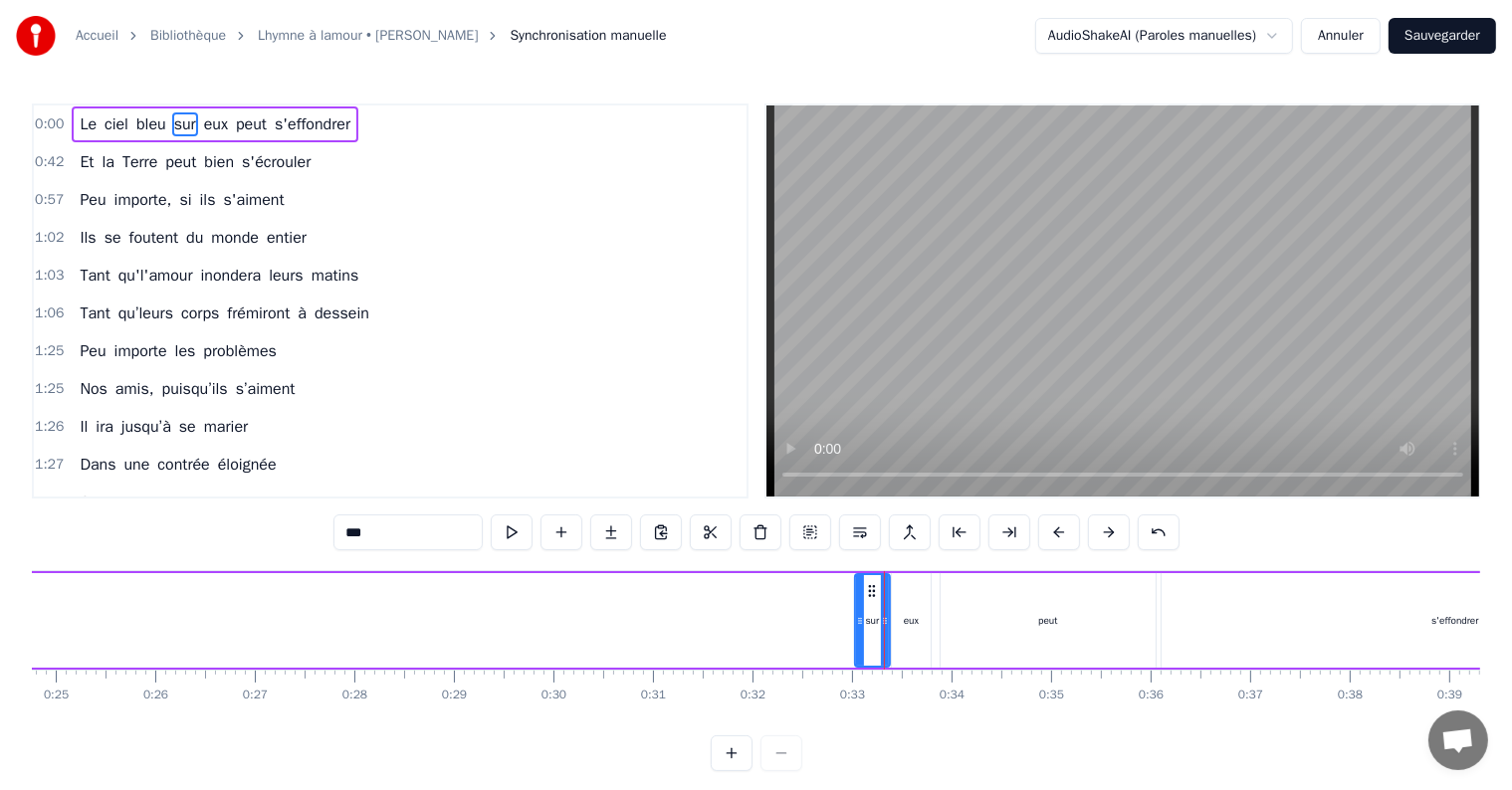 drag, startPoint x: 283, startPoint y: 621, endPoint x: 857, endPoint y: 604, distance: 574.25169 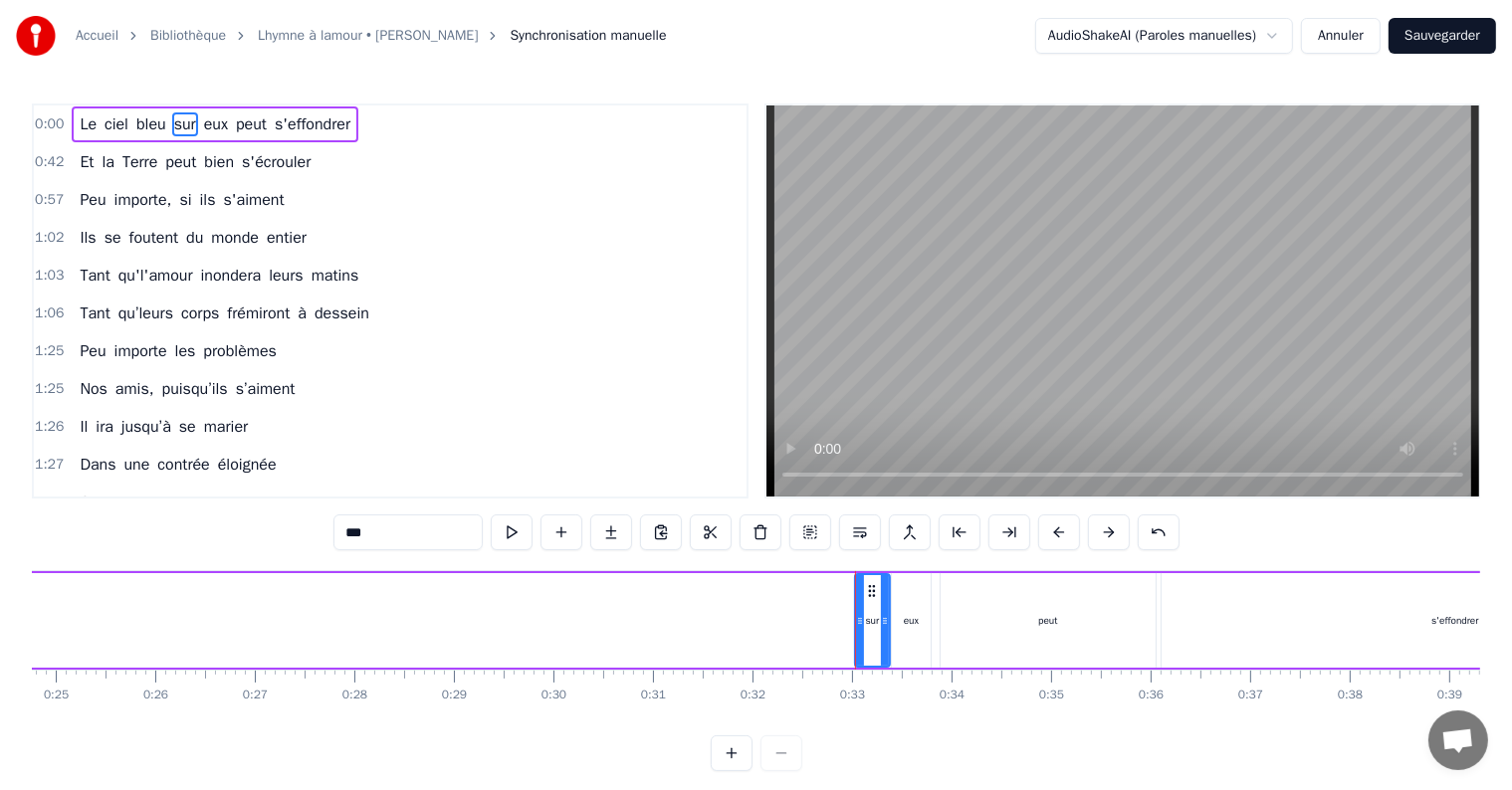 click on "peut" at bounding box center (1048, 620) 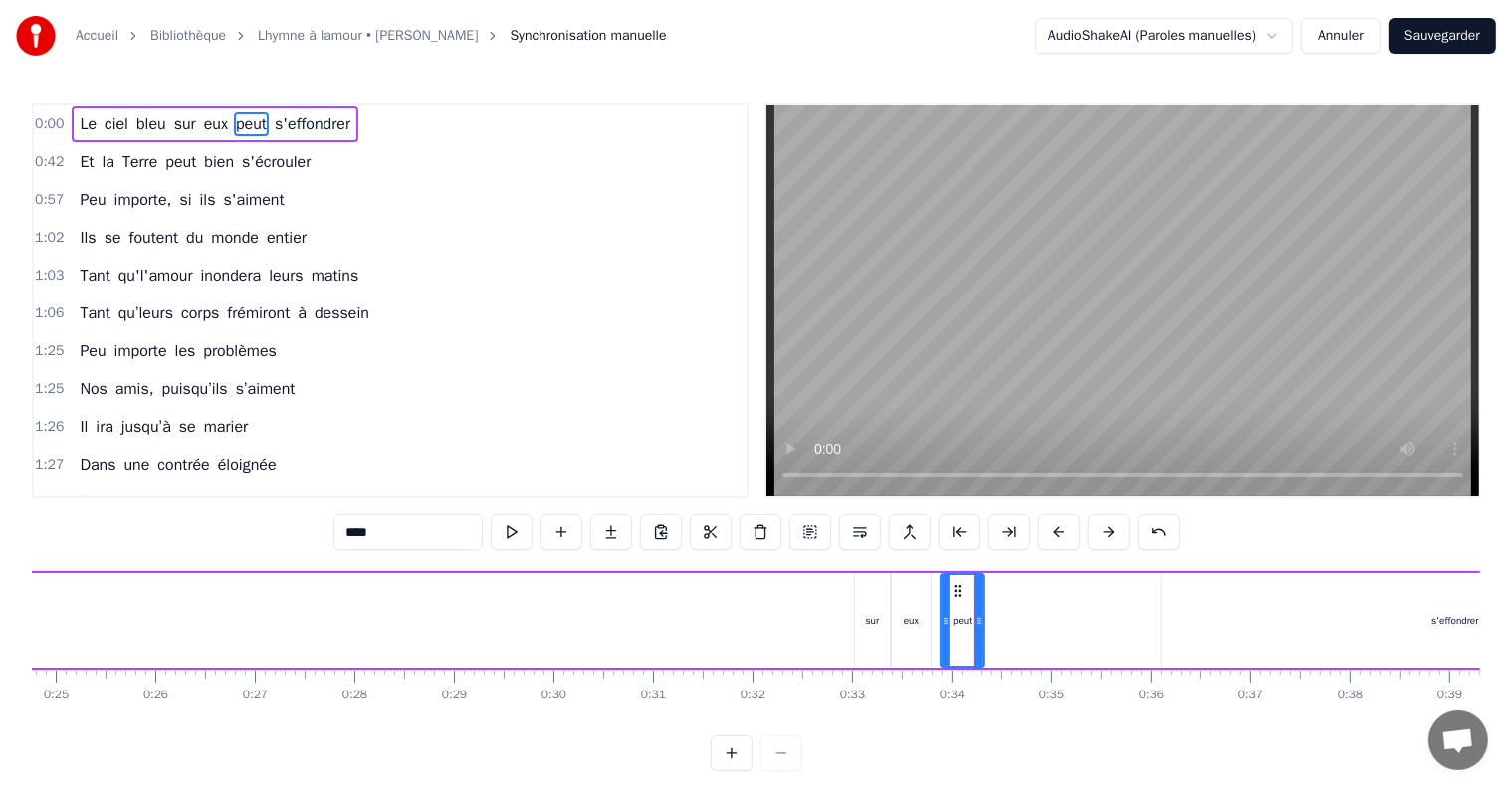 drag, startPoint x: 1149, startPoint y: 617, endPoint x: 977, endPoint y: 629, distance: 172.4181 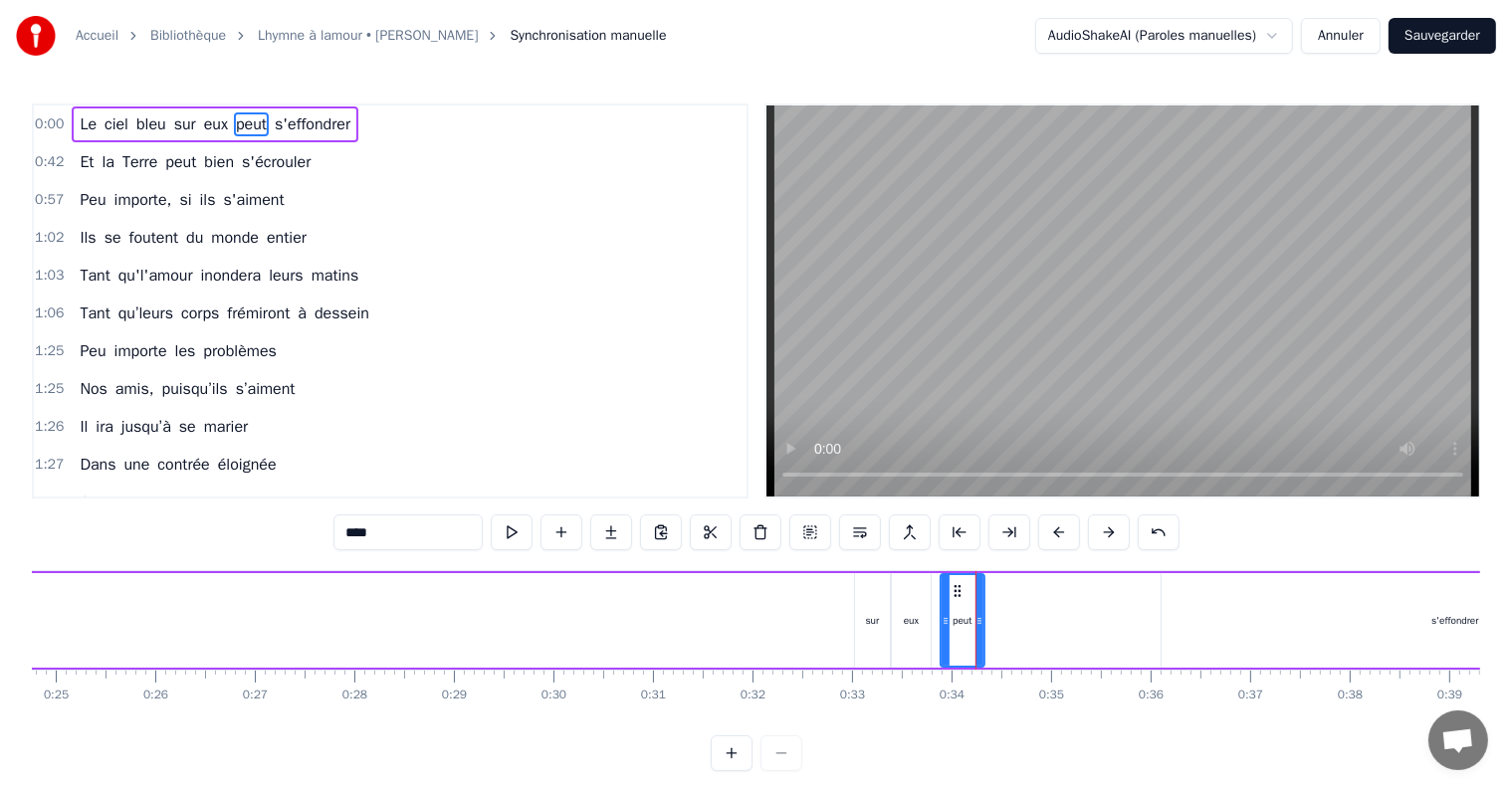 click on "s'effondrer" at bounding box center (1455, 620) 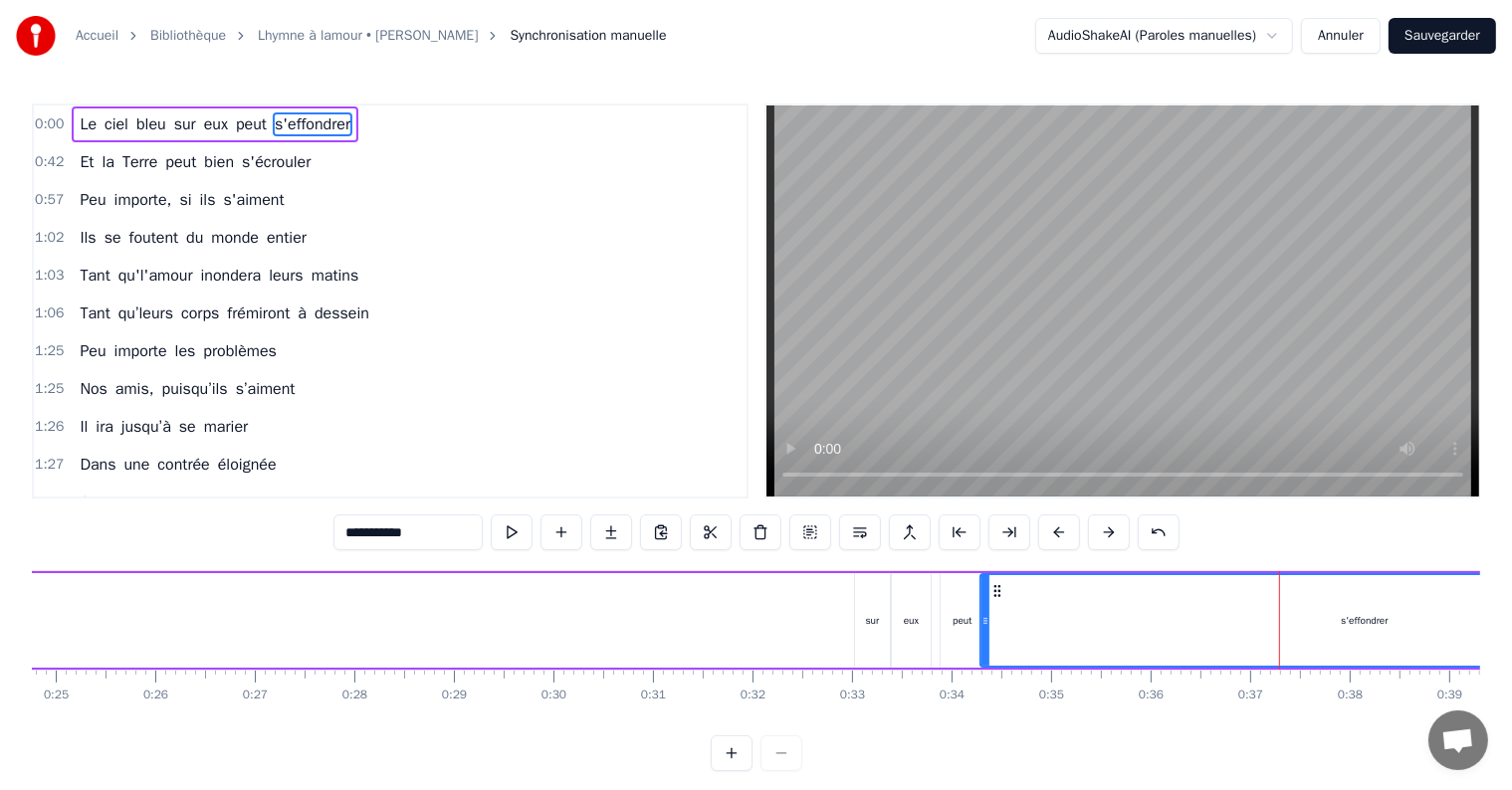 drag, startPoint x: 1168, startPoint y: 620, endPoint x: 986, endPoint y: 645, distance: 183.70901 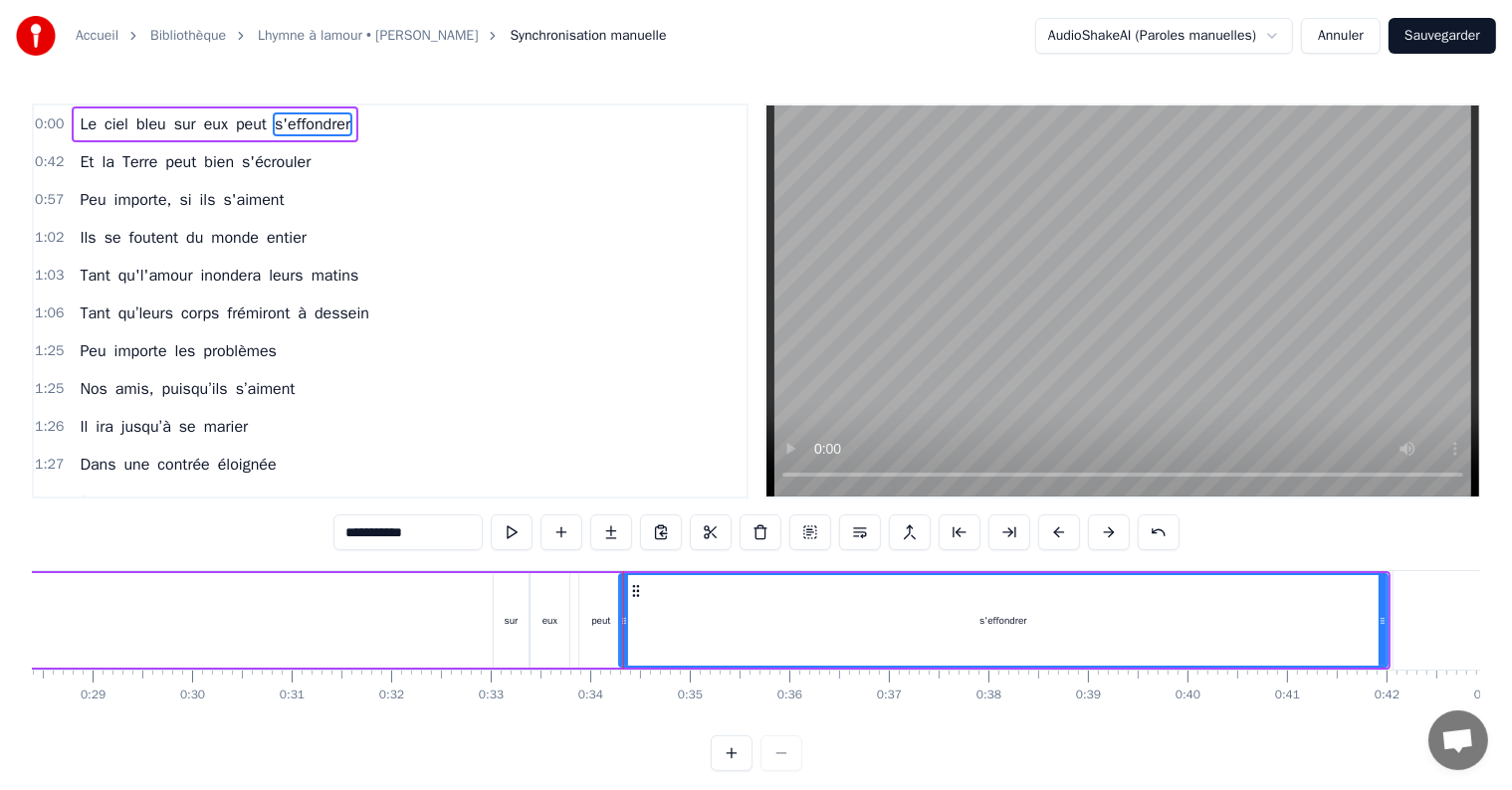 scroll, scrollTop: 0, scrollLeft: 2851, axis: horizontal 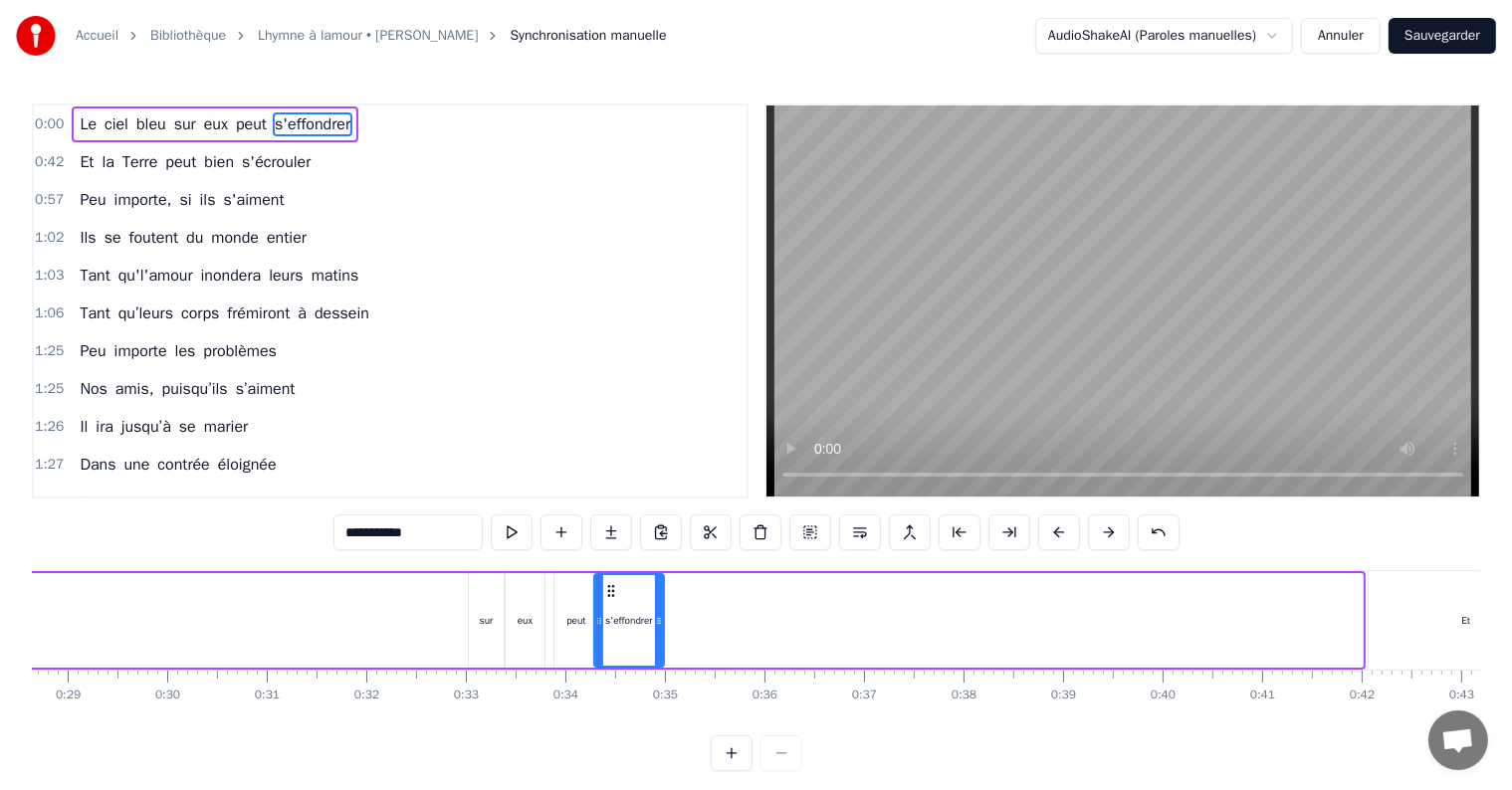 drag, startPoint x: 1356, startPoint y: 618, endPoint x: 657, endPoint y: 633, distance: 699.1609 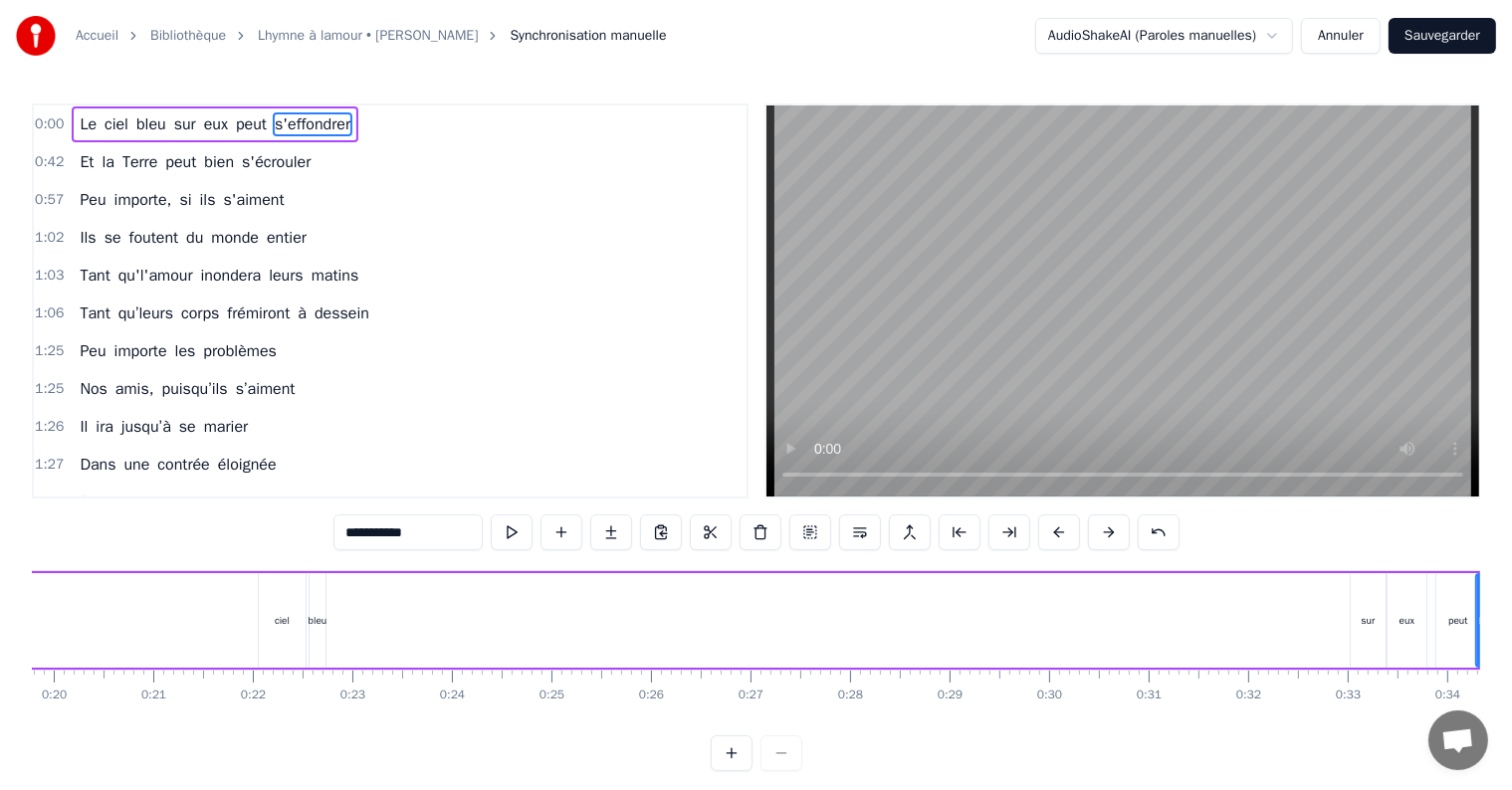scroll, scrollTop: 0, scrollLeft: 1980, axis: horizontal 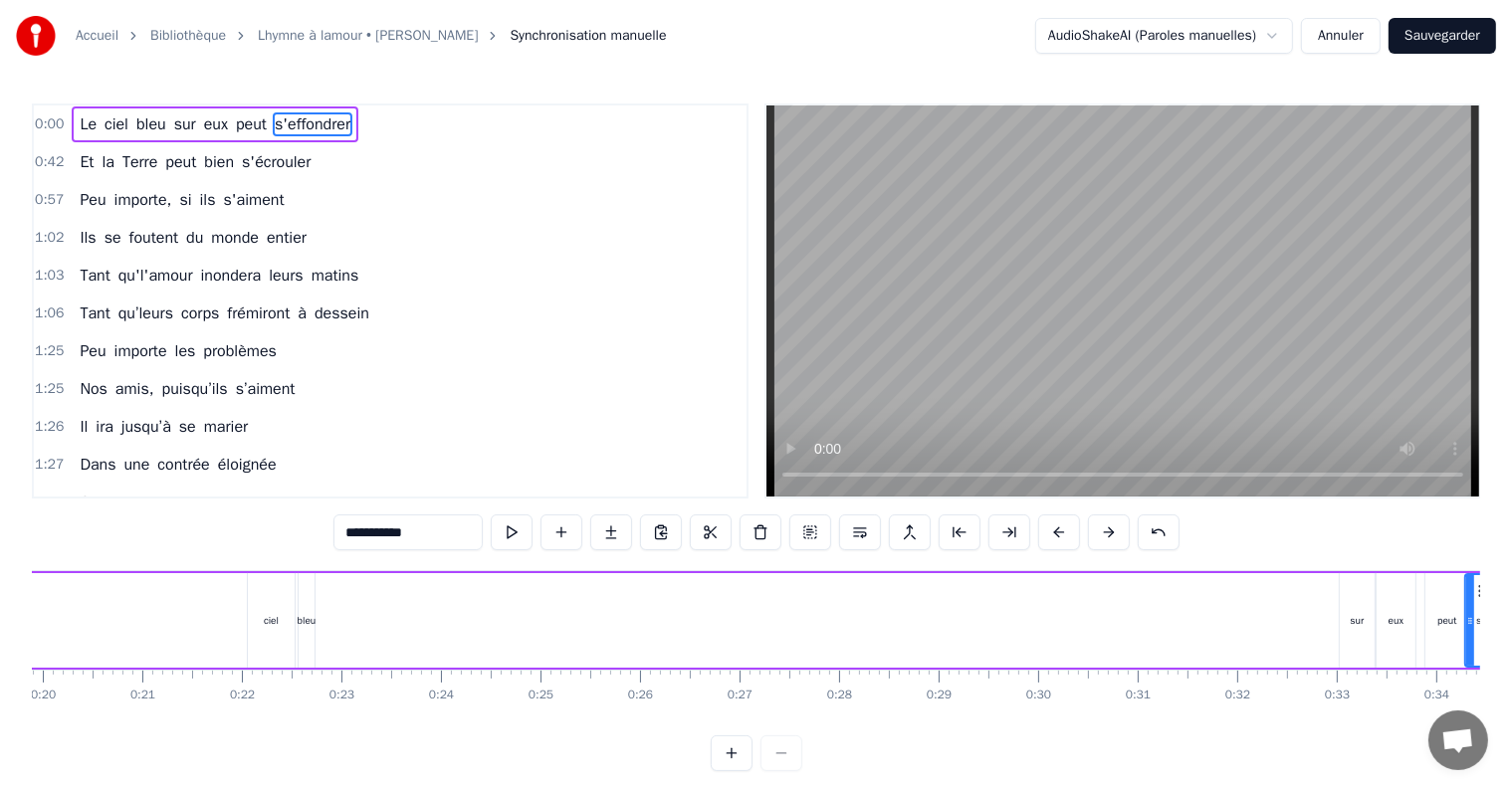 click on "bleu" at bounding box center [307, 620] 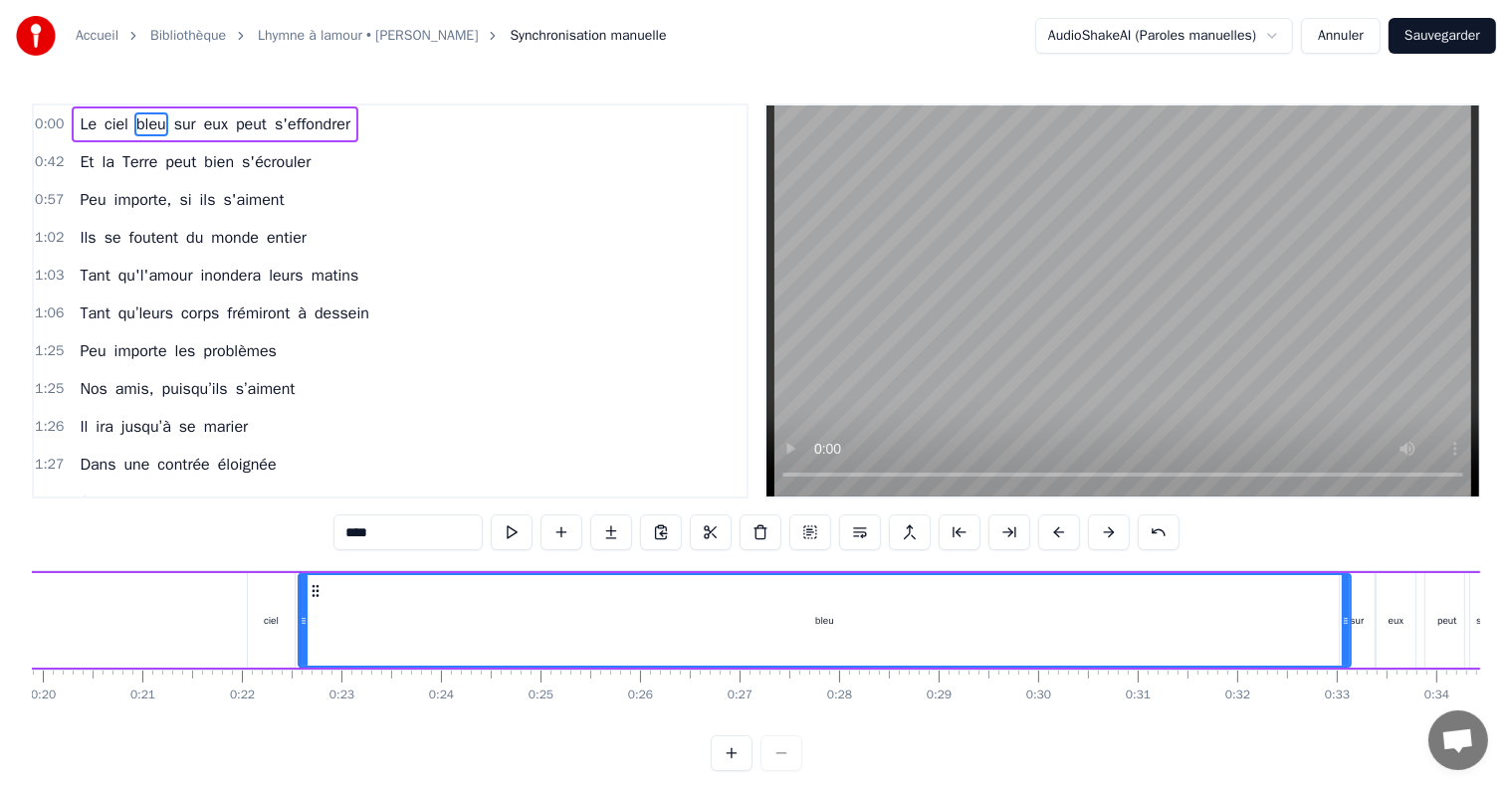 drag, startPoint x: 310, startPoint y: 604, endPoint x: 1346, endPoint y: 625, distance: 1036.2128 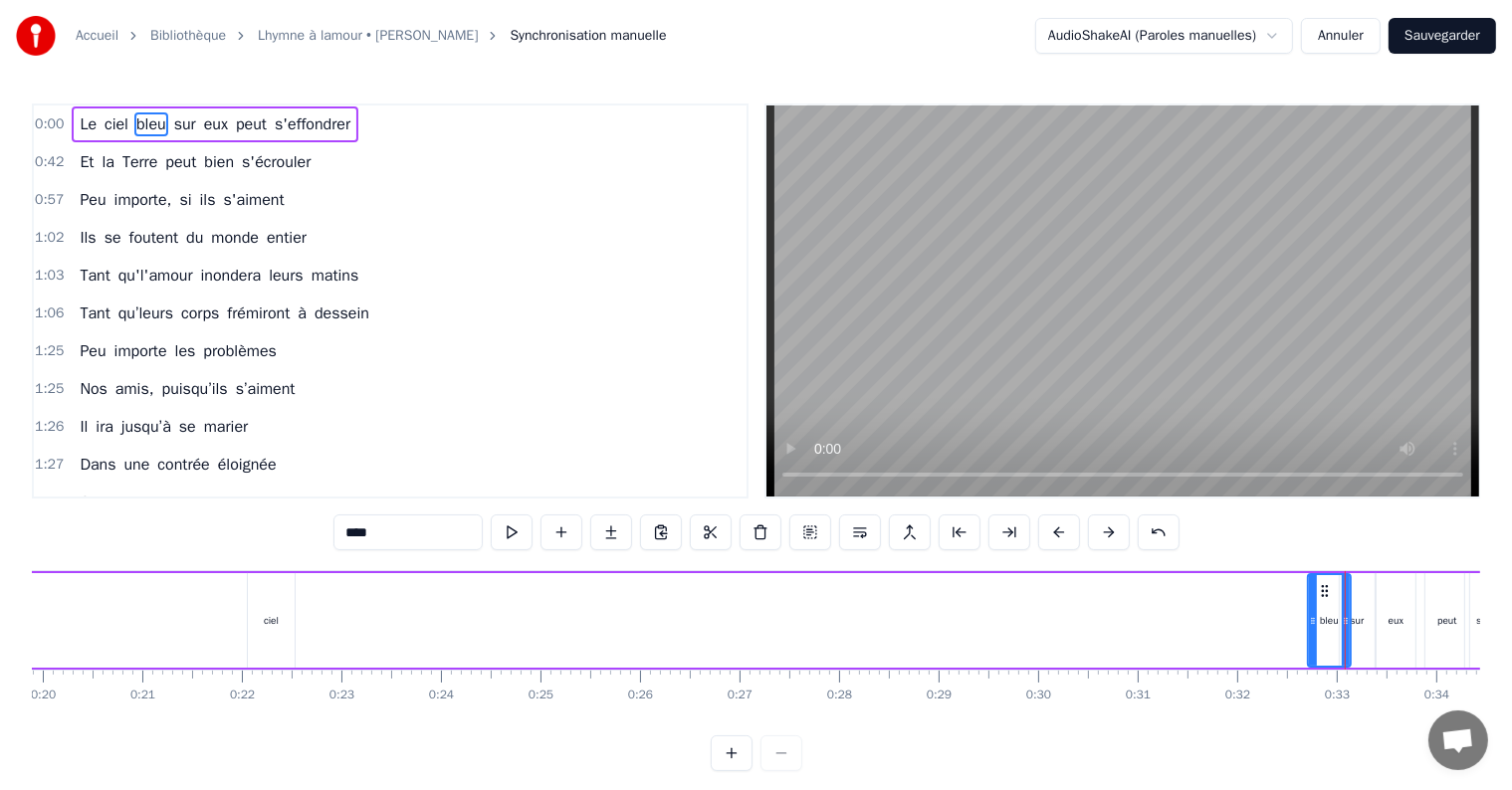 drag, startPoint x: 301, startPoint y: 612, endPoint x: 1311, endPoint y: 609, distance: 1010.00446 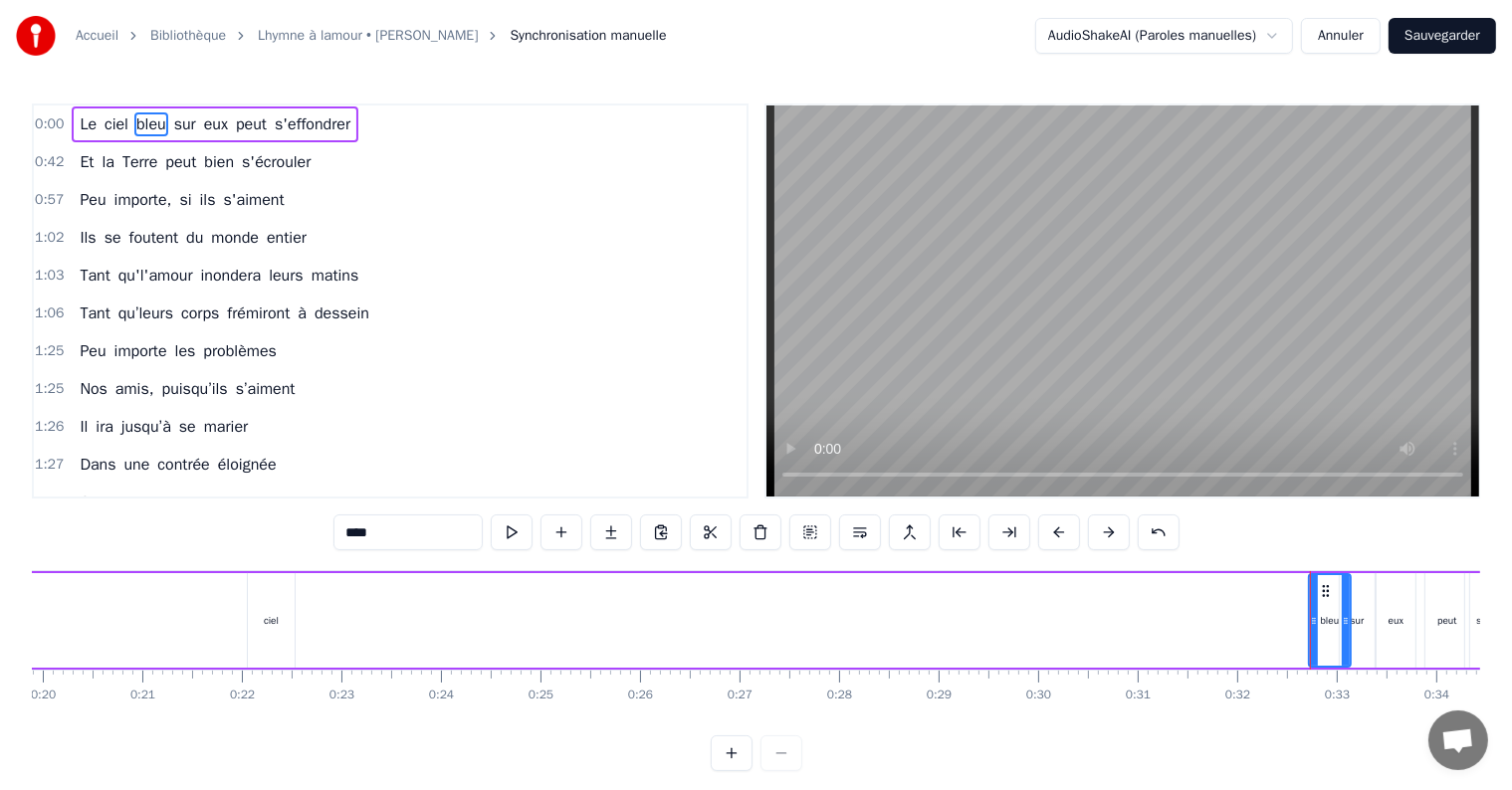 click on "ciel" at bounding box center [271, 620] 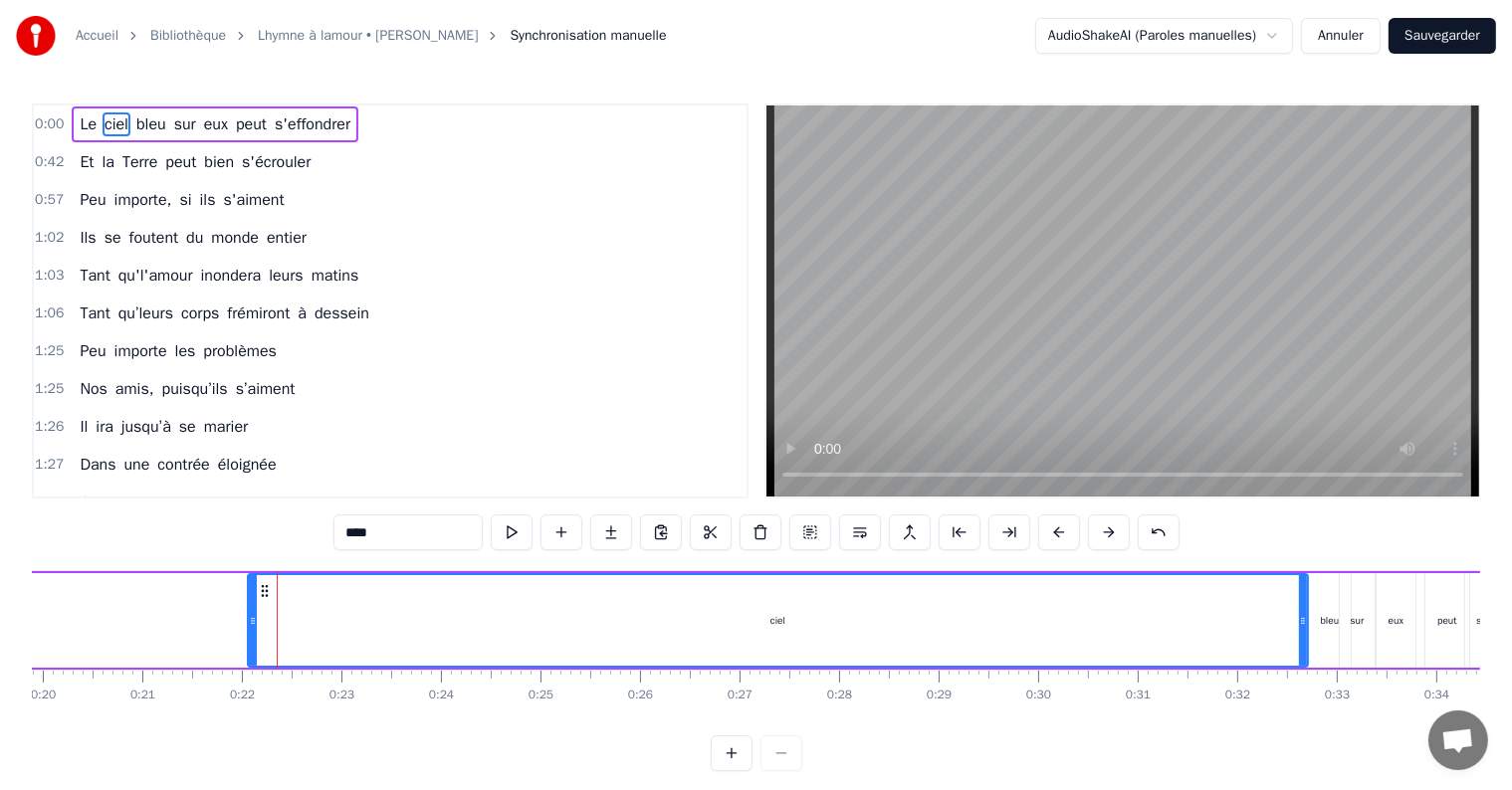 drag, startPoint x: 291, startPoint y: 594, endPoint x: 1304, endPoint y: 600, distance: 1013.0178 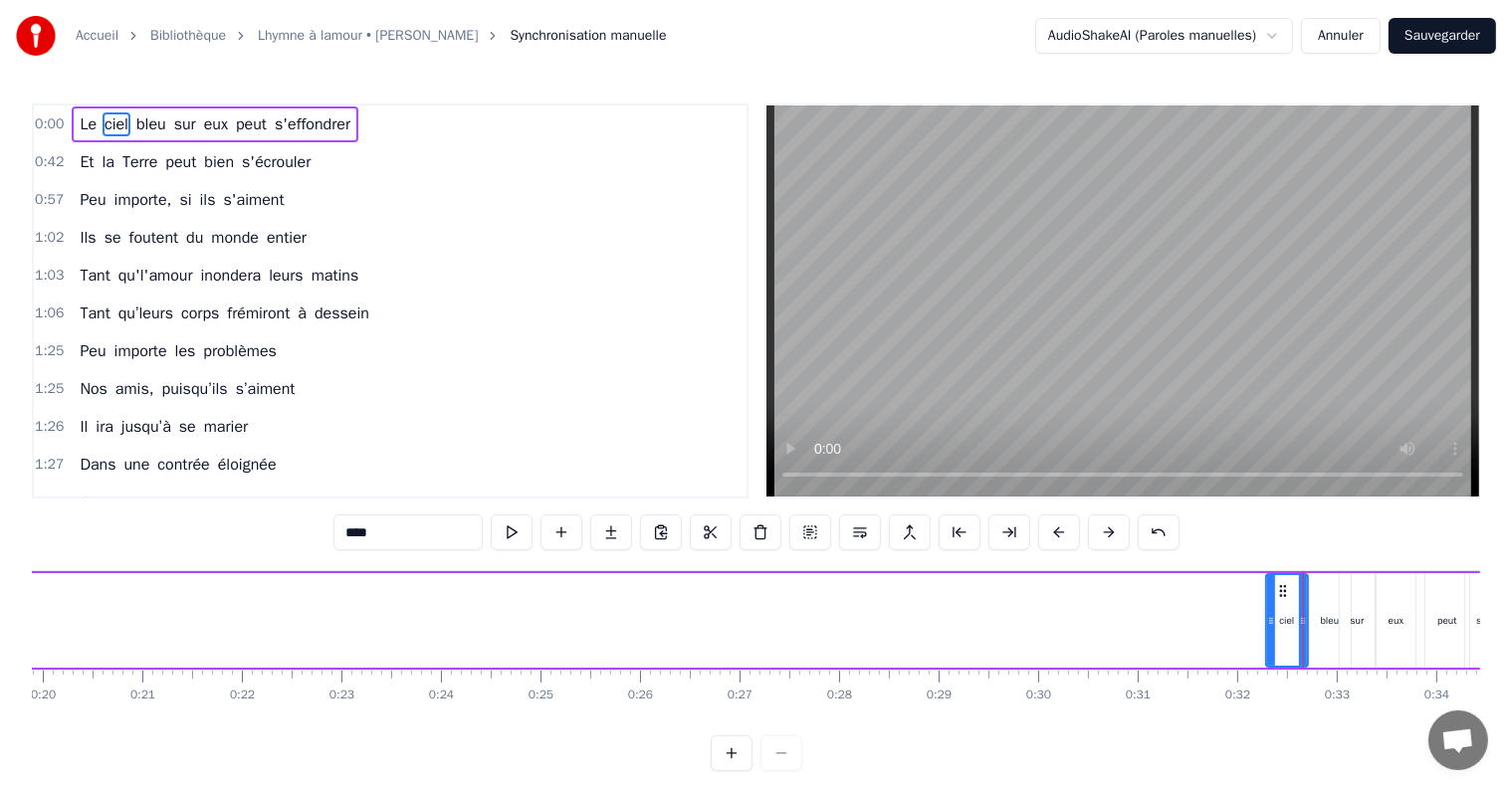 drag, startPoint x: 252, startPoint y: 592, endPoint x: 1270, endPoint y: 549, distance: 1018.9077 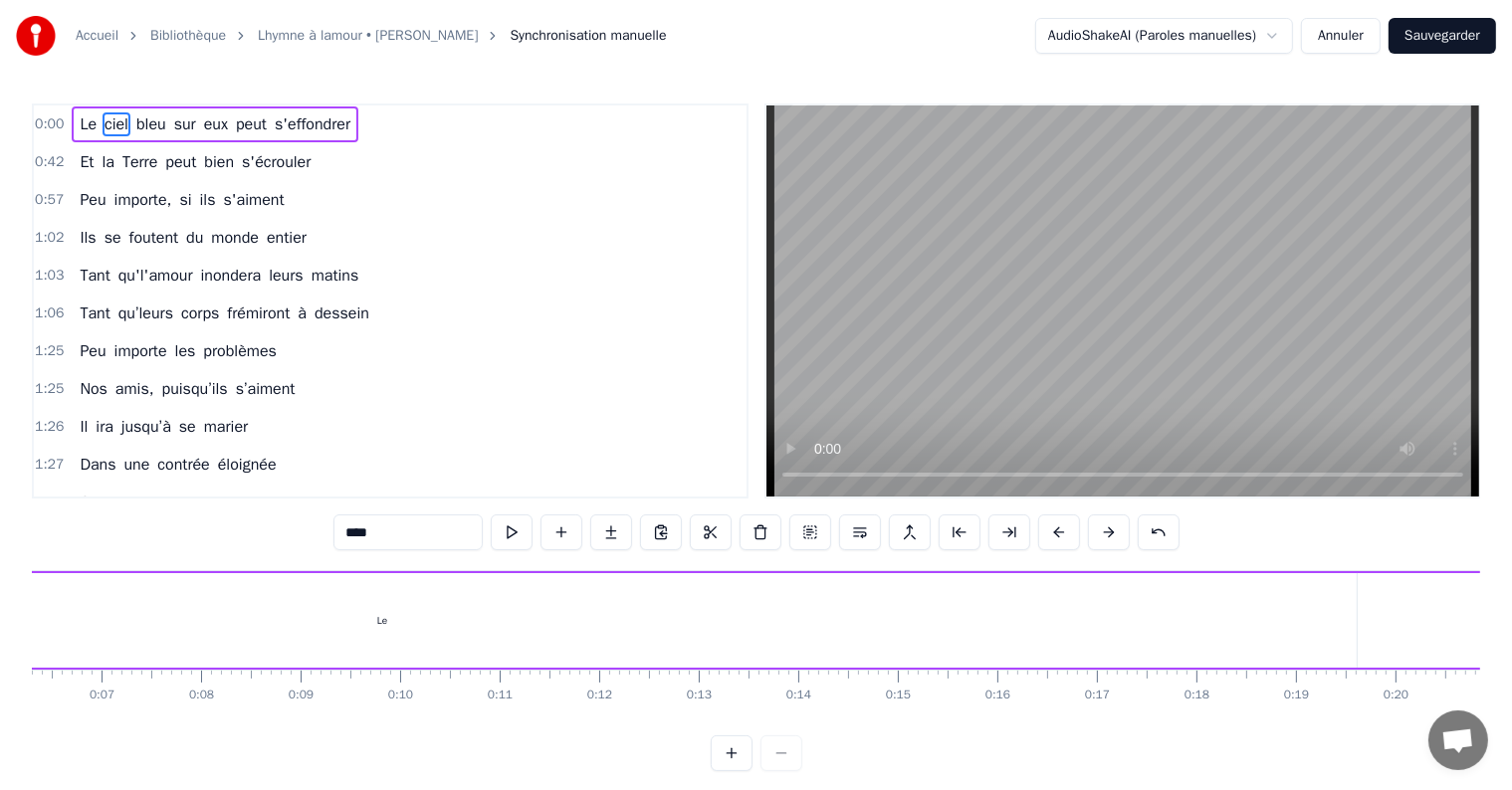 scroll, scrollTop: 0, scrollLeft: 470, axis: horizontal 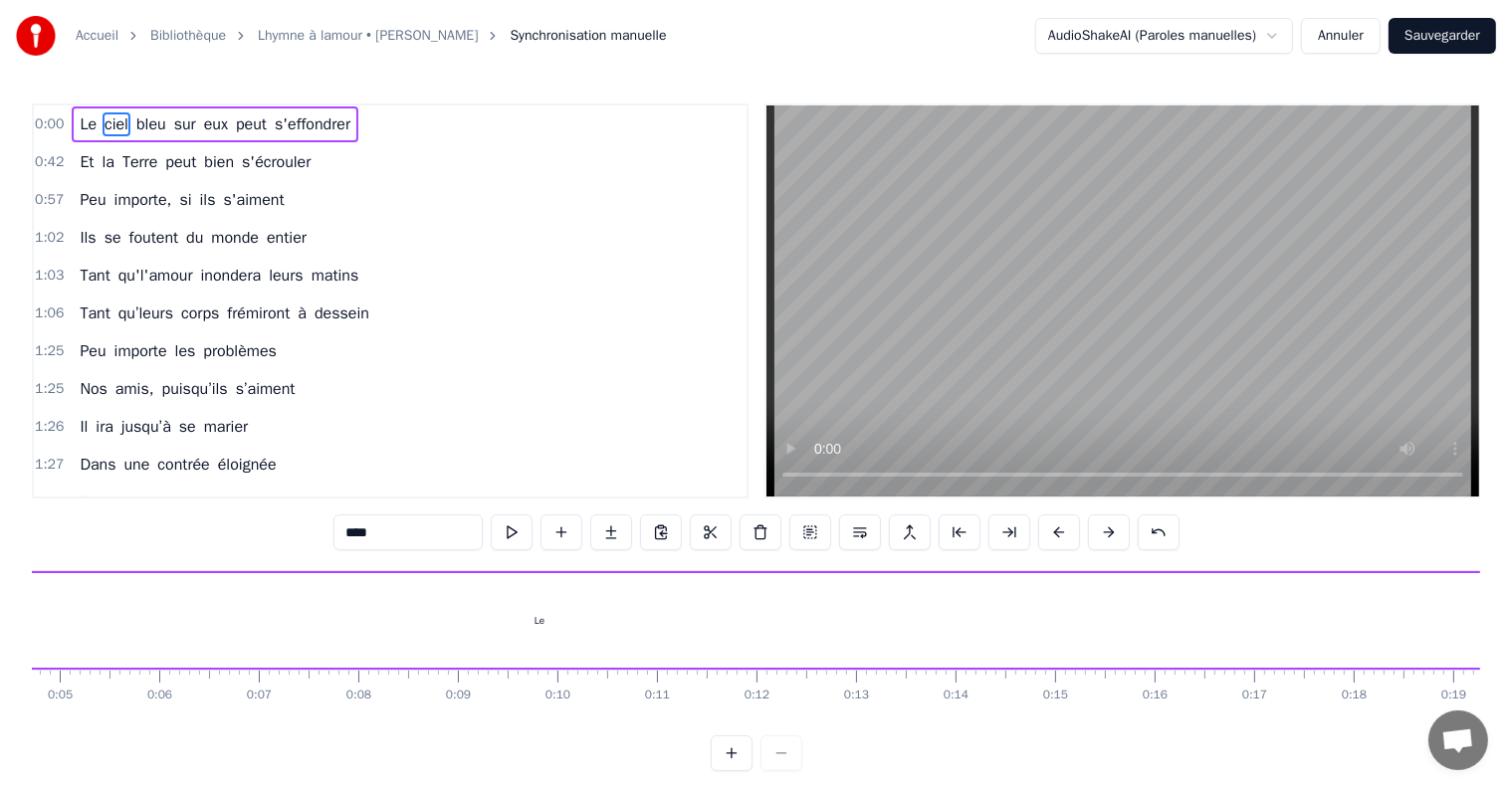 click on "Le" at bounding box center (540, 620) 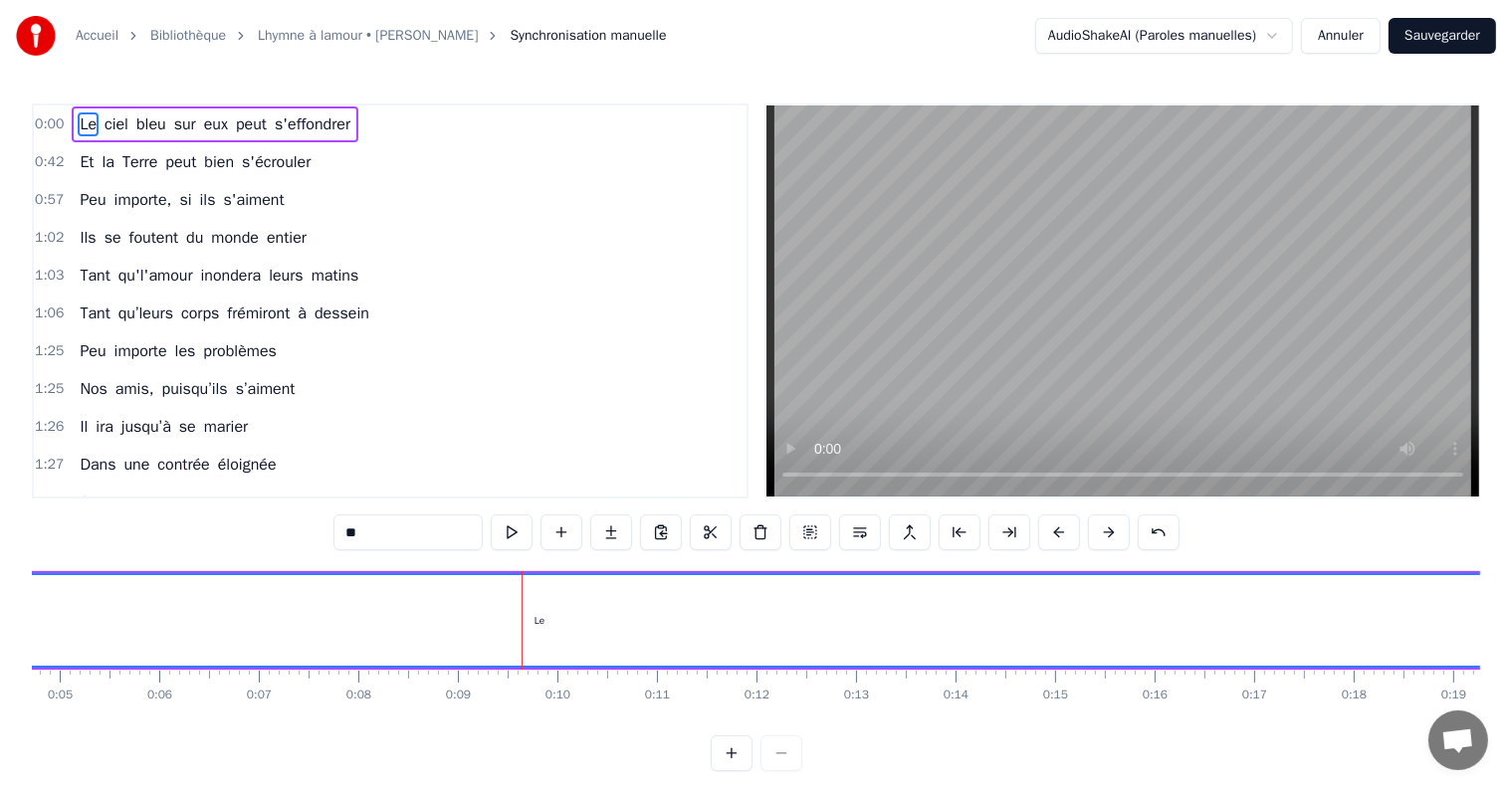 click on "Le" at bounding box center [540, 620] 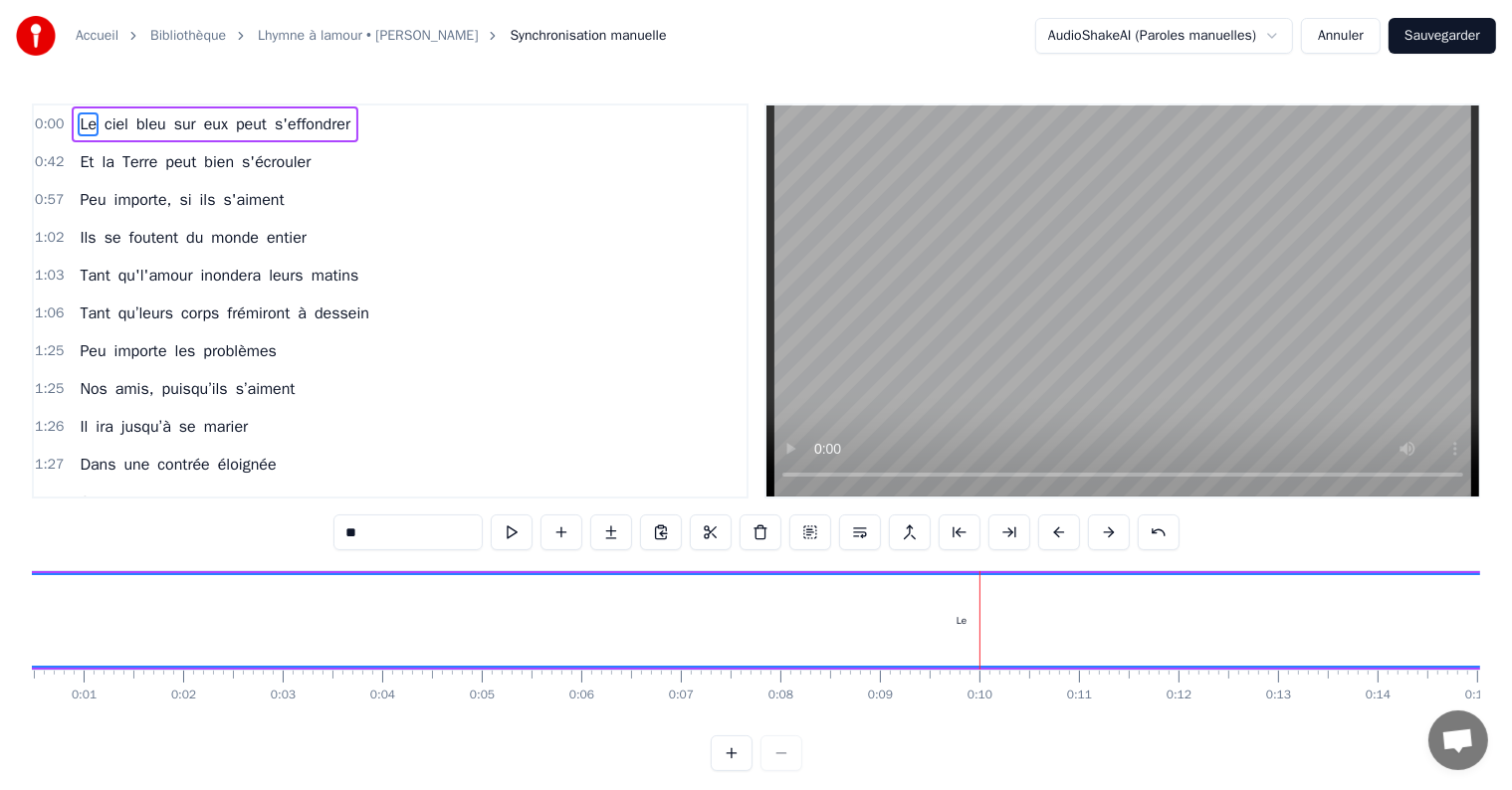scroll, scrollTop: 0, scrollLeft: 0, axis: both 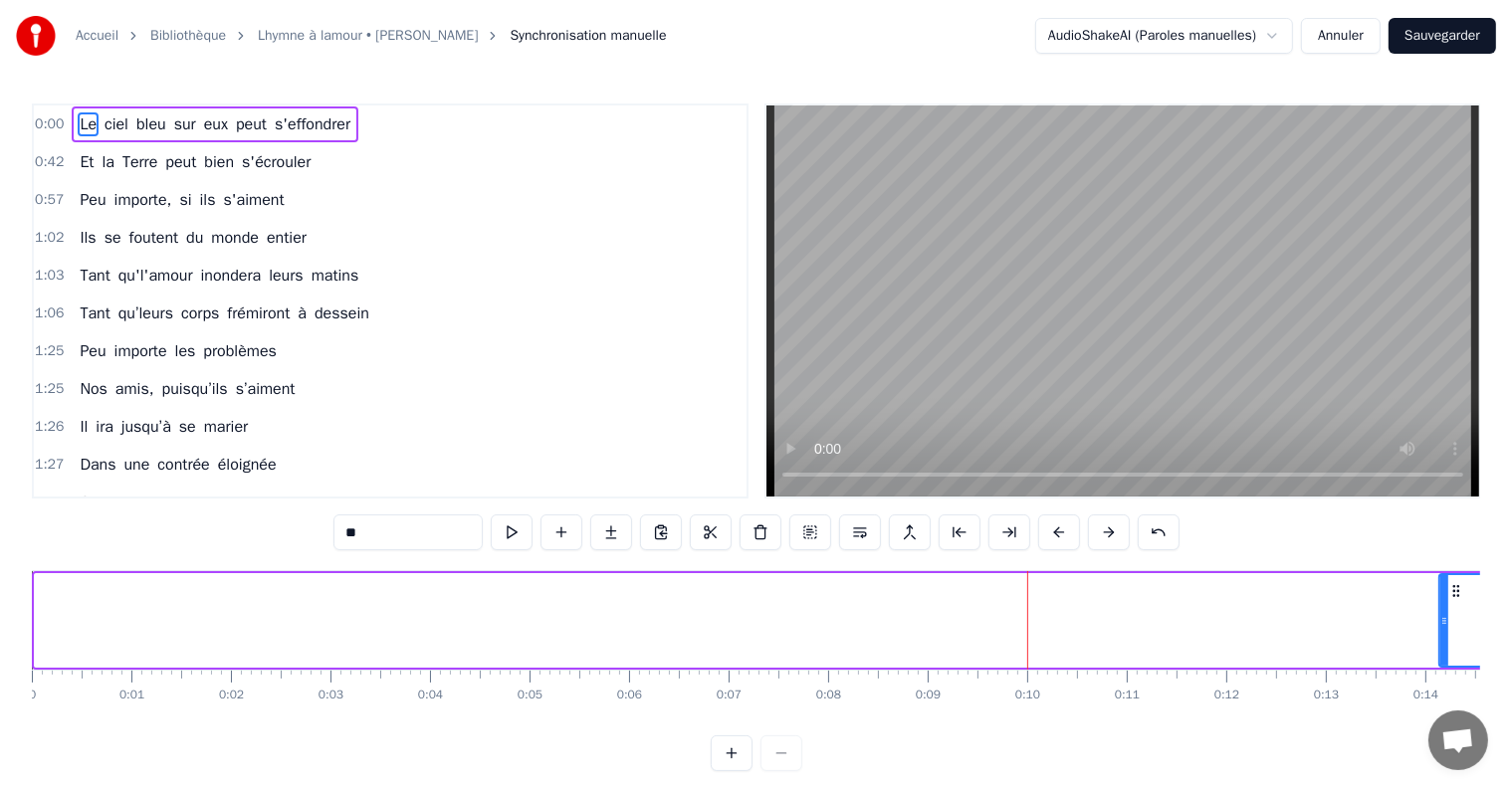 drag, startPoint x: 42, startPoint y: 618, endPoint x: 1447, endPoint y: 569, distance: 1405.85 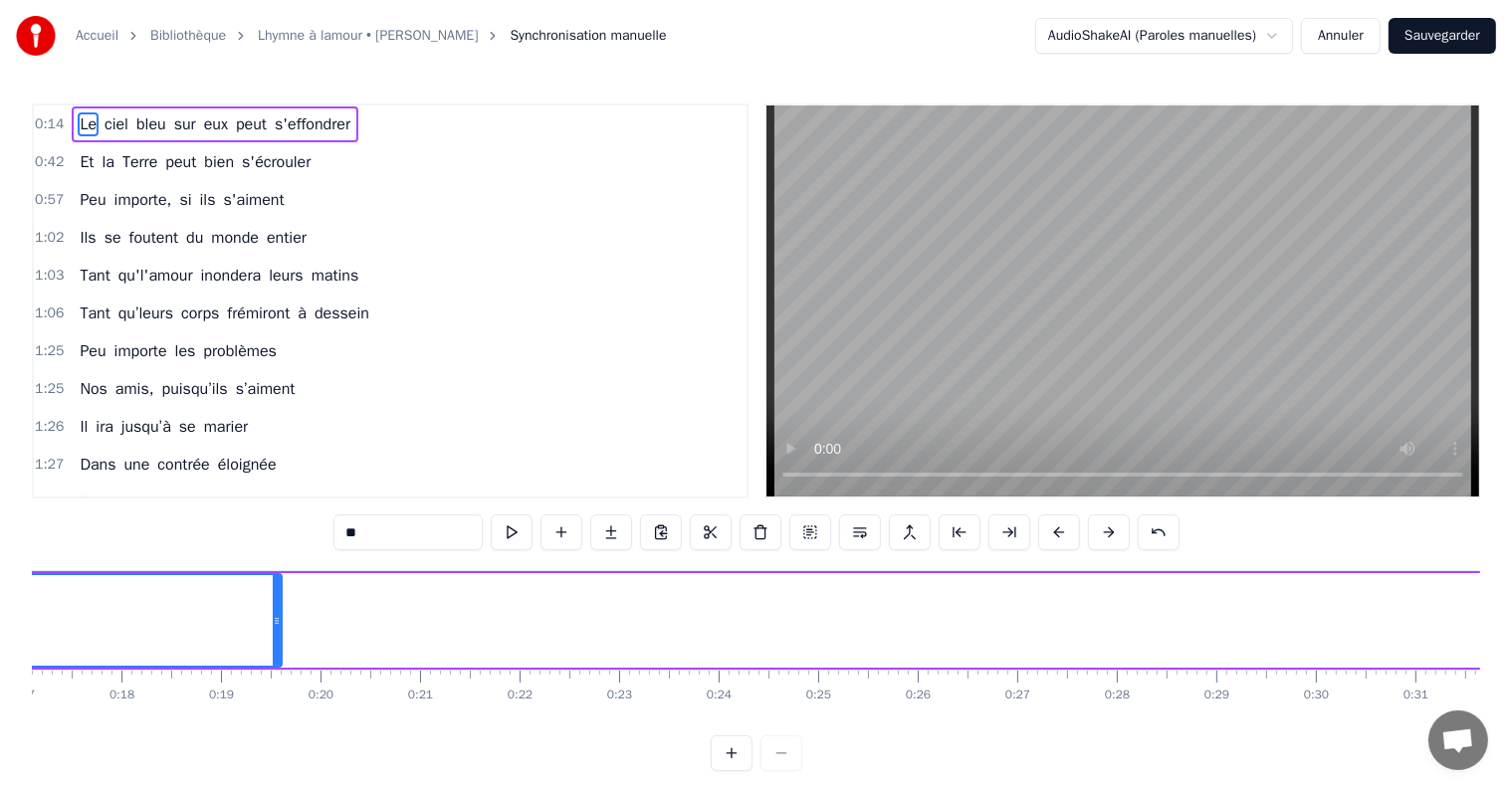 scroll, scrollTop: 0, scrollLeft: 1679, axis: horizontal 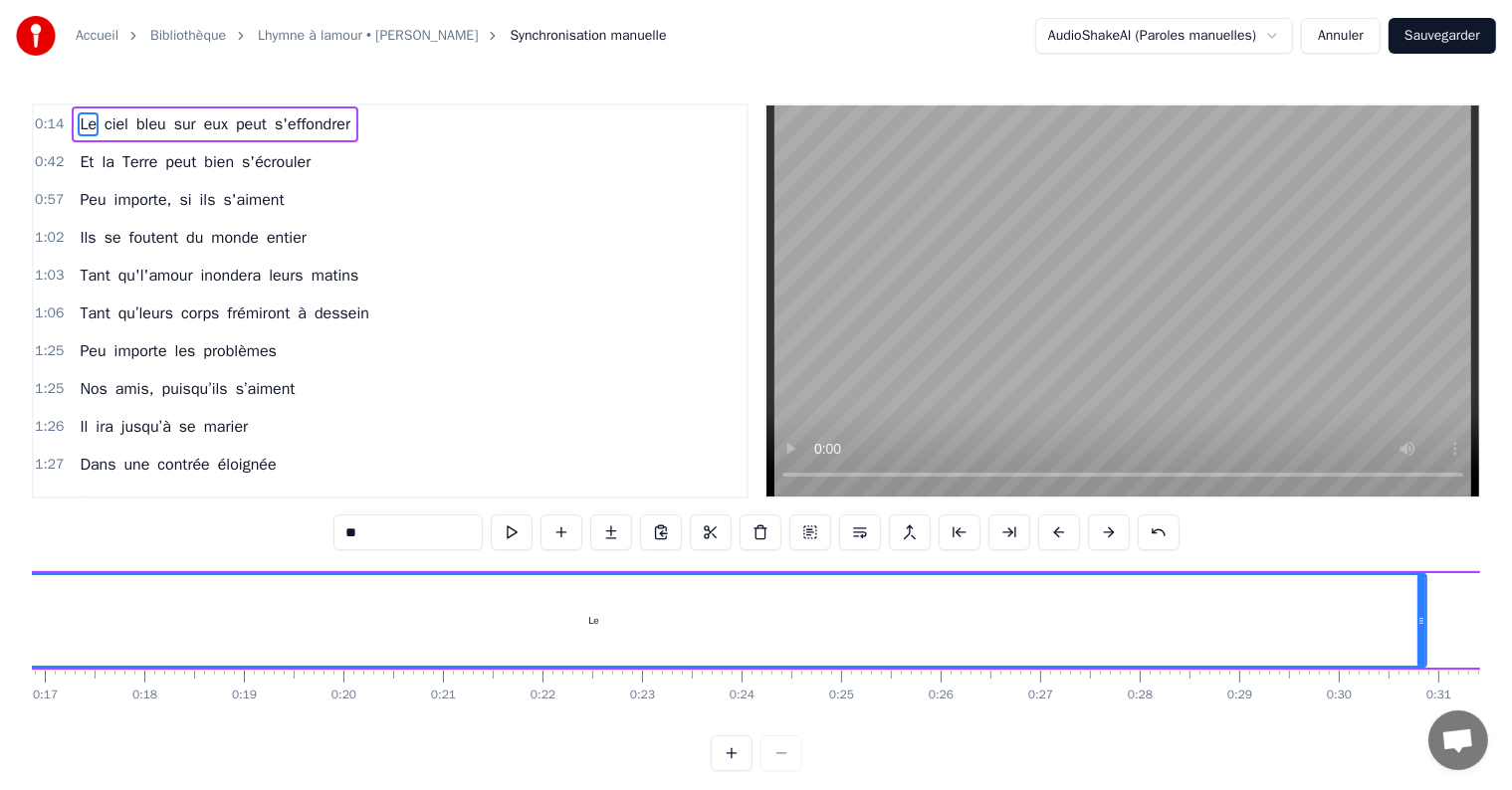 drag, startPoint x: 301, startPoint y: 634, endPoint x: 1422, endPoint y: 630, distance: 1121.0071 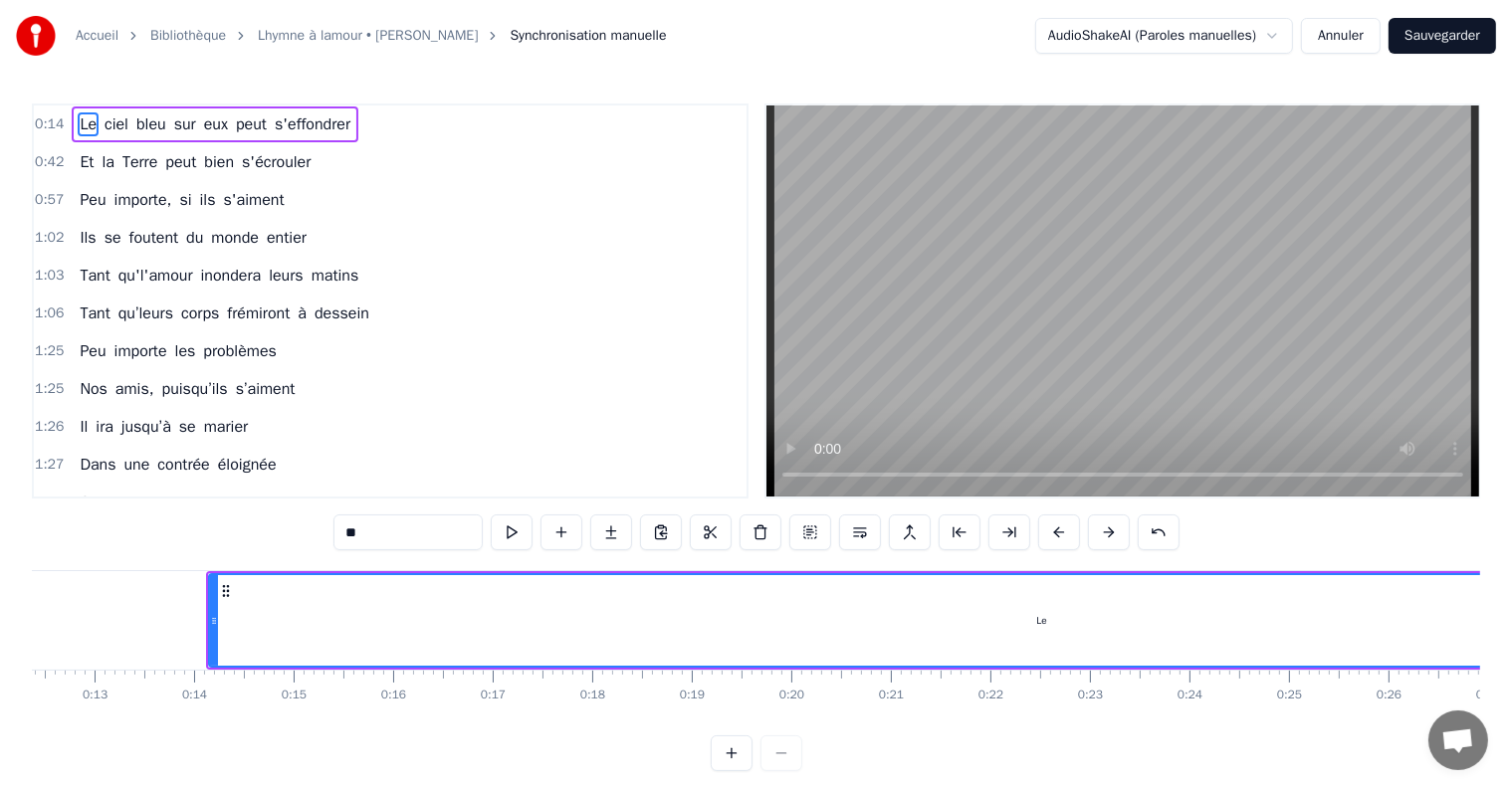 scroll, scrollTop: 0, scrollLeft: 1207, axis: horizontal 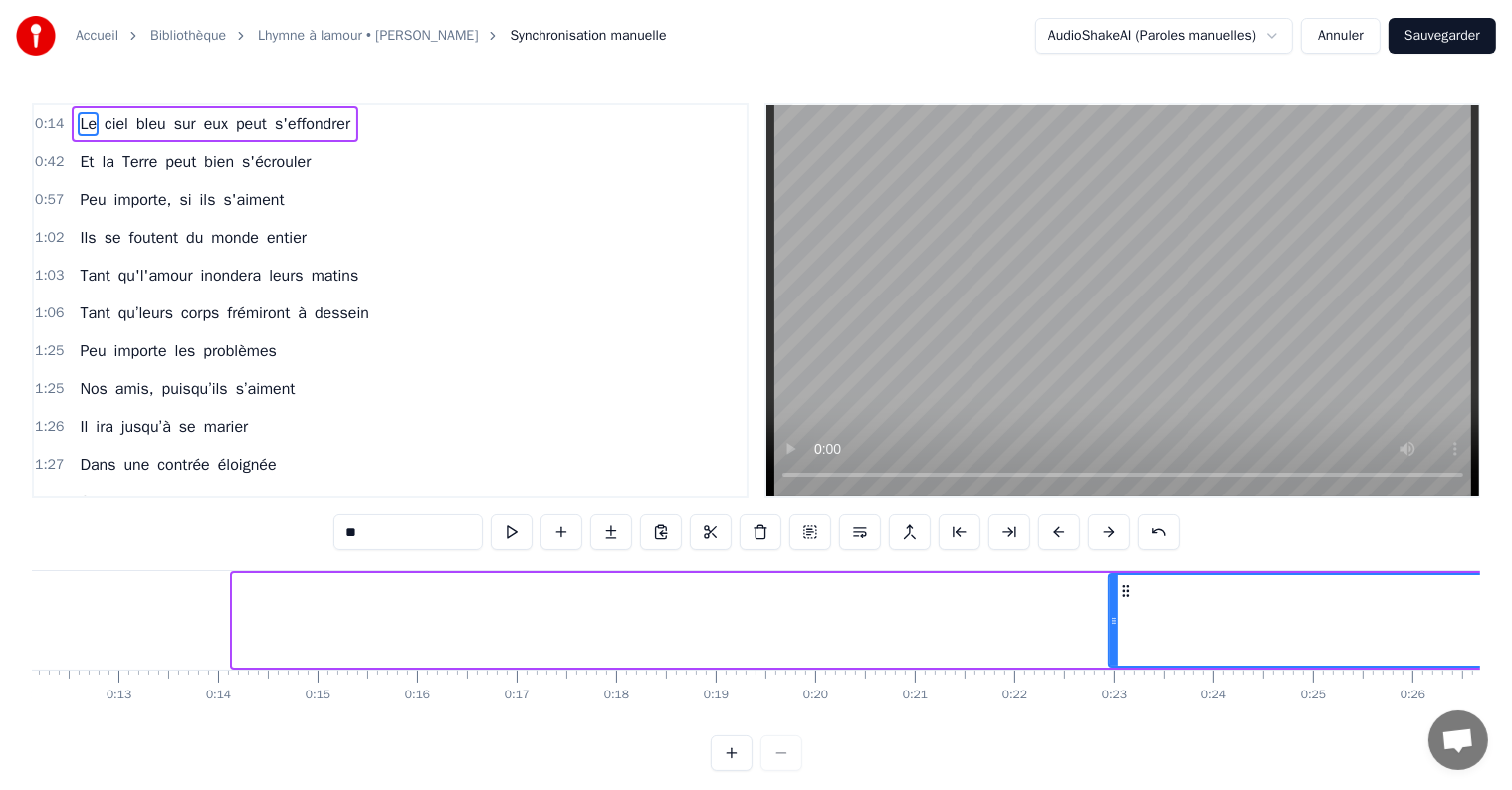 drag, startPoint x: 236, startPoint y: 630, endPoint x: 1112, endPoint y: 654, distance: 876.3287 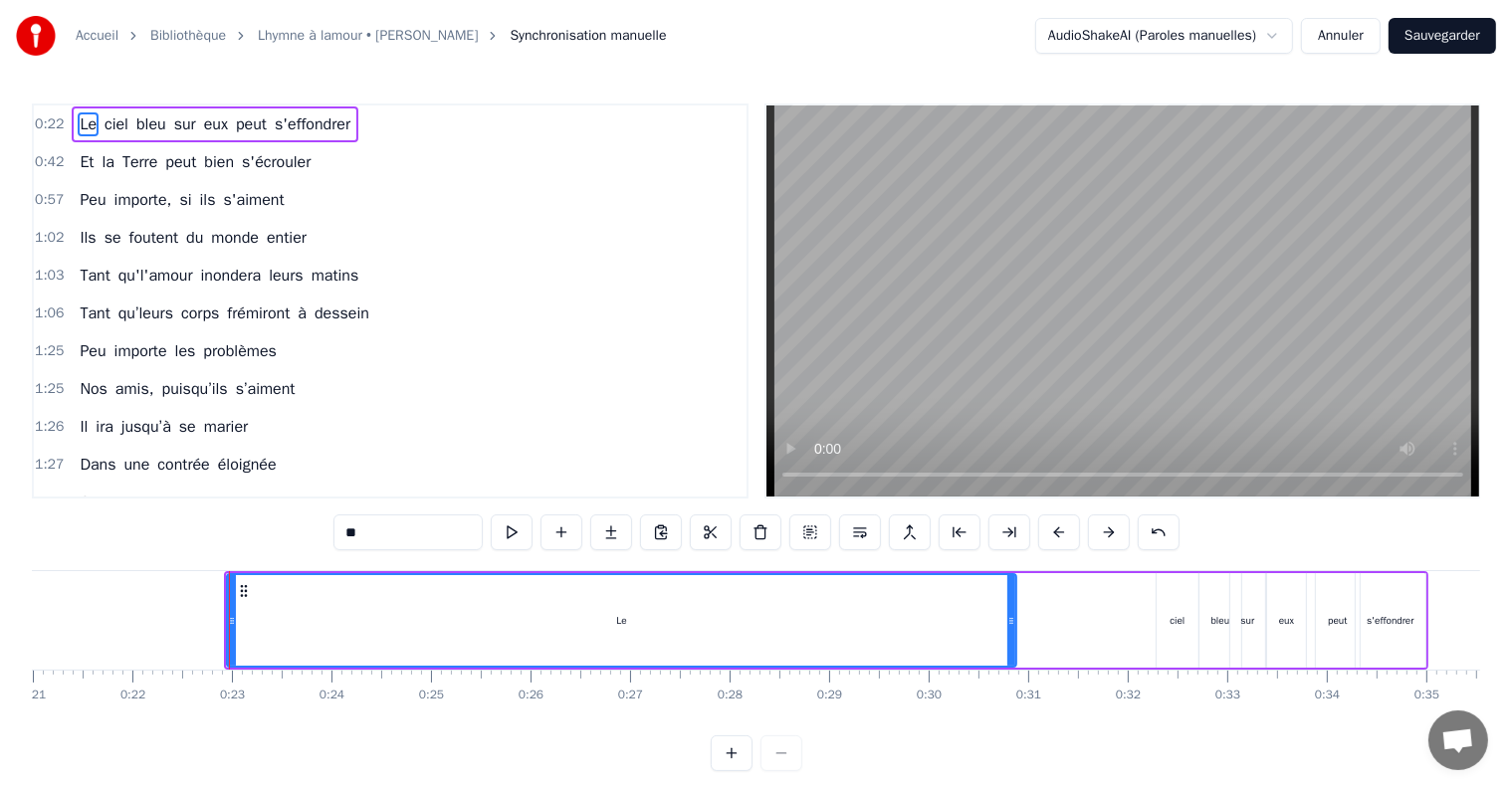 scroll, scrollTop: 0, scrollLeft: 2041, axis: horizontal 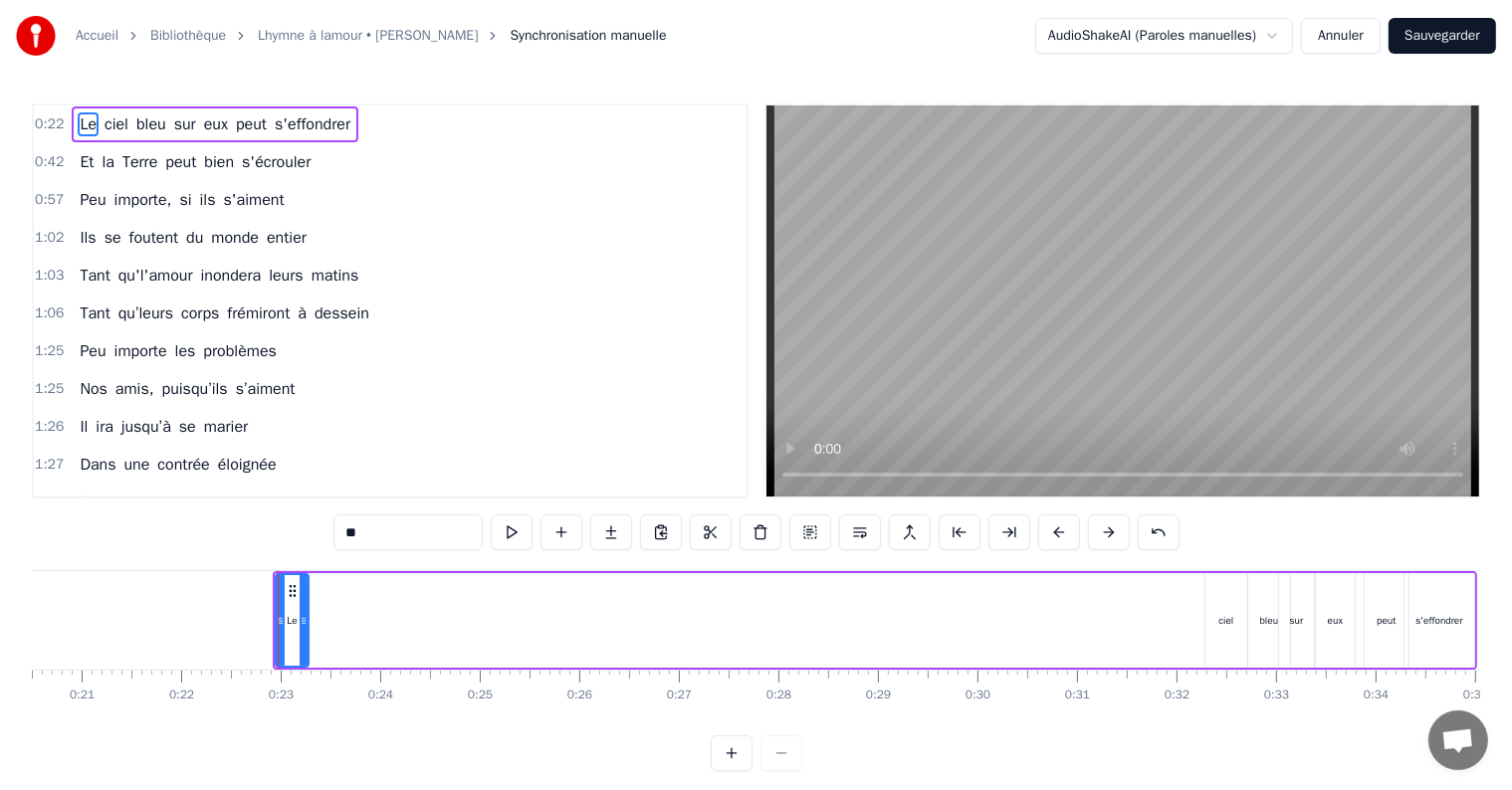 drag, startPoint x: 1058, startPoint y: 610, endPoint x: 302, endPoint y: 650, distance: 757.0575 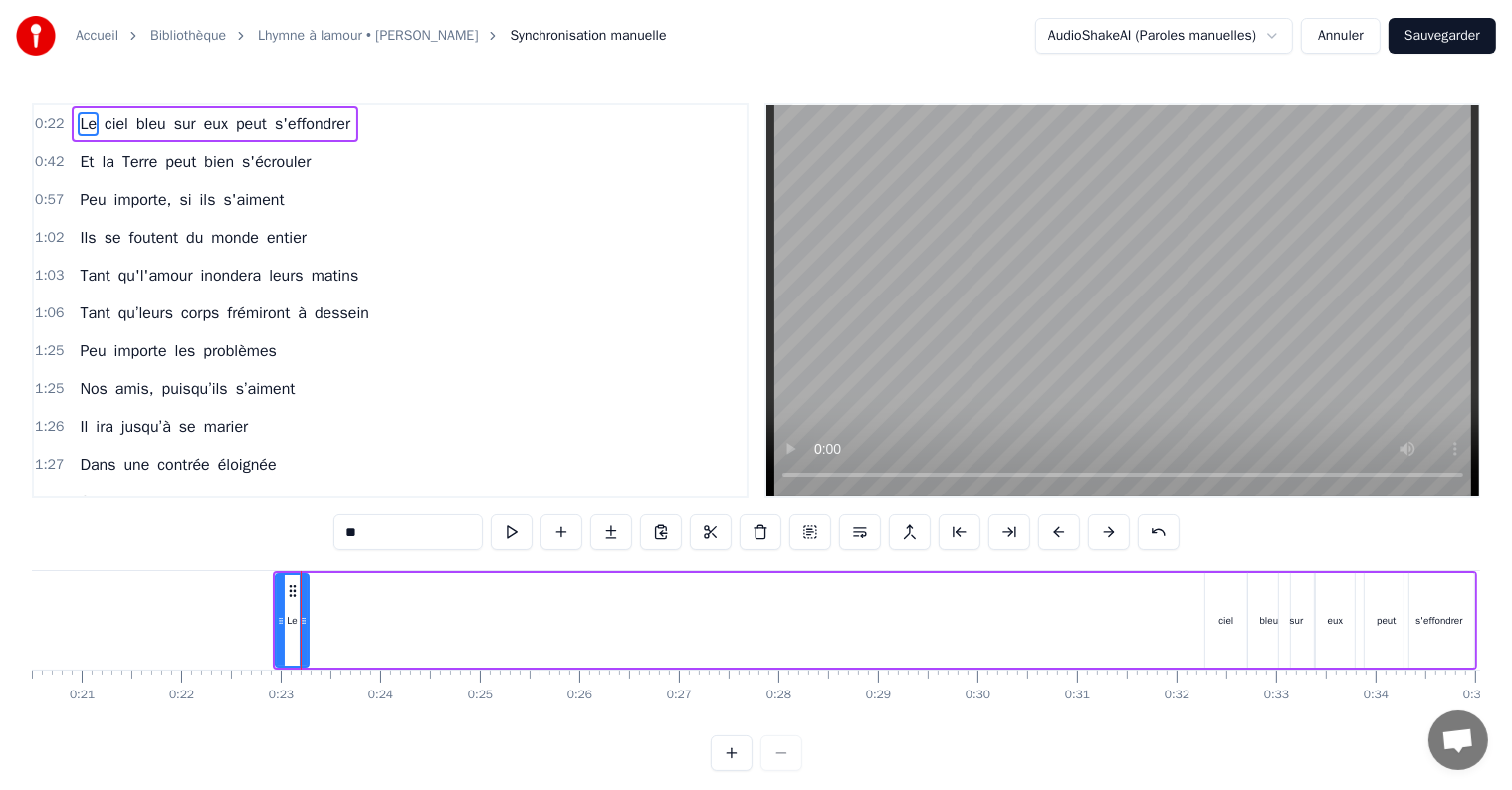click on "ciel" at bounding box center (1226, 620) 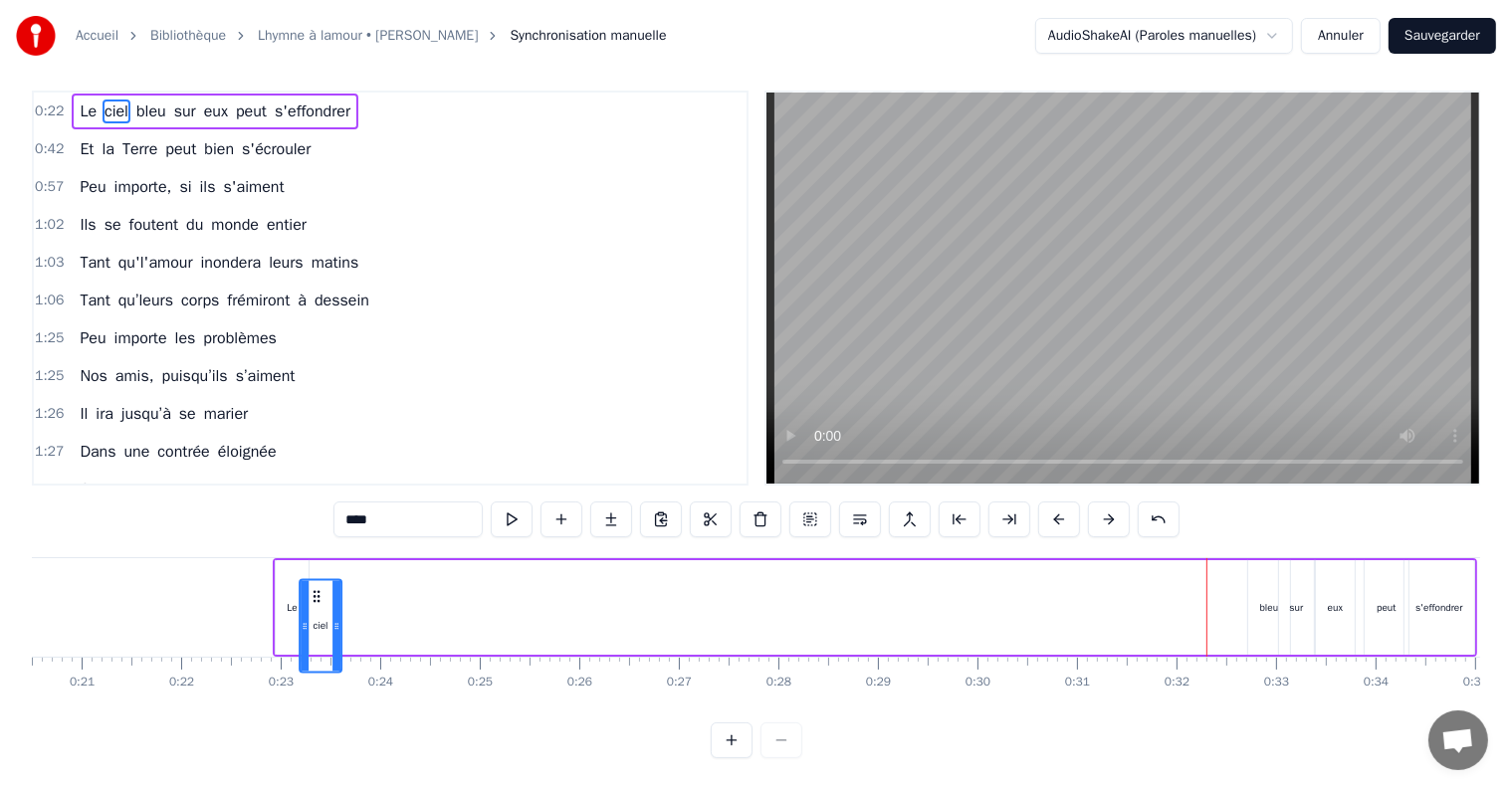 scroll, scrollTop: 30, scrollLeft: 0, axis: vertical 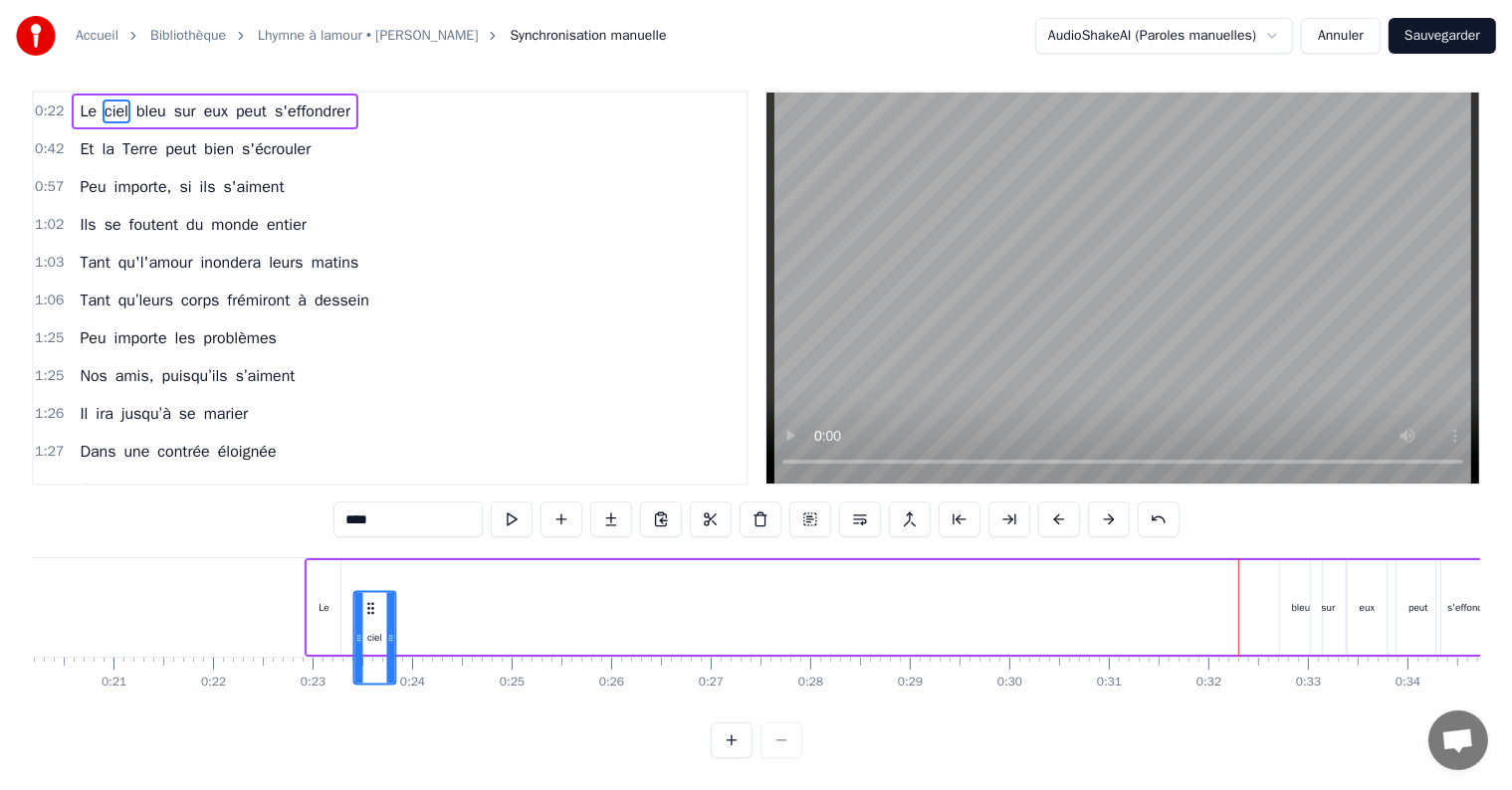 drag, startPoint x: 1222, startPoint y: 583, endPoint x: 371, endPoint y: 546, distance: 851.80397 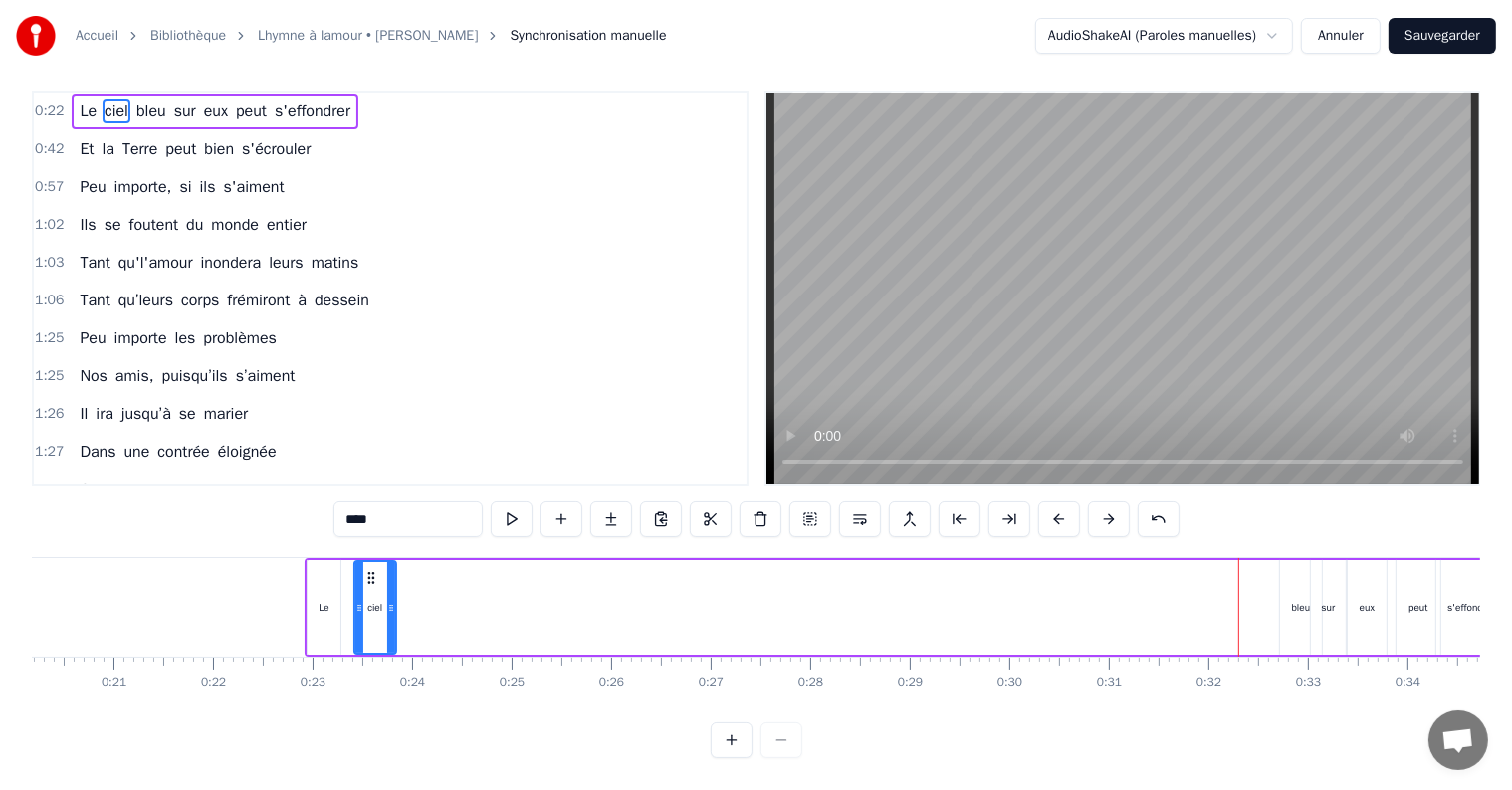 drag, startPoint x: 371, startPoint y: 546, endPoint x: 351, endPoint y: 548, distance: 20.09975 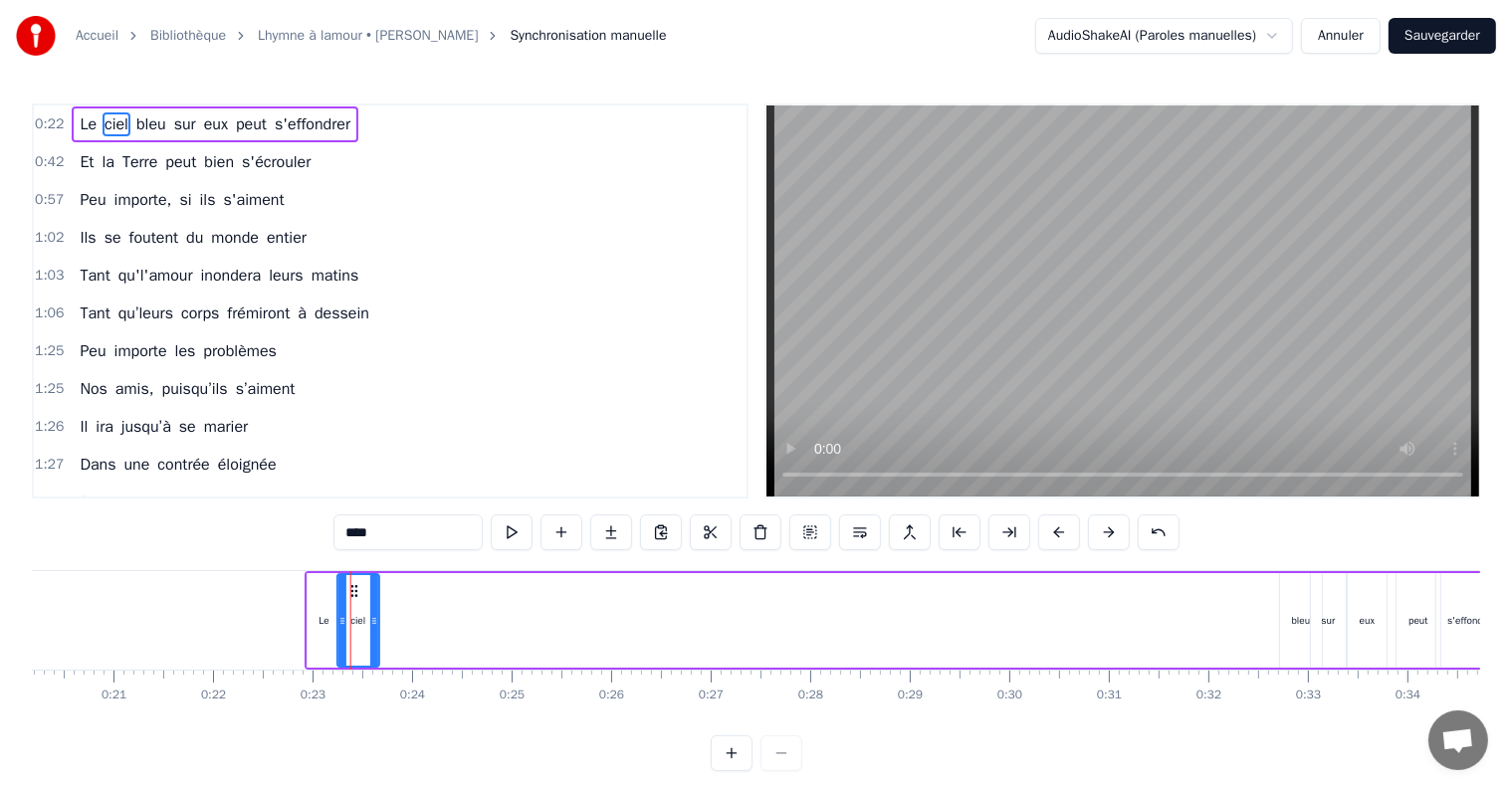 drag, startPoint x: 373, startPoint y: 587, endPoint x: 356, endPoint y: 589, distance: 17.117243 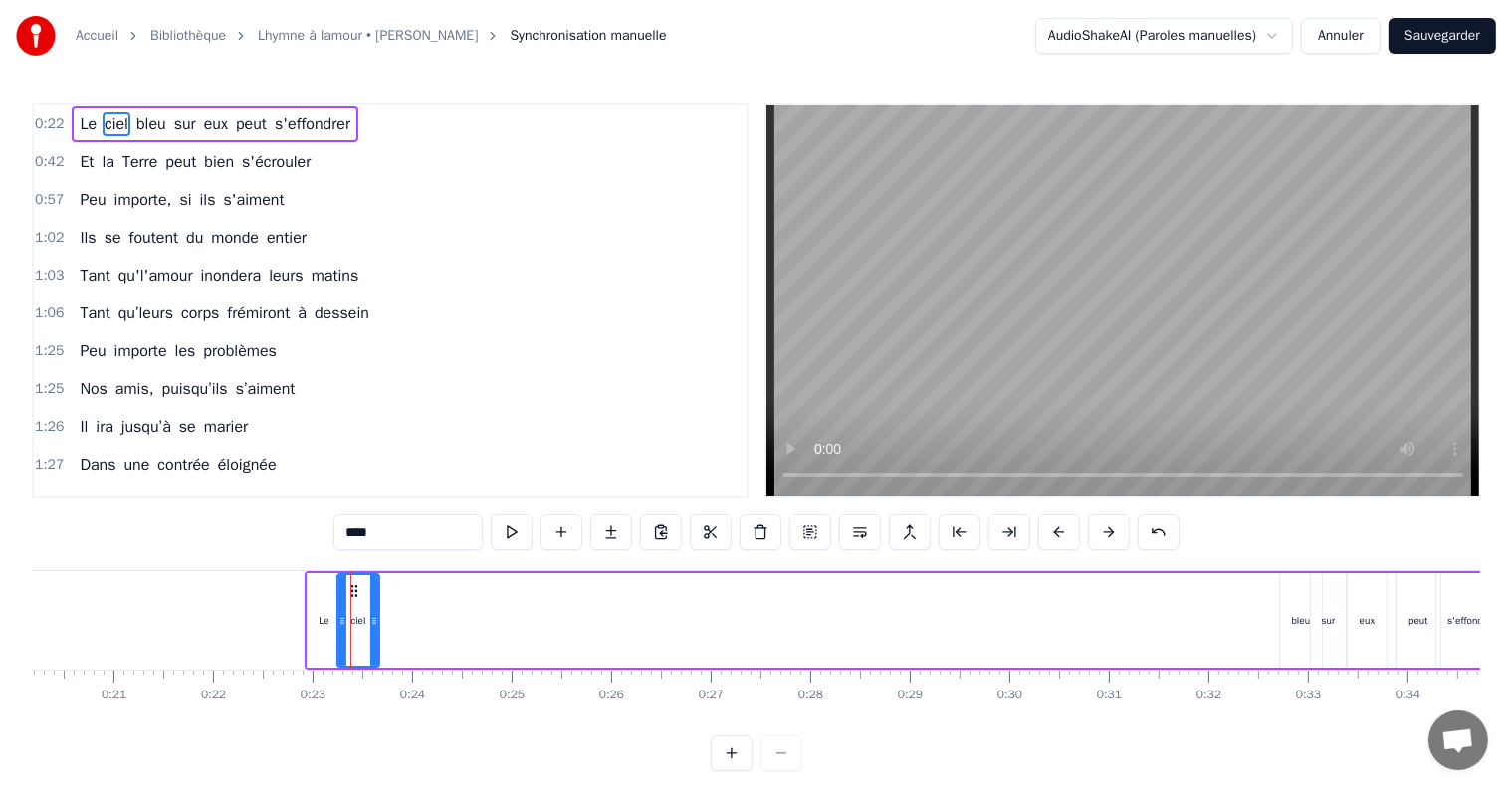 drag, startPoint x: 1292, startPoint y: 605, endPoint x: 651, endPoint y: 621, distance: 641.1997 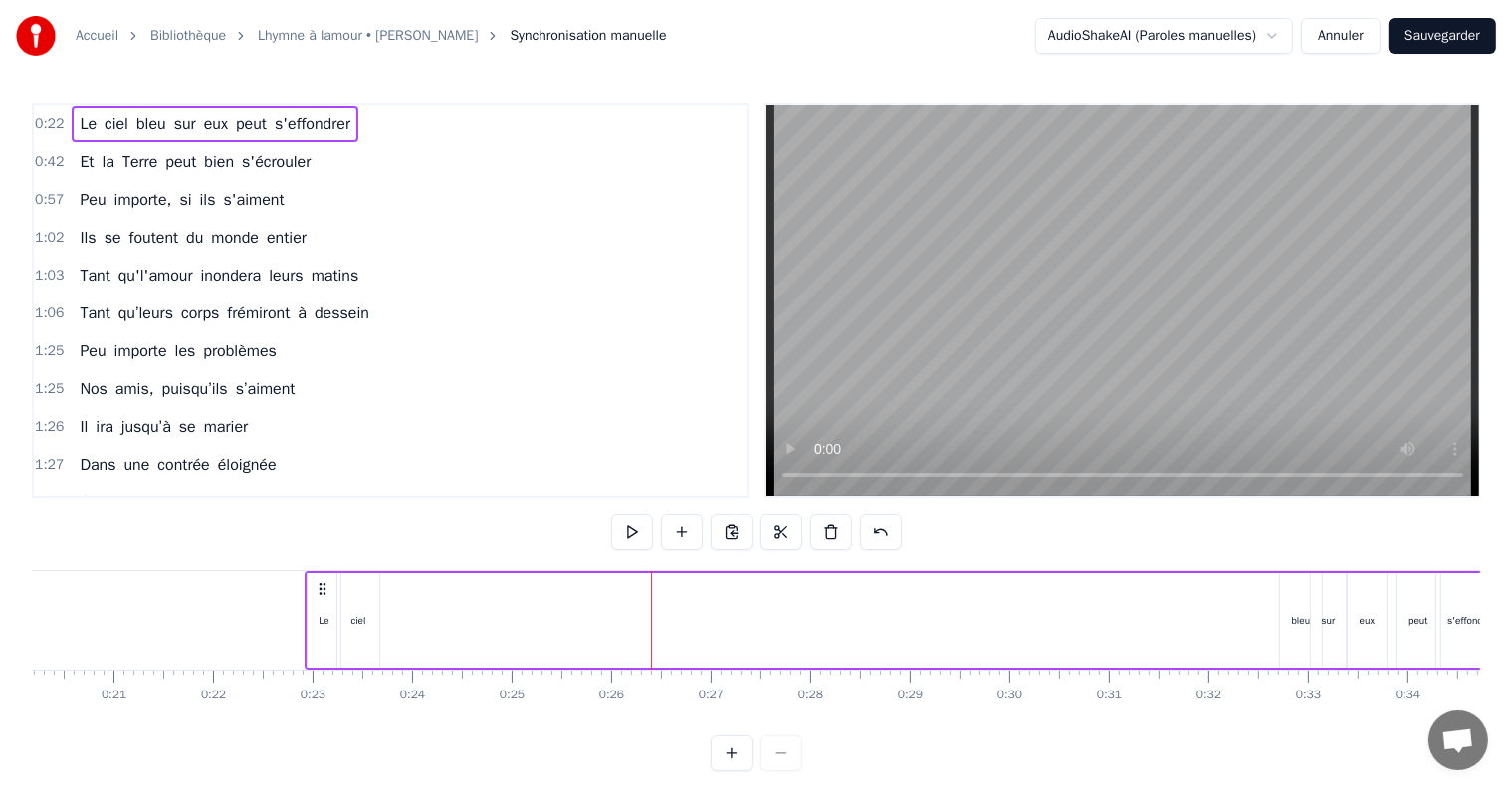click on "bleu" at bounding box center (1301, 620) 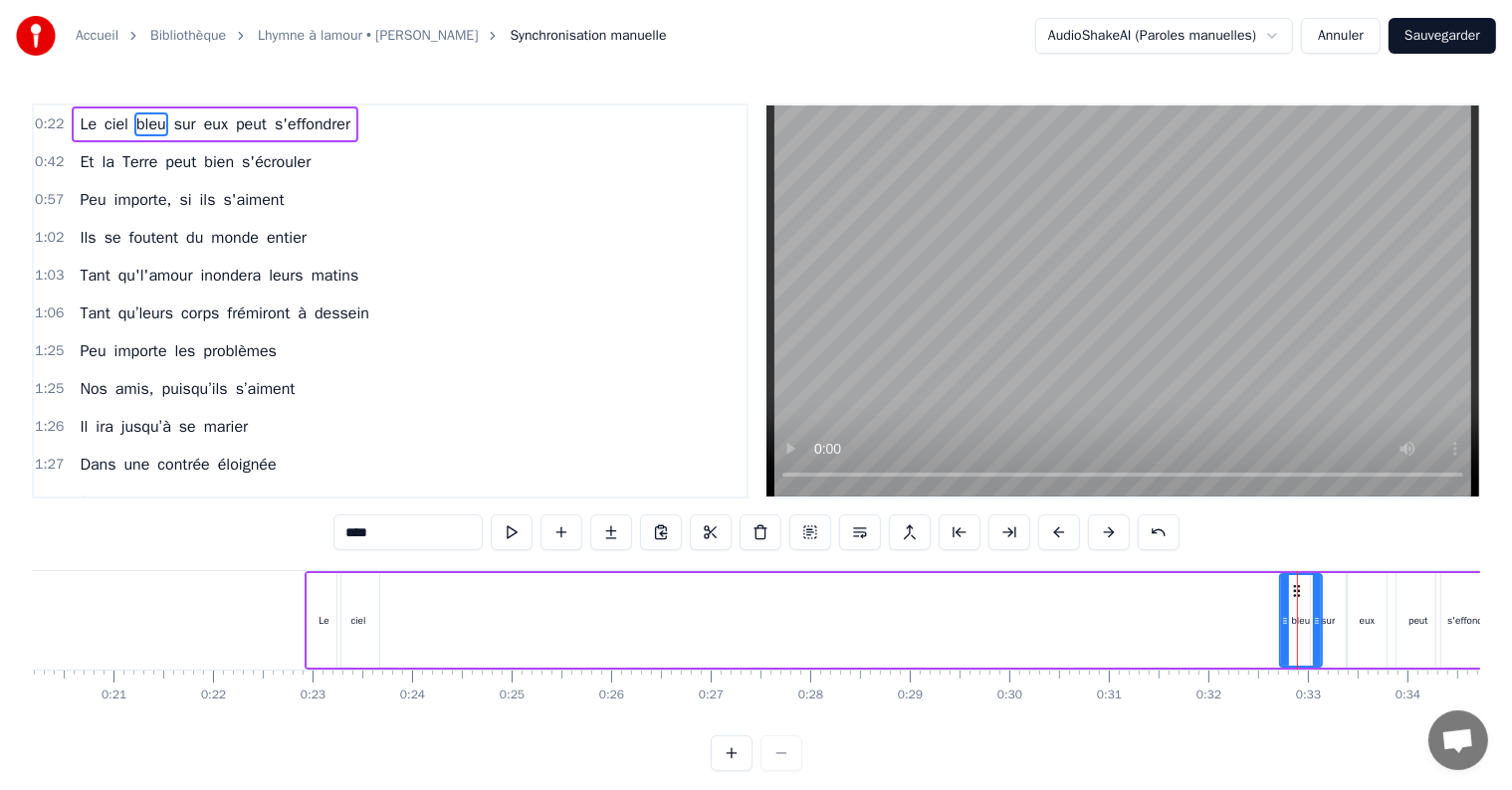 drag, startPoint x: 1297, startPoint y: 586, endPoint x: 871, endPoint y: 574, distance: 426.16898 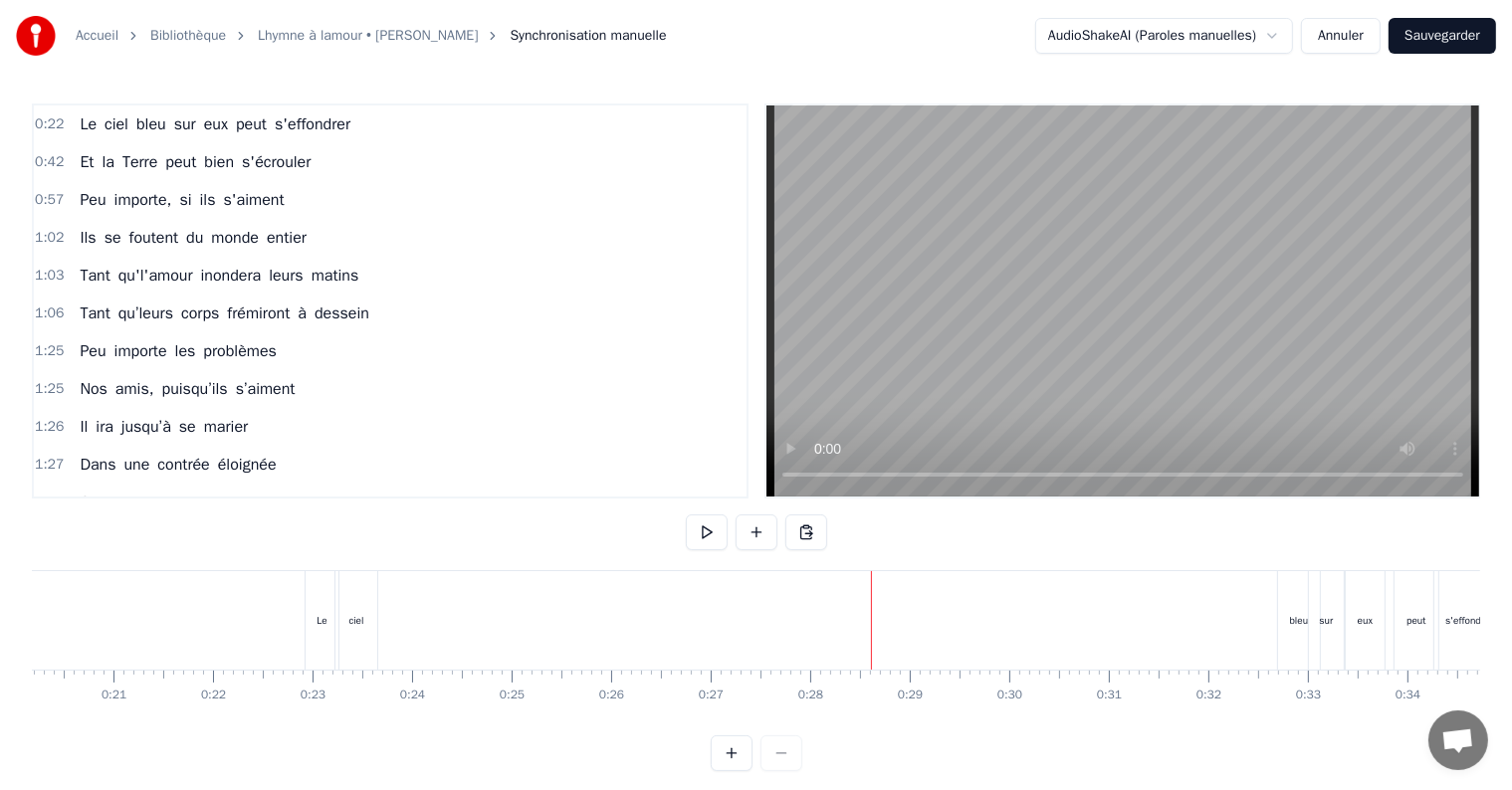 click on "bleu" at bounding box center (1299, 620) 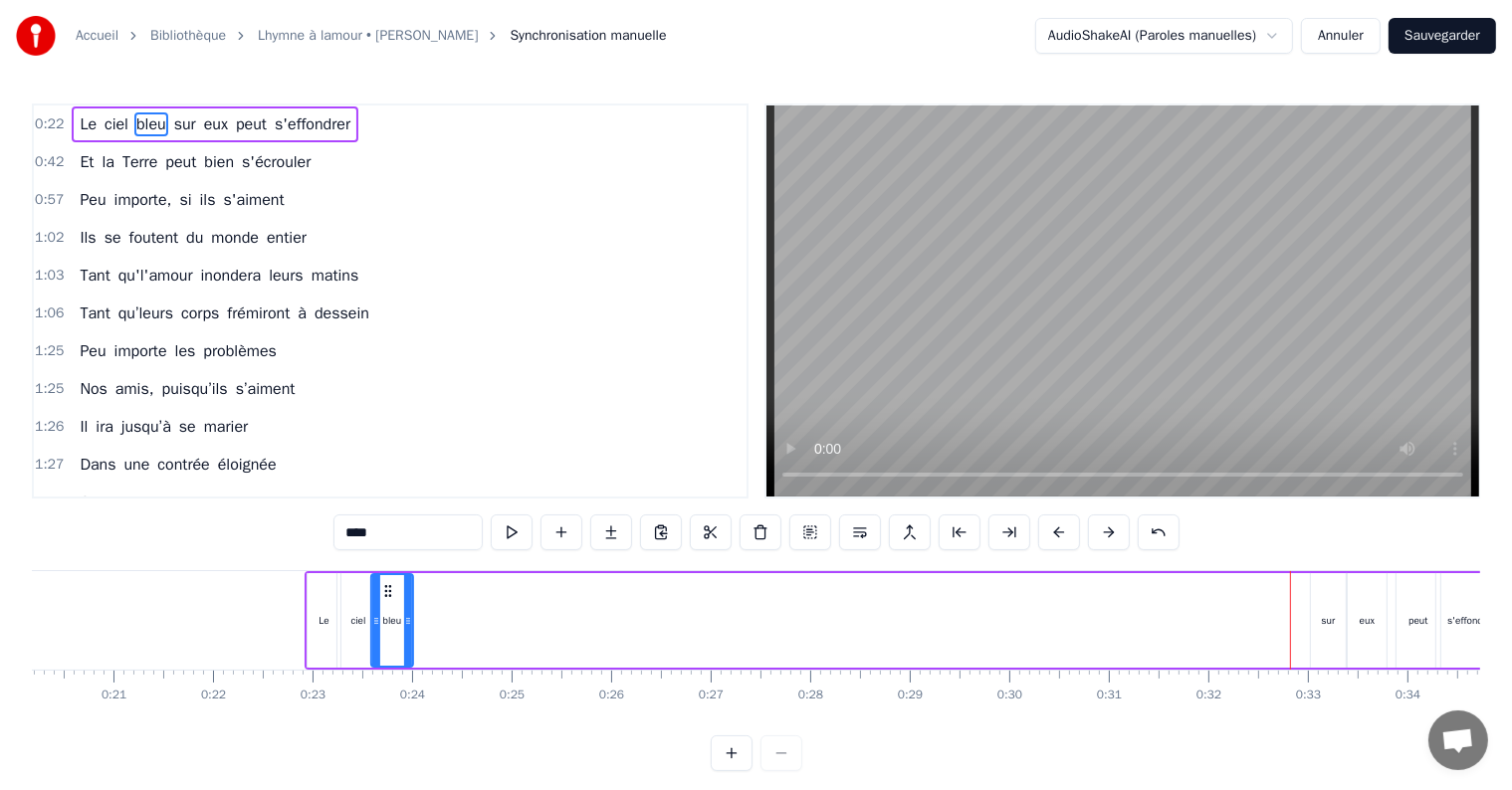 drag, startPoint x: 1298, startPoint y: 590, endPoint x: 389, endPoint y: 601, distance: 909.0666 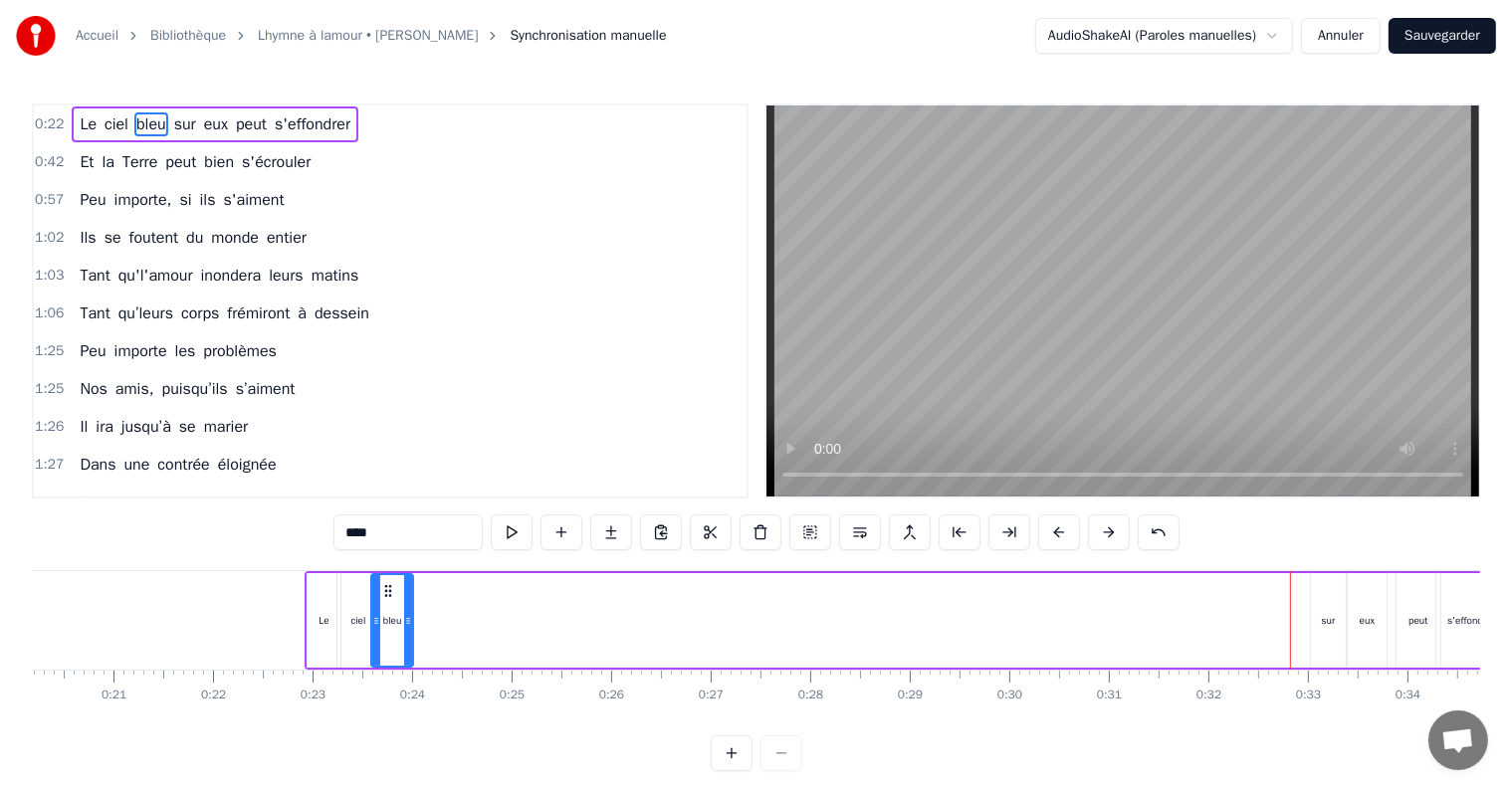 click on "sur" at bounding box center [1329, 620] 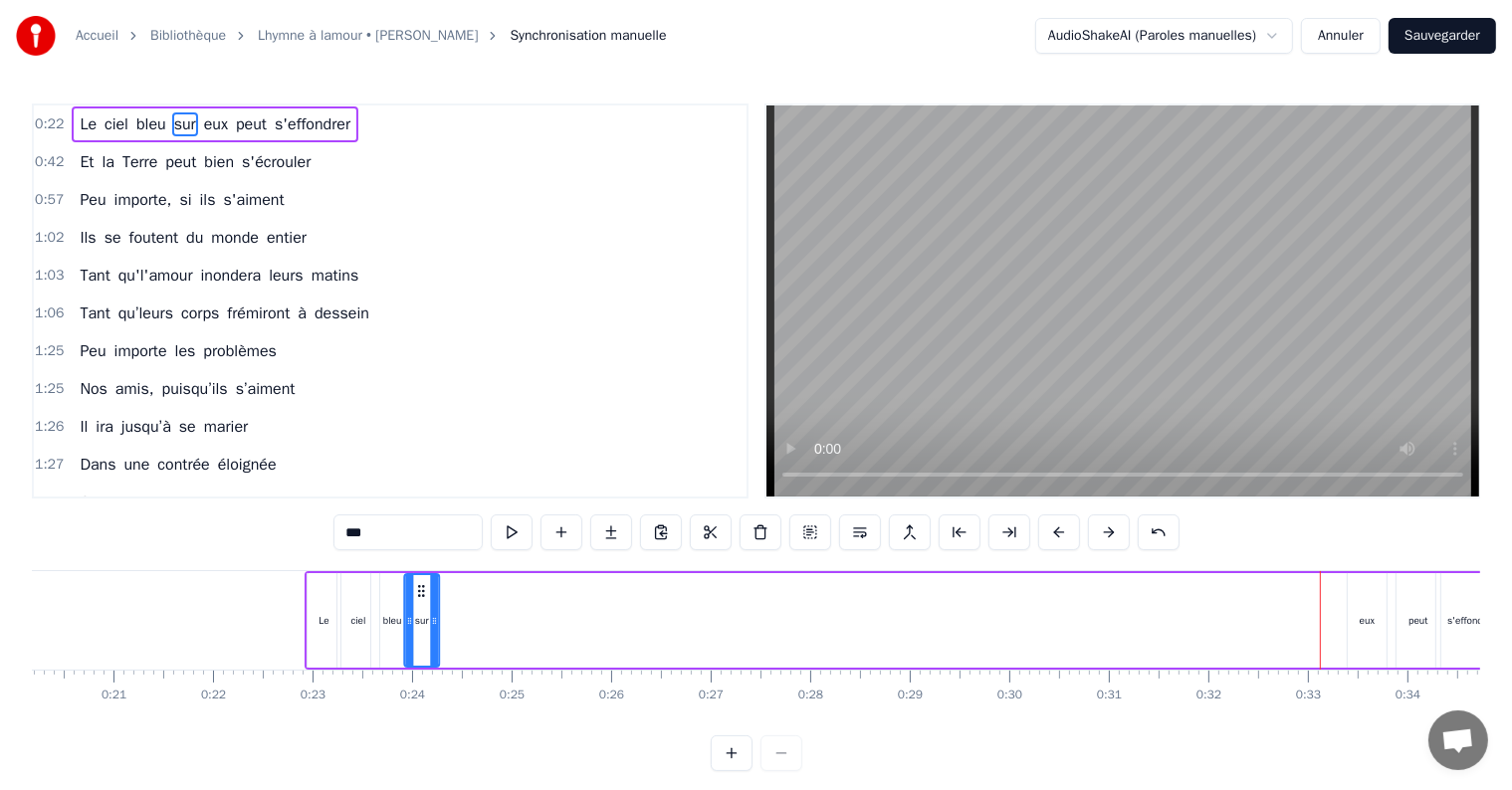drag, startPoint x: 1326, startPoint y: 587, endPoint x: 420, endPoint y: 629, distance: 906.973 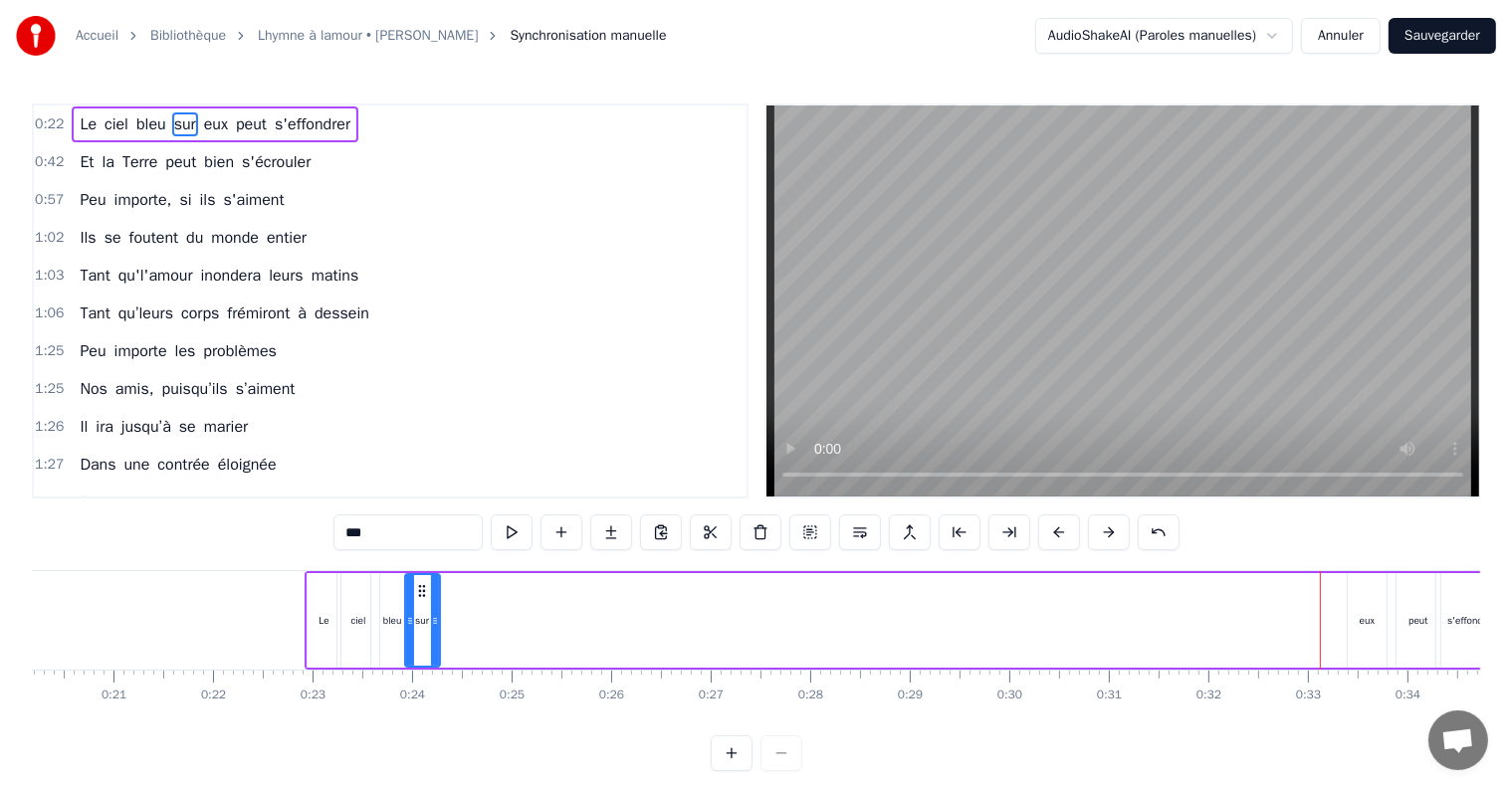 click on "eux" at bounding box center (1367, 620) 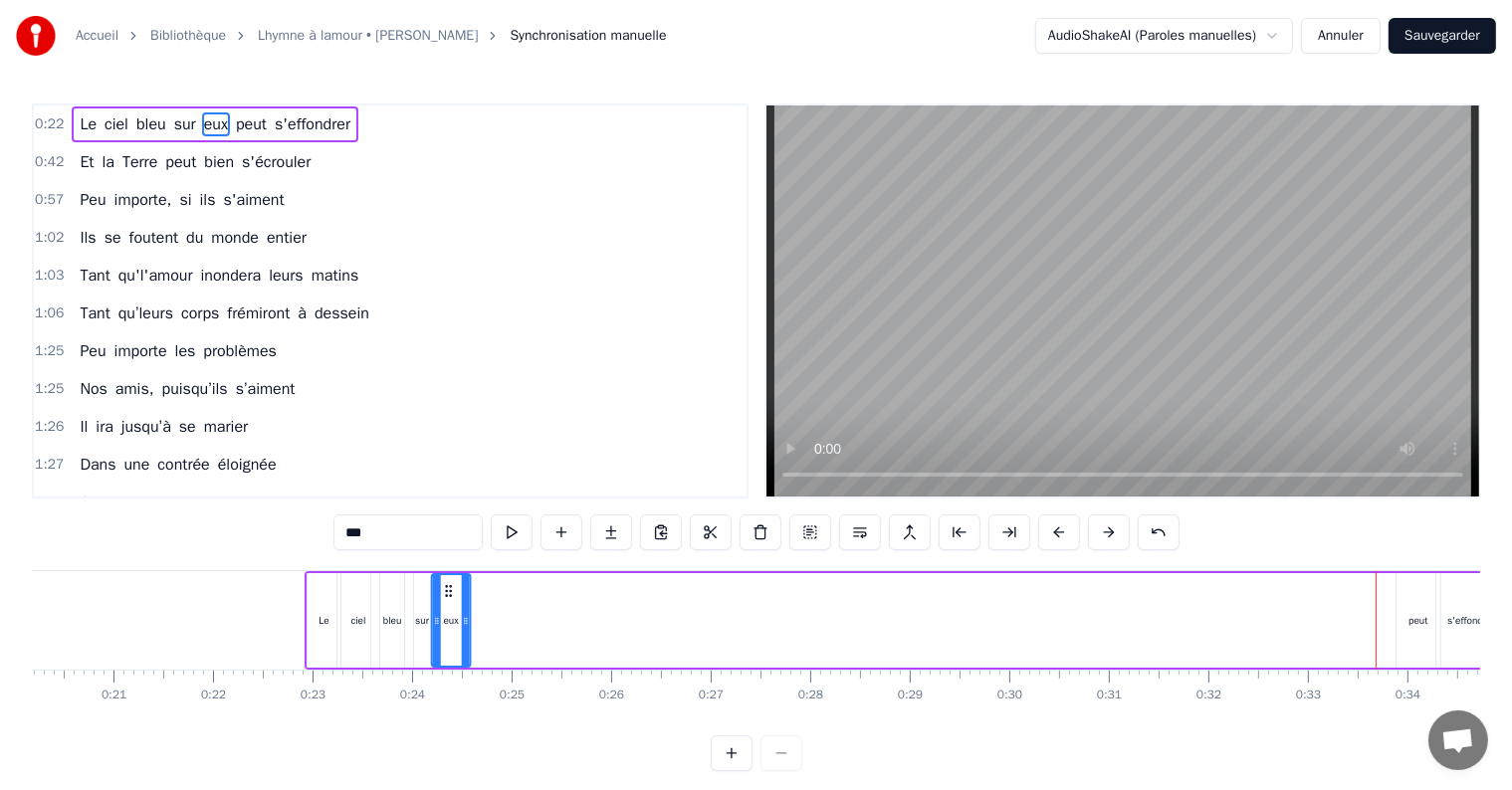drag, startPoint x: 1362, startPoint y: 587, endPoint x: 446, endPoint y: 604, distance: 916.15774 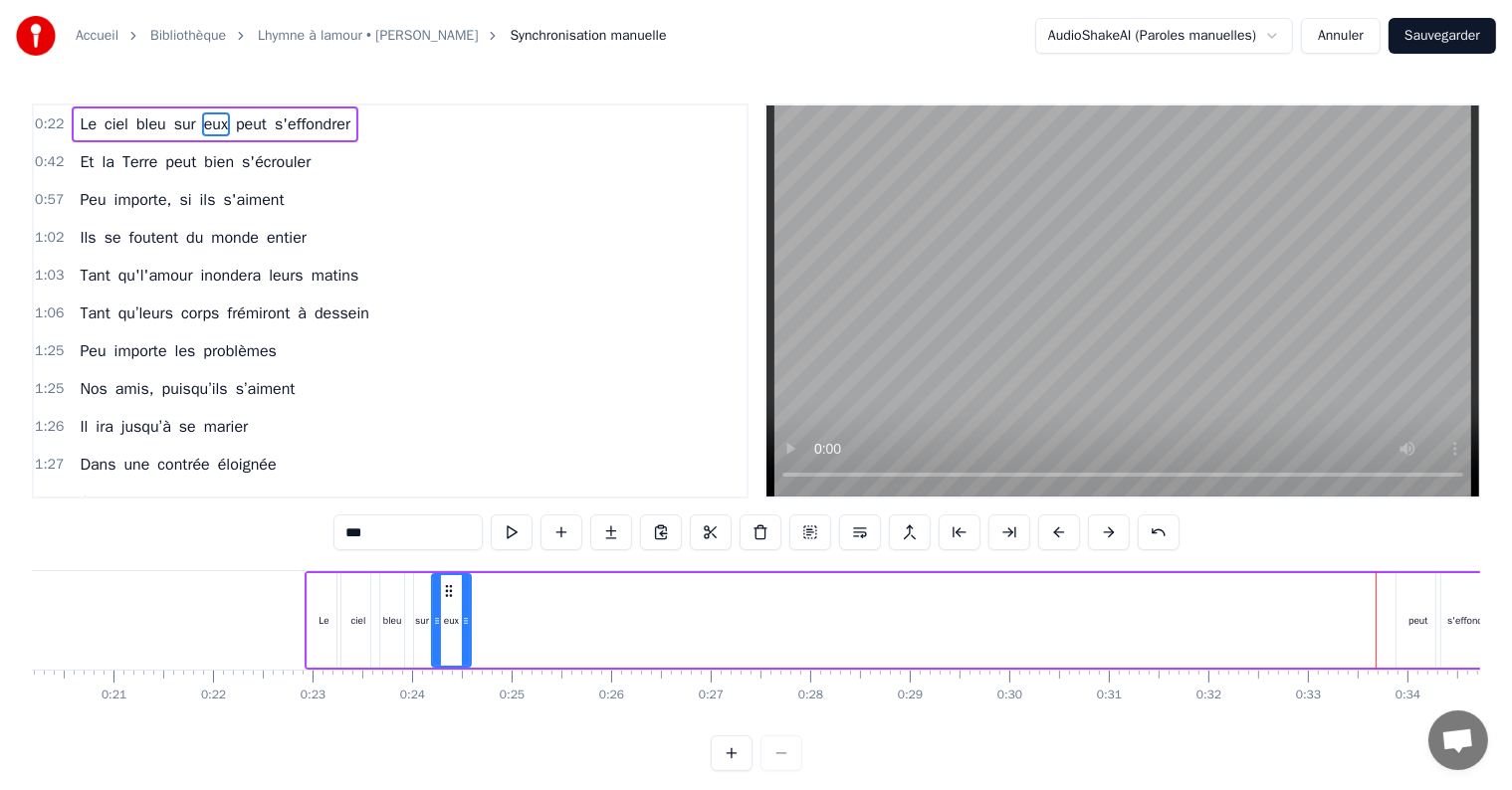 click on "peut" at bounding box center (1418, 620) 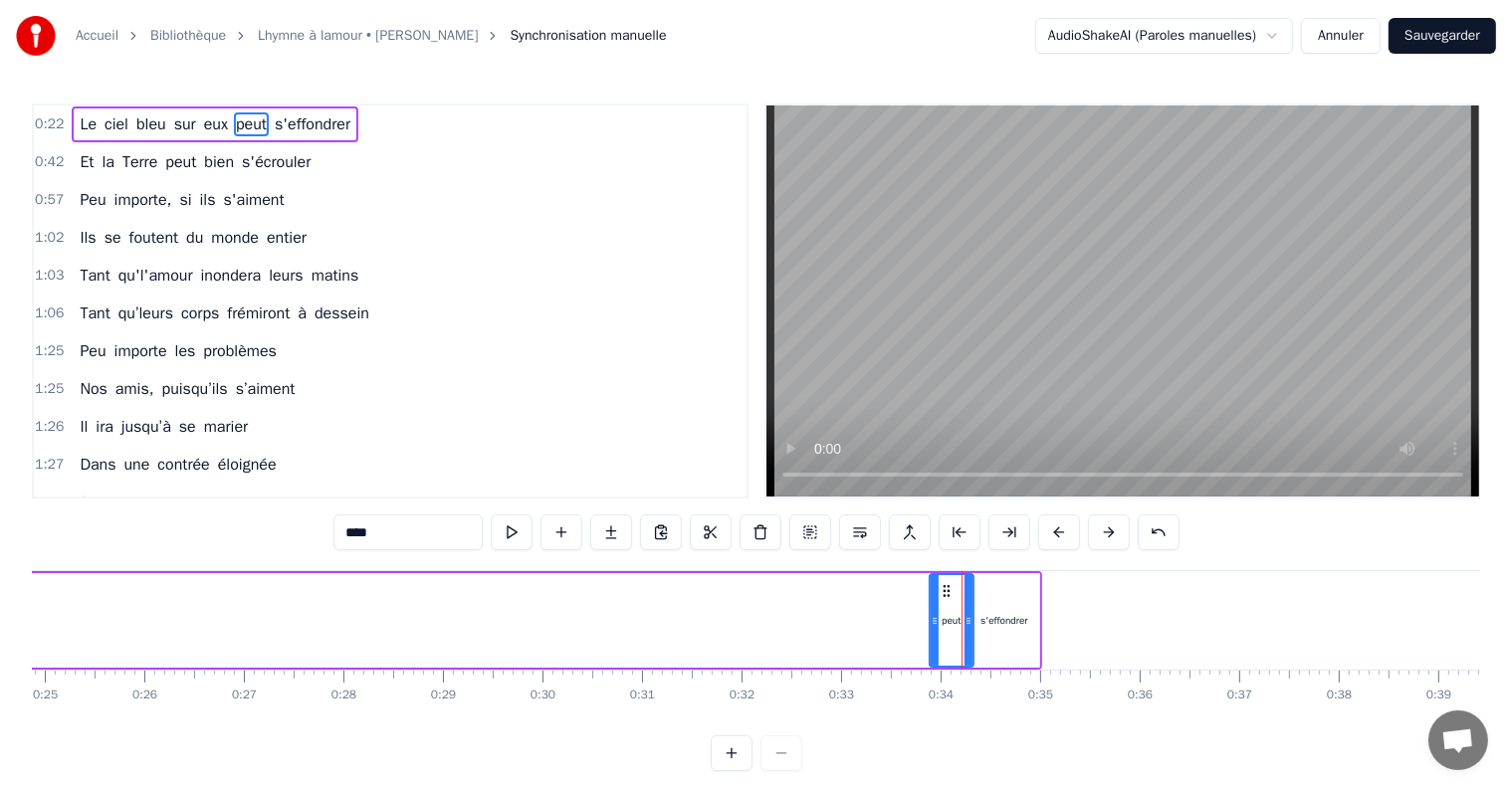scroll, scrollTop: 0, scrollLeft: 2452, axis: horizontal 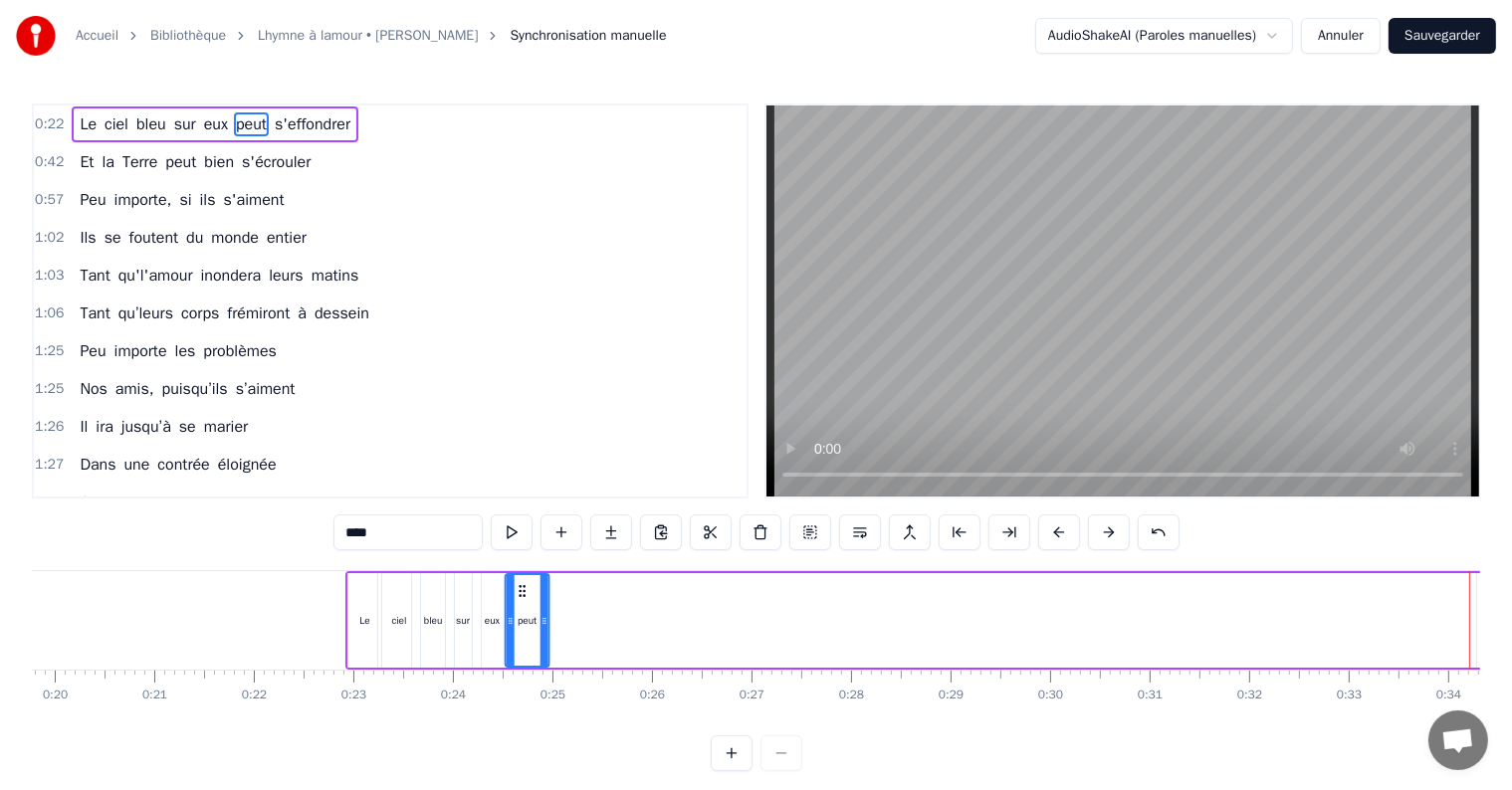 drag, startPoint x: 972, startPoint y: 588, endPoint x: 524, endPoint y: 578, distance: 448.11159 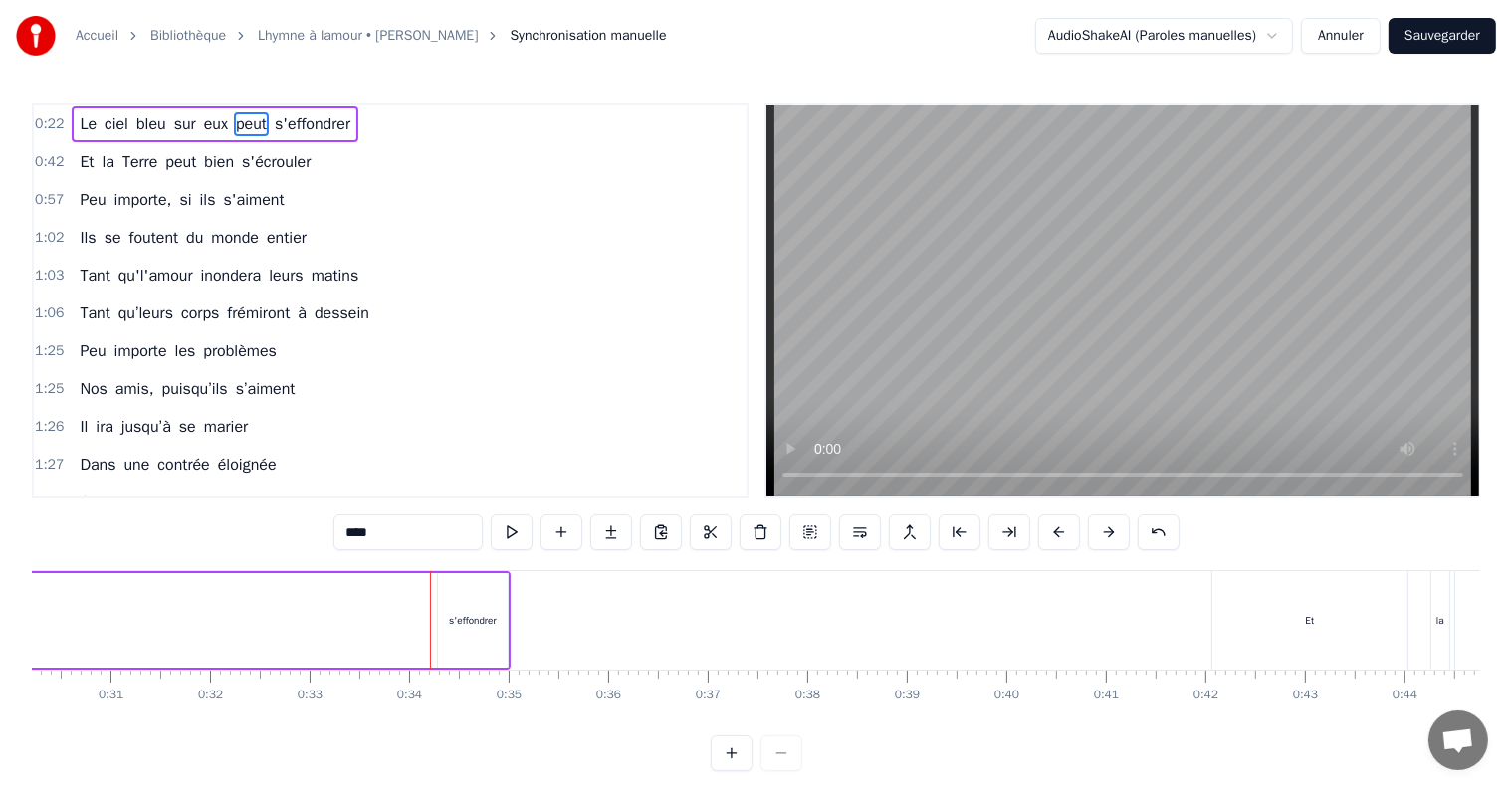 scroll, scrollTop: 0, scrollLeft: 2982, axis: horizontal 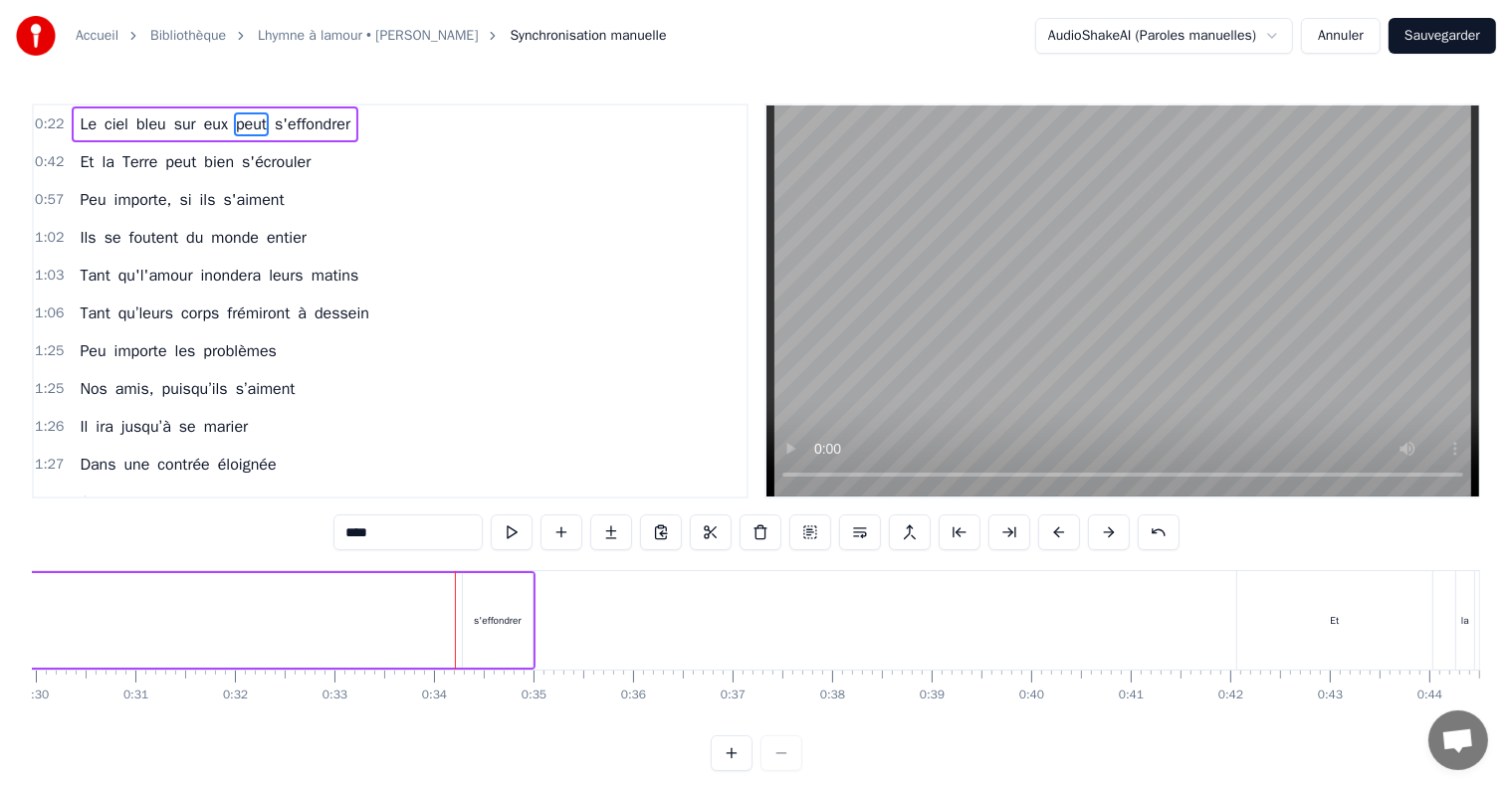 click on "s'effondrer" at bounding box center (498, 620) 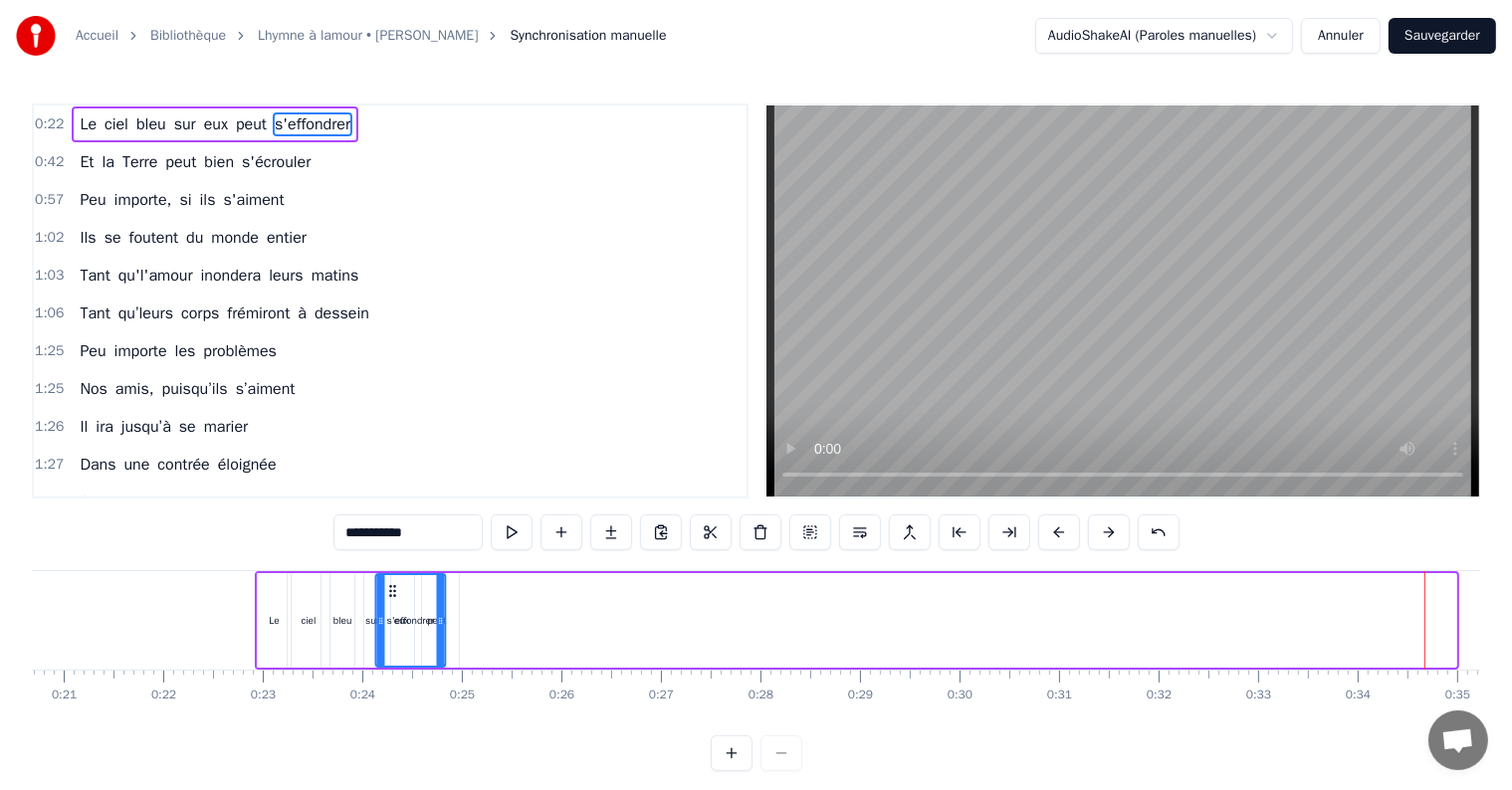 scroll, scrollTop: 0, scrollLeft: 2052, axis: horizontal 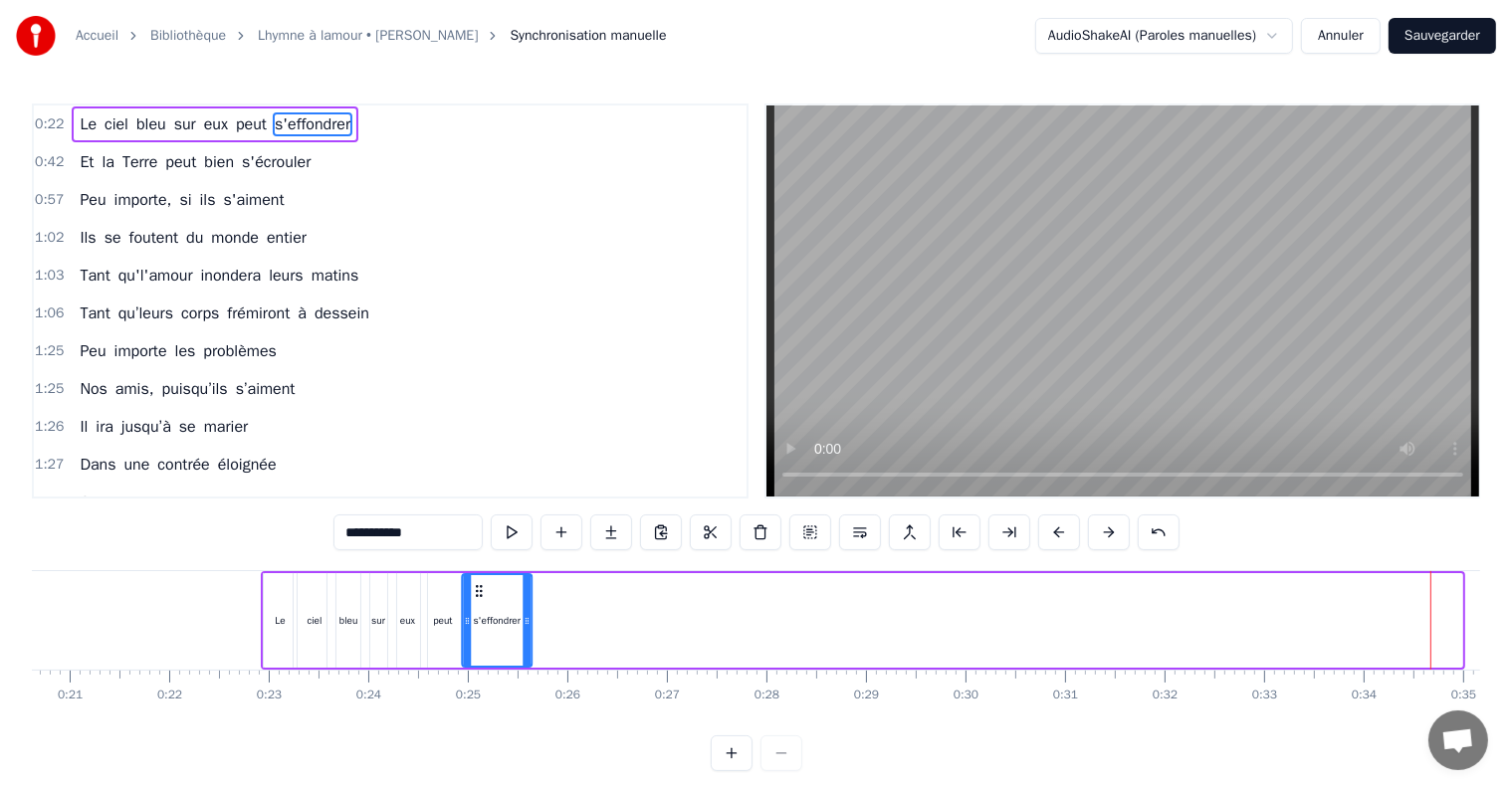 drag, startPoint x: 479, startPoint y: 590, endPoint x: 401, endPoint y: 599, distance: 78.51751 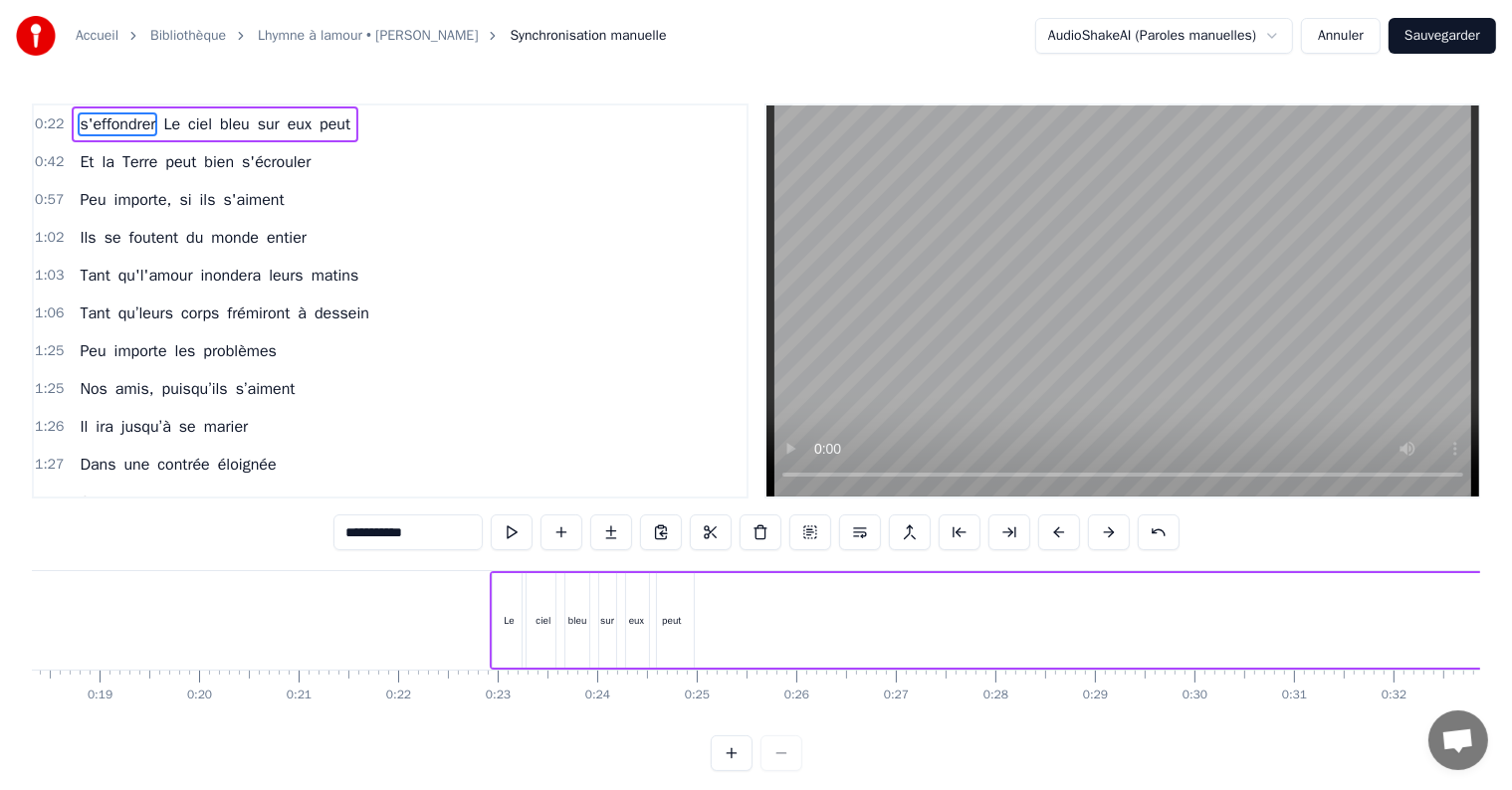 scroll, scrollTop: 0, scrollLeft: 2030, axis: horizontal 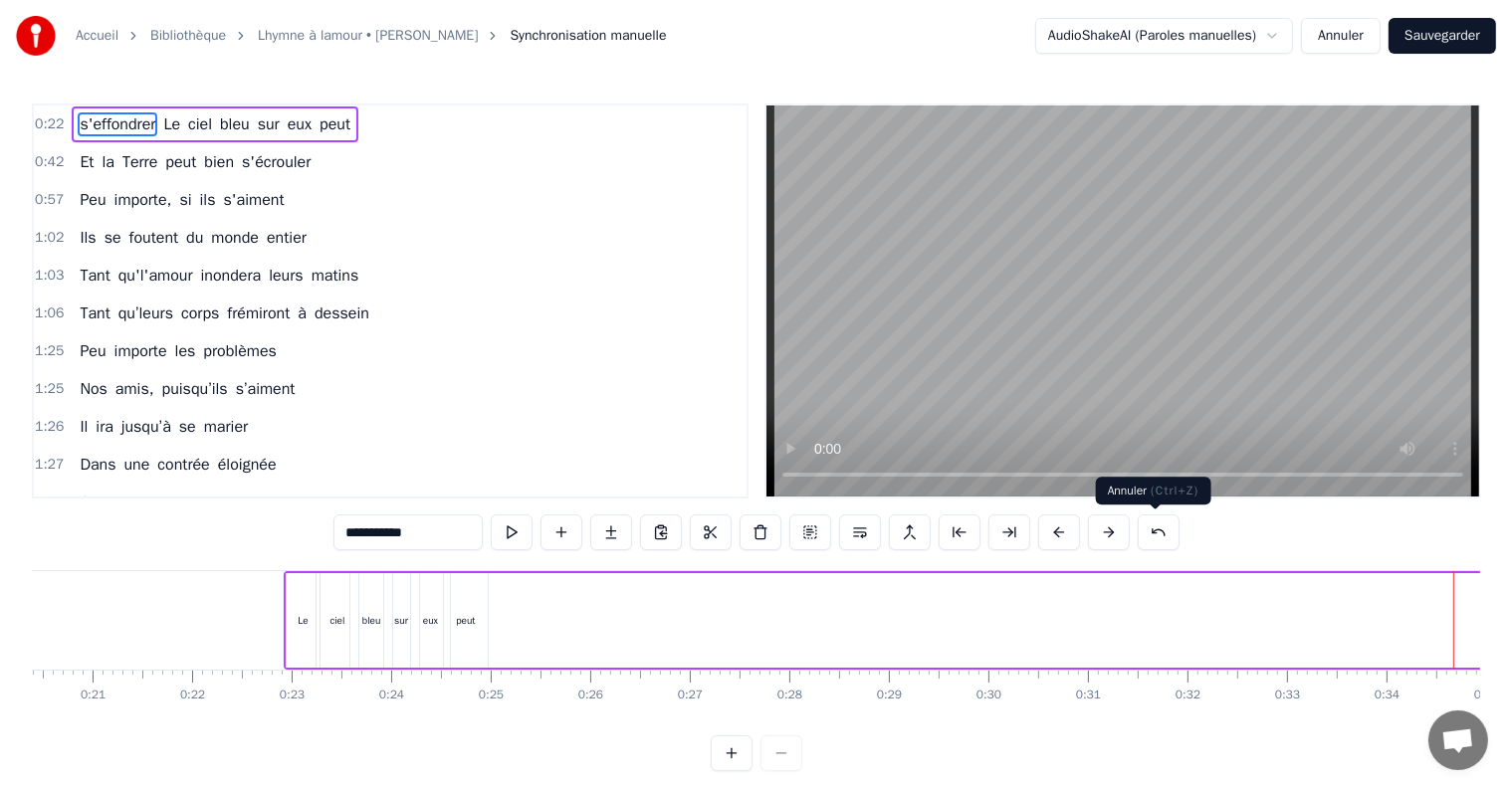click at bounding box center [1159, 532] 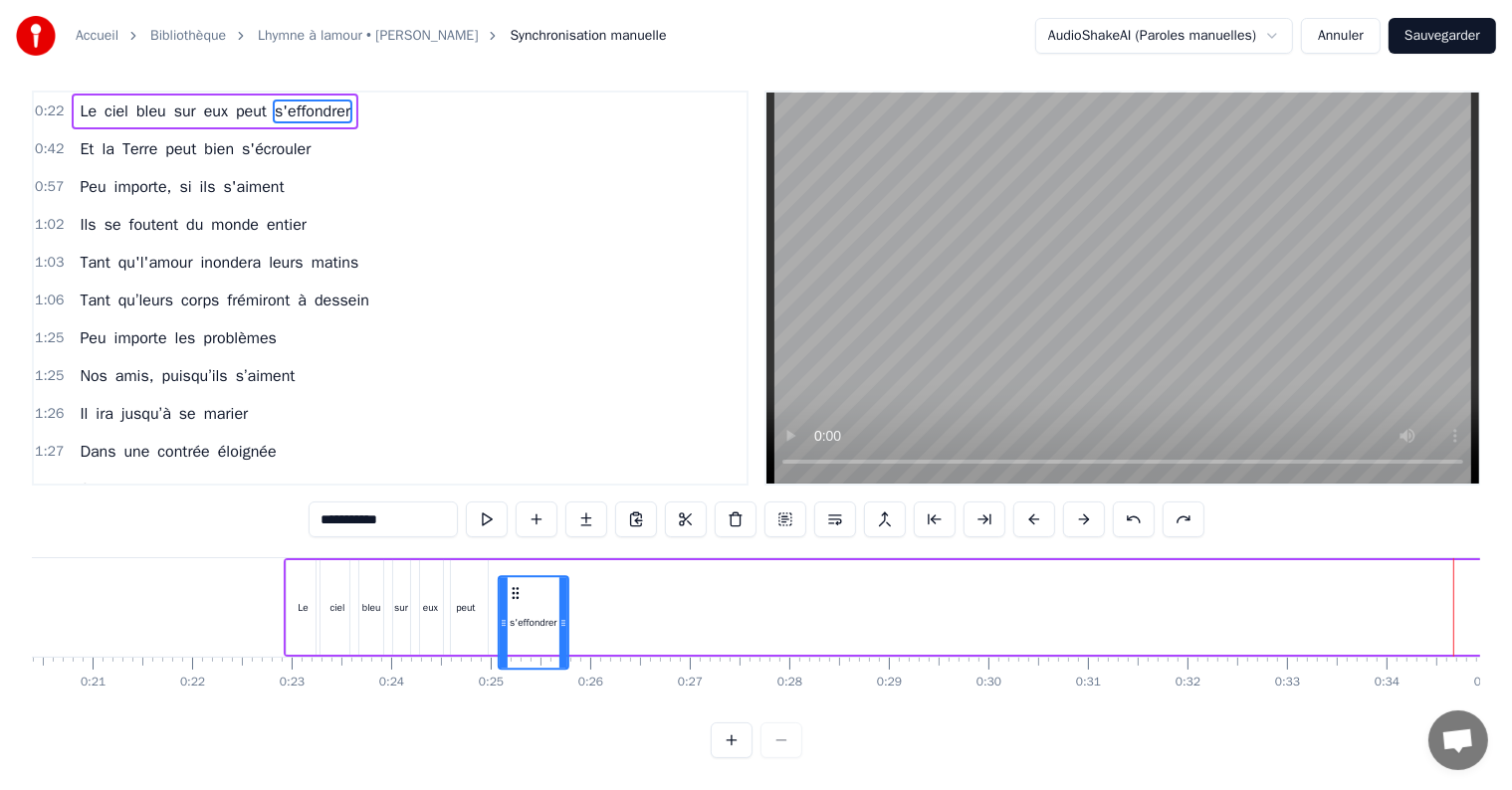 scroll, scrollTop: 30, scrollLeft: 0, axis: vertical 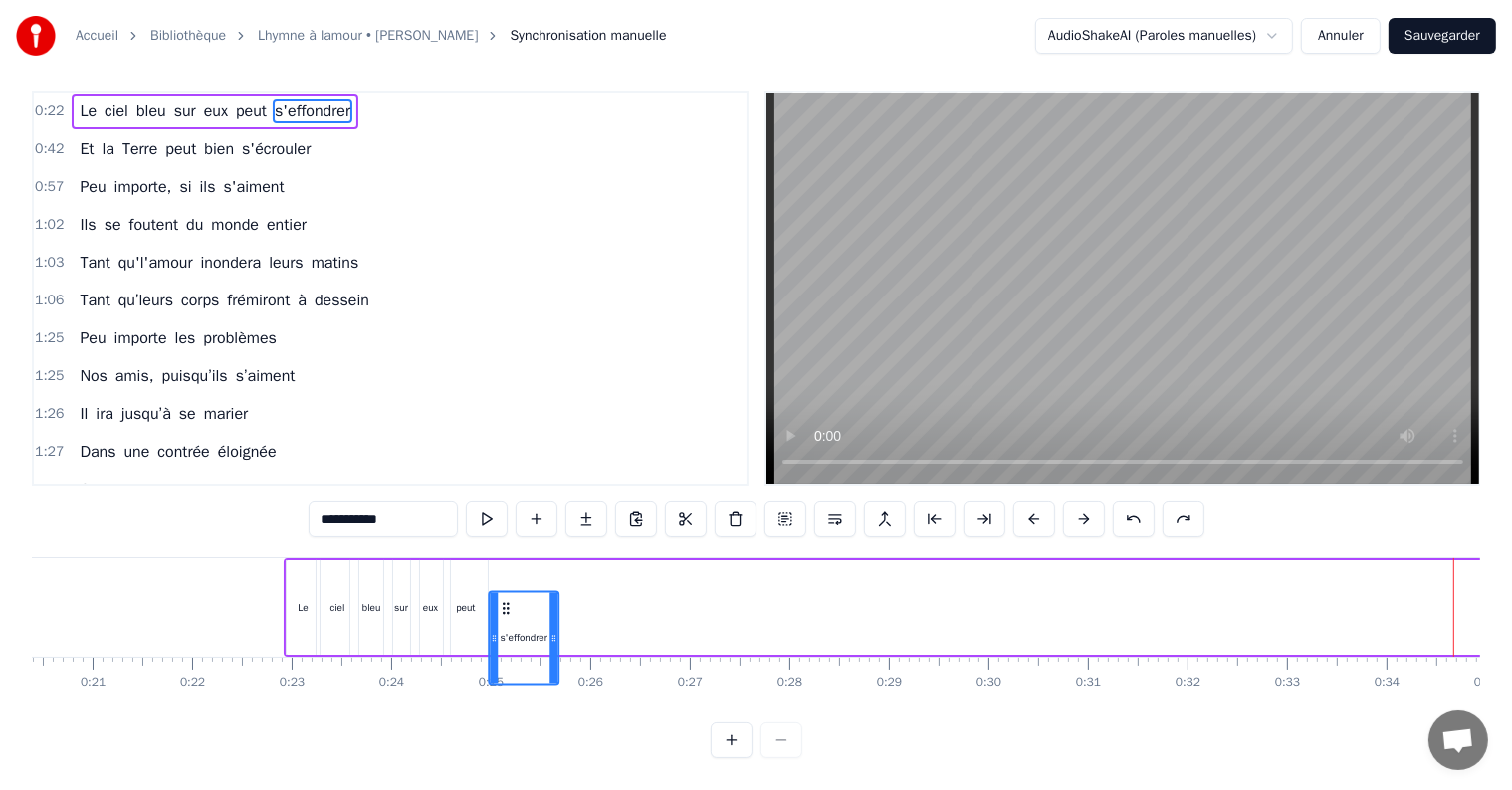 drag, startPoint x: 1431, startPoint y: 593, endPoint x: 506, endPoint y: 593, distance: 925 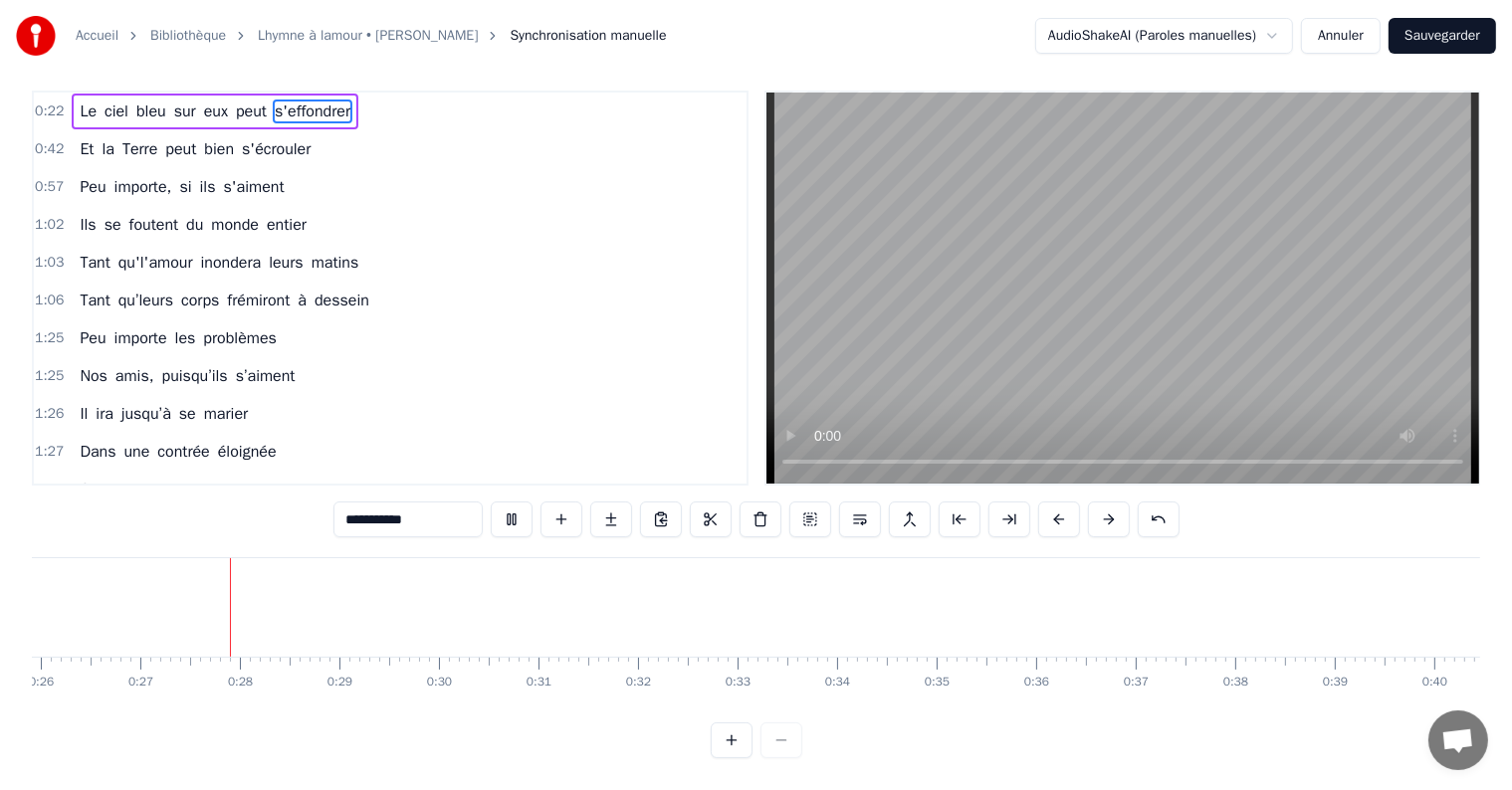 scroll, scrollTop: 0, scrollLeft: 2617, axis: horizontal 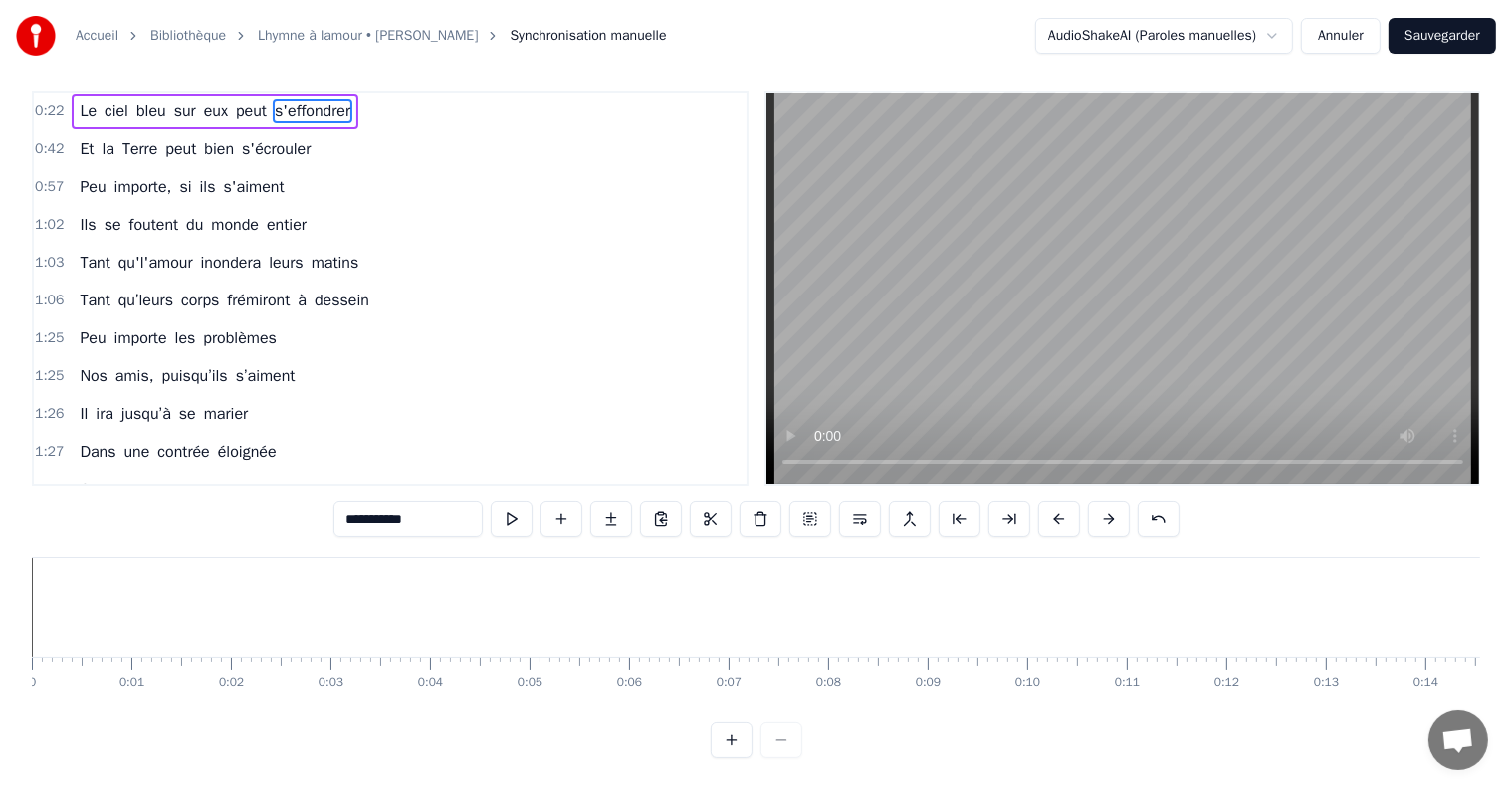 click on "Annuler" at bounding box center (1341, 36) 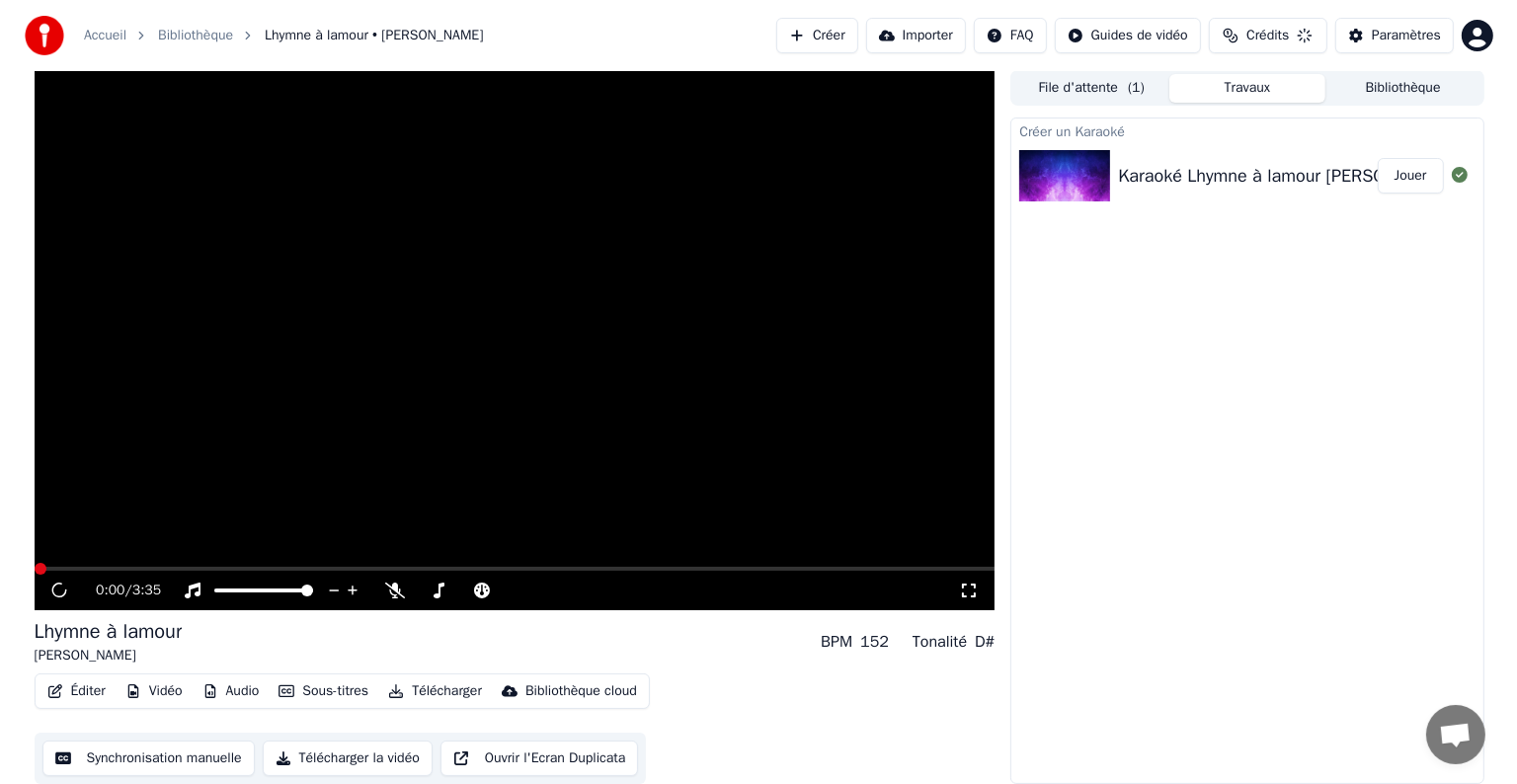 scroll, scrollTop: 1, scrollLeft: 0, axis: vertical 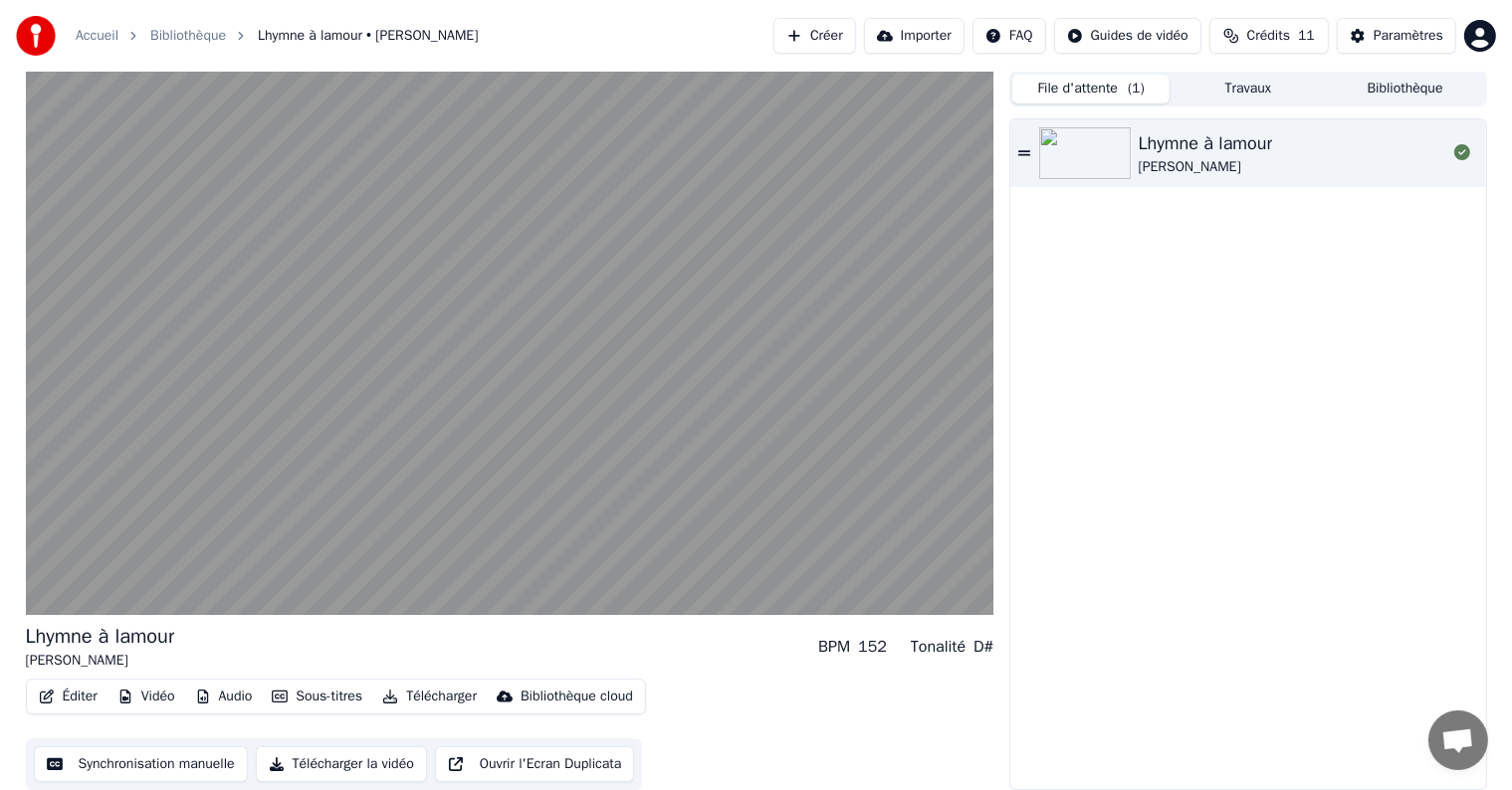 click on "File d'attente ( 1 )" at bounding box center [1091, 89] 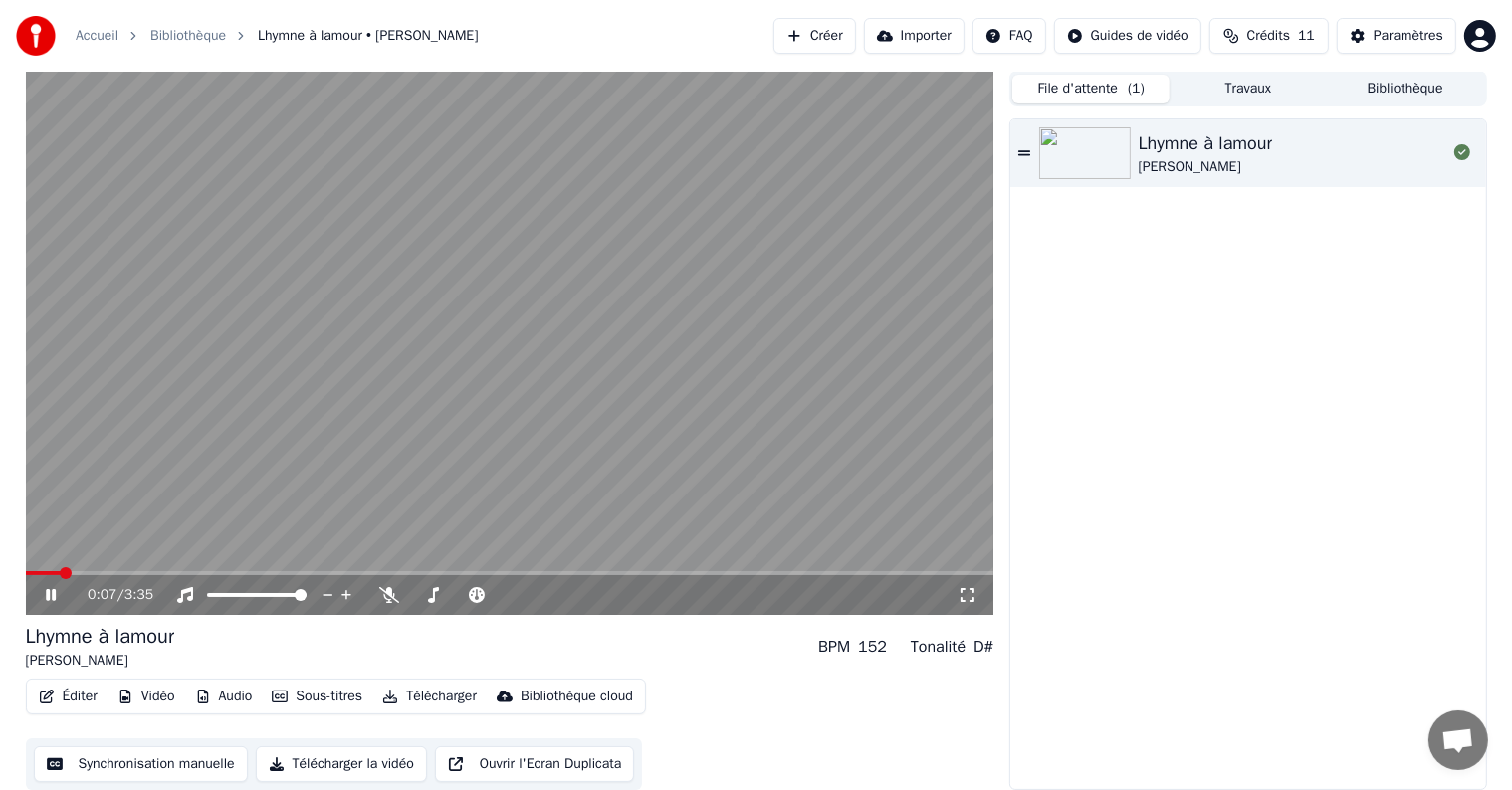 click on "Créer" at bounding box center [814, 36] 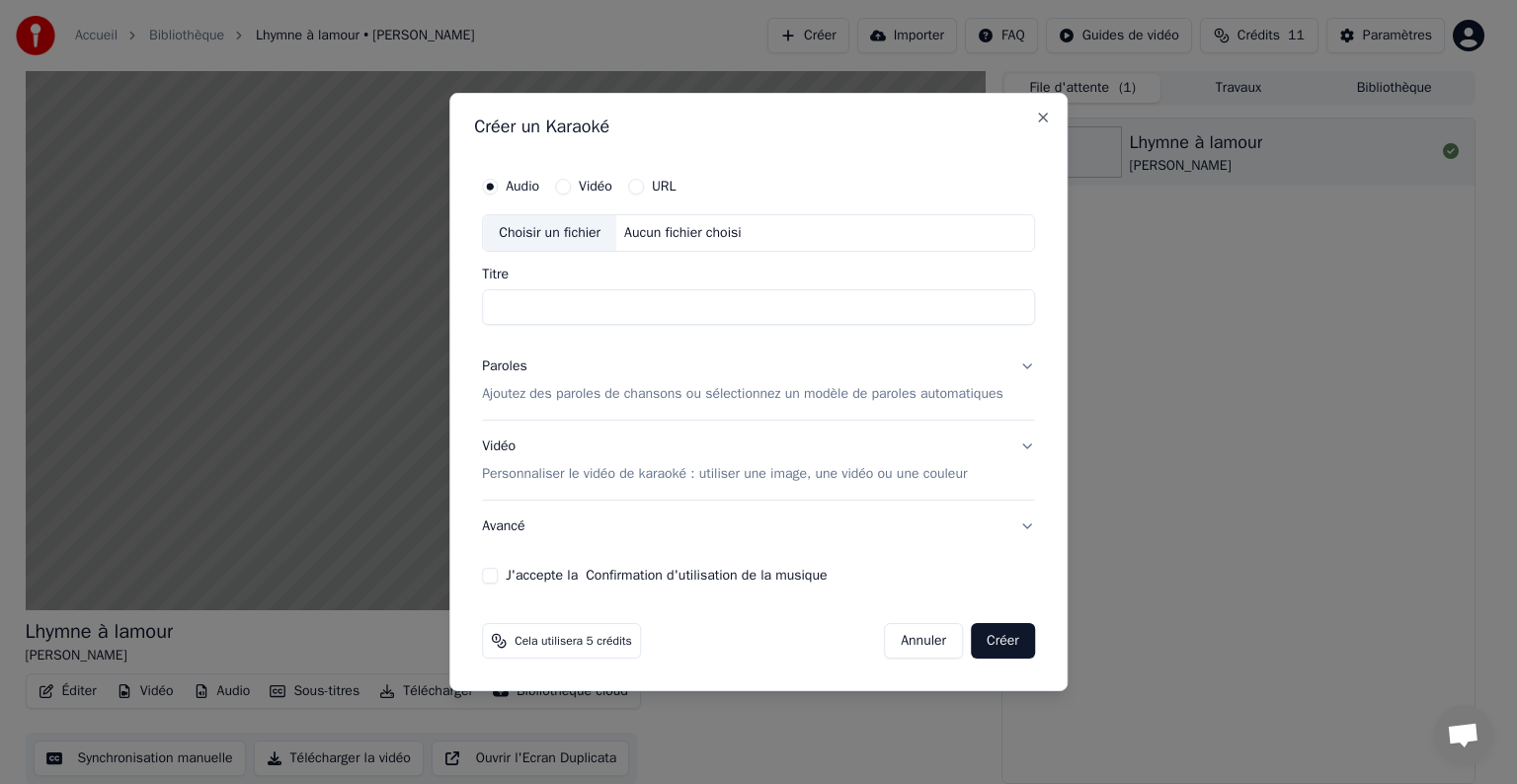 click on "Ajoutez des paroles de chansons ou sélectionnez un modèle de paroles automatiques" at bounding box center [743, 394] 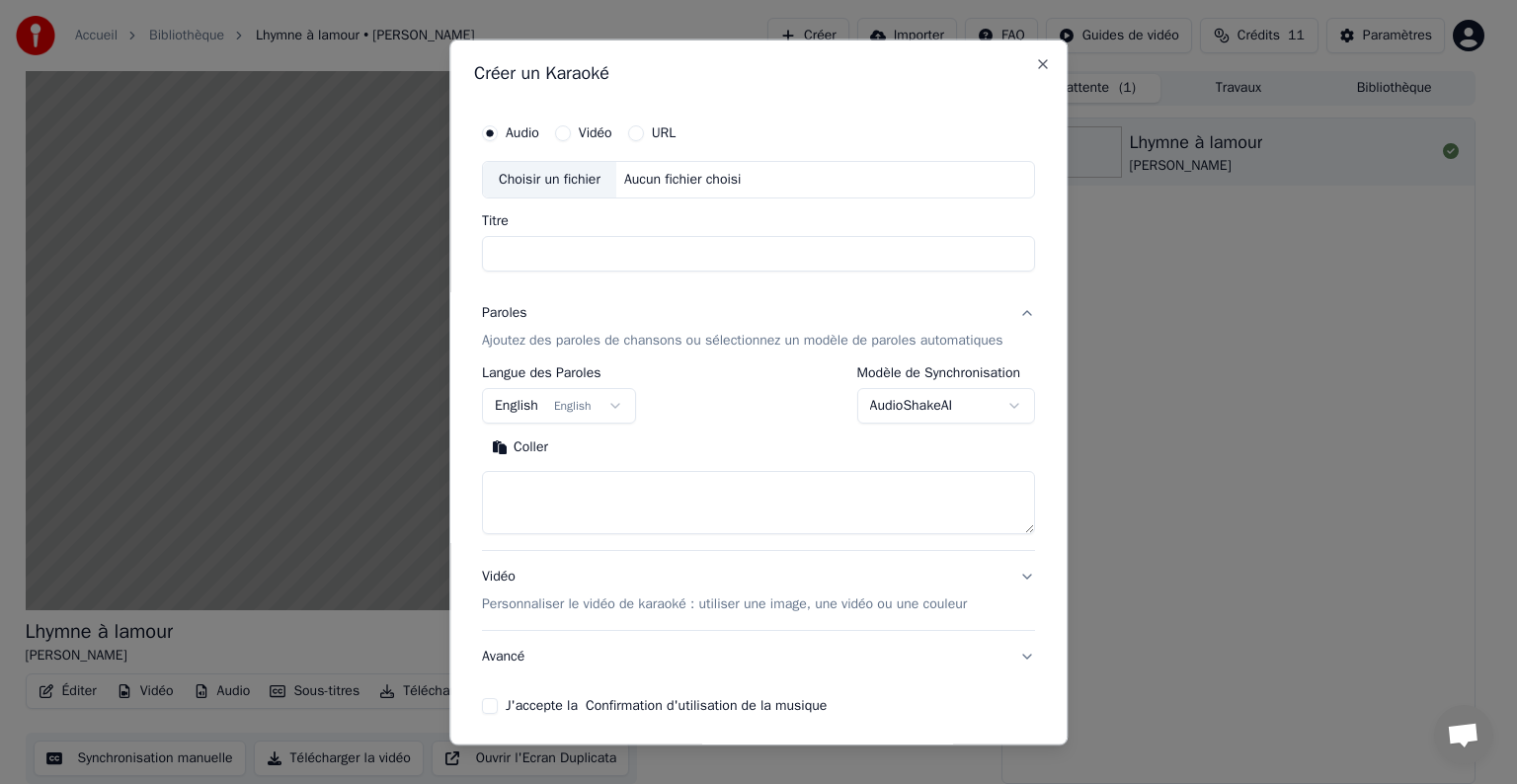 click on "**********" at bounding box center (750, 391) 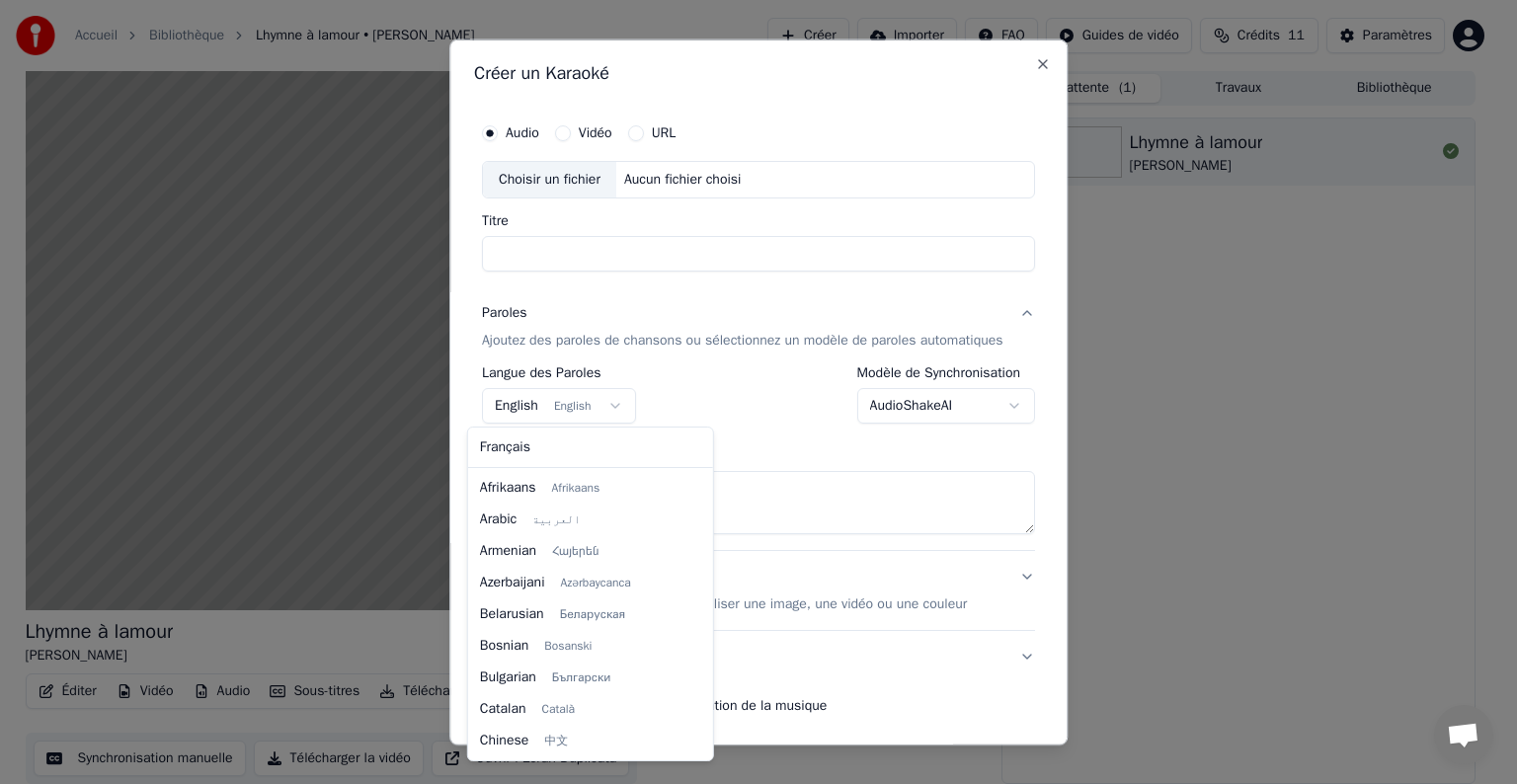 scroll, scrollTop: 158, scrollLeft: 0, axis: vertical 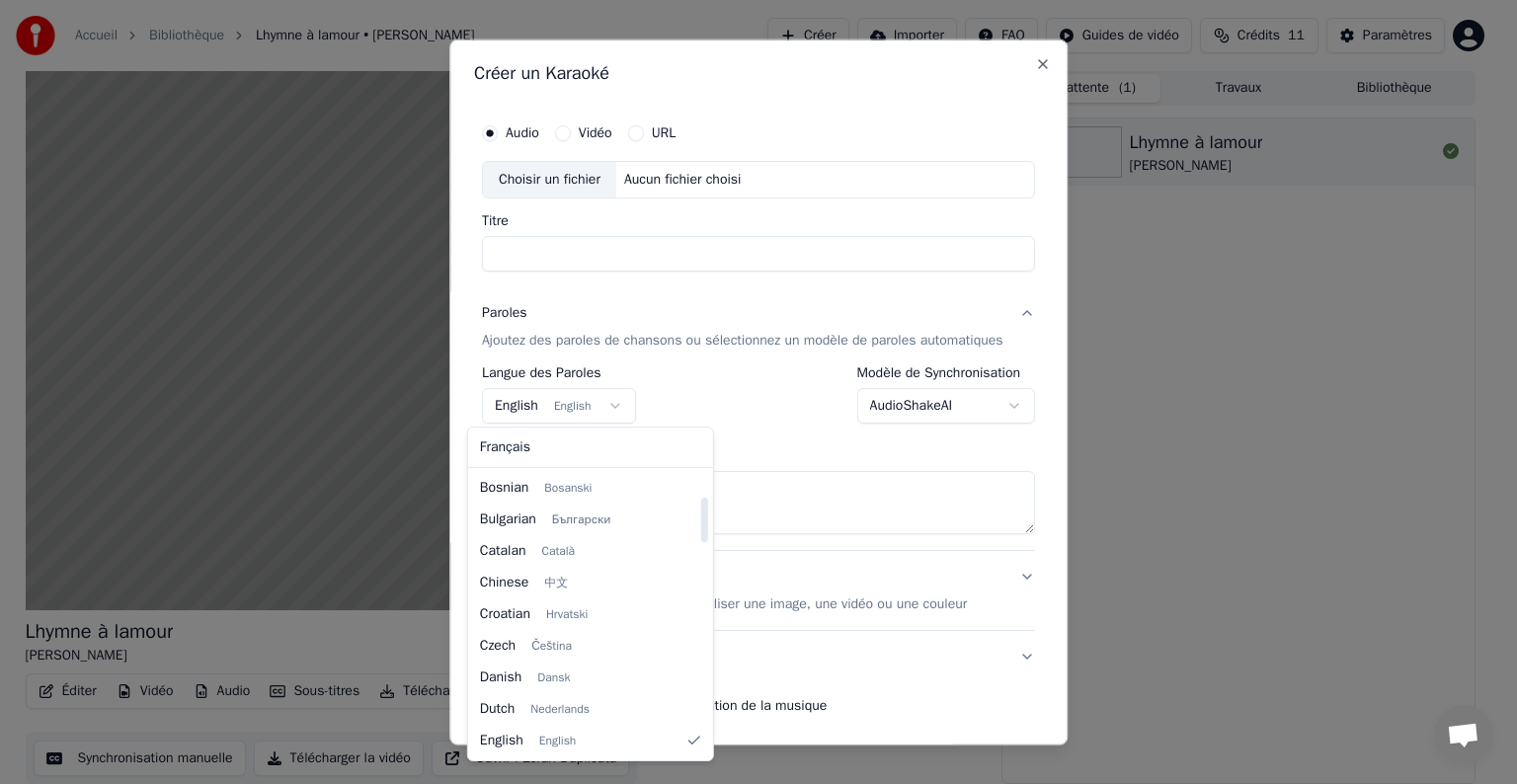 select on "**" 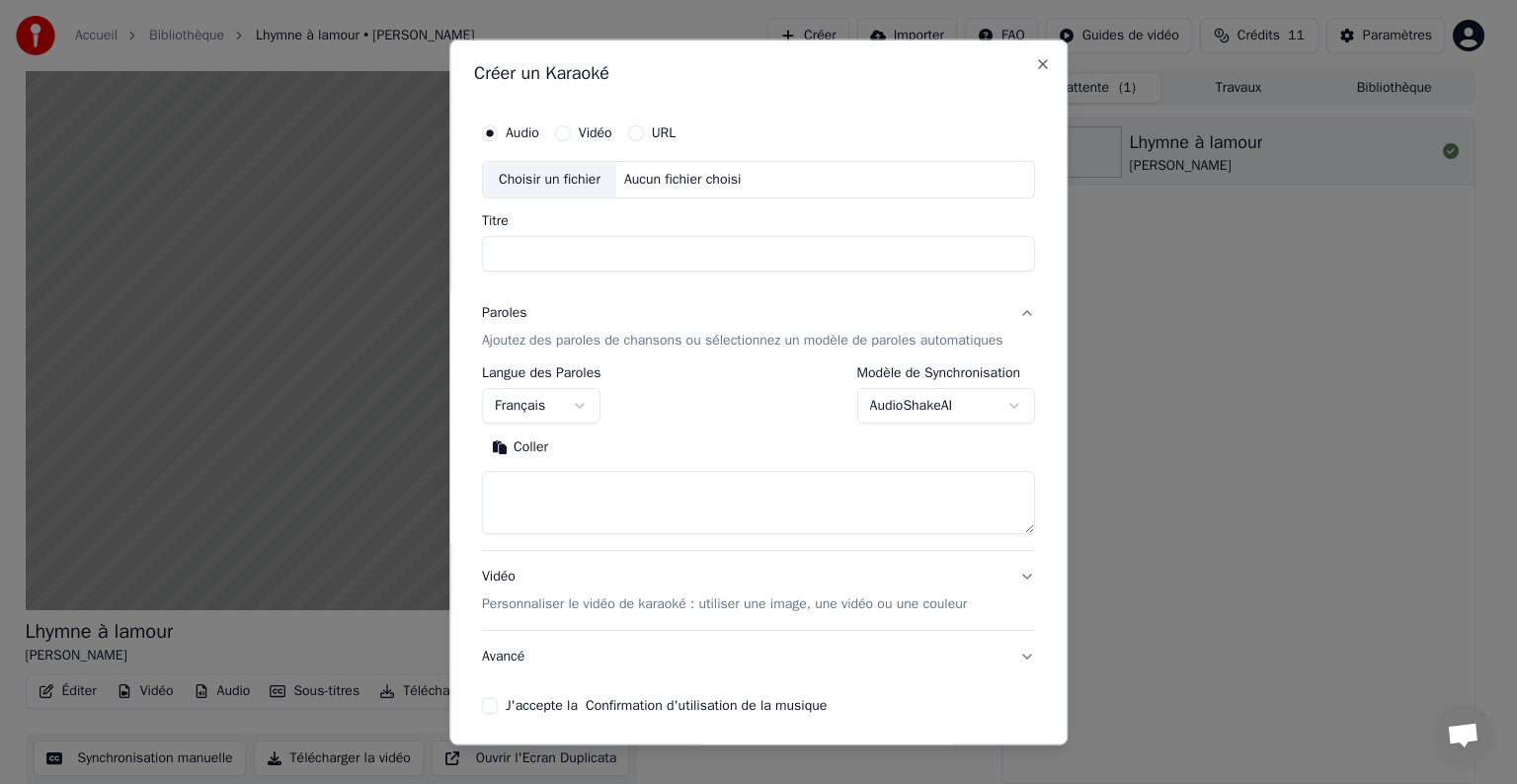 click at bounding box center (758, 503) 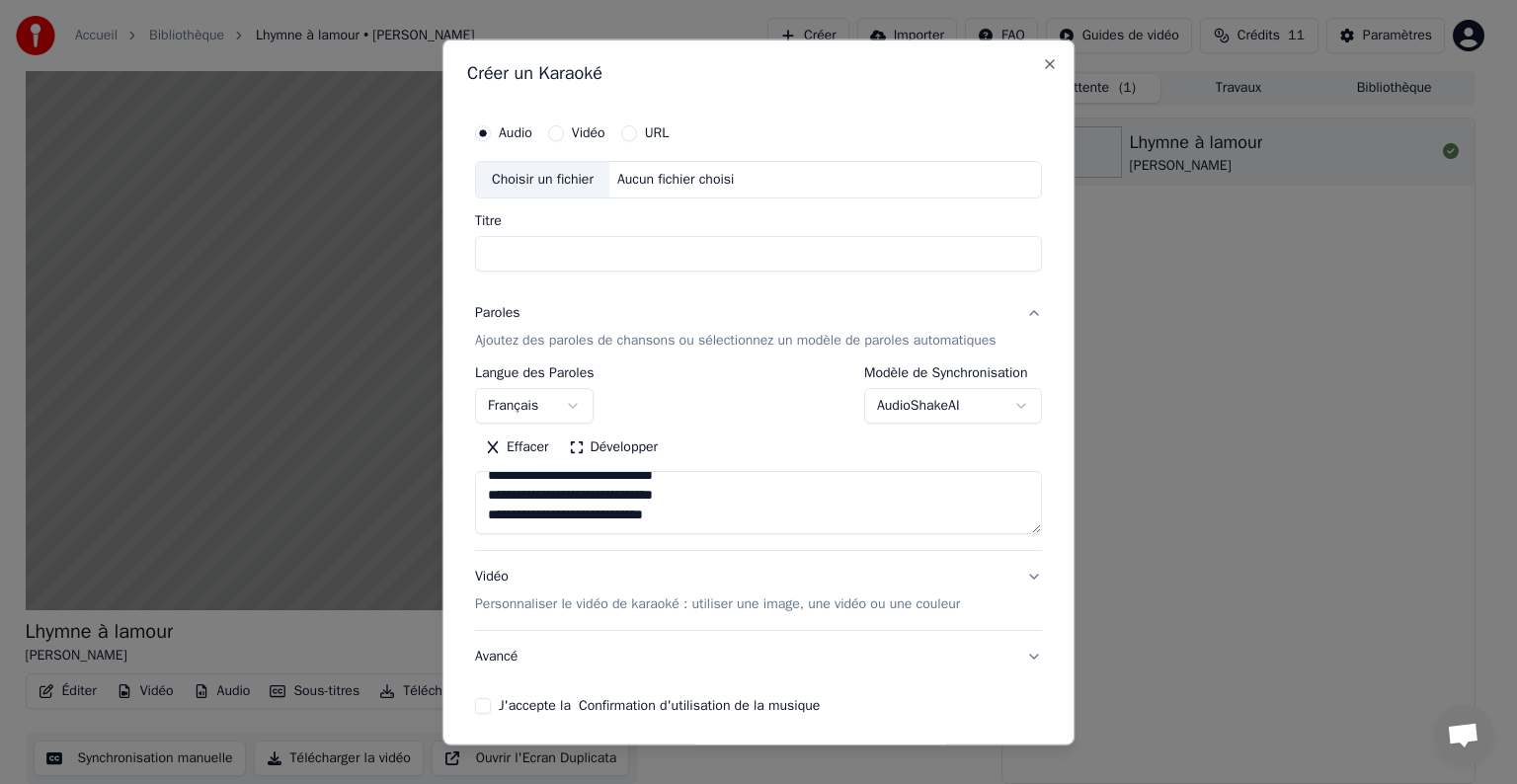 scroll, scrollTop: 664, scrollLeft: 0, axis: vertical 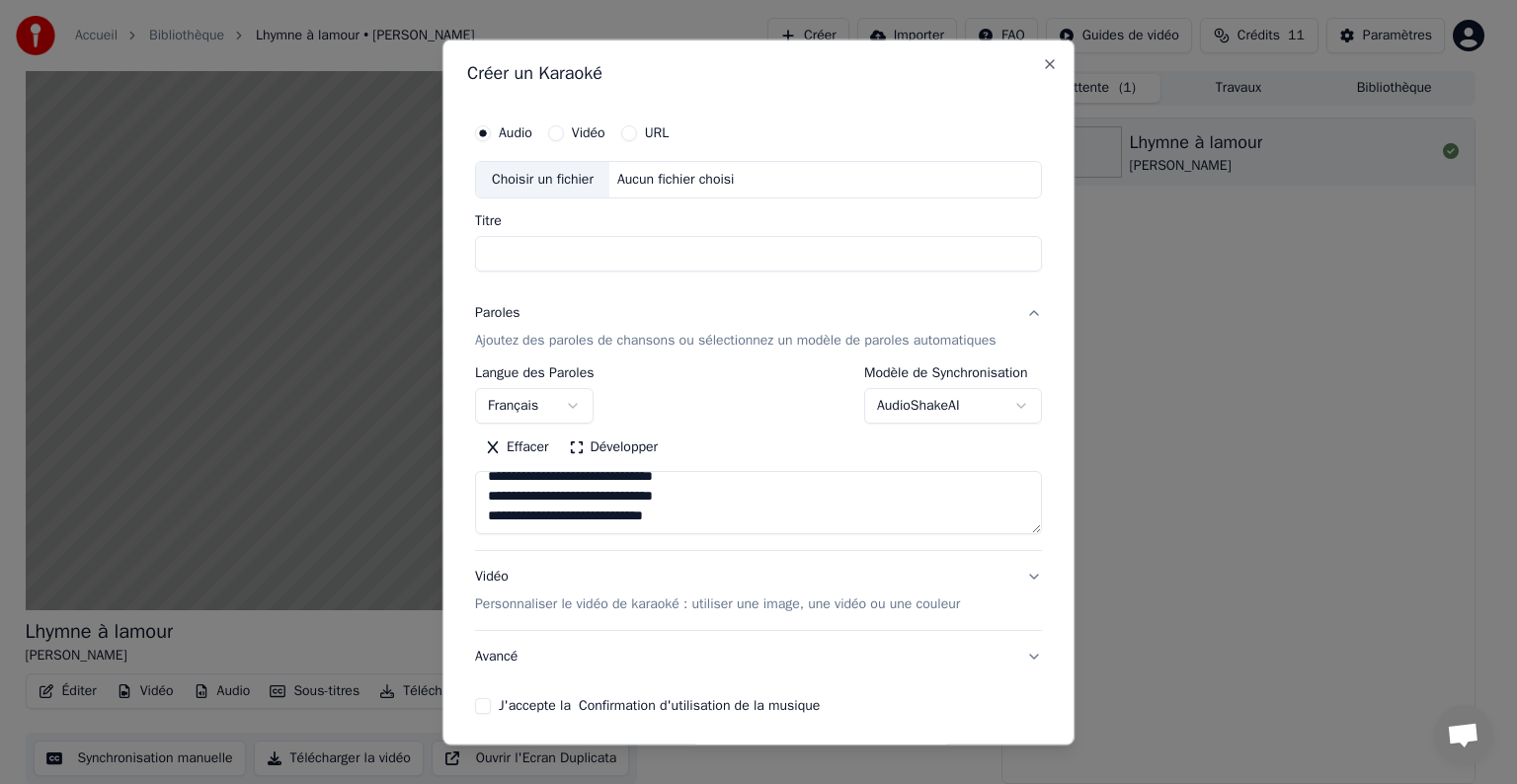 type on "**********" 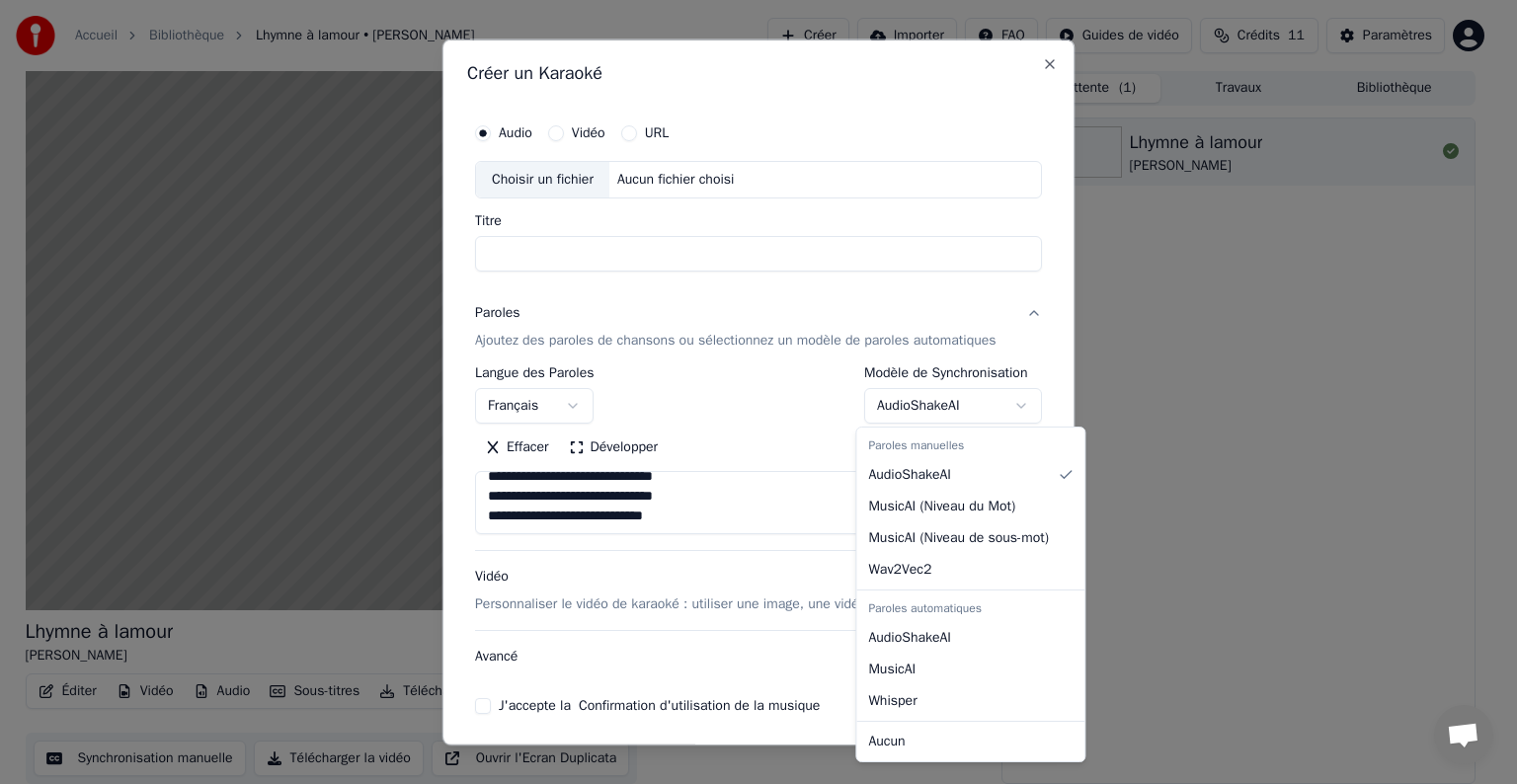 click on "**********" at bounding box center (750, 391) 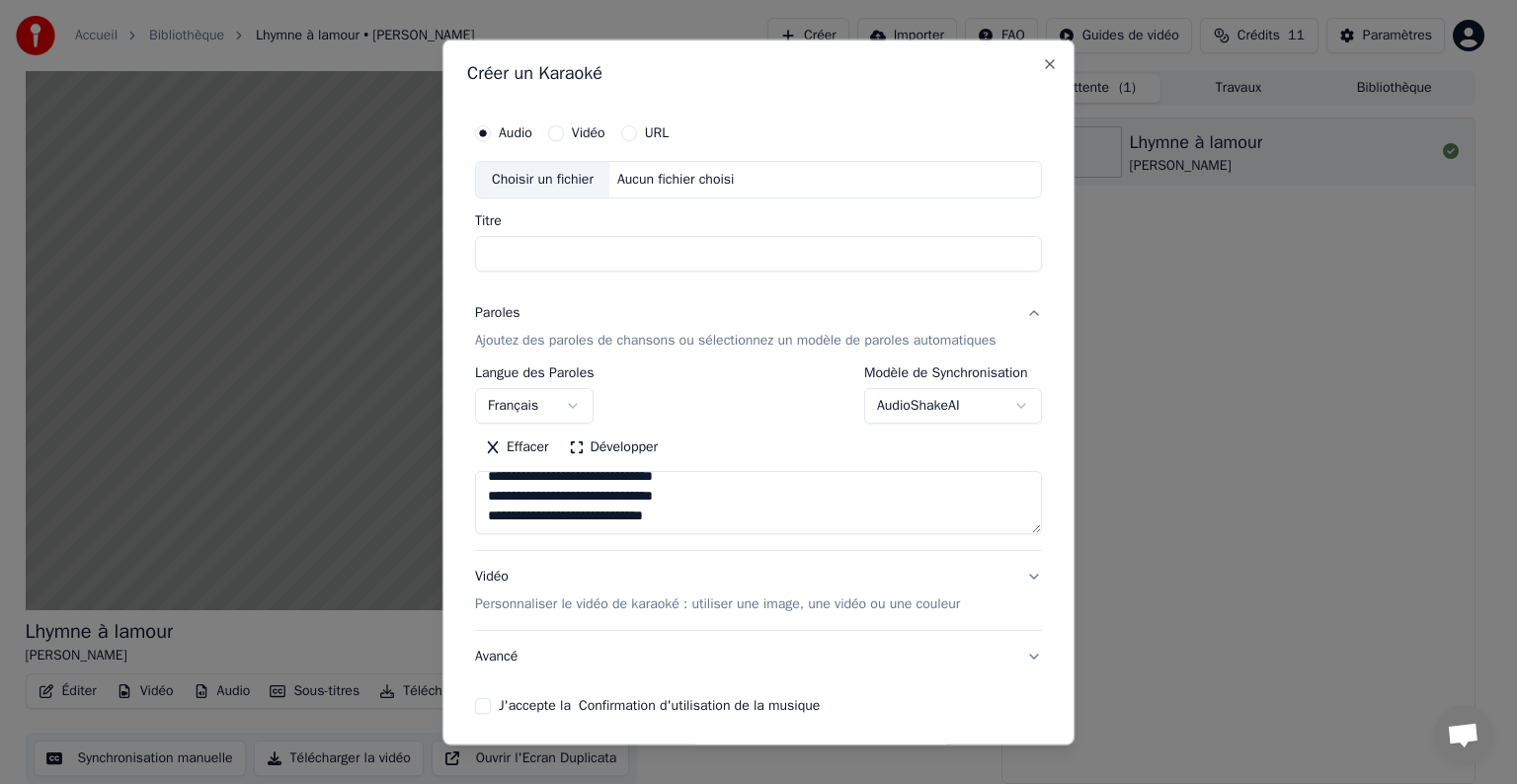 click on "Titre" at bounding box center [758, 254] 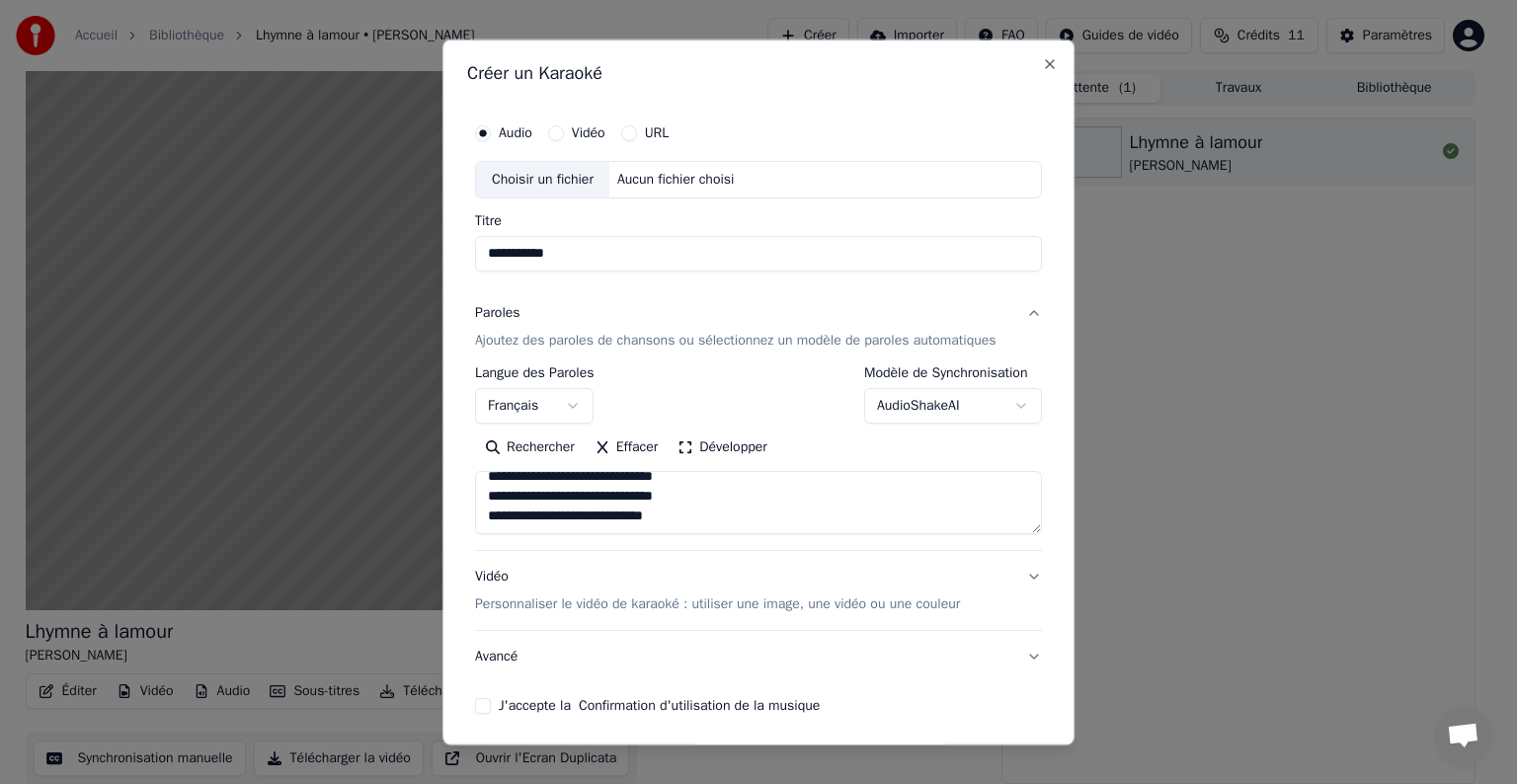 click on "Choisir un fichier" at bounding box center [542, 180] 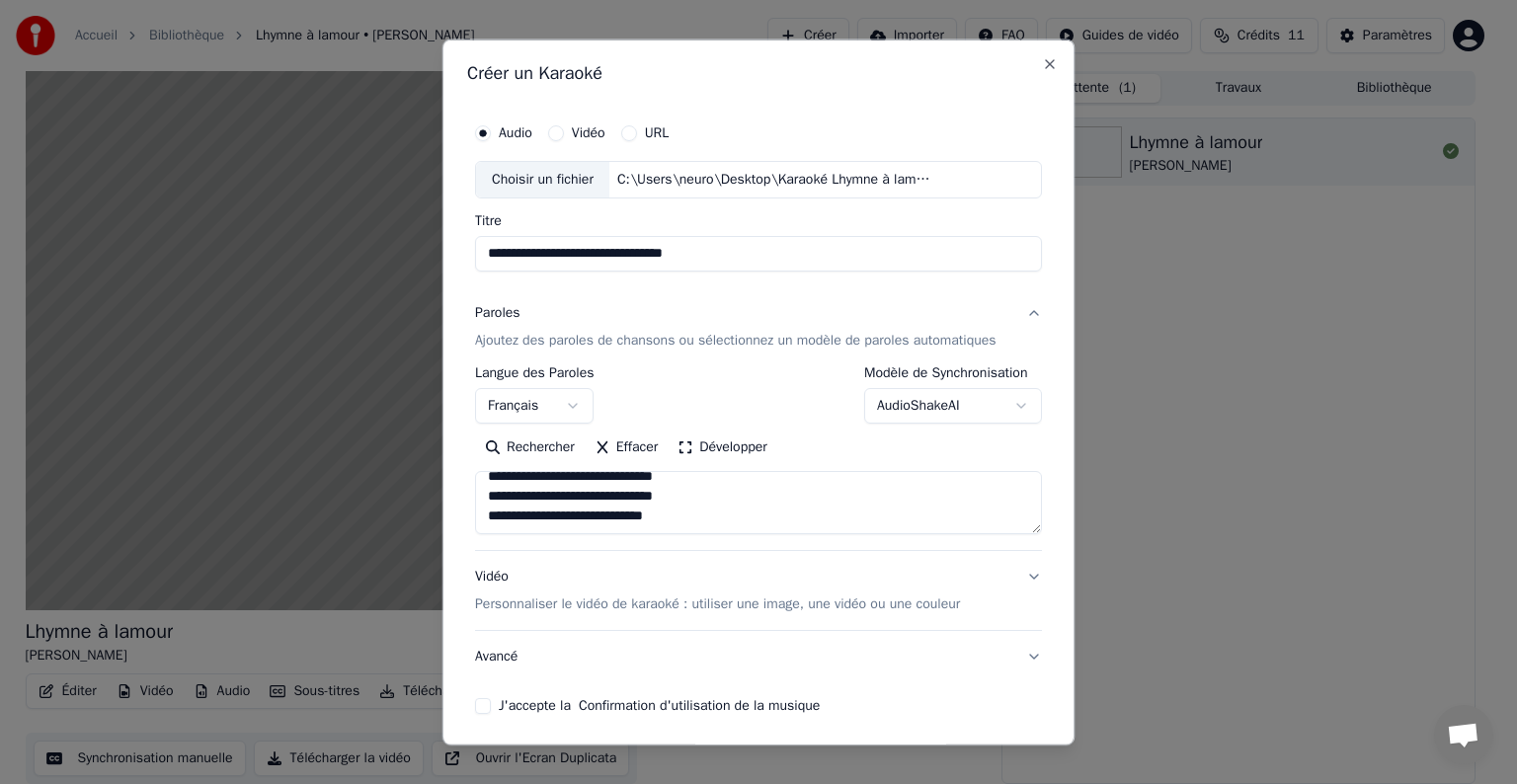drag, startPoint x: 744, startPoint y: 247, endPoint x: 371, endPoint y: 251, distance: 373.0214 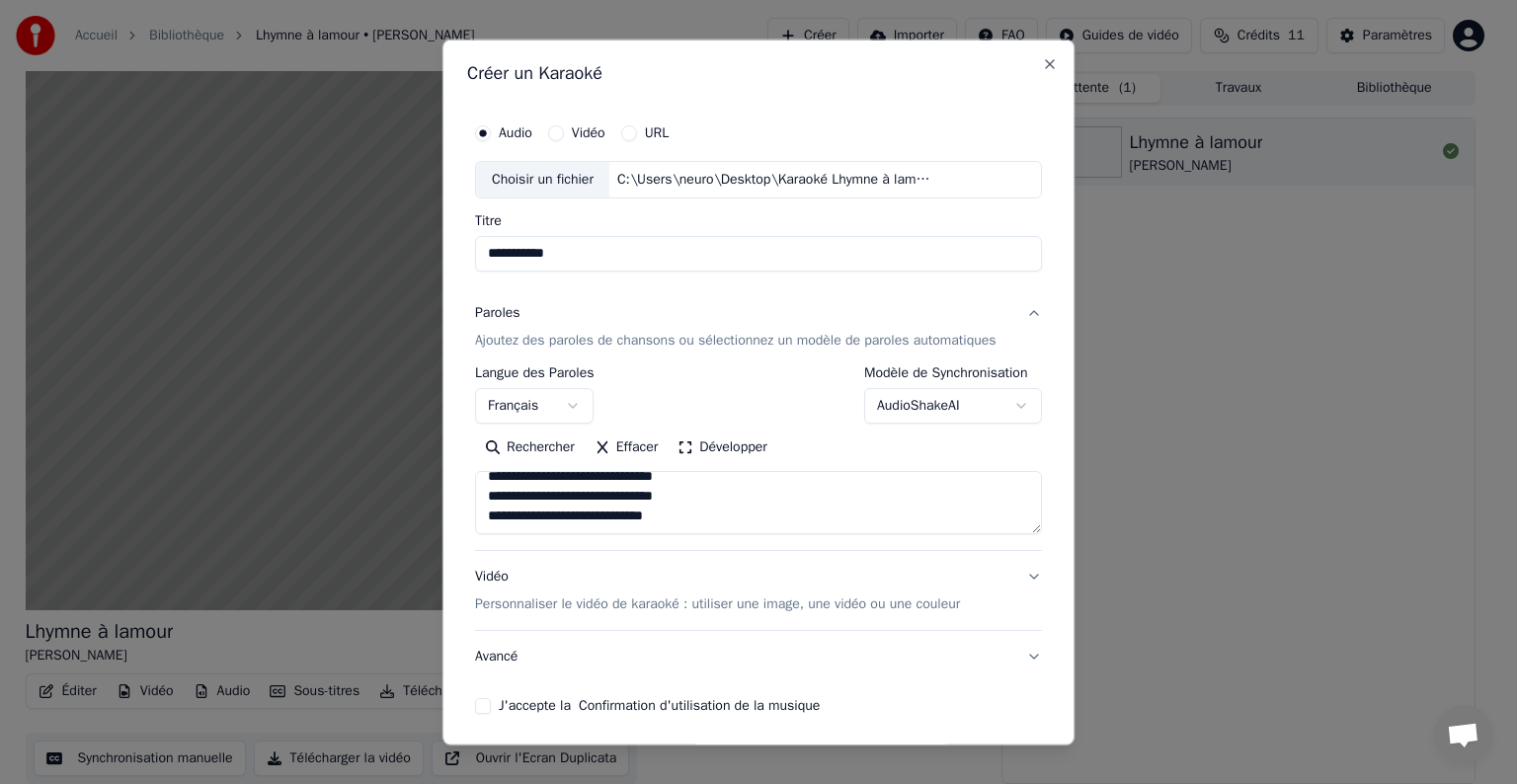 type on "**********" 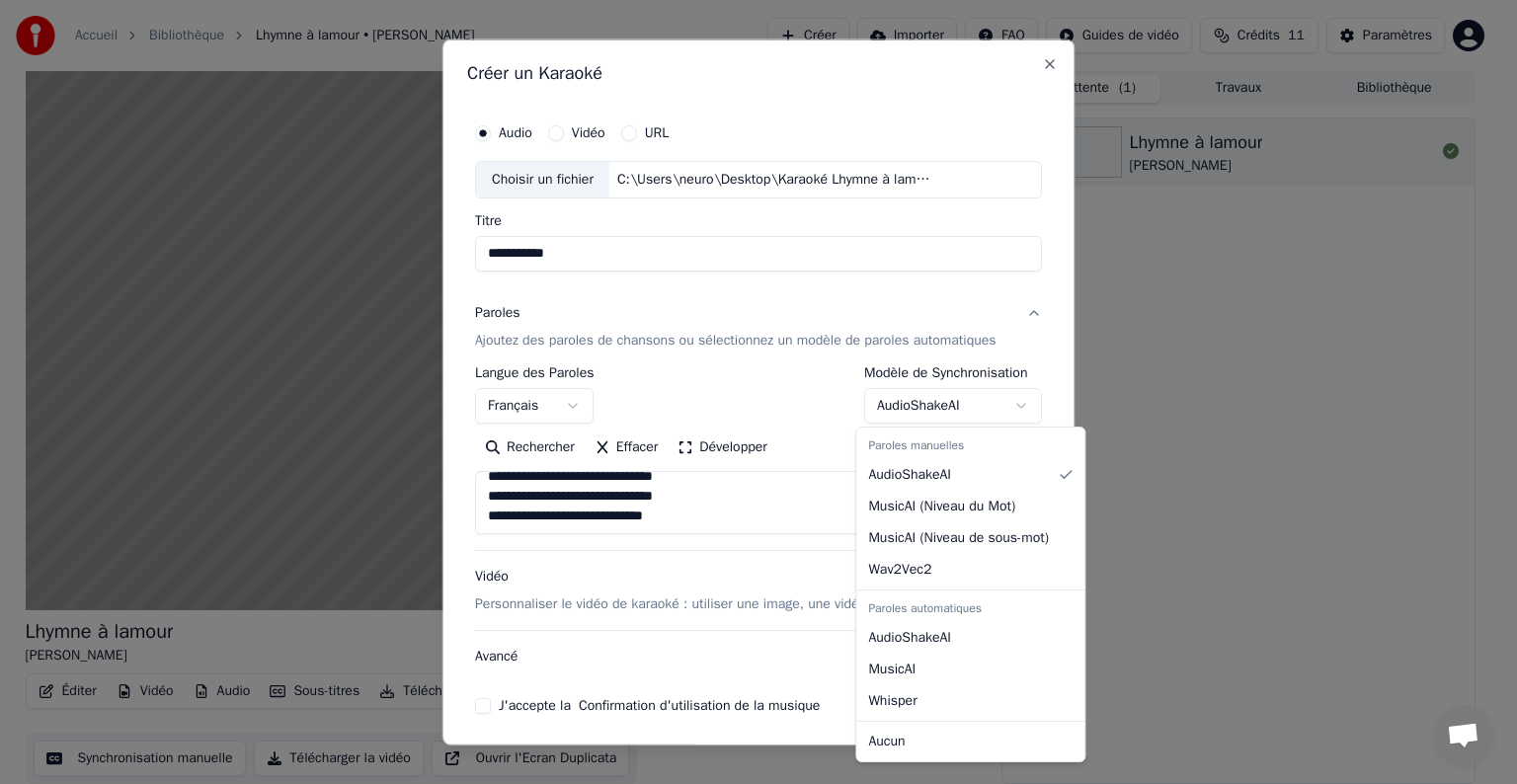 select on "**********" 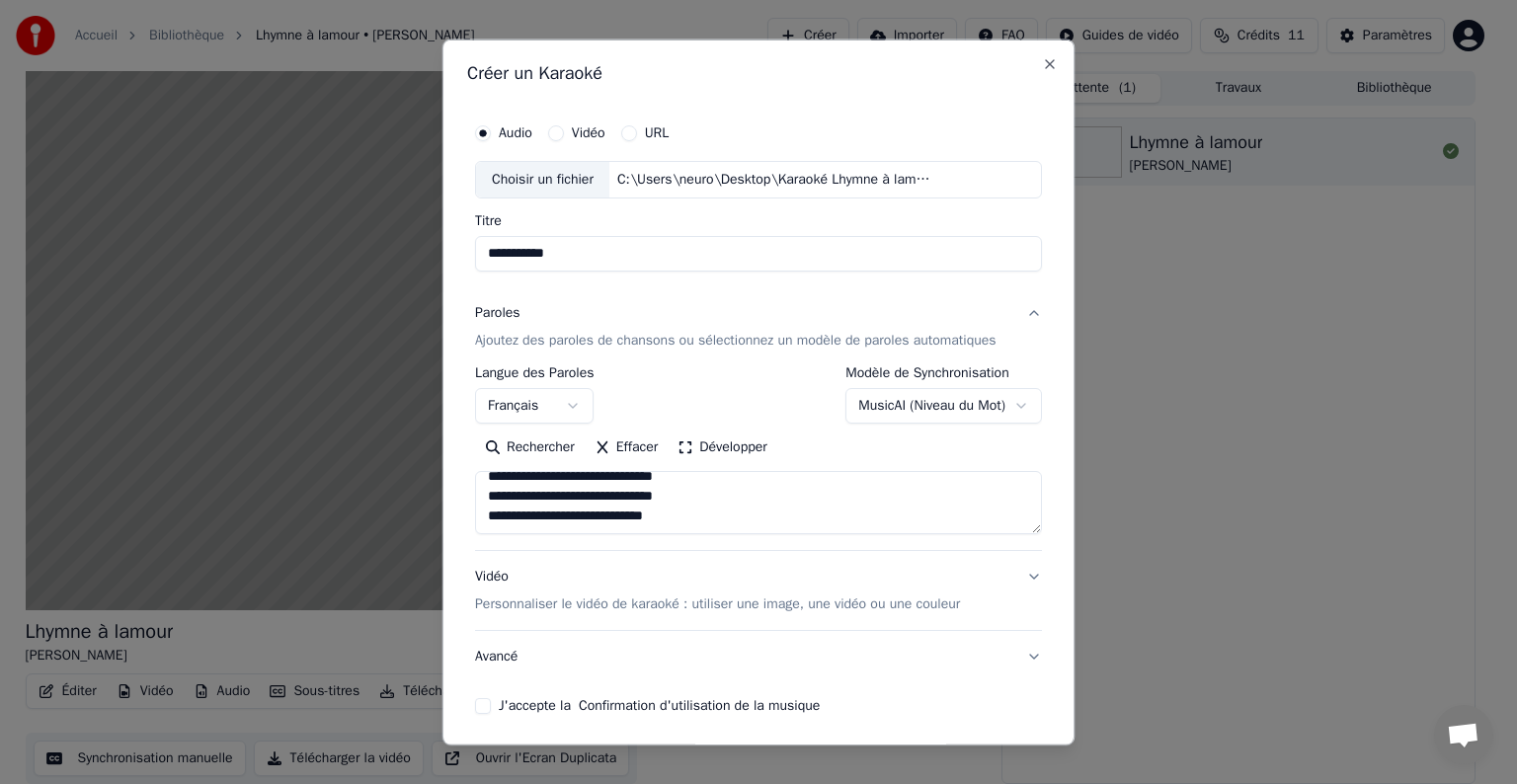 click on "Avancé" at bounding box center [758, 657] 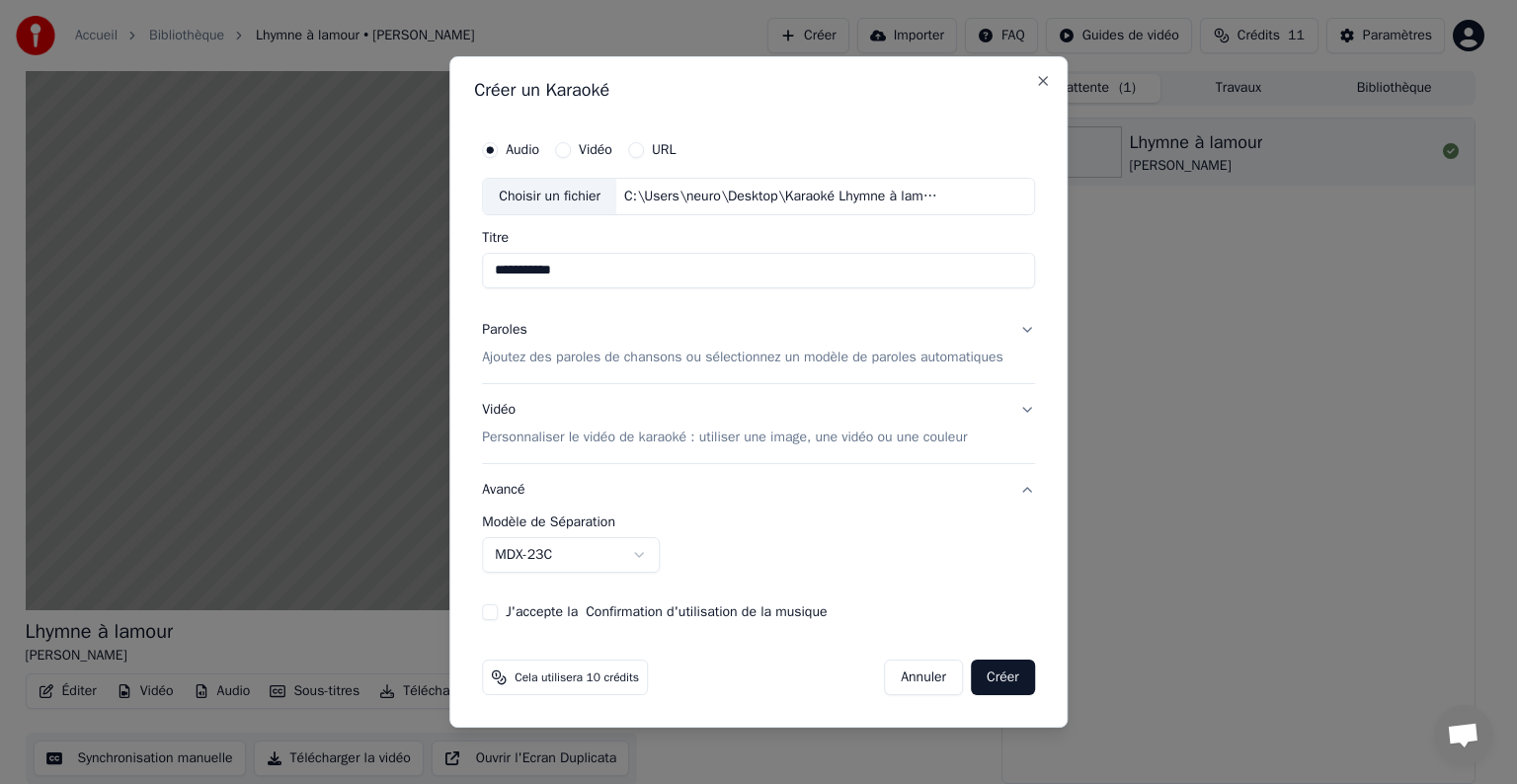 click on "J'accepte la   Confirmation d'utilisation de la musique" at bounding box center [666, 612] 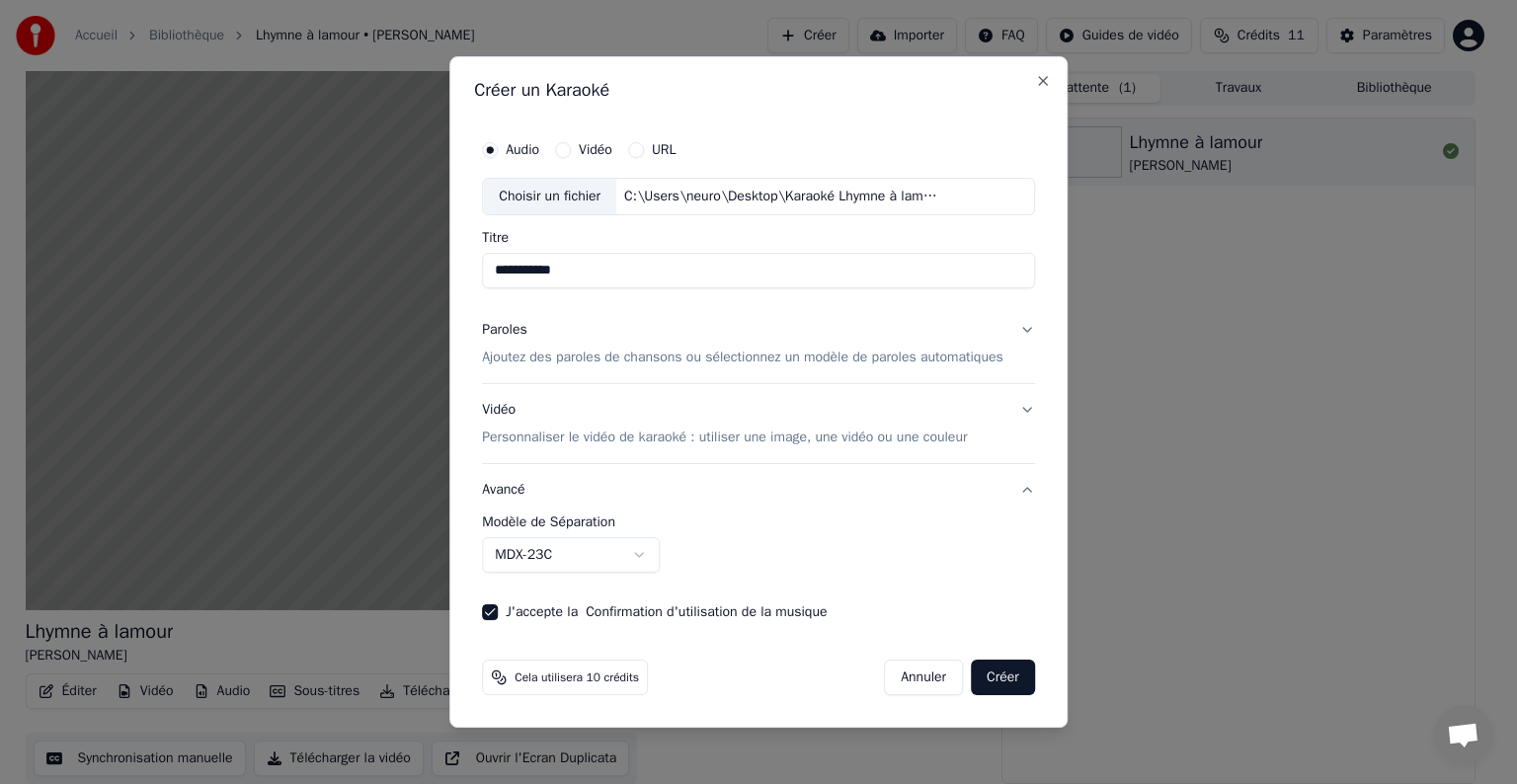 click on "Créer" at bounding box center (1002, 677) 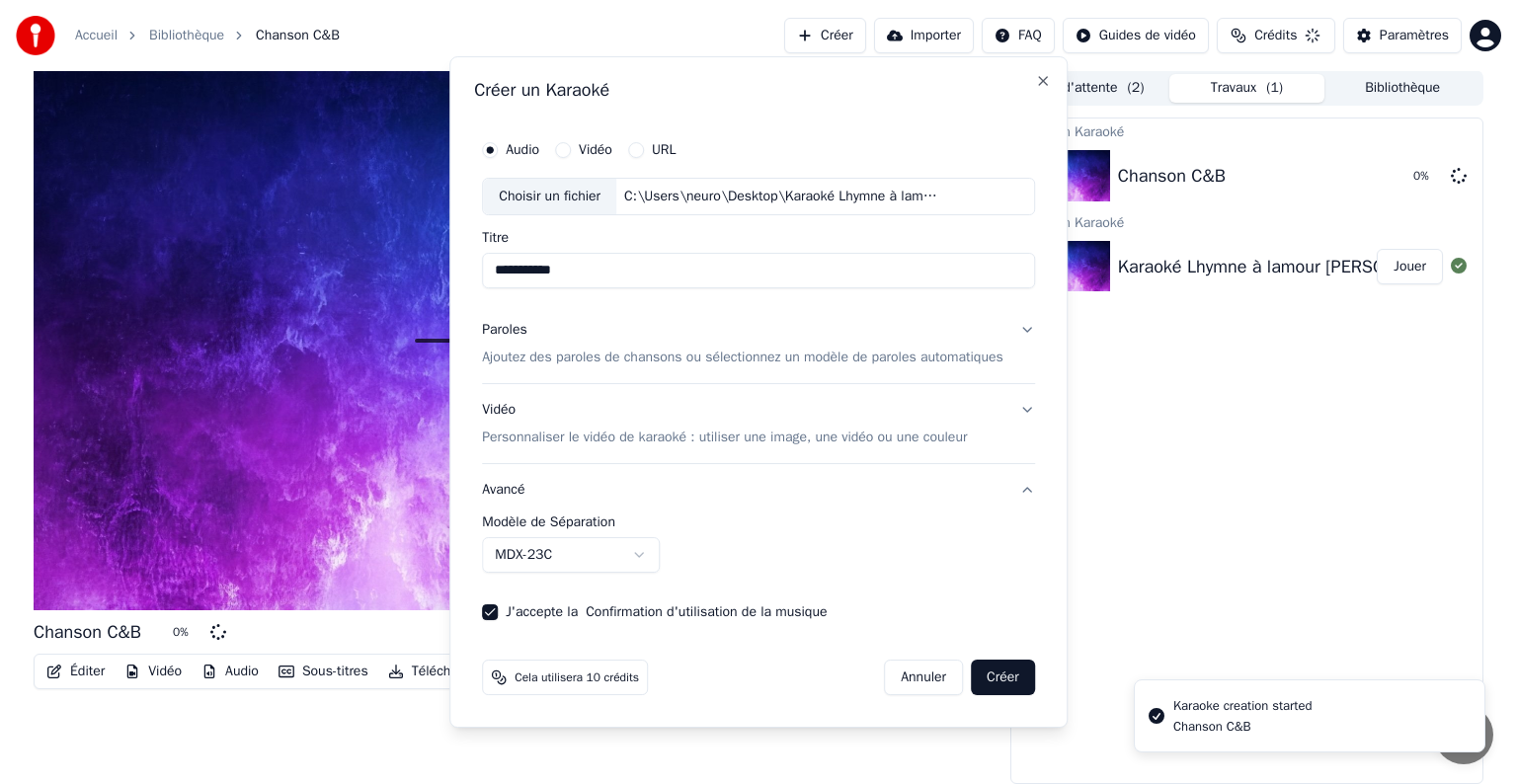 type 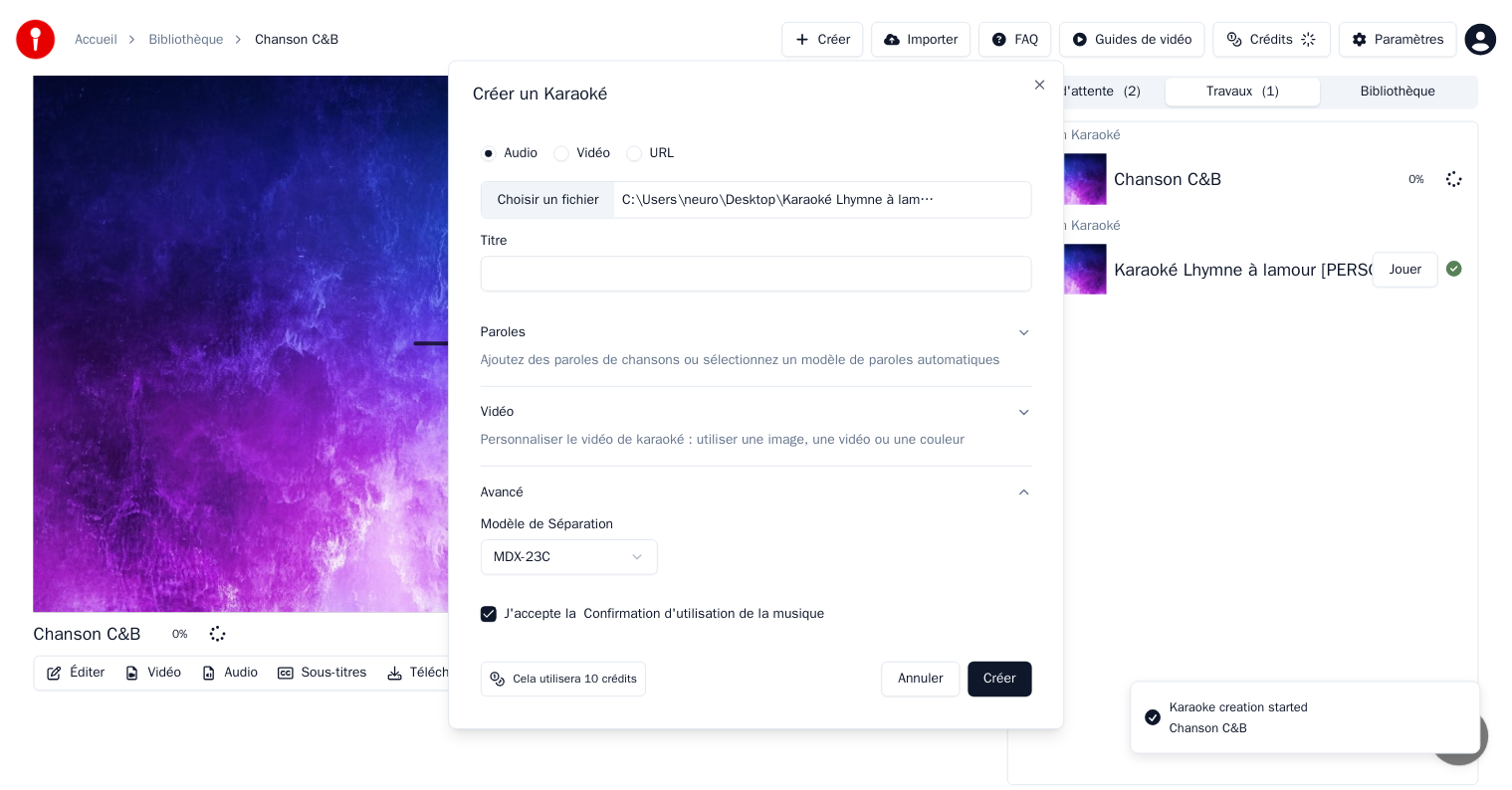 scroll, scrollTop: 0, scrollLeft: 0, axis: both 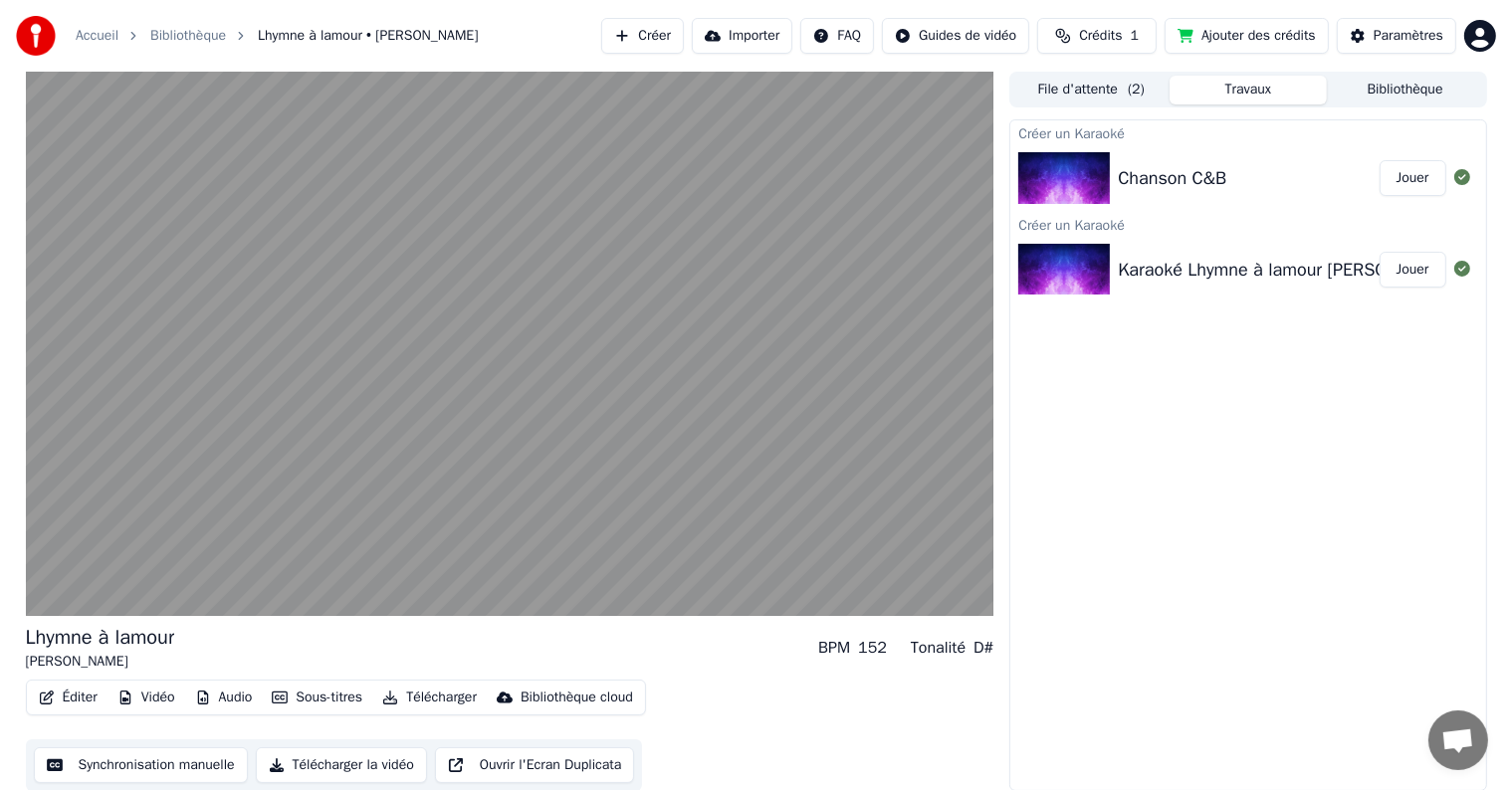 click on "Crédits" at bounding box center [1100, 36] 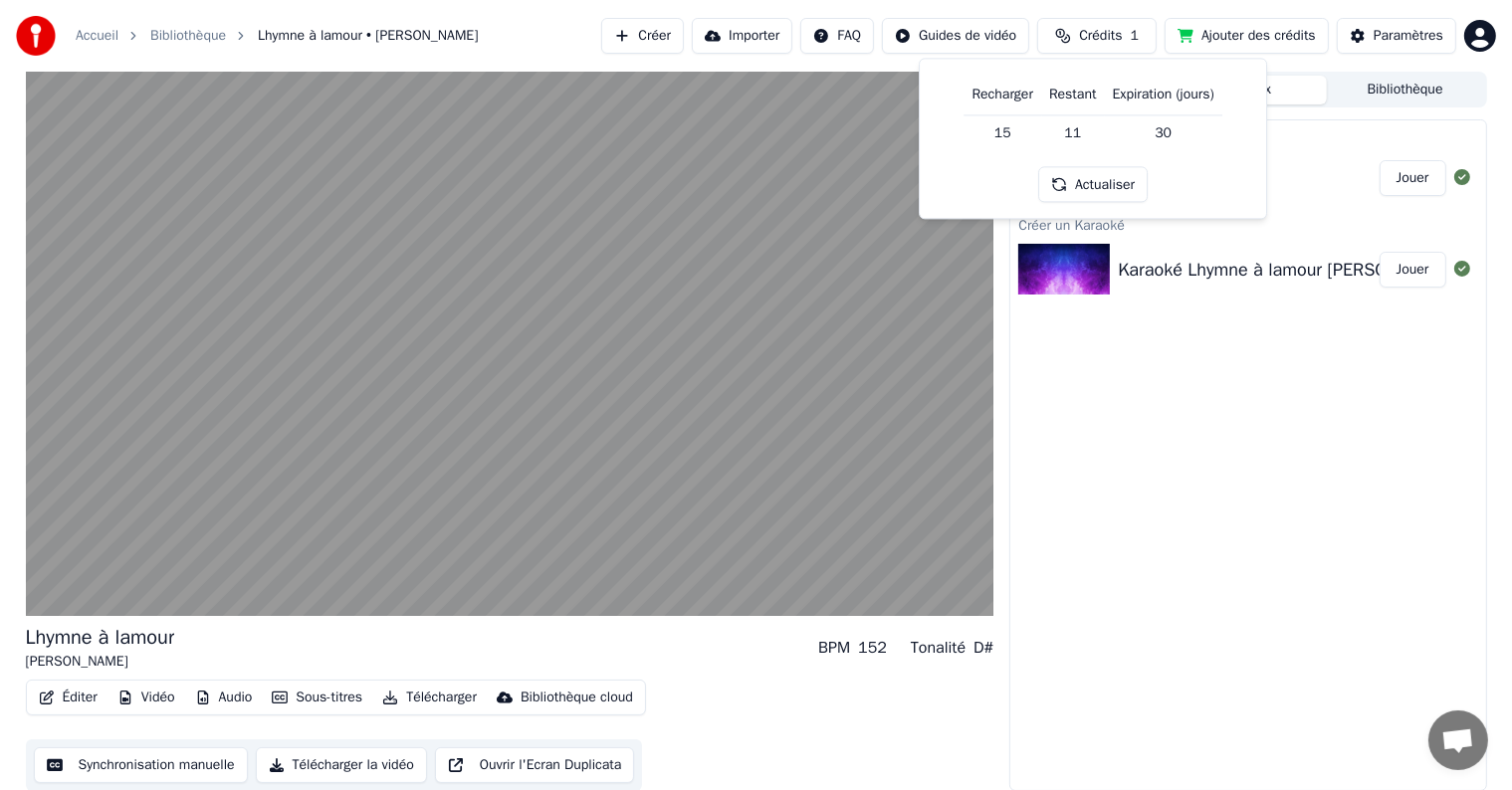 click on "Actualiser" at bounding box center (1093, 185) 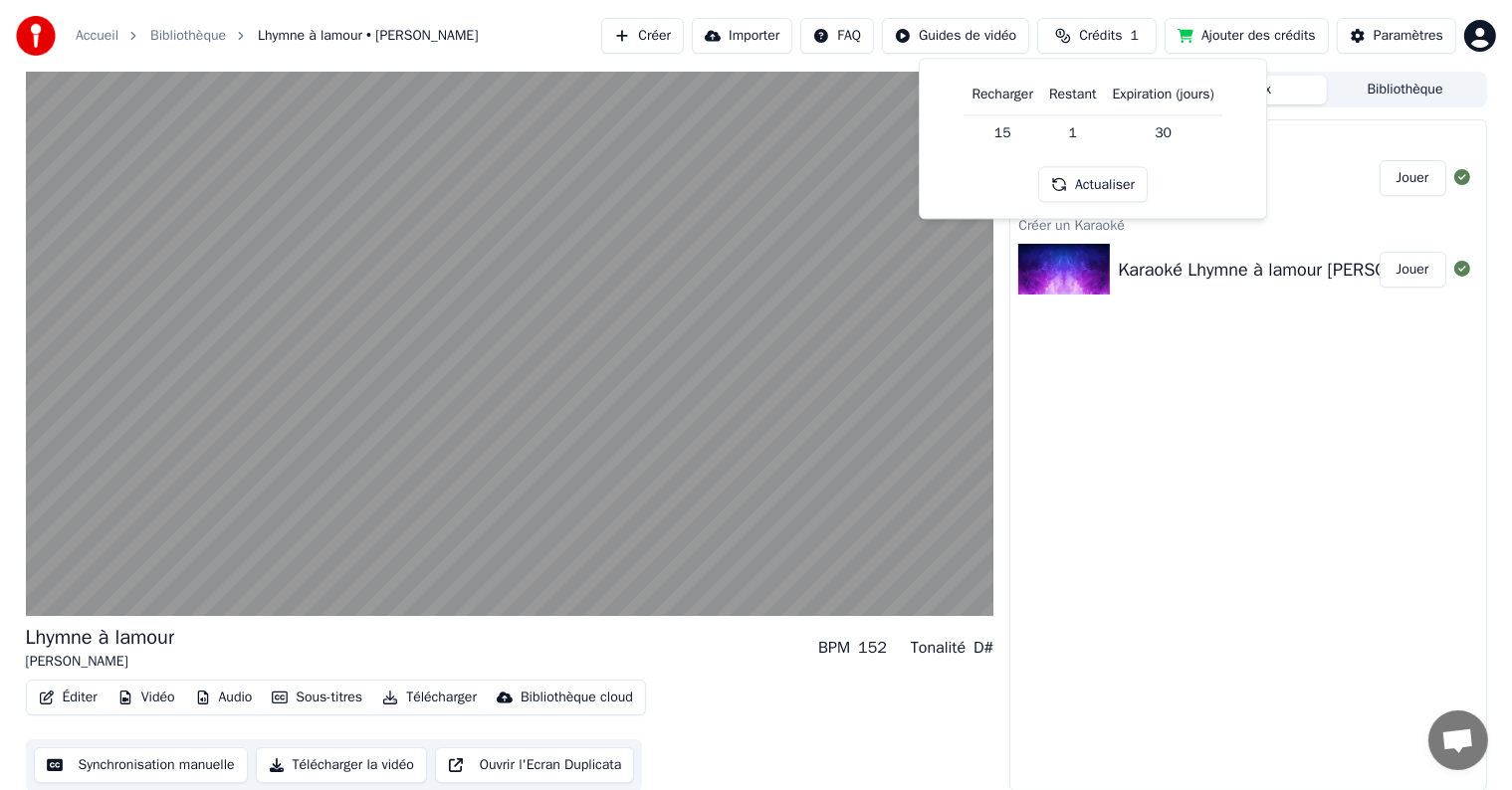 click on "Crédits" at bounding box center (1100, 36) 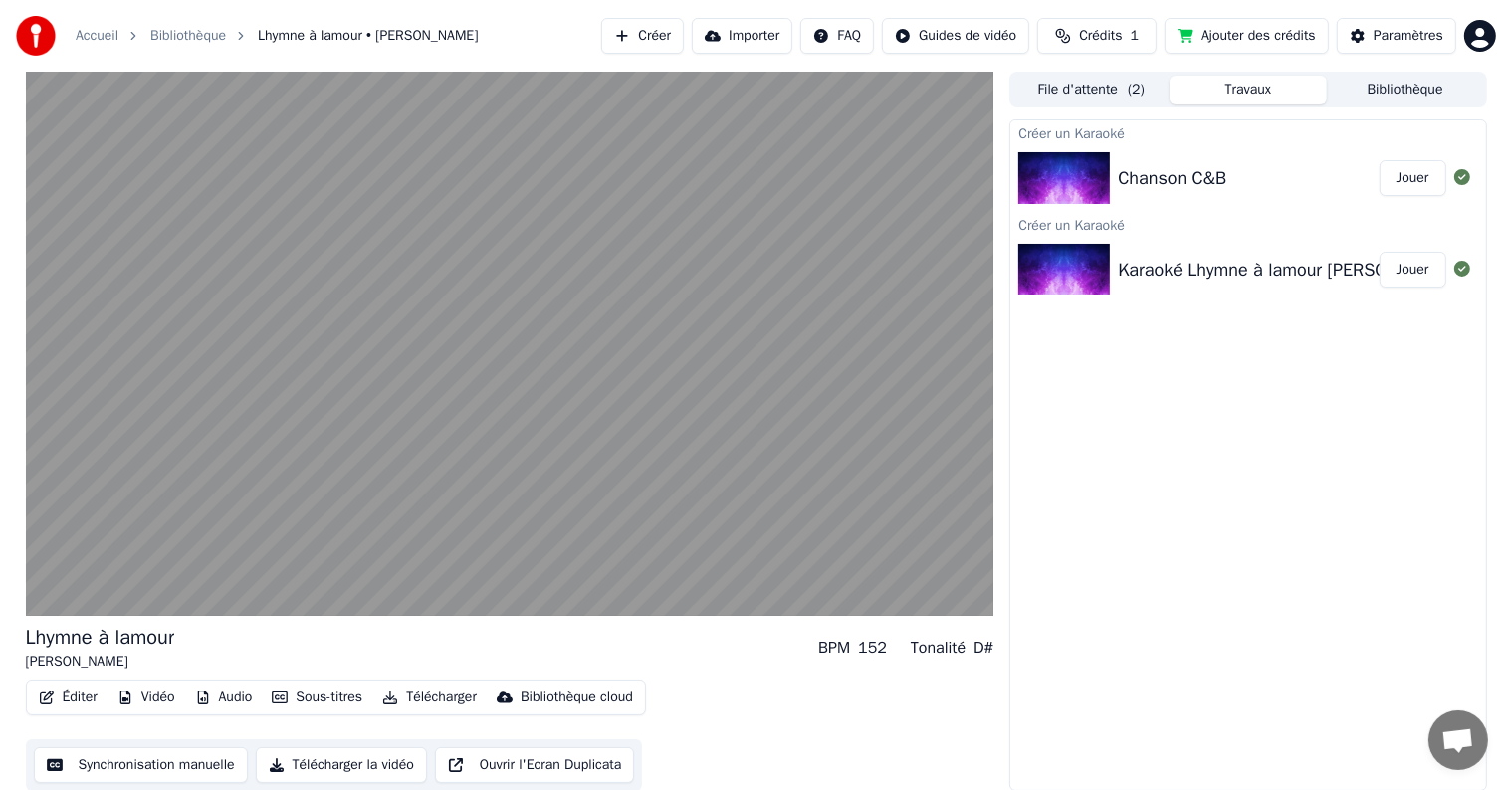 click on "Créer un Karaoké [PERSON_NAME] C&B Jouer Créer un Karaoké Karaoké Lhymne à lamour  [PERSON_NAME]" at bounding box center [1247, 455] 